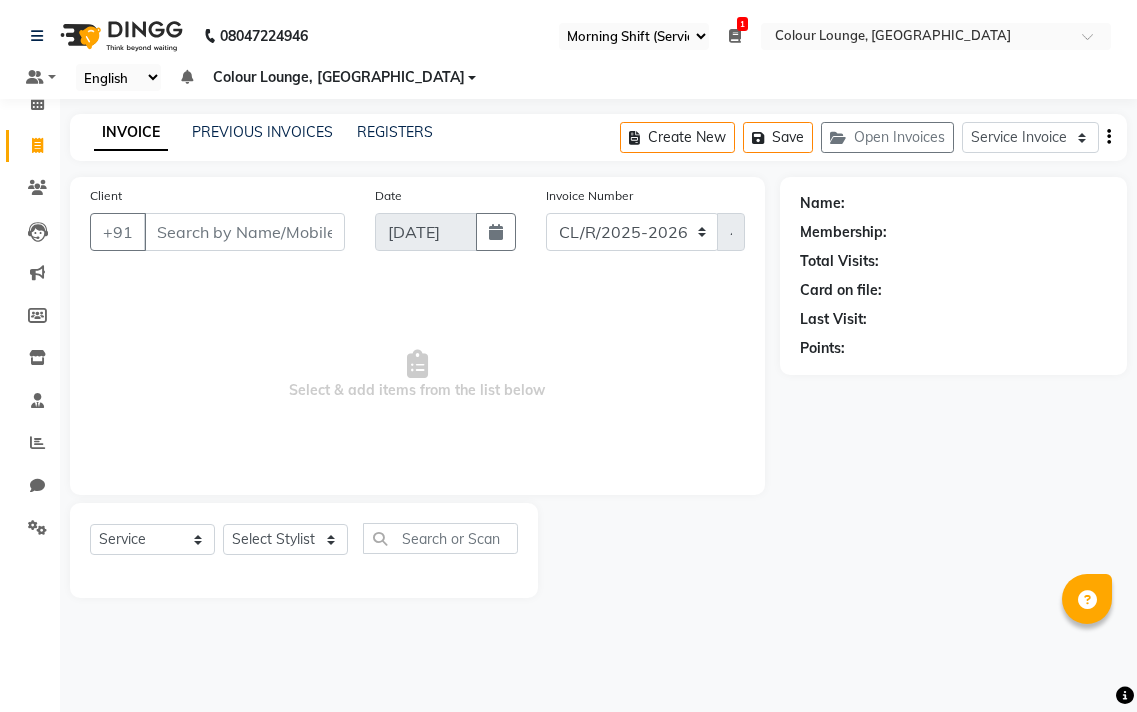 select on "83" 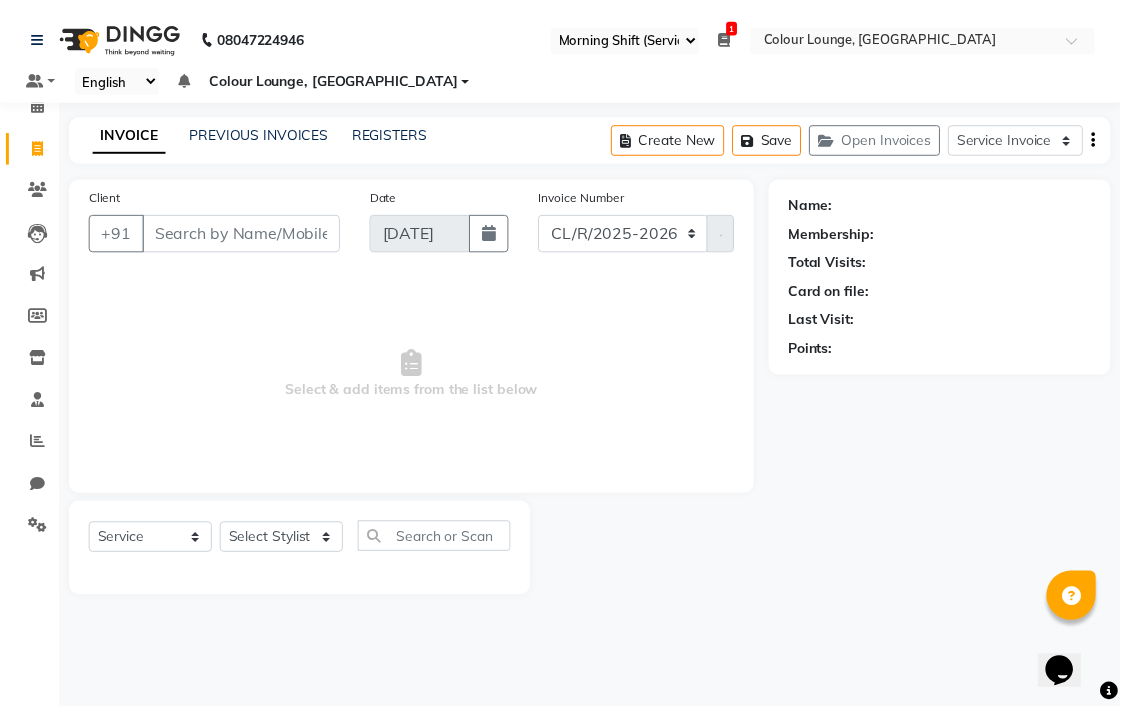 scroll, scrollTop: 0, scrollLeft: 0, axis: both 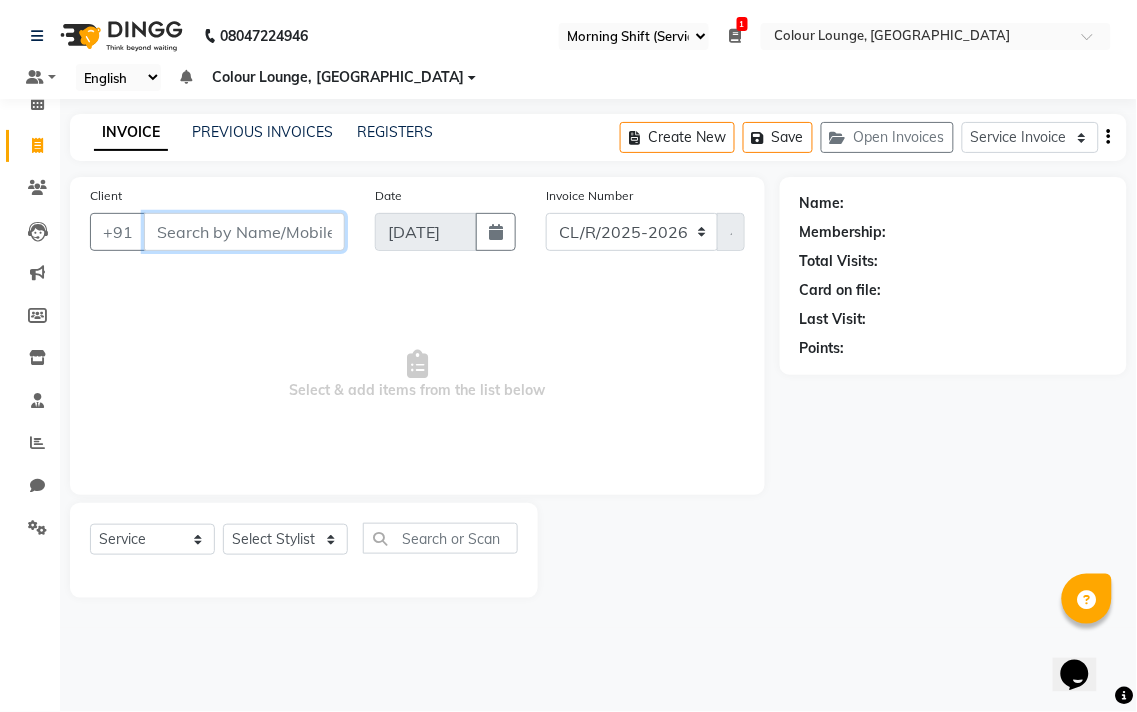 click on "Client" at bounding box center (244, 232) 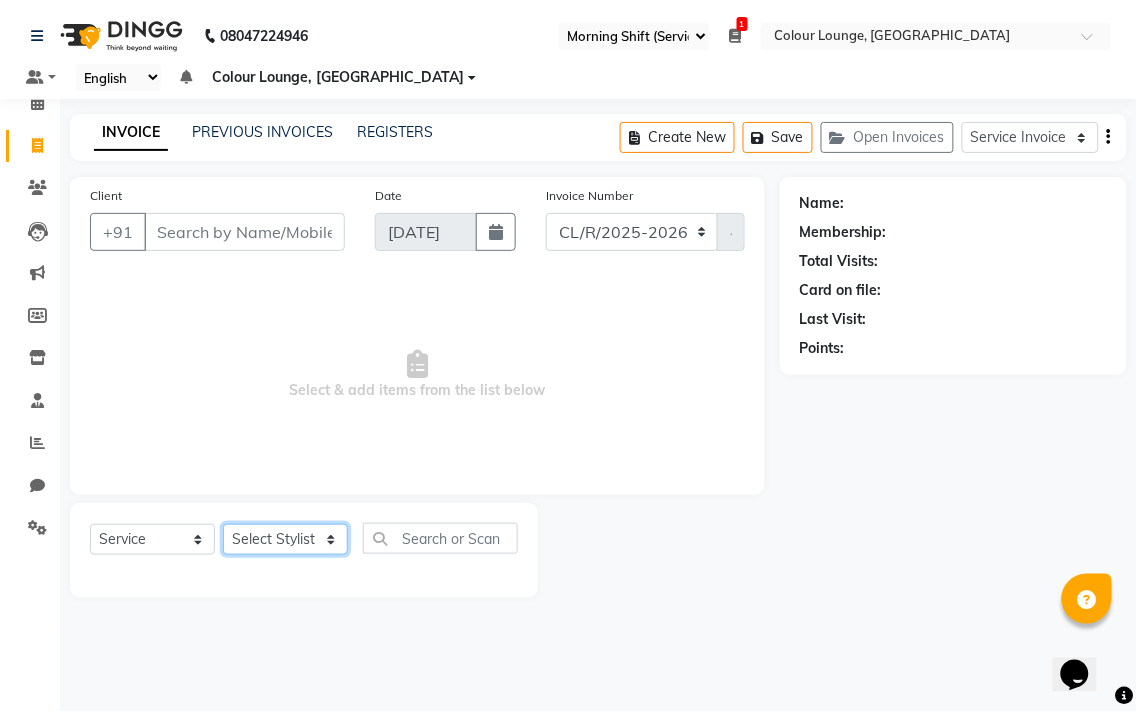 click on "Select Stylist Admin AMIT Birshika Colour Lounge, Ranjit Avenue Colour Lounge, Ranjit Avenue Digvijay JAGPREET SINGH KARAN JAFFAL KARAN KUMAR Komal mam LOVEPREET MAIBAM SURJIT SINGH MANDEEP MOHIT Nandani PARAS POOJA DEVNATH Pooja Negi PREM KOHLI RADHIKA Rahul guard Reema mehra Riya Sahil SAJAN SAMEER SANIA SANJAY SIMRAN Sonia Sunita TANUJ VISHAL Vishal singh" 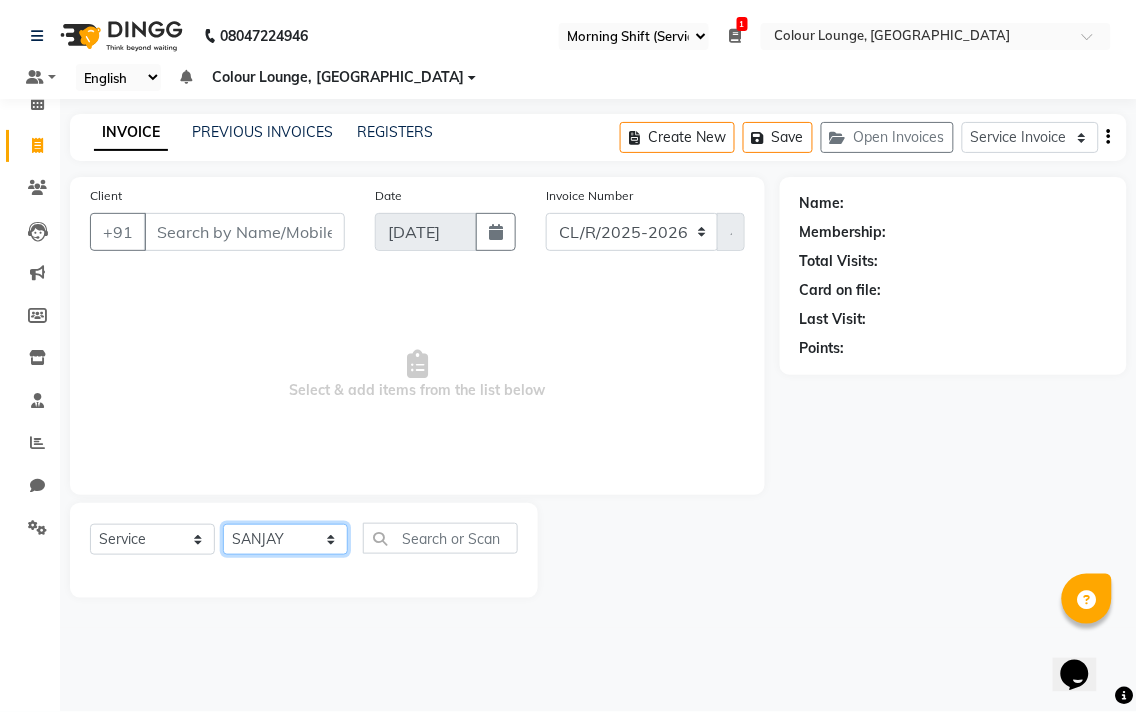 click on "Select Stylist Admin AMIT Birshika Colour Lounge, Ranjit Avenue Colour Lounge, Ranjit Avenue Digvijay JAGPREET SINGH KARAN JAFFAL KARAN KUMAR Komal mam LOVEPREET MAIBAM SURJIT SINGH MANDEEP MOHIT Nandani PARAS POOJA DEVNATH Pooja Negi PREM KOHLI RADHIKA Rahul guard Reema mehra Riya Sahil SAJAN SAMEER SANIA SANJAY SIMRAN Sonia Sunita TANUJ VISHAL Vishal singh" 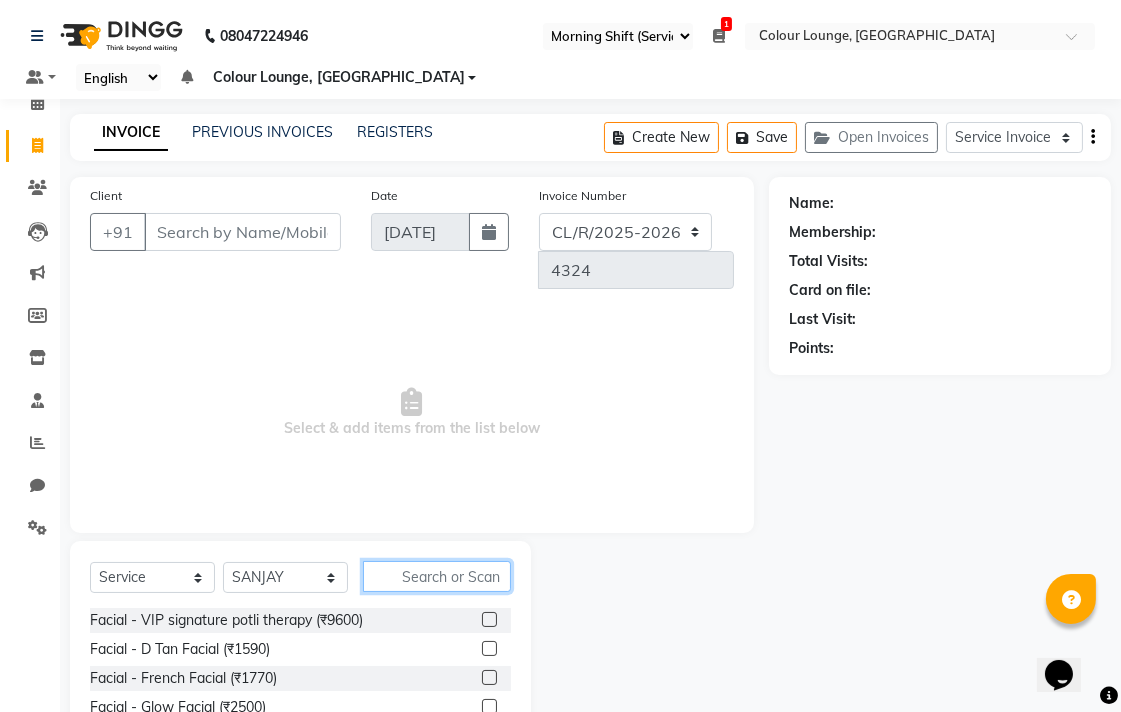 click 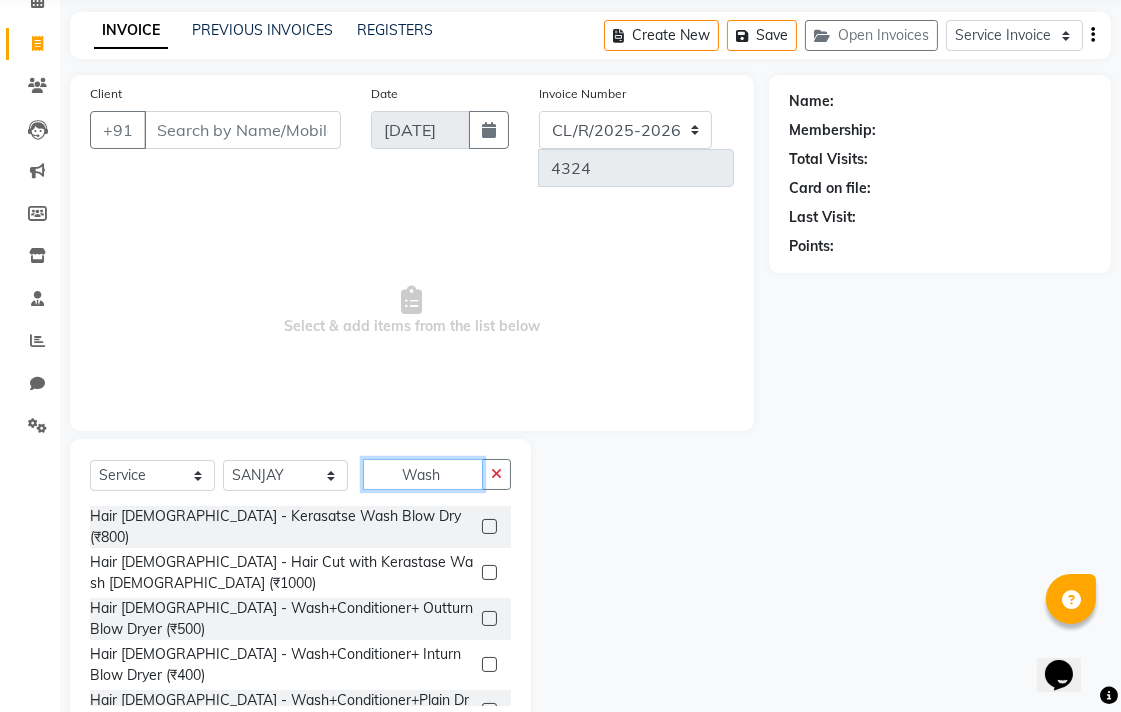 scroll, scrollTop: 112, scrollLeft: 0, axis: vertical 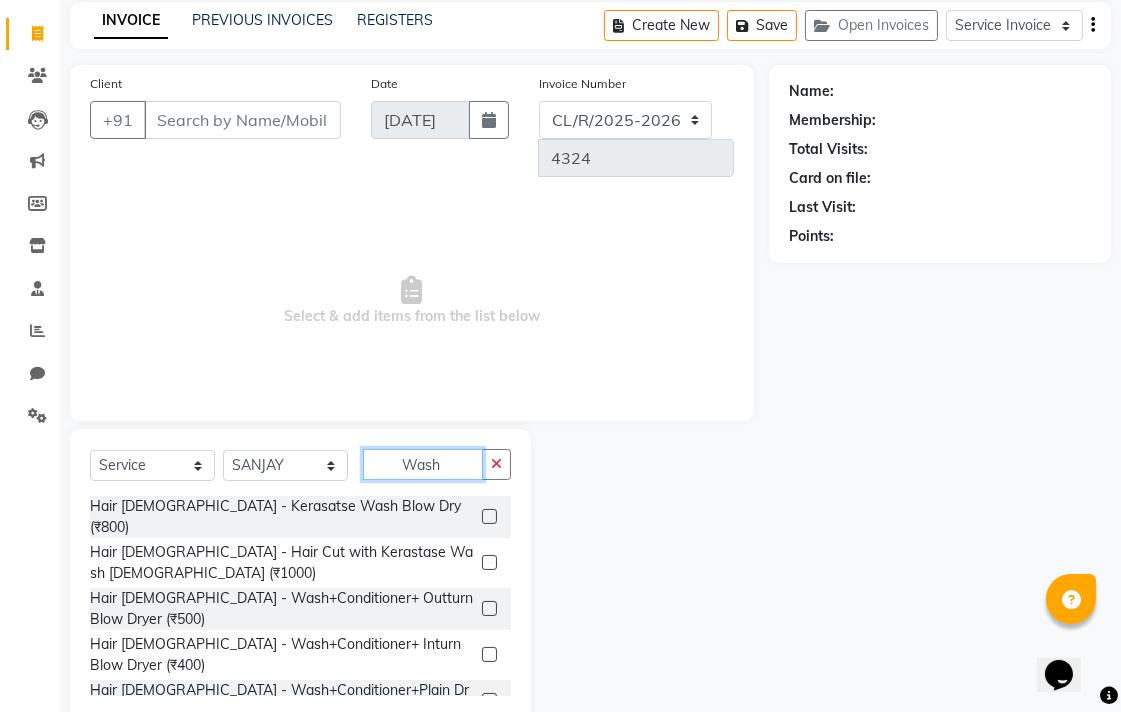 type on "Wash" 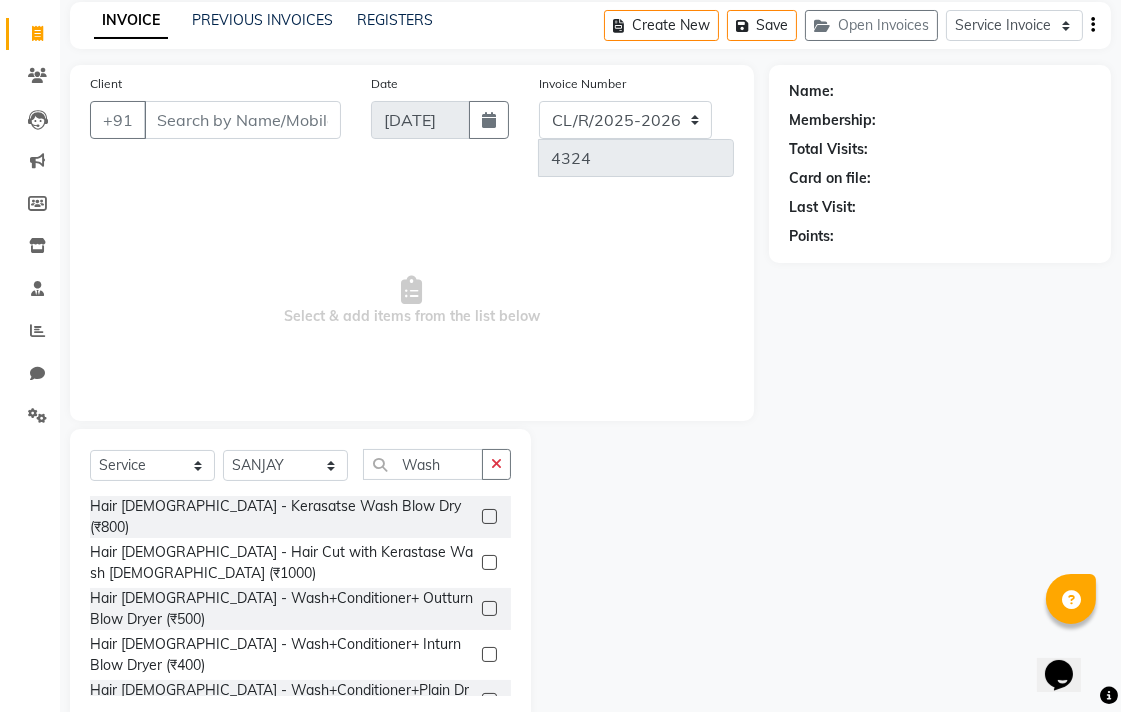 click 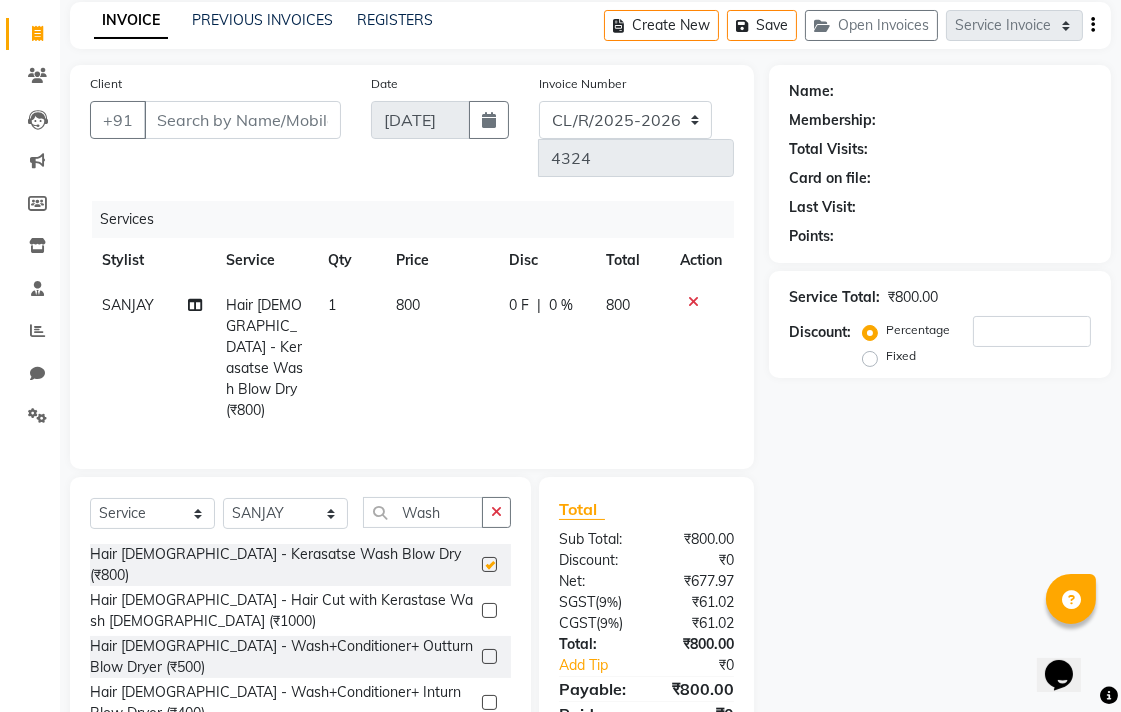 checkbox on "false" 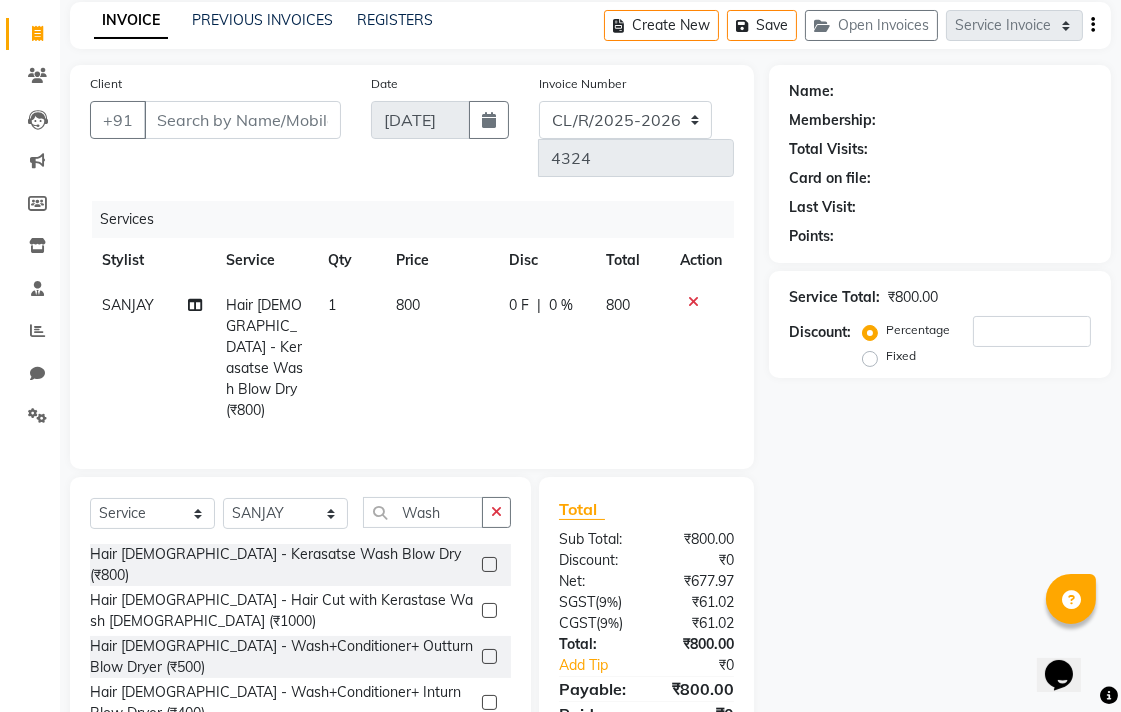 click on "800" 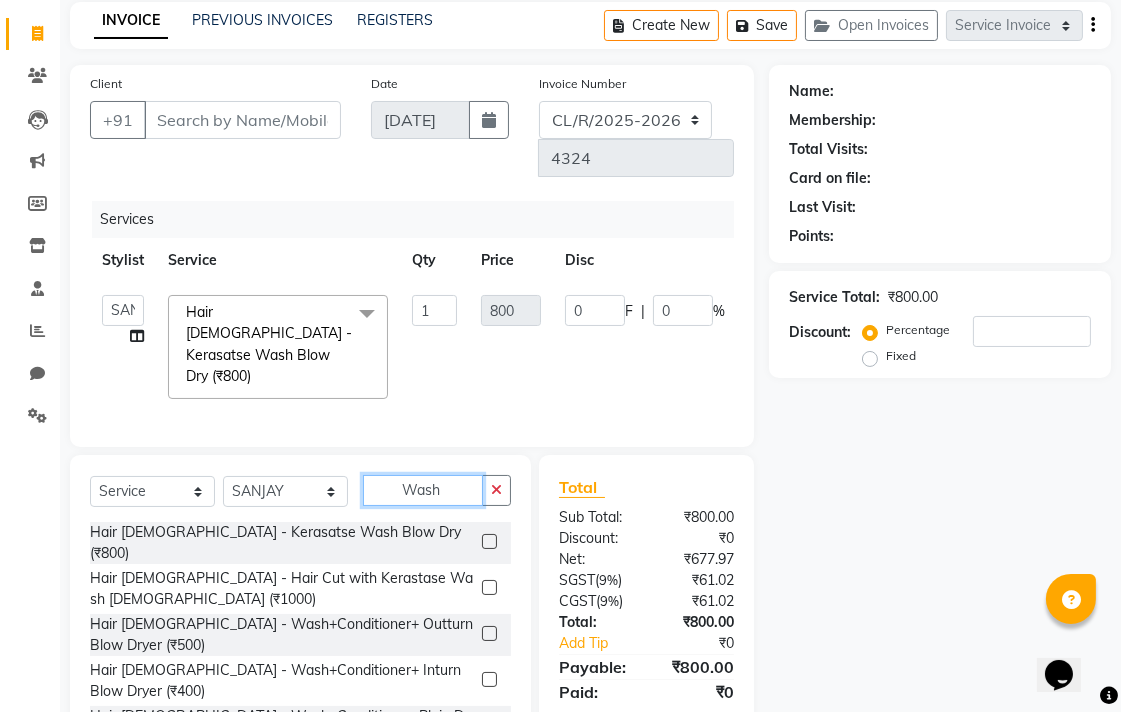 click on "Wash" 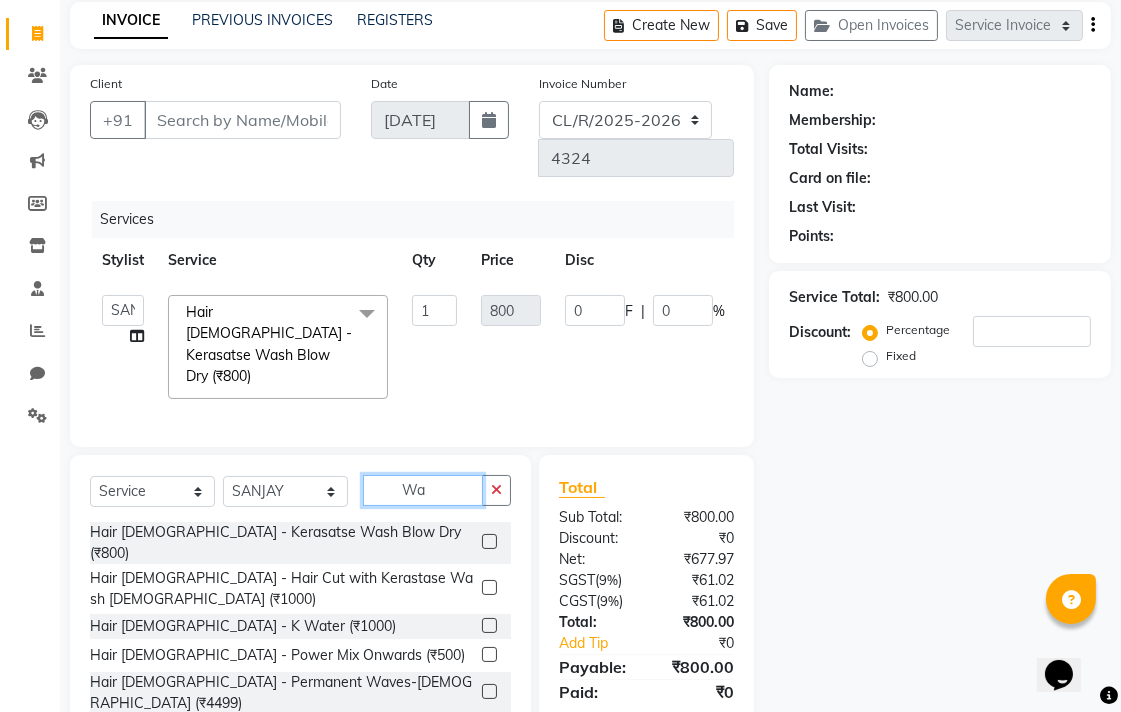 type on "W" 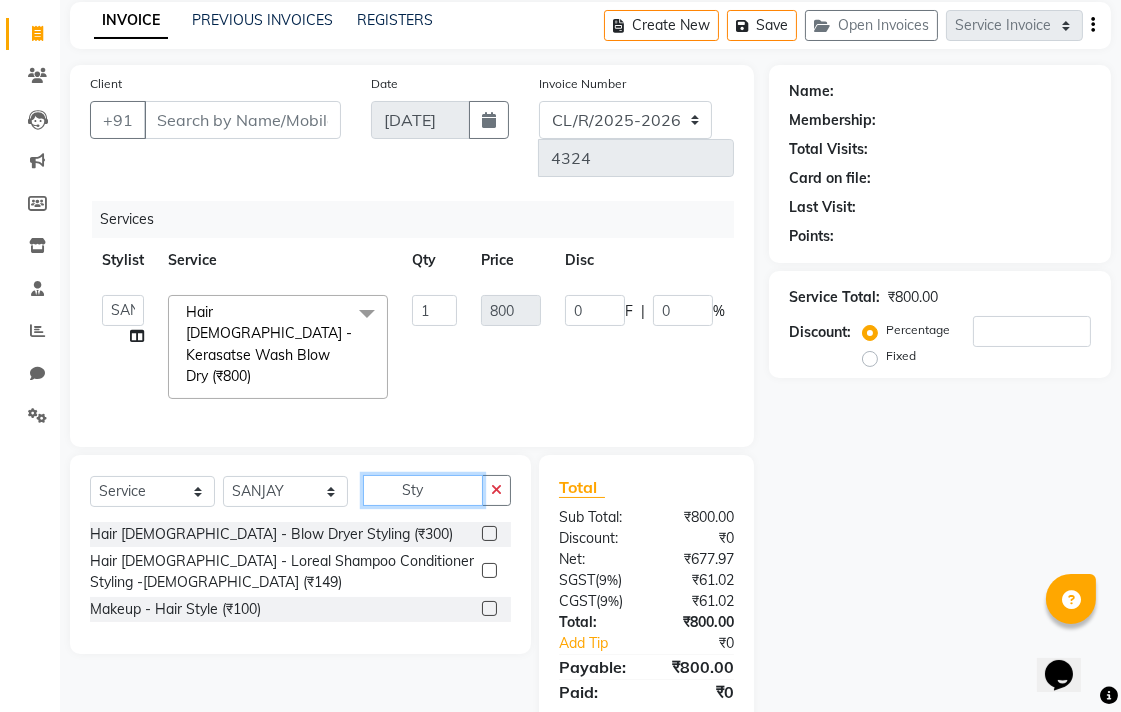 type on "Sty" 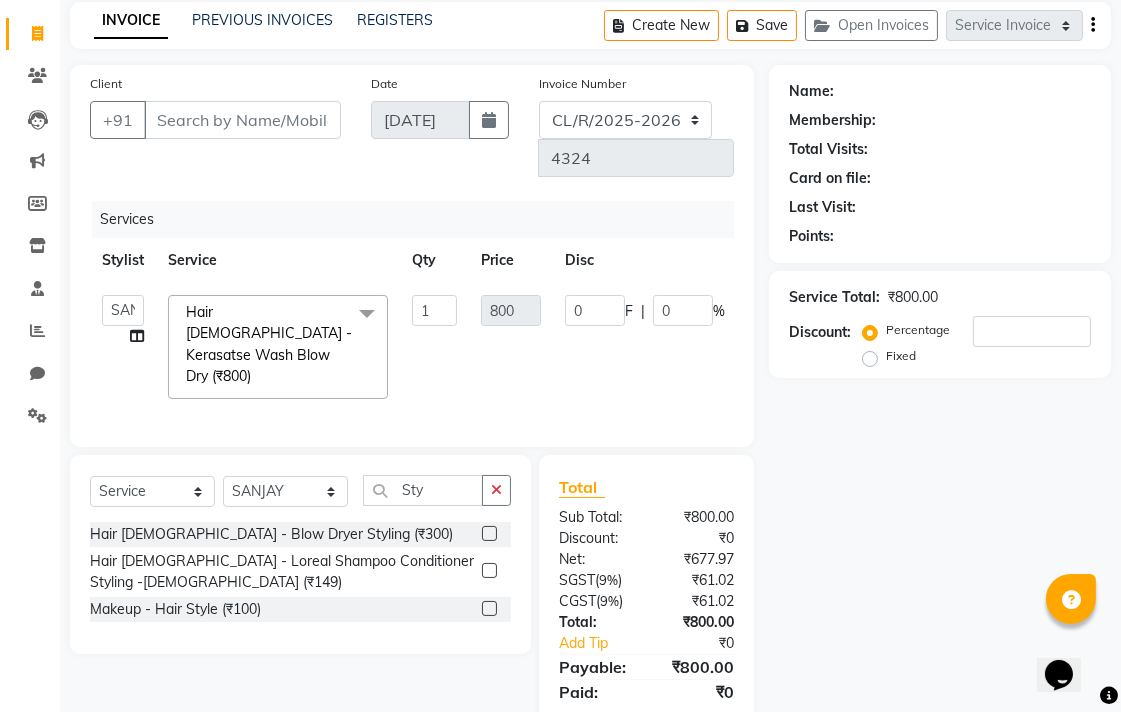 click 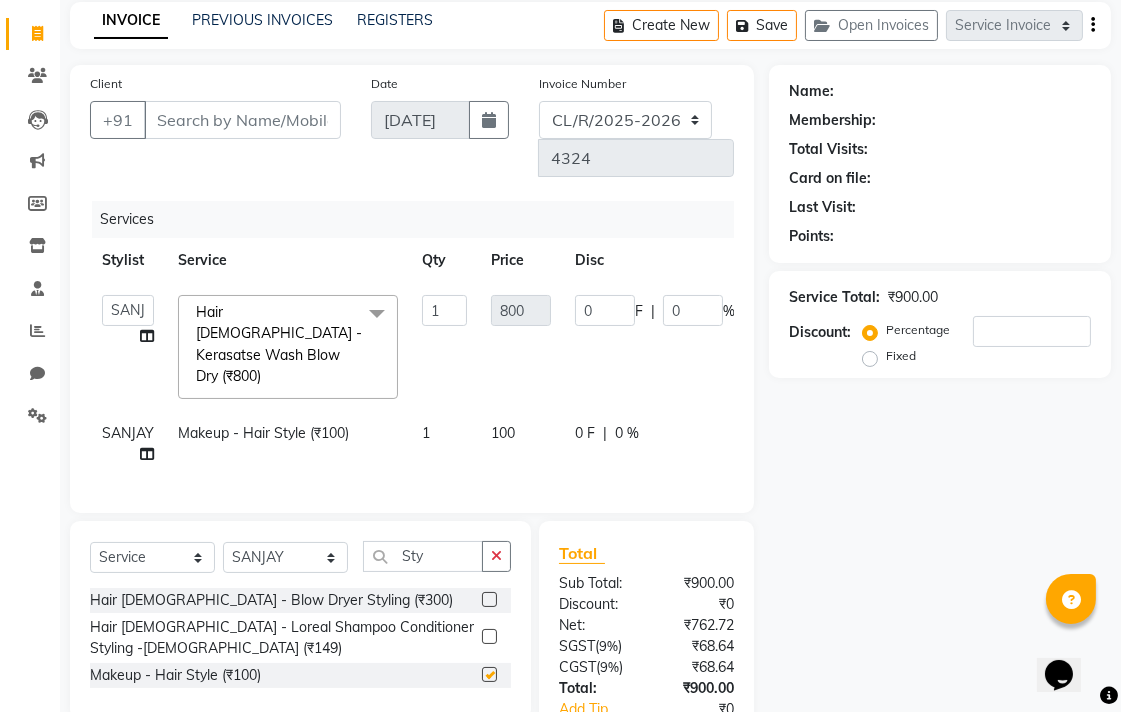 checkbox on "false" 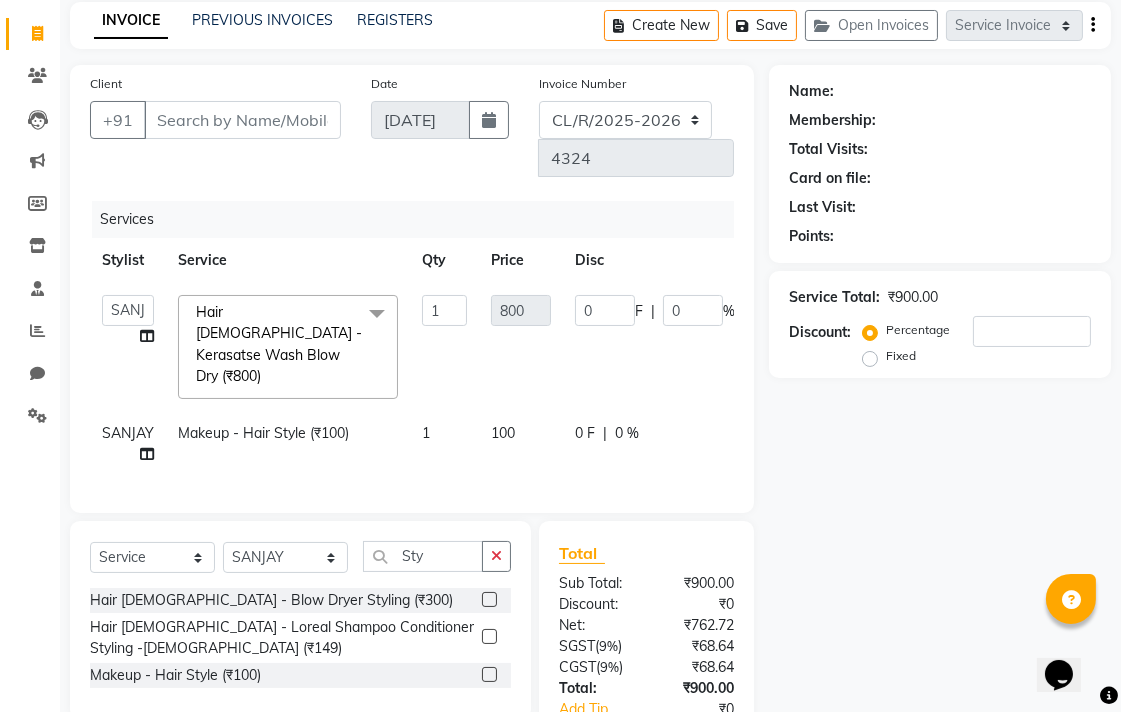 click on "100" 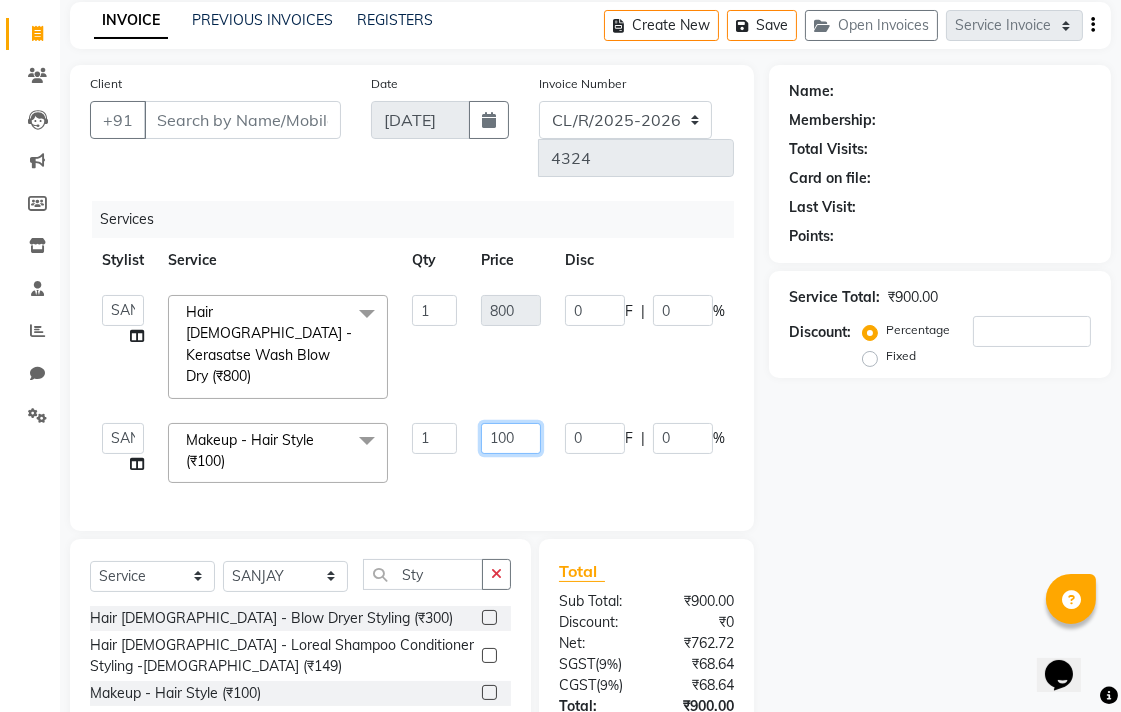 click on "100" 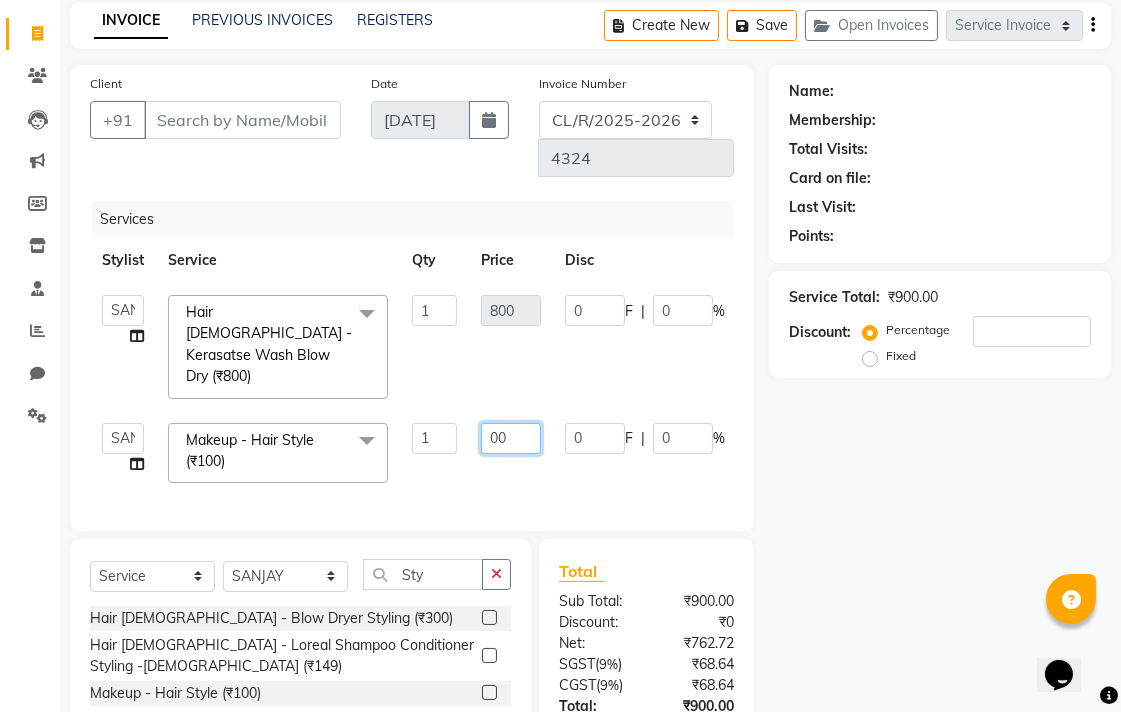 type on "500" 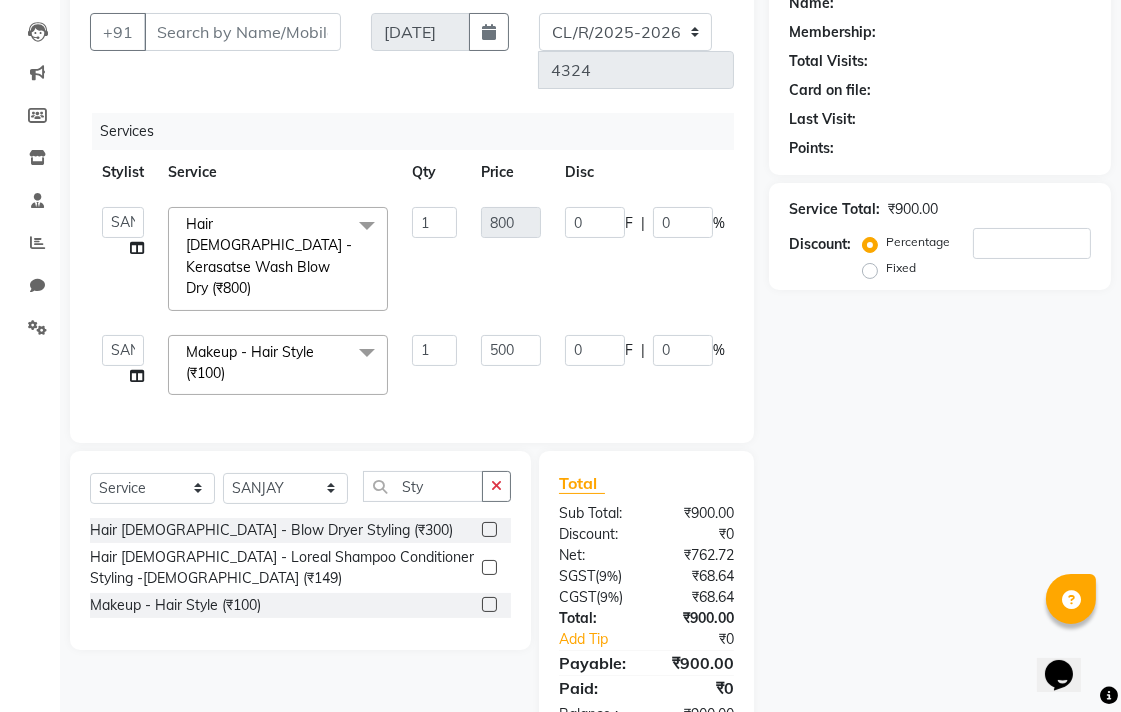 click on "Name: Membership: Total Visits: Card on file: Last Visit:  Points:  Service Total:  ₹900.00  Discount:  Percentage   Fixed" 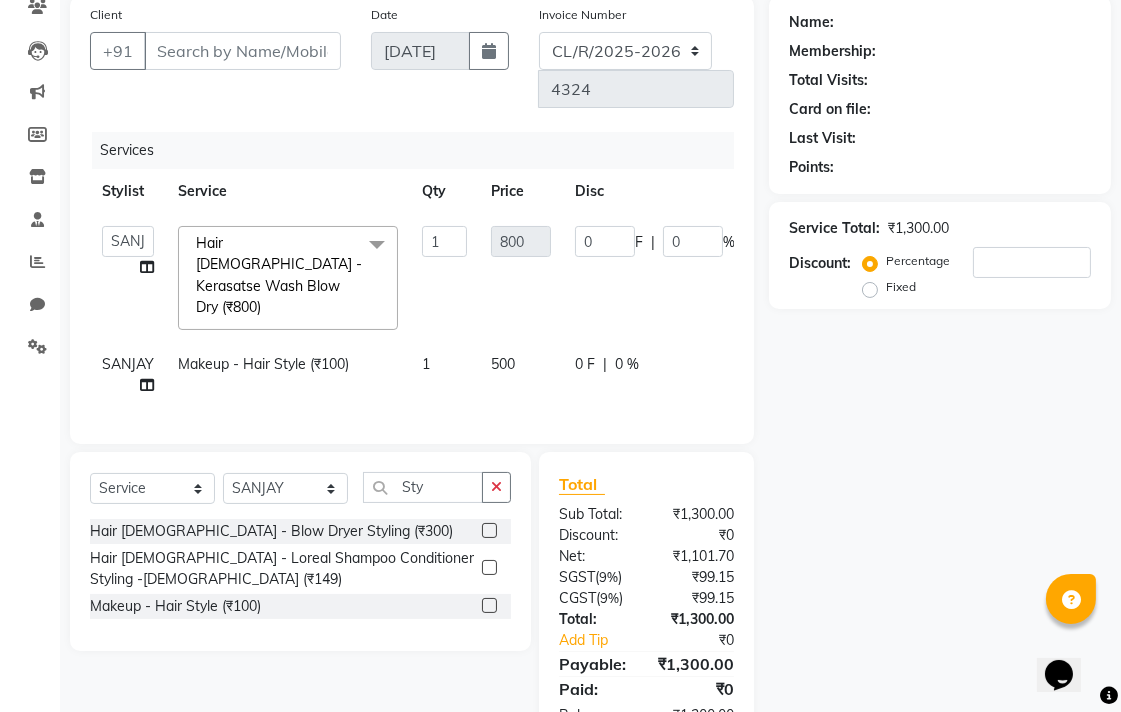 click on "500" 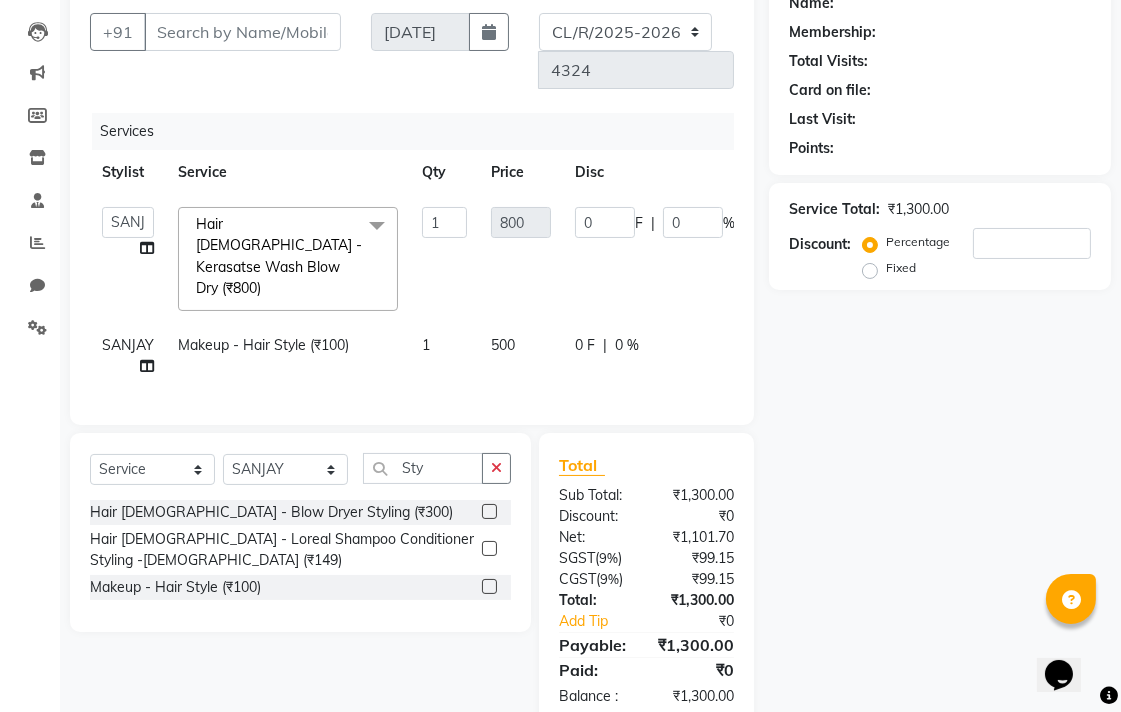 select on "70164" 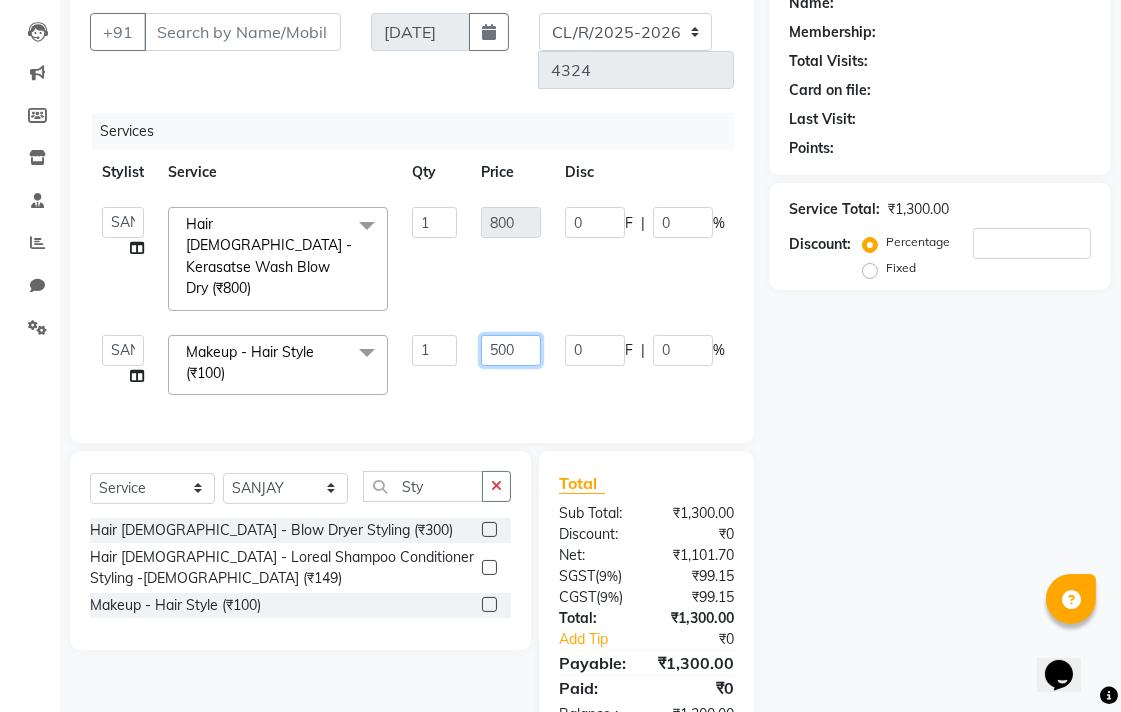 click on "500" 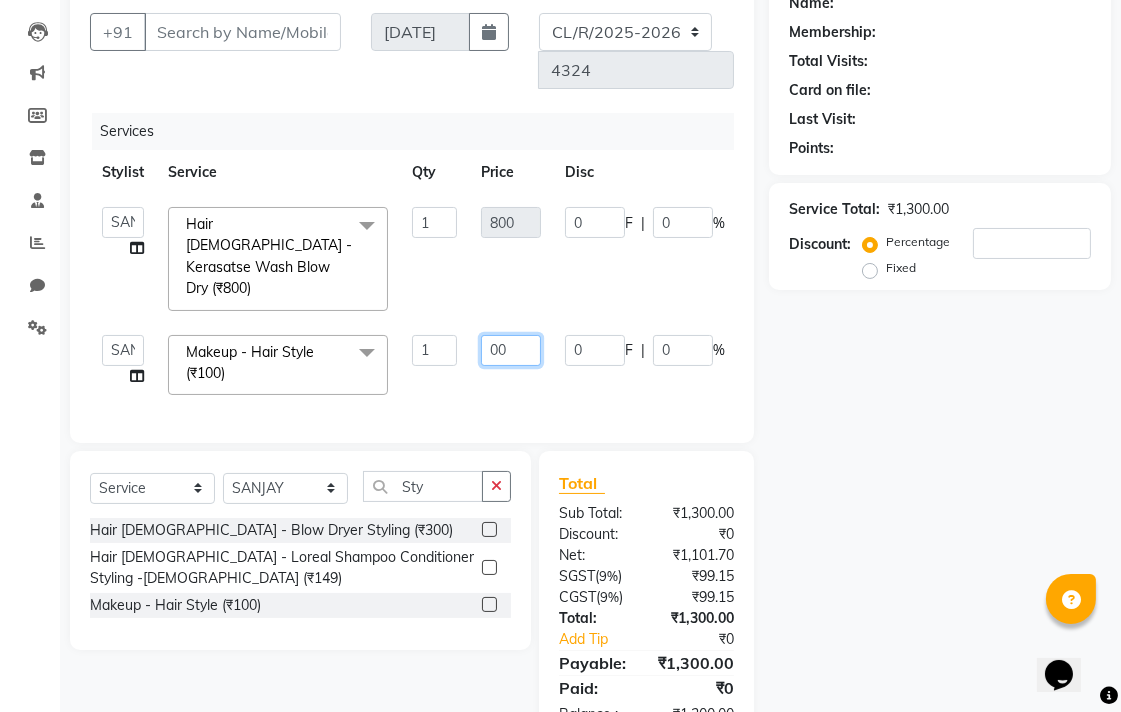 type on "700" 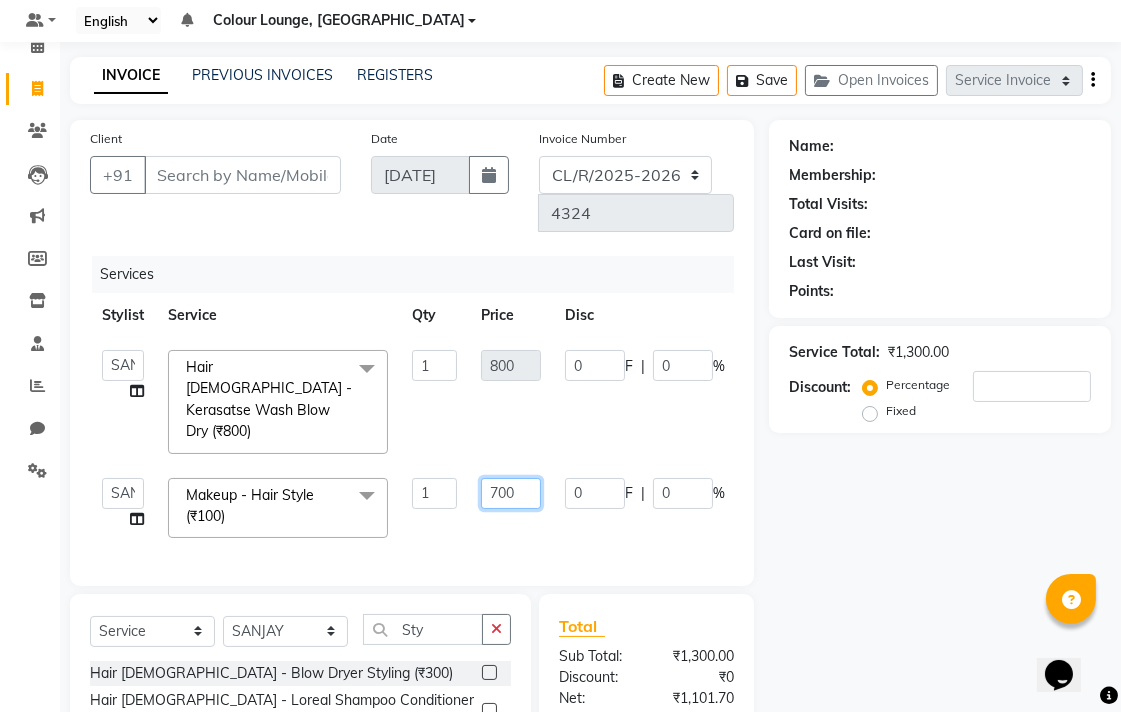 scroll, scrollTop: 0, scrollLeft: 0, axis: both 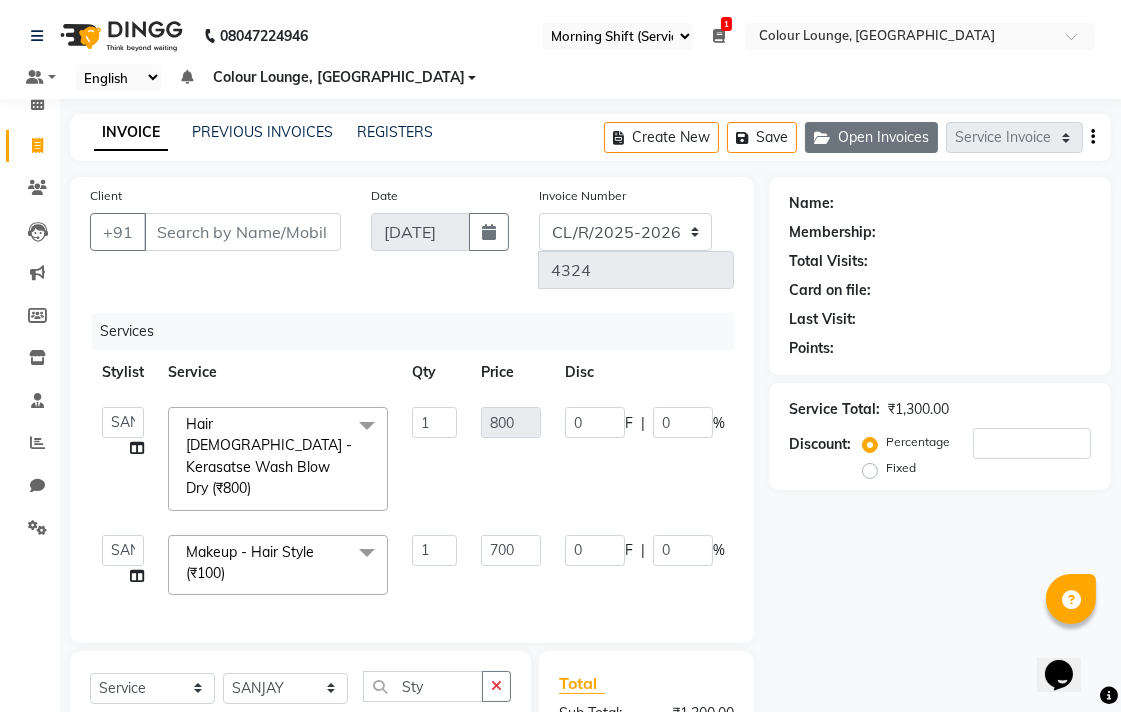 click on "Open Invoices" 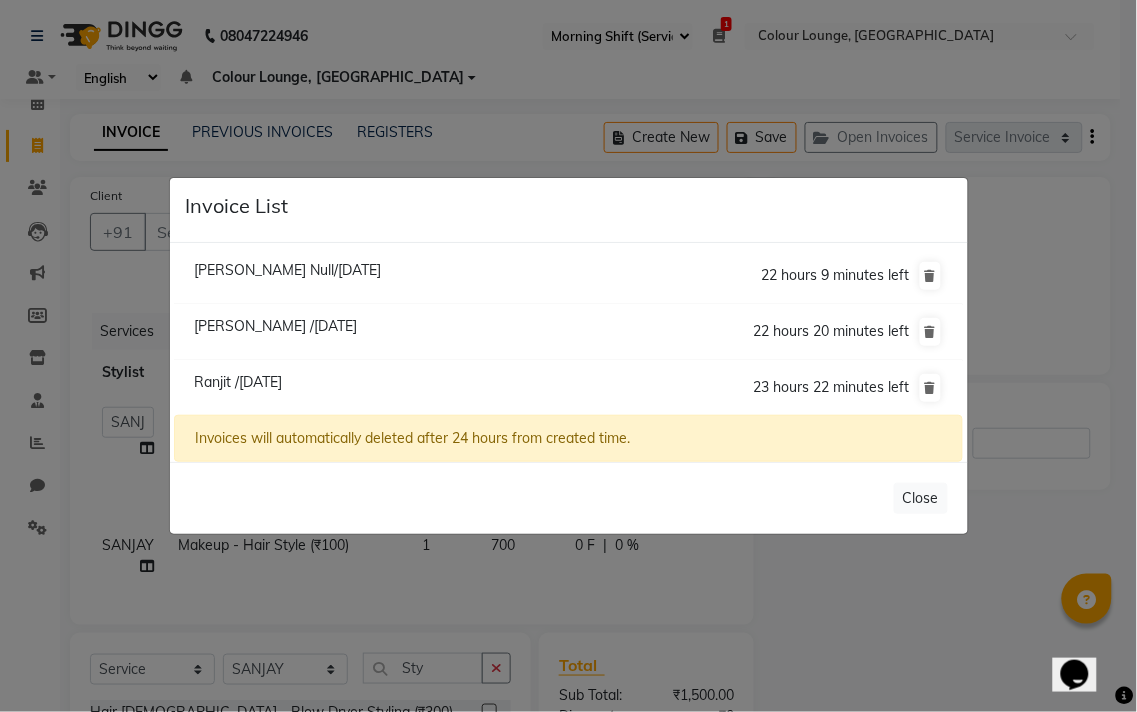 click on "Lovepreet /11 July 2025" 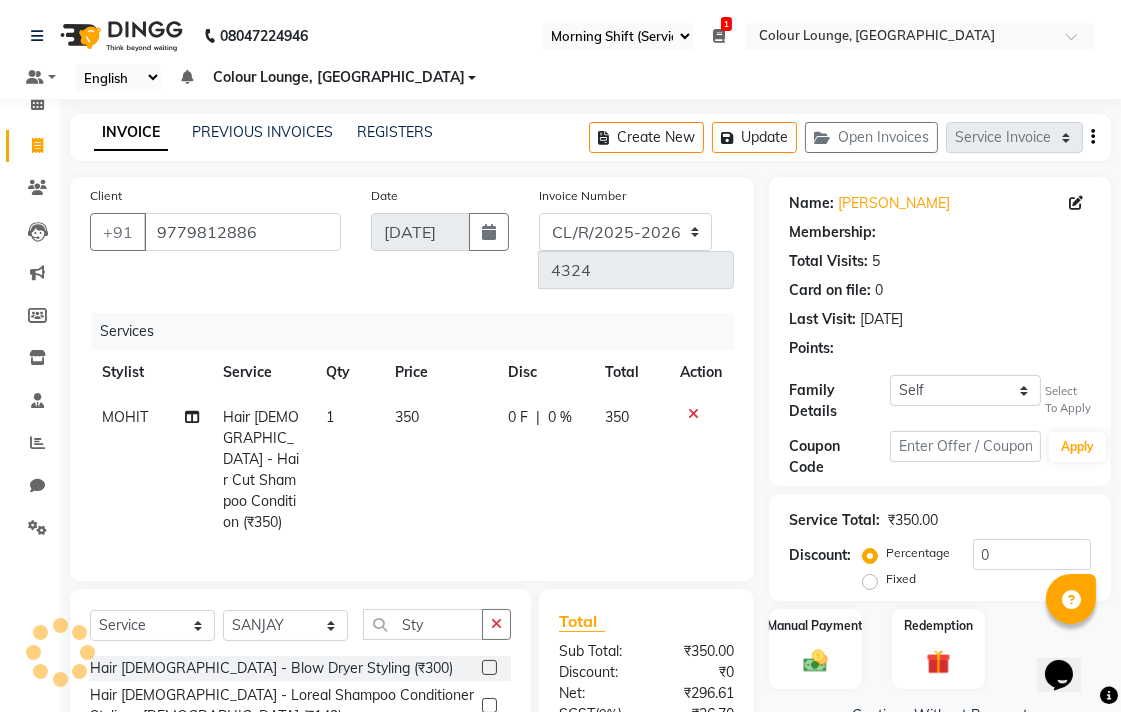 select on "1: Object" 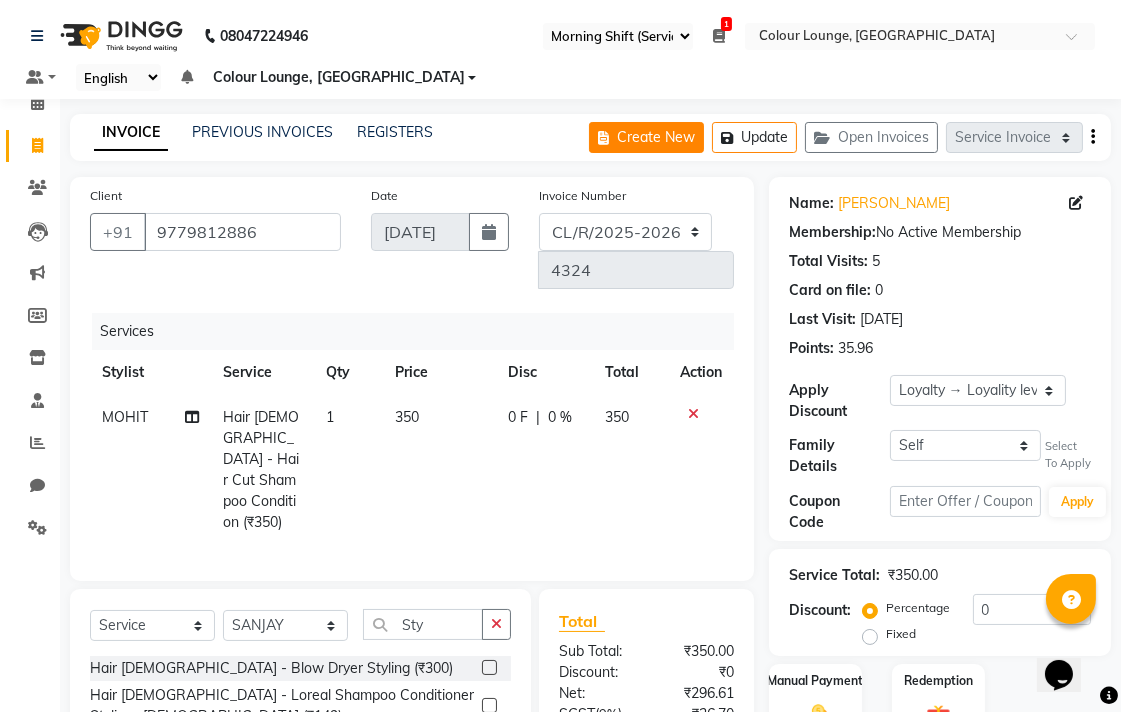 click on "Create New" 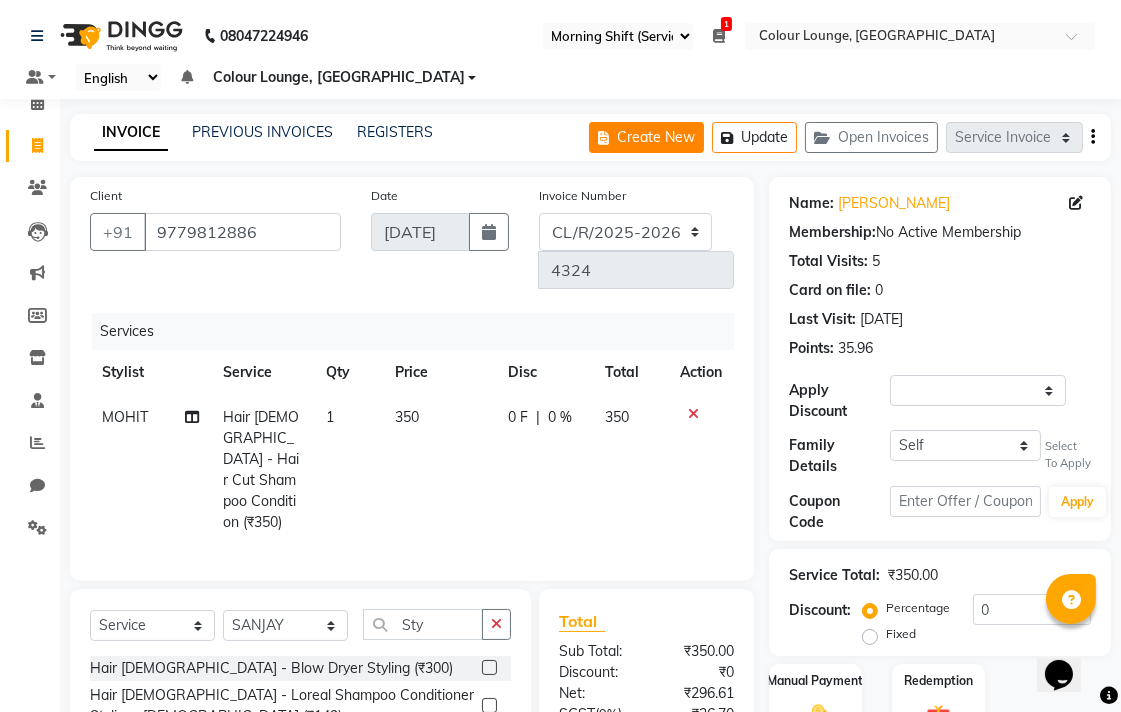 select on "service" 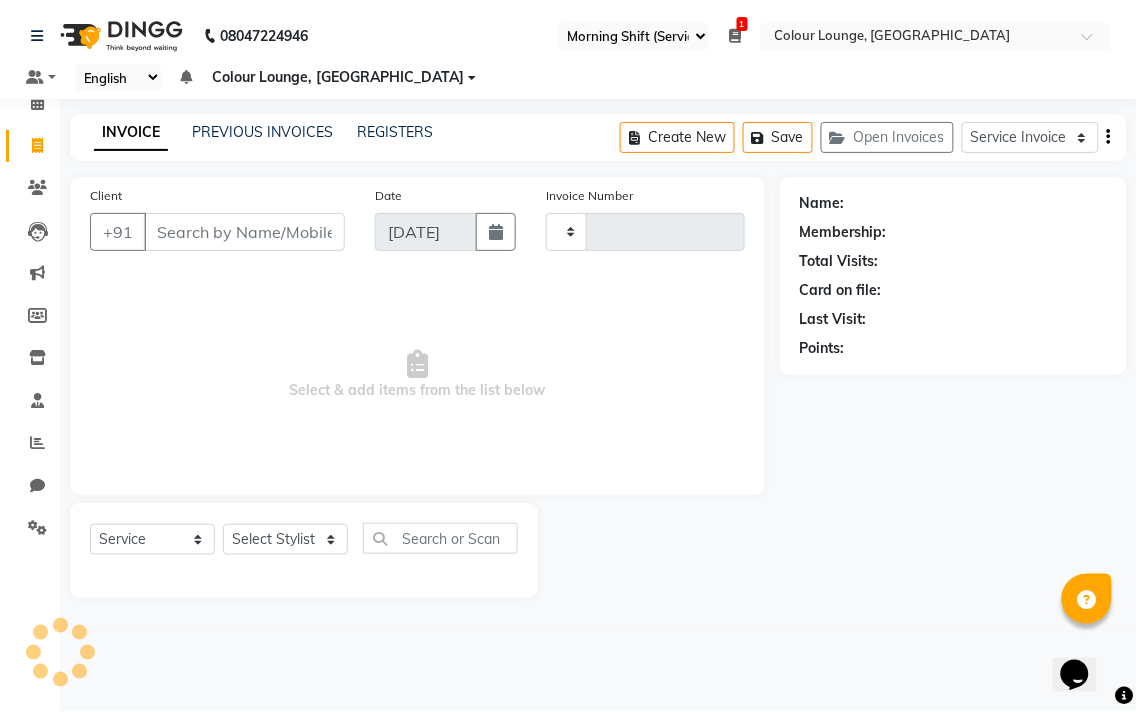 type on "4324" 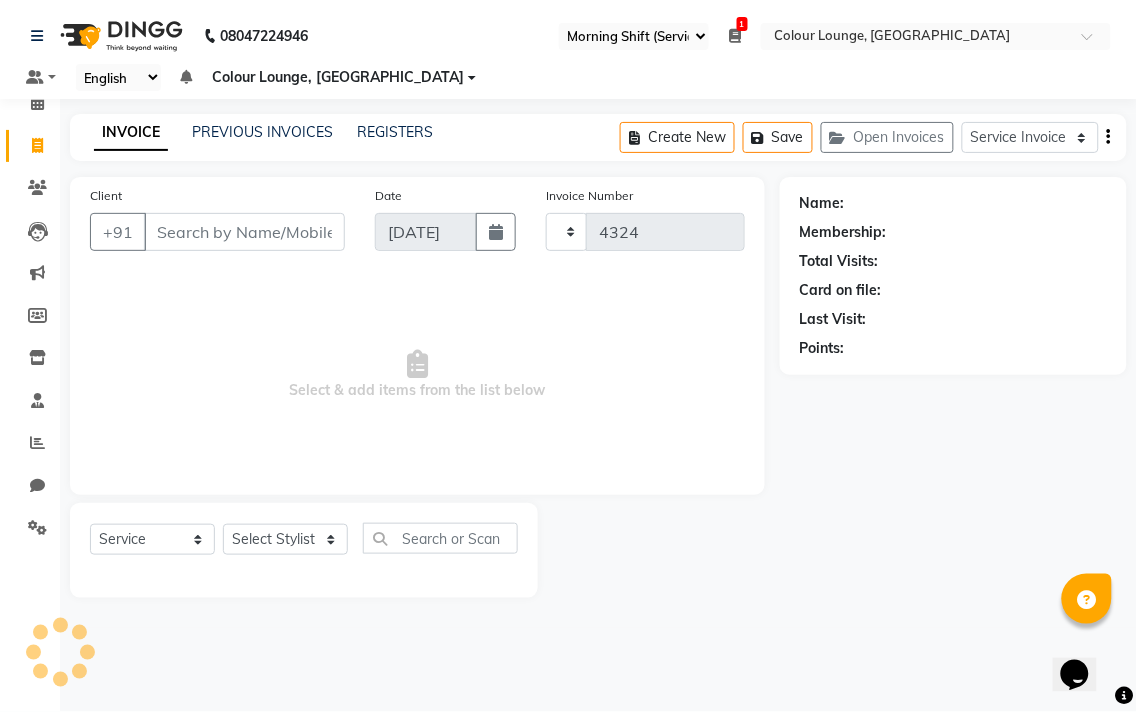 select on "8013" 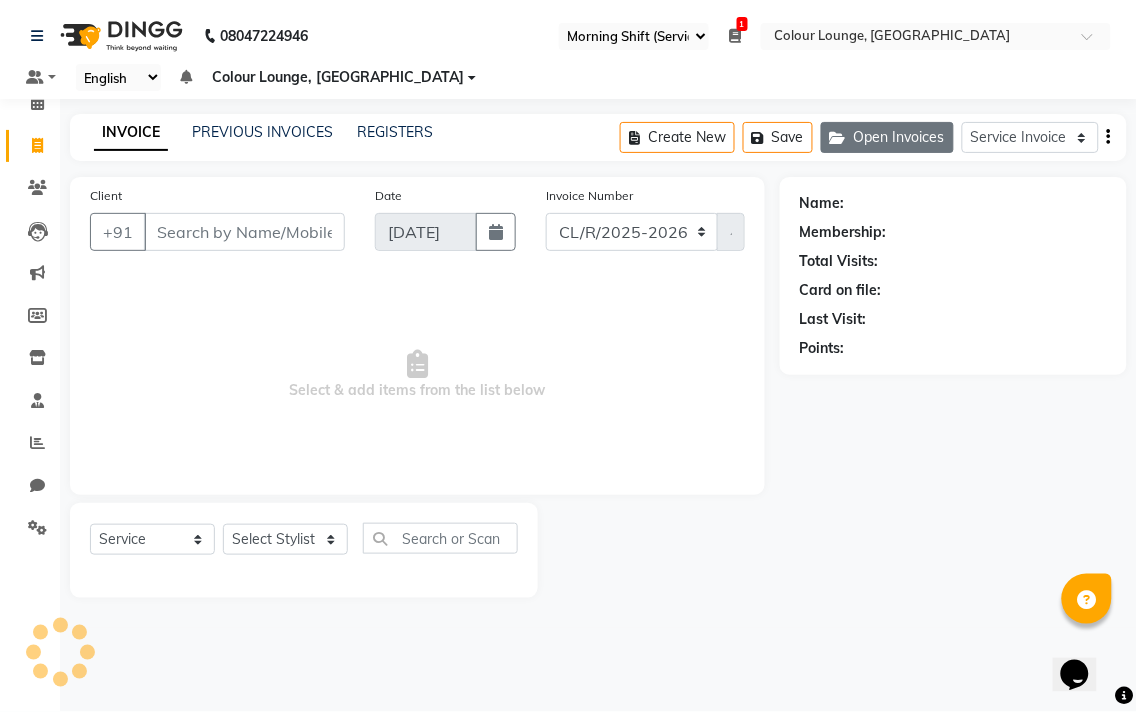 click on "Open Invoices" 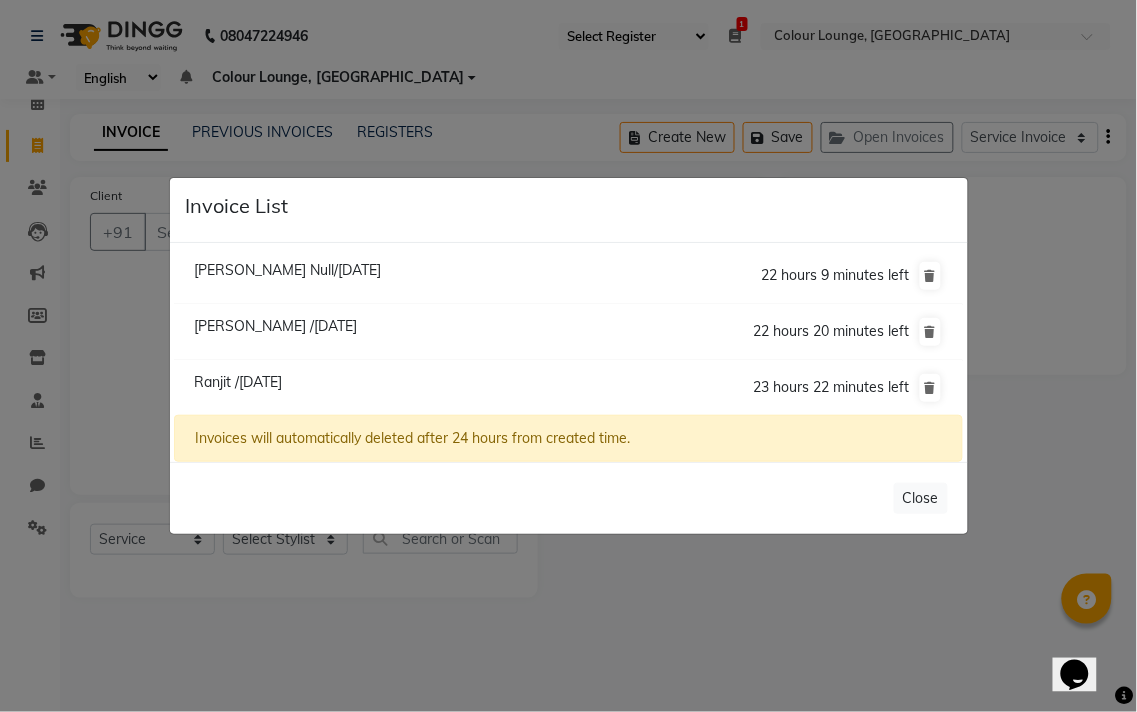 click on "Ranjit /11 July 2025" 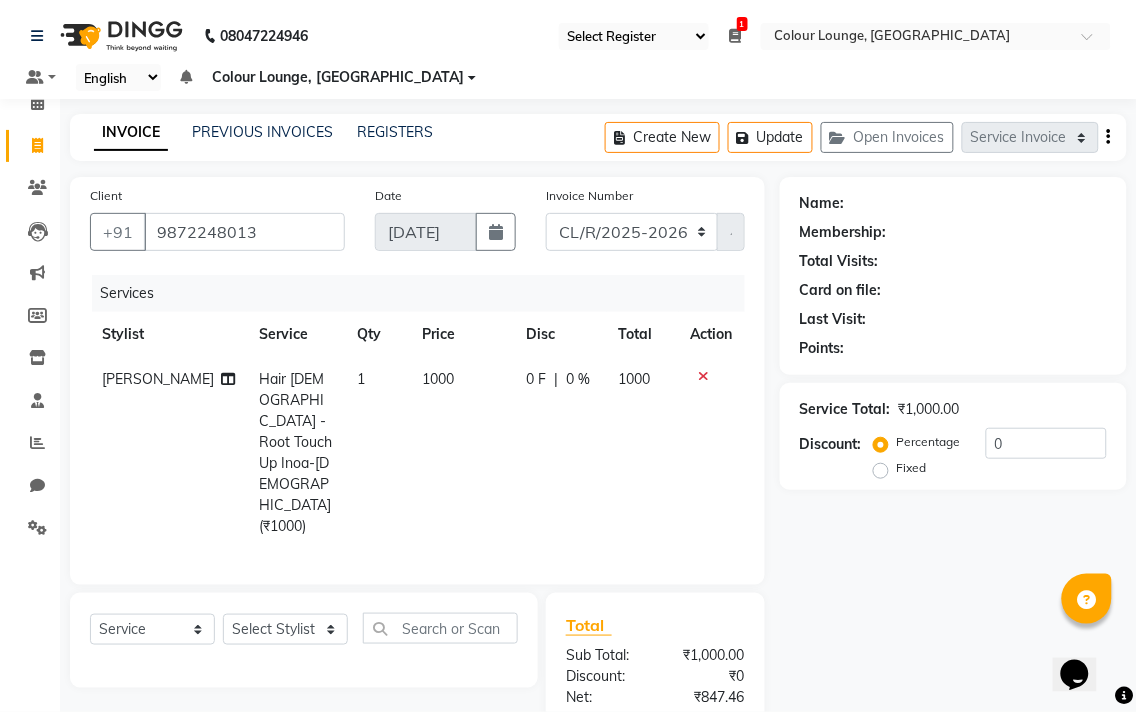 select on "1: Object" 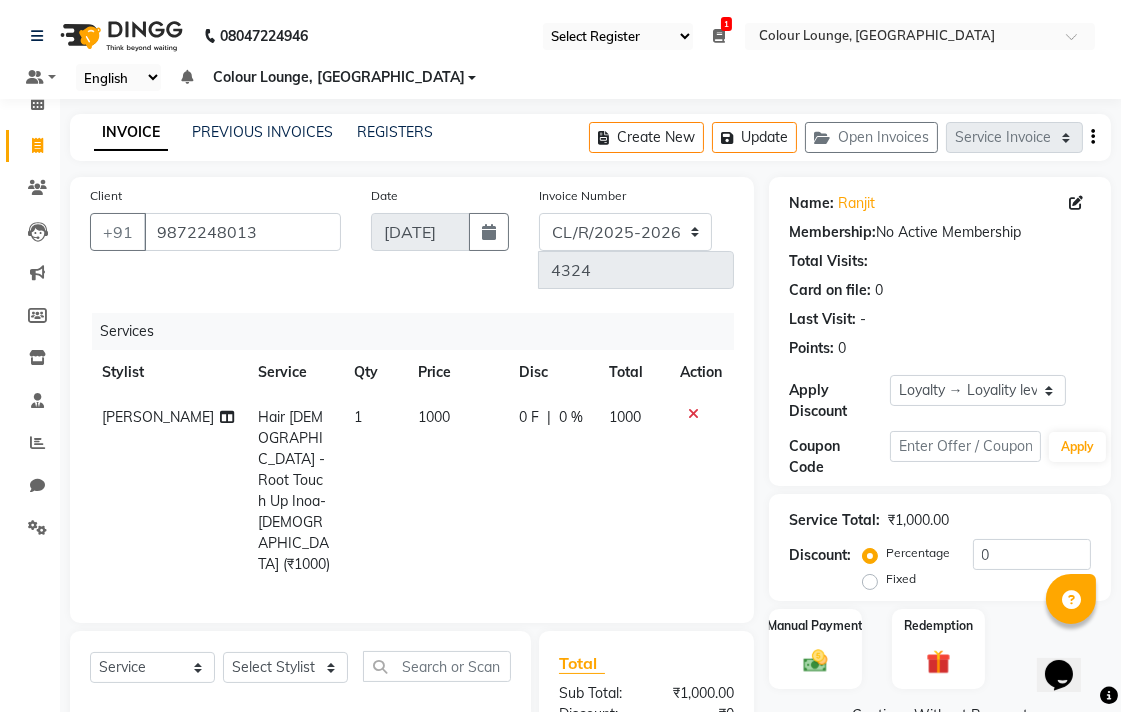 click 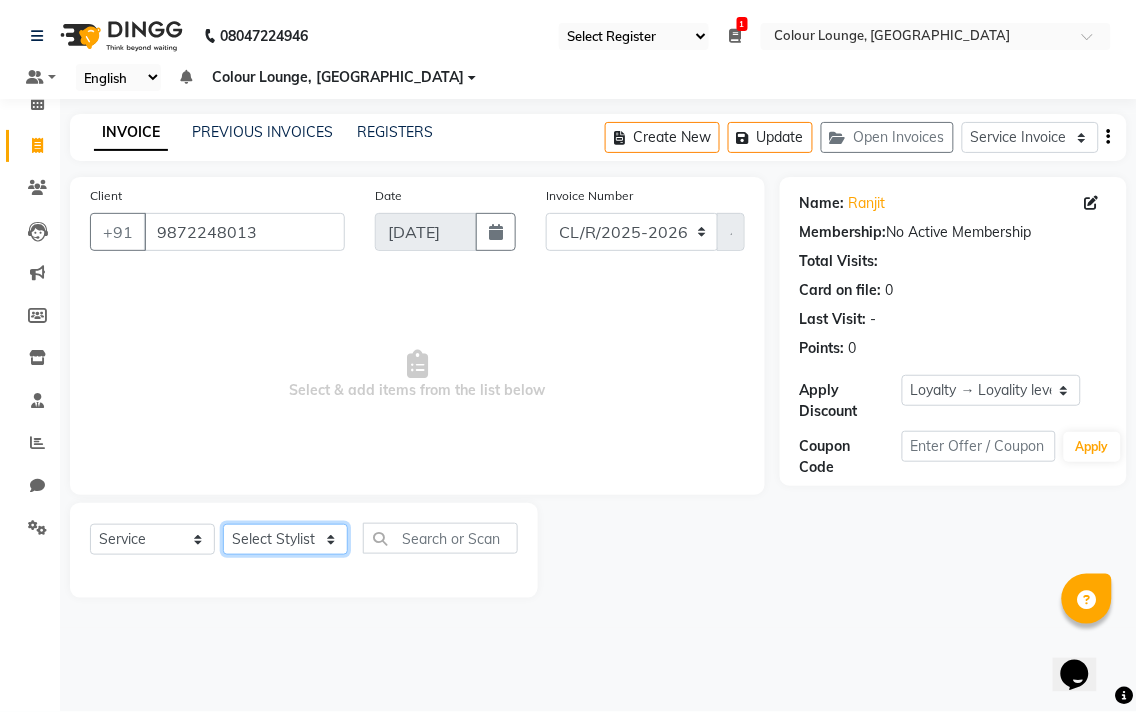 click on "Select Stylist Admin AMIT Birshika Colour Lounge, [GEOGRAPHIC_DATA] Colour Lounge, [GEOGRAPHIC_DATA] [PERSON_NAME] [PERSON_NAME] [PERSON_NAME] [PERSON_NAME] [PERSON_NAME] mam [PERSON_NAME] [PERSON_NAME] [PERSON_NAME] MOHIT [PERSON_NAME] POOJA [PERSON_NAME] [PERSON_NAME] [PERSON_NAME] guard [PERSON_NAME] [PERSON_NAME] [PERSON_NAME] [PERSON_NAME] SAMEER [PERSON_NAME] [PERSON_NAME] [PERSON_NAME] [PERSON_NAME] [PERSON_NAME] [PERSON_NAME] VISHAL [PERSON_NAME]" 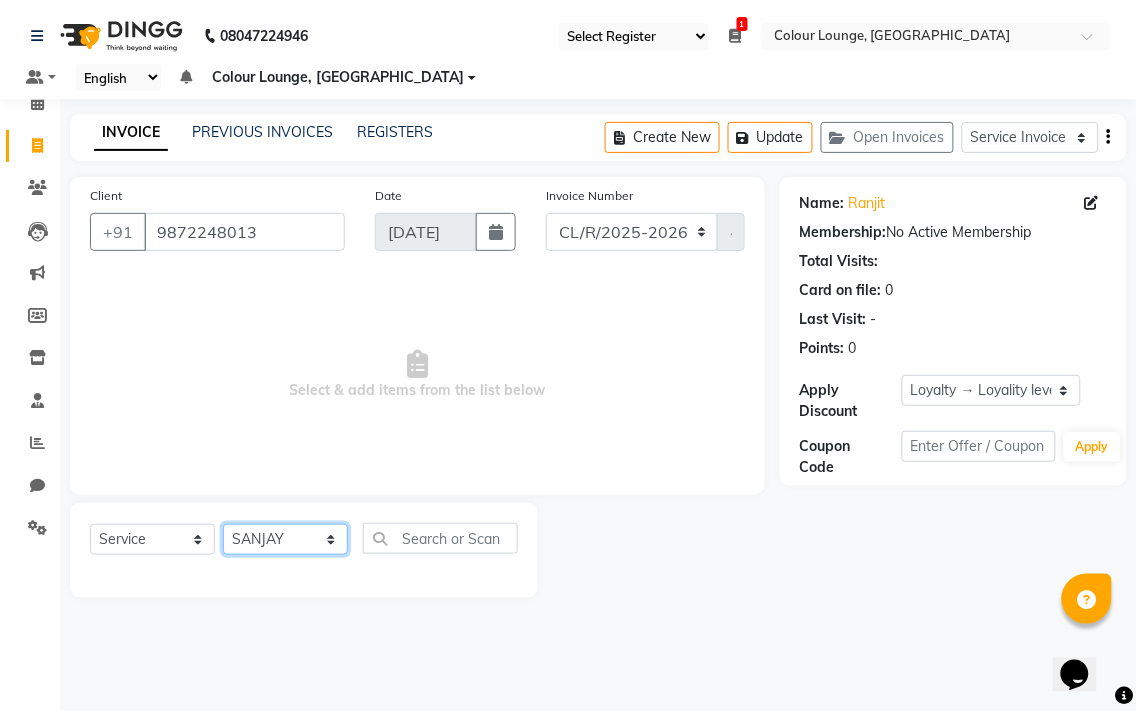 click on "Select Stylist Admin AMIT Birshika Colour Lounge, [GEOGRAPHIC_DATA] Colour Lounge, [GEOGRAPHIC_DATA] [PERSON_NAME] [PERSON_NAME] [PERSON_NAME] [PERSON_NAME] [PERSON_NAME] mam [PERSON_NAME] [PERSON_NAME] [PERSON_NAME] MOHIT [PERSON_NAME] POOJA [PERSON_NAME] [PERSON_NAME] [PERSON_NAME] guard [PERSON_NAME] [PERSON_NAME] [PERSON_NAME] [PERSON_NAME] SAMEER [PERSON_NAME] [PERSON_NAME] [PERSON_NAME] [PERSON_NAME] [PERSON_NAME] [PERSON_NAME] VISHAL [PERSON_NAME]" 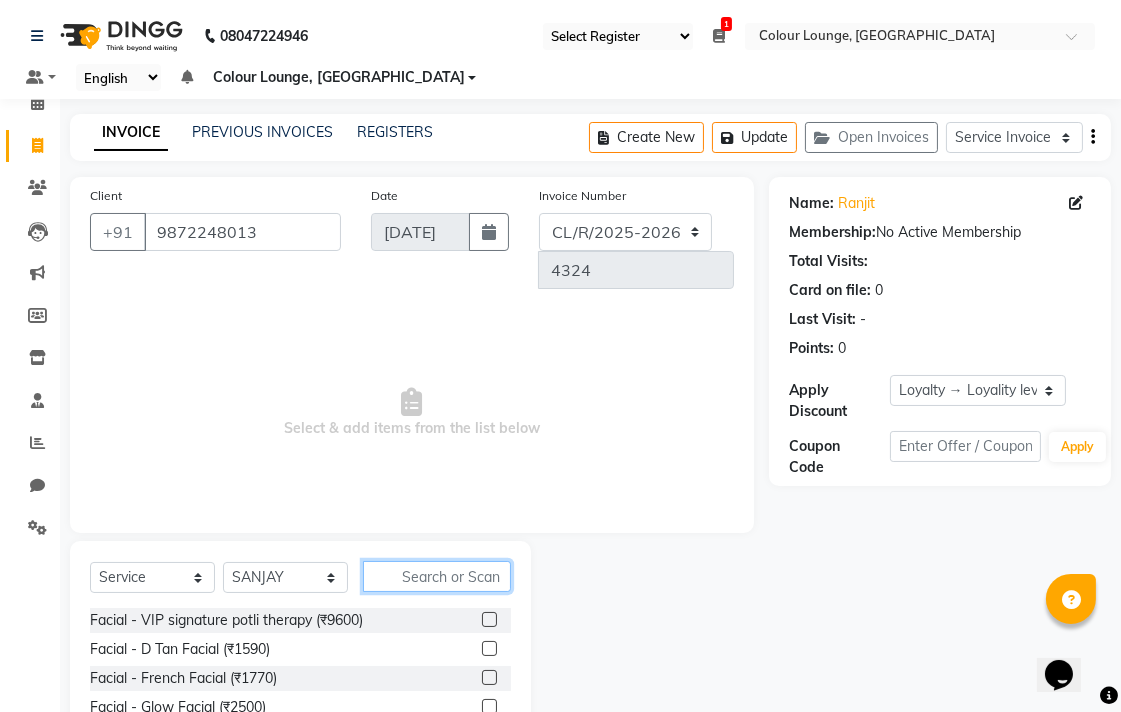click 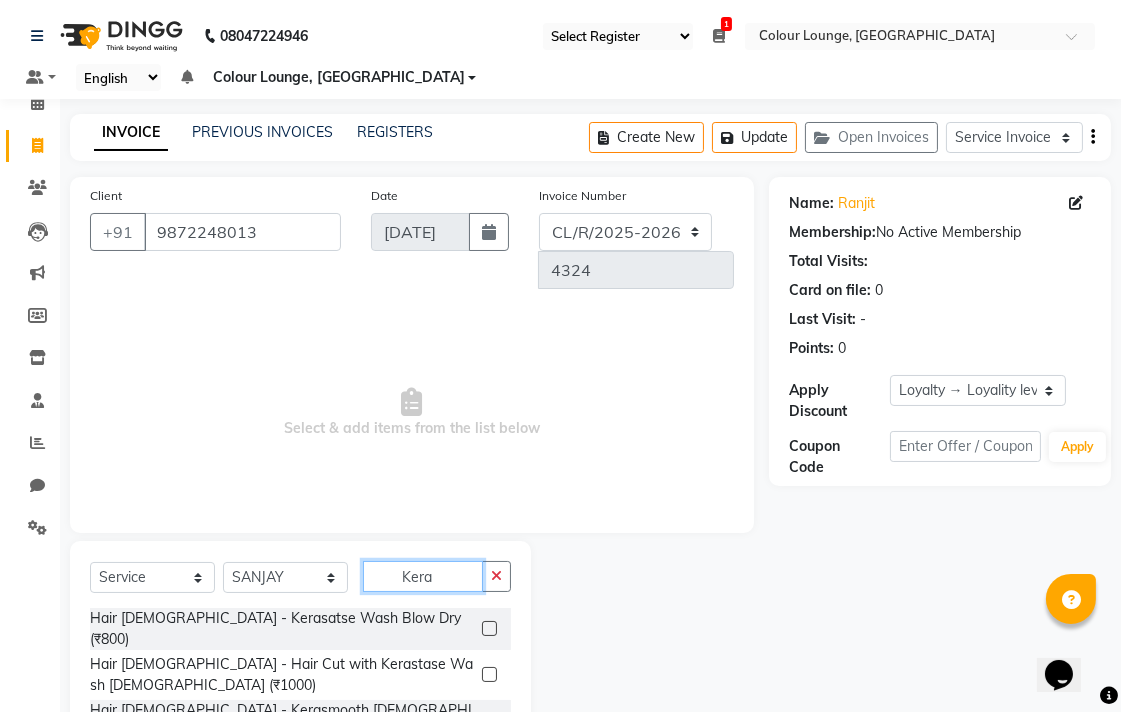 type on "Kera" 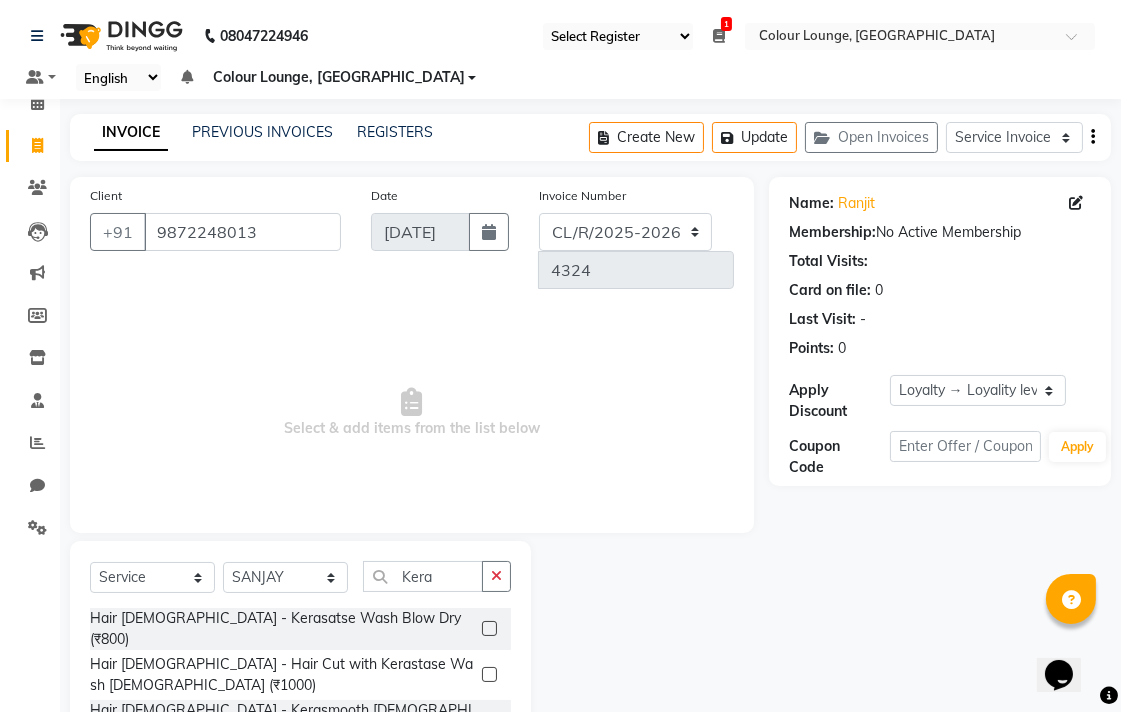 click 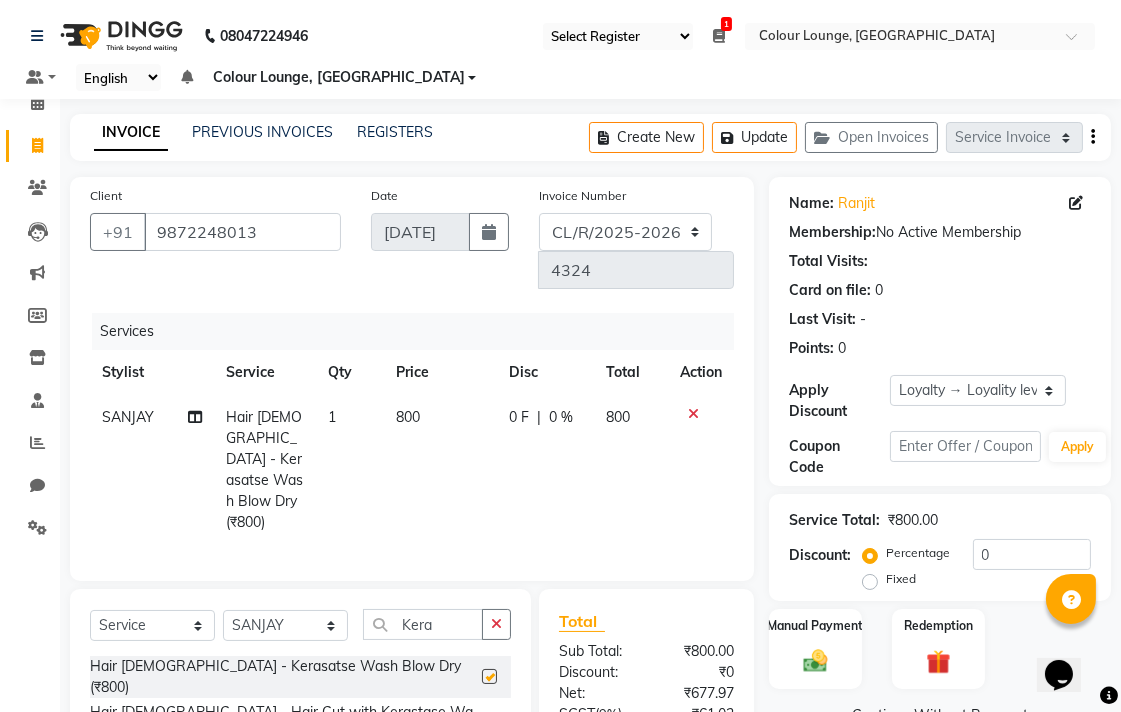 checkbox on "false" 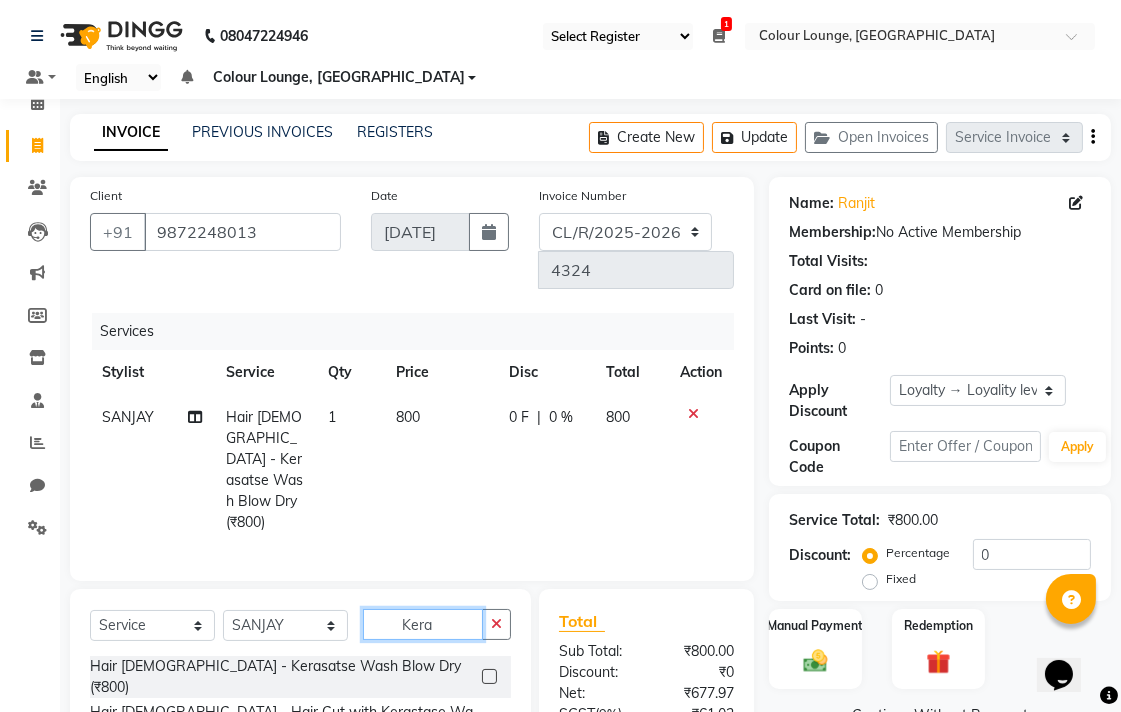 click on "Kera" 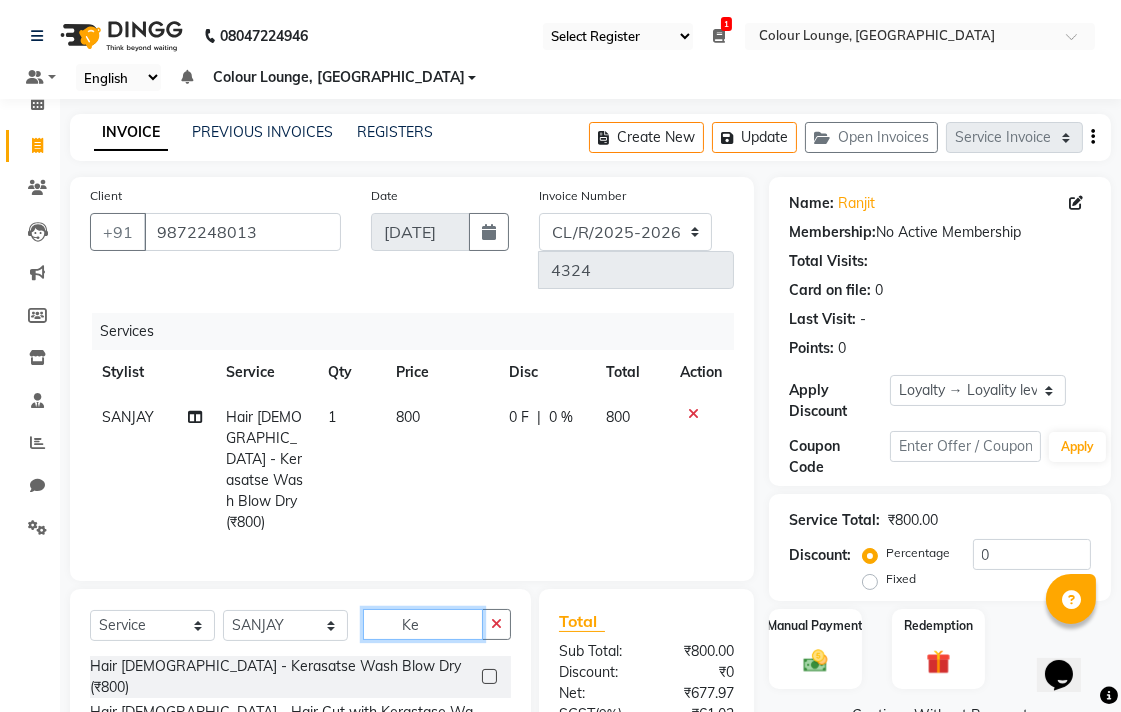 type on "K" 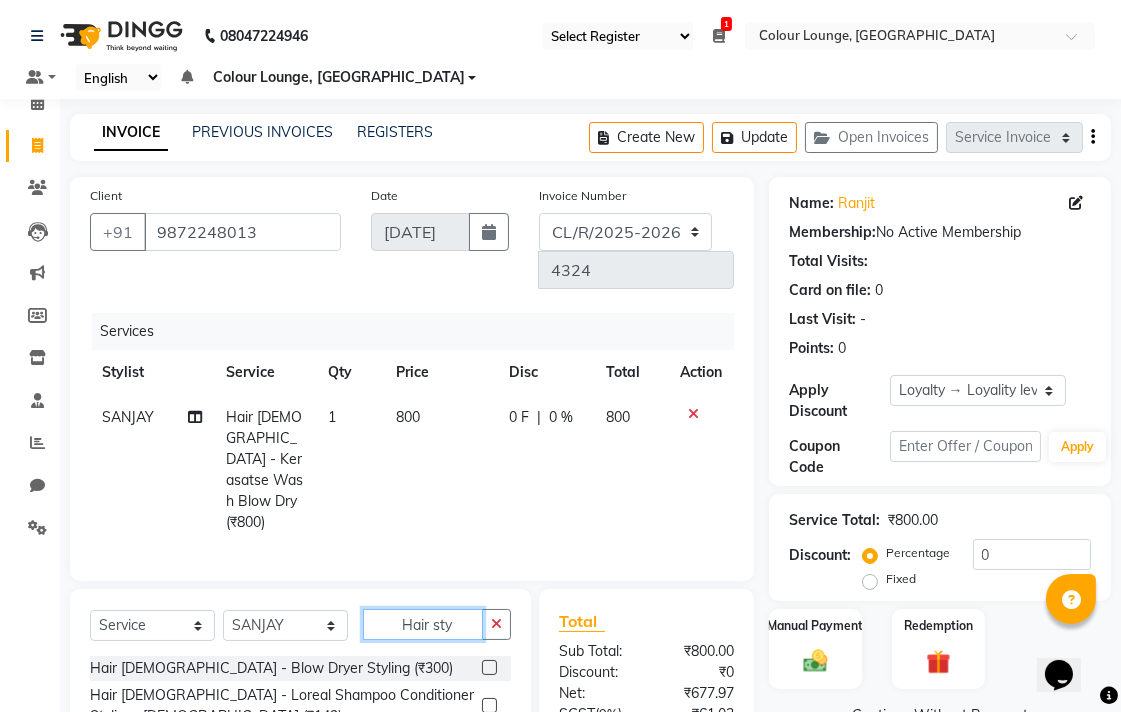type on "Hair sty" 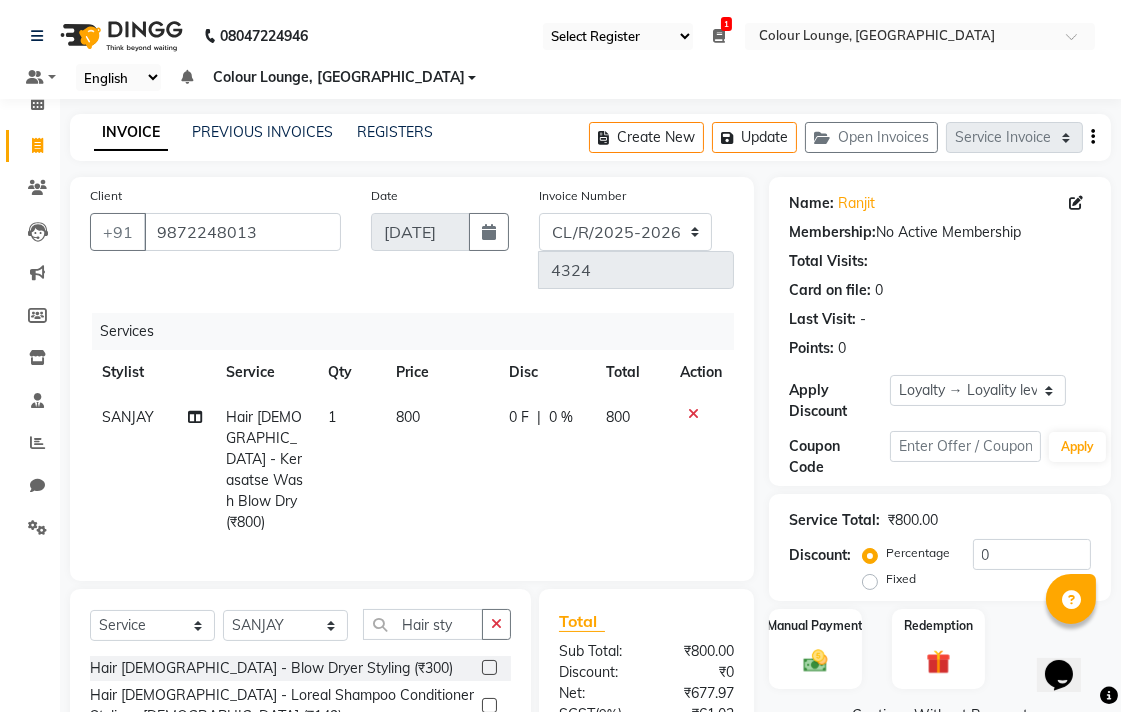 click 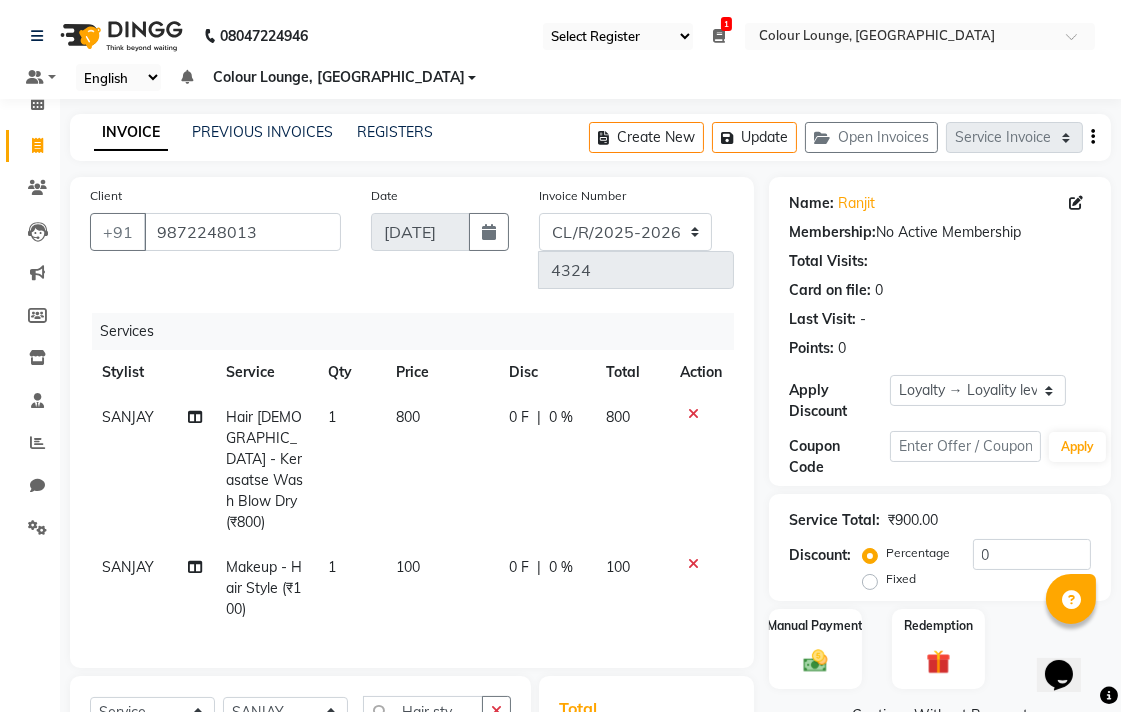 checkbox on "false" 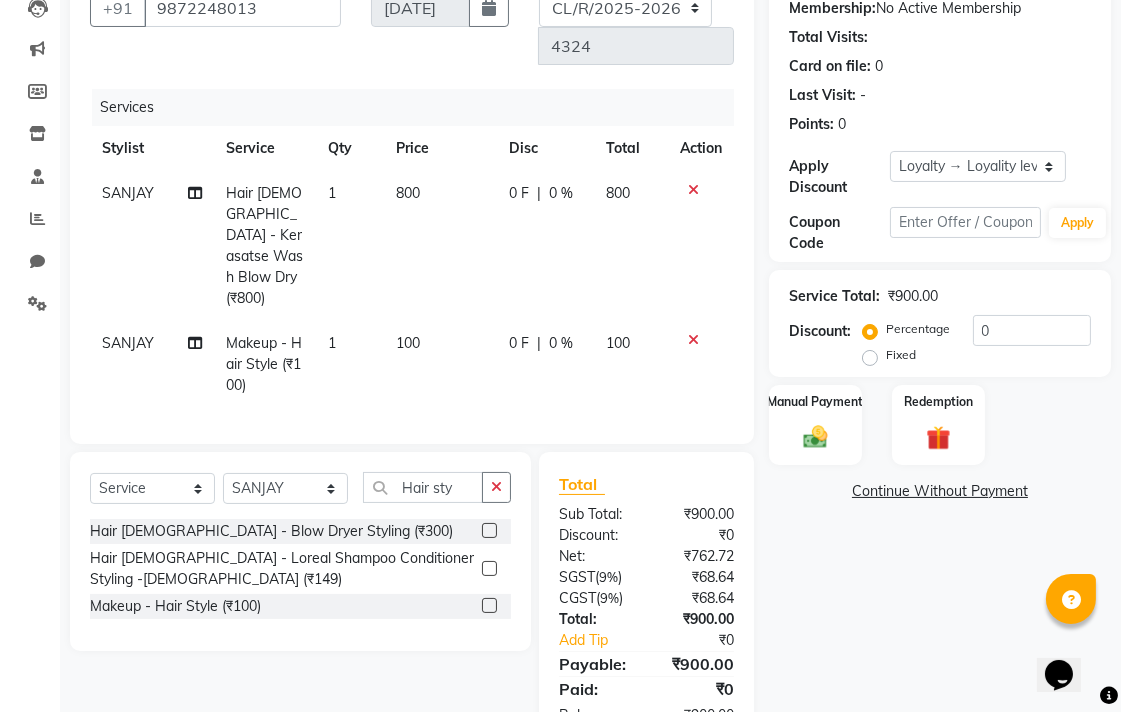 click on "100" 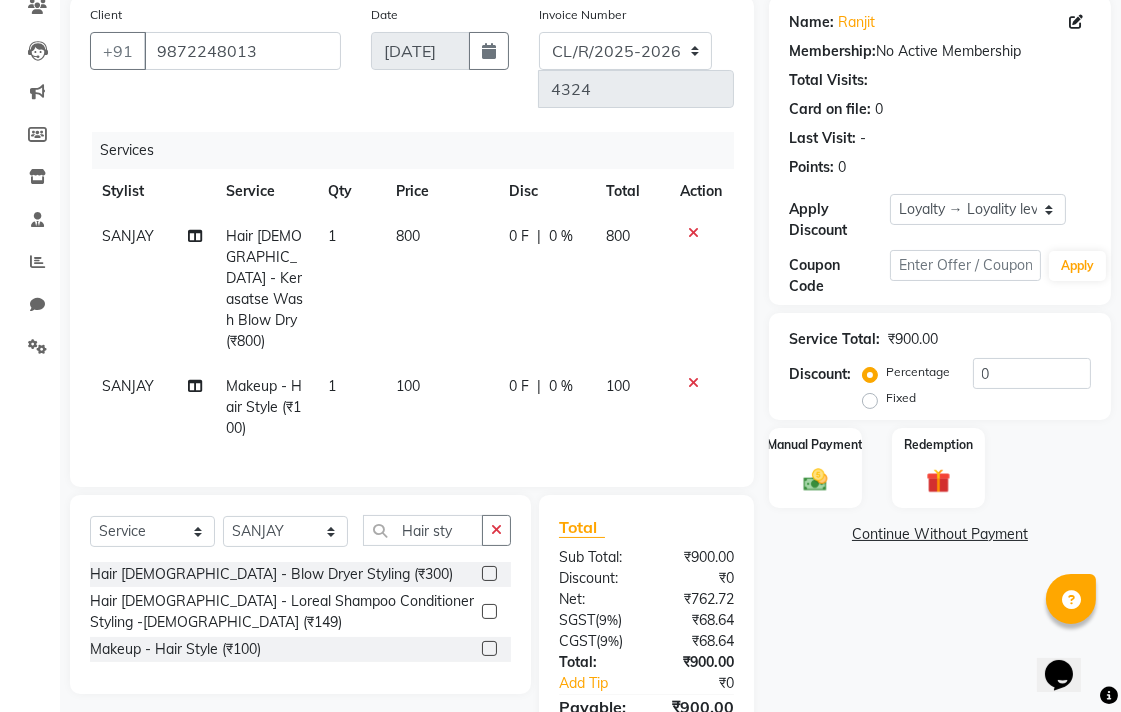 select on "70164" 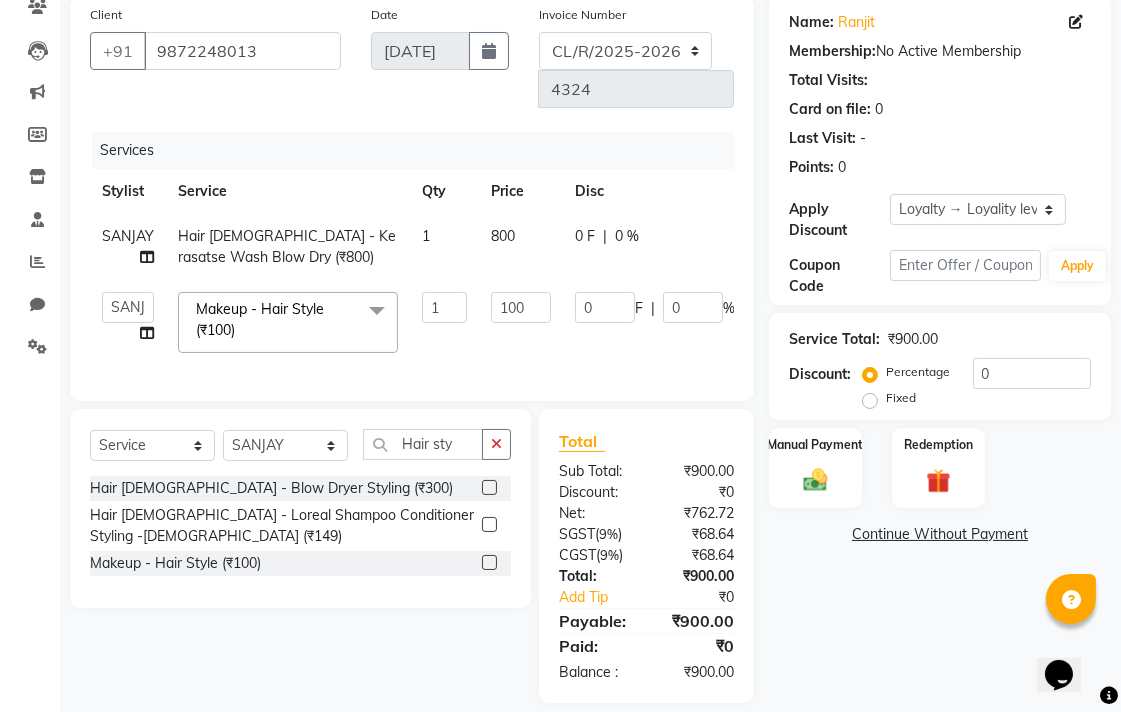 click on "1" 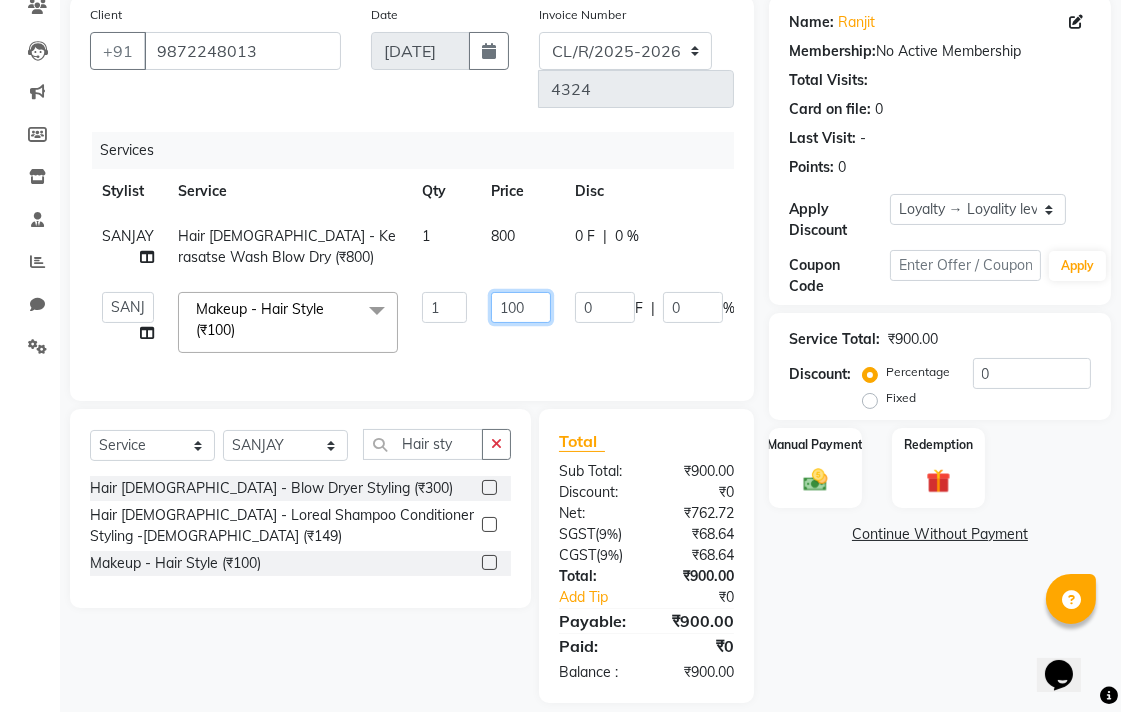 click on "100" 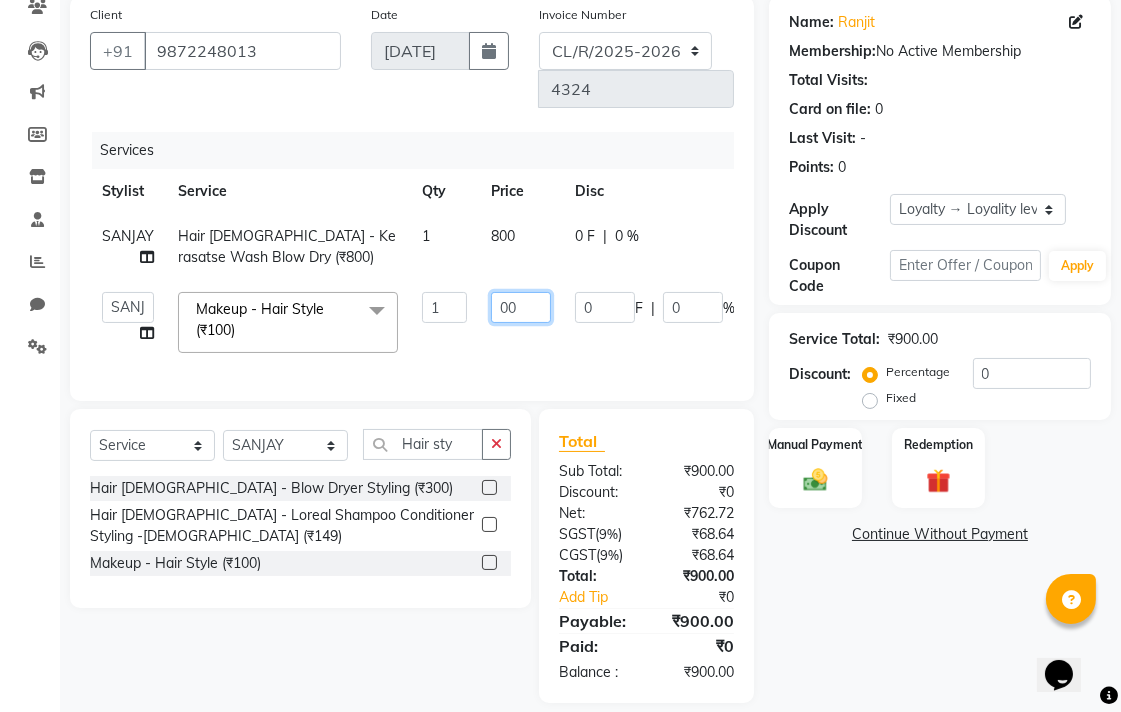 type on "700" 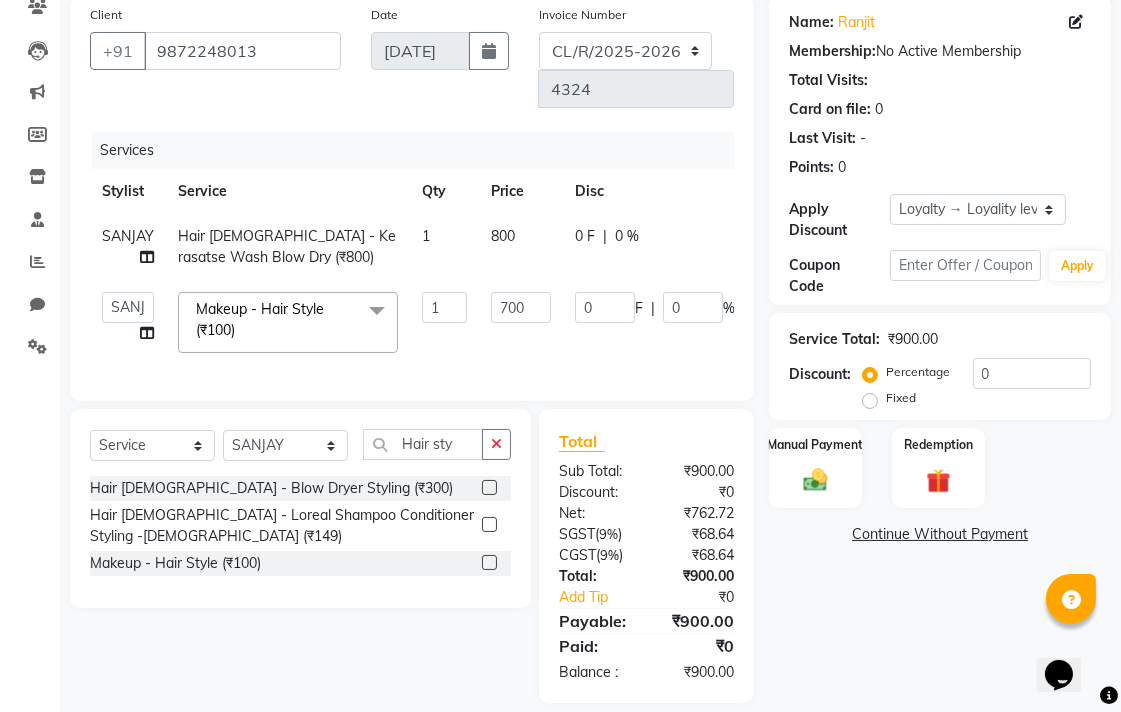 click on "Name: Ranjit  Membership:  No Active Membership  Total Visits:   Card on file:  0 Last Visit:   - Points:   0  Apply Discount Select  Loyalty → Loyality level 1  Coupon → Sukriti Gift Voucher Coupon → Sukriti Gift Voucher Coupon → Sukriti Gift Voucher Coupon → Sukriti Gift Voucher Coupon Code Apply Service Total:  ₹900.00  Discount:  Percentage   Fixed  0 Manual Payment Redemption  Continue Without Payment" 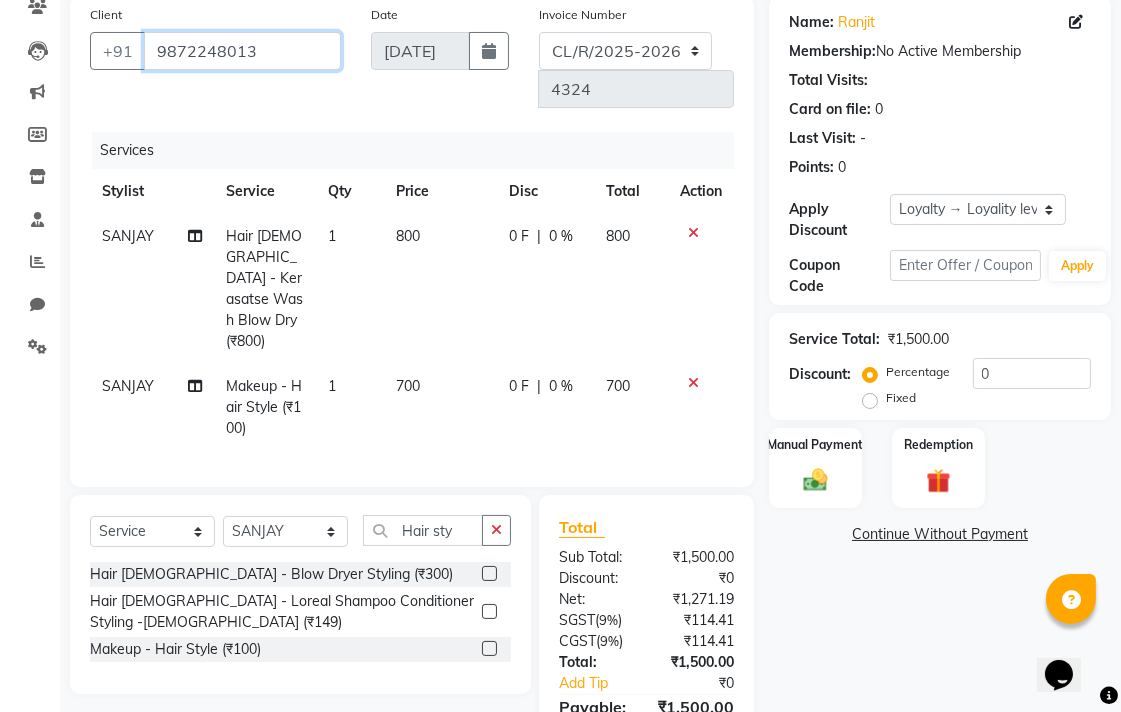 click on "9872248013" at bounding box center (242, 51) 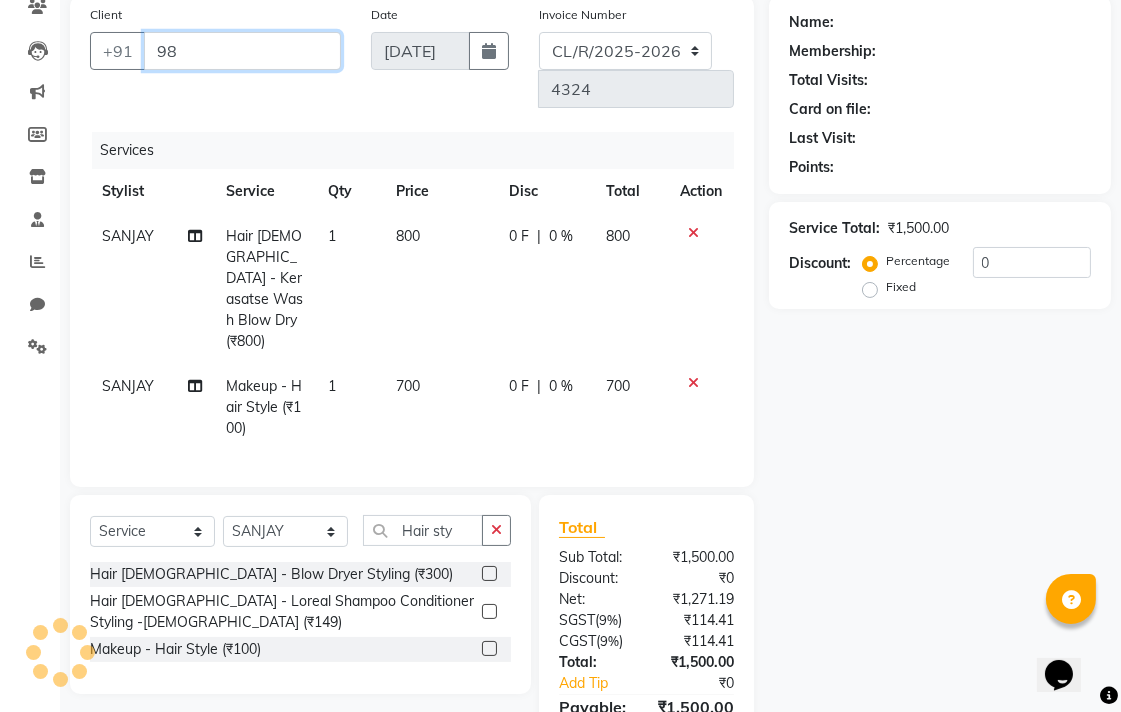 type on "9" 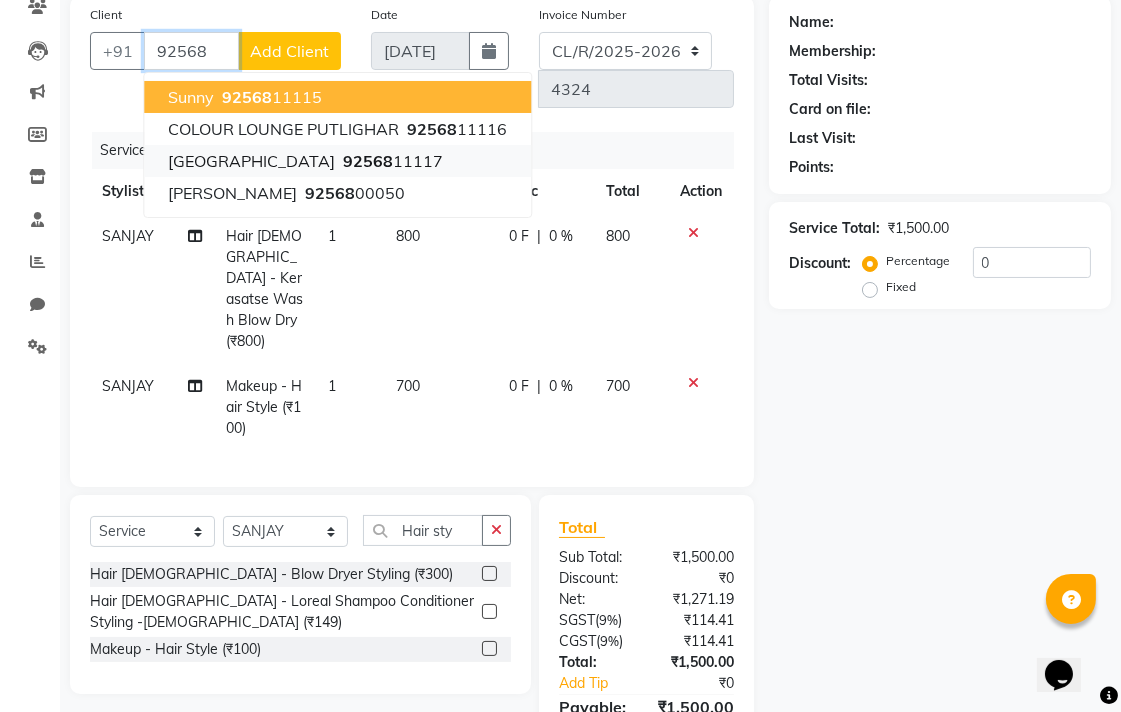 click on "92568 11117" at bounding box center [391, 161] 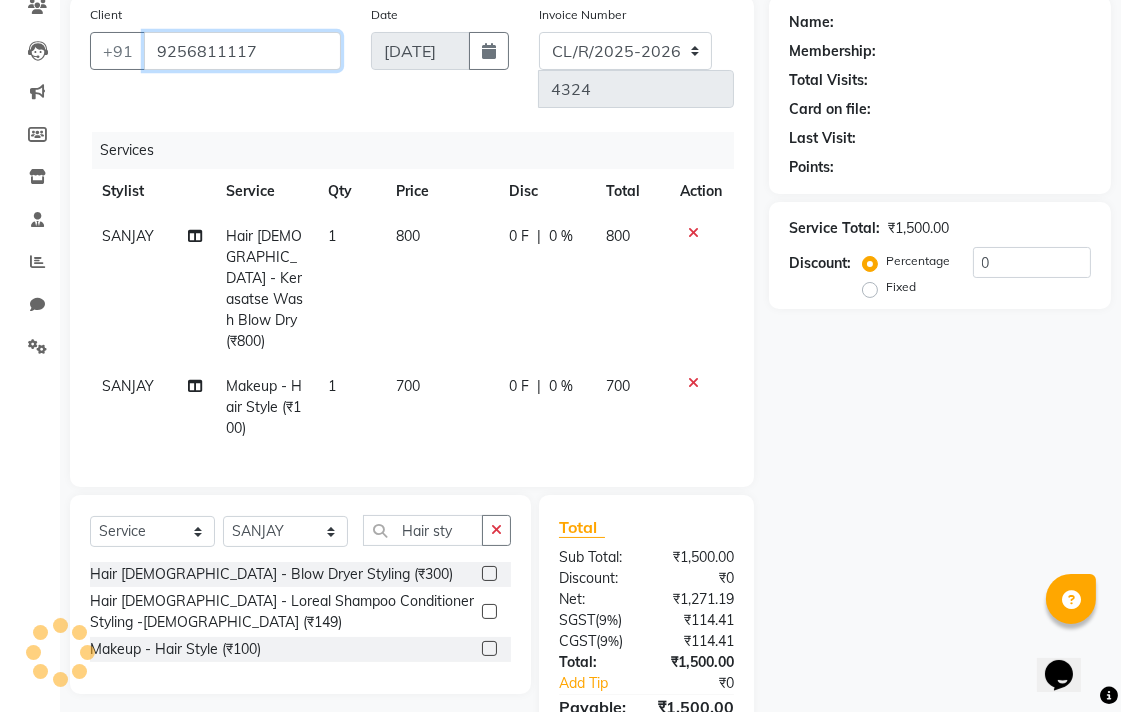 type on "9256811117" 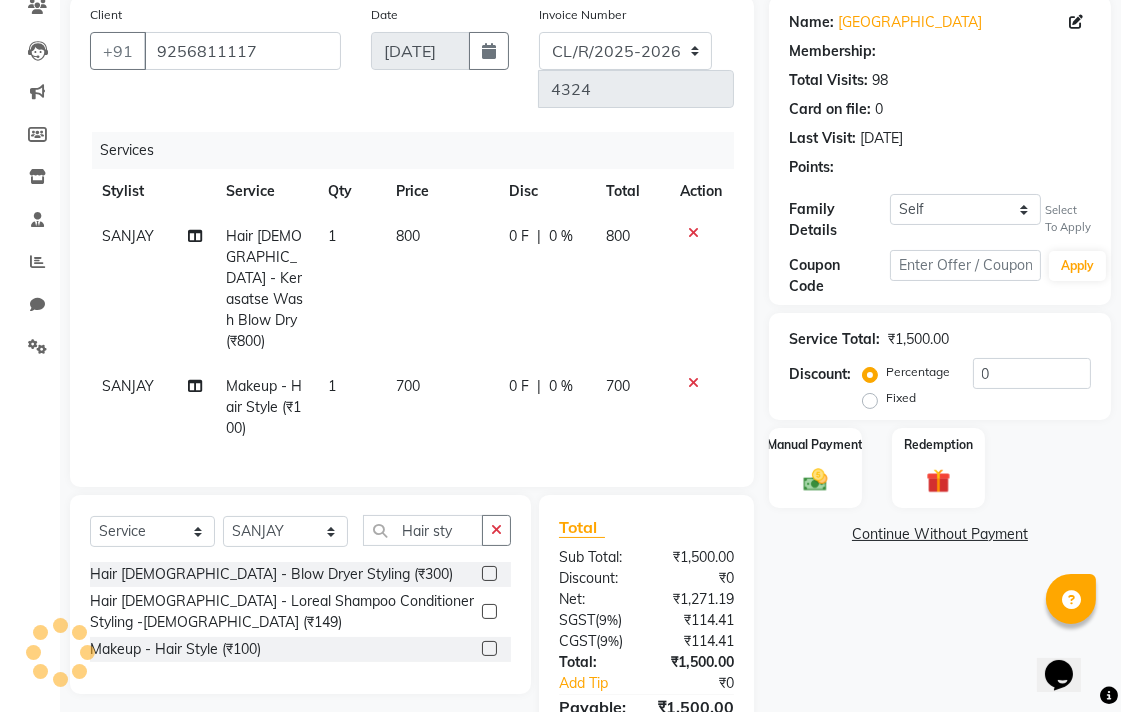 select on "1: Object" 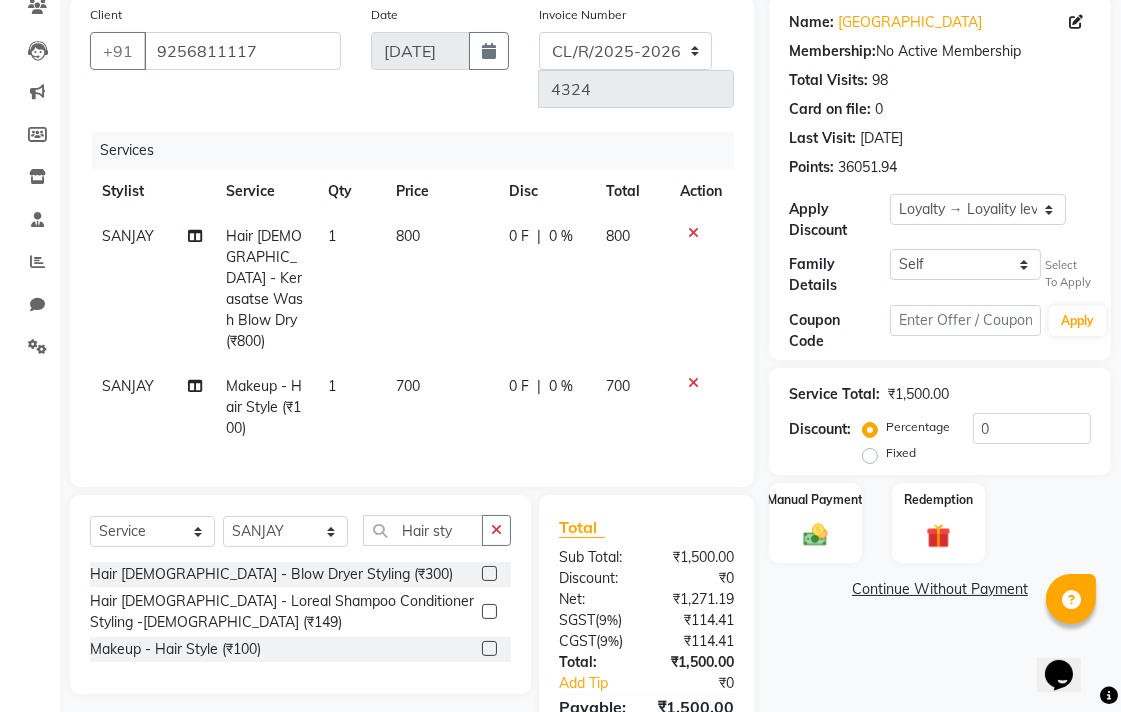 scroll, scrollTop: 224, scrollLeft: 0, axis: vertical 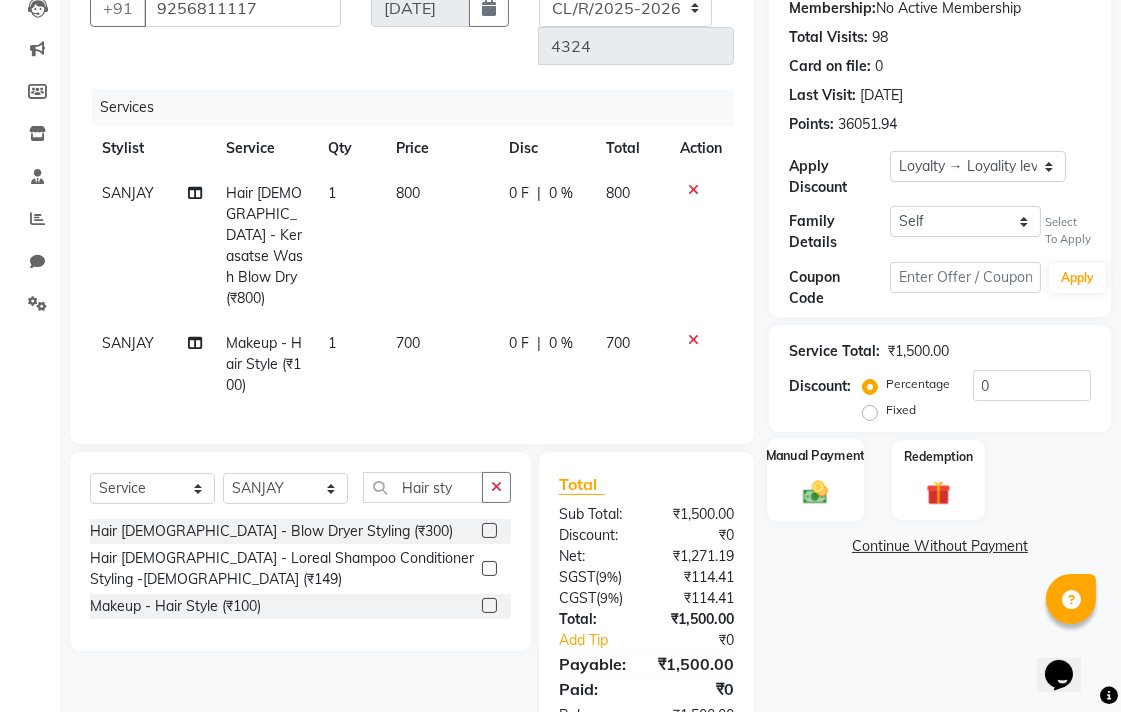 click 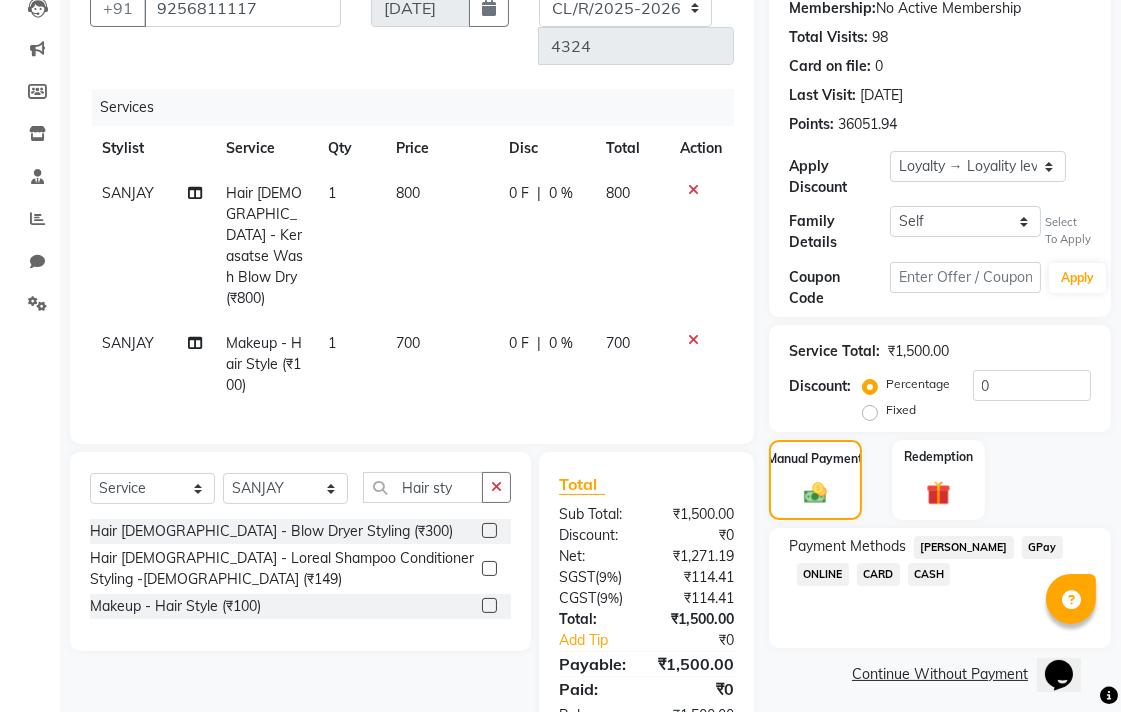 click on "GPay" 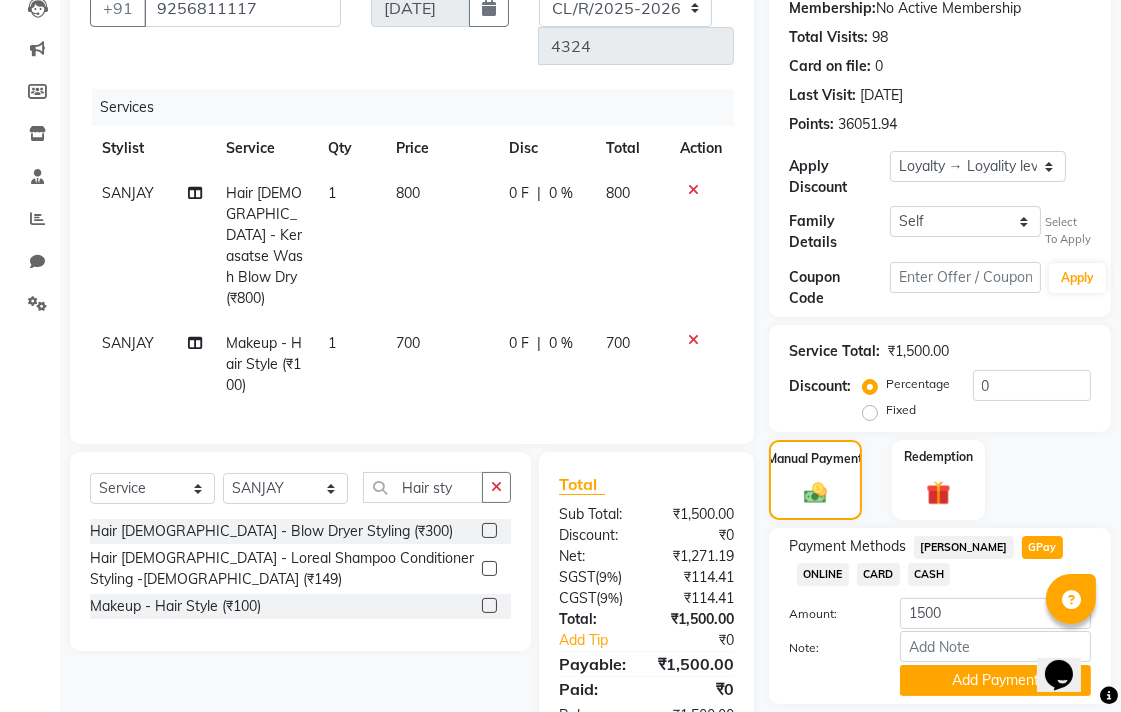 scroll, scrollTop: 287, scrollLeft: 0, axis: vertical 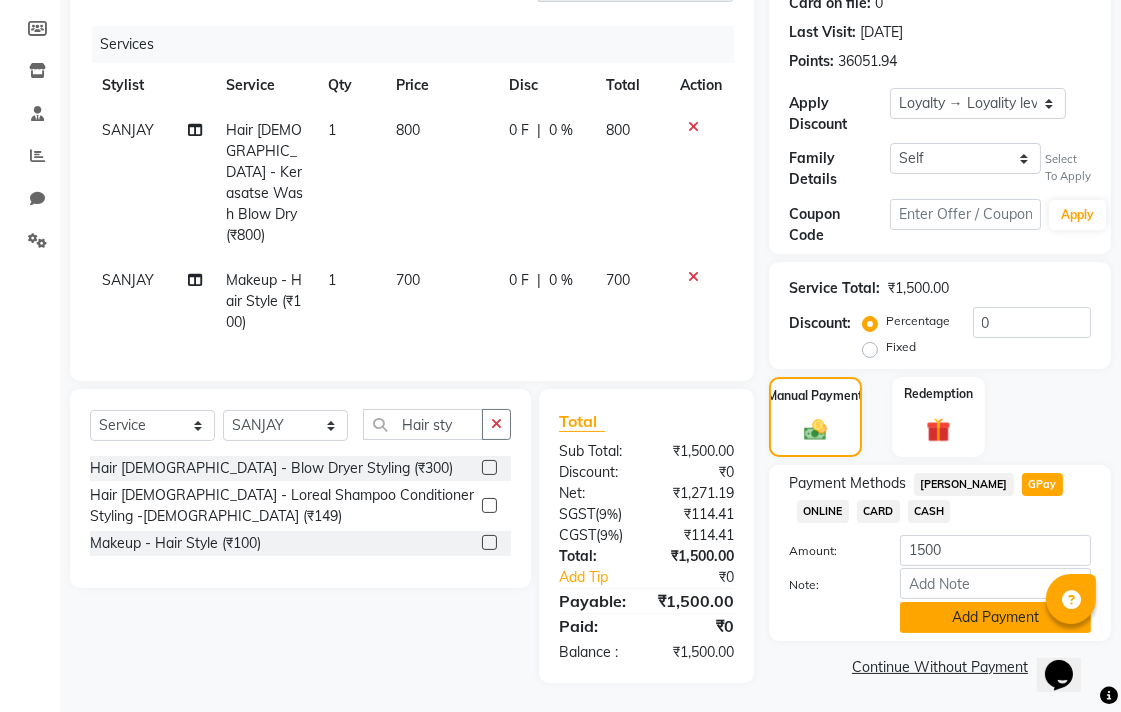 click on "Add Payment" 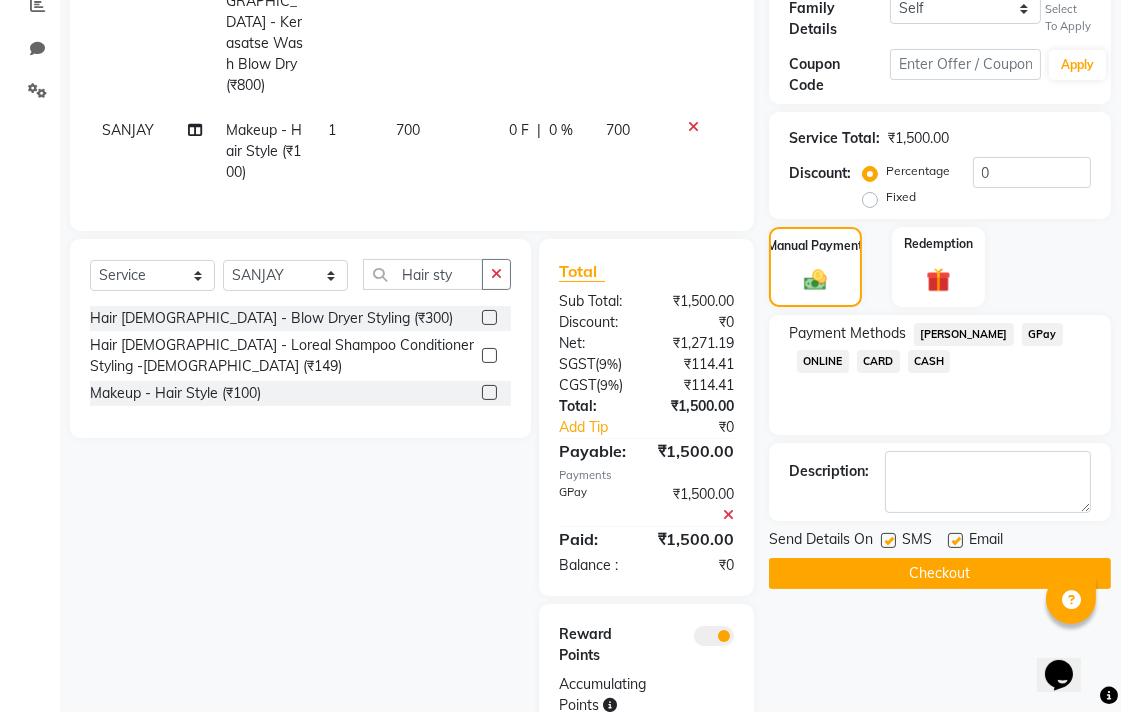 scroll, scrollTop: 448, scrollLeft: 0, axis: vertical 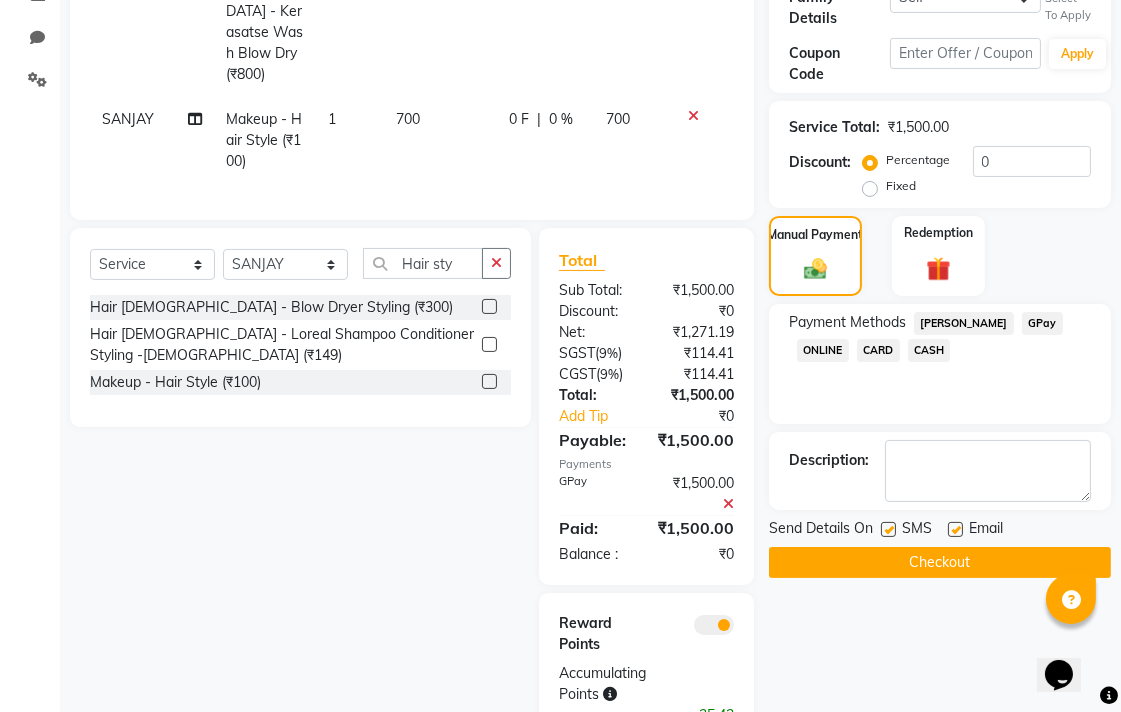 click on "Checkout" 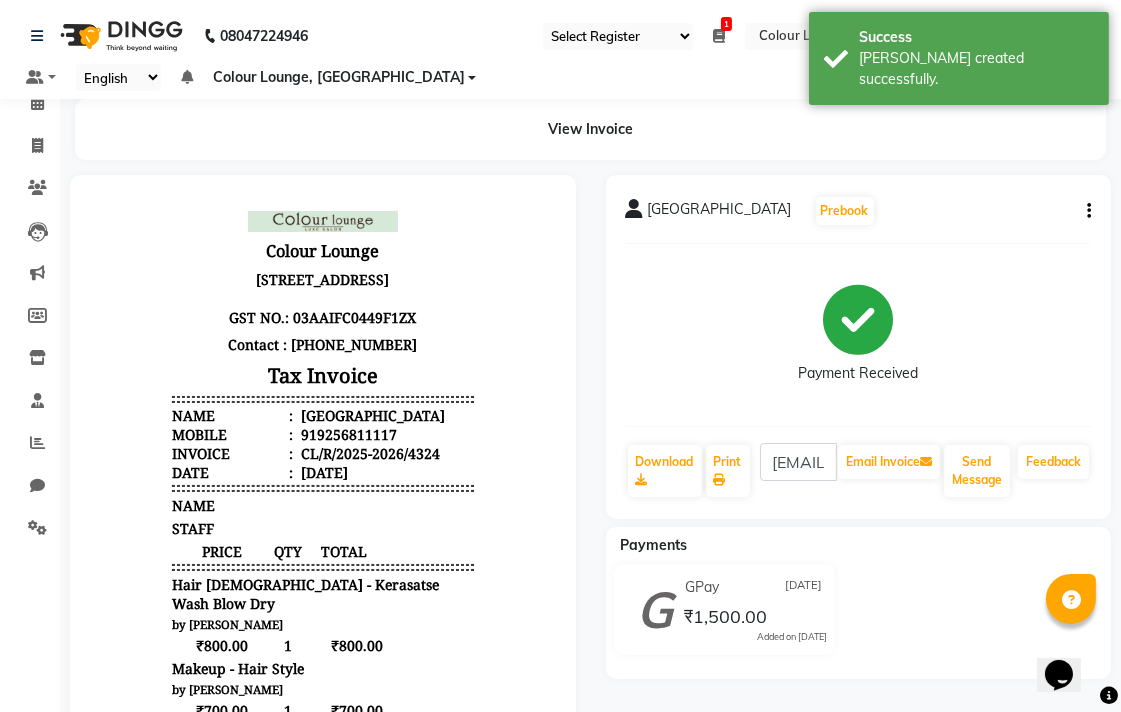 scroll, scrollTop: 0, scrollLeft: 0, axis: both 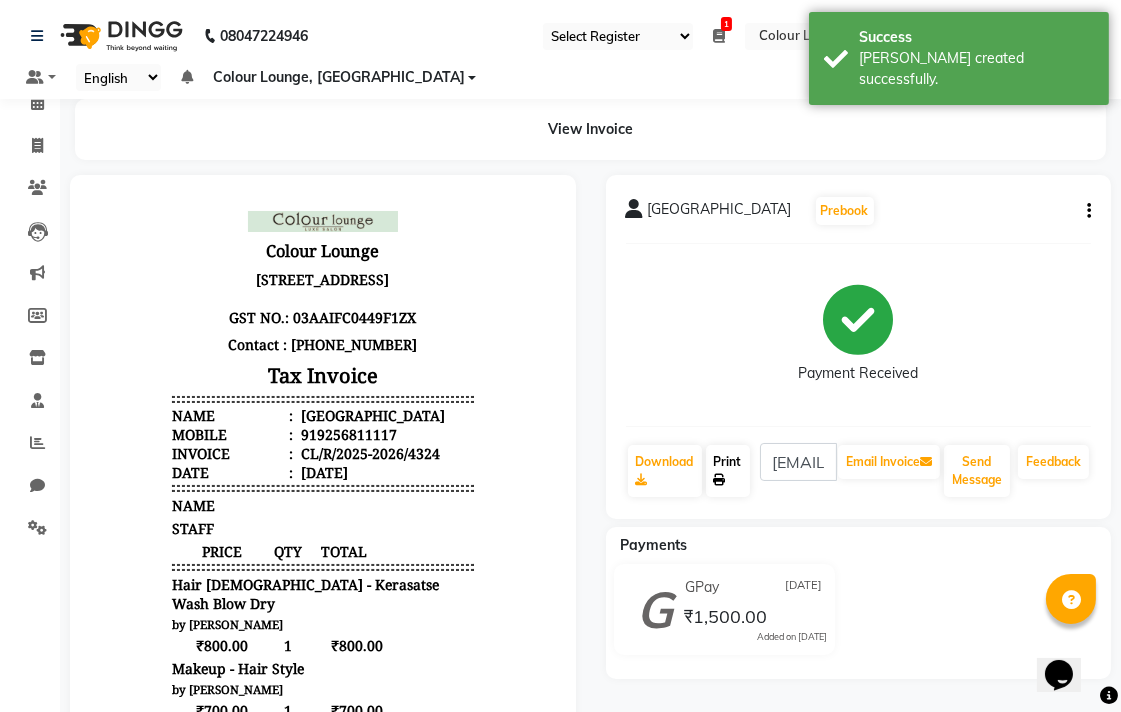 click on "Print" 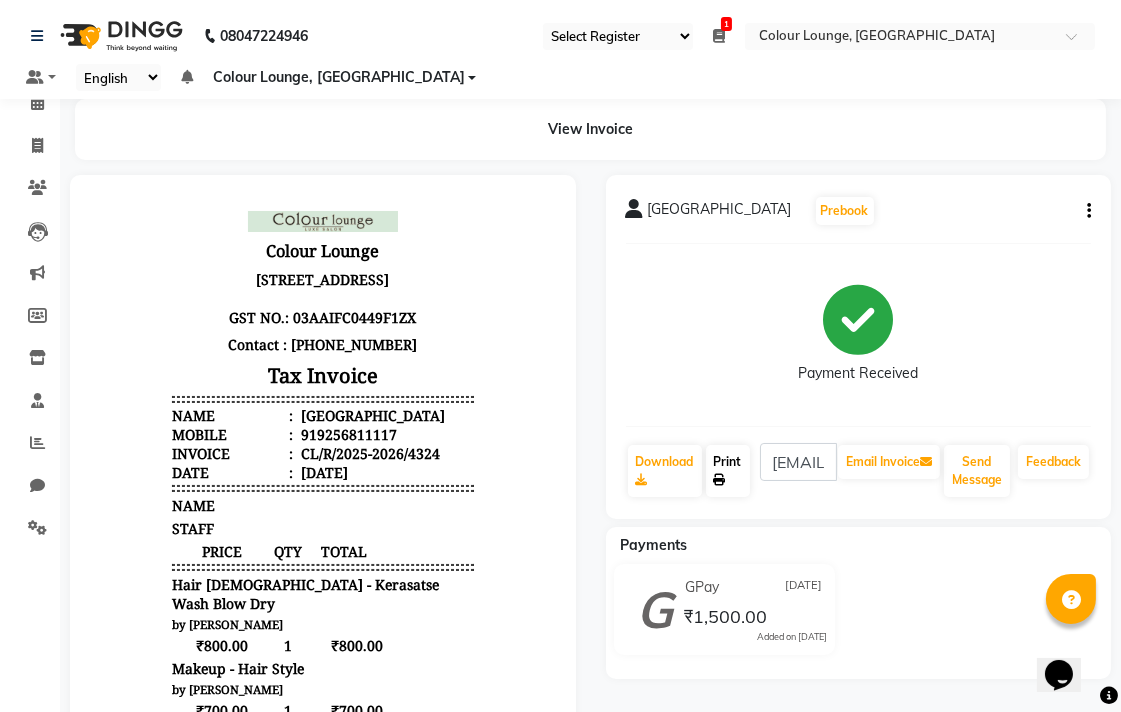 click on "Print" 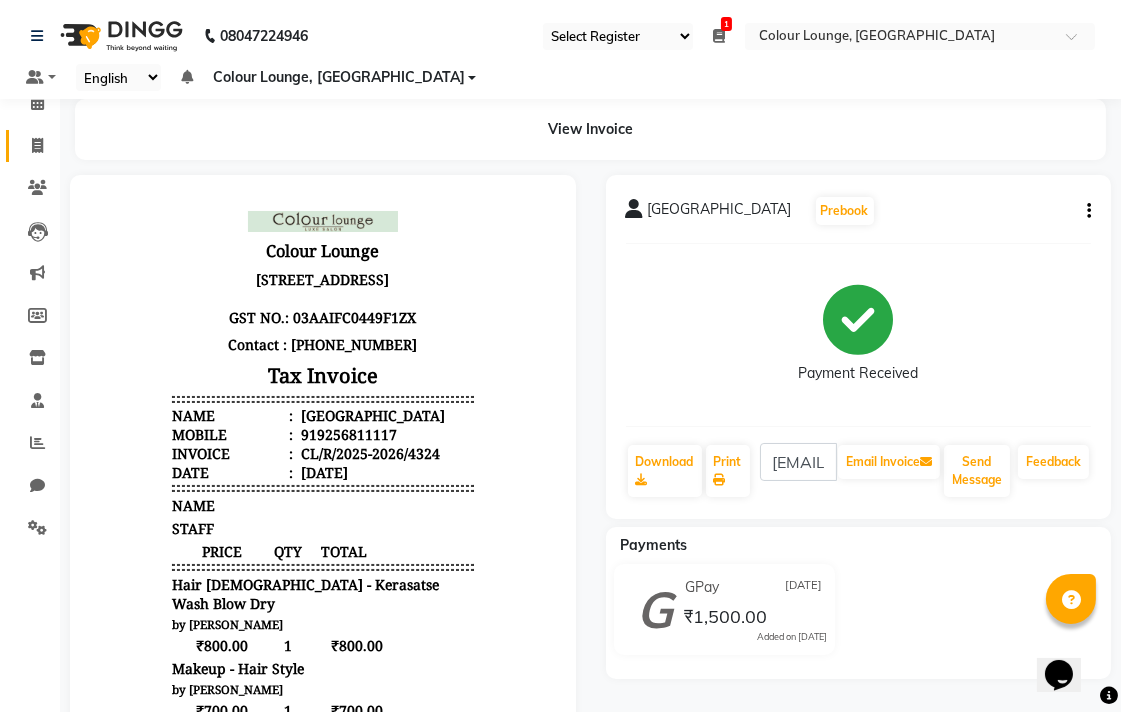 click 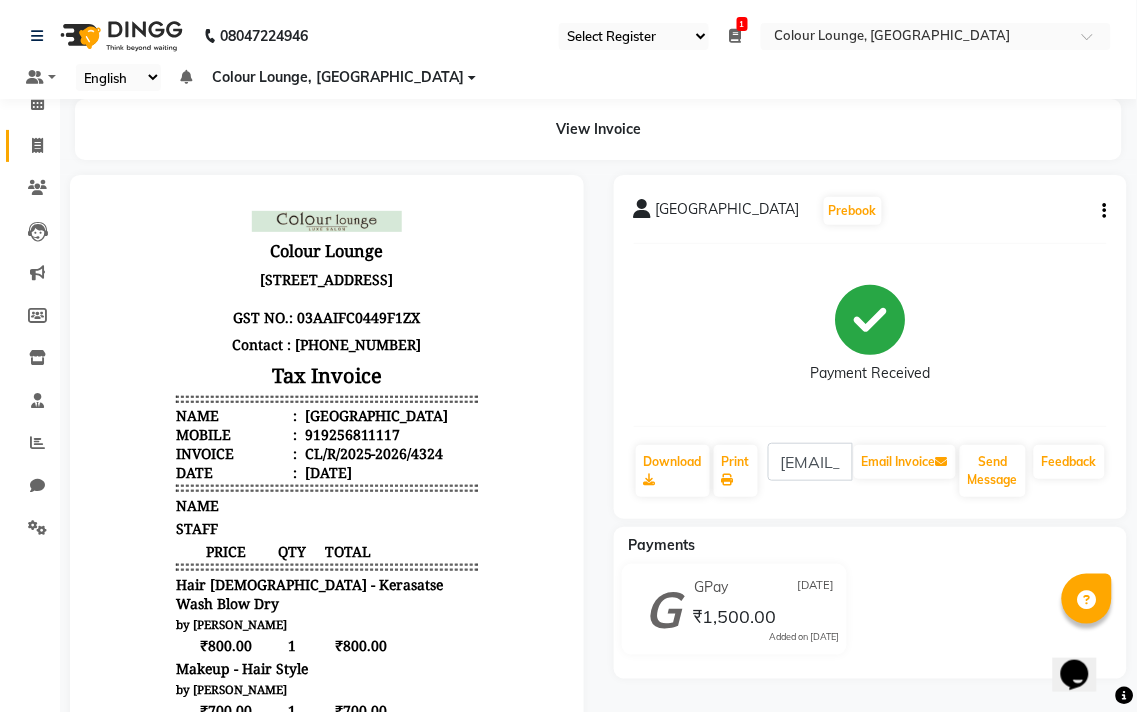 select on "service" 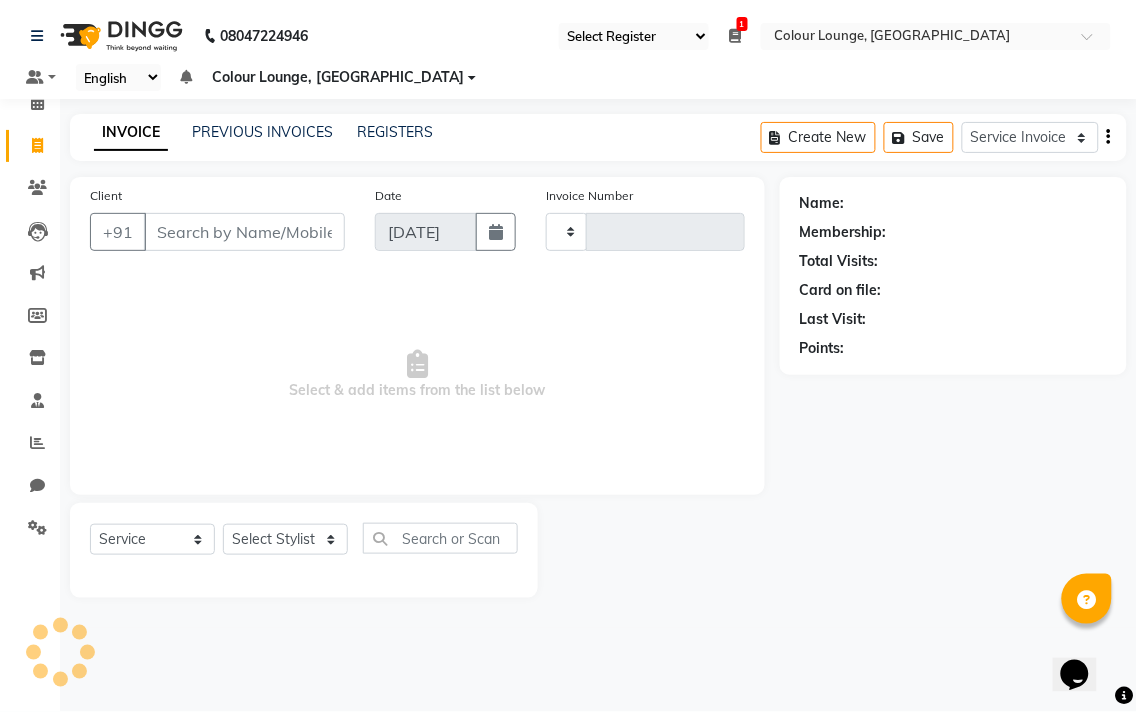 type on "4325" 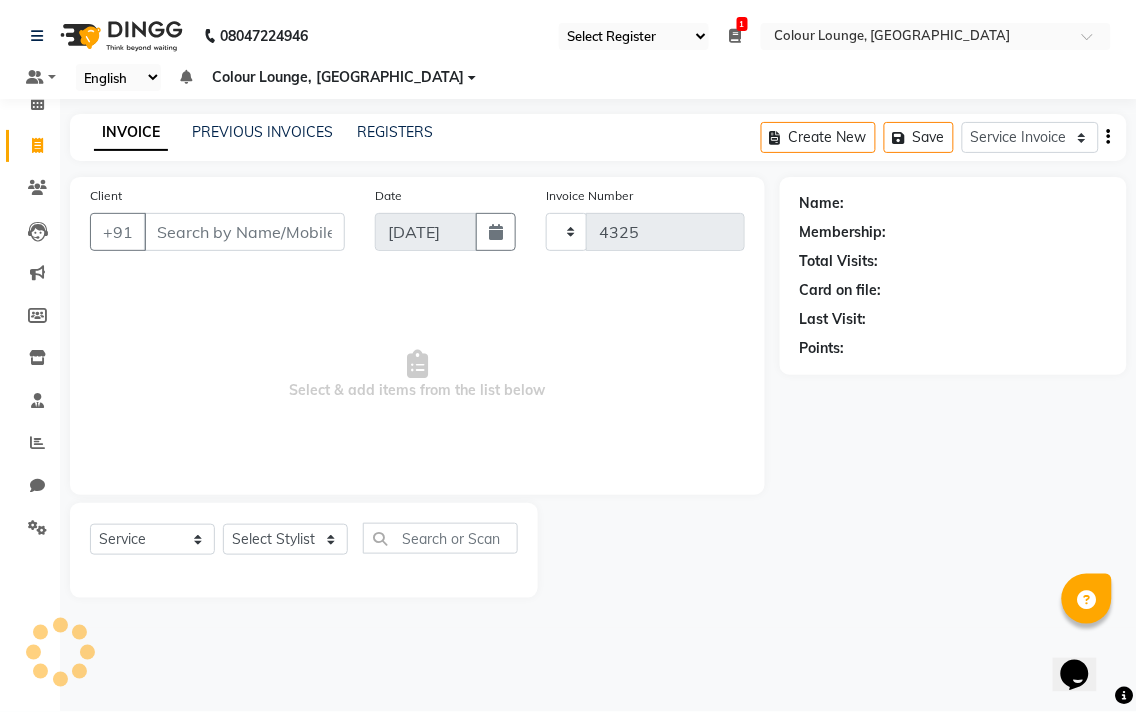 select on "8013" 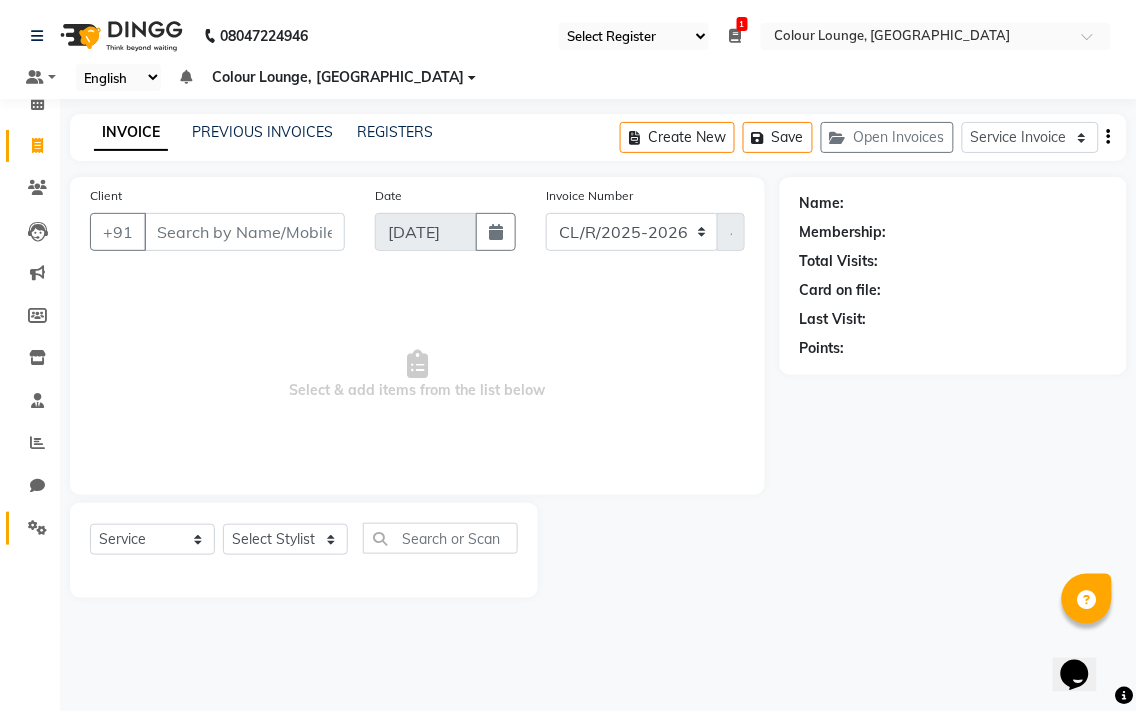 click 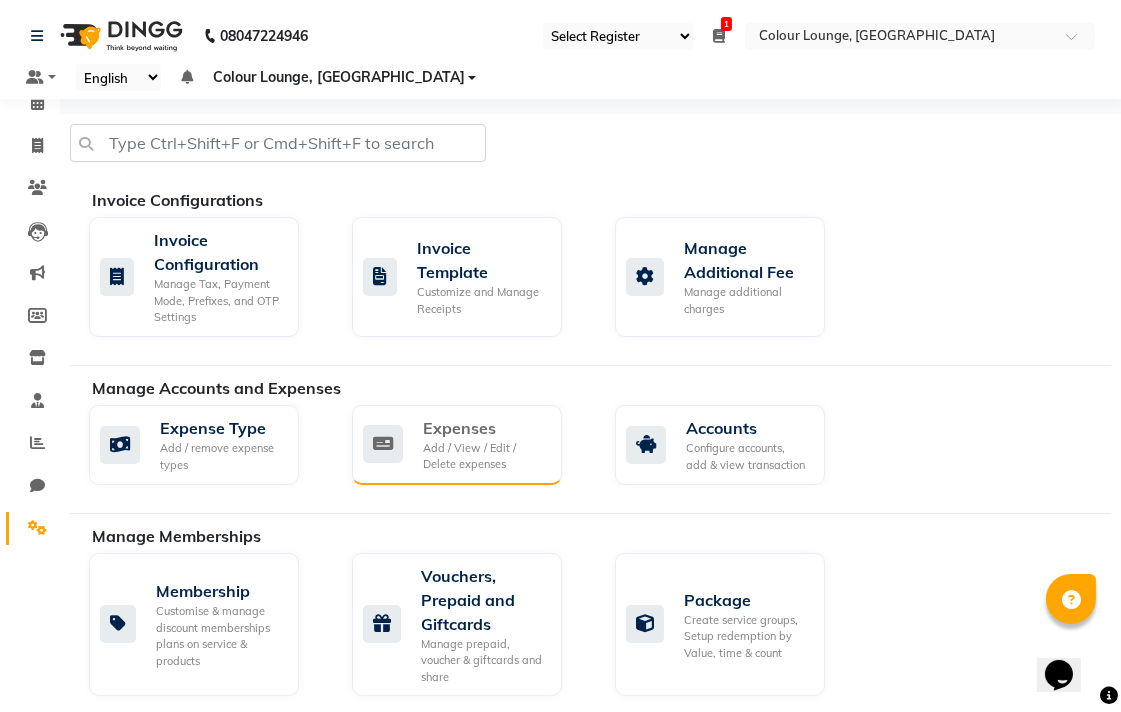 click on "Add / View / Edit / Delete expenses" 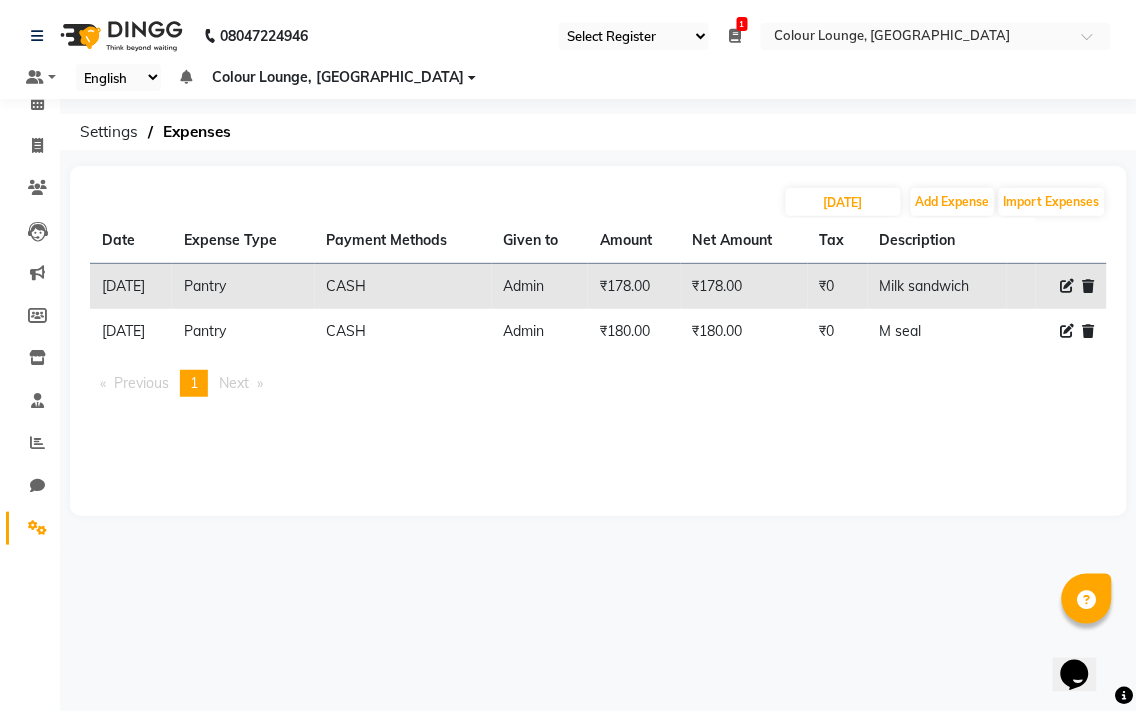 click 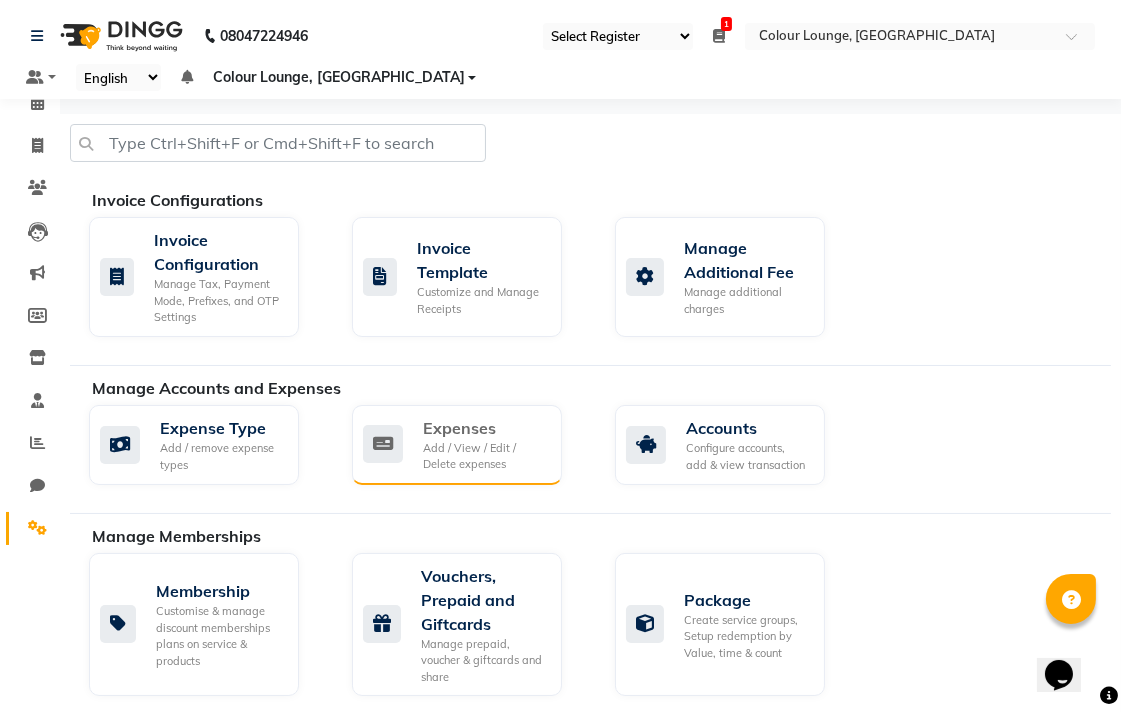click on "Add / View / Edit / Delete expenses" 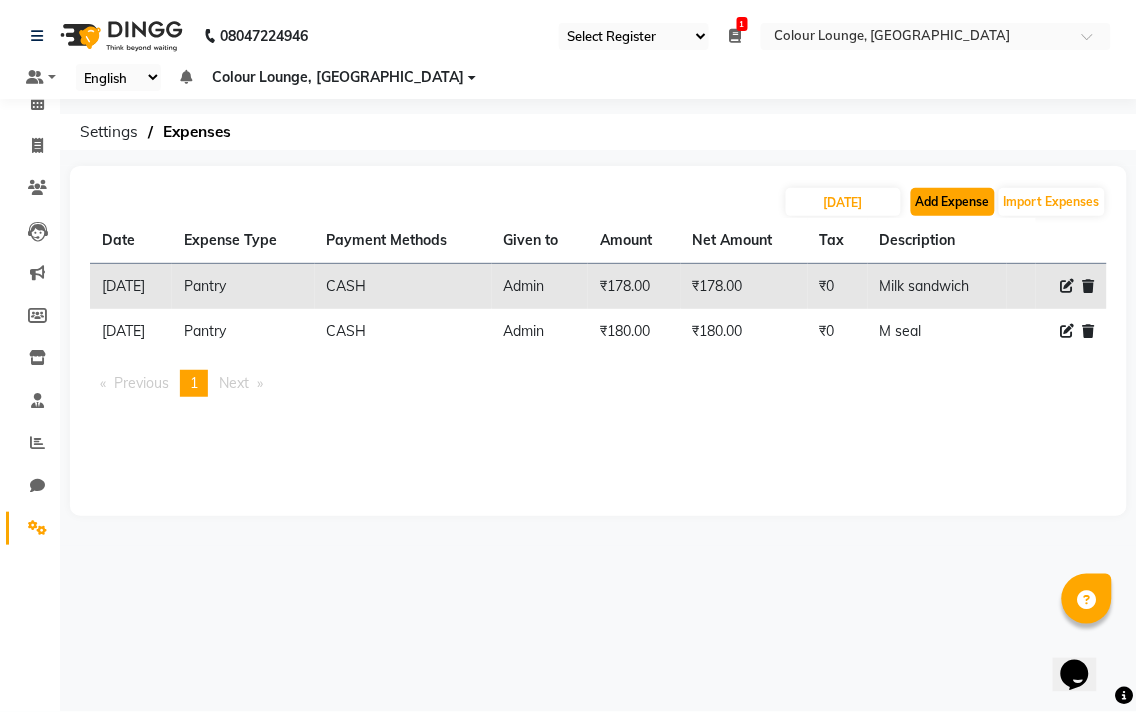 click on "Add Expense" 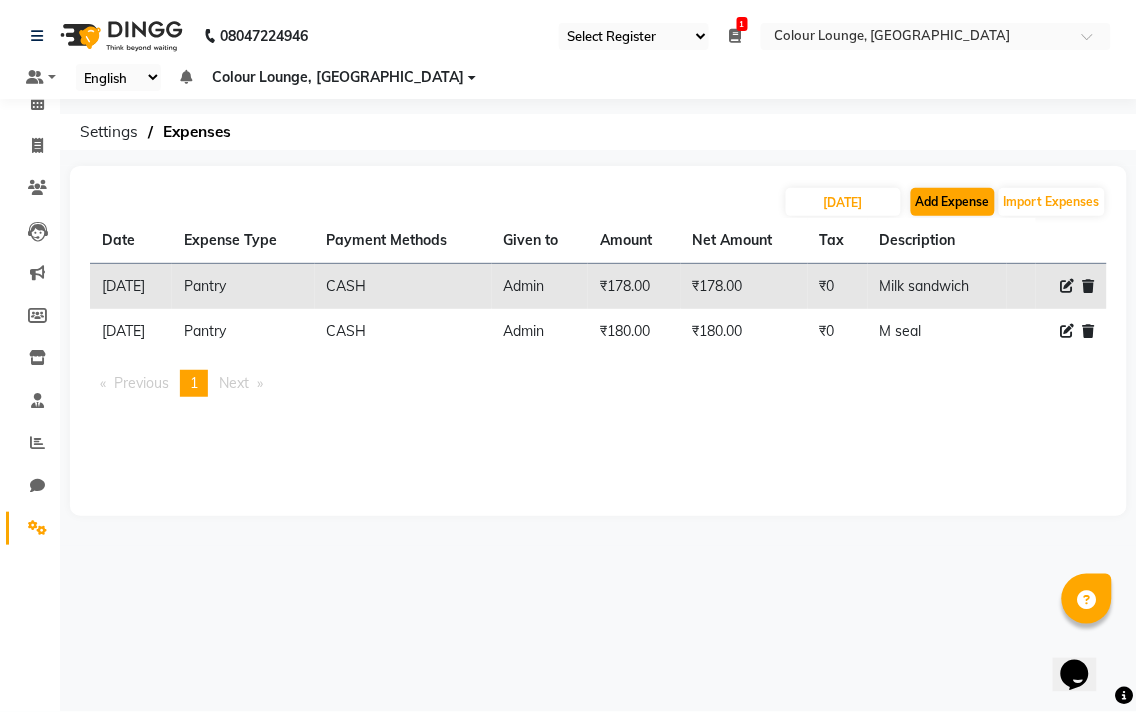 select on "1" 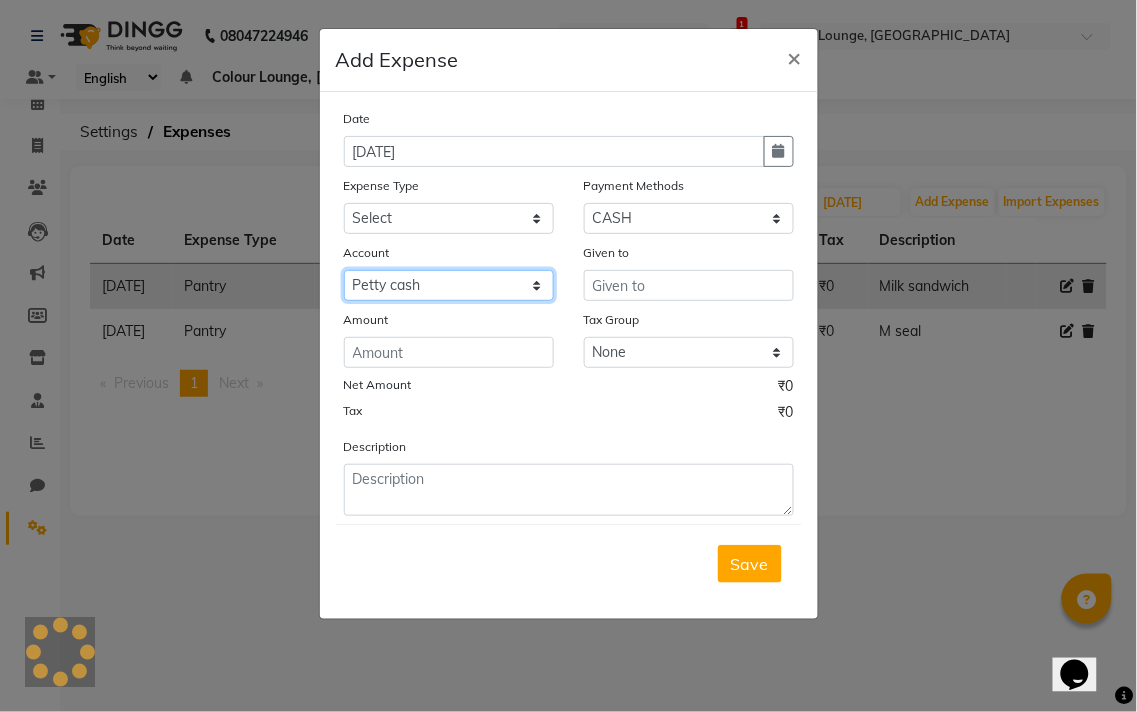 click on "Select Petty cash Default account Expense account" 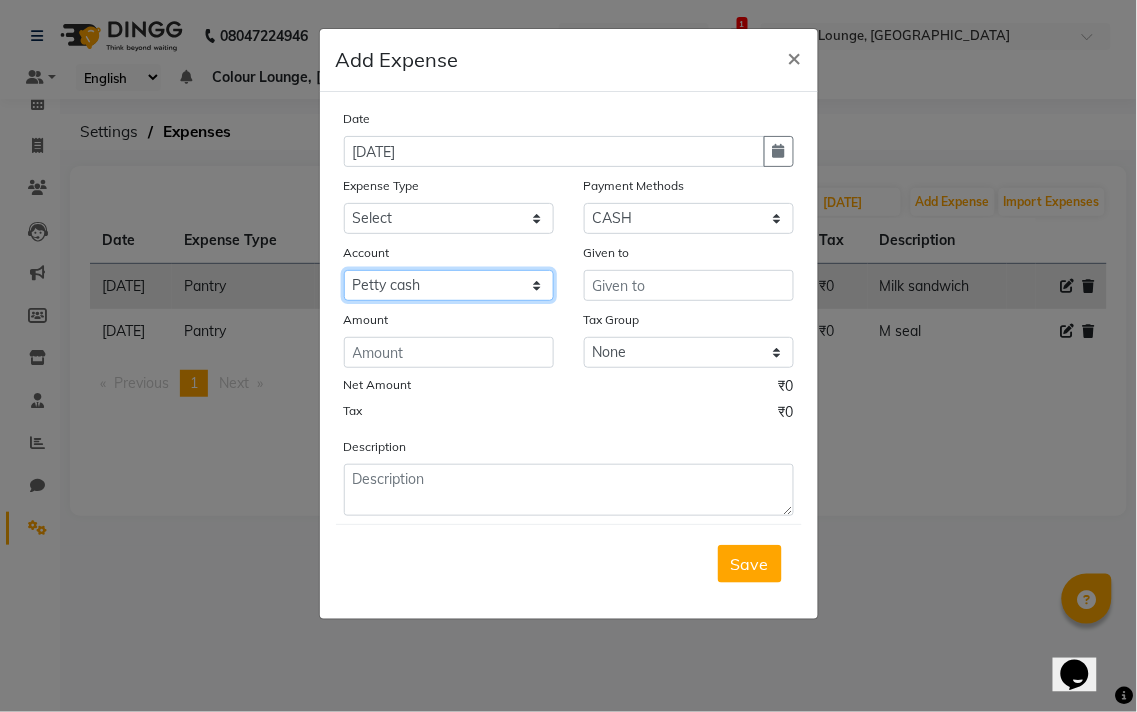 select on "7251" 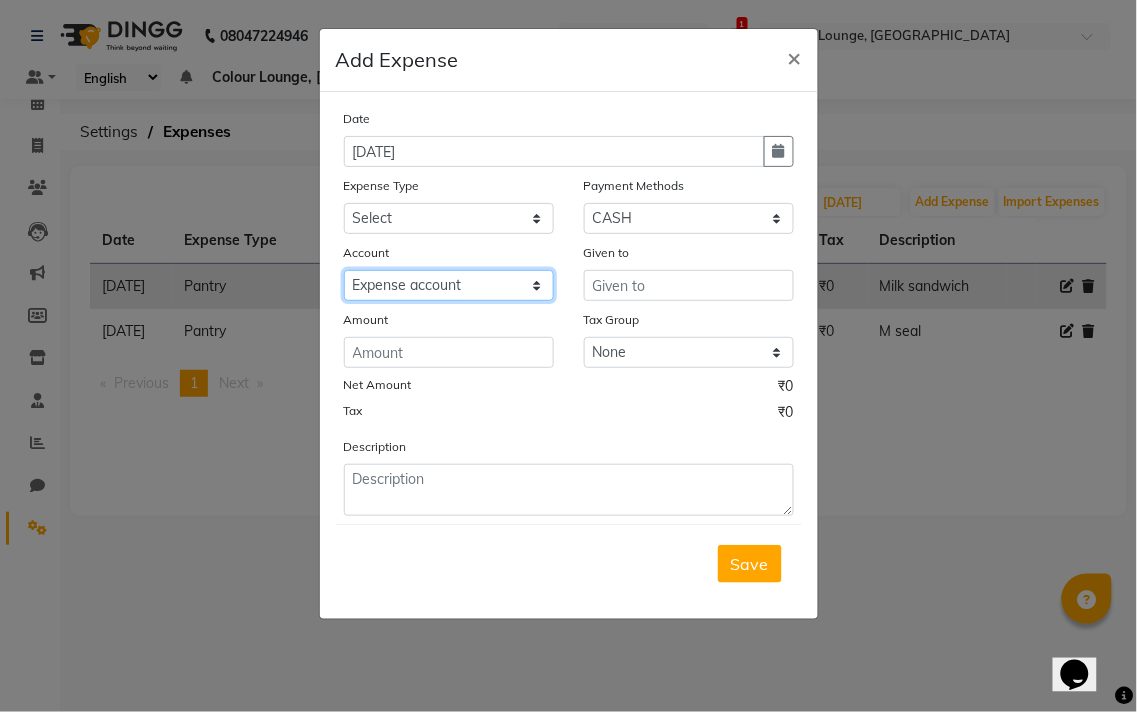 click on "Select Petty cash Default account Expense account" 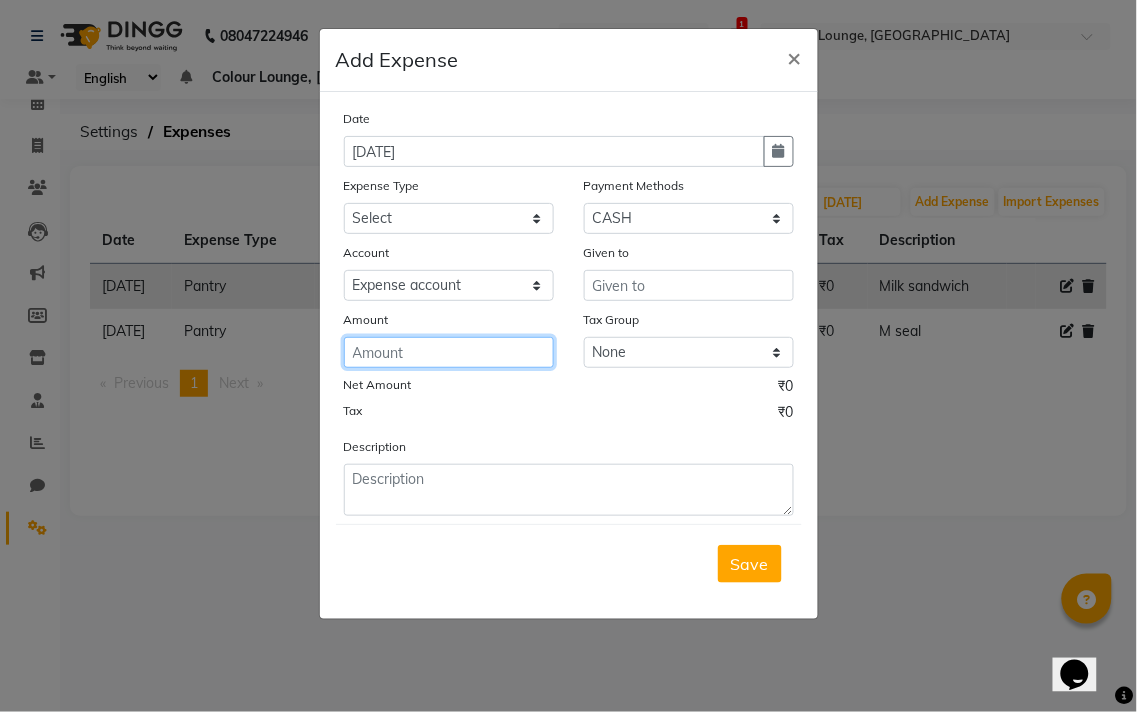 click 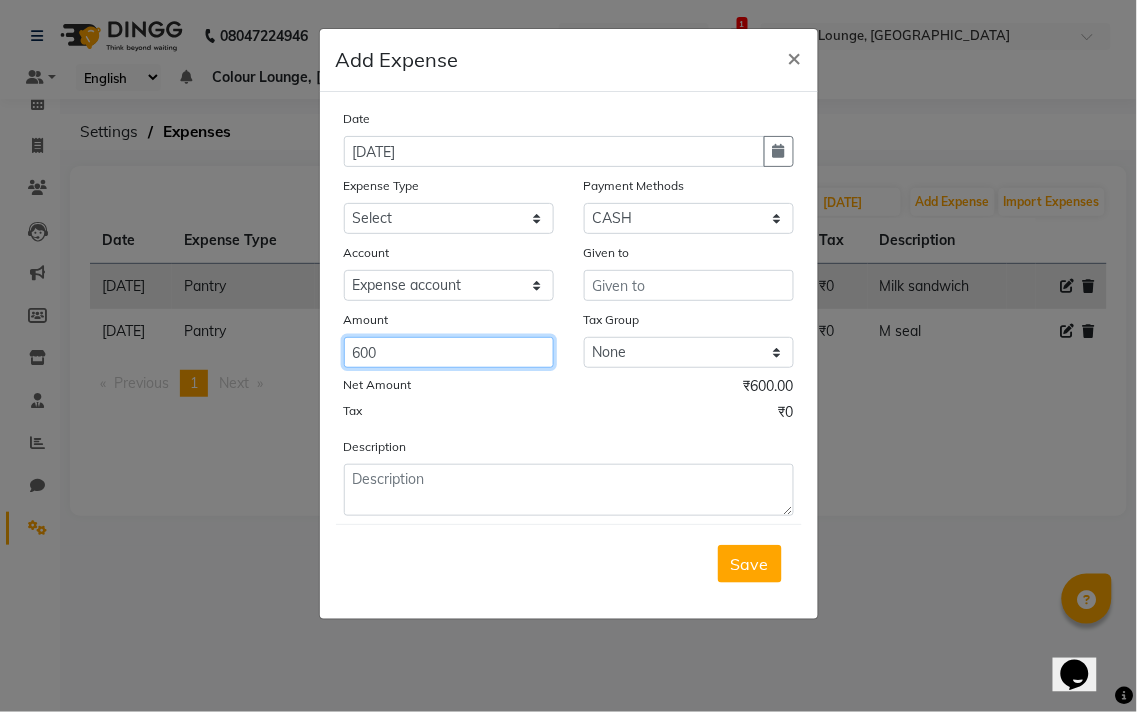 type on "600" 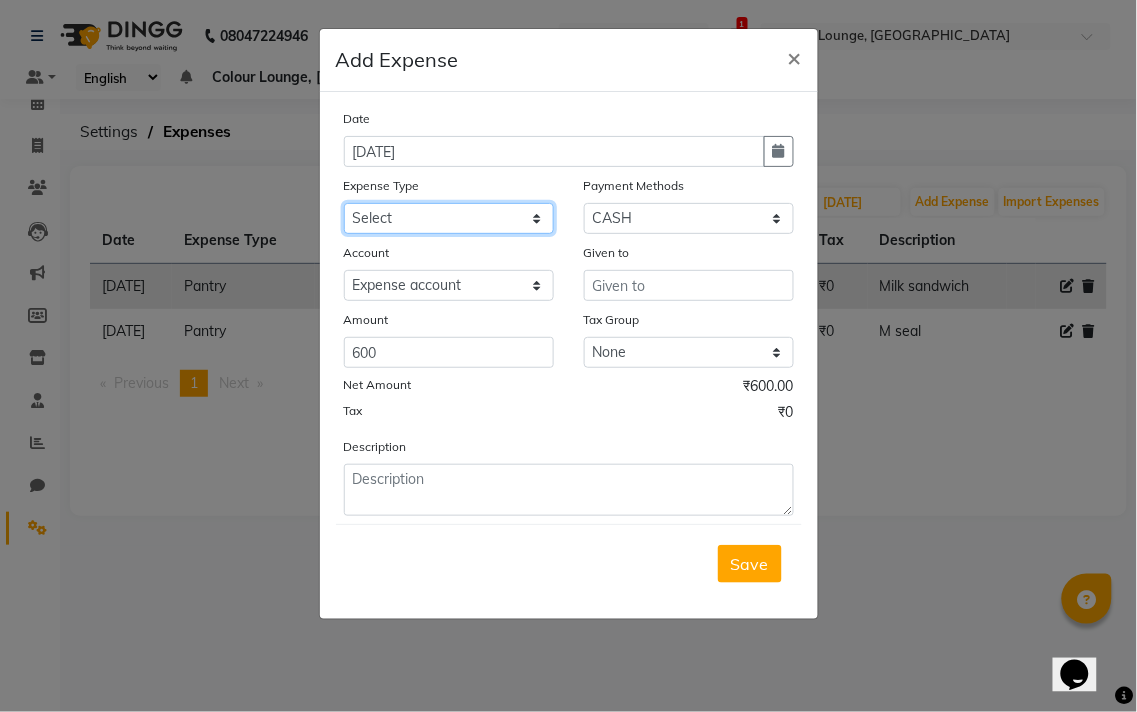 click on "Select Advance Salary Bank charges Car maintenance  Cash transfer to bank Cash transfer to hub Client Snacks Clinical charges Equipment Fuel Govt fee Incentive Insurance International purchase Loan Repayment Maintenance Marketing Miscellaneous MRA Other Pantry Product Rent Salary Staff Snacks Tax Tea & Refreshment Utilities" 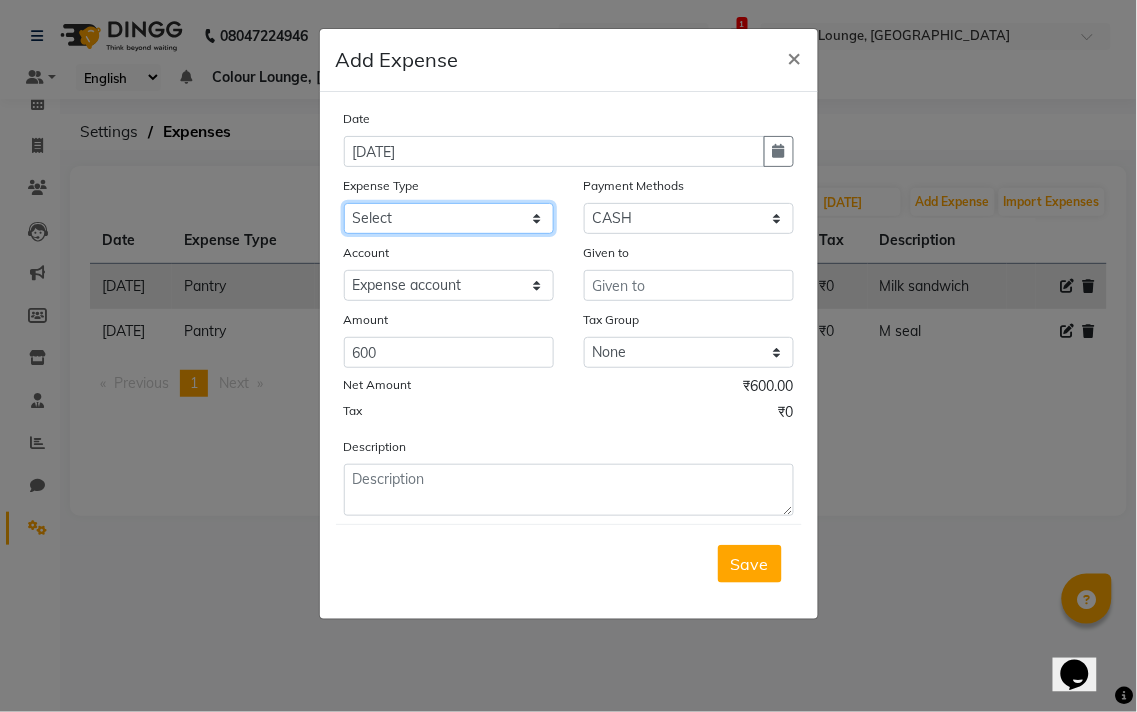 select on "9" 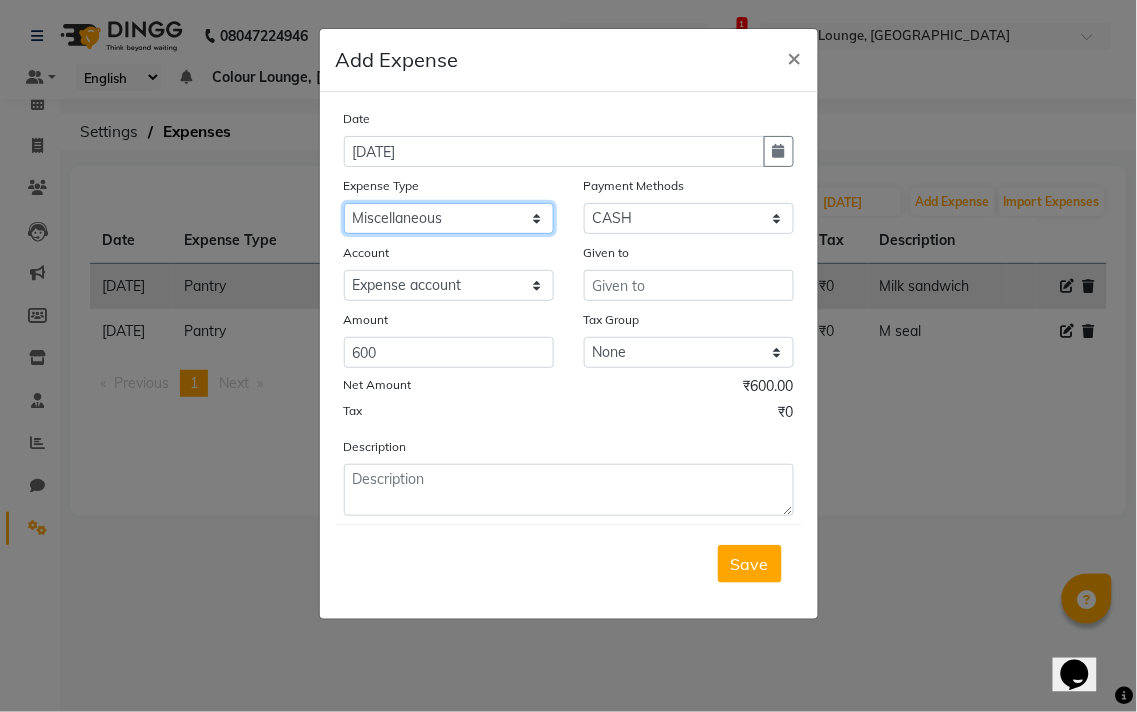 click on "Select Advance Salary Bank charges Car maintenance  Cash transfer to bank Cash transfer to hub Client Snacks Clinical charges Equipment Fuel Govt fee Incentive Insurance International purchase Loan Repayment Maintenance Marketing Miscellaneous MRA Other Pantry Product Rent Salary Staff Snacks Tax Tea & Refreshment Utilities" 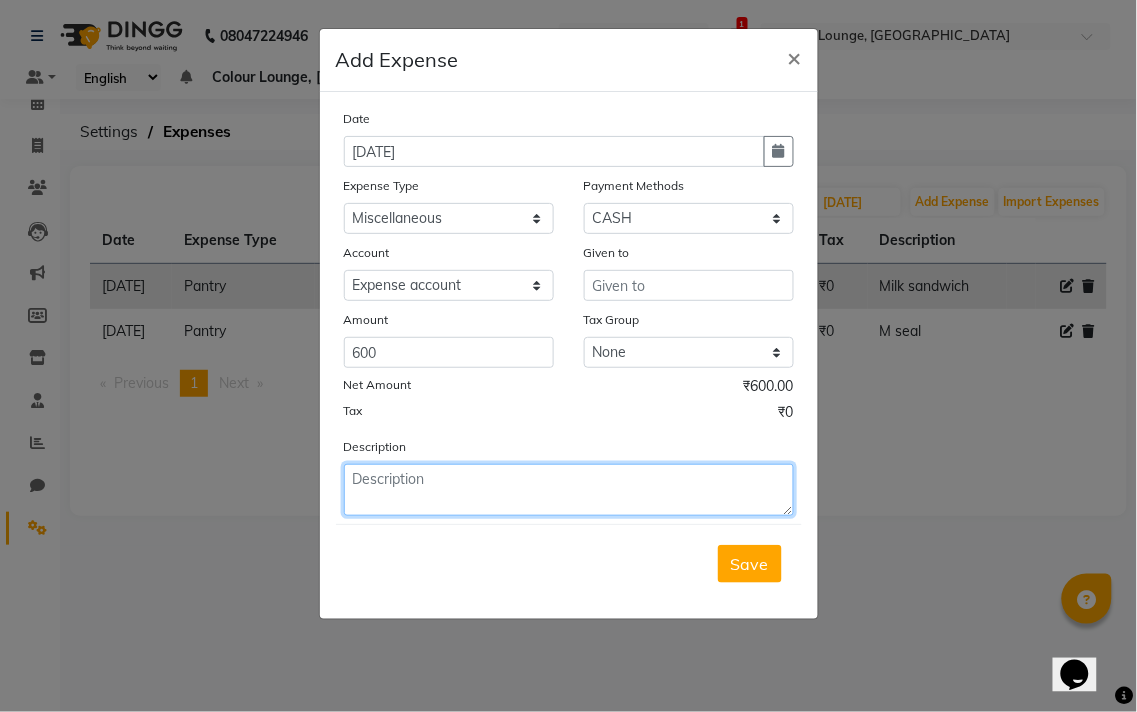 click 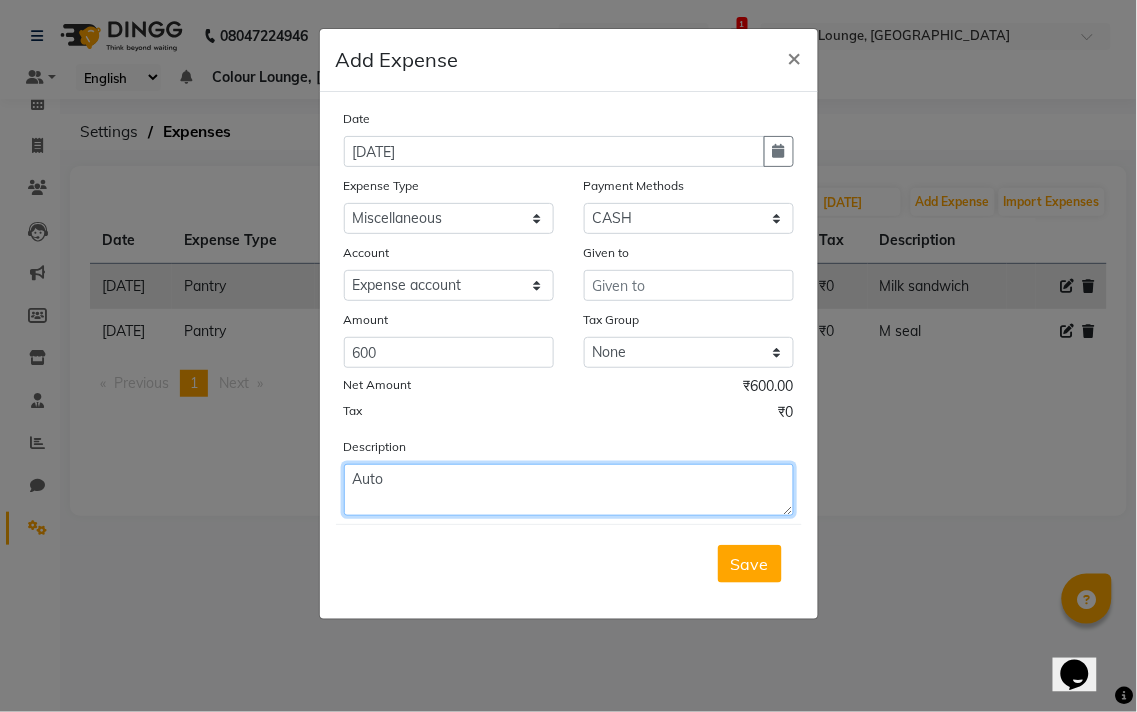 type on "Auto" 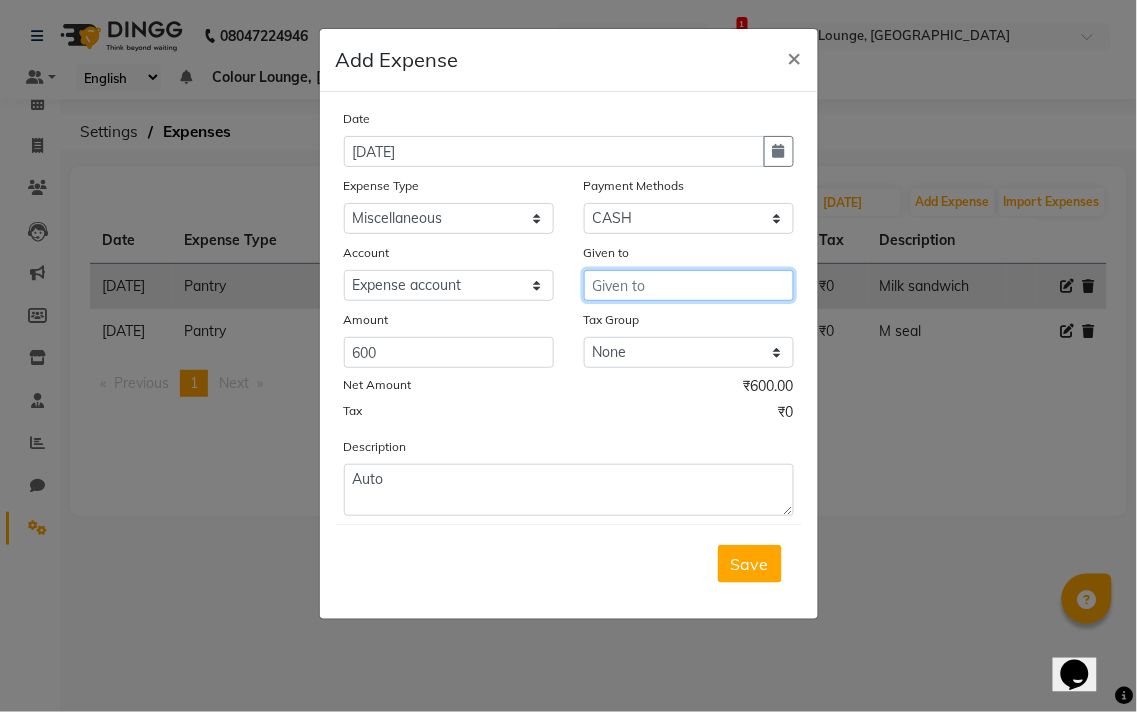 click at bounding box center (689, 285) 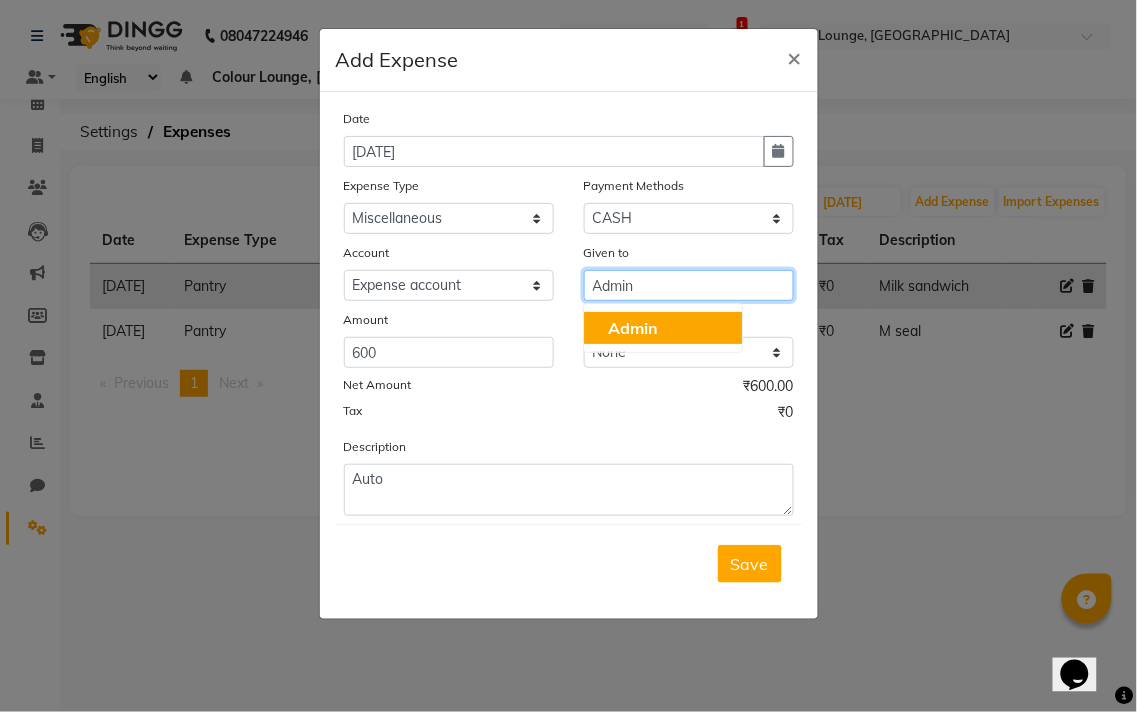 click on "Admin" at bounding box center (663, 328) 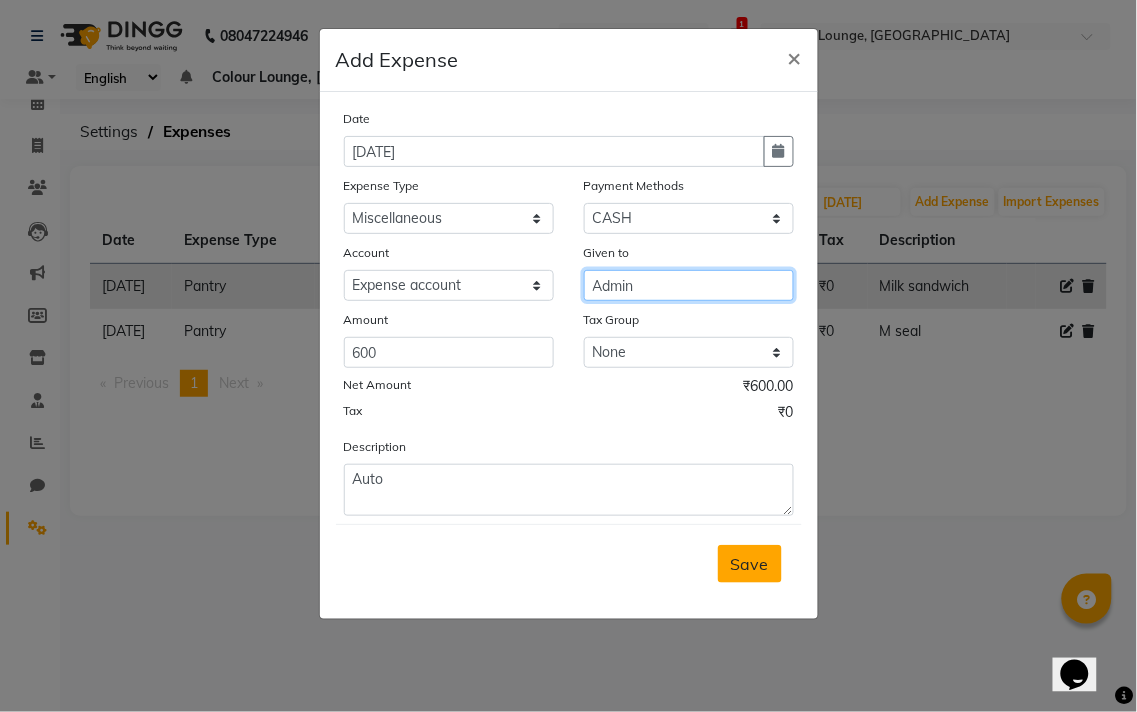 type on "Admin" 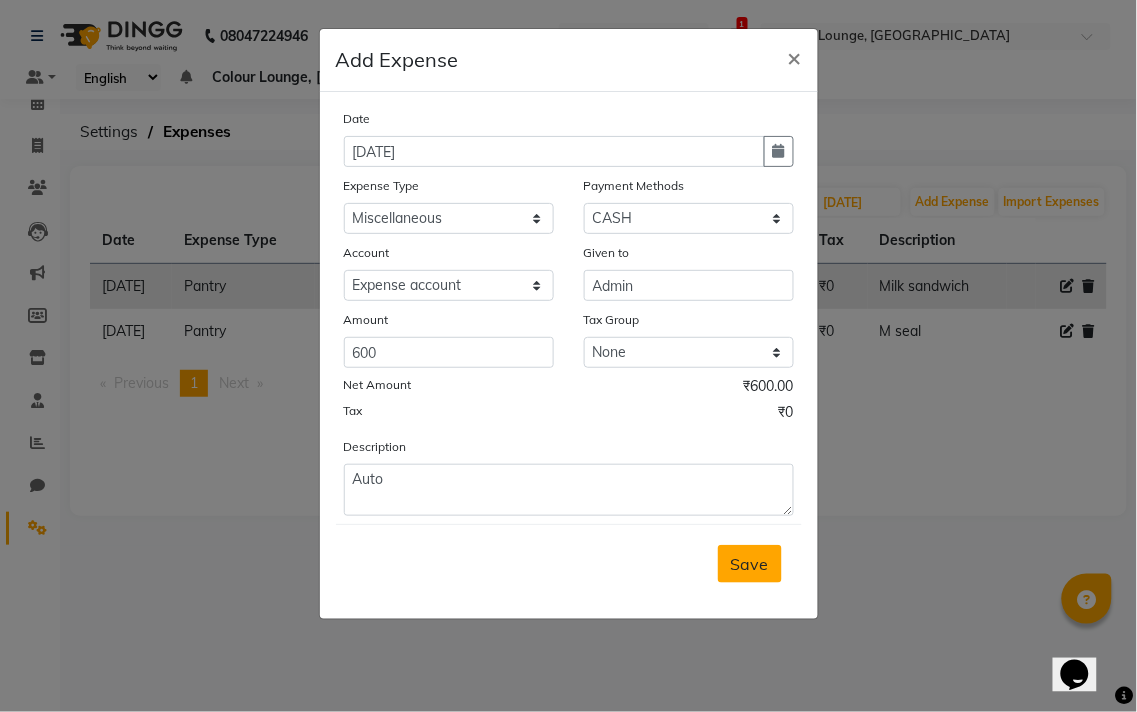 click on "Save" at bounding box center [750, 564] 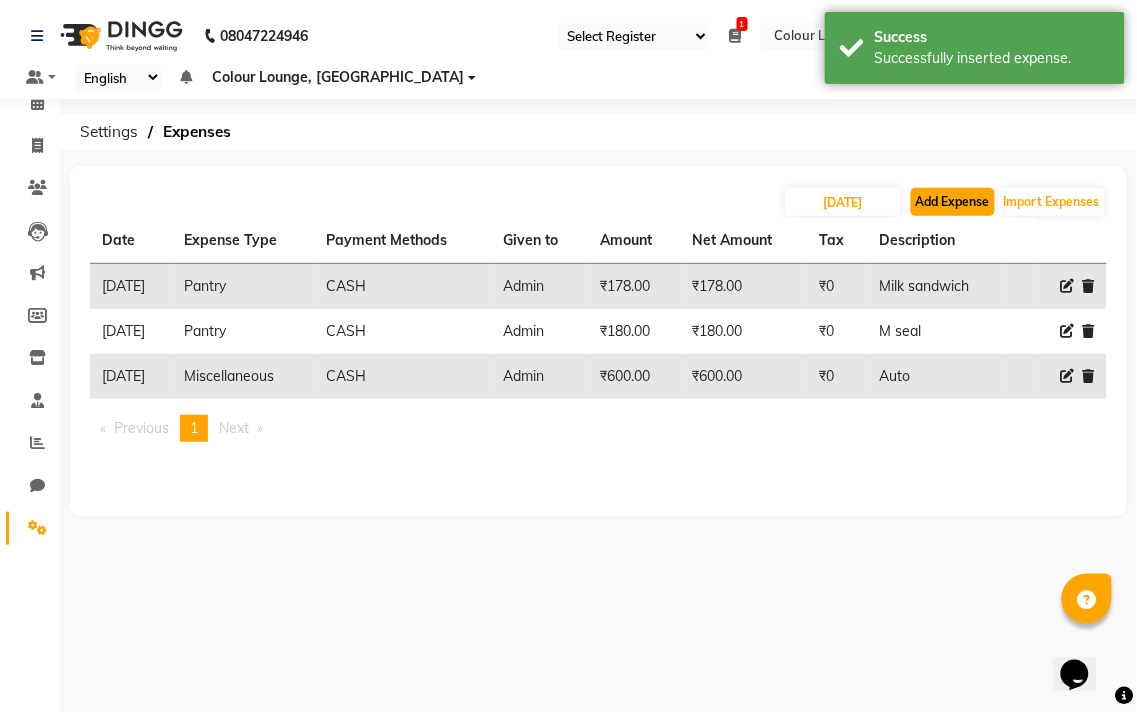 click on "Add Expense" 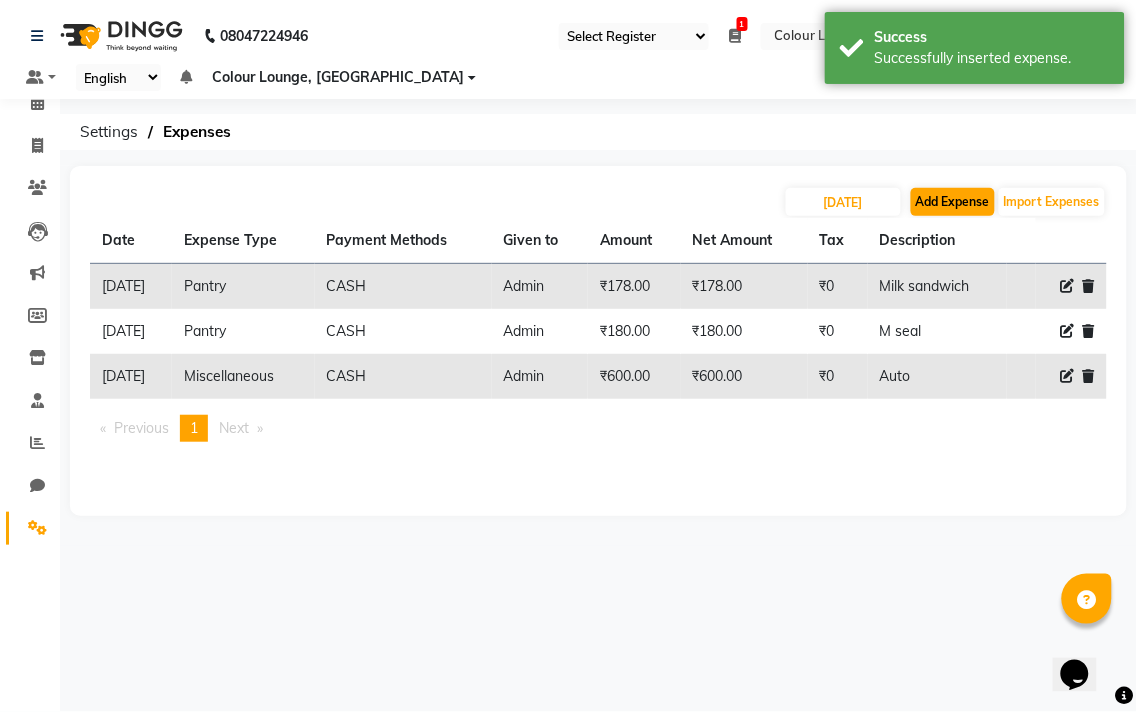select on "1" 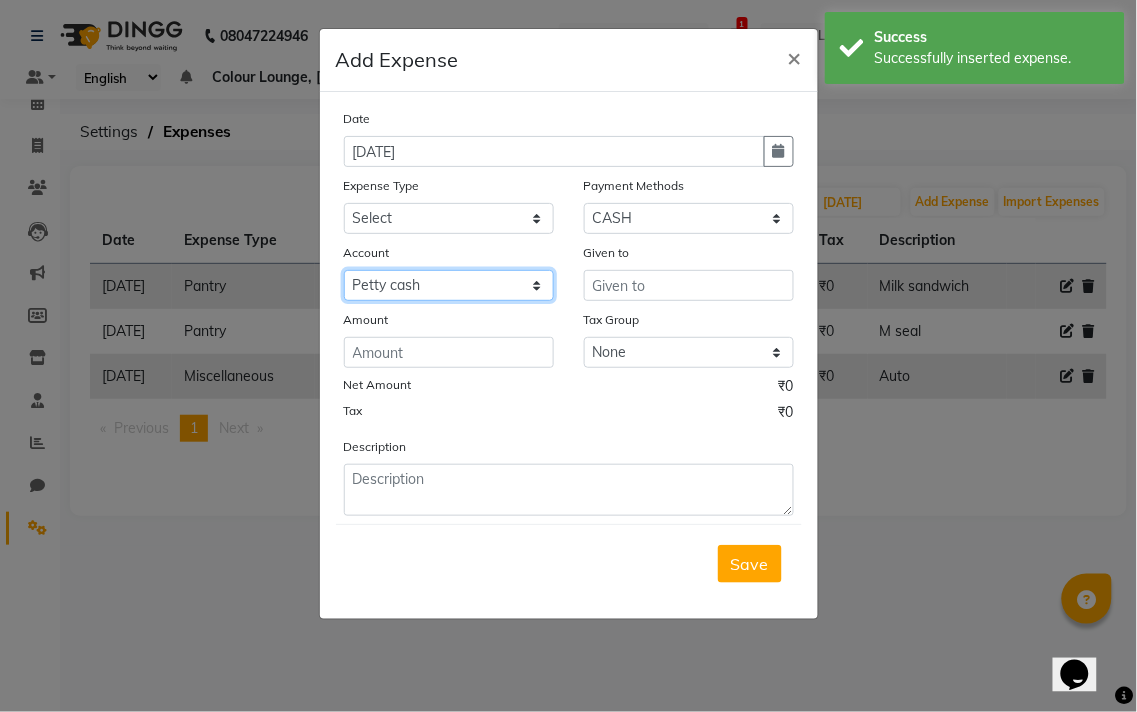 click on "Select Petty cash Default account Expense account" 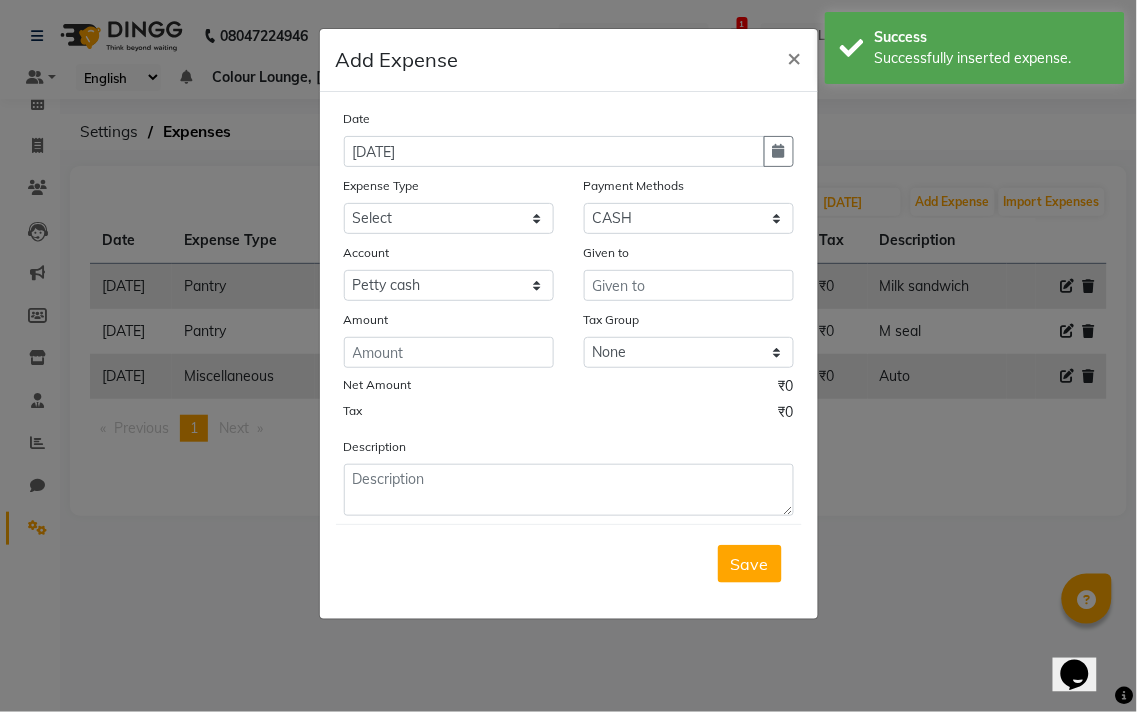 click on "Tax ₹0" 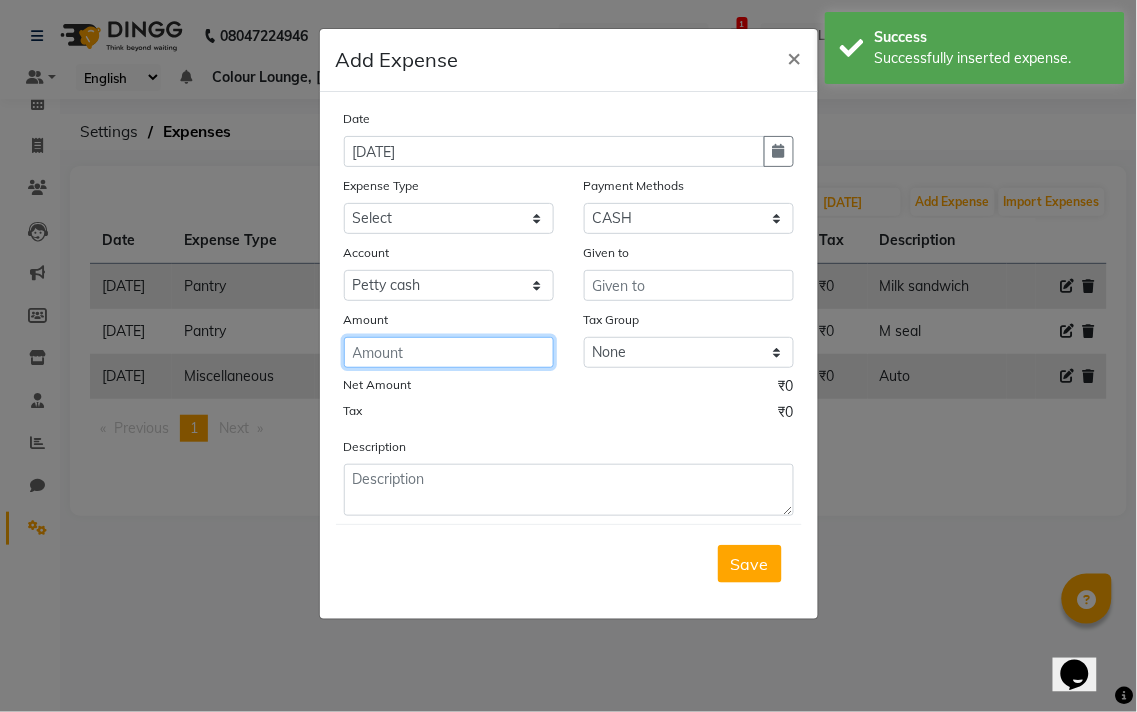 click 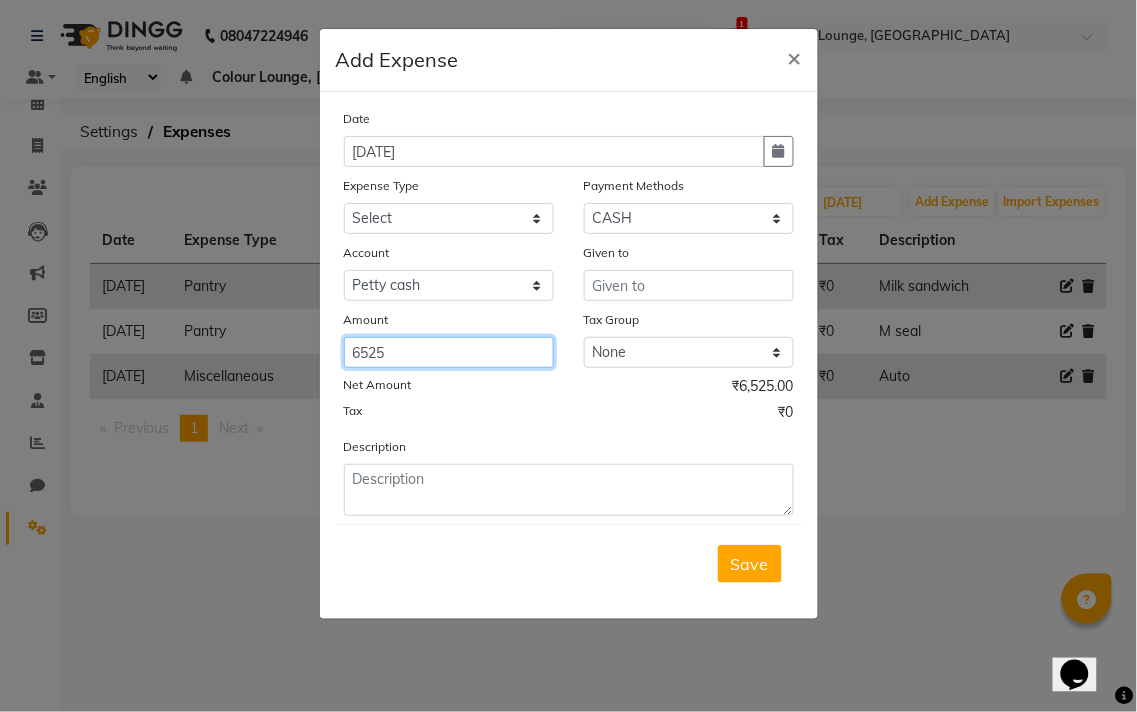 type on "6525" 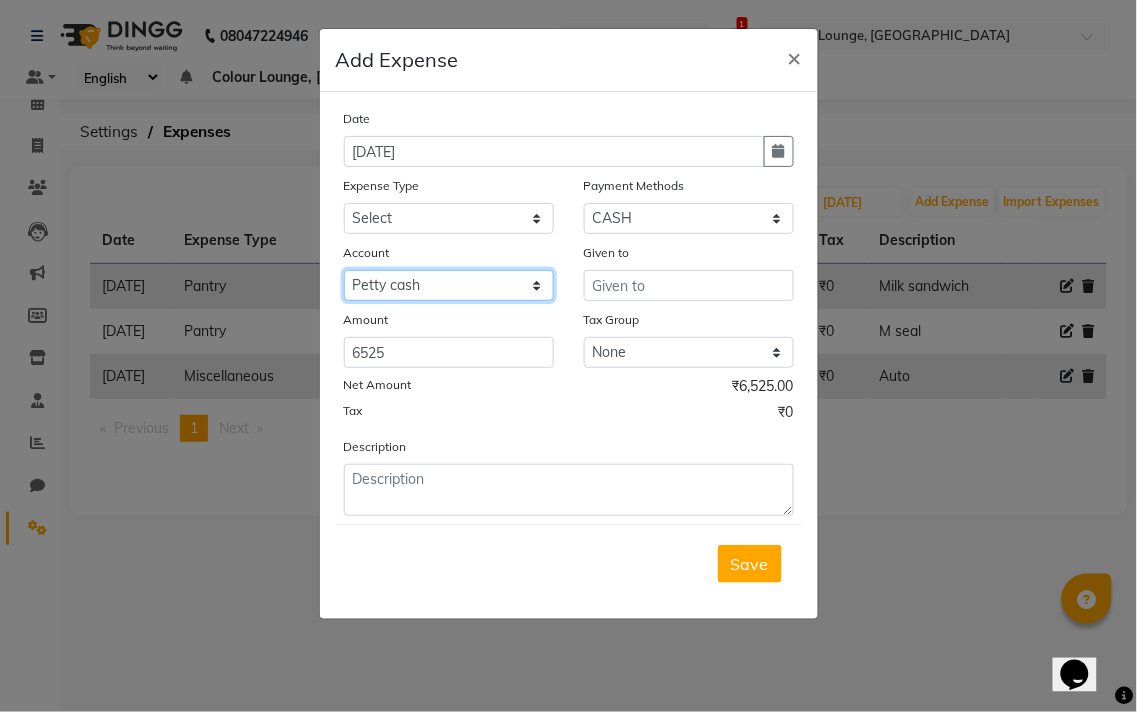 click on "Select Petty cash Default account Expense account" 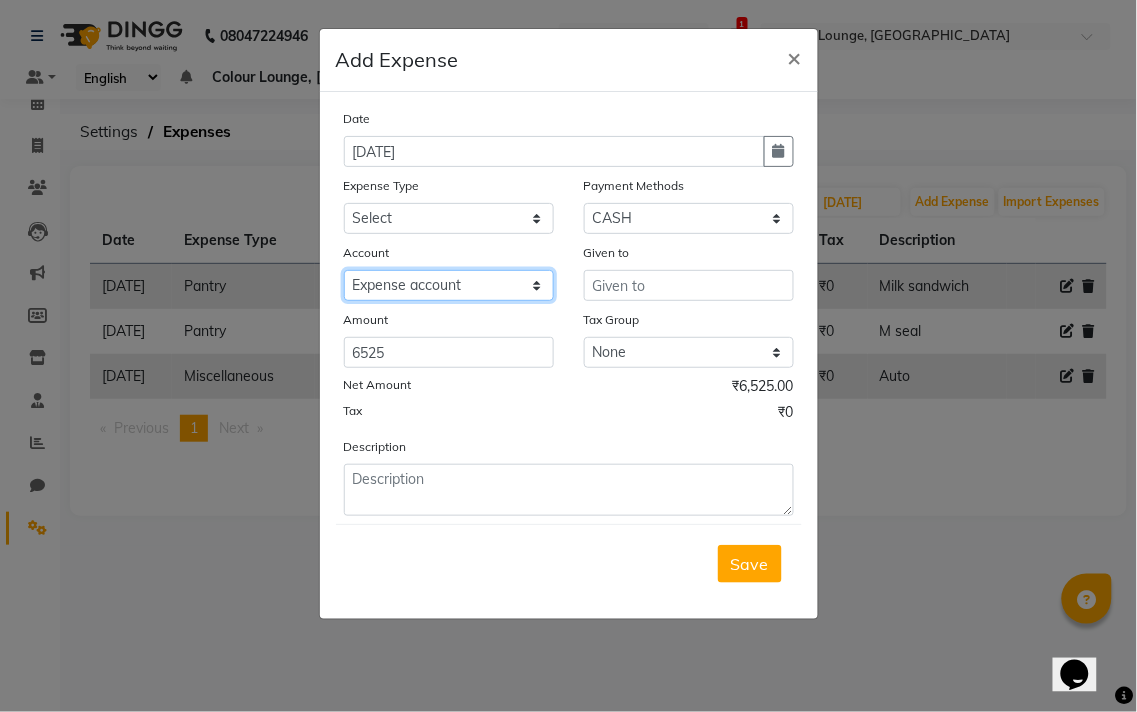 click on "Select Petty cash Default account Expense account" 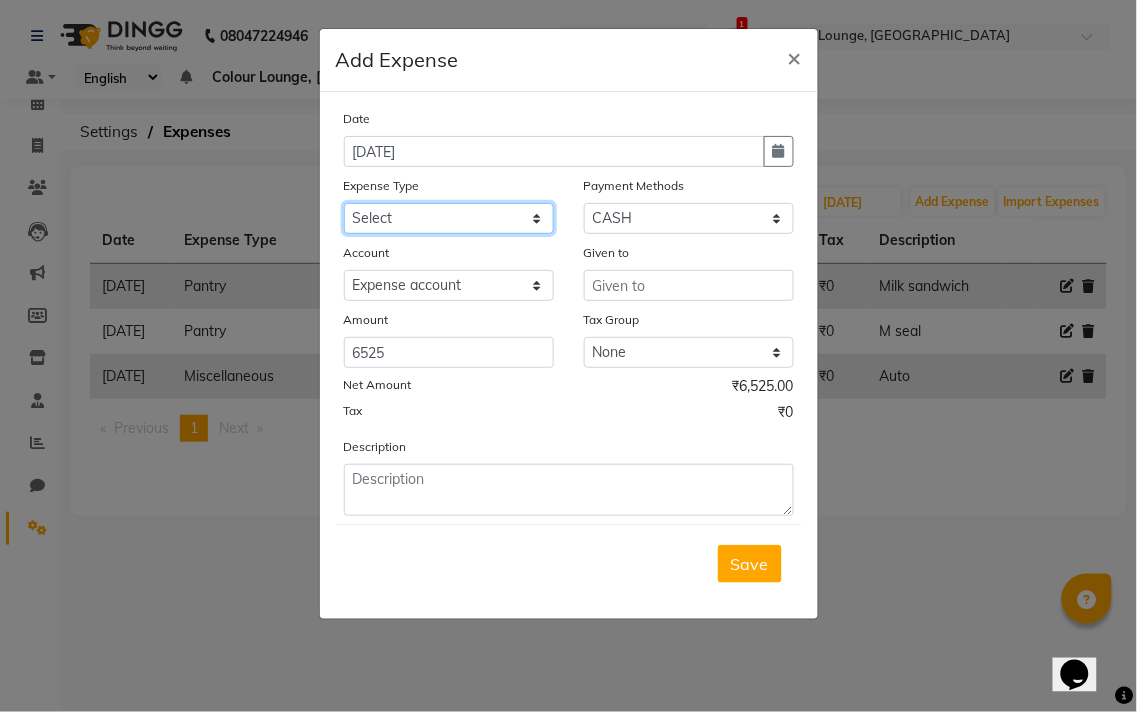 click on "Select Advance Salary Bank charges Car maintenance  Cash transfer to bank Cash transfer to hub Client Snacks Clinical charges Equipment Fuel Govt fee Incentive Insurance International purchase Loan Repayment Maintenance Marketing Miscellaneous MRA Other Pantry Product Rent Salary Staff Snacks Tax Tea & Refreshment Utilities" 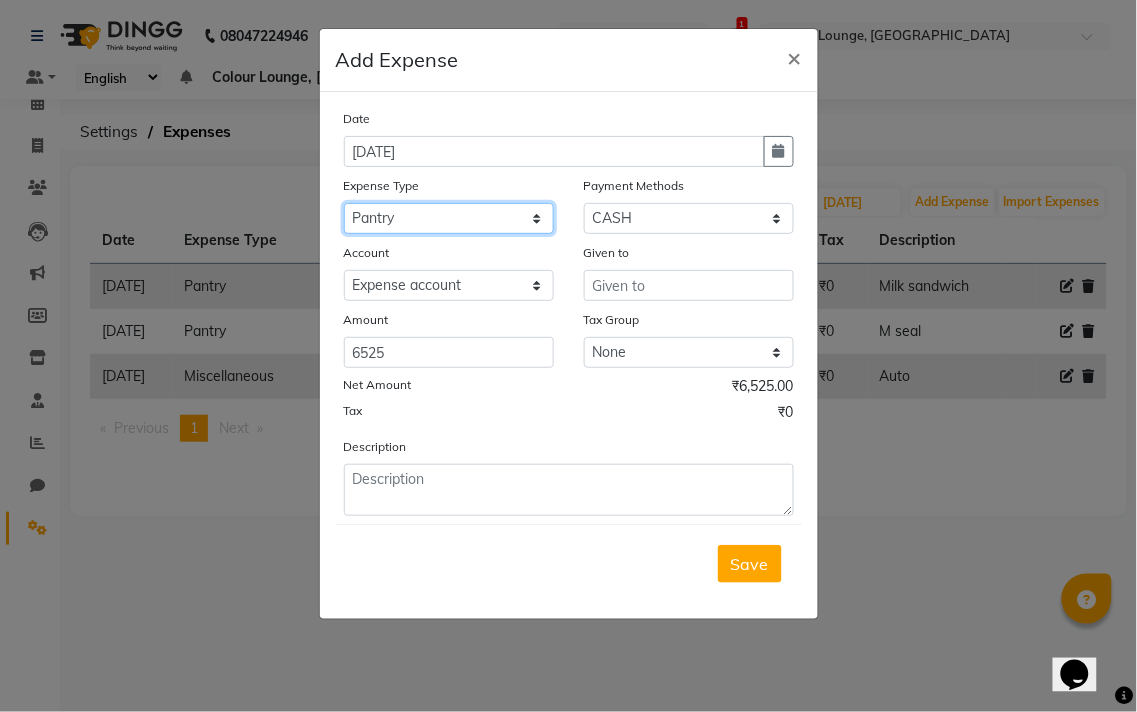 click on "Select Advance Salary Bank charges Car maintenance  Cash transfer to bank Cash transfer to hub Client Snacks Clinical charges Equipment Fuel Govt fee Incentive Insurance International purchase Loan Repayment Maintenance Marketing Miscellaneous MRA Other Pantry Product Rent Salary Staff Snacks Tax Tea & Refreshment Utilities" 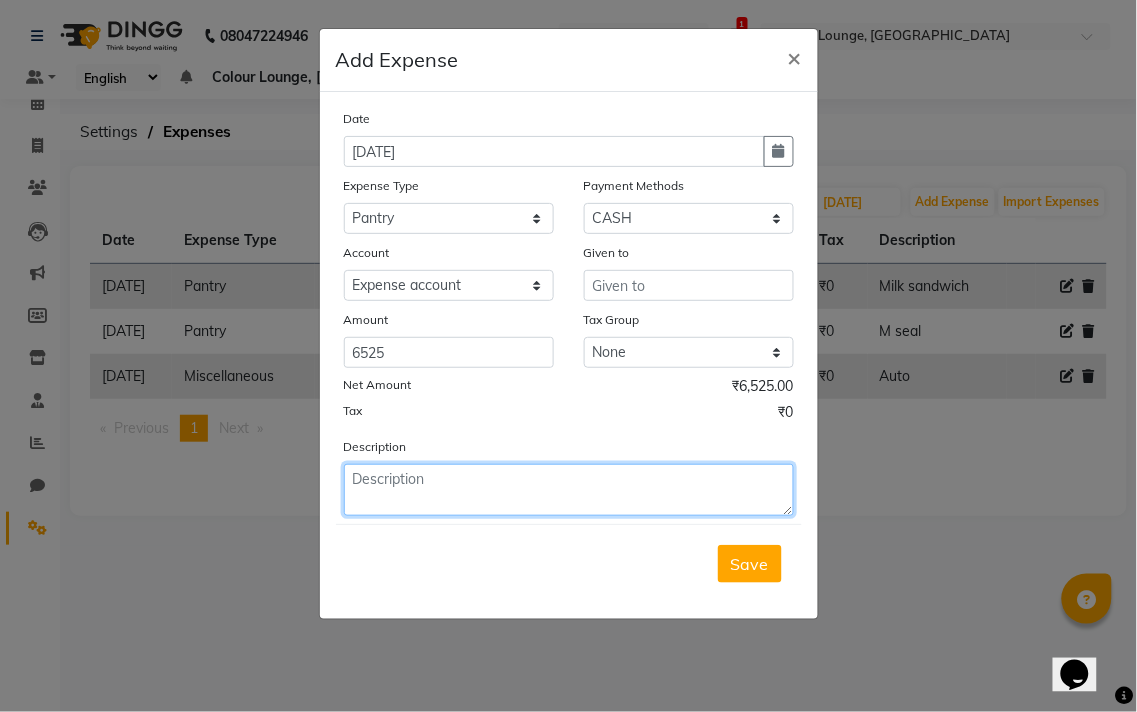 click 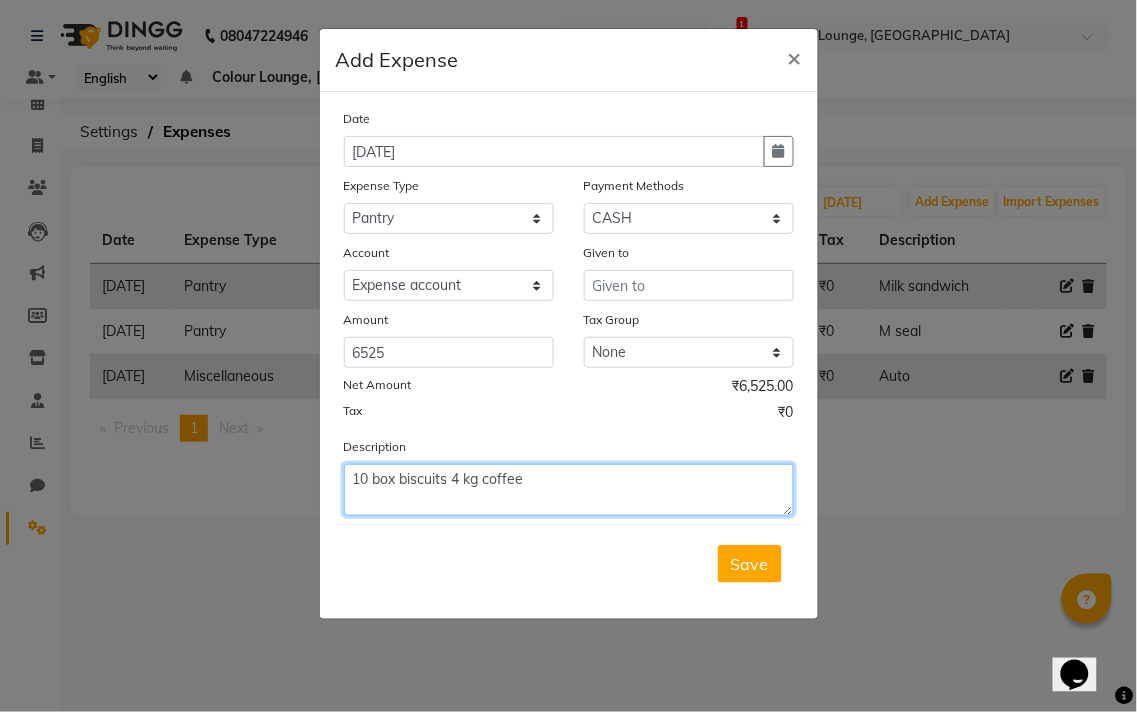 type on "10 box biscuits 4 kg coffee" 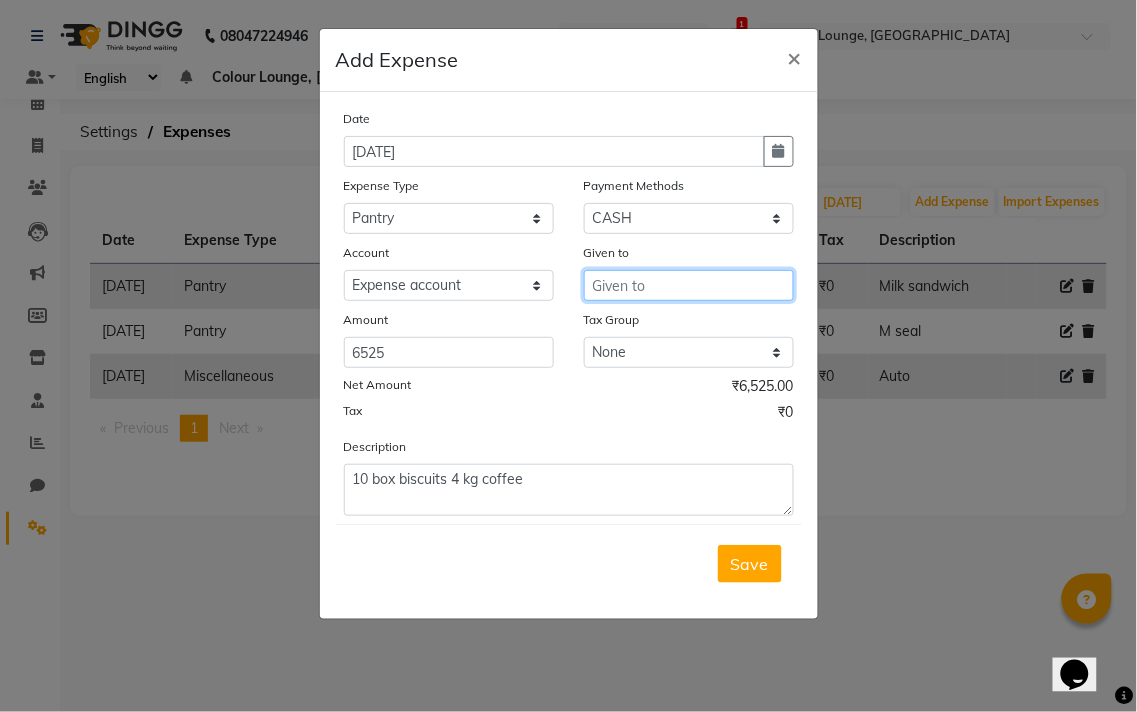 click at bounding box center (689, 285) 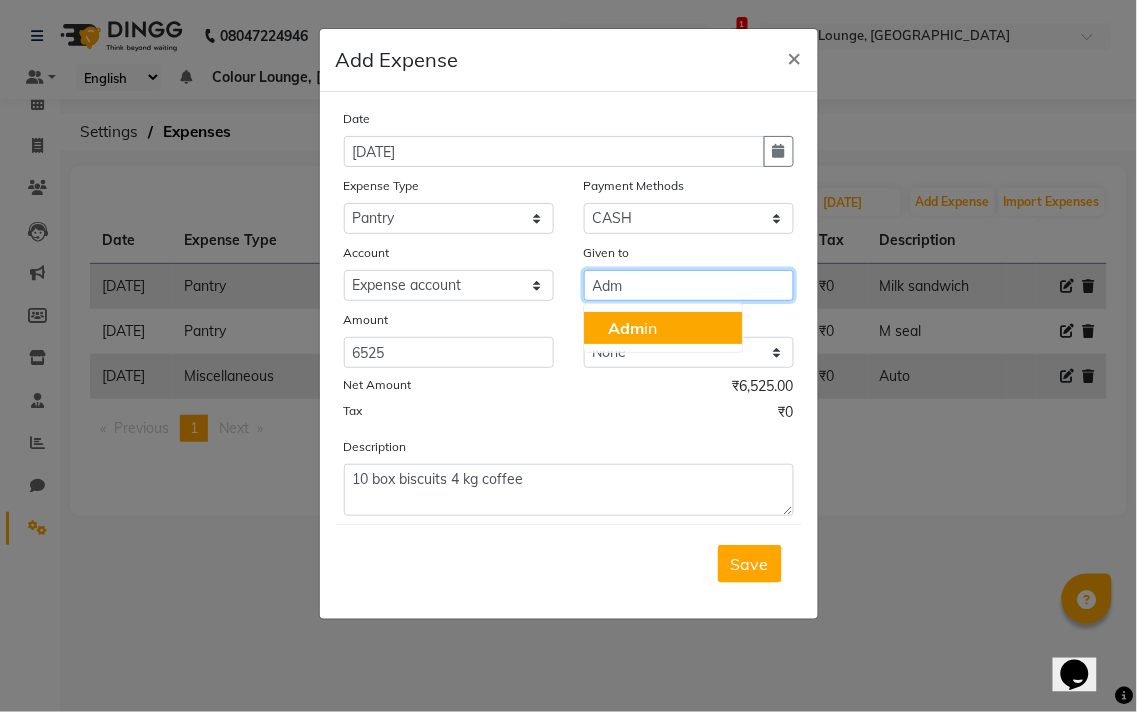 click on "Adm in" at bounding box center (663, 328) 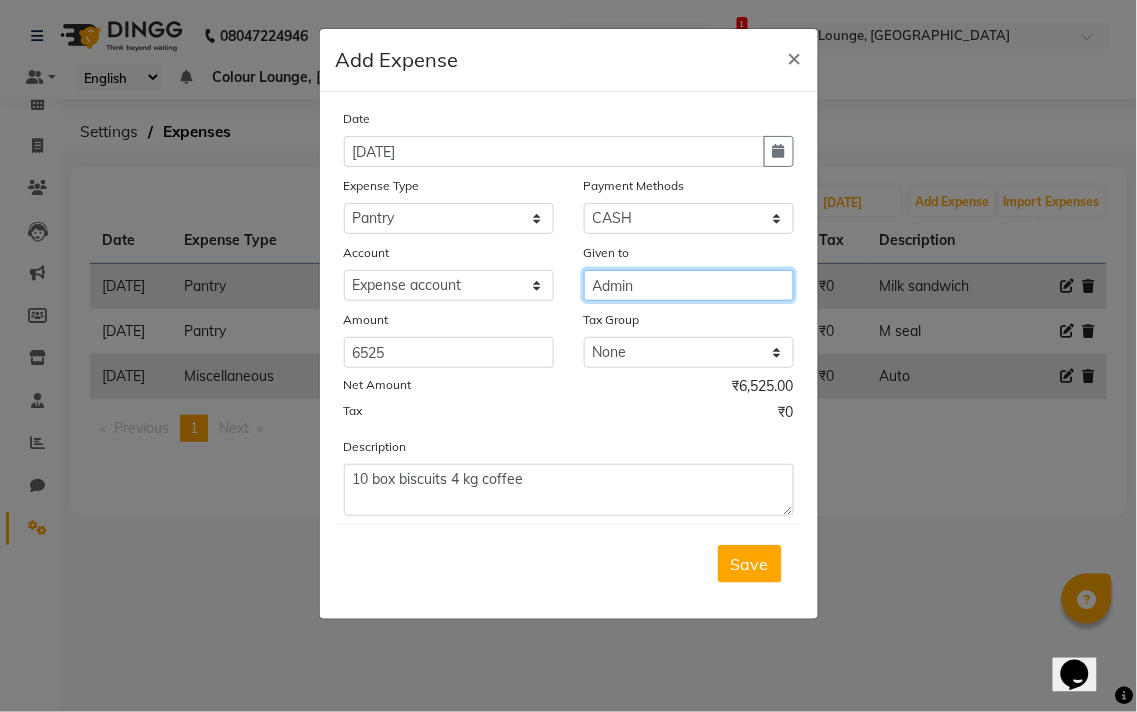 type on "Admin" 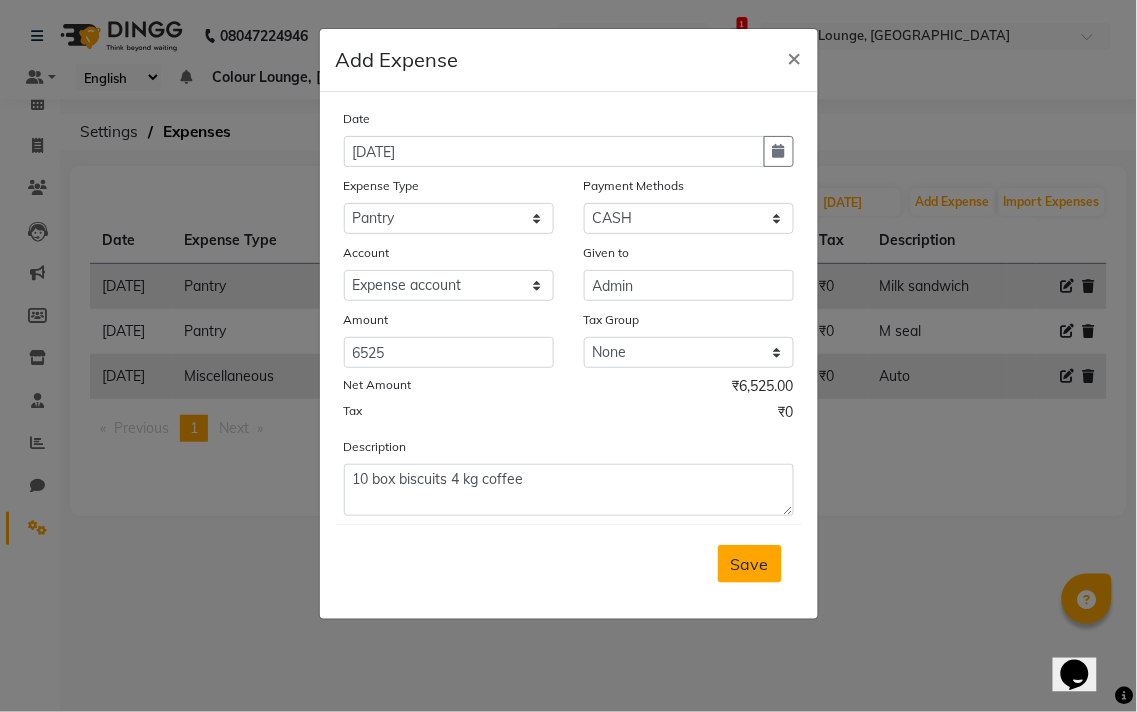 click on "Save" at bounding box center (750, 564) 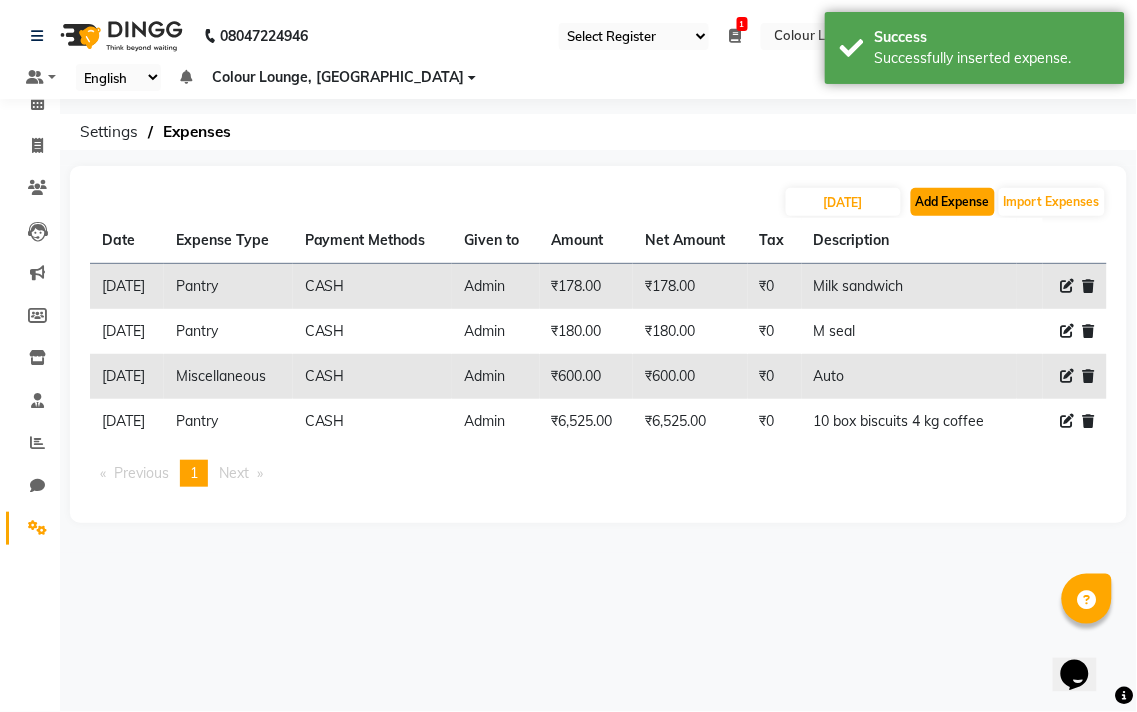 click on "Add Expense" 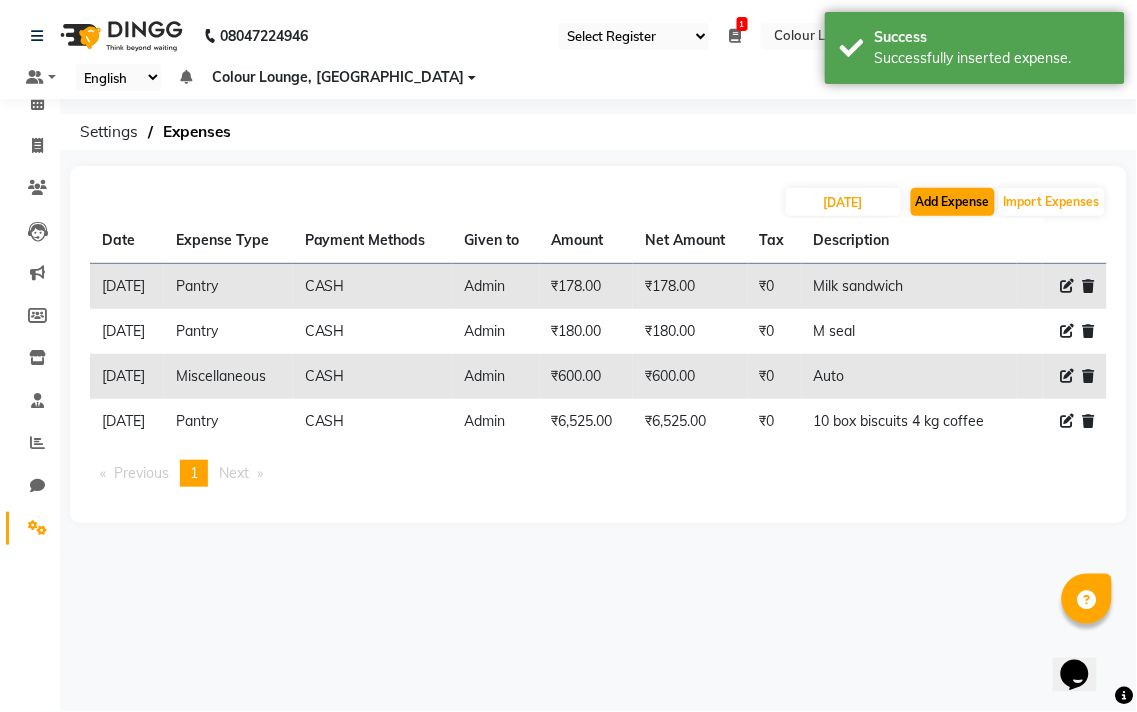 select on "1" 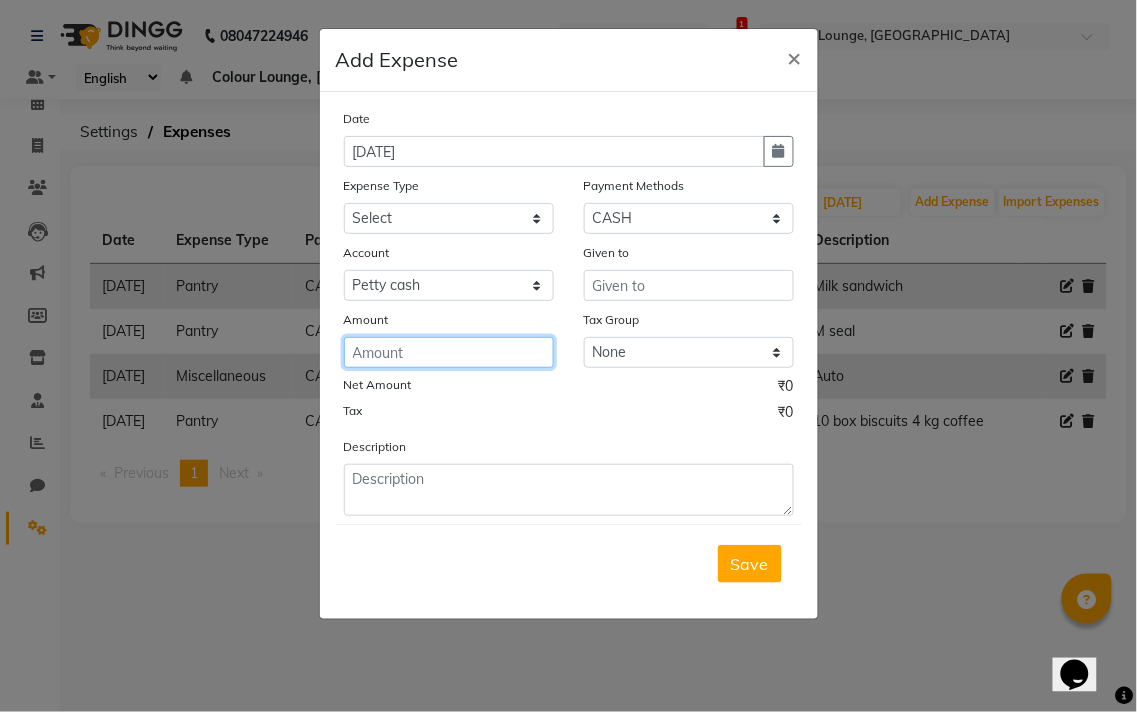 click 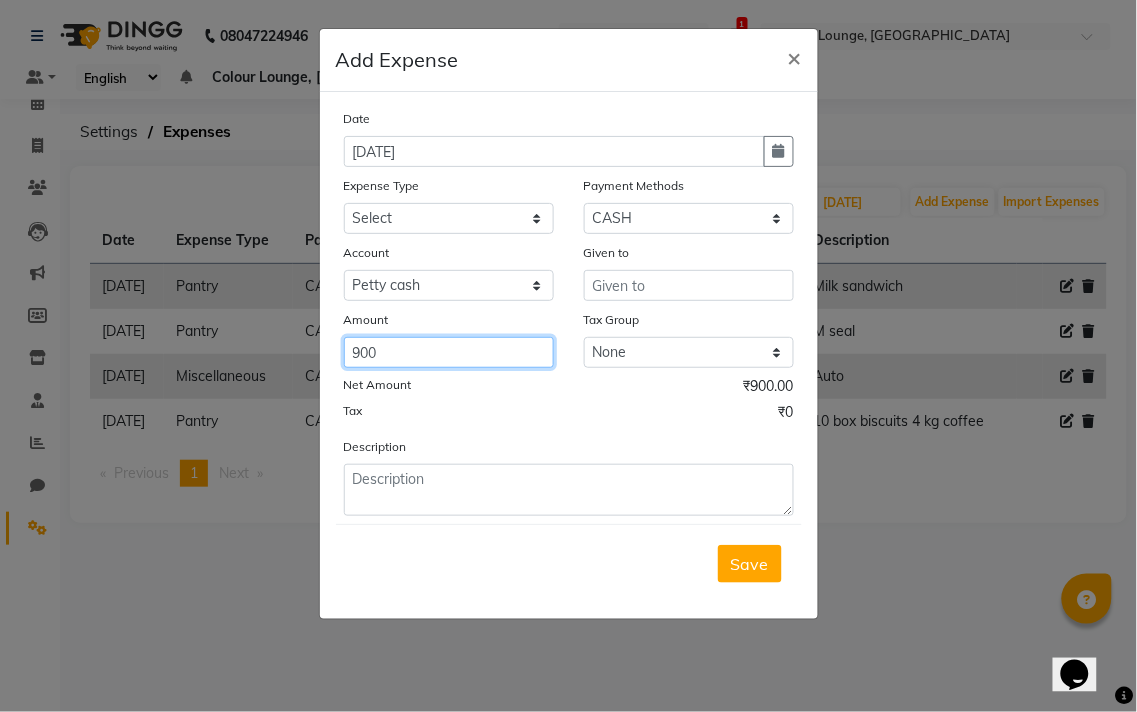 type on "900" 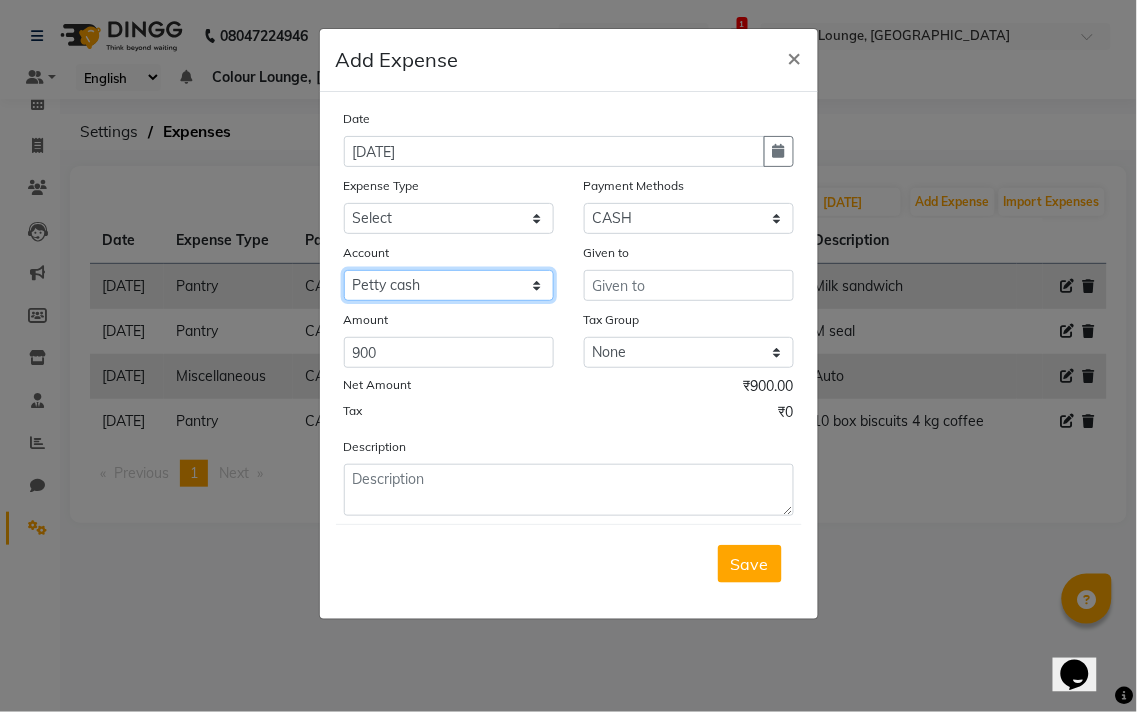 click on "Select Petty cash Default account Expense account" 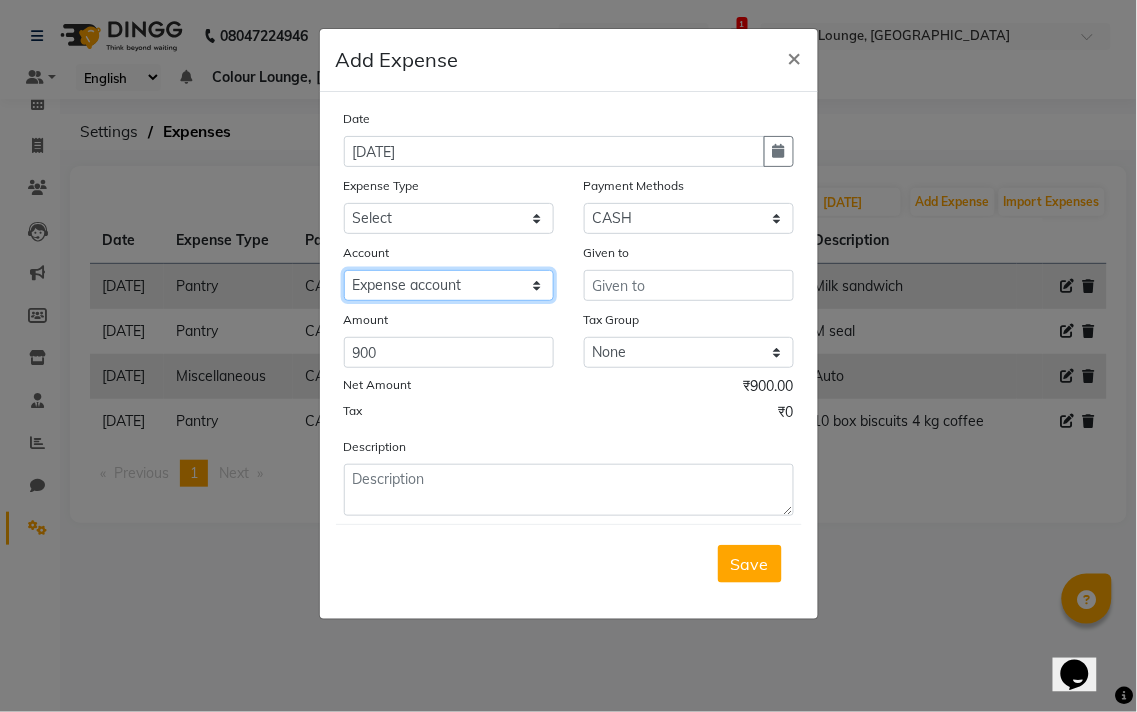 click on "Select Petty cash Default account Expense account" 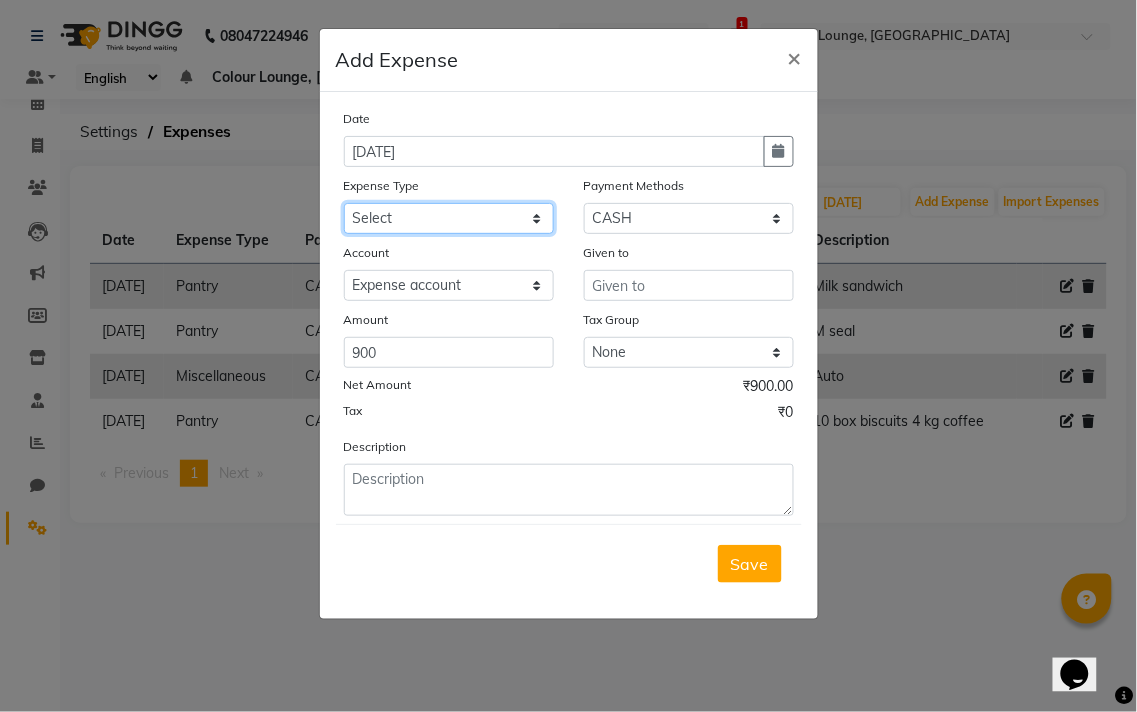 click on "Select Advance Salary Bank charges Car maintenance  Cash transfer to bank Cash transfer to hub Client Snacks Clinical charges Equipment Fuel Govt fee Incentive Insurance International purchase Loan Repayment Maintenance Marketing Miscellaneous MRA Other Pantry Product Rent Salary Staff Snacks Tax Tea & Refreshment Utilities" 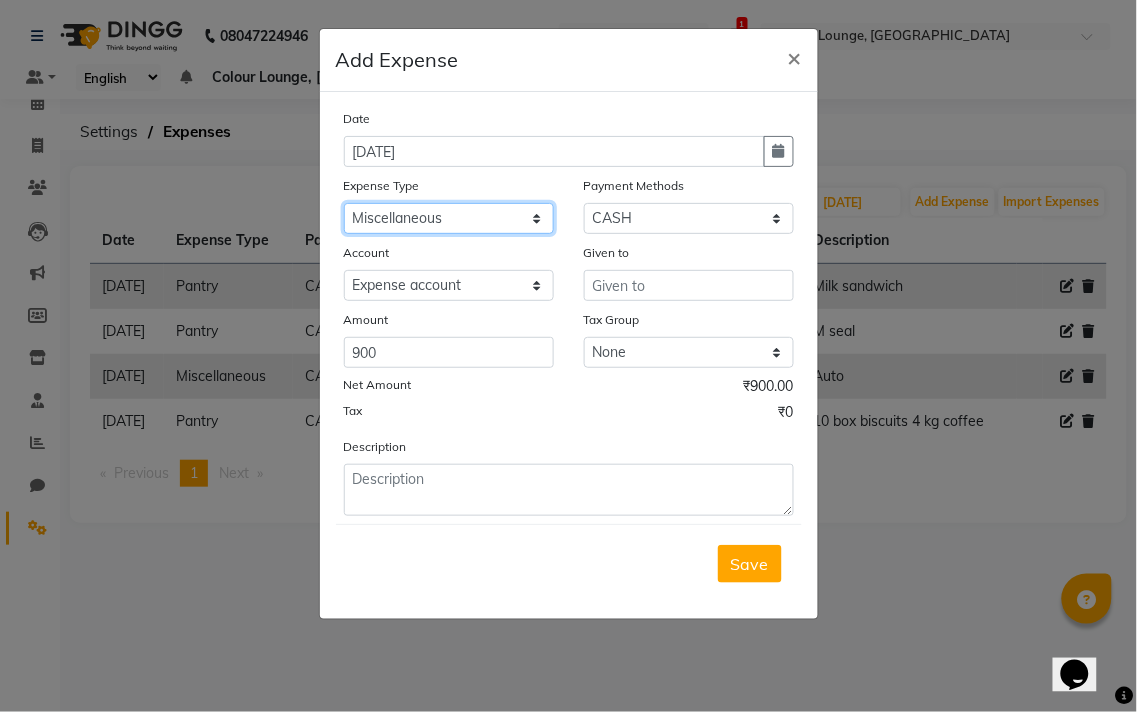 click on "Select Advance Salary Bank charges Car maintenance  Cash transfer to bank Cash transfer to hub Client Snacks Clinical charges Equipment Fuel Govt fee Incentive Insurance International purchase Loan Repayment Maintenance Marketing Miscellaneous MRA Other Pantry Product Rent Salary Staff Snacks Tax Tea & Refreshment Utilities" 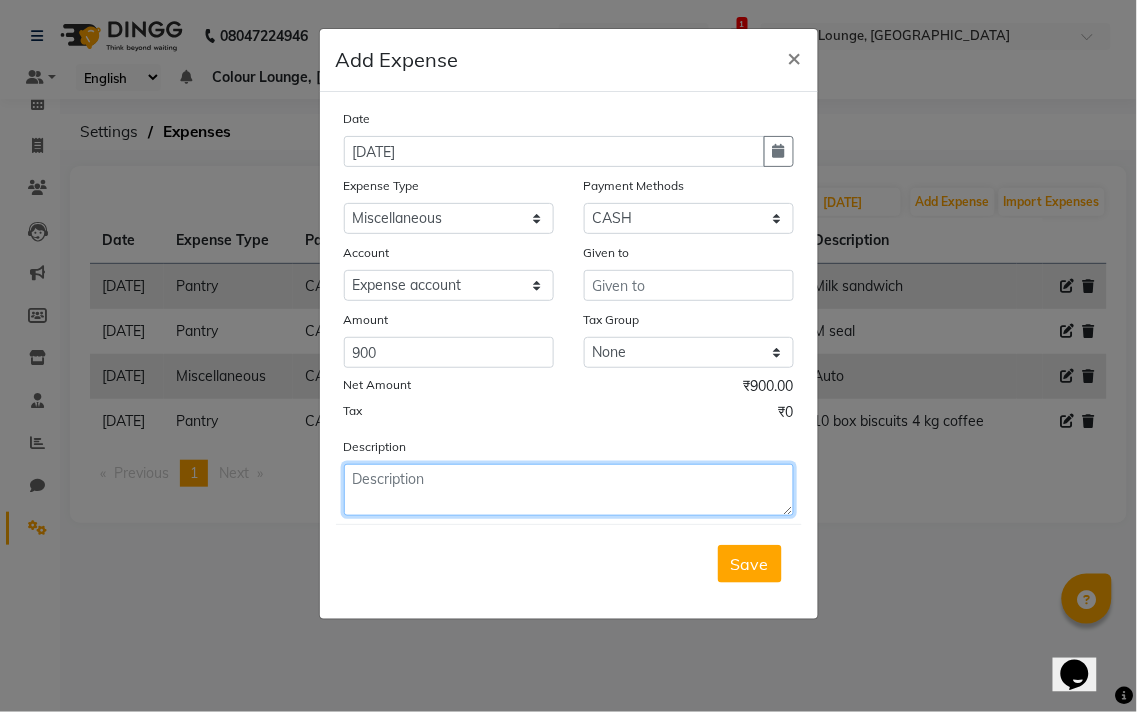 click 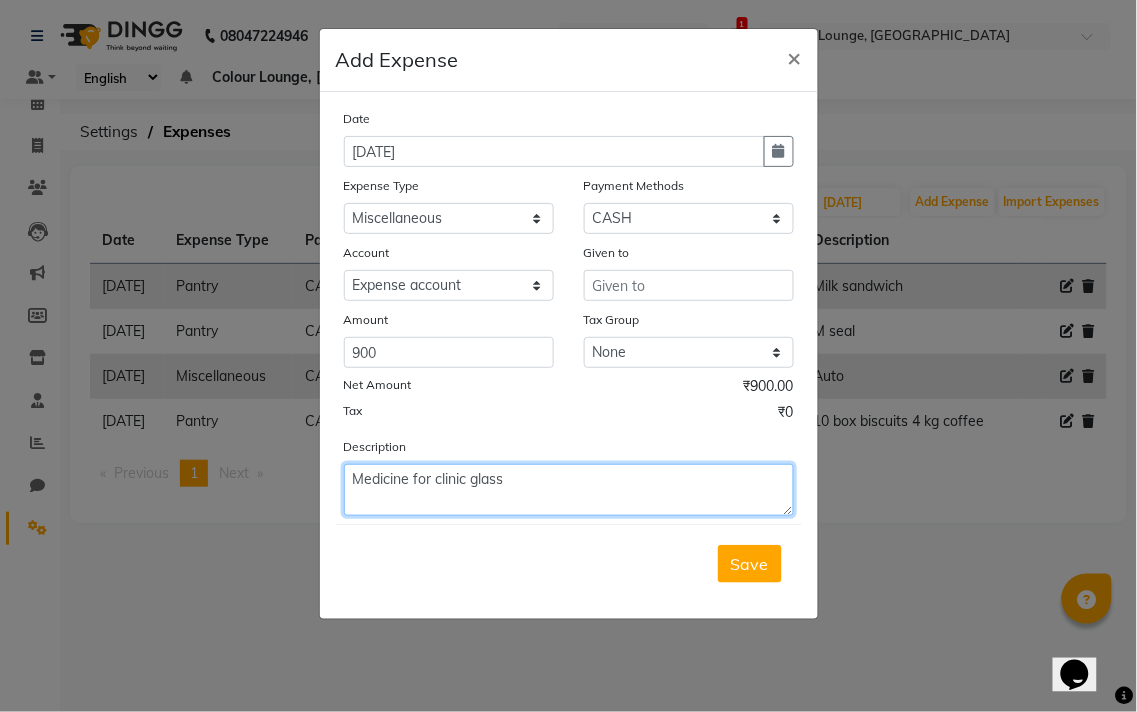 type on "Medicine for clinic glass" 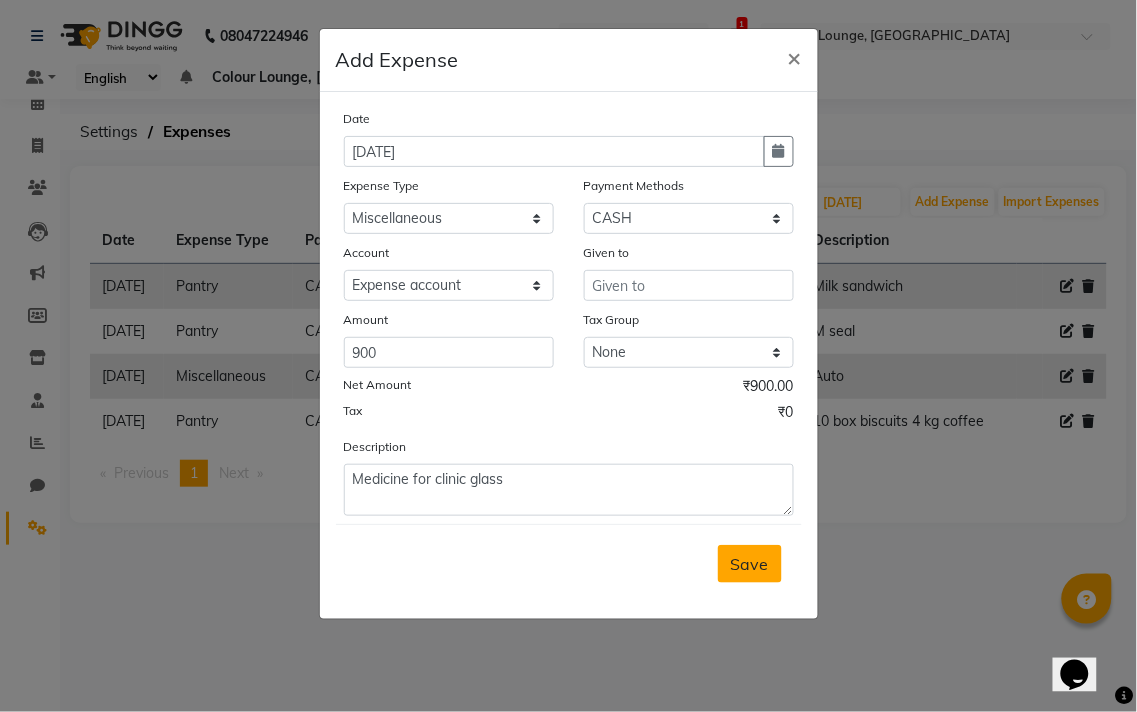 click on "Save" at bounding box center [750, 564] 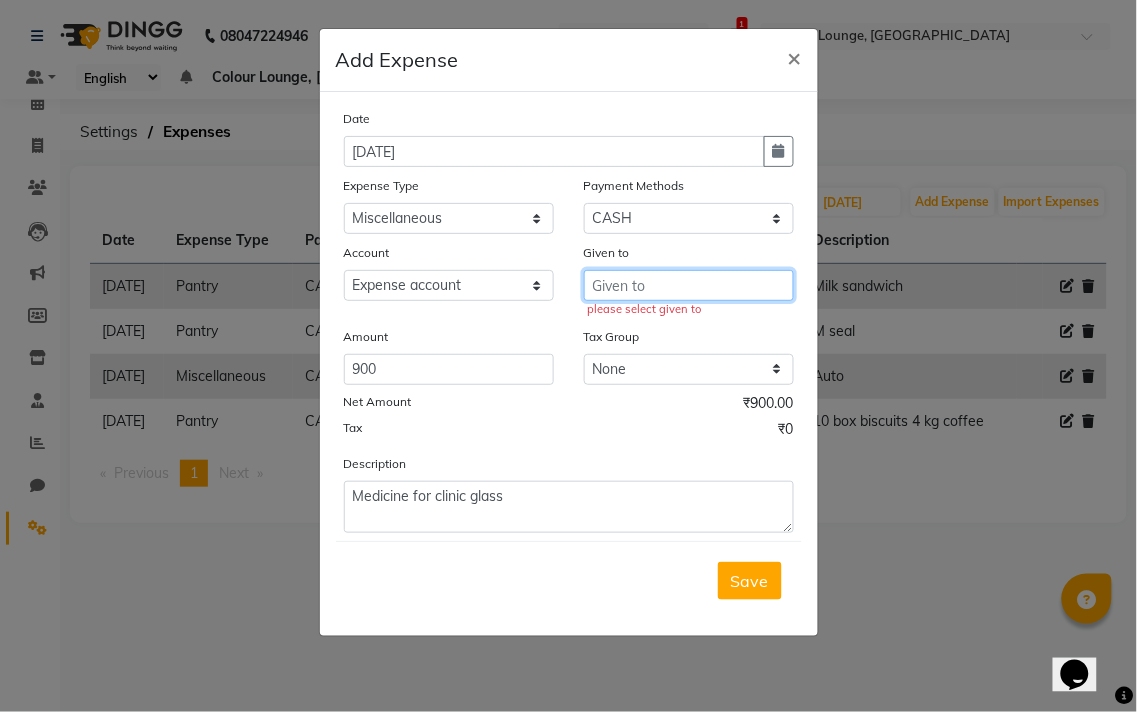 click at bounding box center (689, 285) 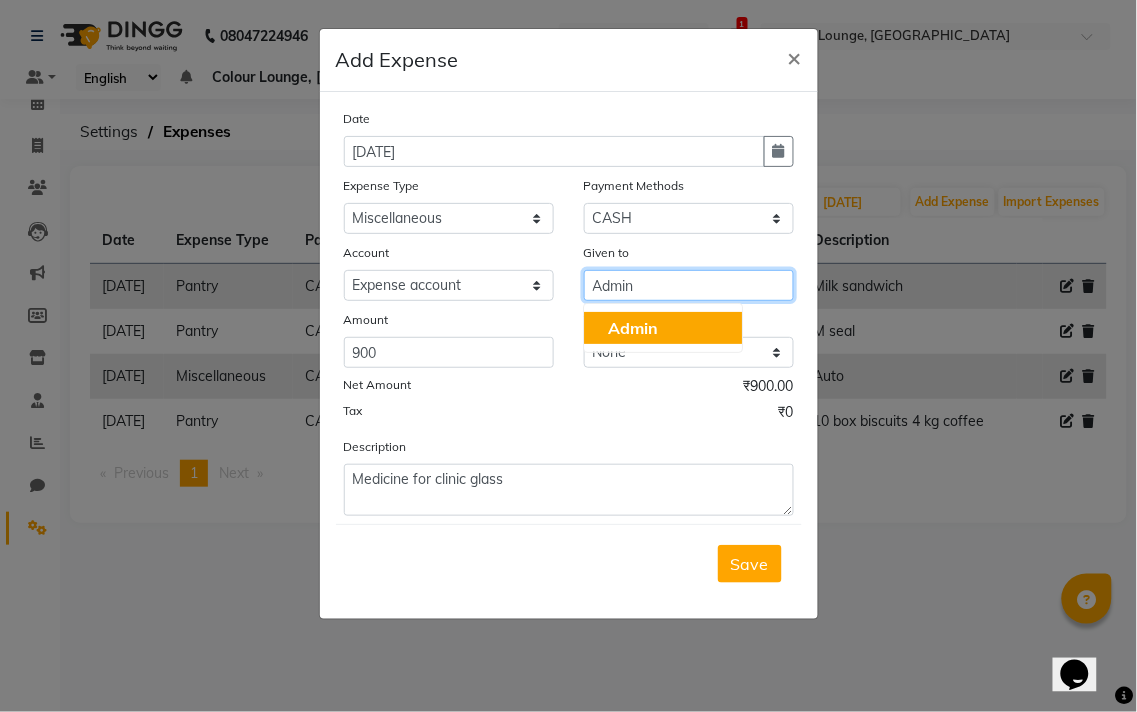 click on "Admin" at bounding box center (663, 328) 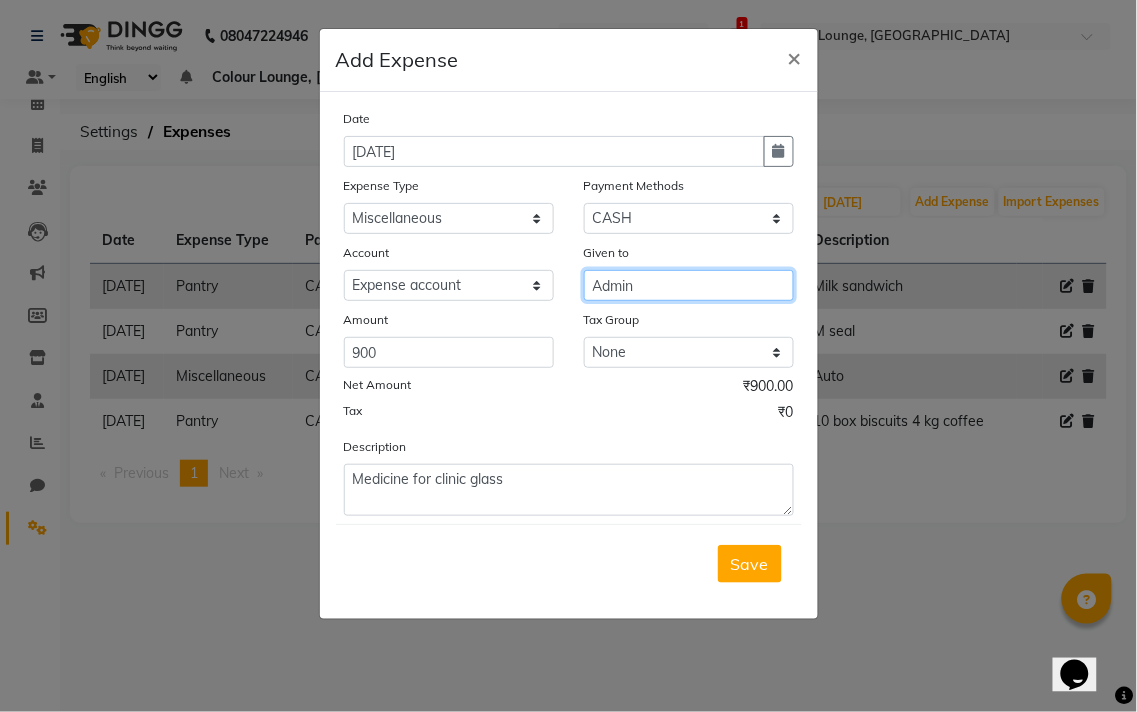 type on "Admin" 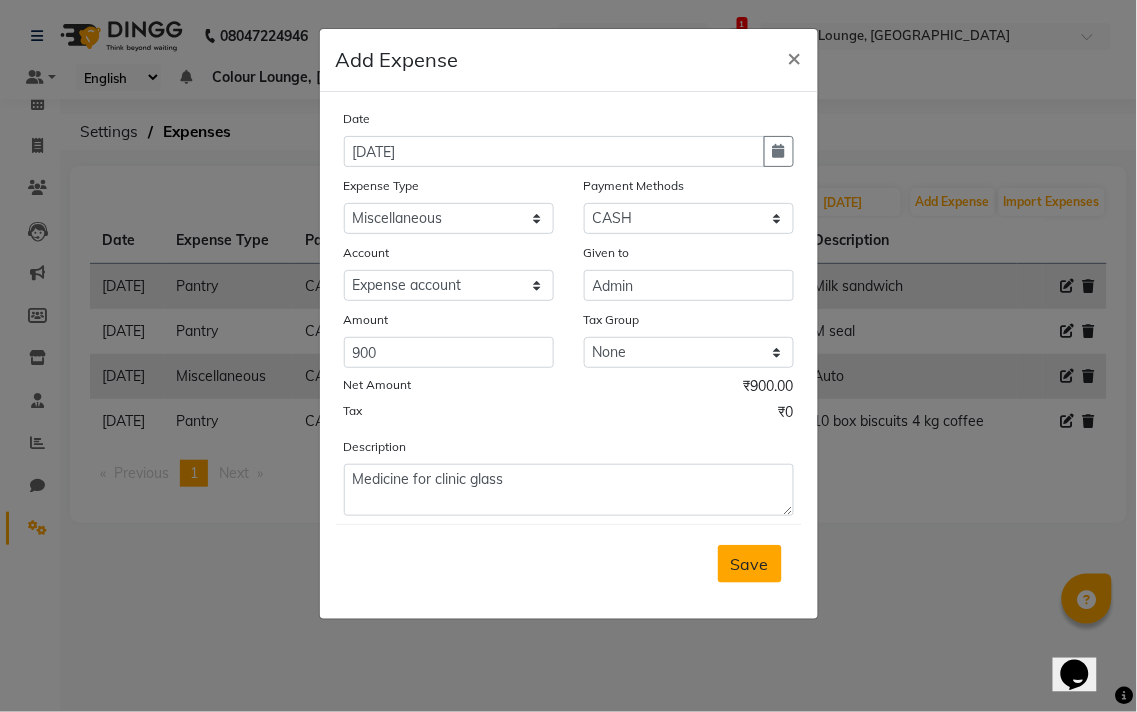 click on "Save" at bounding box center [750, 564] 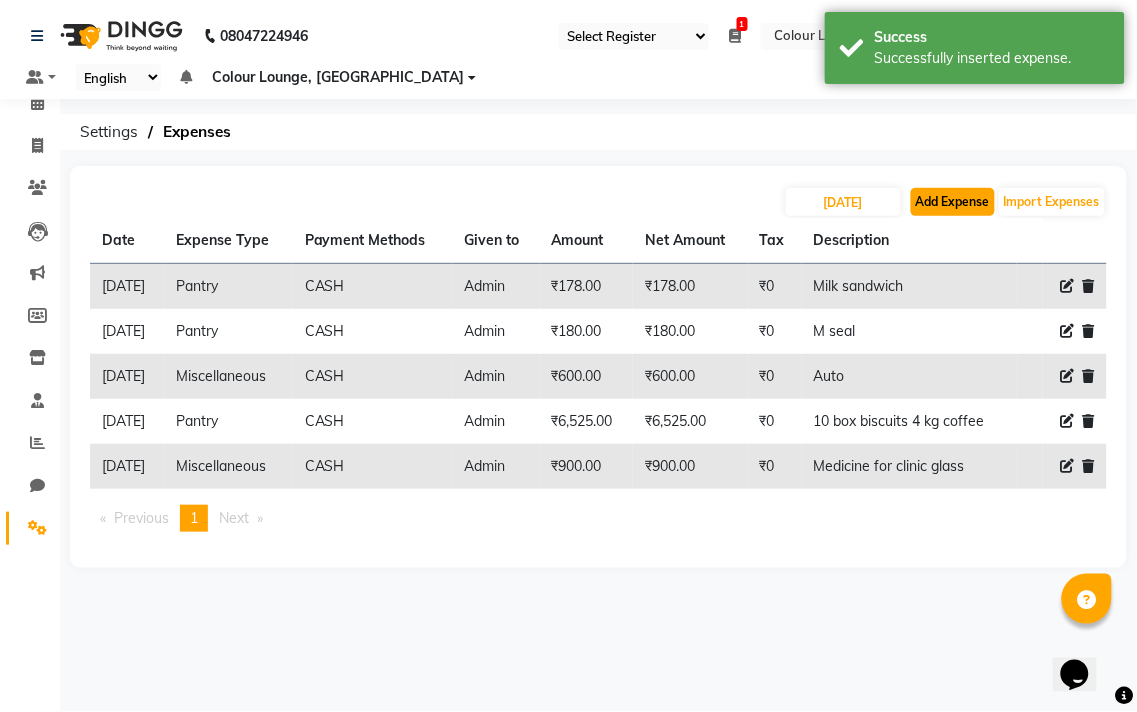 click on "Add Expense" 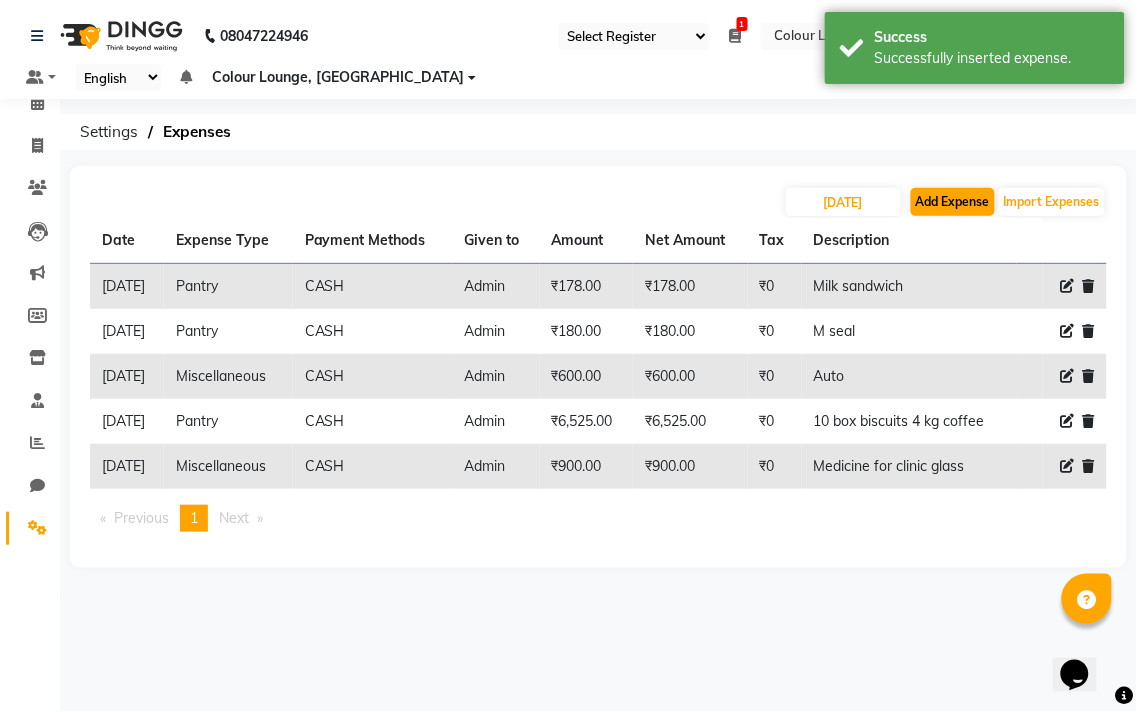 select on "1" 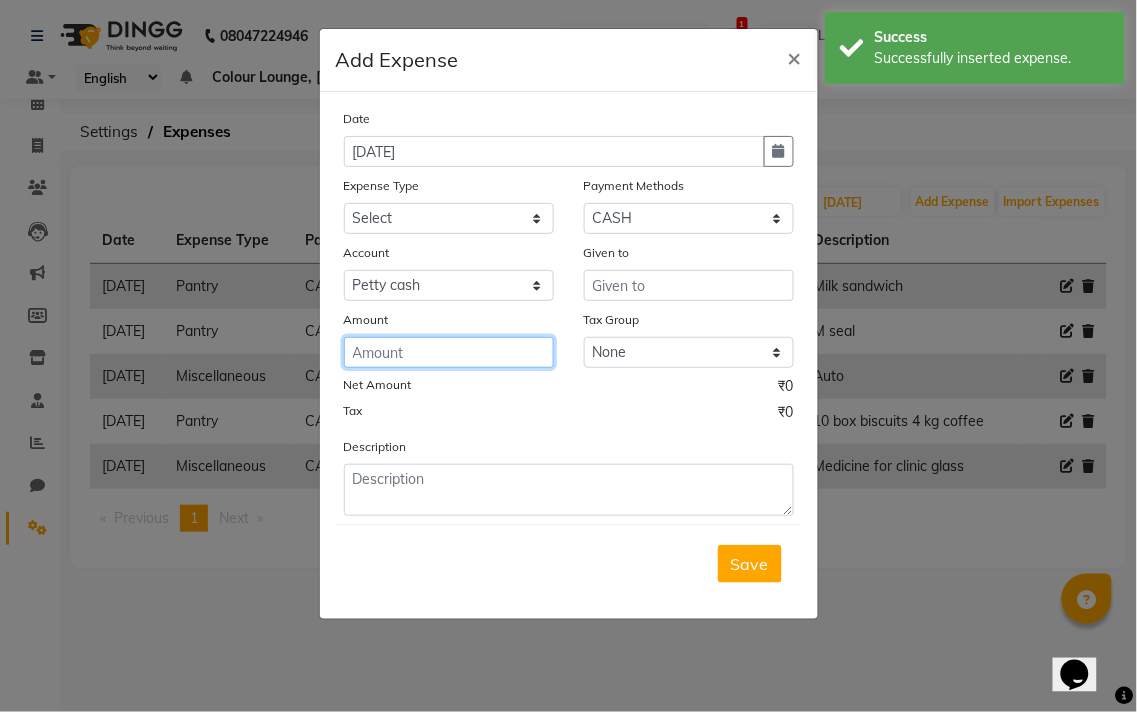 click 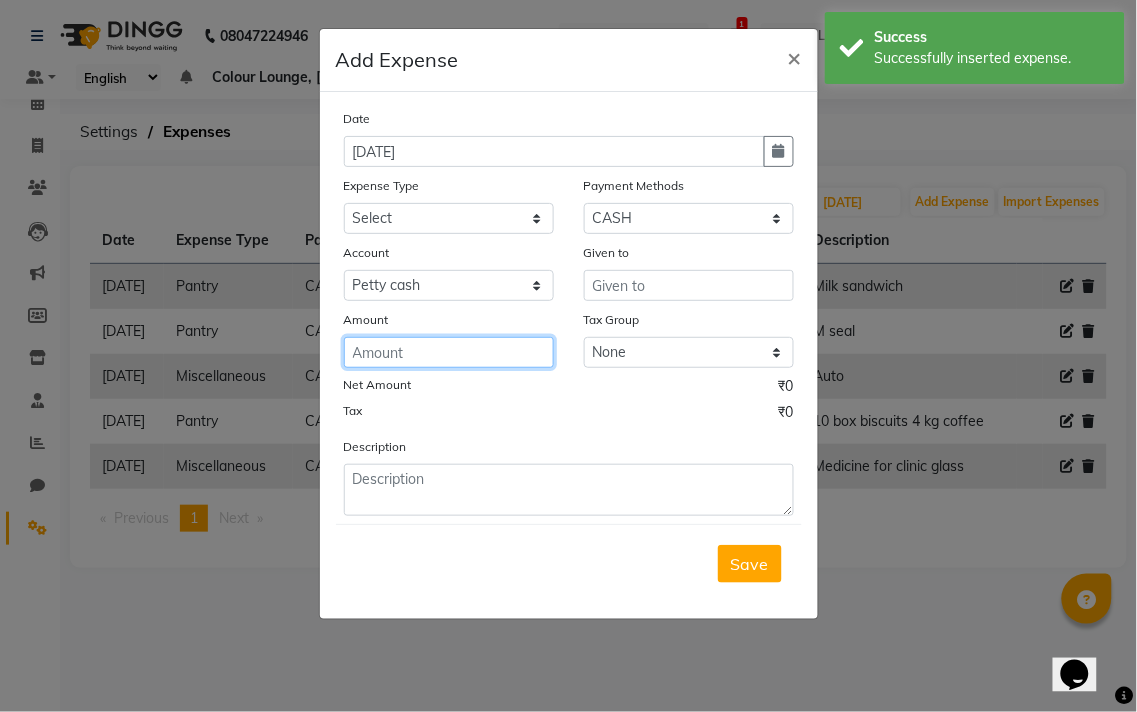 type on "0" 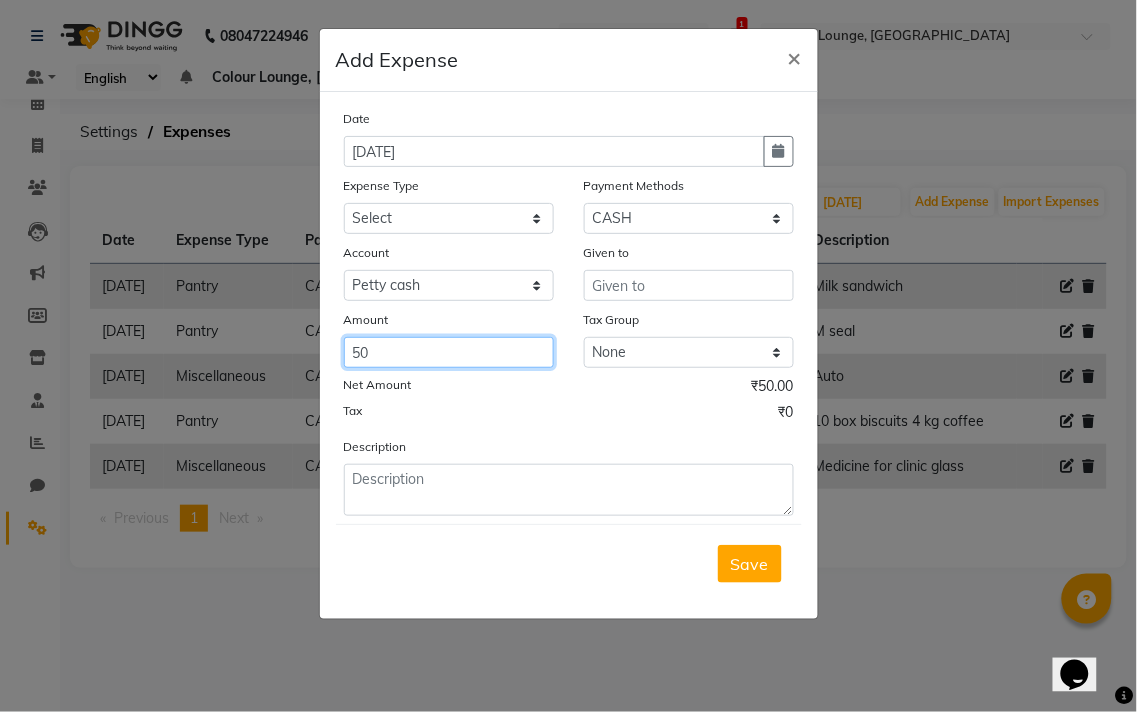 type on "50" 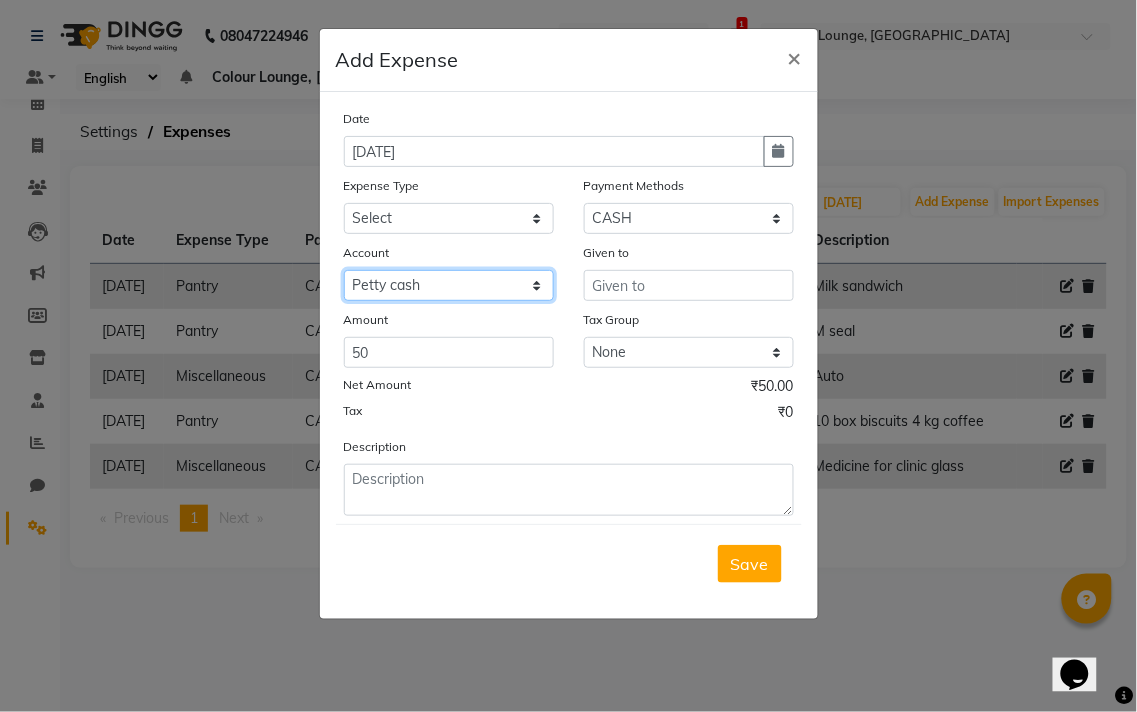 click on "Select Petty cash Default account Expense account" 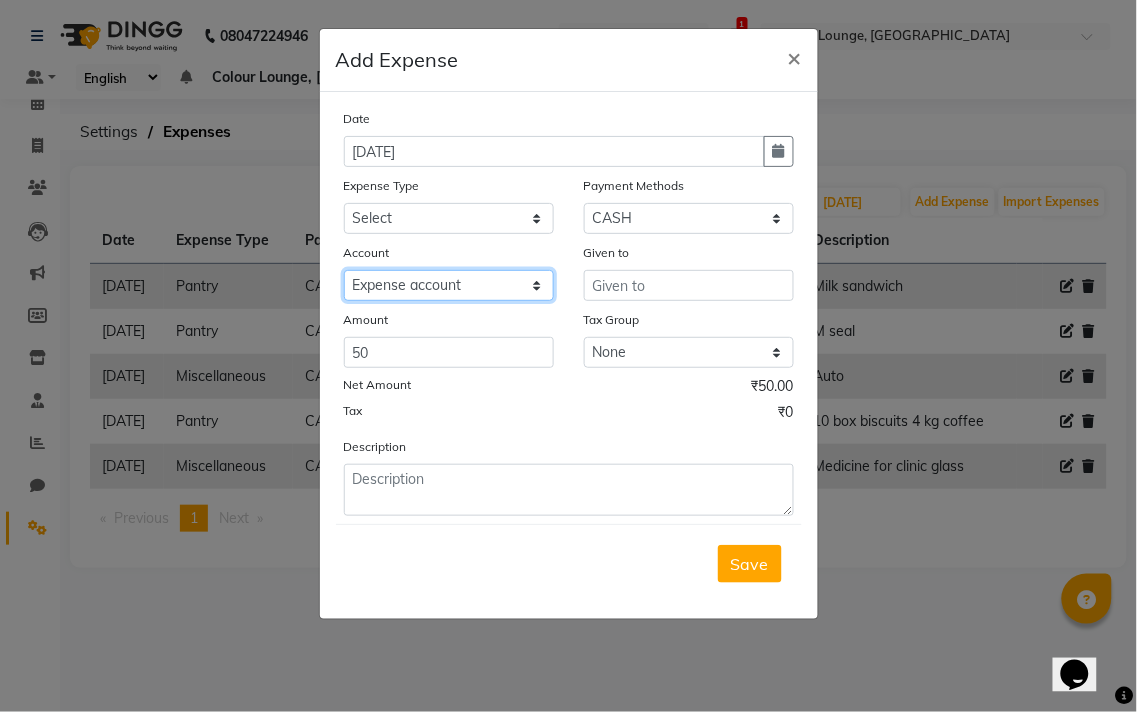 click on "Select Petty cash Default account Expense account" 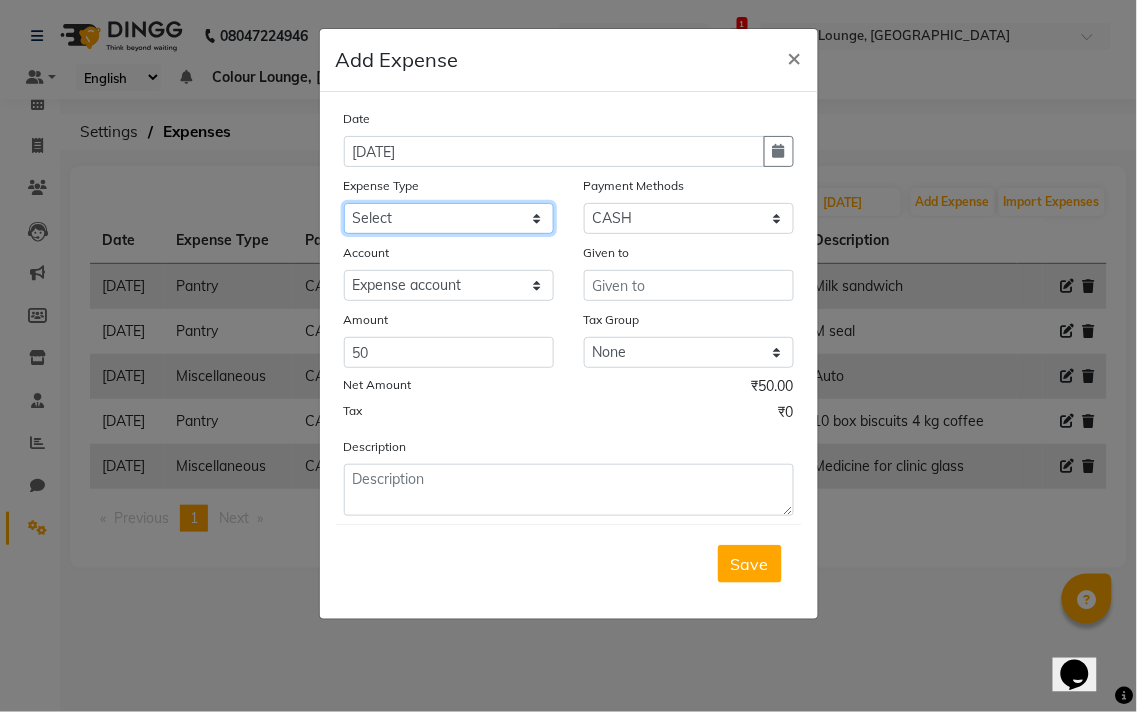 click on "Select Advance Salary Bank charges Car maintenance  Cash transfer to bank Cash transfer to hub Client Snacks Clinical charges Equipment Fuel Govt fee Incentive Insurance International purchase Loan Repayment Maintenance Marketing Miscellaneous MRA Other Pantry Product Rent Salary Staff Snacks Tax Tea & Refreshment Utilities" 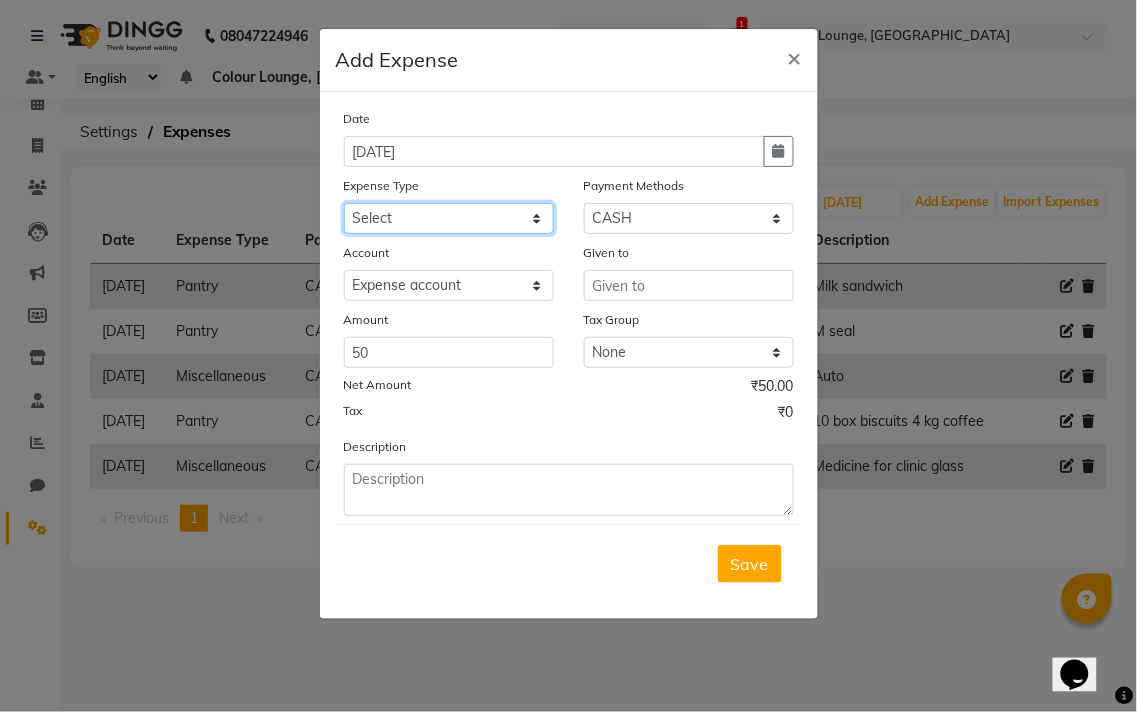 select on "9" 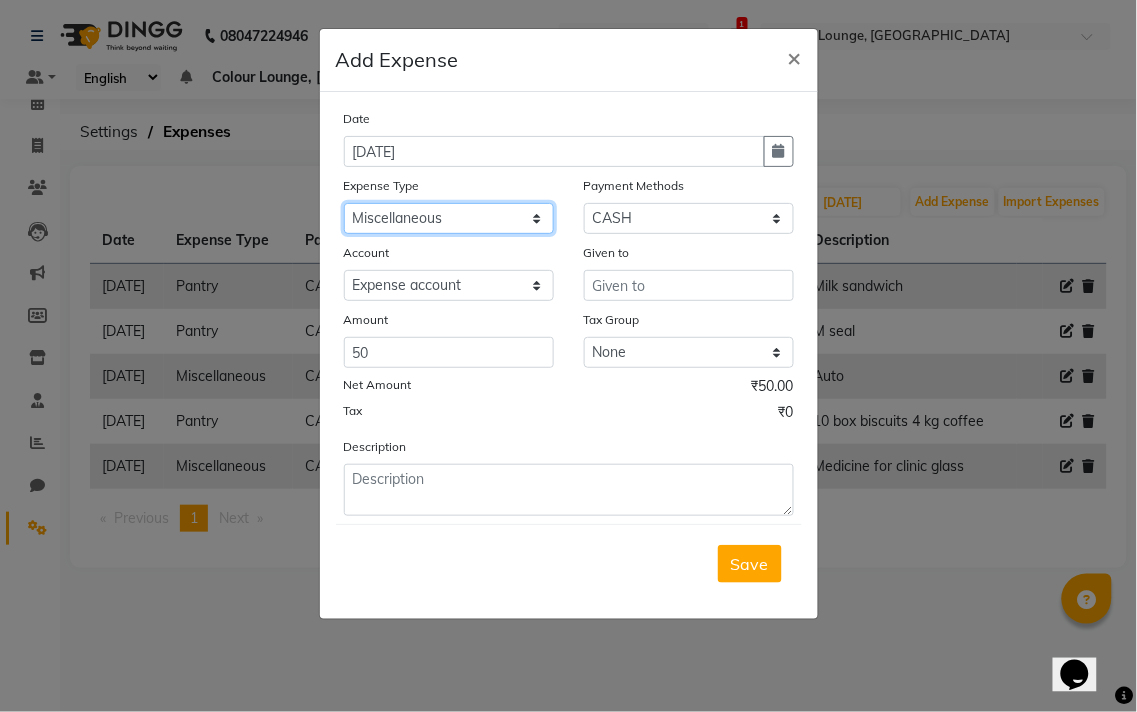 click on "Select Advance Salary Bank charges Car maintenance  Cash transfer to bank Cash transfer to hub Client Snacks Clinical charges Equipment Fuel Govt fee Incentive Insurance International purchase Loan Repayment Maintenance Marketing Miscellaneous MRA Other Pantry Product Rent Salary Staff Snacks Tax Tea & Refreshment Utilities" 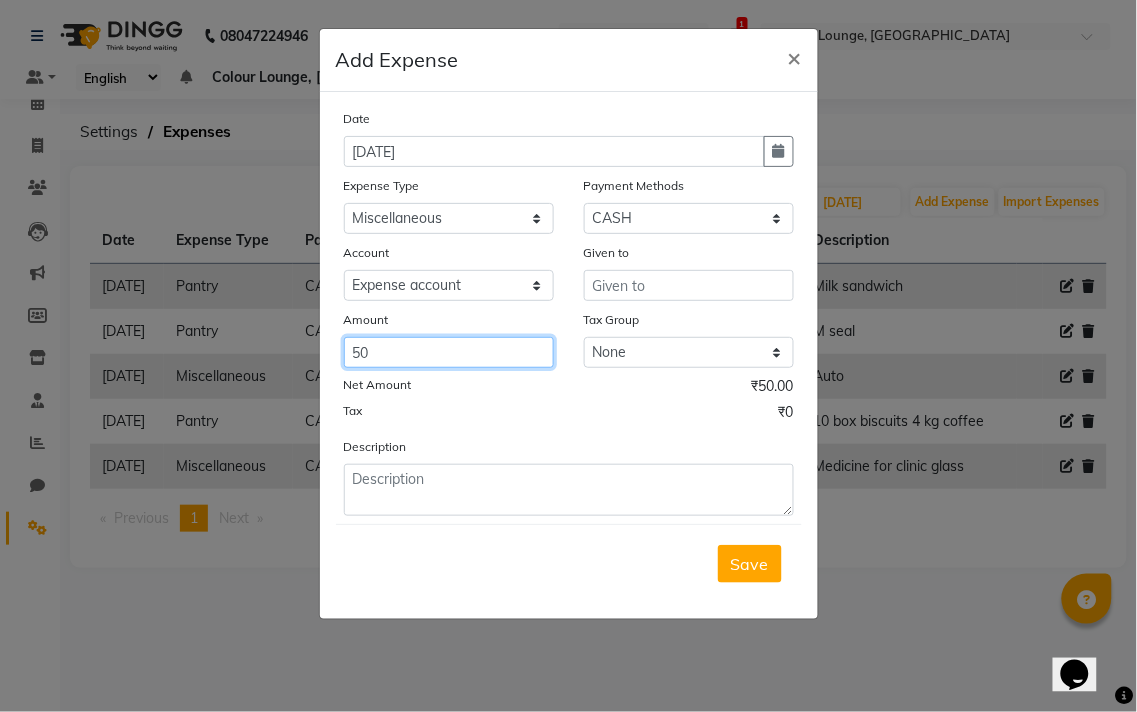 click on "50" 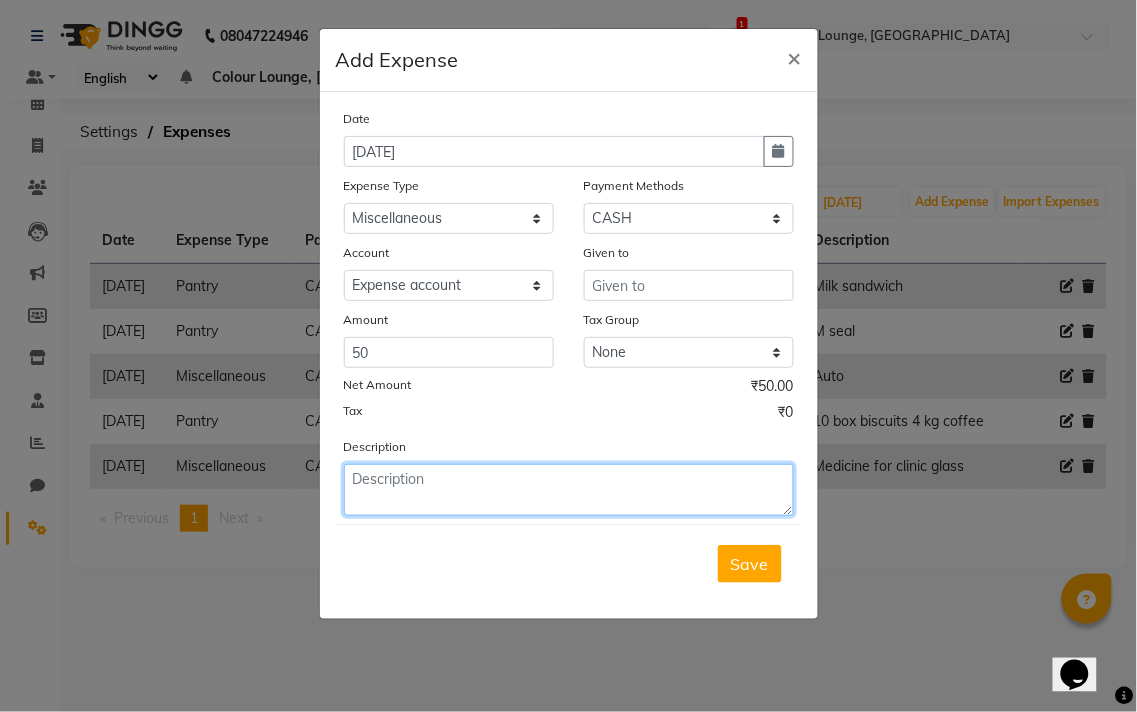 click 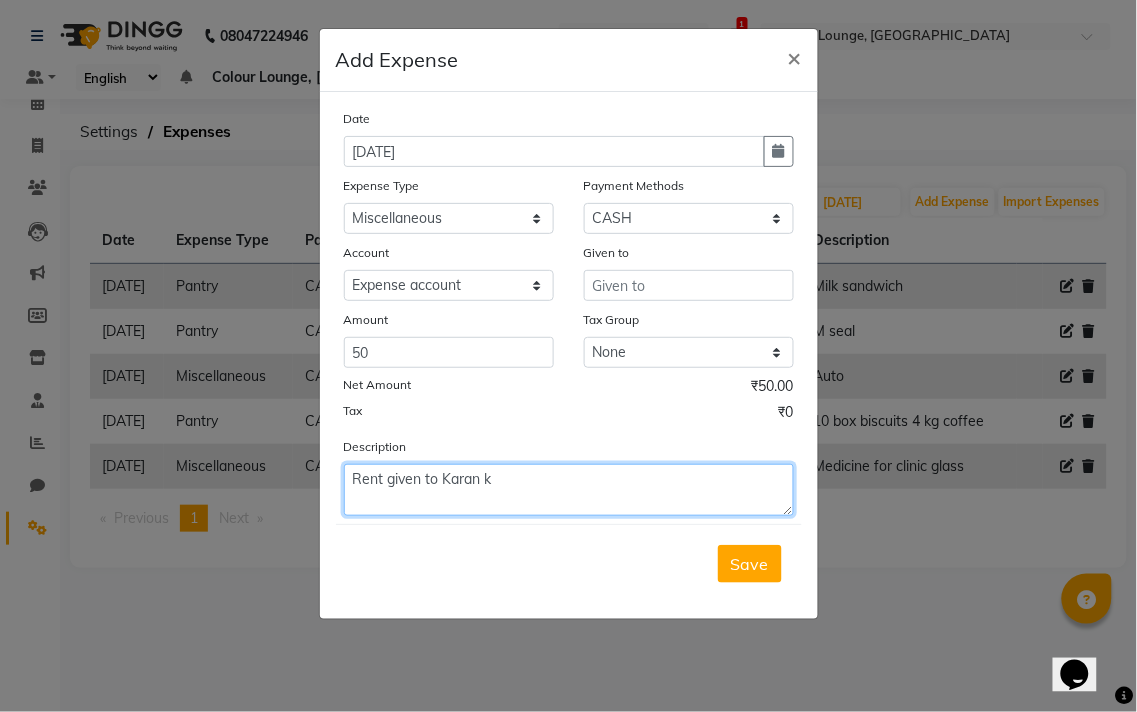 type on "Rent given to Karan k" 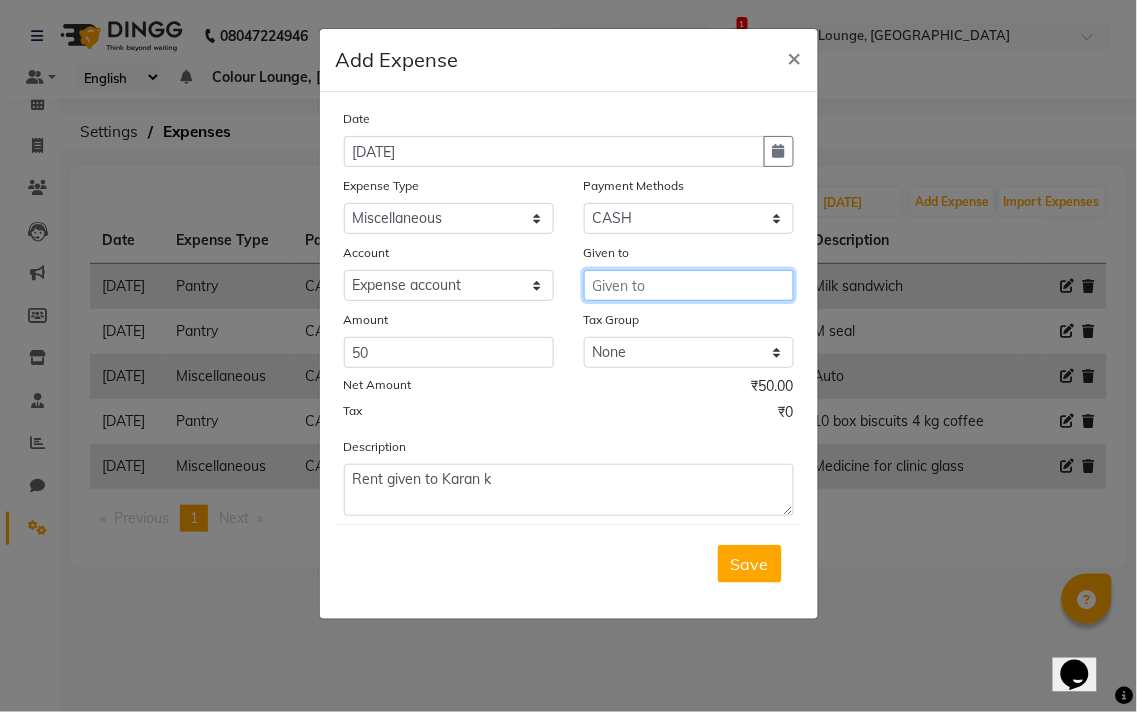 click at bounding box center (689, 285) 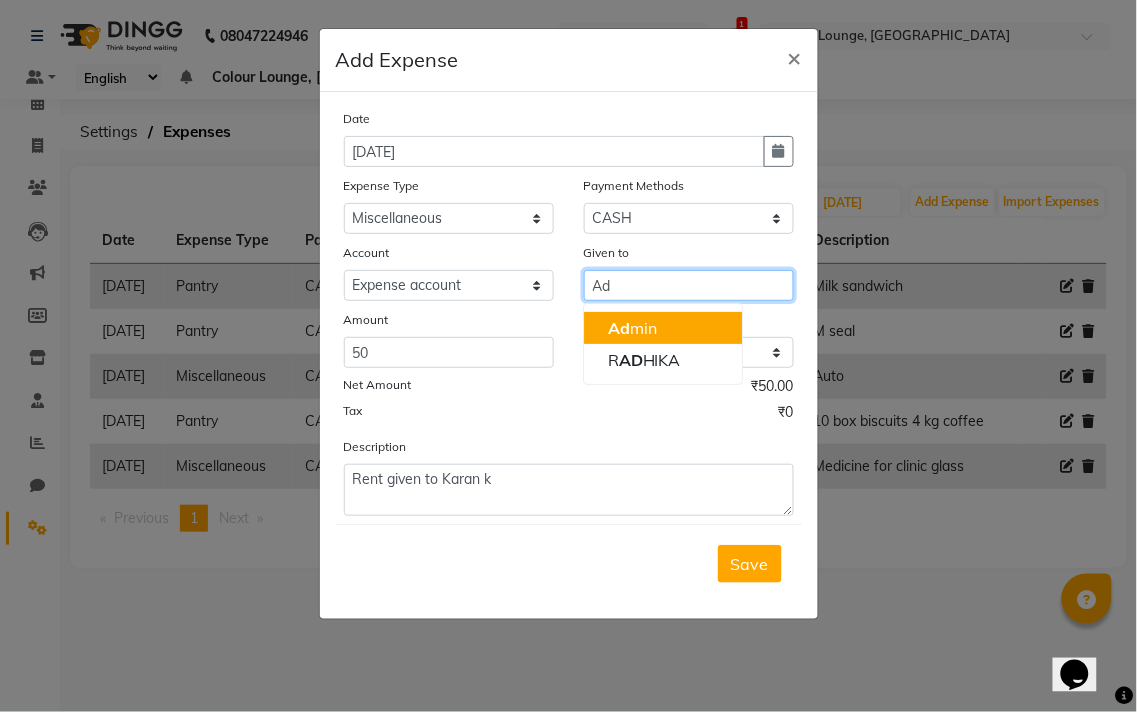 click on "Ad min" at bounding box center (663, 328) 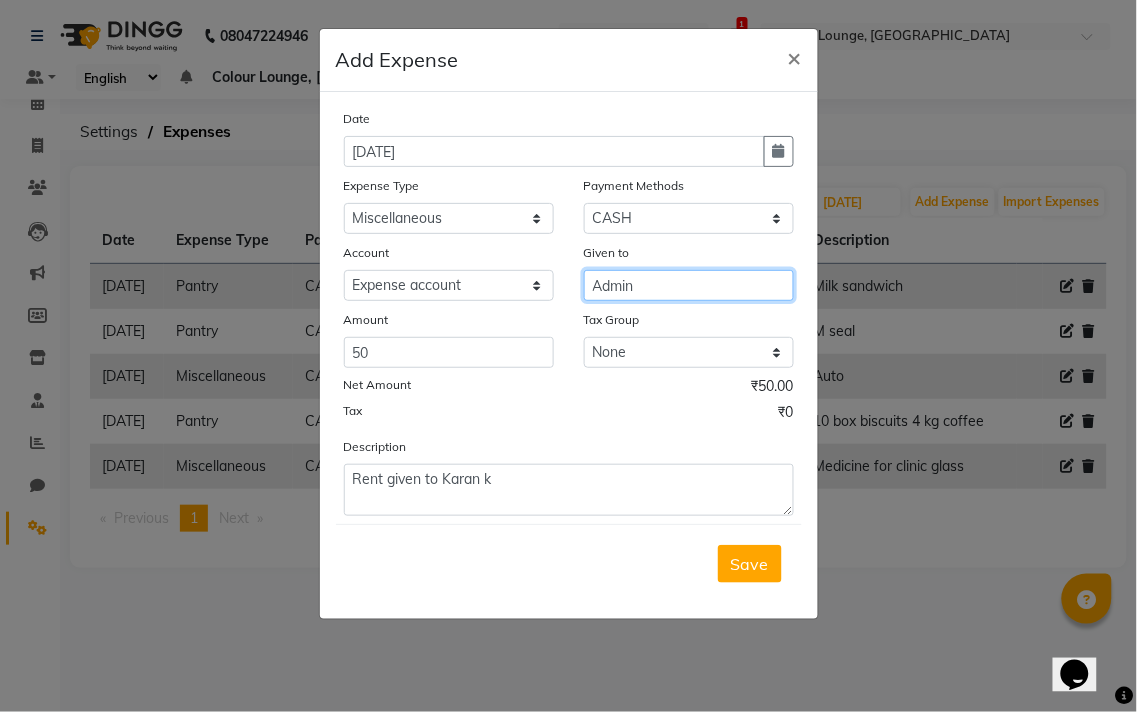 type on "Admin" 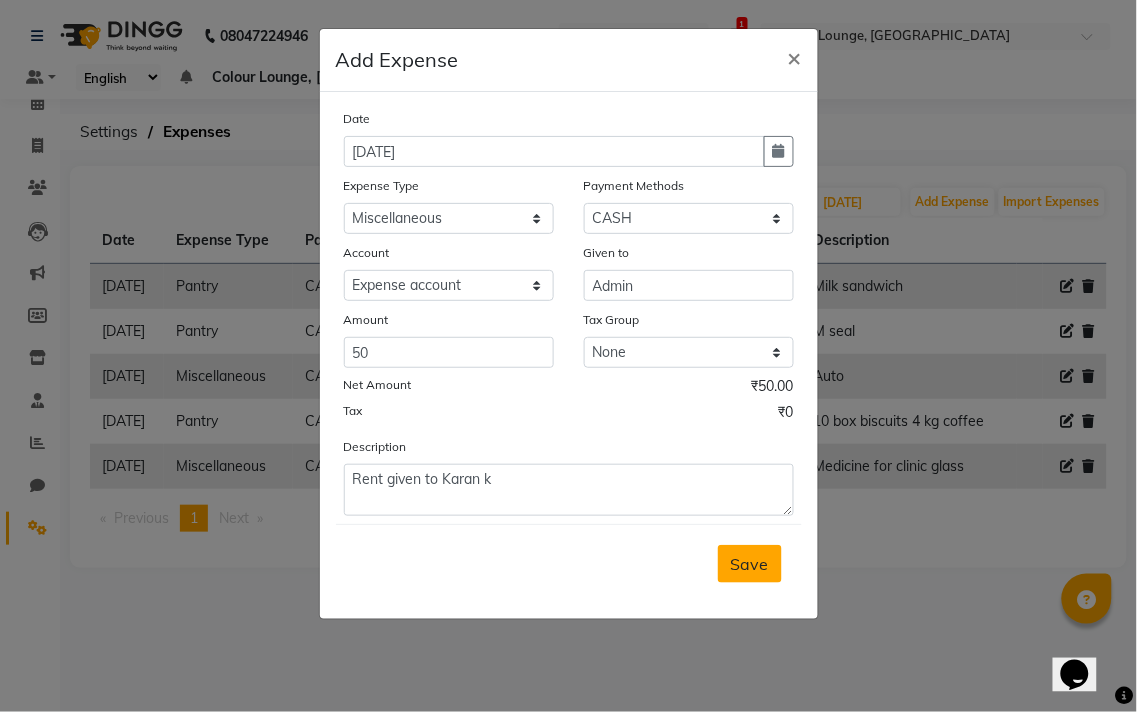 click on "Save" at bounding box center (750, 564) 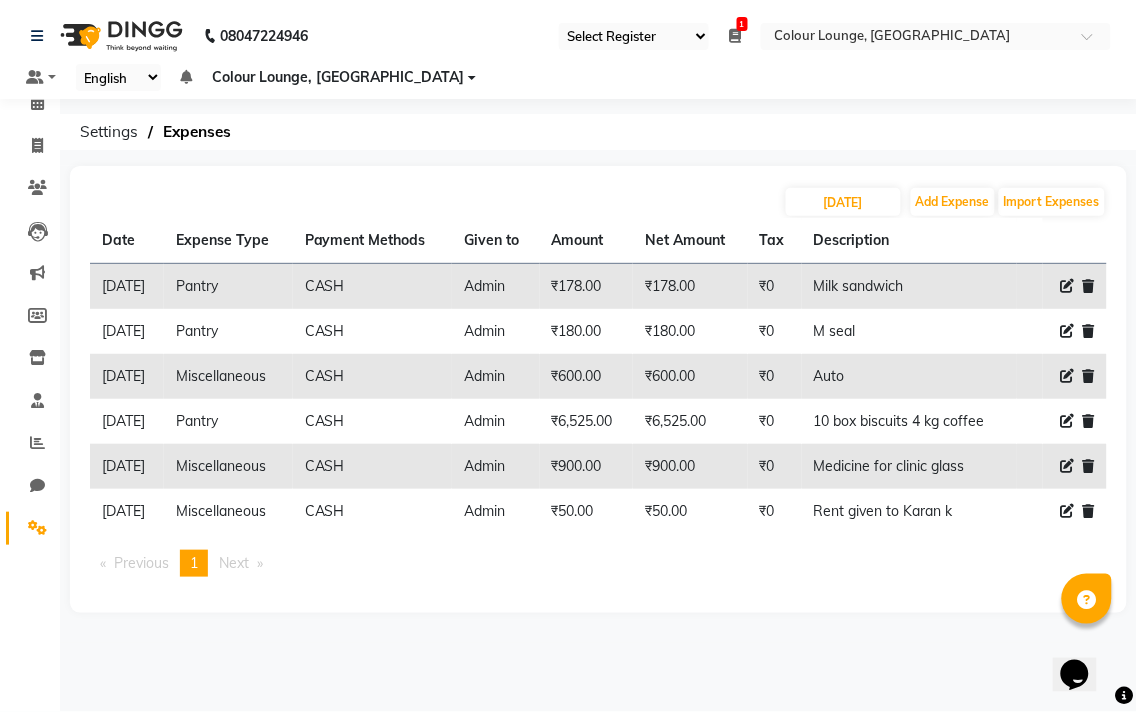 click on "Settings" 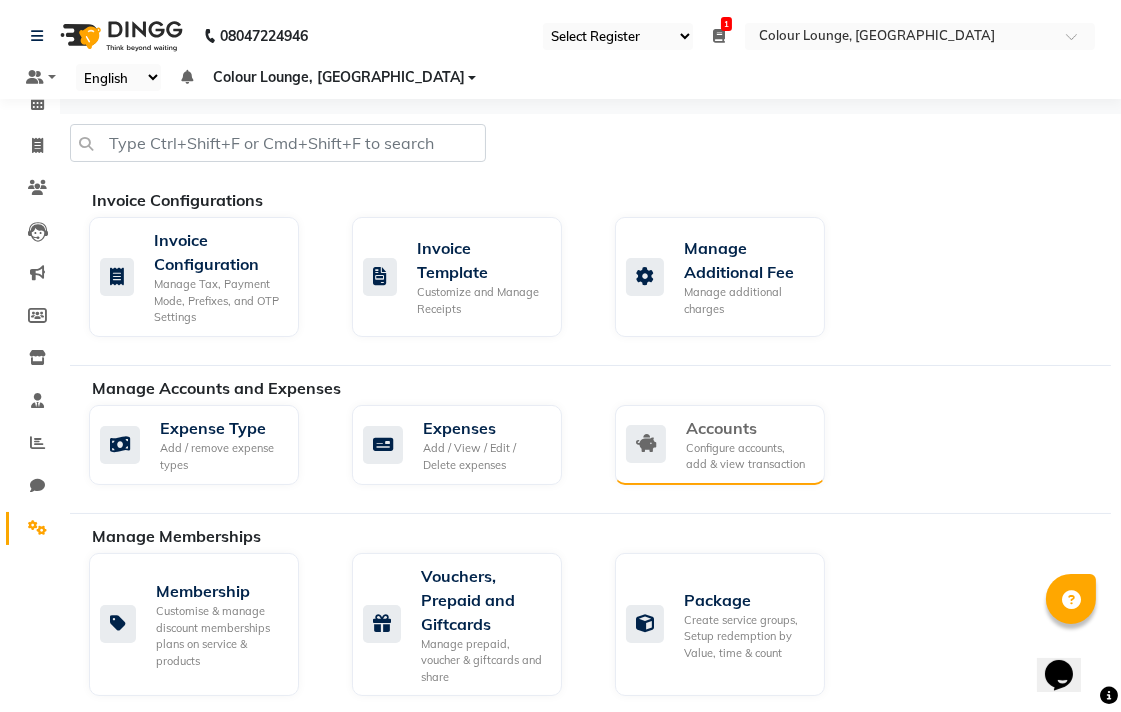 click on "Accounts" 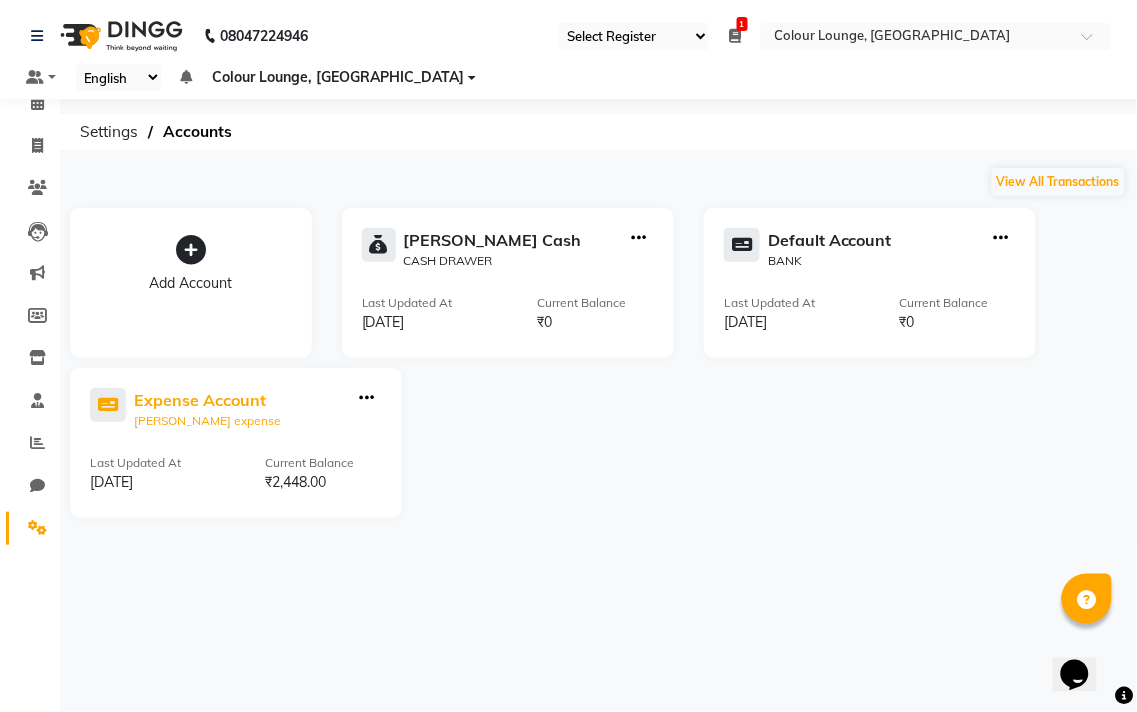 click on "Petty expense" 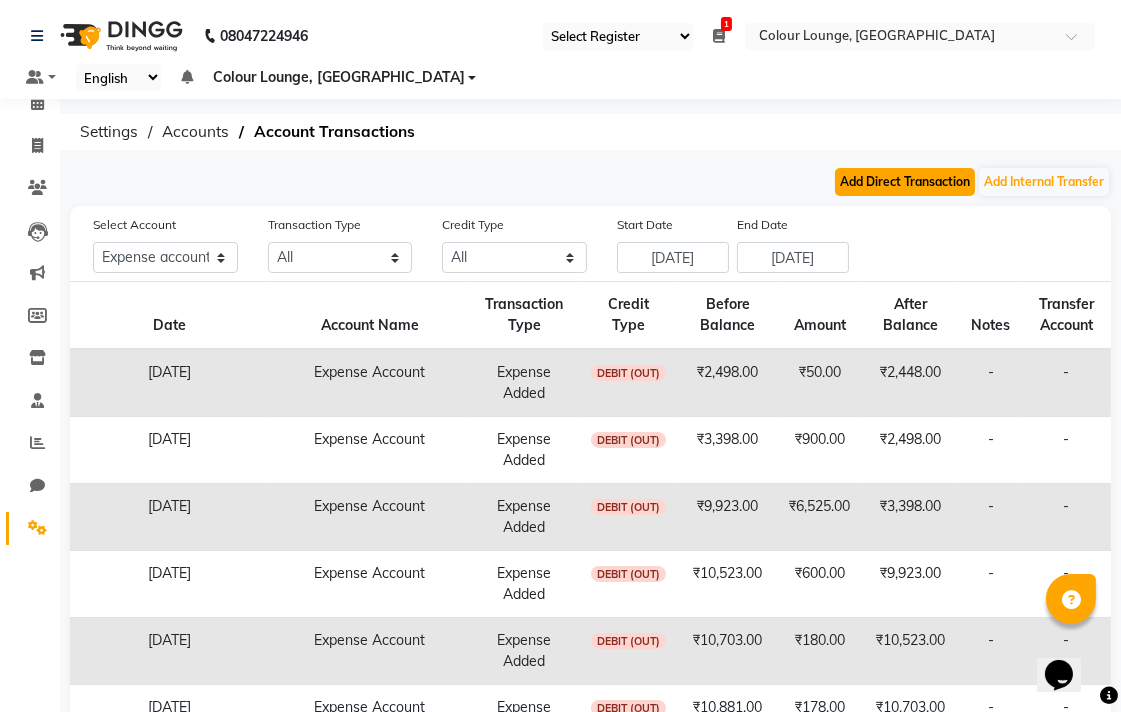 click on "Add Direct Transaction" 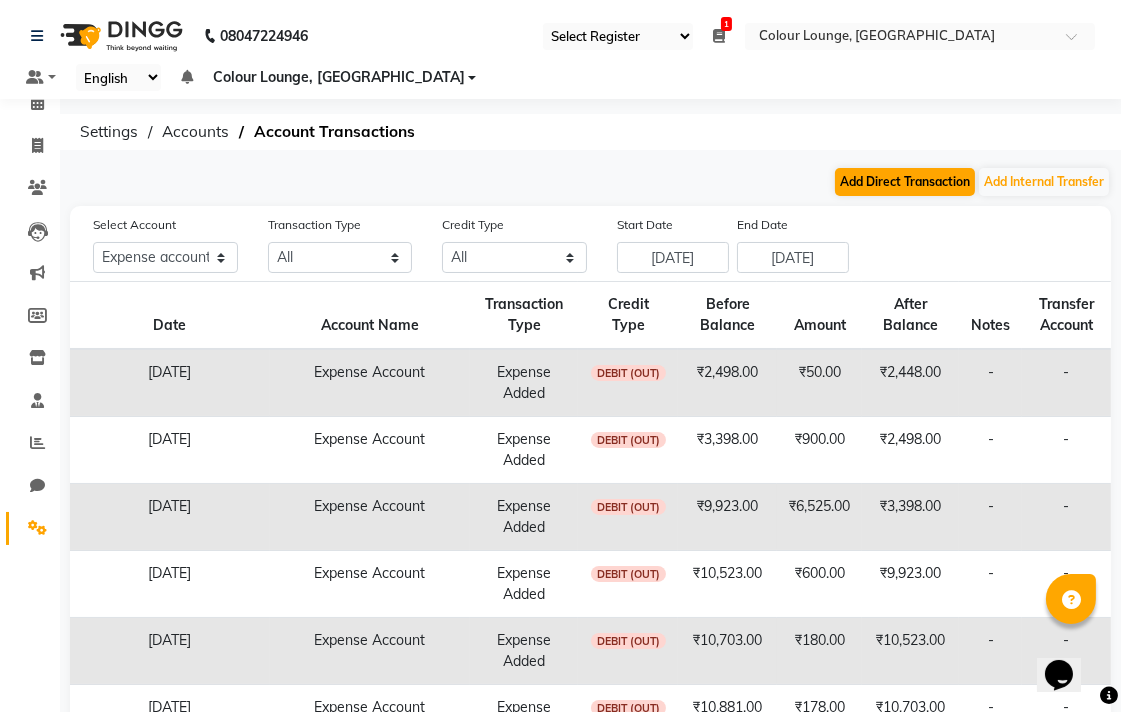 select on "direct" 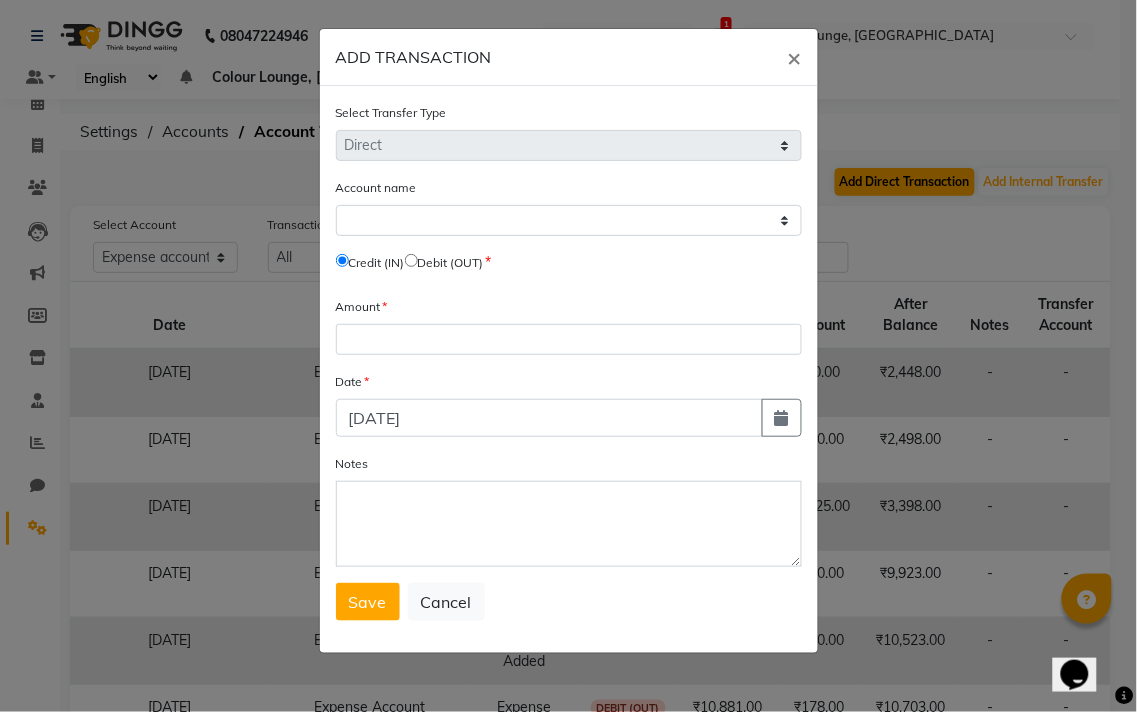 select on "7251" 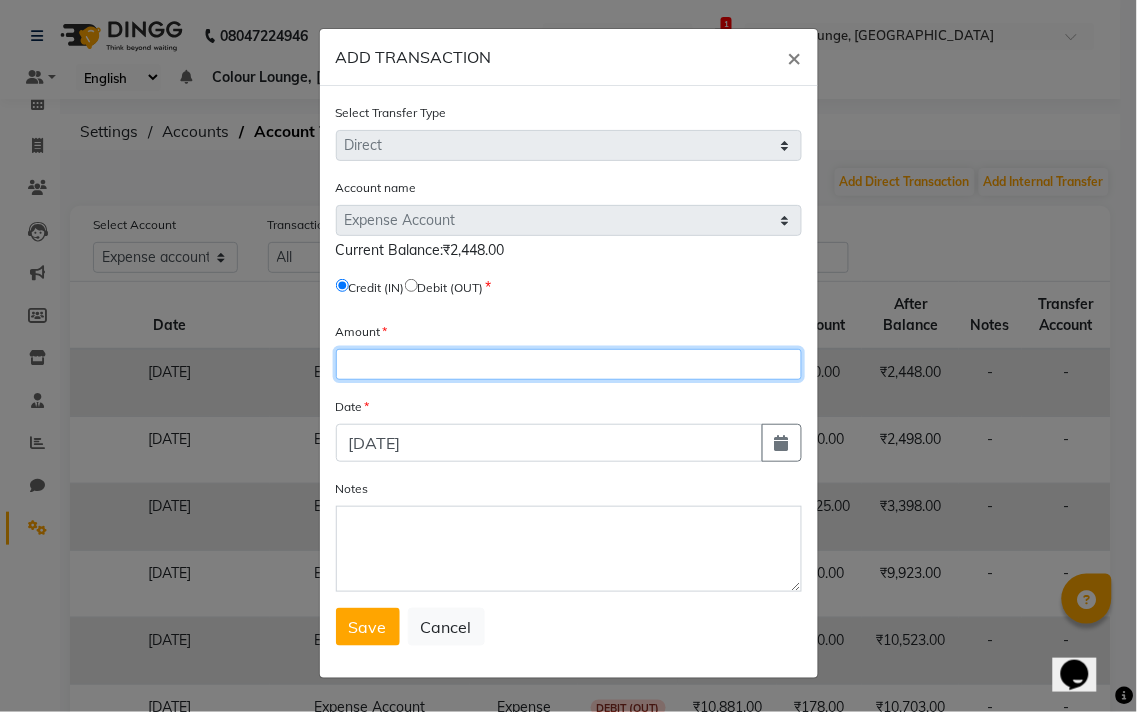 click 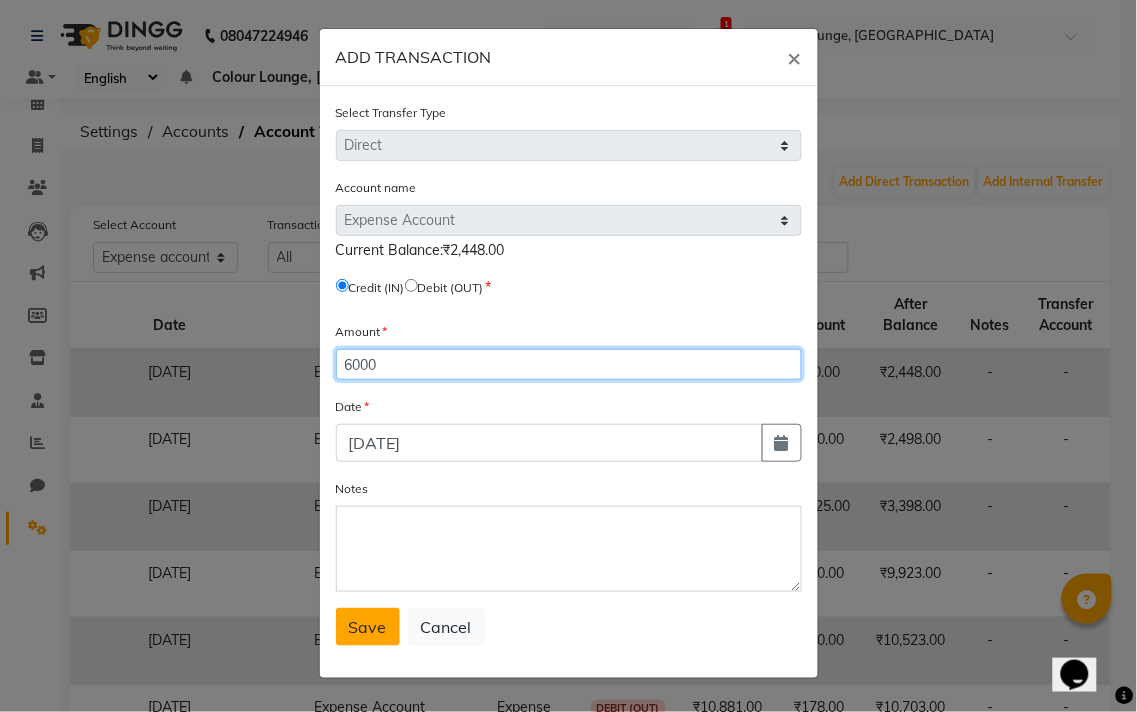 type on "6000" 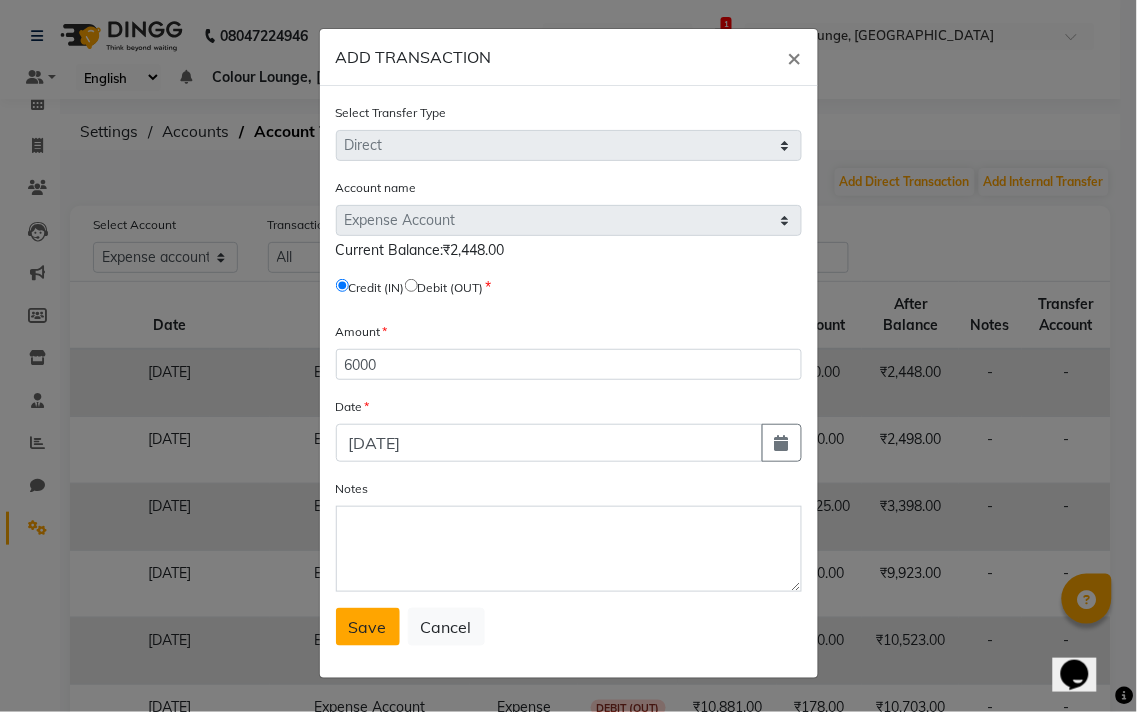 click on "Save" at bounding box center (368, 627) 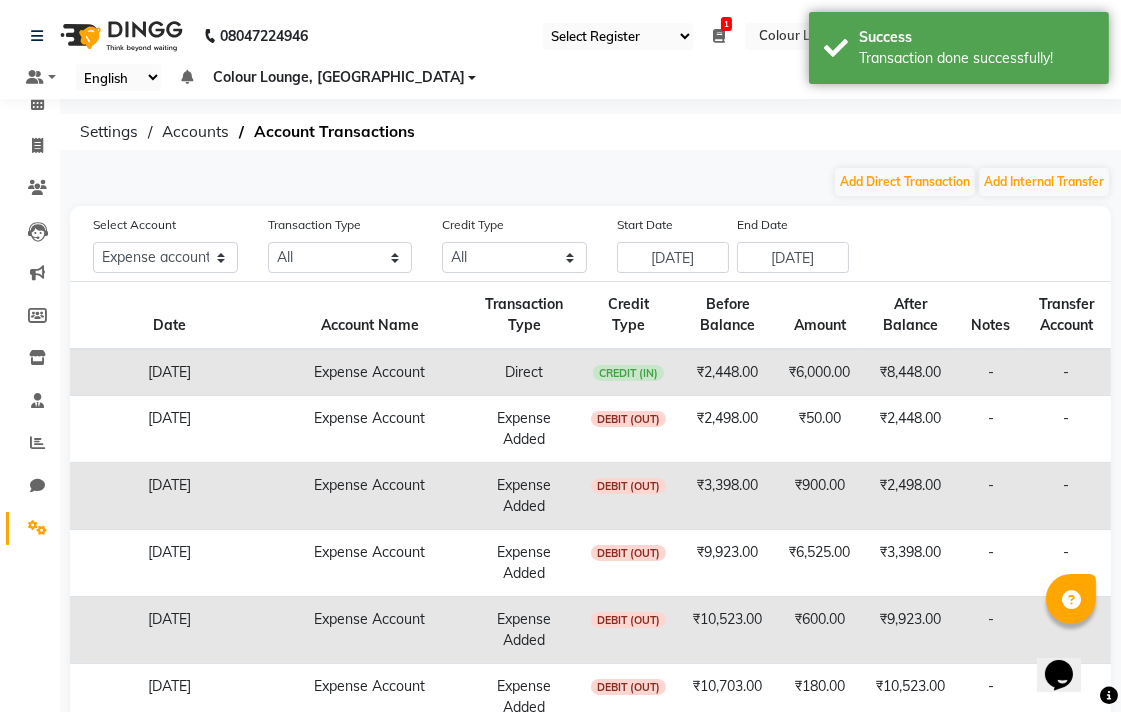 click on "Settings" 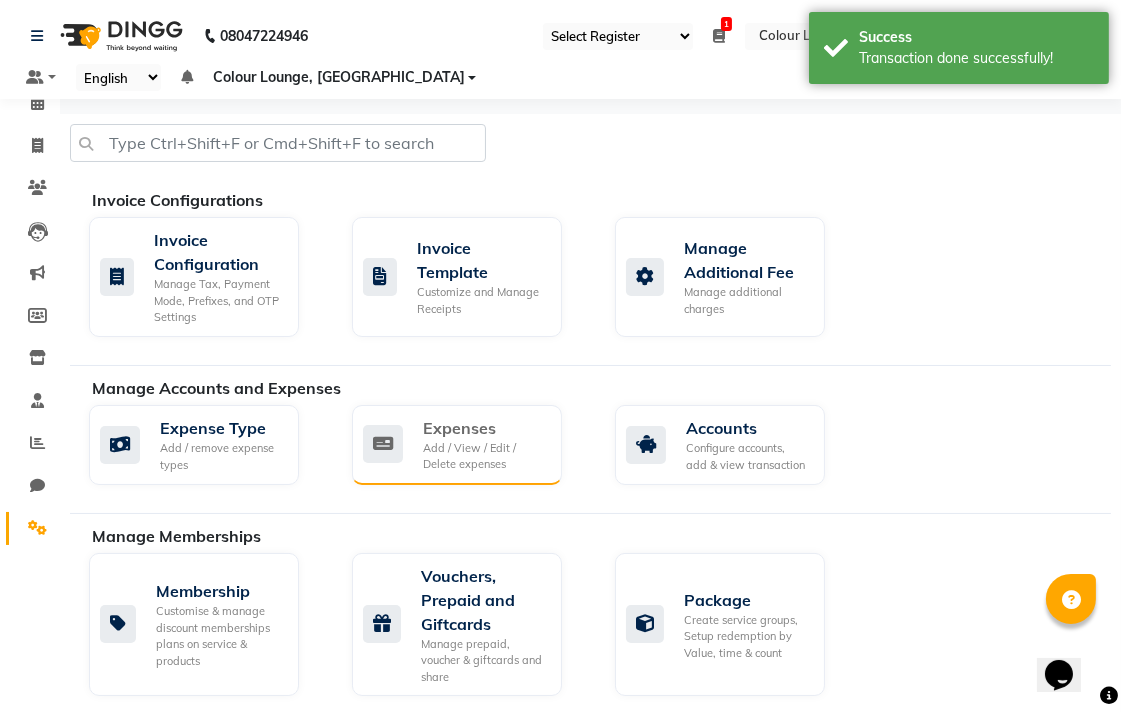 click on "Add / View / Edit / Delete expenses" 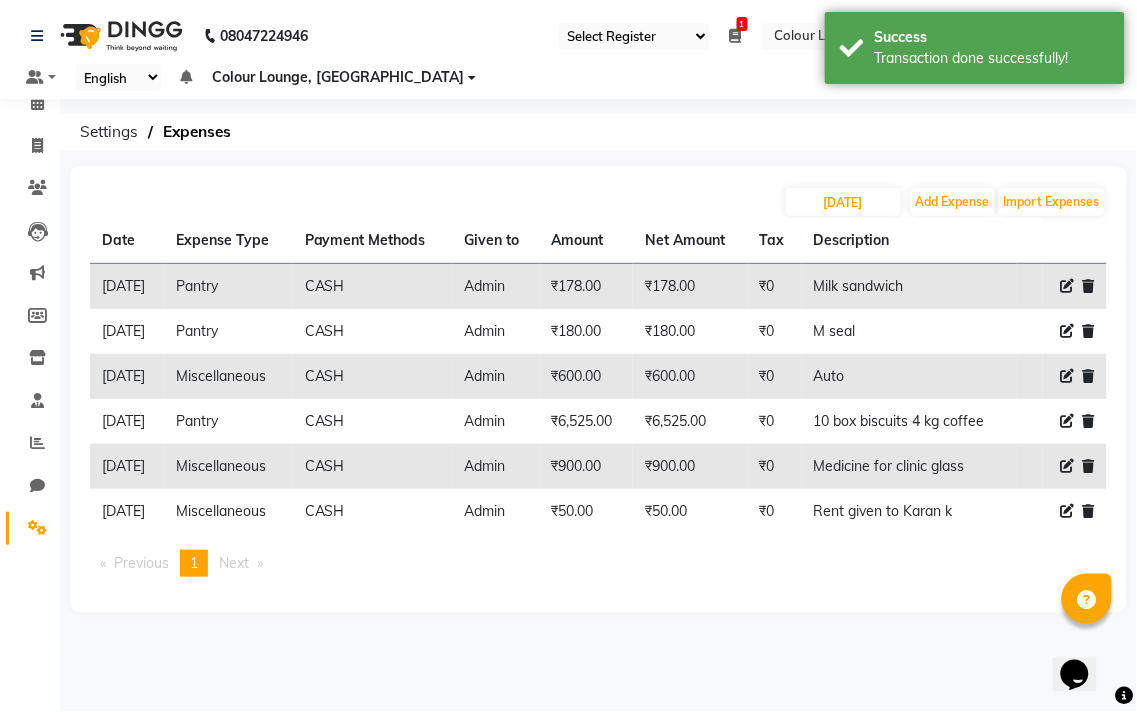 click 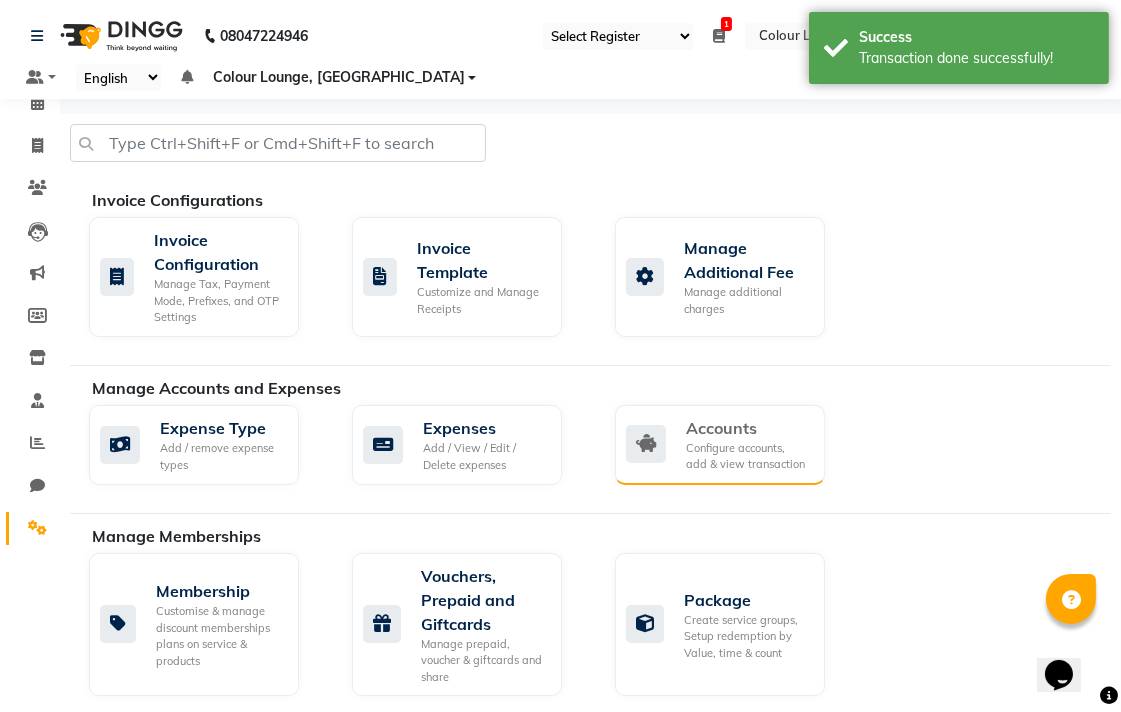 click on "Configure accounts, add & view transaction" 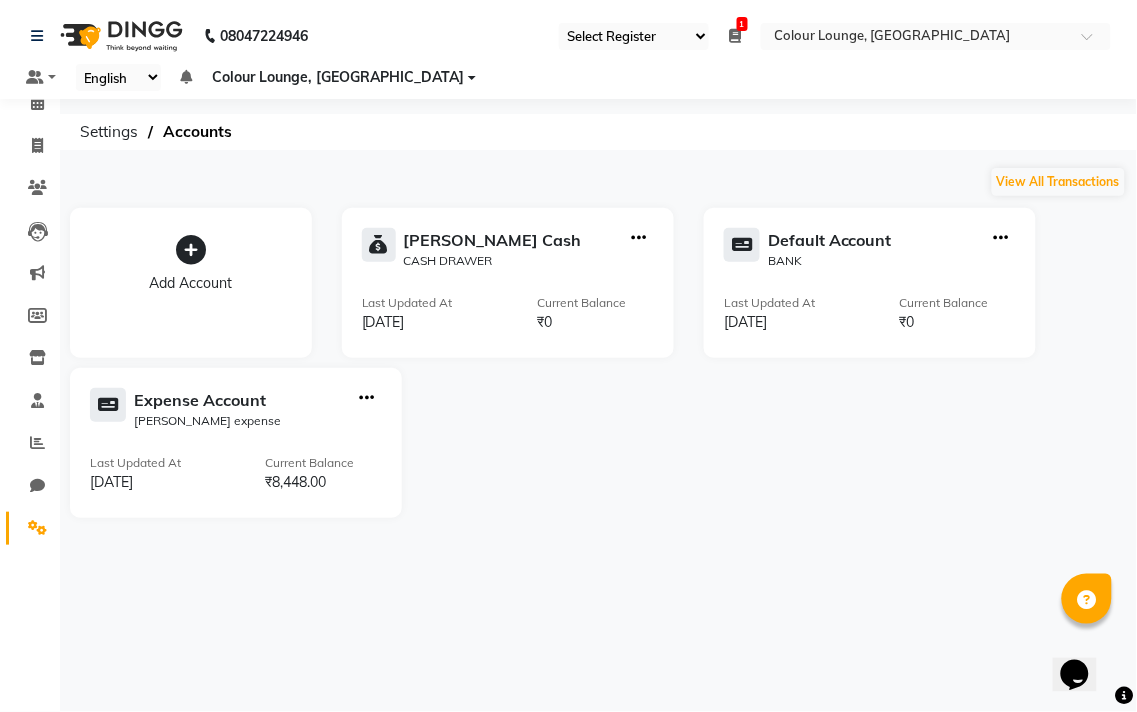 click 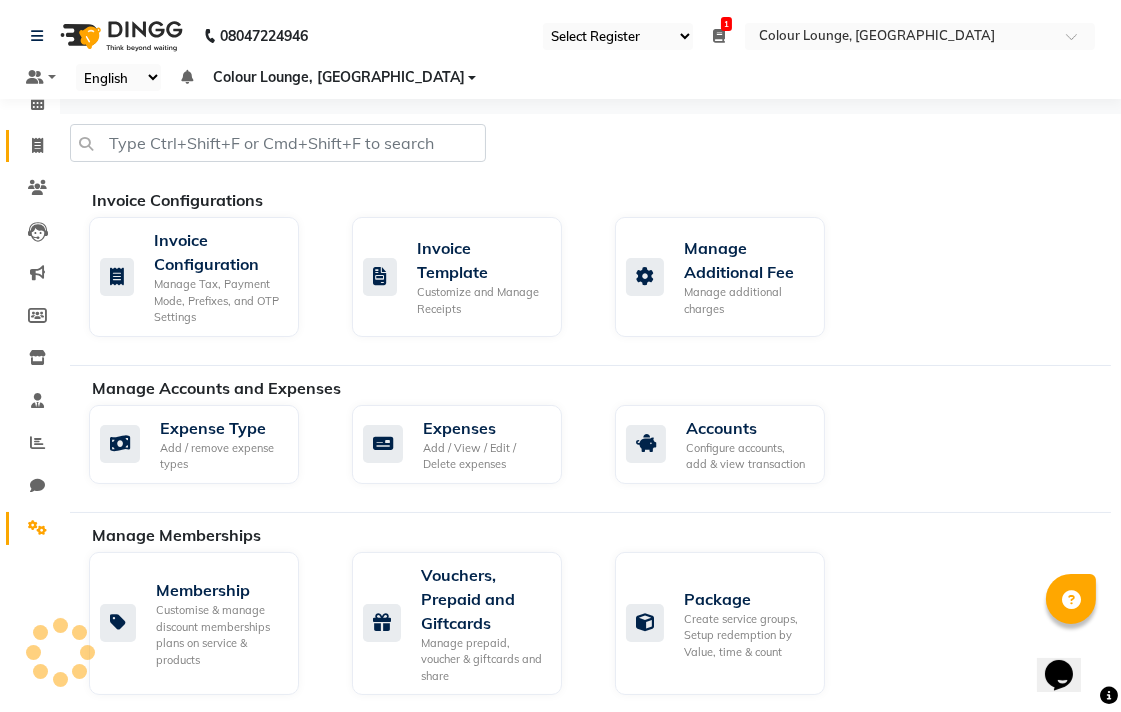click 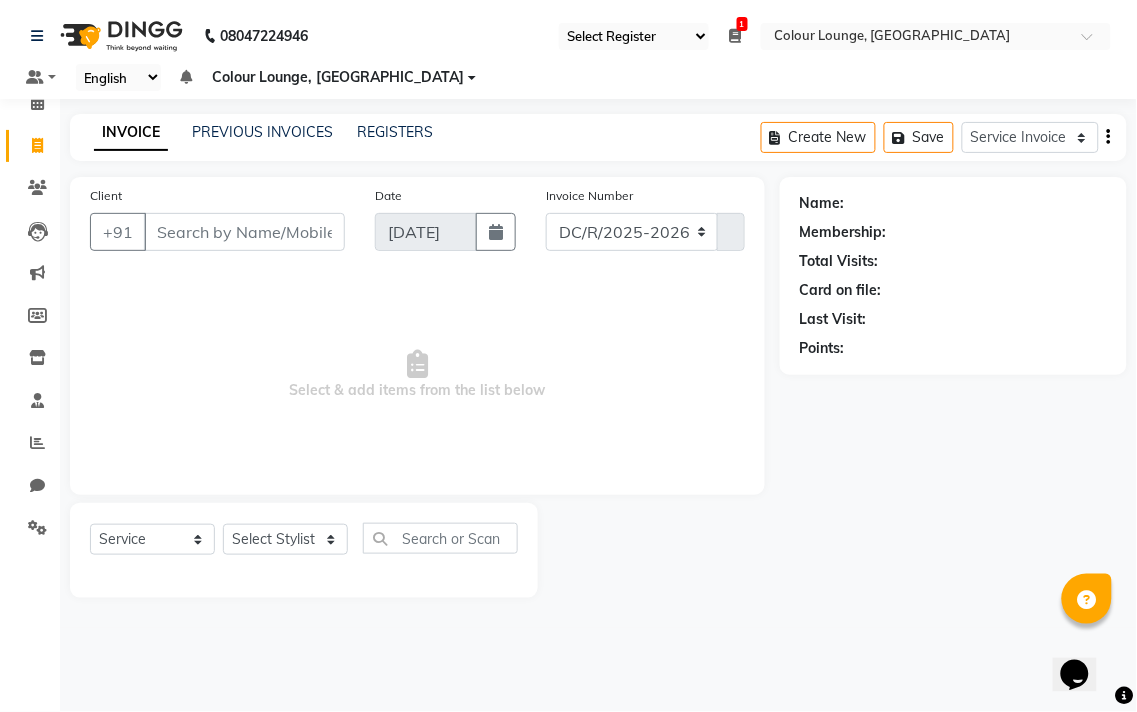 select on "8013" 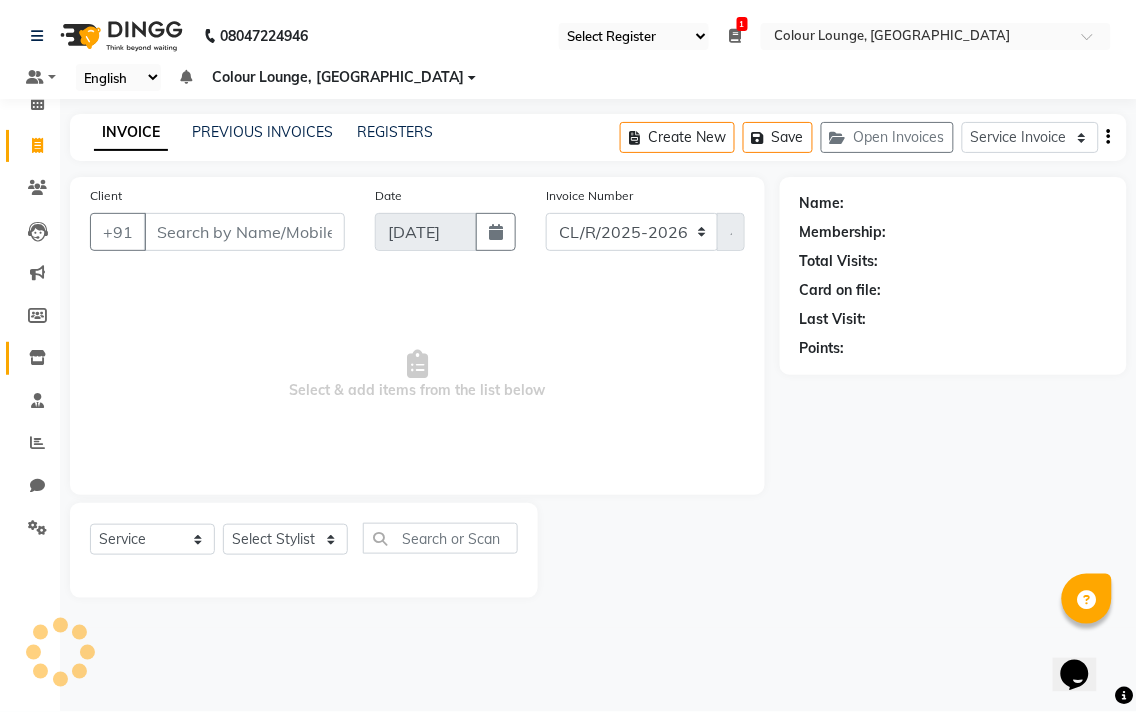 click 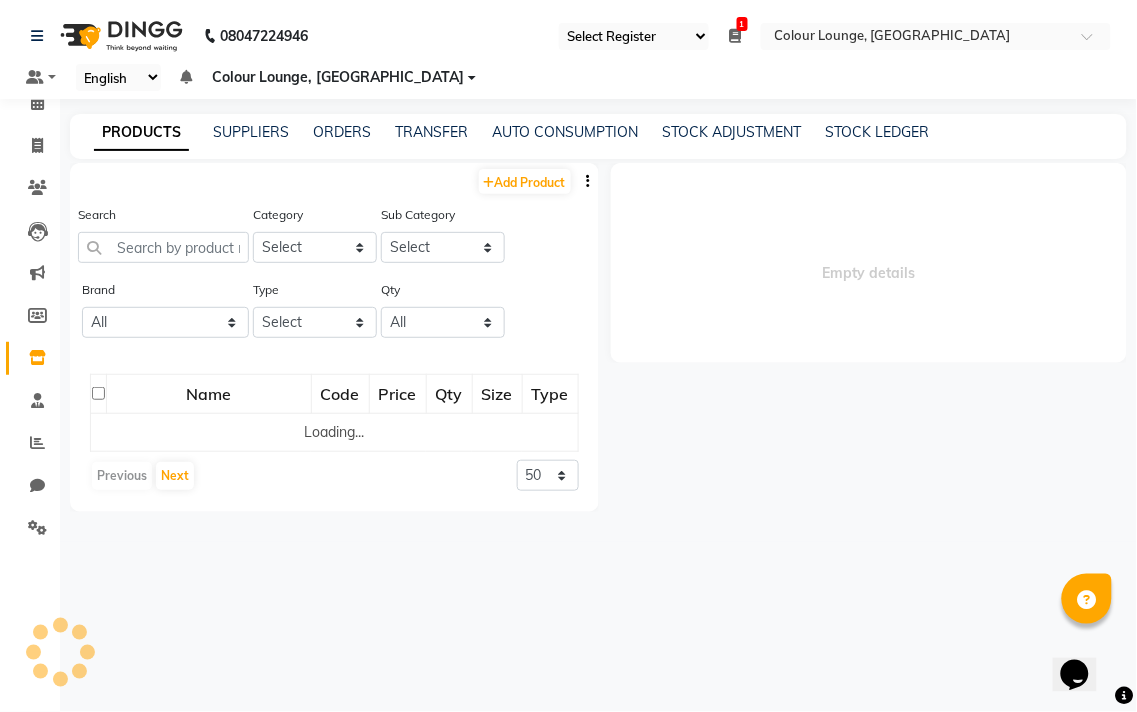 select 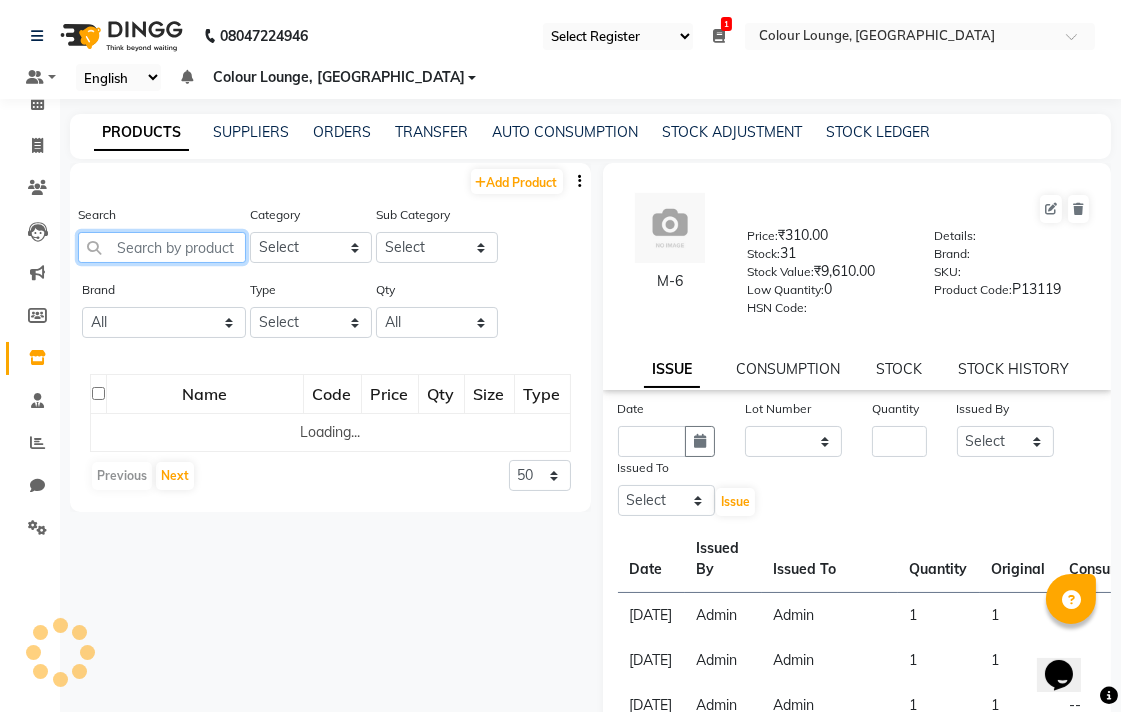 click 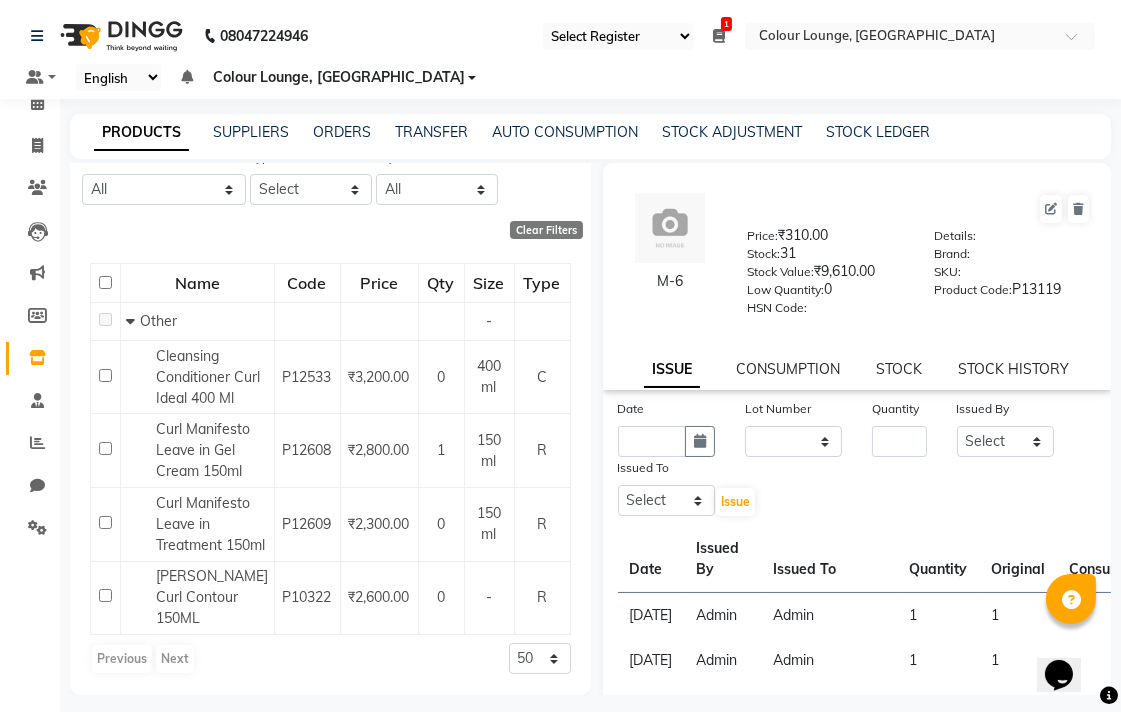 scroll, scrollTop: 75, scrollLeft: 0, axis: vertical 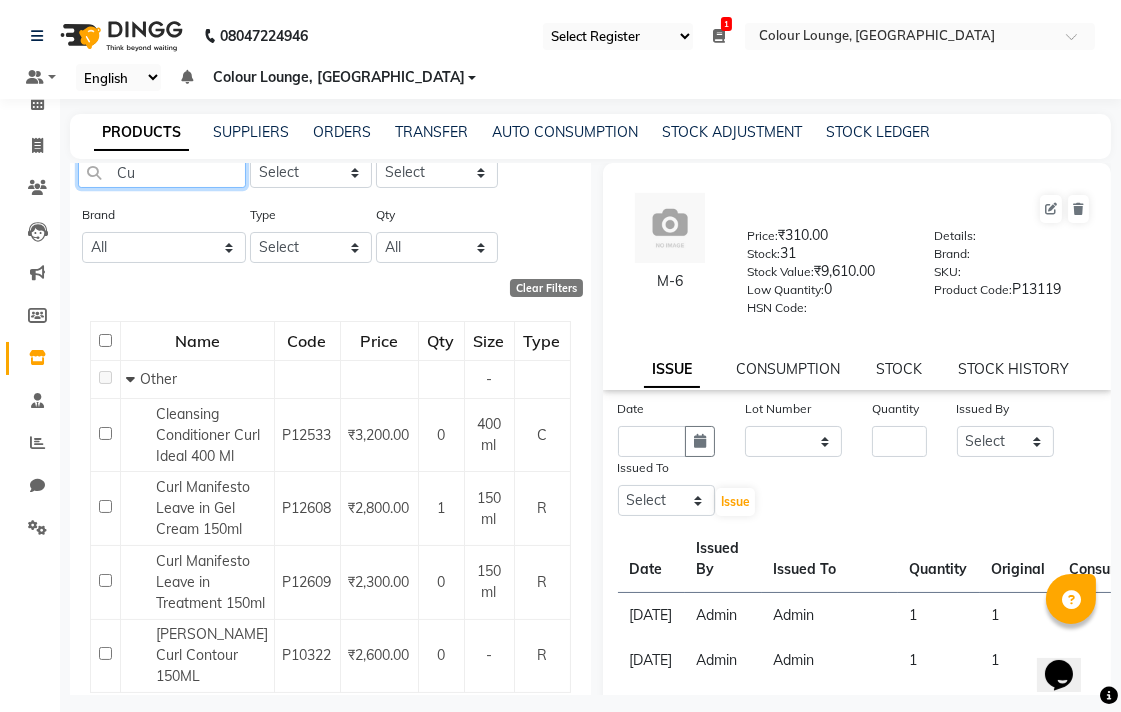 type on "C" 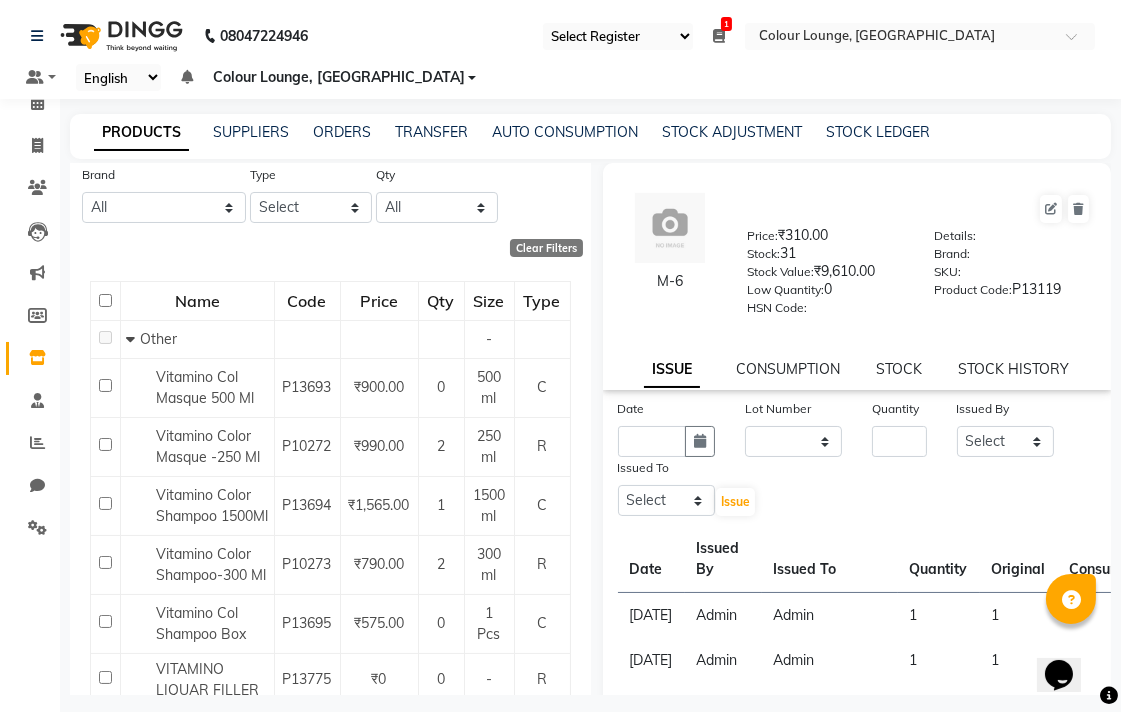 scroll, scrollTop: 323, scrollLeft: 0, axis: vertical 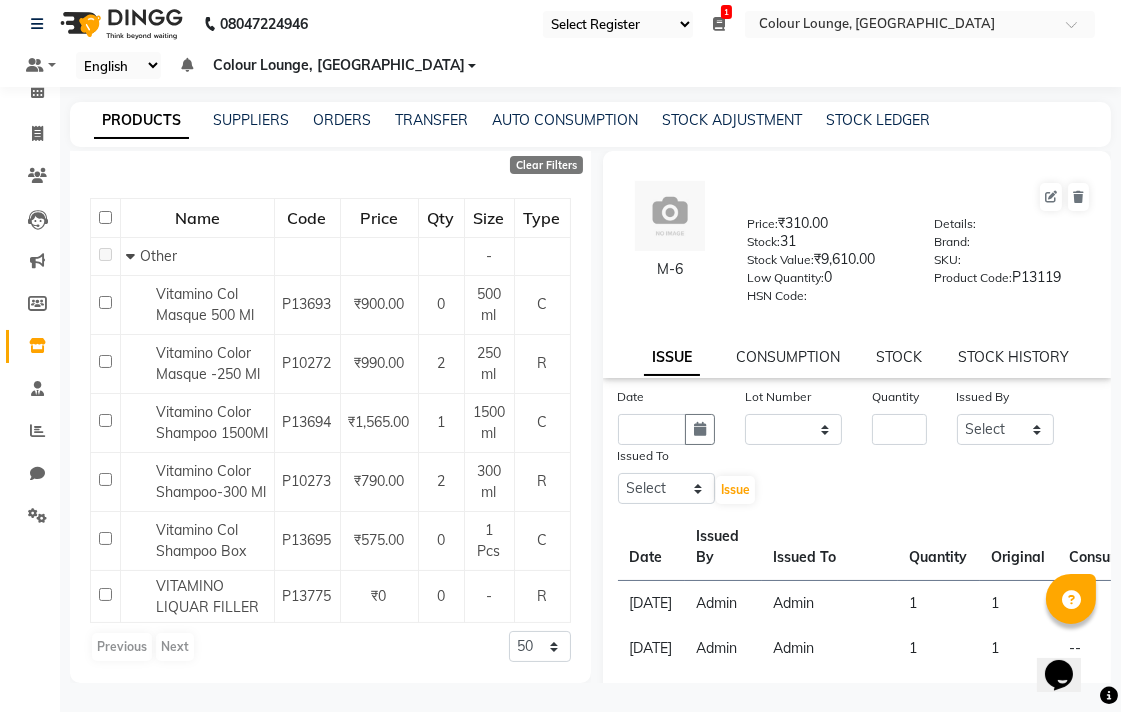 type on "Vitamino" 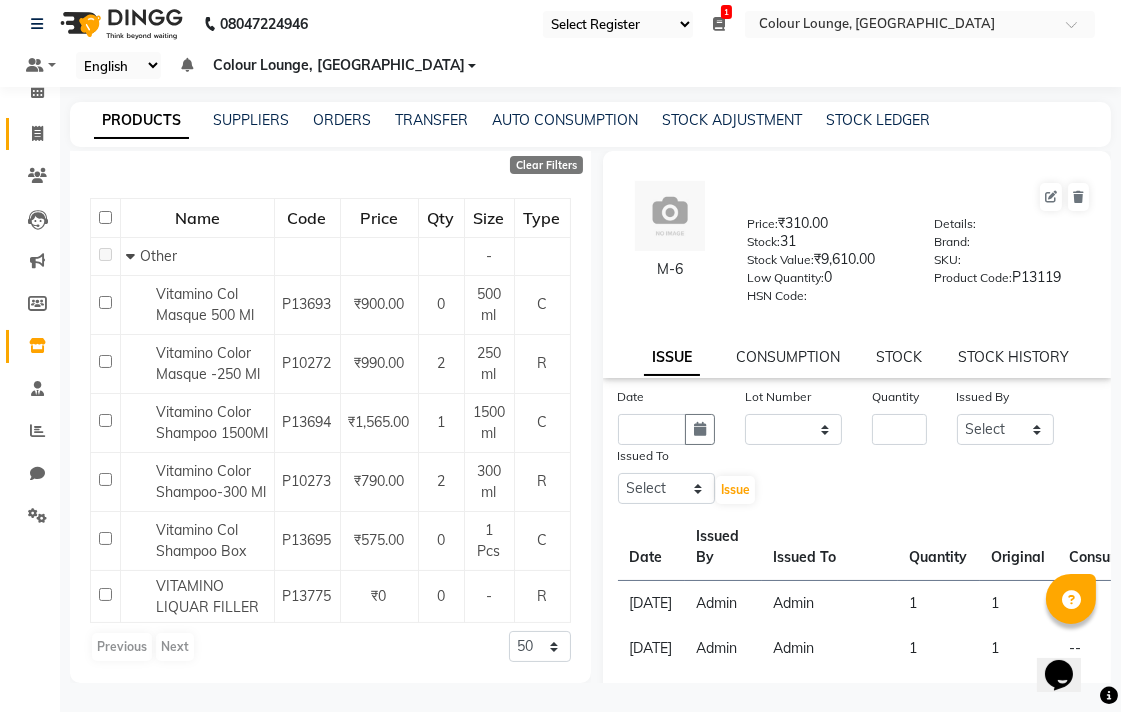 click 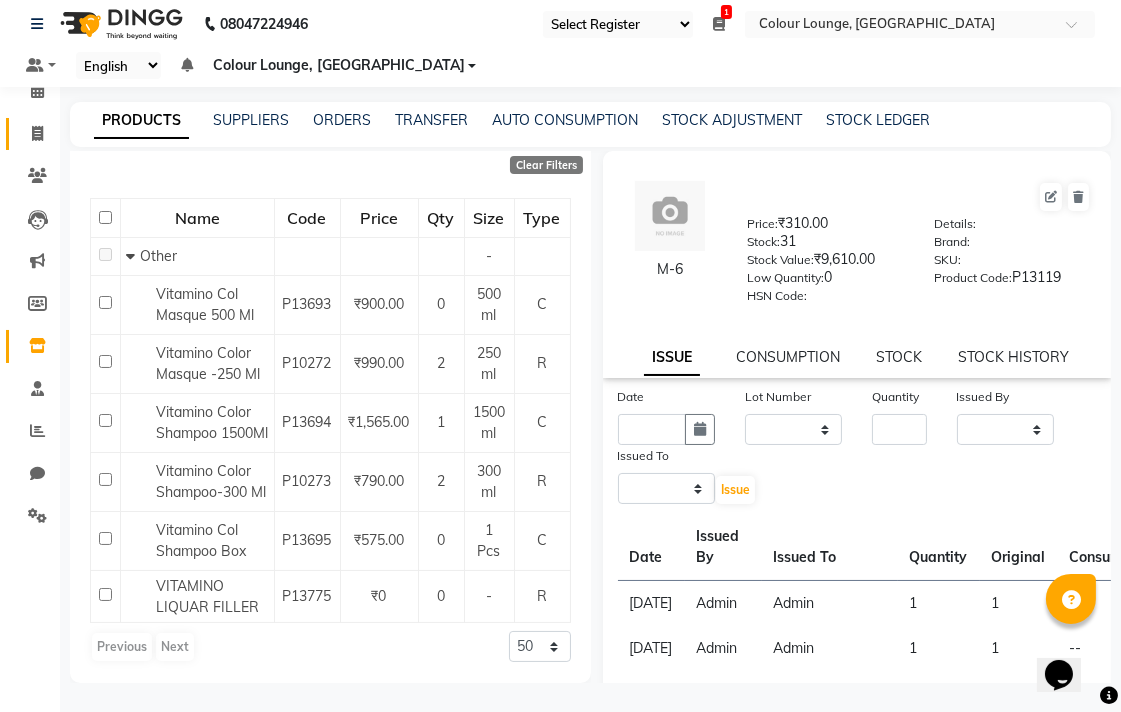 select on "service" 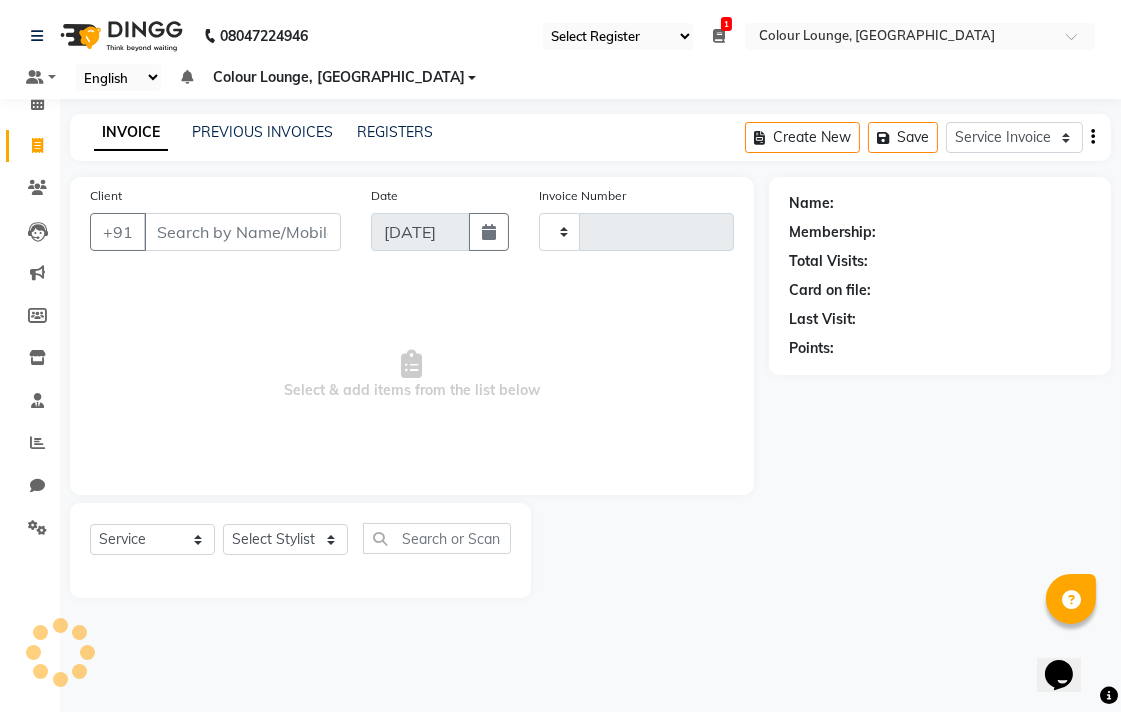 scroll, scrollTop: 0, scrollLeft: 0, axis: both 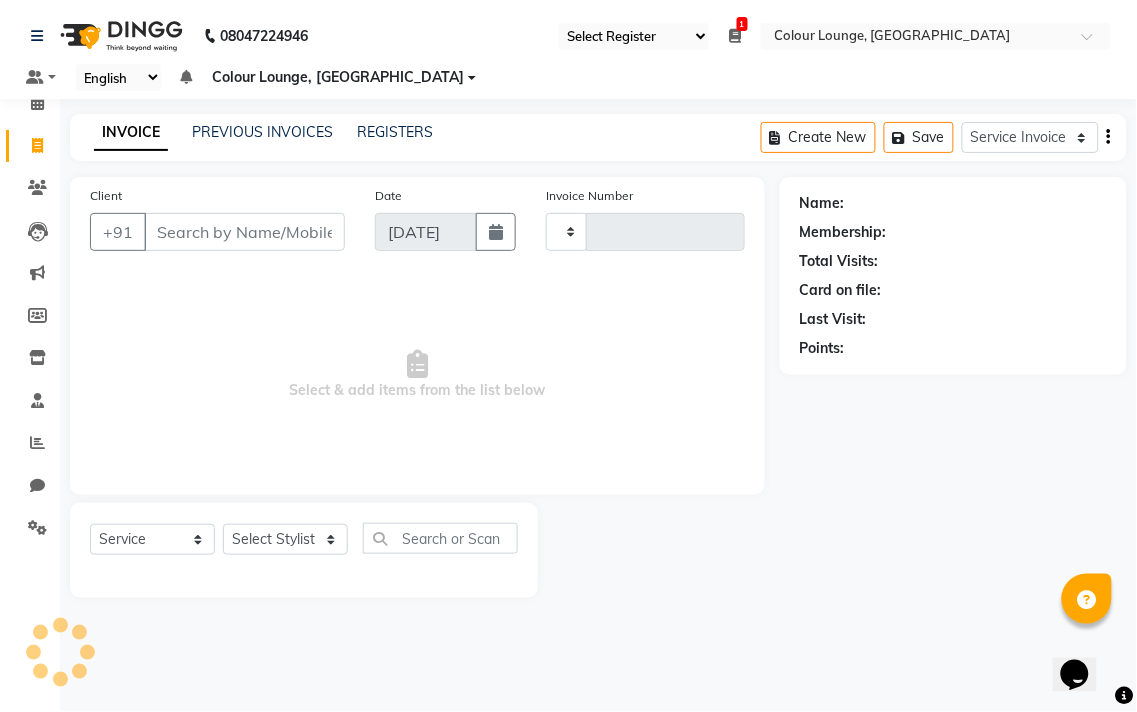 type on "4325" 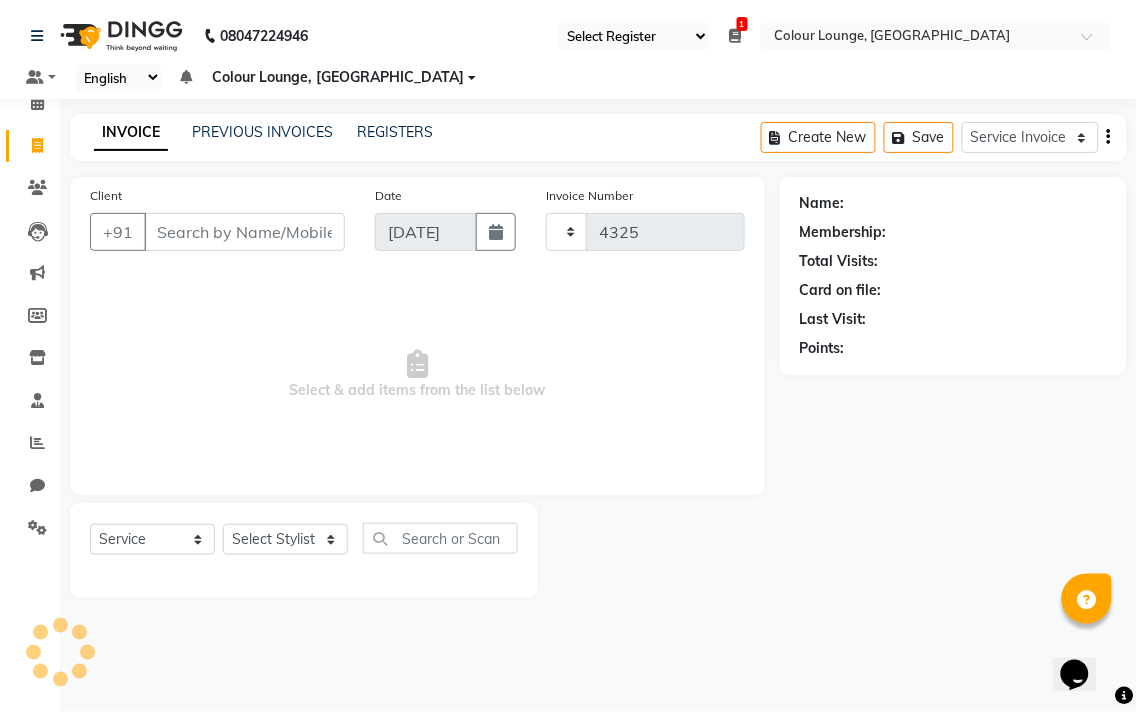 select on "8013" 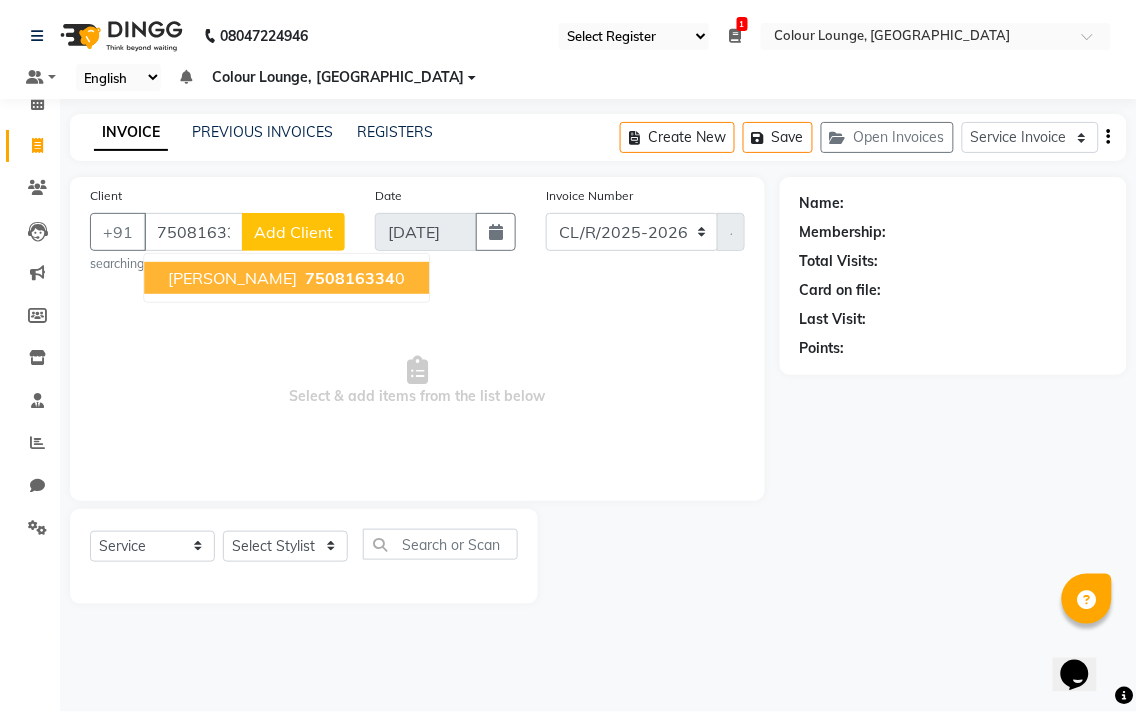 type on "7508163340" 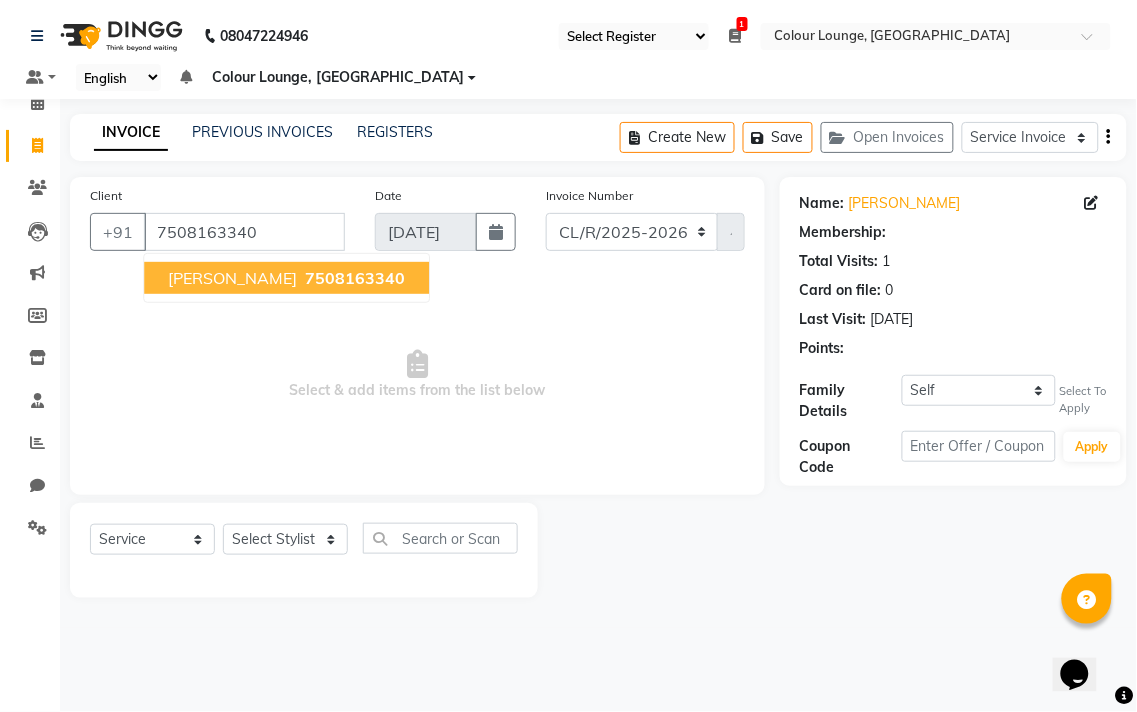 select on "1: Object" 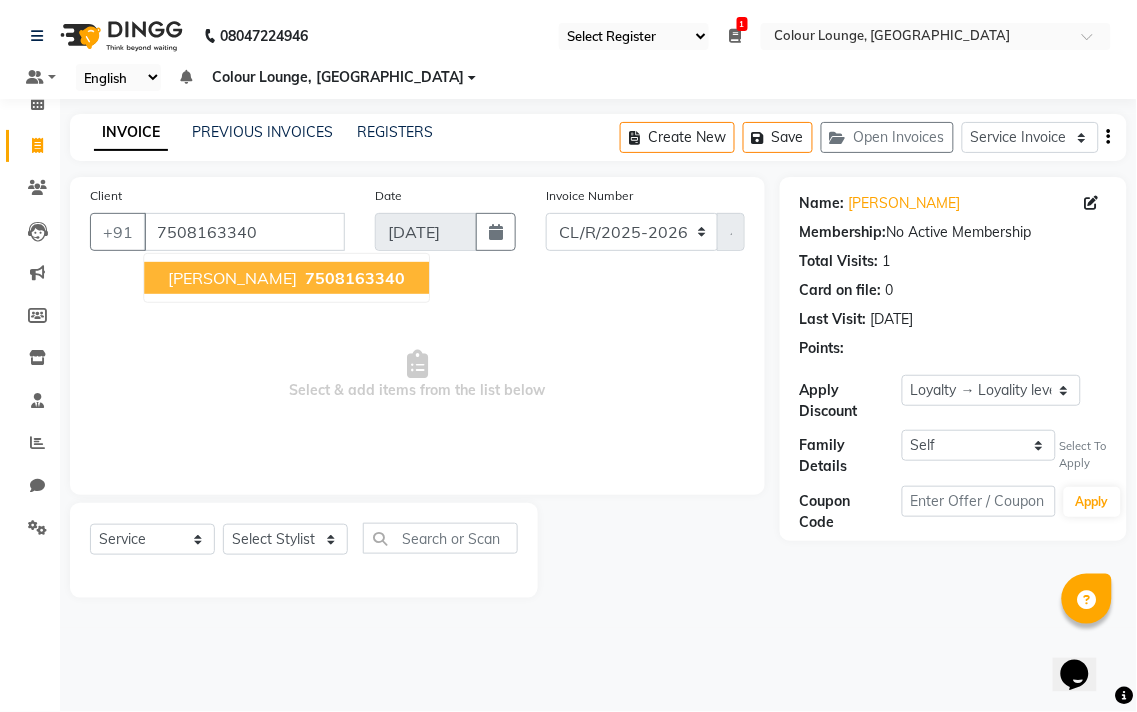 click on "7508163340" at bounding box center (355, 278) 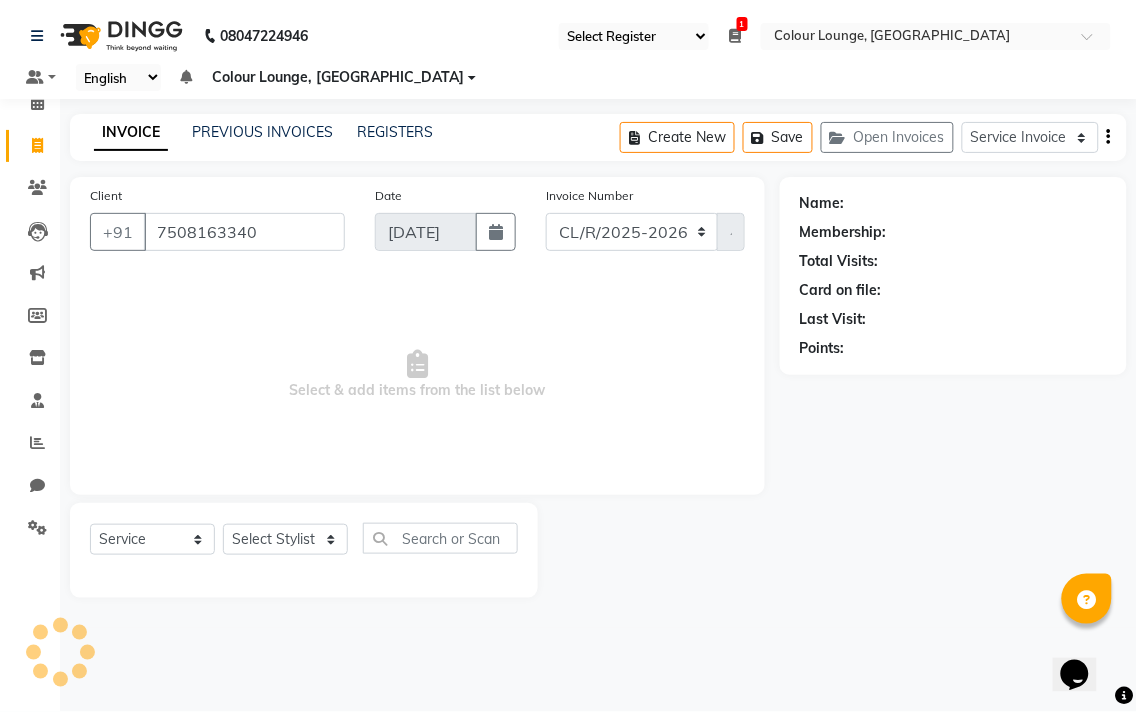 select on "1: Object" 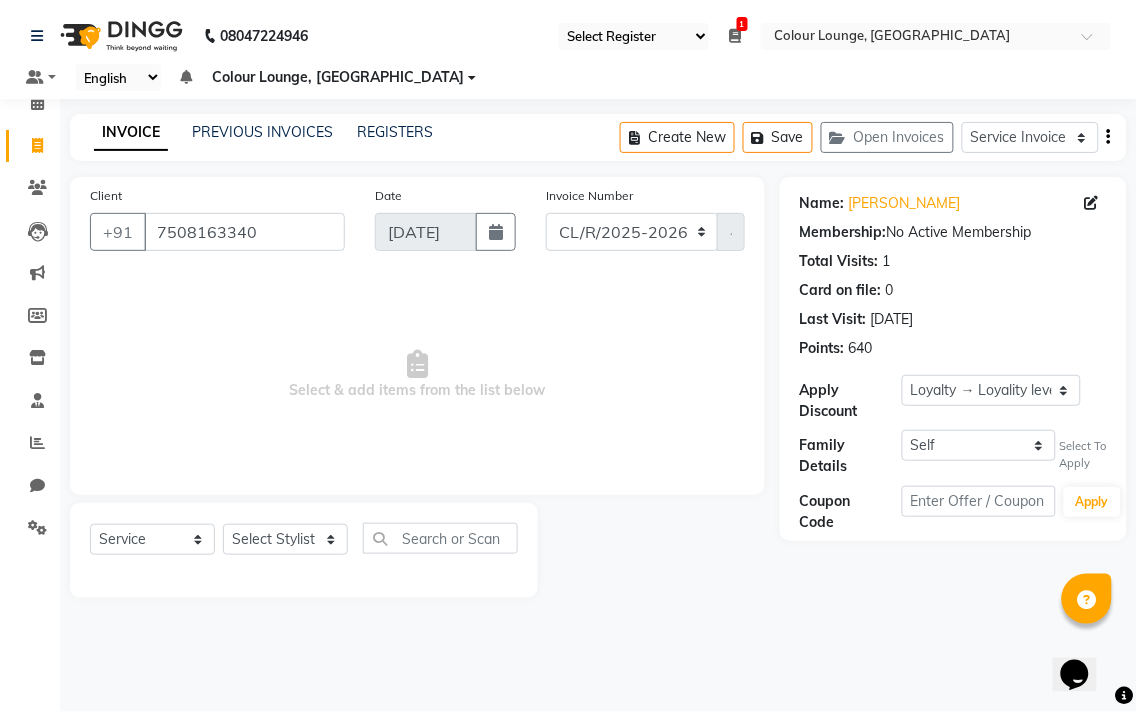 click 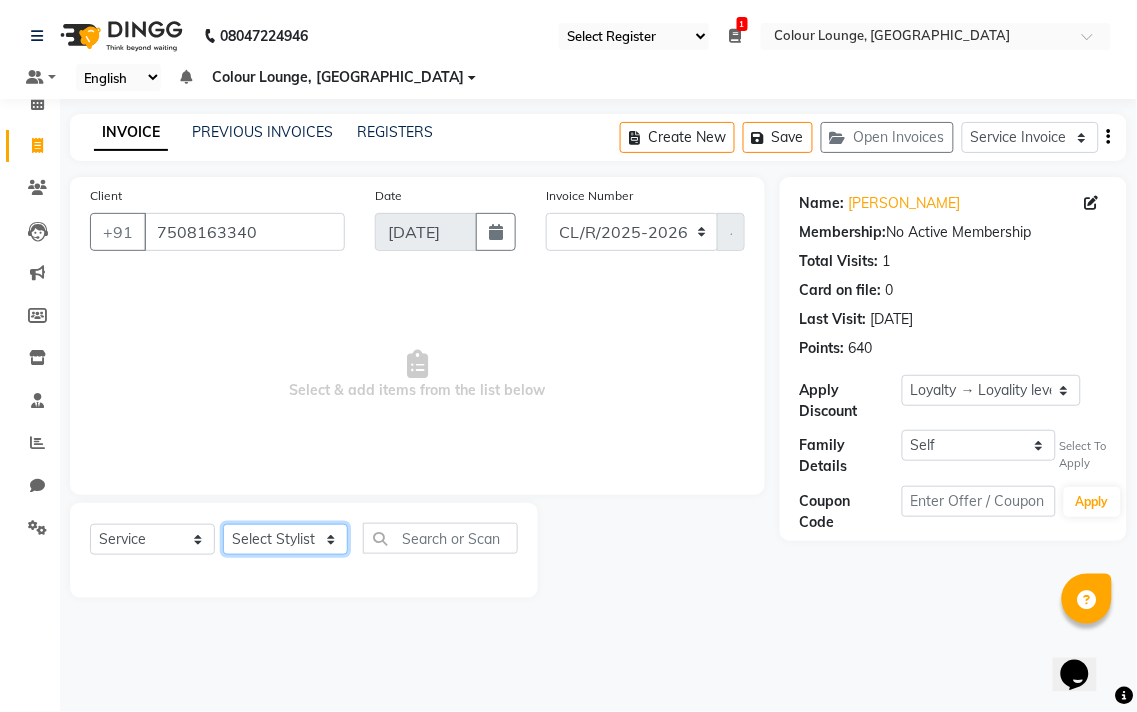 click on "Select Stylist Admin AMIT Birshika Colour Lounge, Ranjit Avenue Colour Lounge, Ranjit Avenue Digvijay JAGPREET SINGH KARAN JAFFAL KARAN KUMAR Komal mam LOVEPREET MAIBAM SURJIT SINGH MANDEEP MOHIT Nandani PARAS POOJA DEVNATH Pooja Negi PREM KOHLI RADHIKA Rahul guard Reema mehra Riya Sahil SAJAN SAMEER SANIA SANJAY SIMRAN Sonia Sunita TANUJ VISHAL Vishal singh" 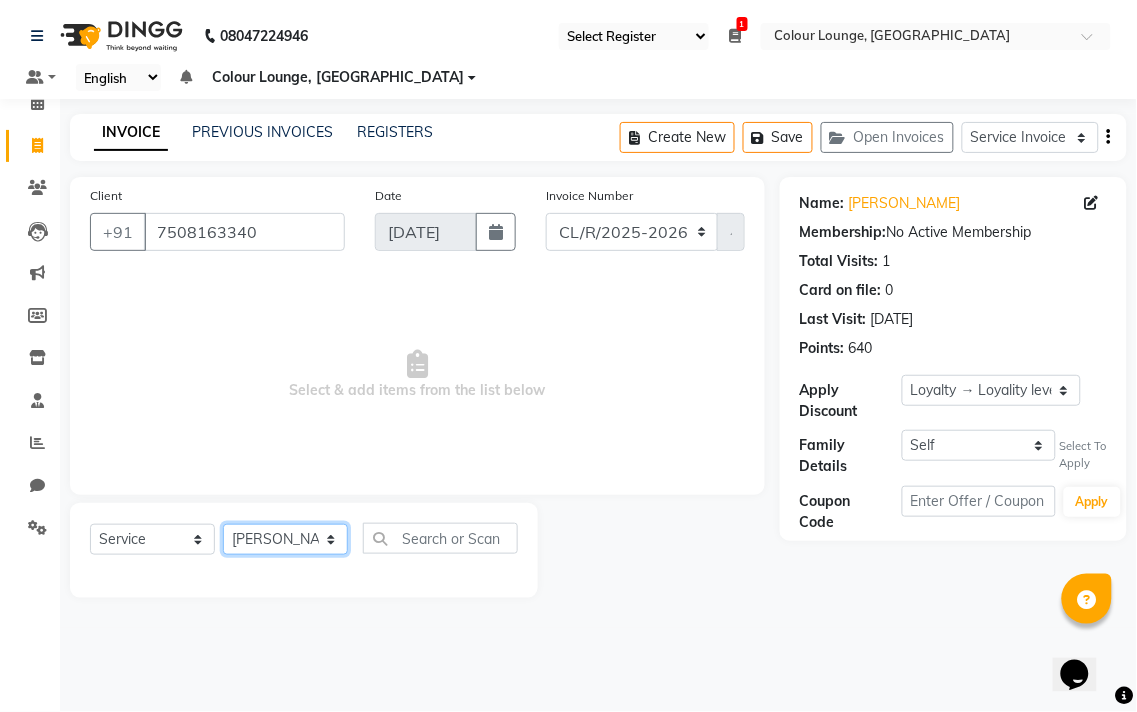 click on "Select Stylist Admin AMIT Birshika Colour Lounge, Ranjit Avenue Colour Lounge, Ranjit Avenue Digvijay JAGPREET SINGH KARAN JAFFAL KARAN KUMAR Komal mam LOVEPREET MAIBAM SURJIT SINGH MANDEEP MOHIT Nandani PARAS POOJA DEVNATH Pooja Negi PREM KOHLI RADHIKA Rahul guard Reema mehra Riya Sahil SAJAN SAMEER SANIA SANJAY SIMRAN Sonia Sunita TANUJ VISHAL Vishal singh" 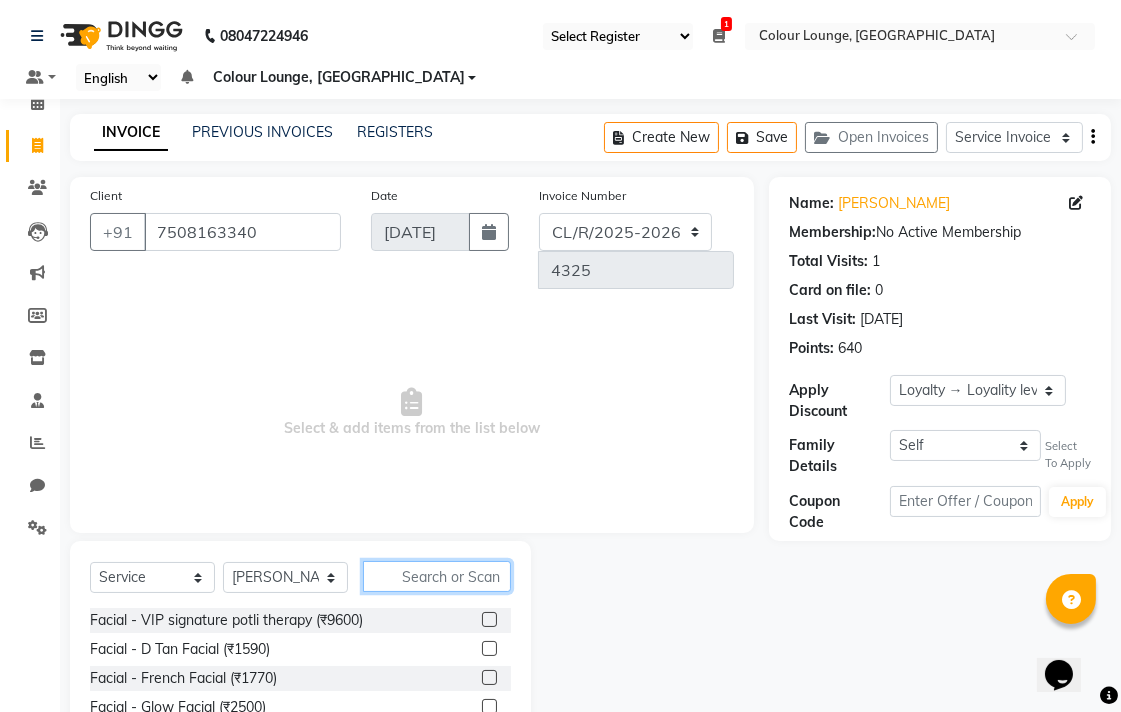 click 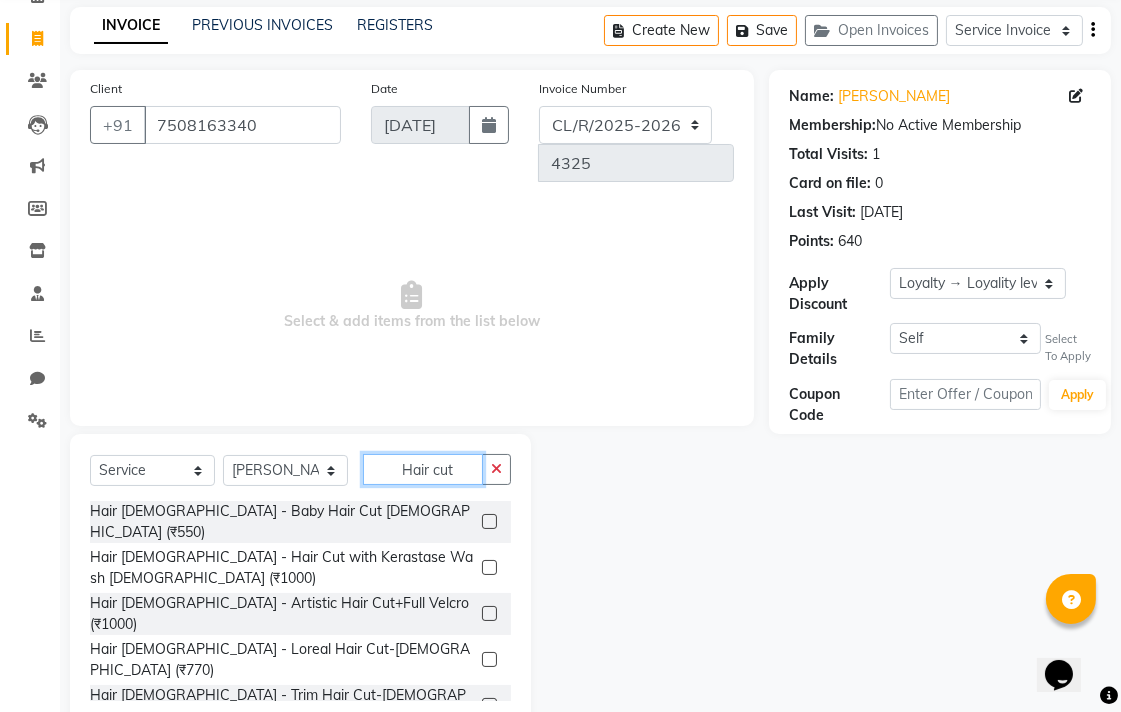 scroll, scrollTop: 116, scrollLeft: 0, axis: vertical 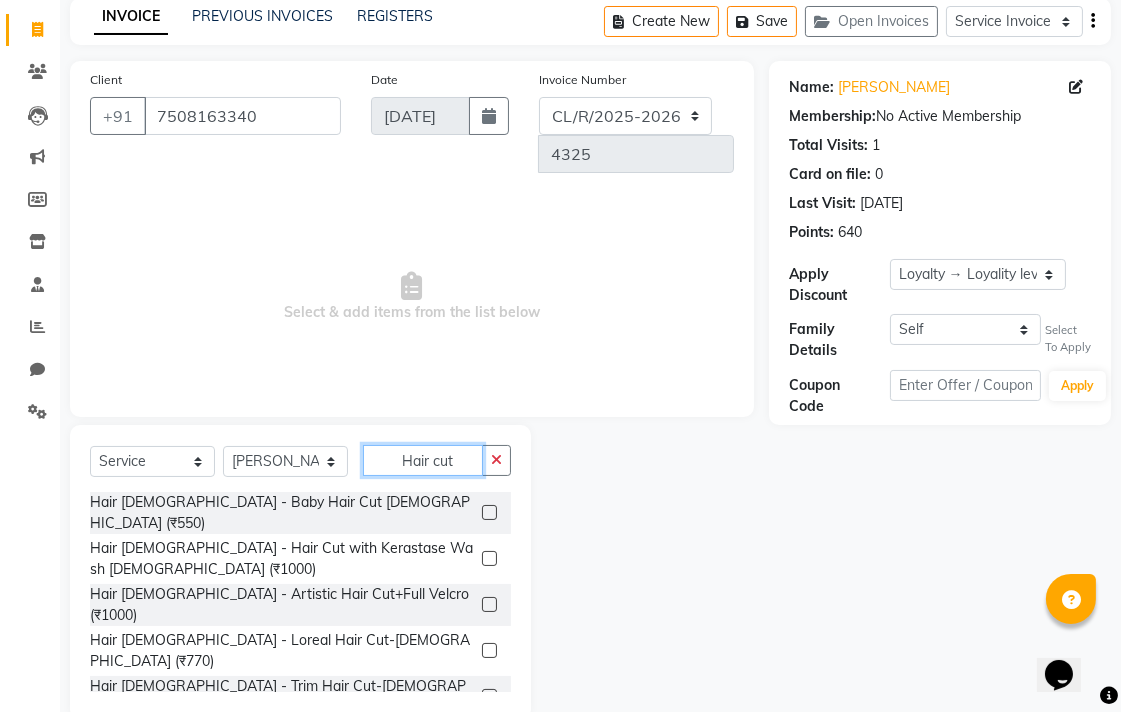 type on "Hair cut" 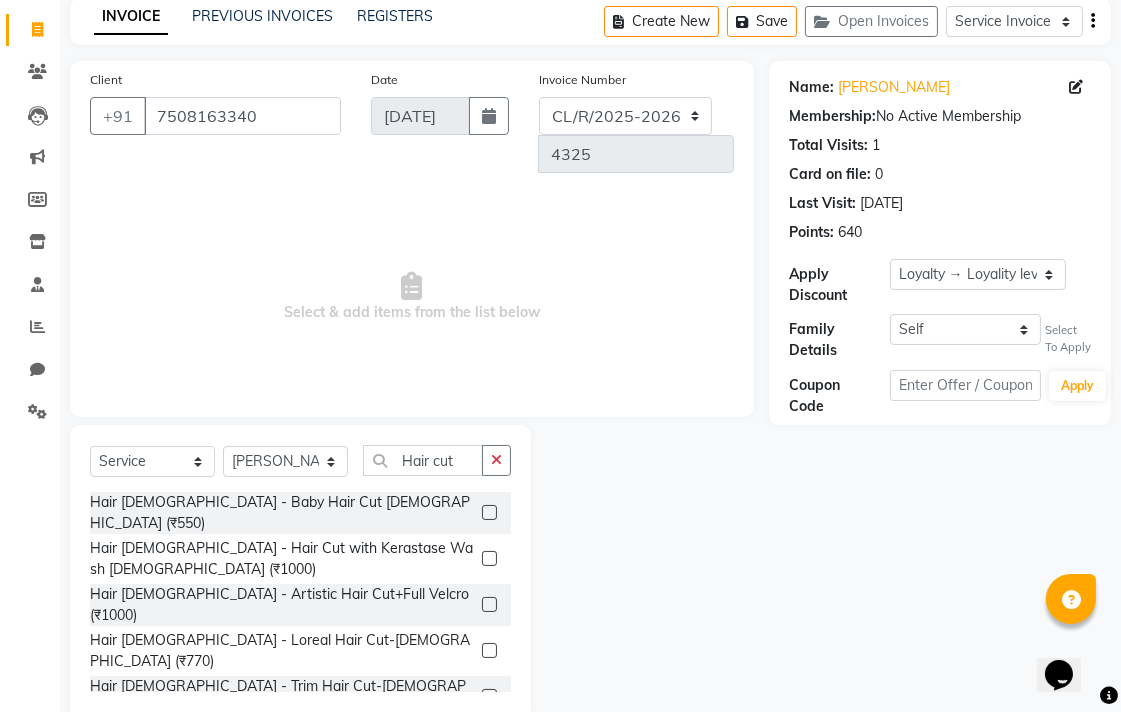 click 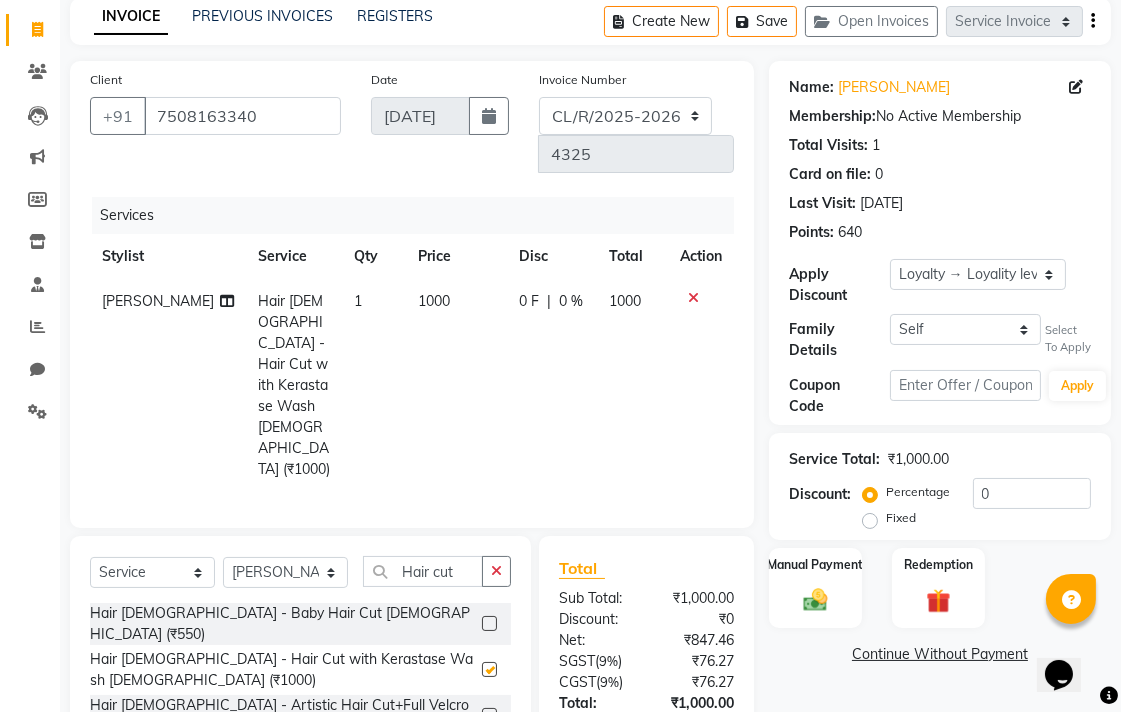 checkbox on "false" 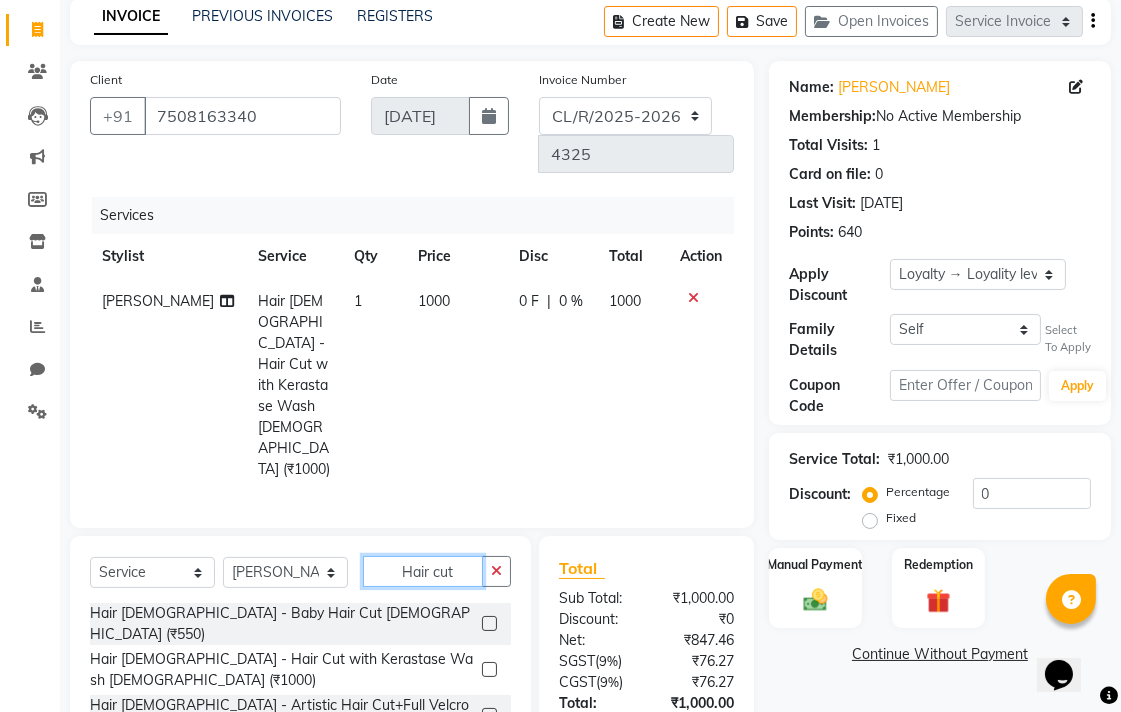 click on "Hair cut" 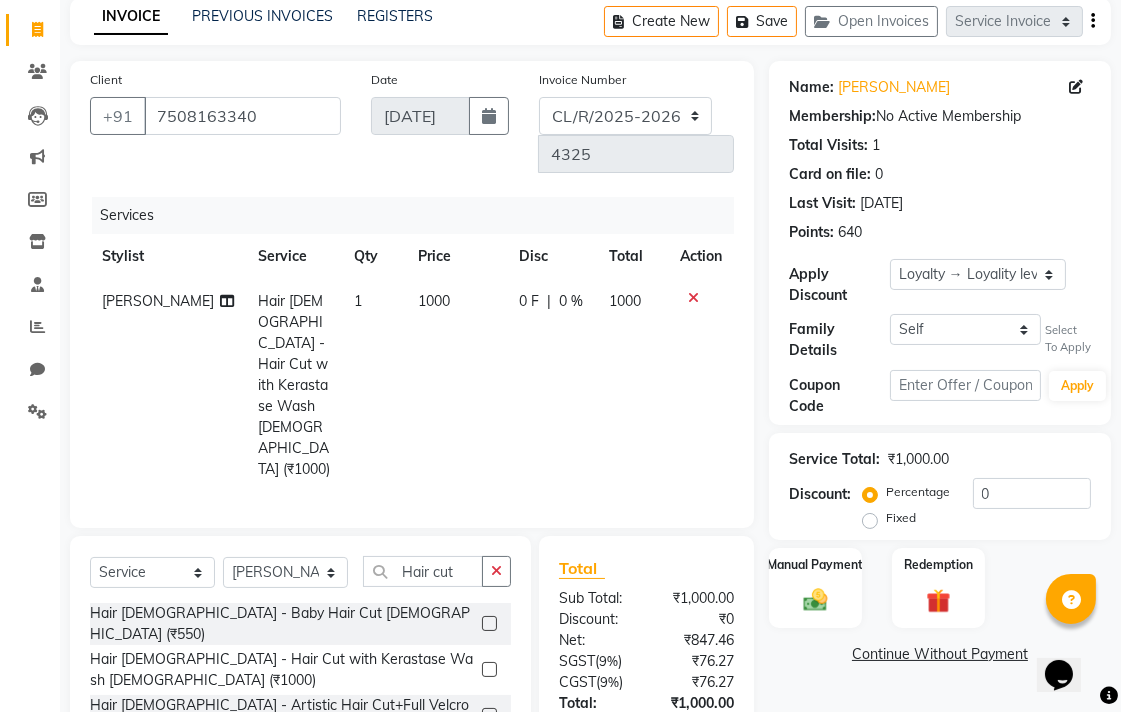 click 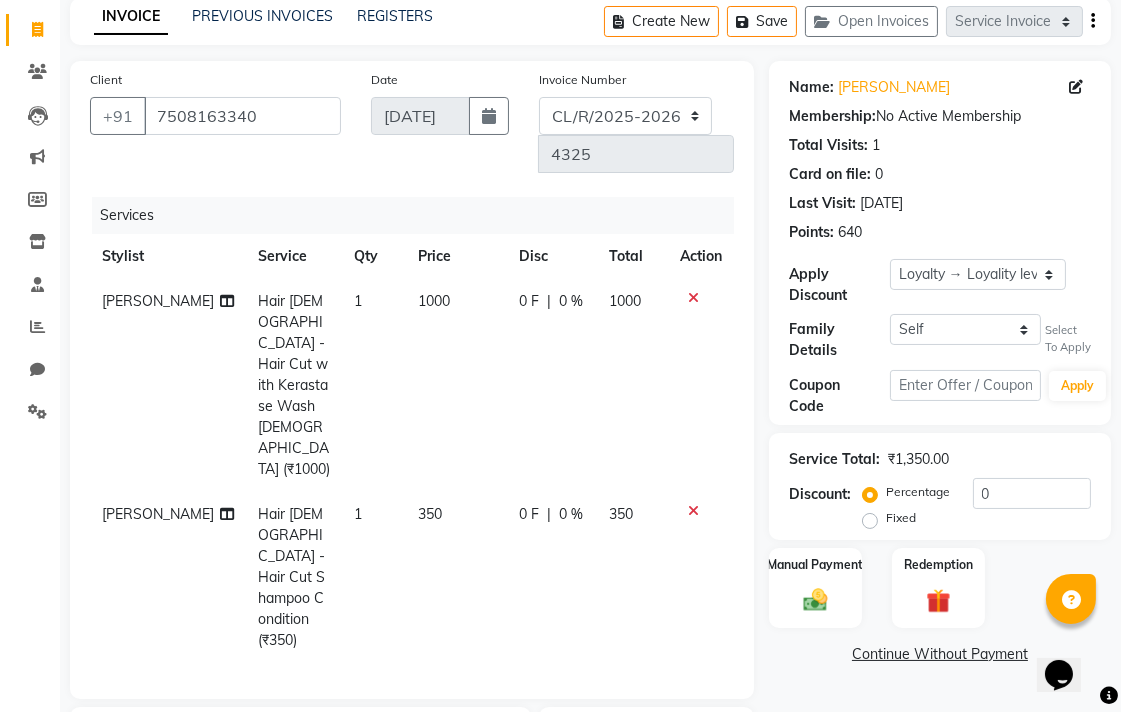 checkbox on "false" 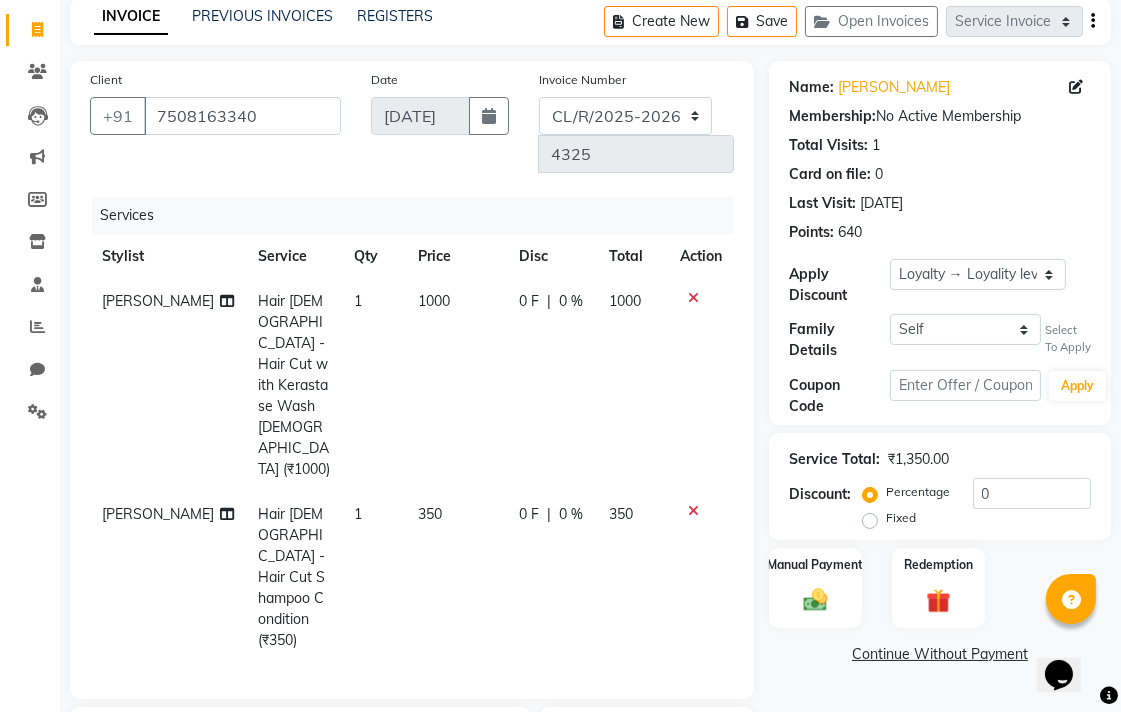 type on "H" 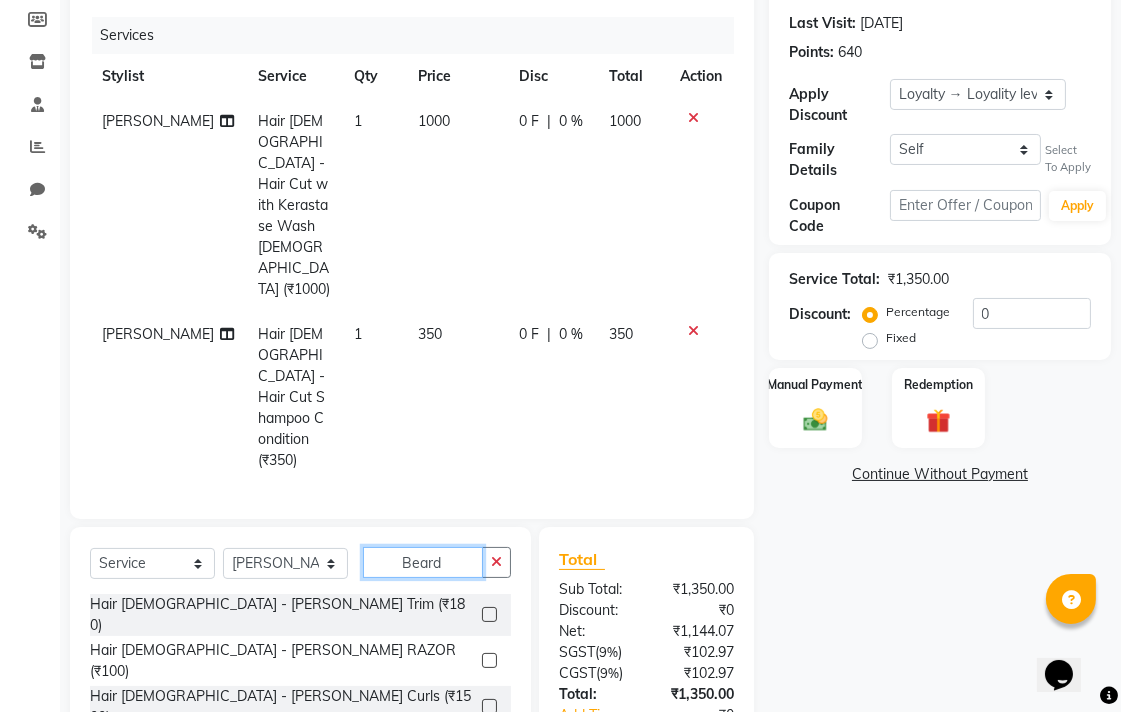 scroll, scrollTop: 308, scrollLeft: 0, axis: vertical 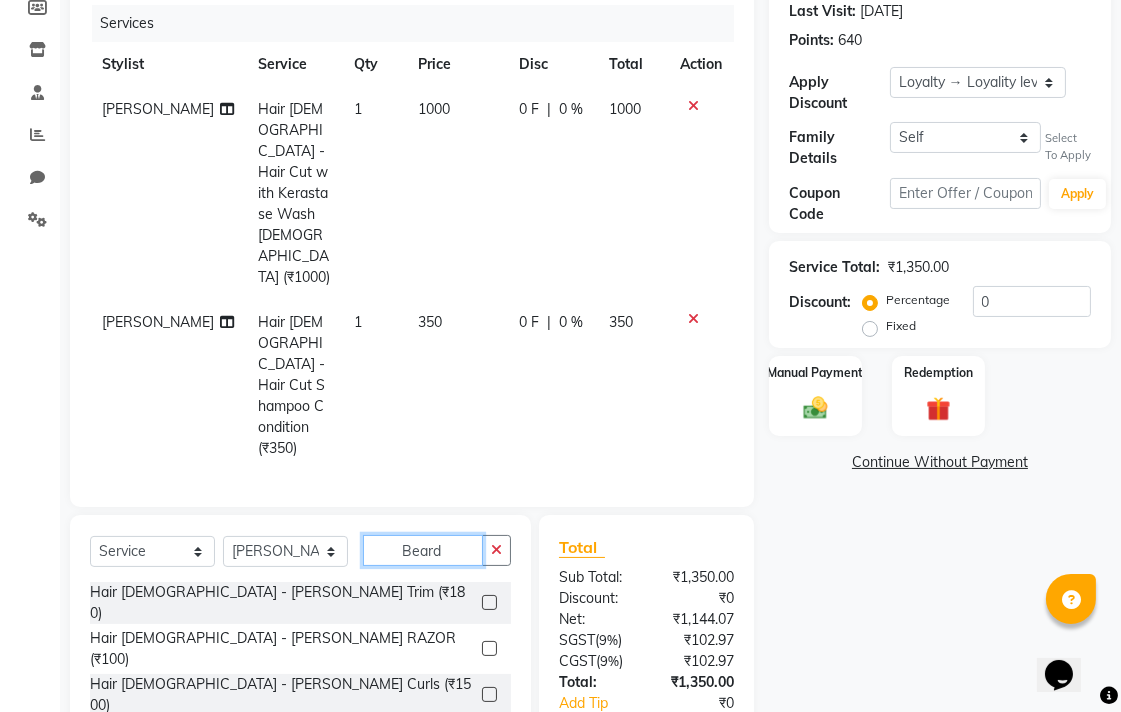 type on "Beard" 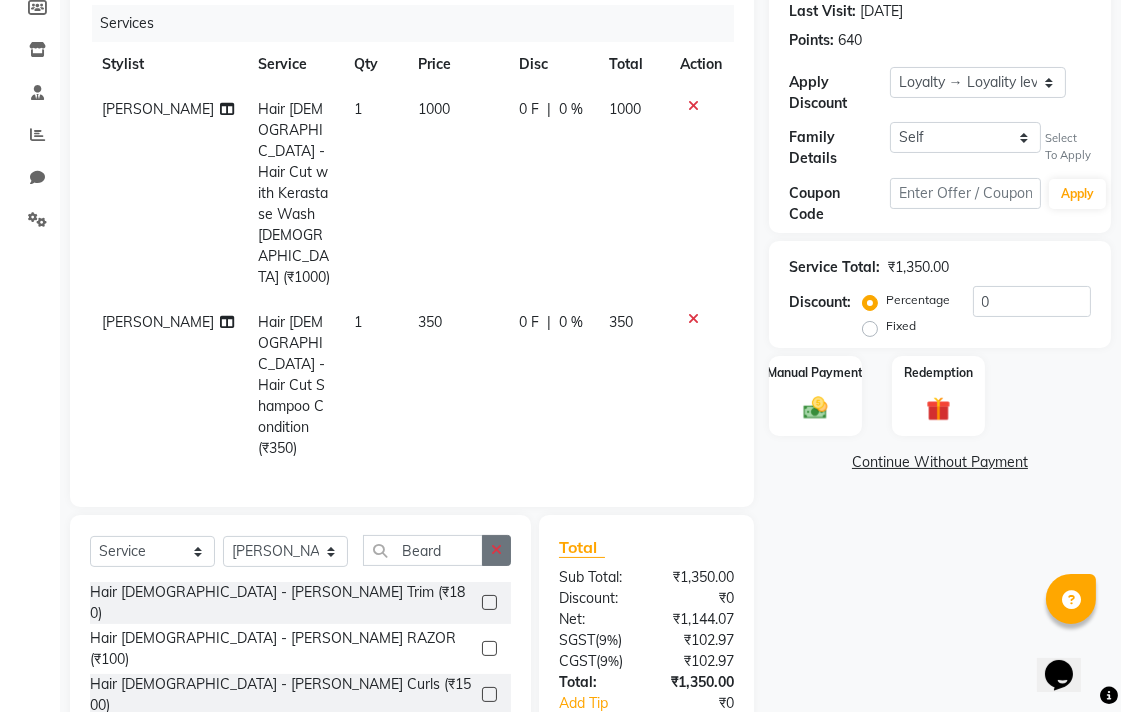 click 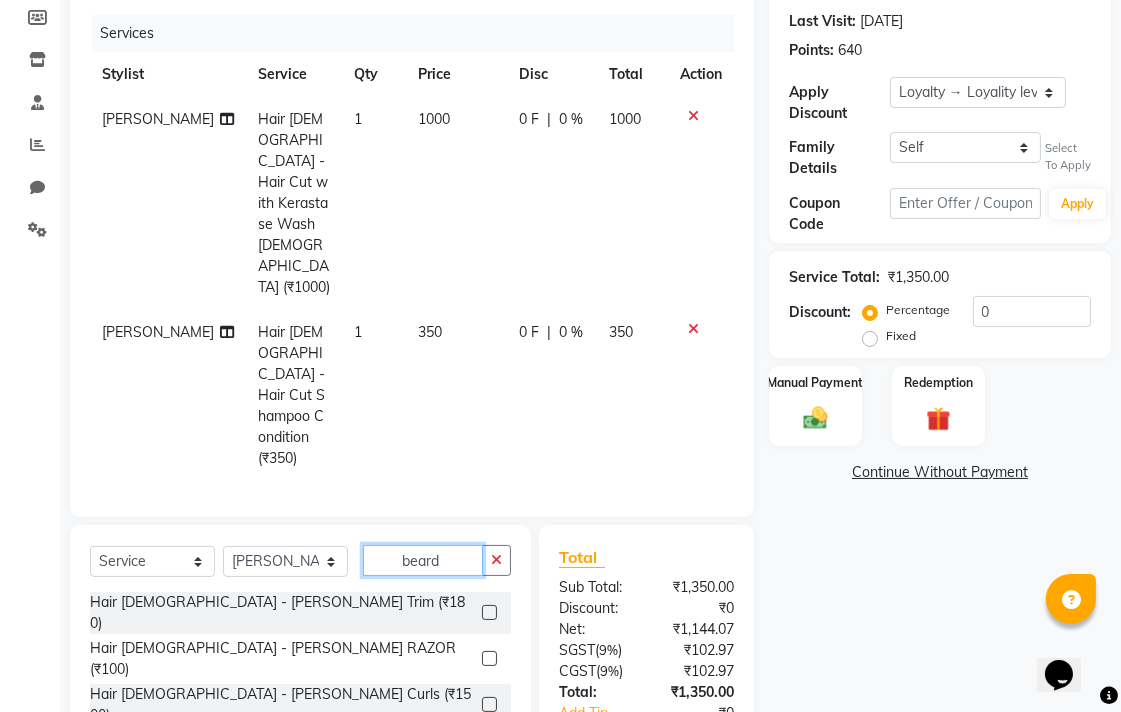 scroll, scrollTop: 308, scrollLeft: 0, axis: vertical 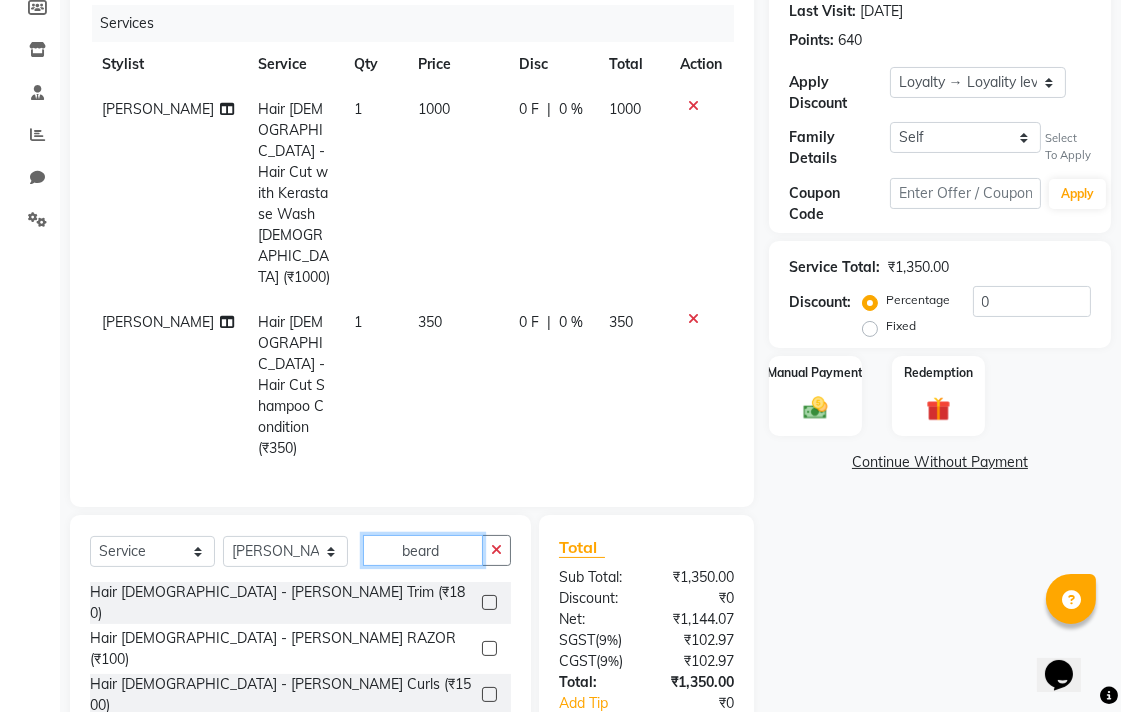 type on "beard" 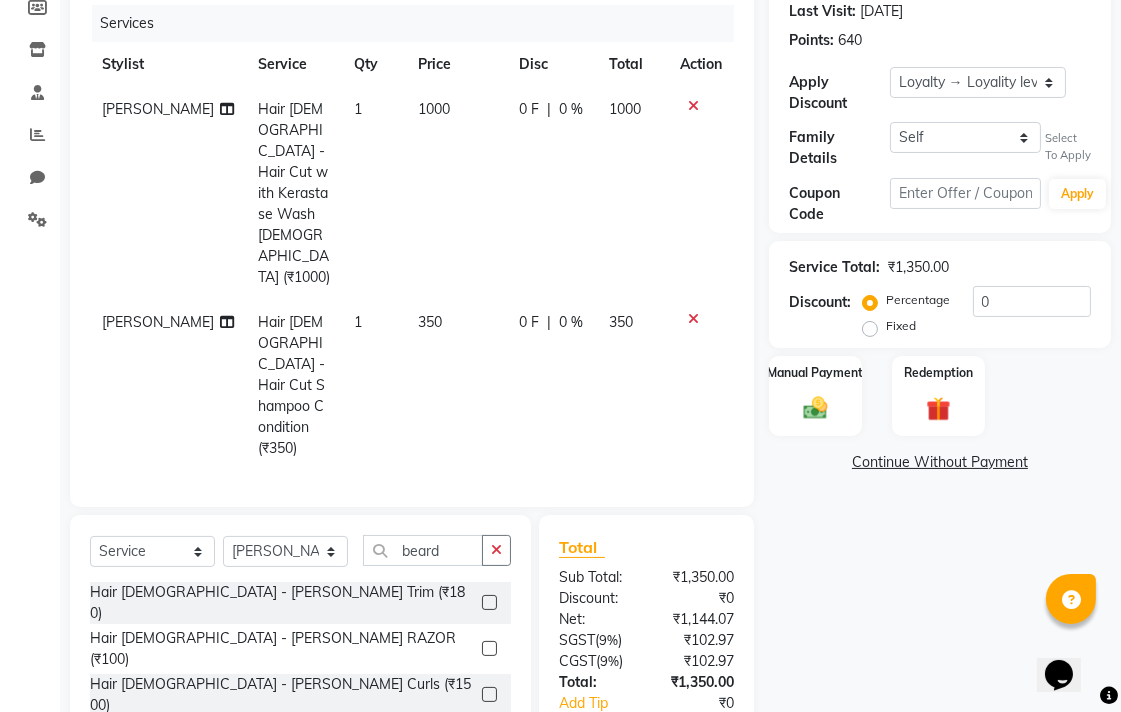 click 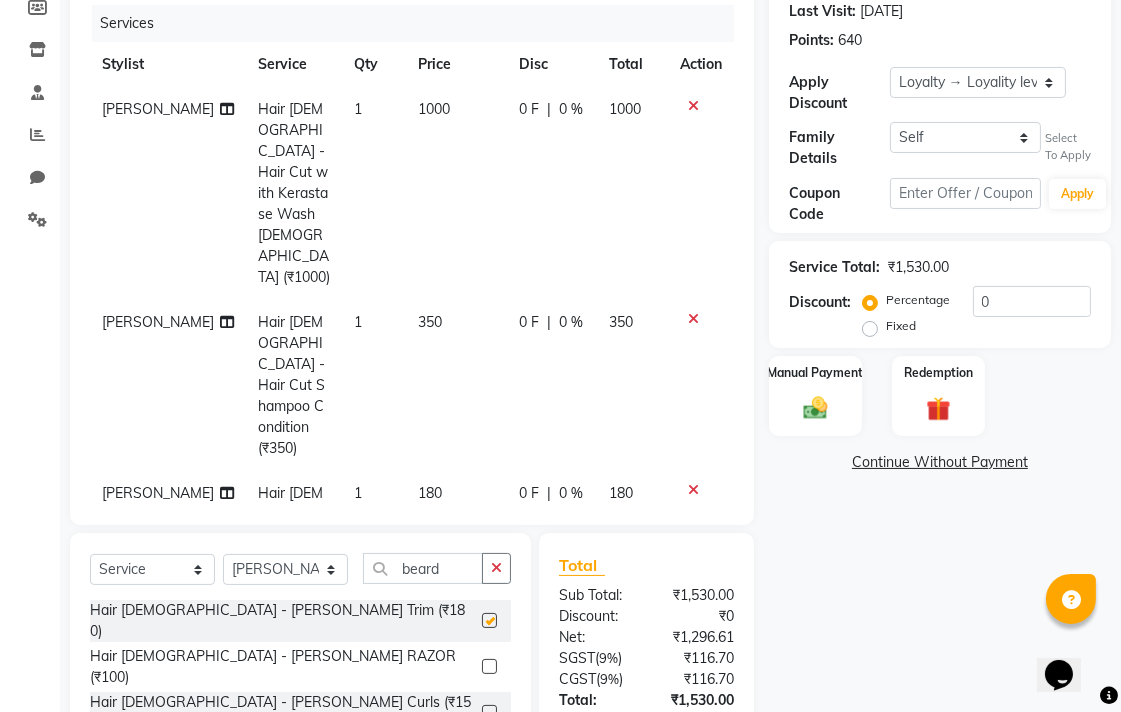 checkbox on "false" 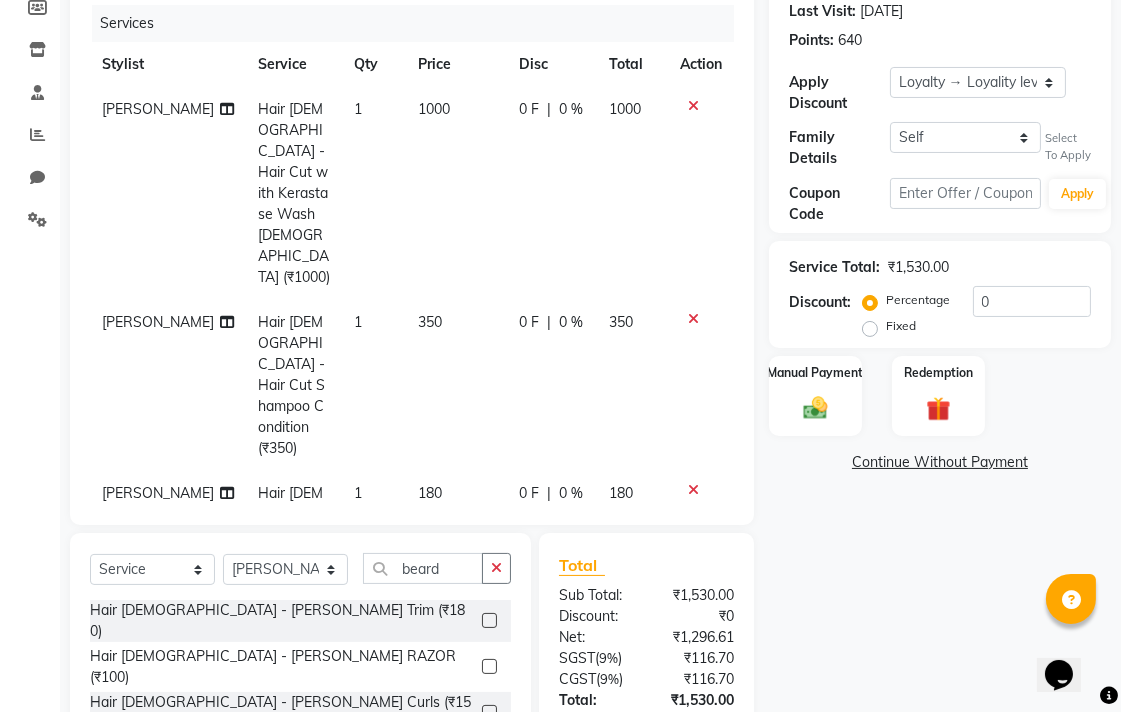click on "TANUJ" 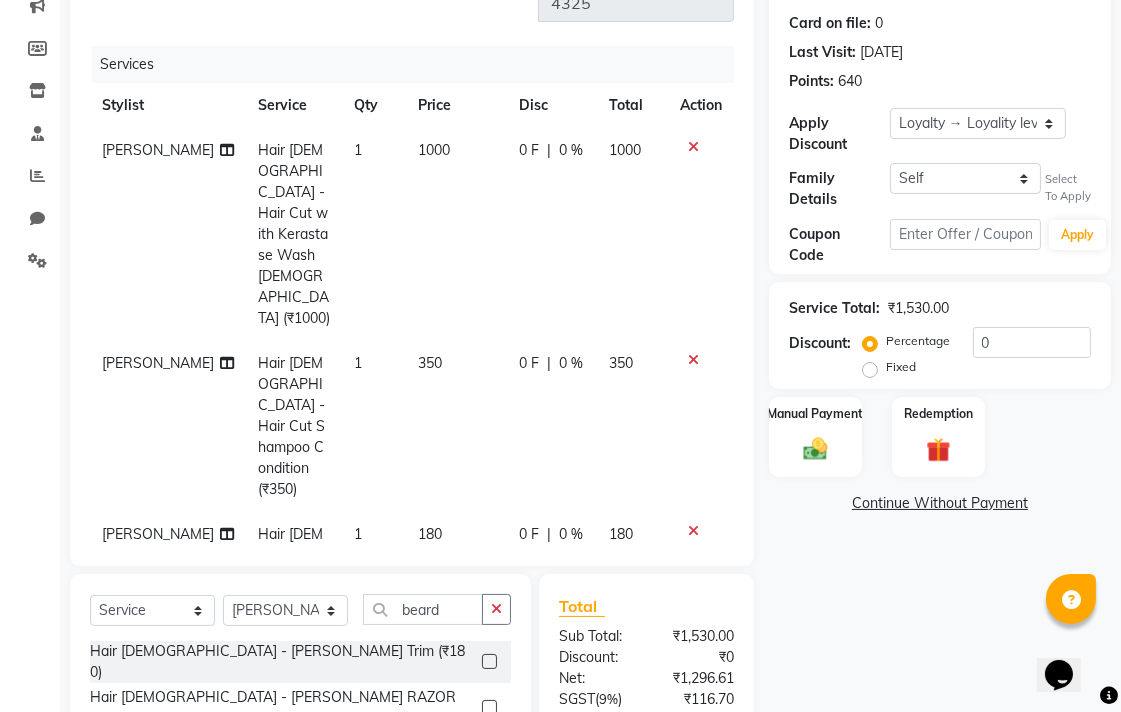 select on "70158" 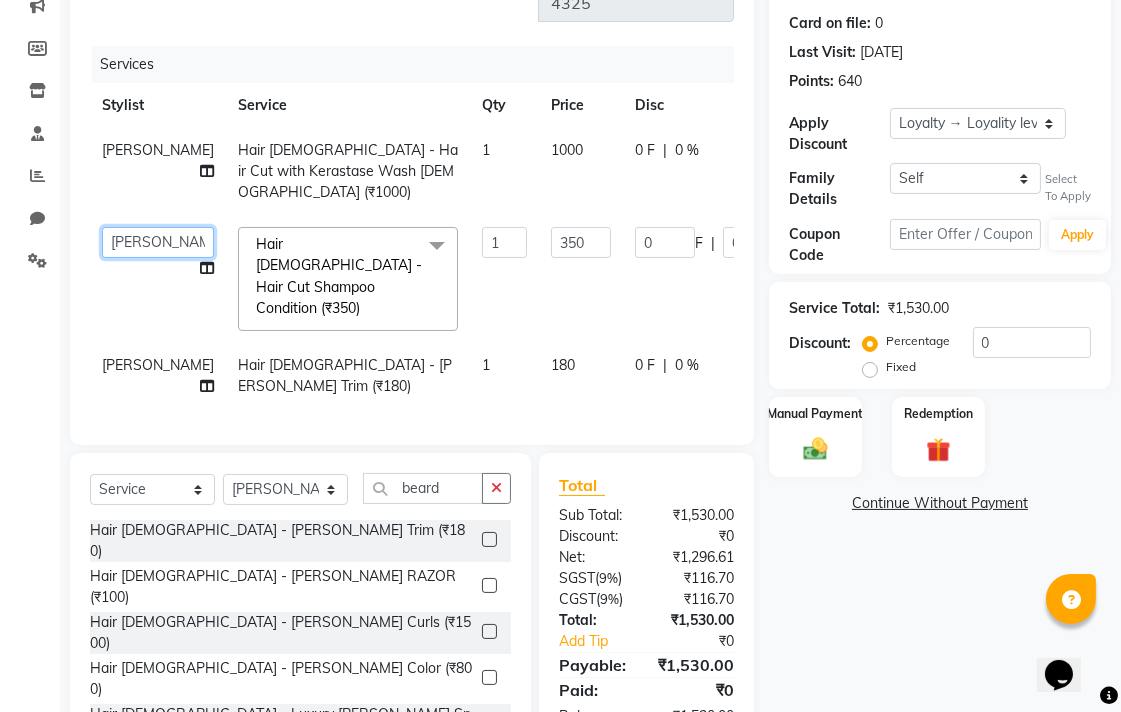 click on "Admin   AMIT   Birshika   Colour Lounge, Ranjit Avenue   Colour Lounge, Ranjit Avenue   Digvijay   JAGPREET SINGH   KARAN JAFFAL   KARAN KUMAR   Komal mam   LOVEPREET   MAIBAM SURJIT SINGH   MANDEEP   MOHIT   Nandani   PARAS   POOJA DEVNATH   Pooja Negi   PREM KOHLI   RADHIKA   Rahul guard   Reema mehra   Riya   Sahil   SAJAN   SAMEER   SANIA   SANJAY   SIMRAN   Sonia   Sunita   TANUJ   VISHAL   Vishal singh" 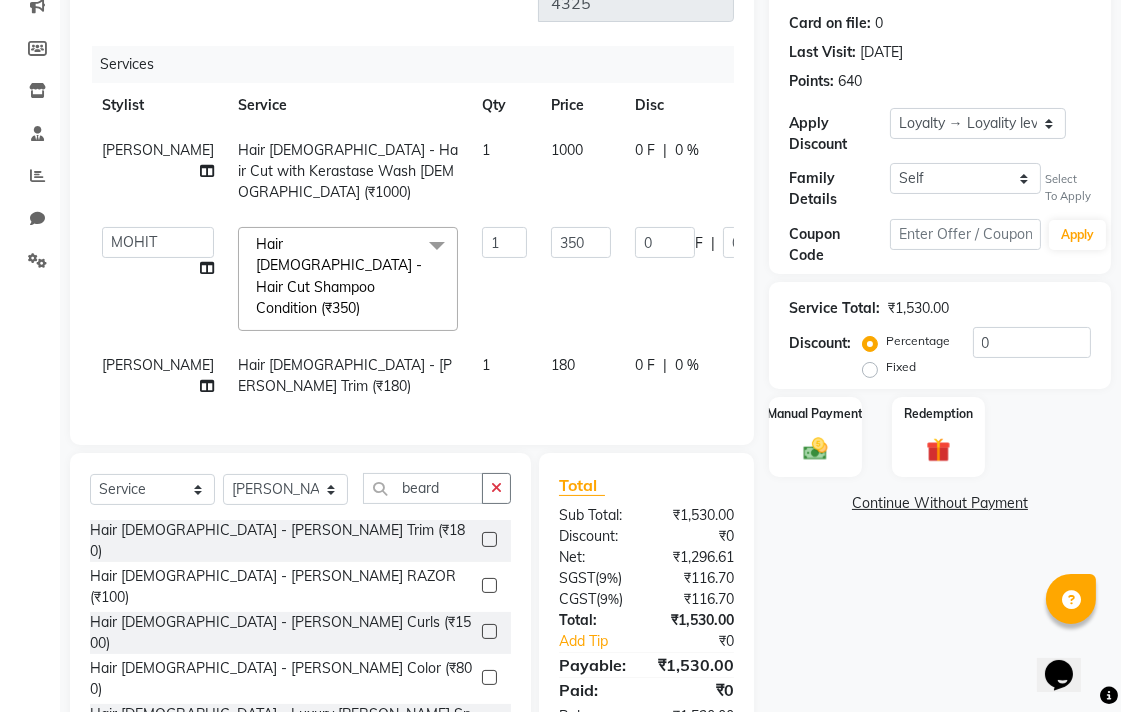 select on "70165" 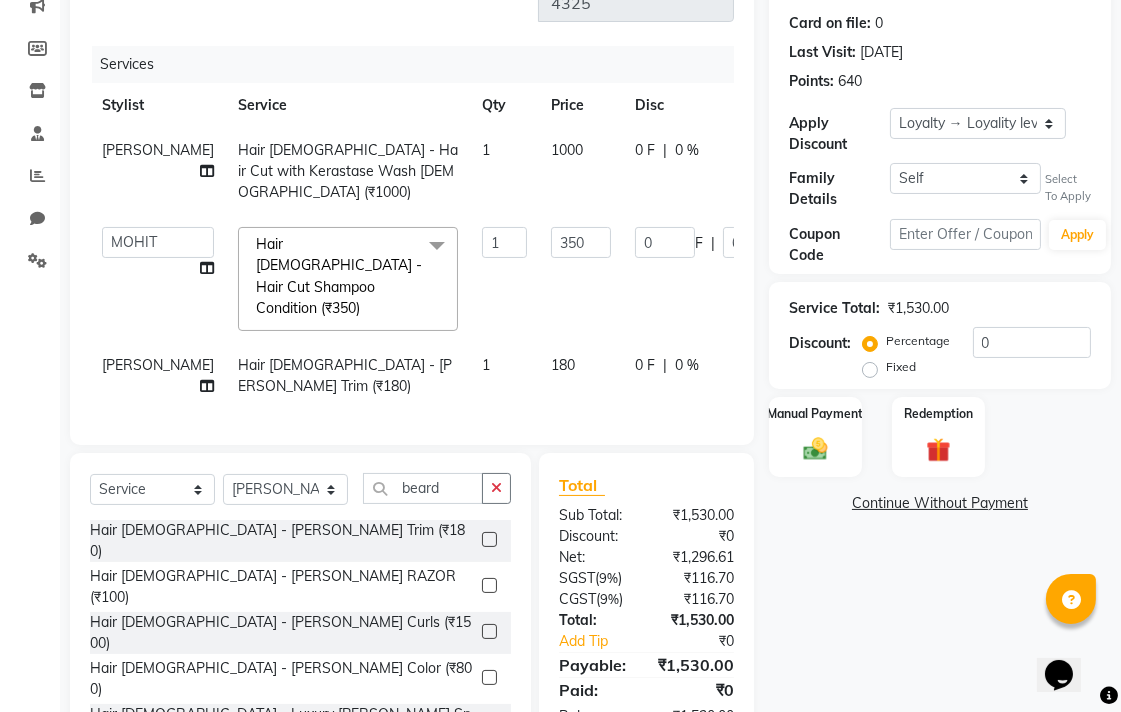click on "TANUJ" 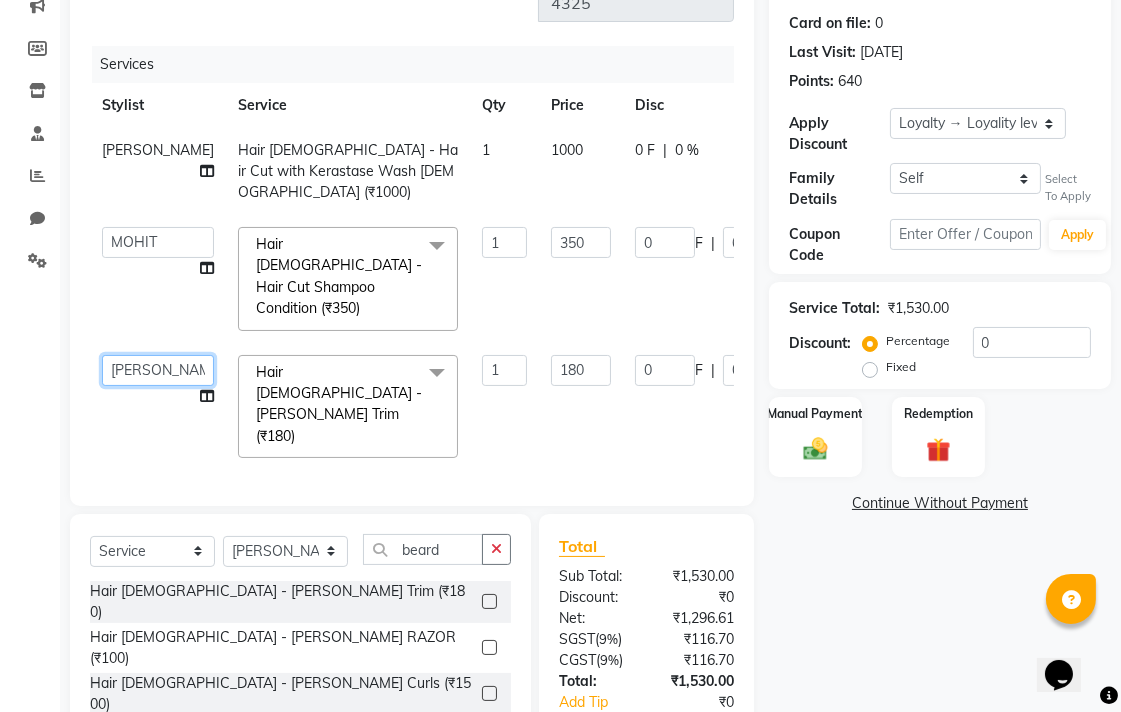 click on "Admin   AMIT   Birshika   Colour Lounge, Ranjit Avenue   Colour Lounge, Ranjit Avenue   Digvijay   JAGPREET SINGH   KARAN JAFFAL   KARAN KUMAR   Komal mam   LOVEPREET   MAIBAM SURJIT SINGH   MANDEEP   MOHIT   Nandani   PARAS   POOJA DEVNATH   Pooja Negi   PREM KOHLI   RADHIKA   Rahul guard   Reema mehra   Riya   Sahil   SAJAN   SAMEER   SANIA   SANJAY   SIMRAN   Sonia   Sunita   TANUJ   VISHAL   Vishal singh" 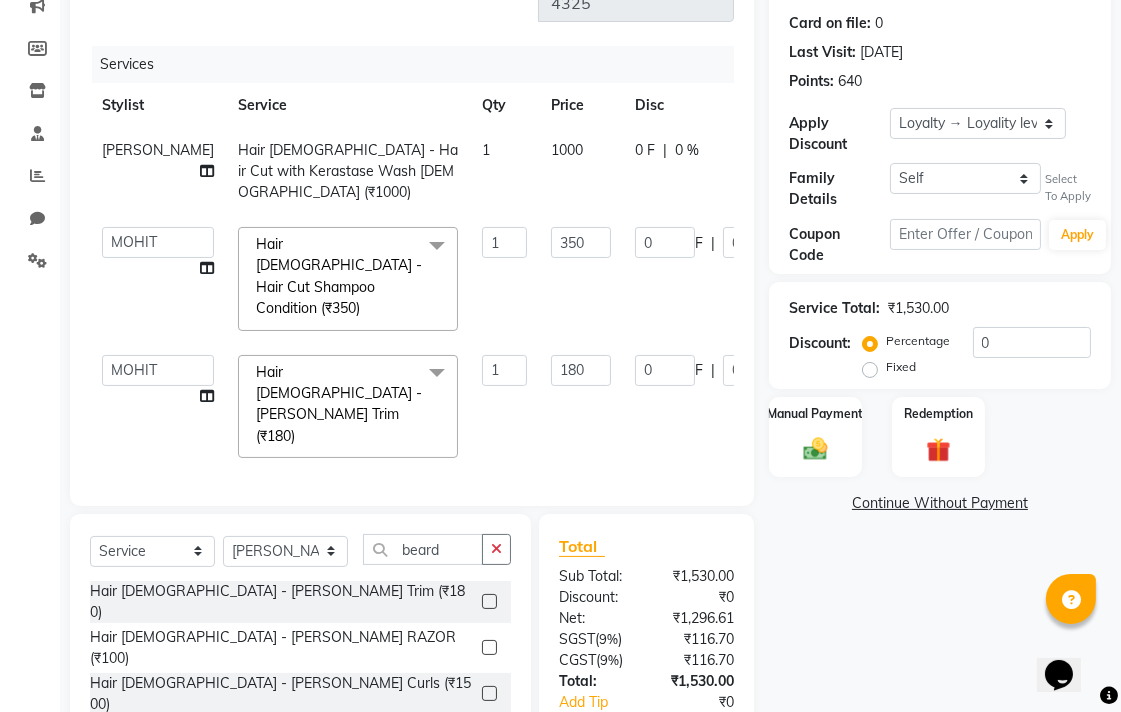 select on "70165" 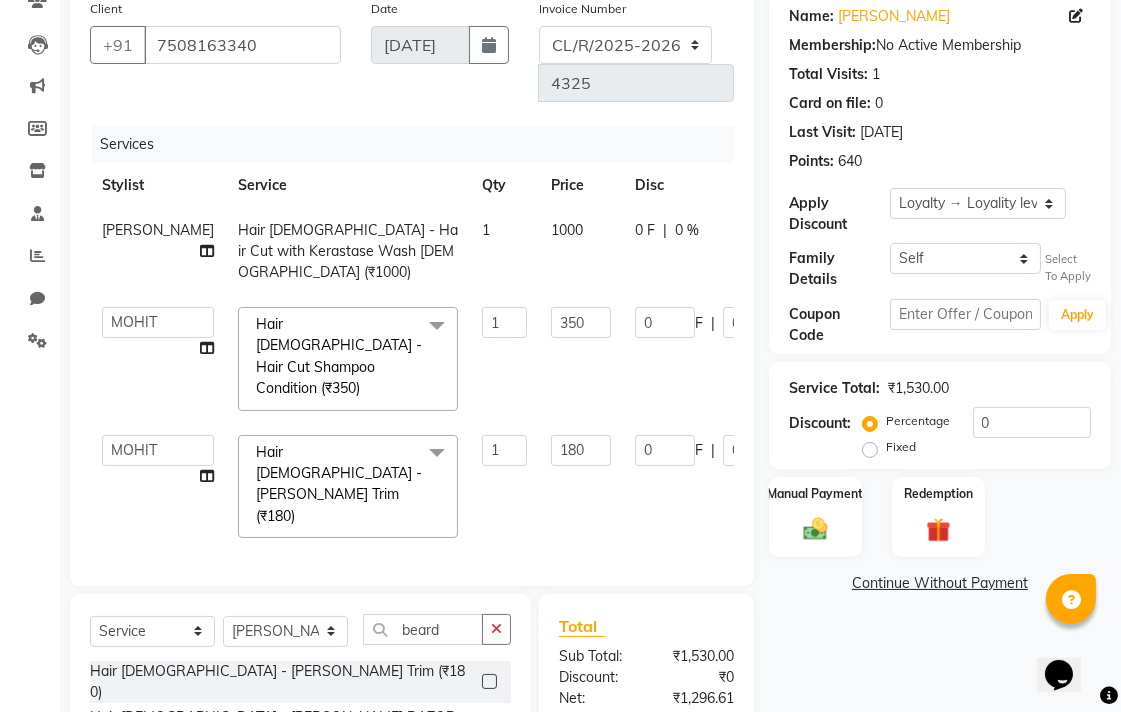 scroll, scrollTop: 0, scrollLeft: 0, axis: both 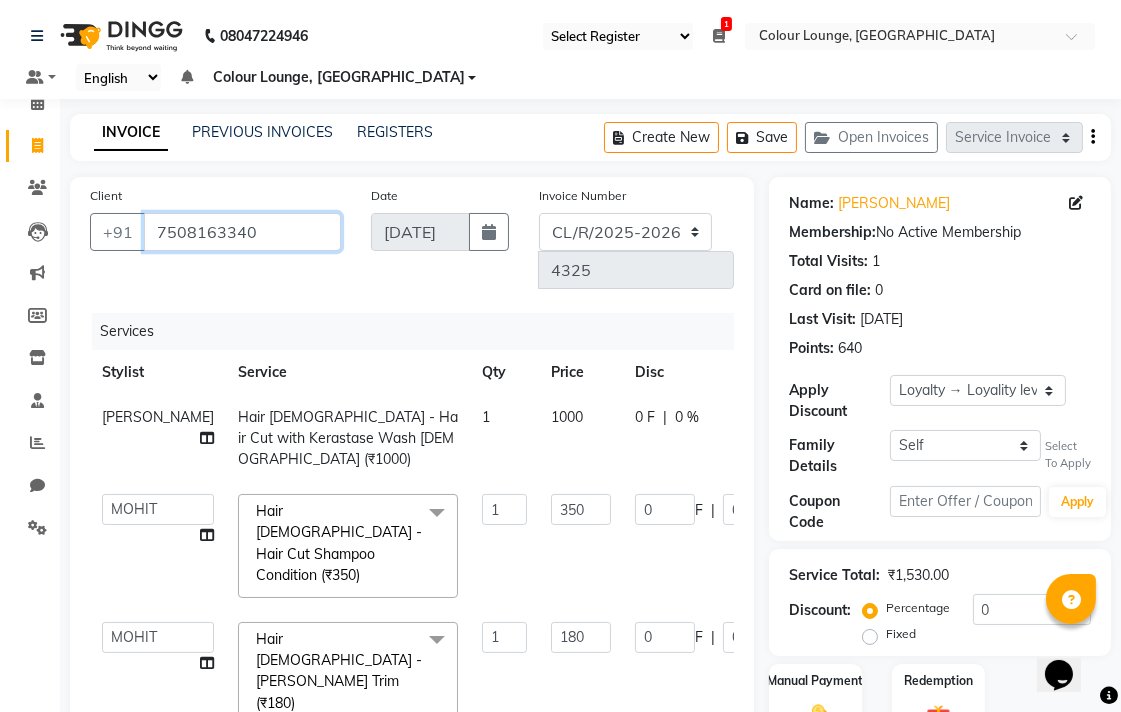 click on "7508163340" at bounding box center [242, 232] 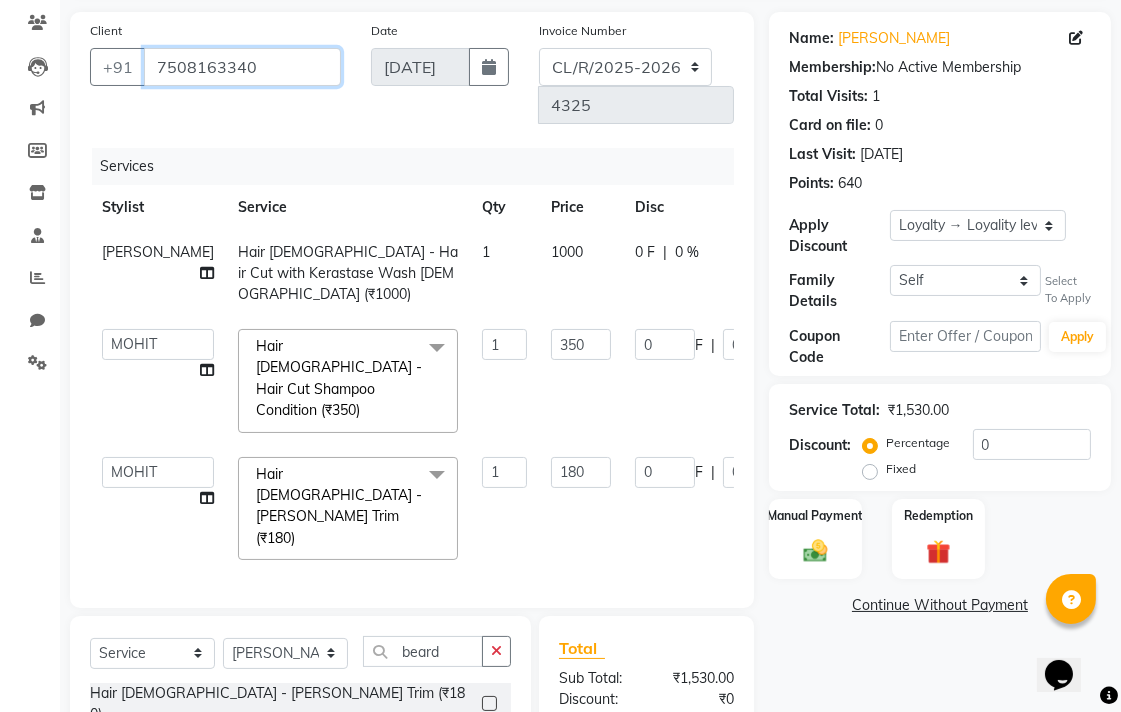 scroll, scrollTop: 286, scrollLeft: 0, axis: vertical 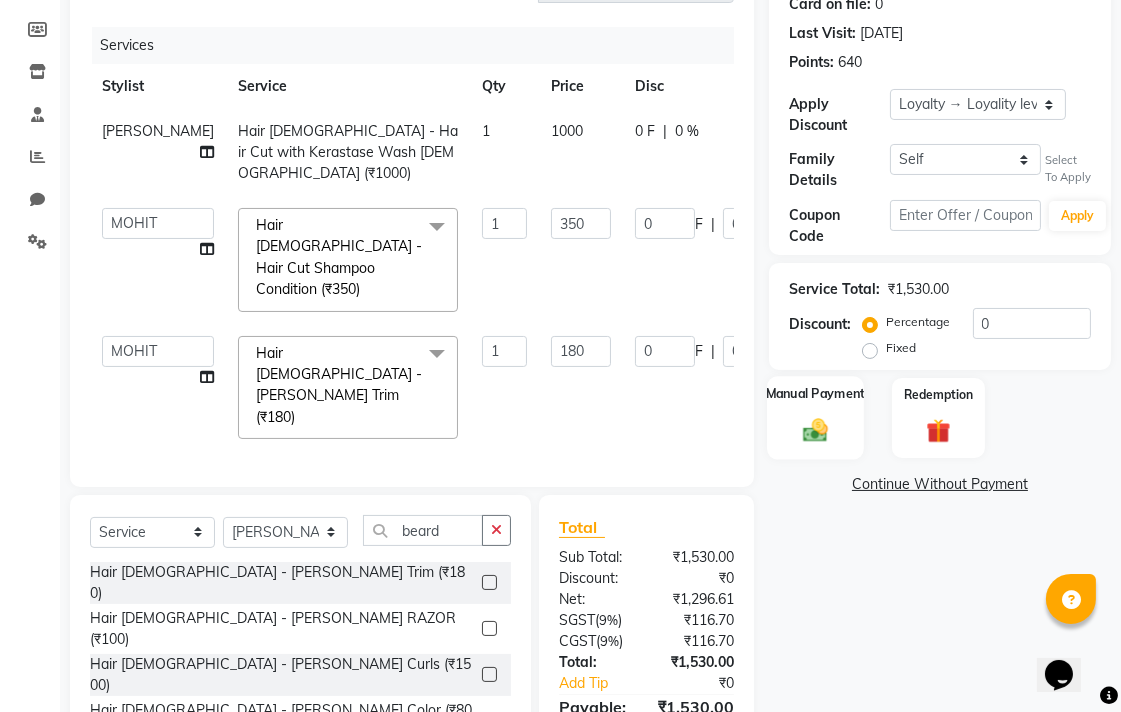 click 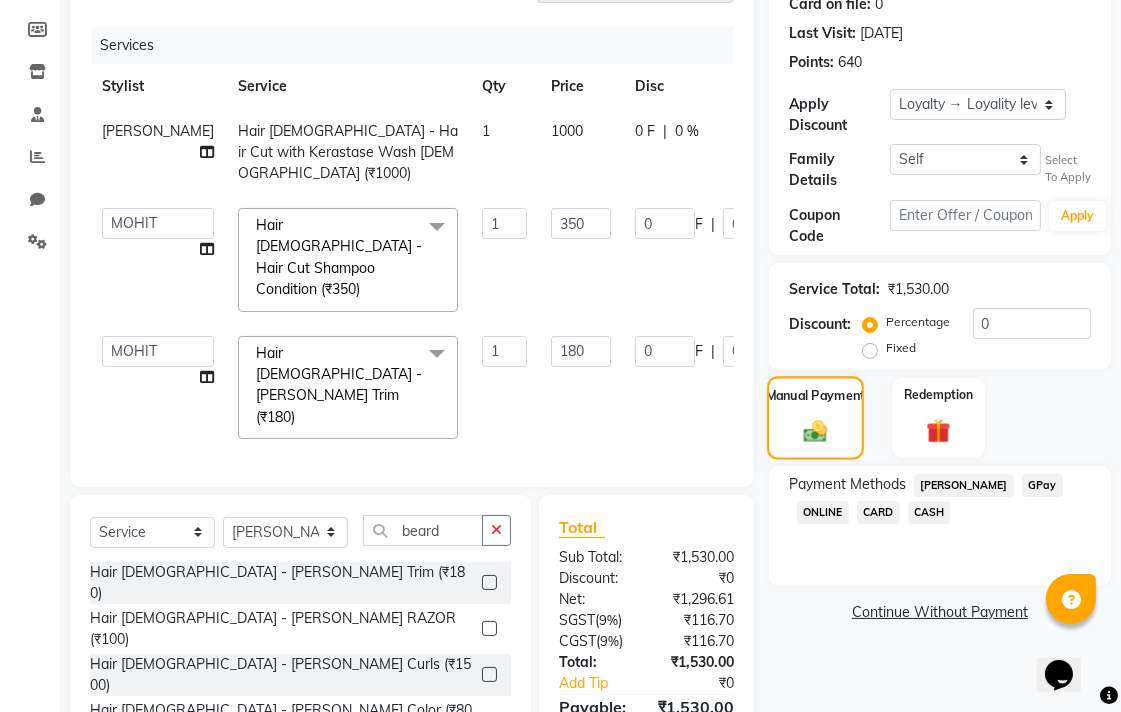 scroll, scrollTop: 0, scrollLeft: 0, axis: both 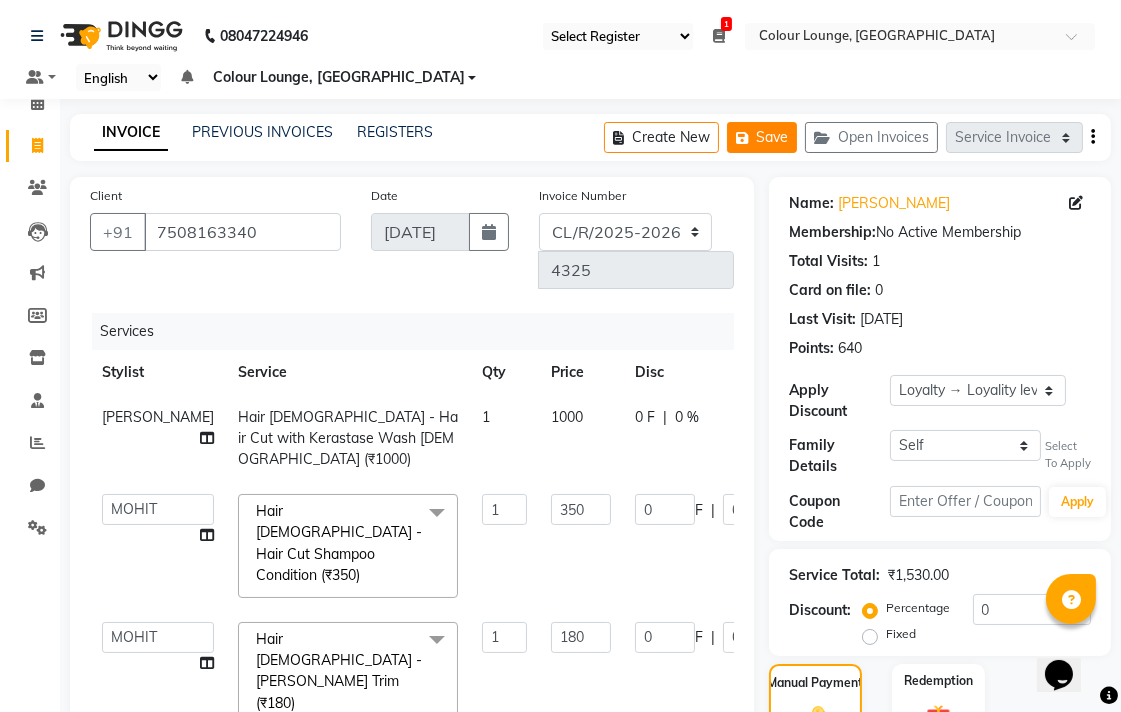 click on "Save" 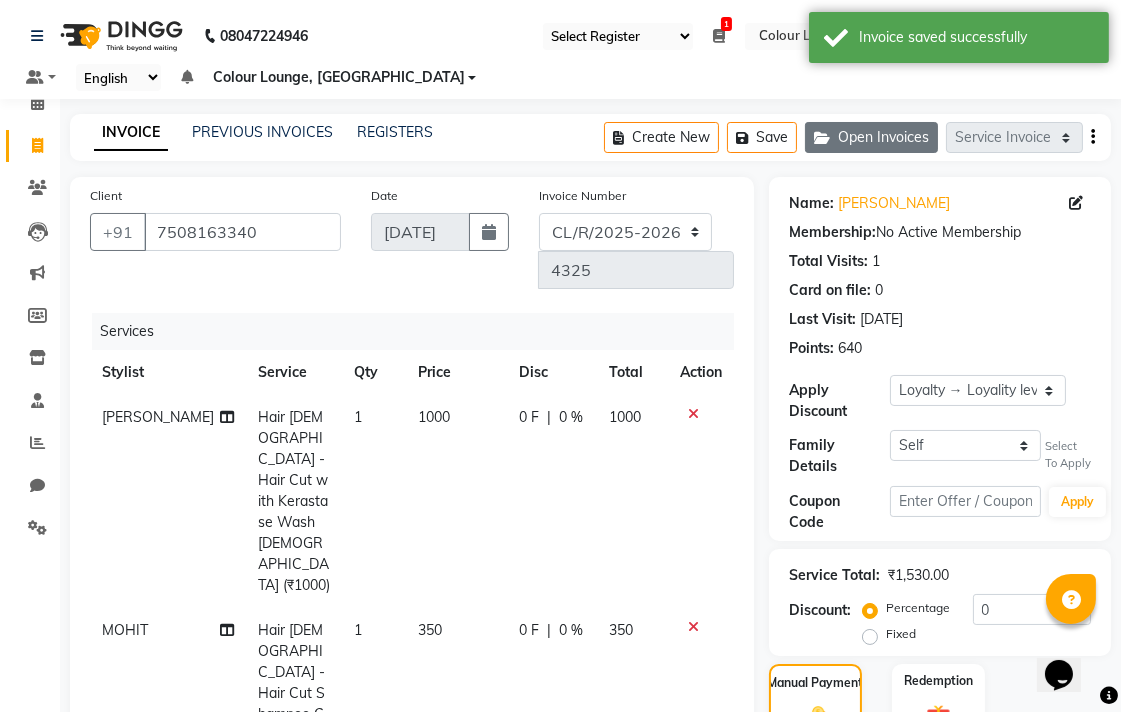 click on "Open Invoices" 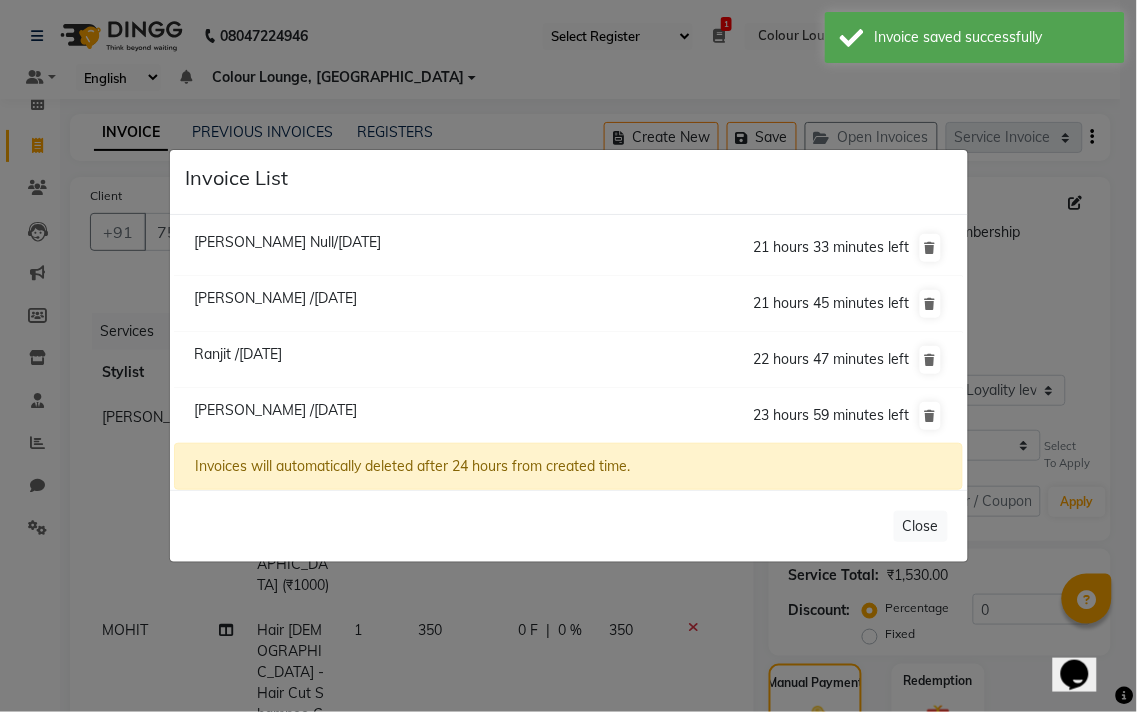 click on "Invoice List  Jay Khanna Null/11 July 2025  21 hours 33 minutes left  Lovepreet /11 July 2025  21 hours 45 minutes left  Ranjit /11 July 2025  22 hours 47 minutes left  Sidhant /11 July 2025  23 hours 59 minutes left  Invoices will automatically deleted after 24 hours from created time.   Close" 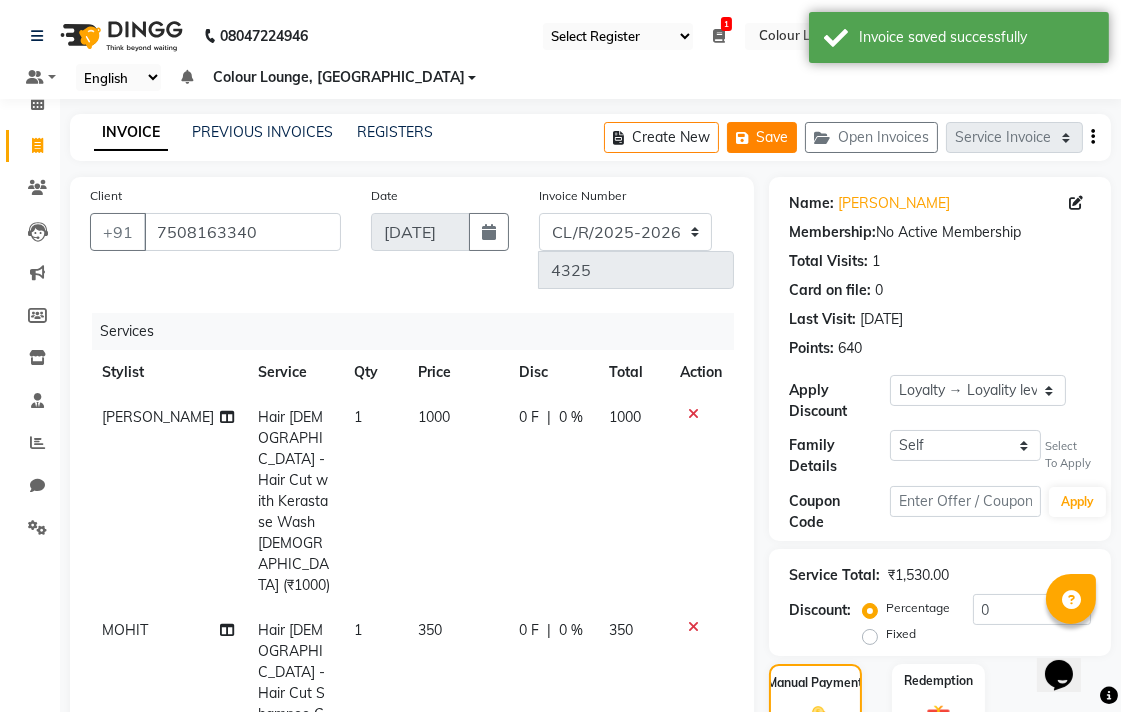 click on "Save" 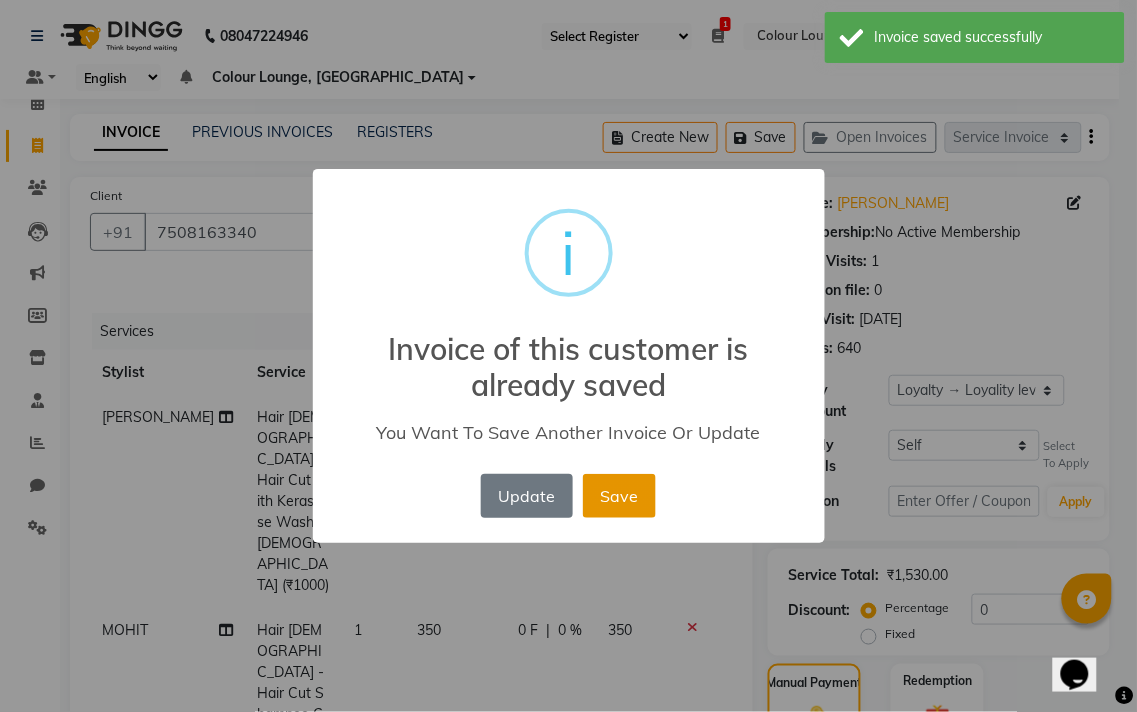 click on "Save" at bounding box center (619, 496) 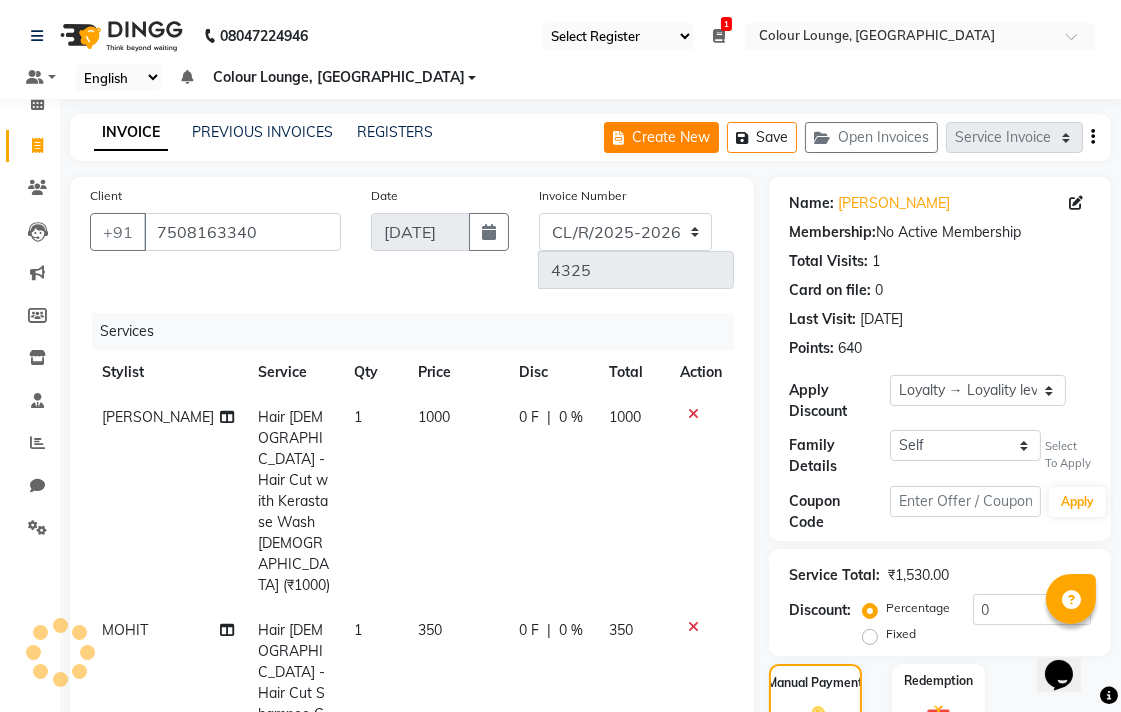 click on "Create New" 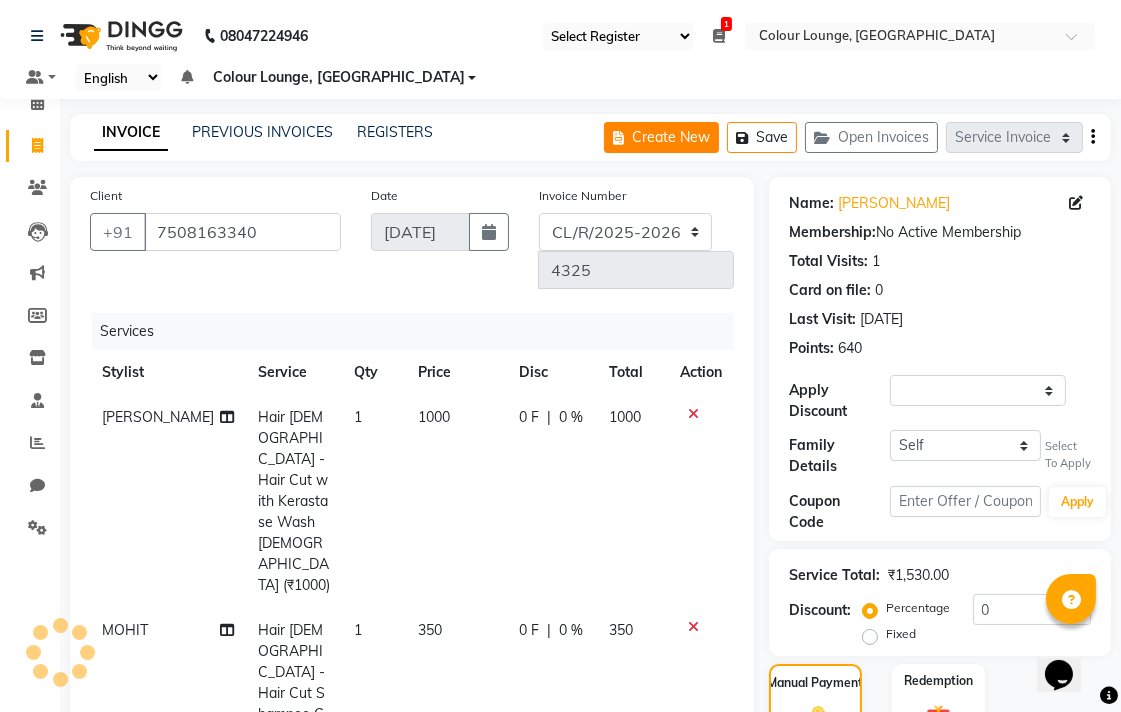 select on "service" 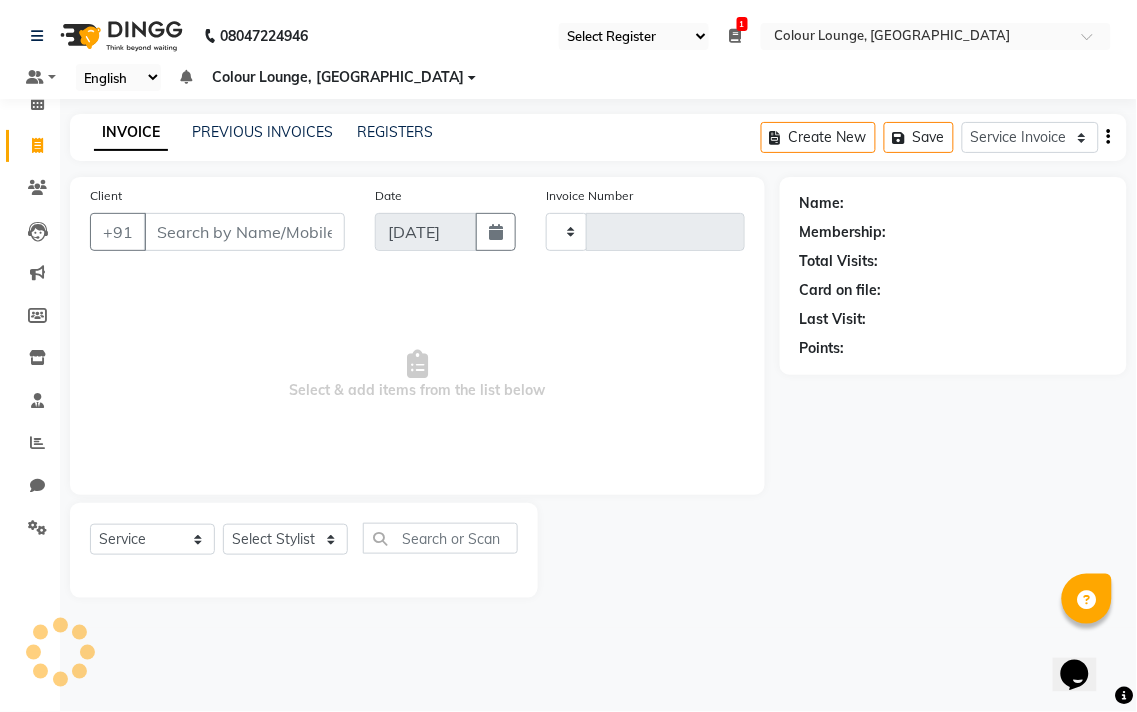 type on "4325" 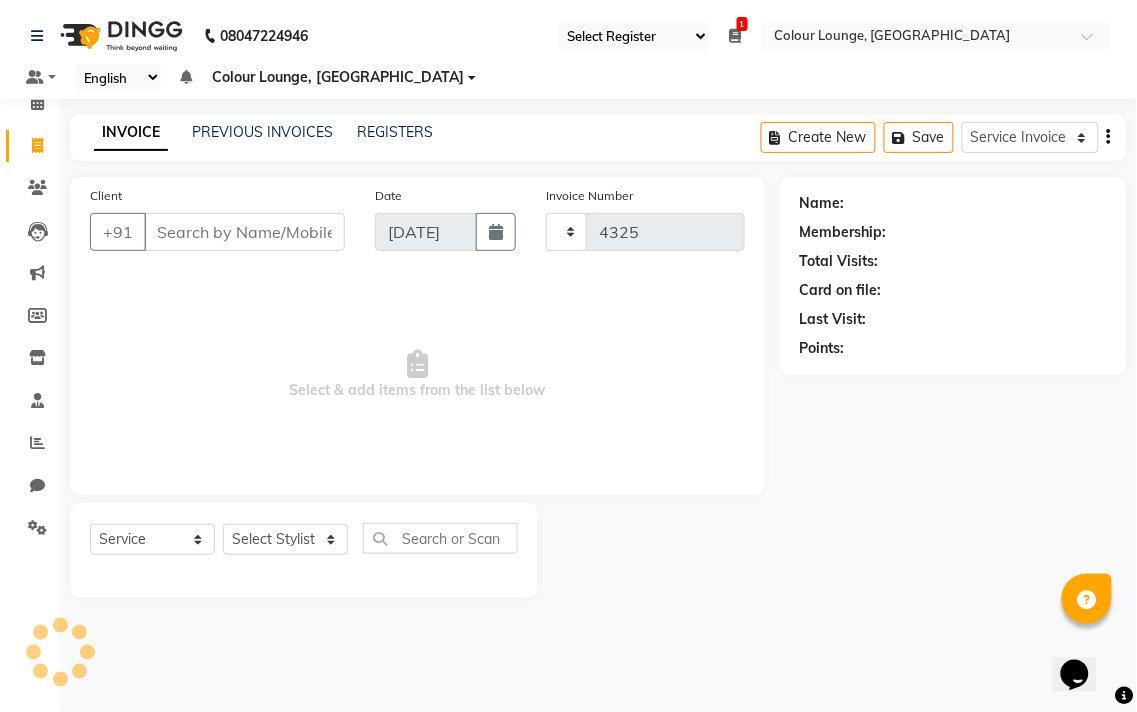 select on "8013" 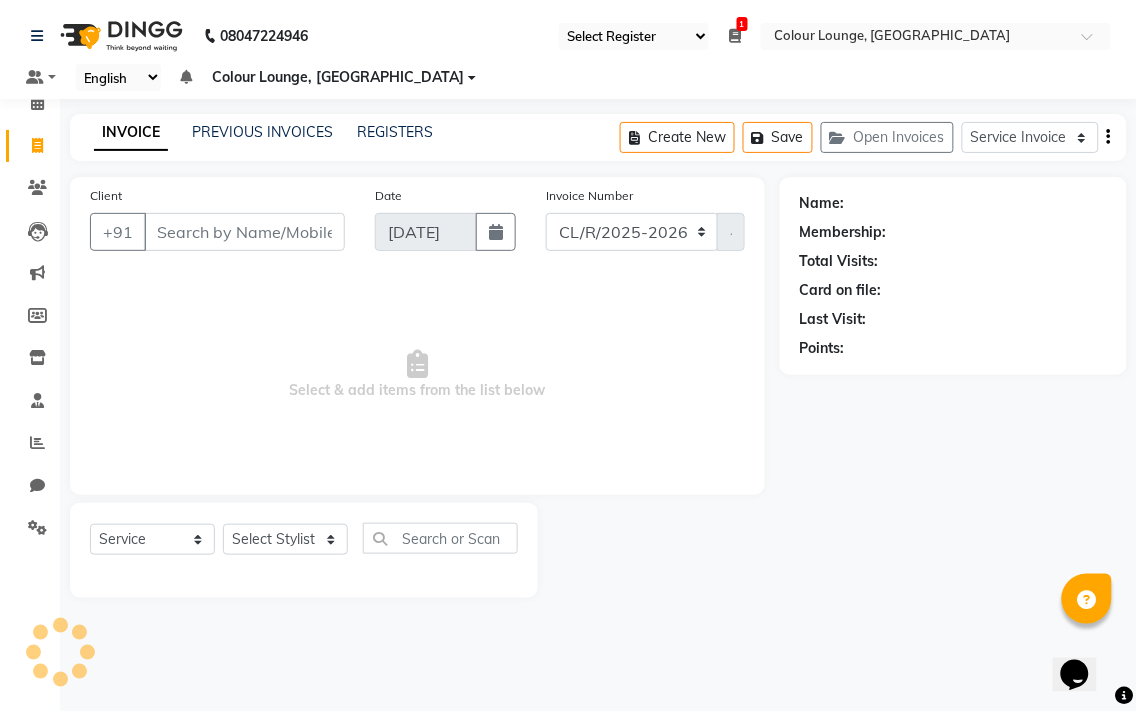 click on "Client" at bounding box center (244, 232) 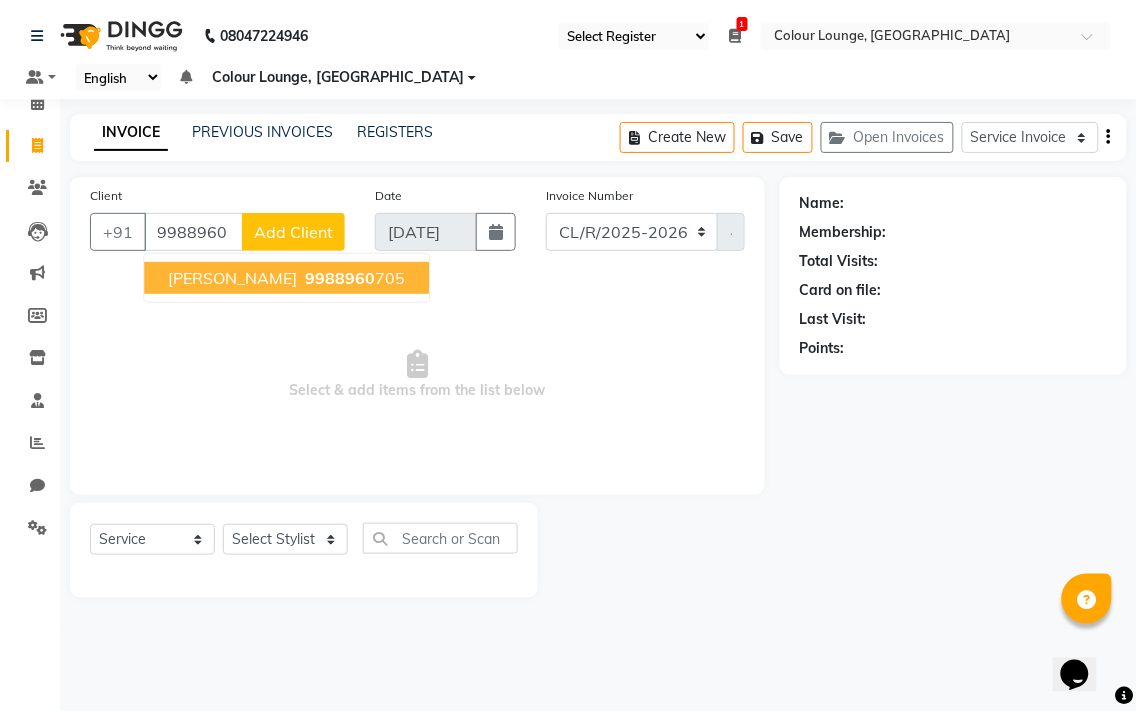 click on "9988960" at bounding box center (340, 278) 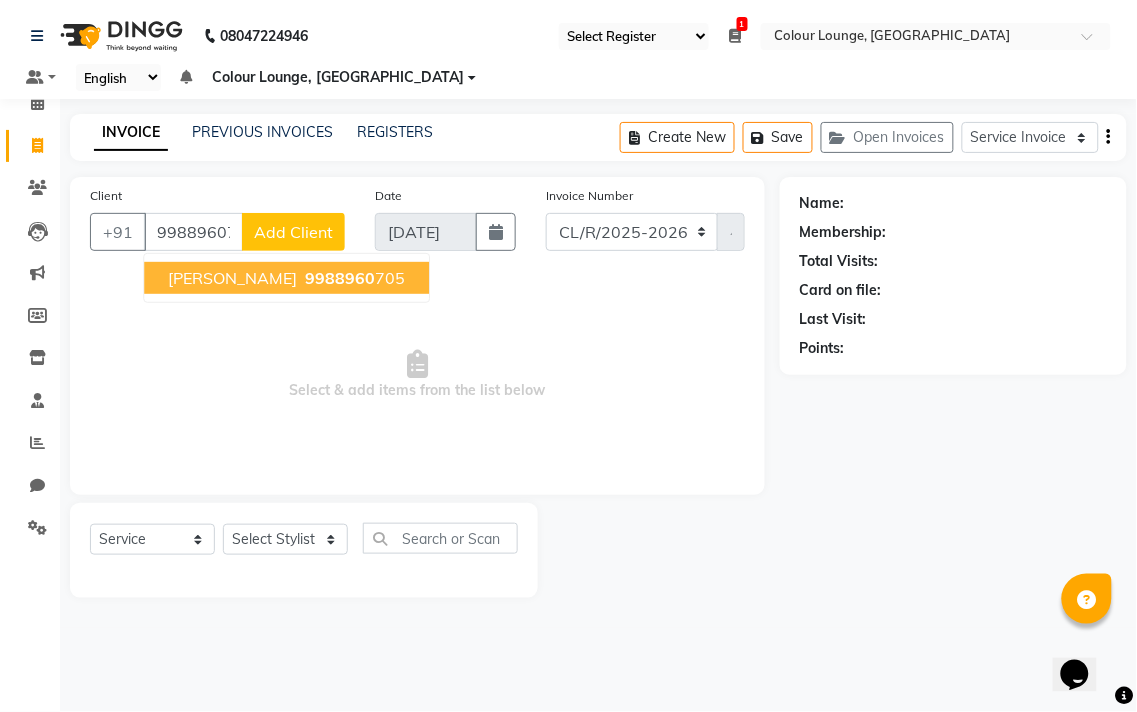 type on "9988960705" 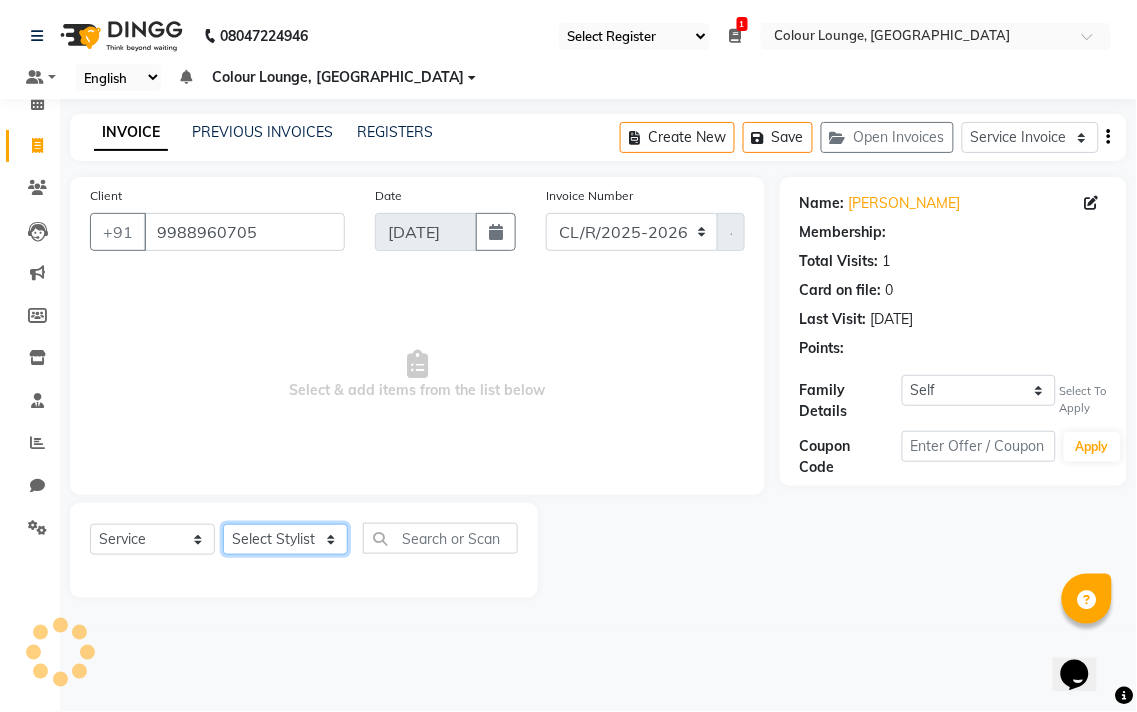 click on "Select Stylist Admin AMIT Birshika Colour Lounge, Ranjit Avenue Colour Lounge, Ranjit Avenue Digvijay JAGPREET SINGH KARAN JAFFAL KARAN KUMAR Komal mam LOVEPREET MAIBAM SURJIT SINGH MANDEEP MOHIT Nandani PARAS POOJA DEVNATH Pooja Negi PREM KOHLI RADHIKA Rahul guard Reema mehra Riya Sahil SAJAN SAMEER SANIA SANJAY SIMRAN Sonia Sunita TANUJ VISHAL Vishal singh" 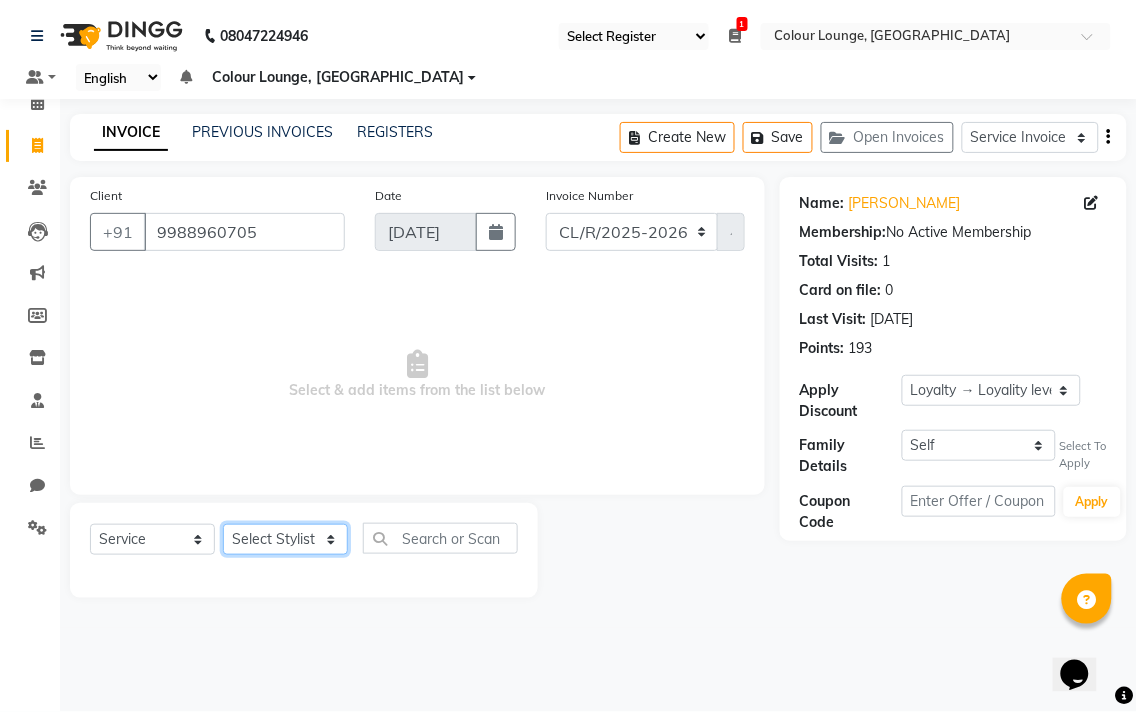 select on "70161" 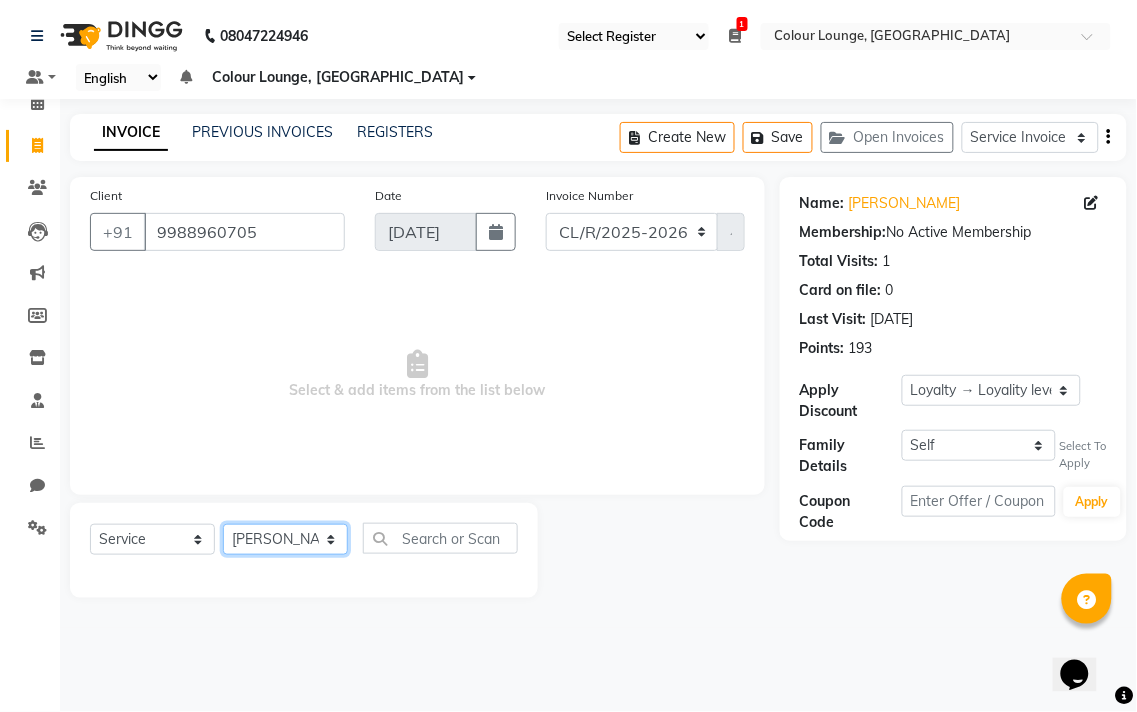 click on "Select Stylist Admin AMIT Birshika Colour Lounge, Ranjit Avenue Colour Lounge, Ranjit Avenue Digvijay JAGPREET SINGH KARAN JAFFAL KARAN KUMAR Komal mam LOVEPREET MAIBAM SURJIT SINGH MANDEEP MOHIT Nandani PARAS POOJA DEVNATH Pooja Negi PREM KOHLI RADHIKA Rahul guard Reema mehra Riya Sahil SAJAN SAMEER SANIA SANJAY SIMRAN Sonia Sunita TANUJ VISHAL Vishal singh" 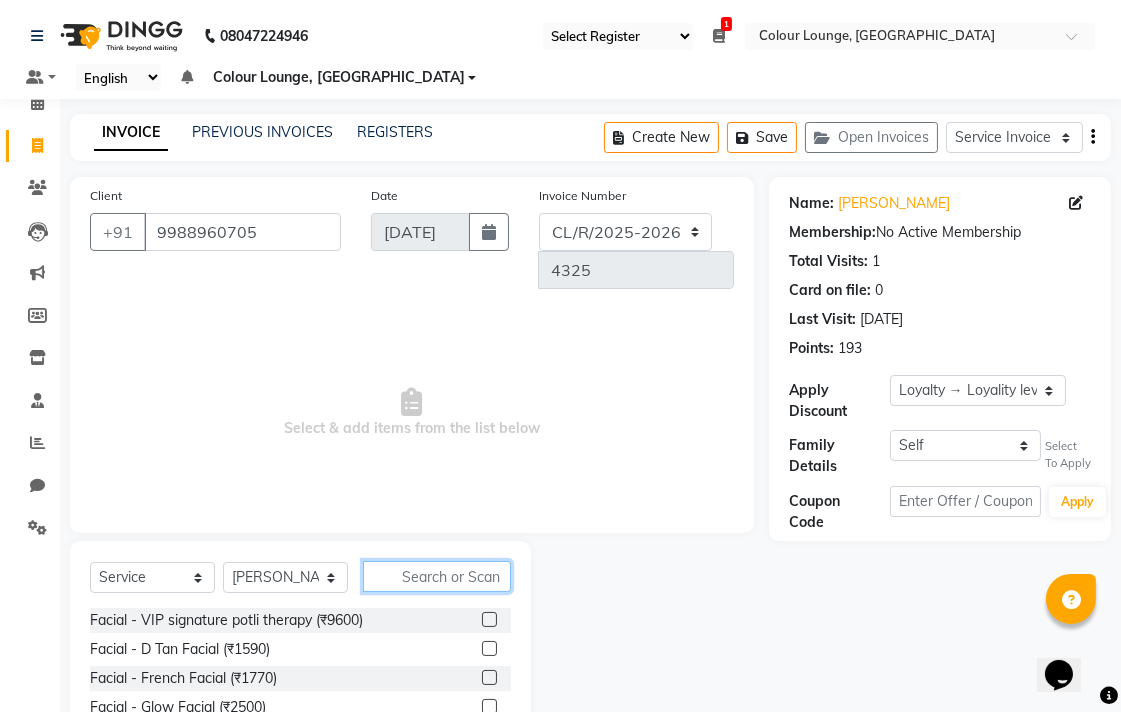click 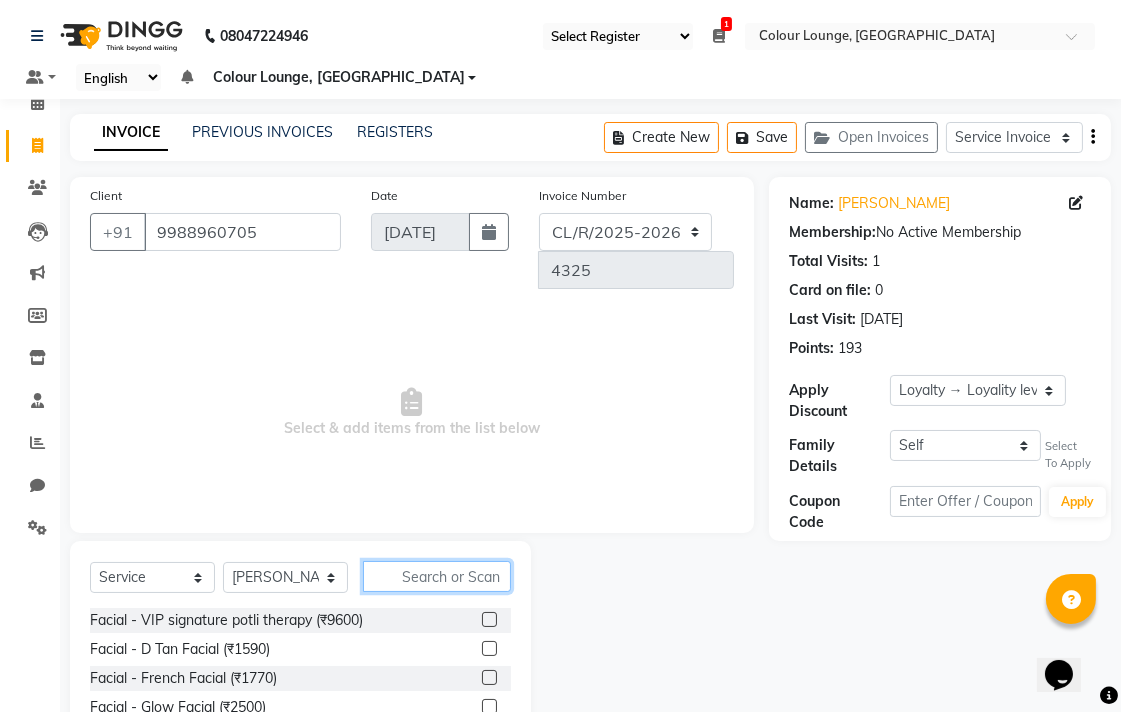 type on "J" 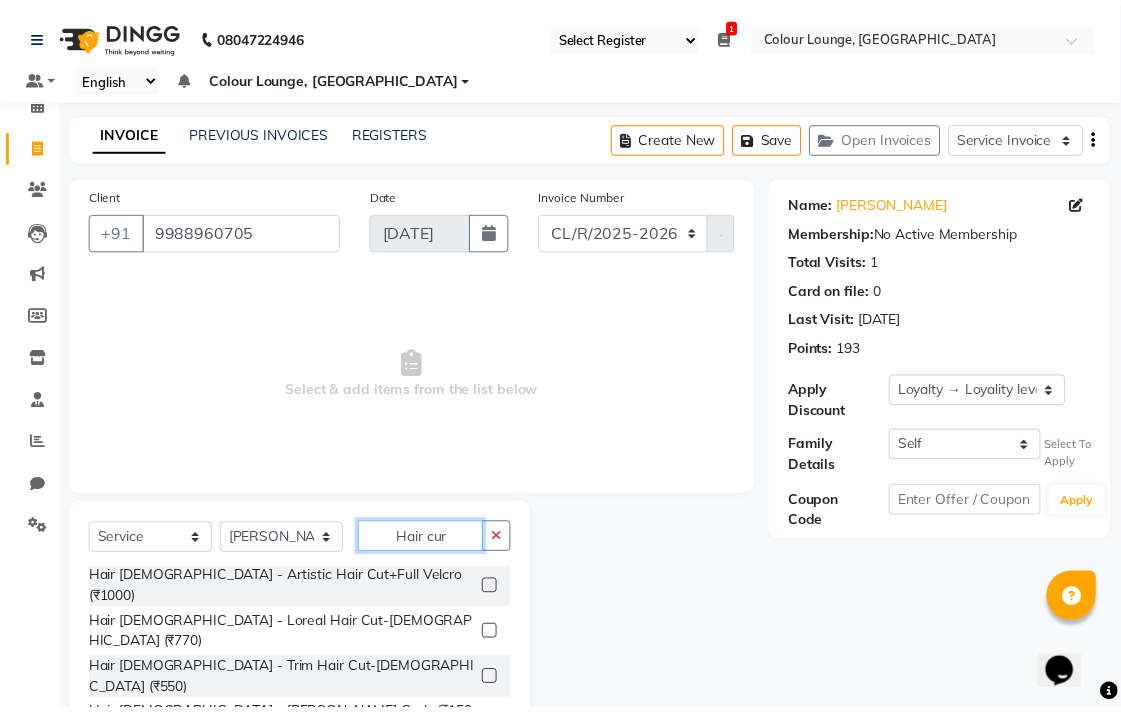 scroll, scrollTop: 0, scrollLeft: 0, axis: both 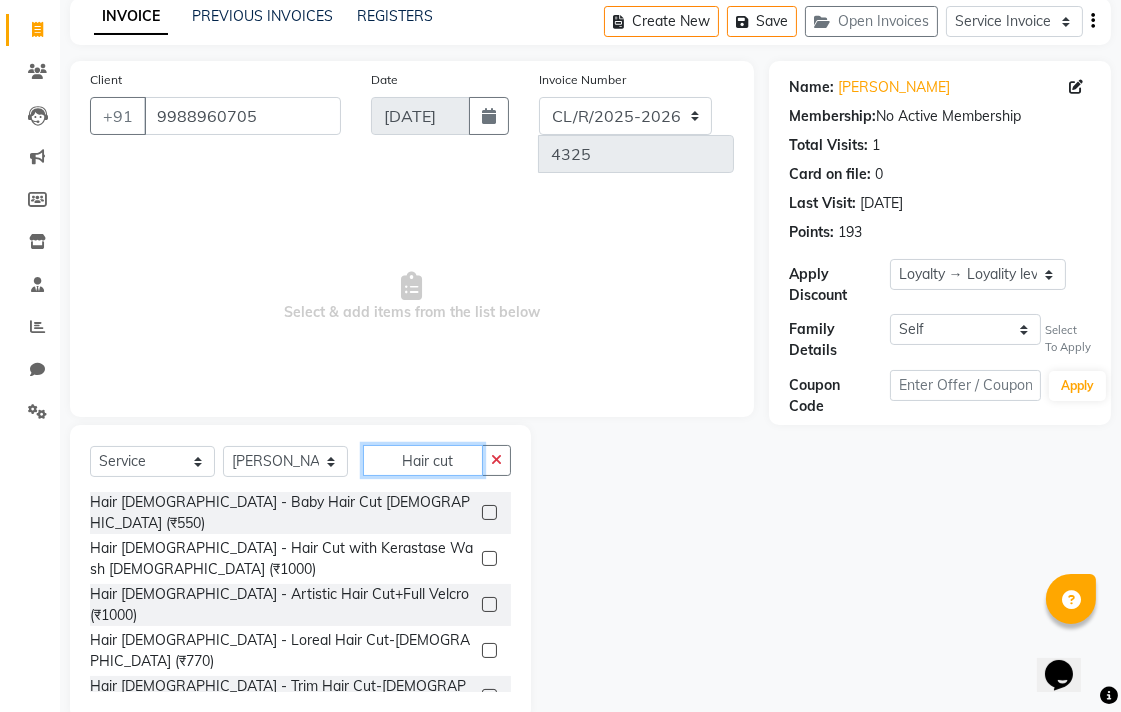 type on "Hair cut" 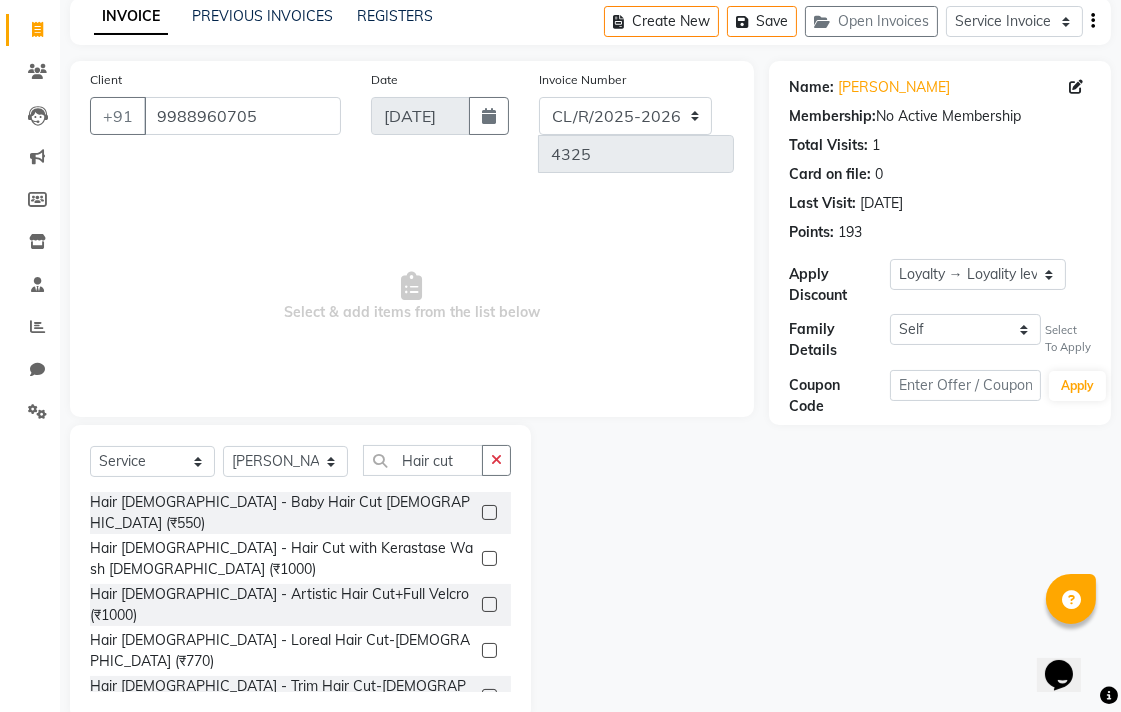click 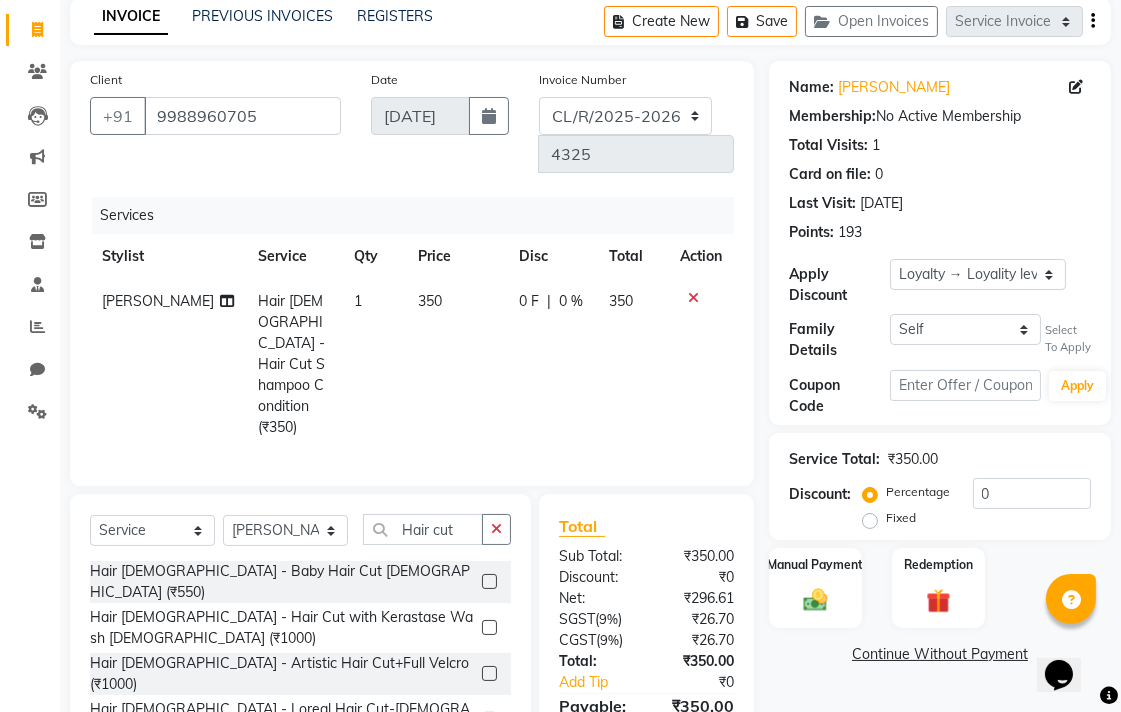 checkbox on "false" 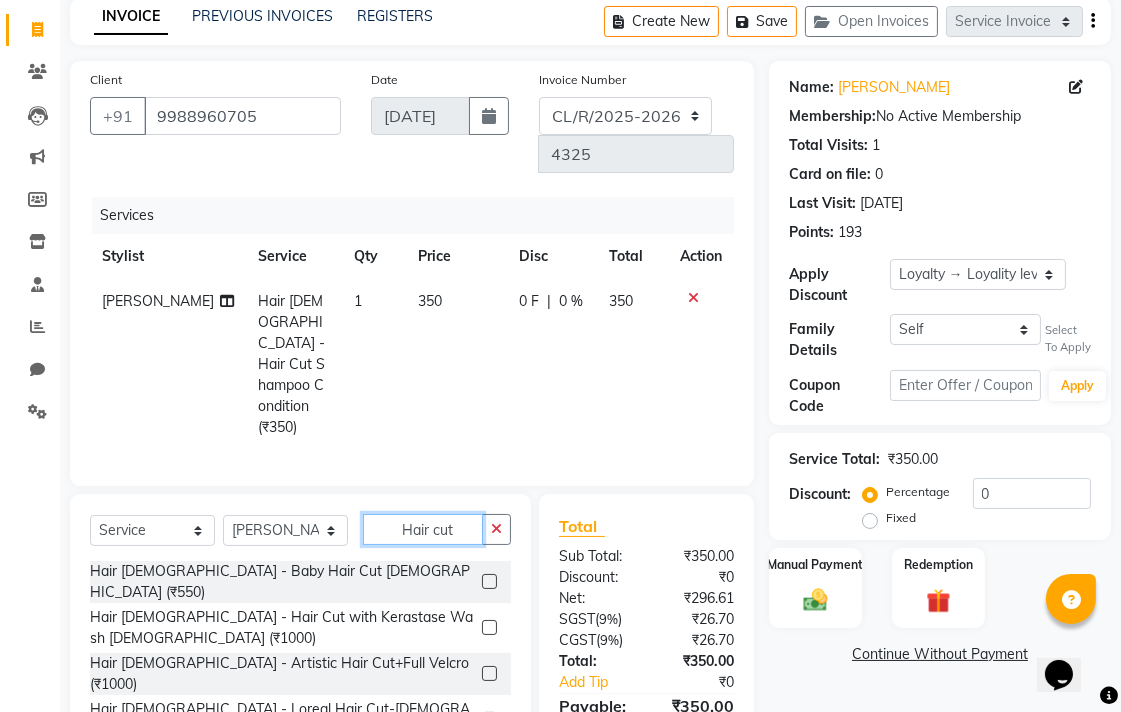 click on "Hair cut" 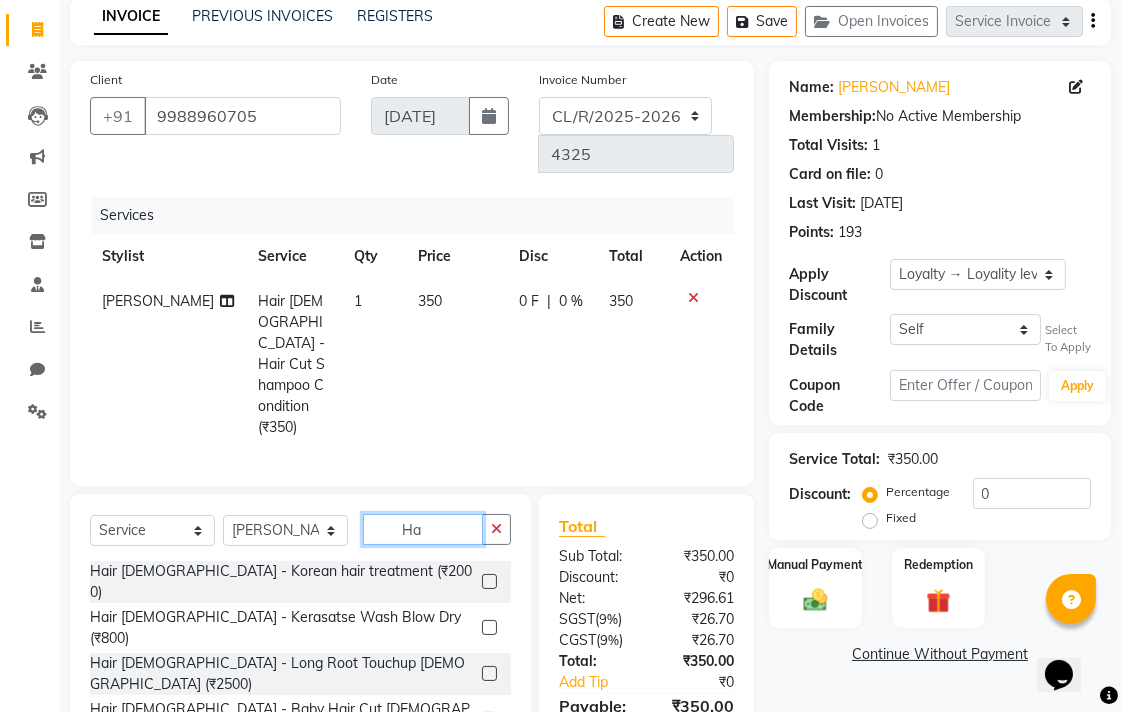 type on "H" 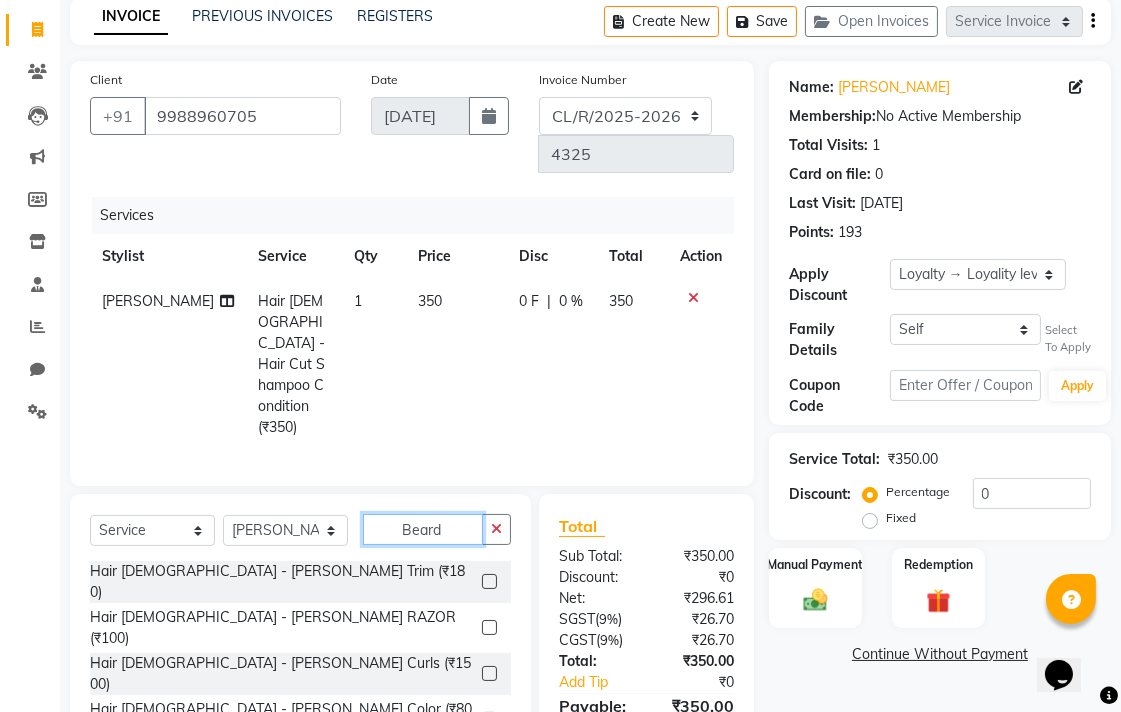 type on "Beard" 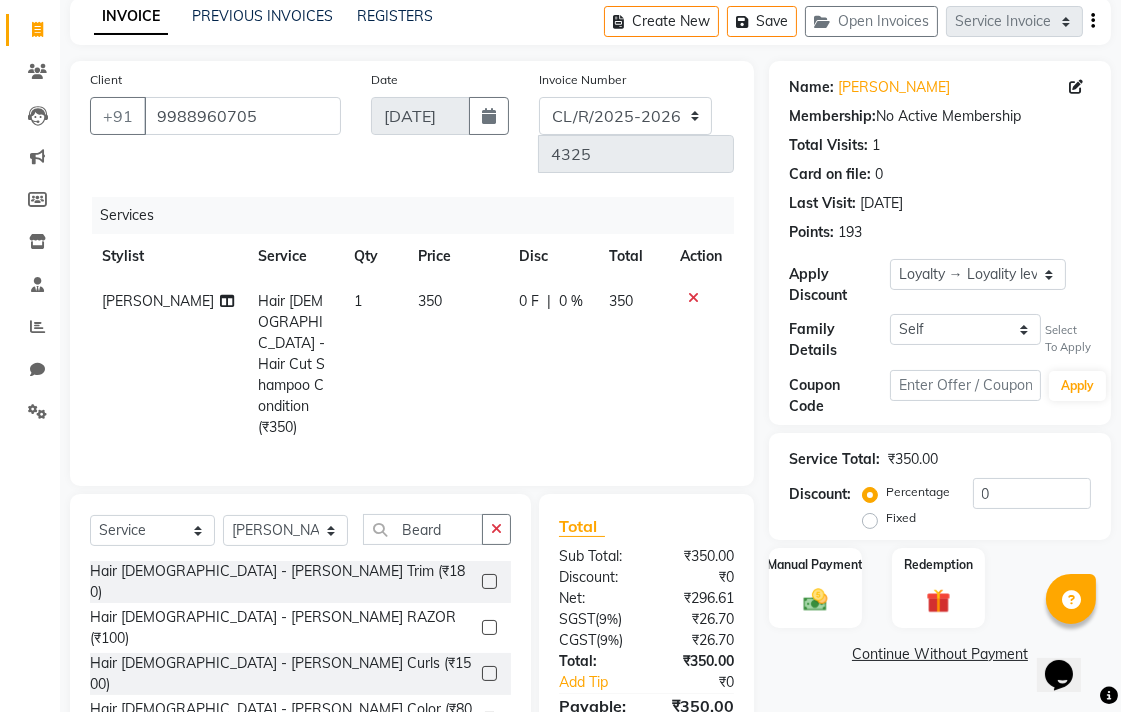 click 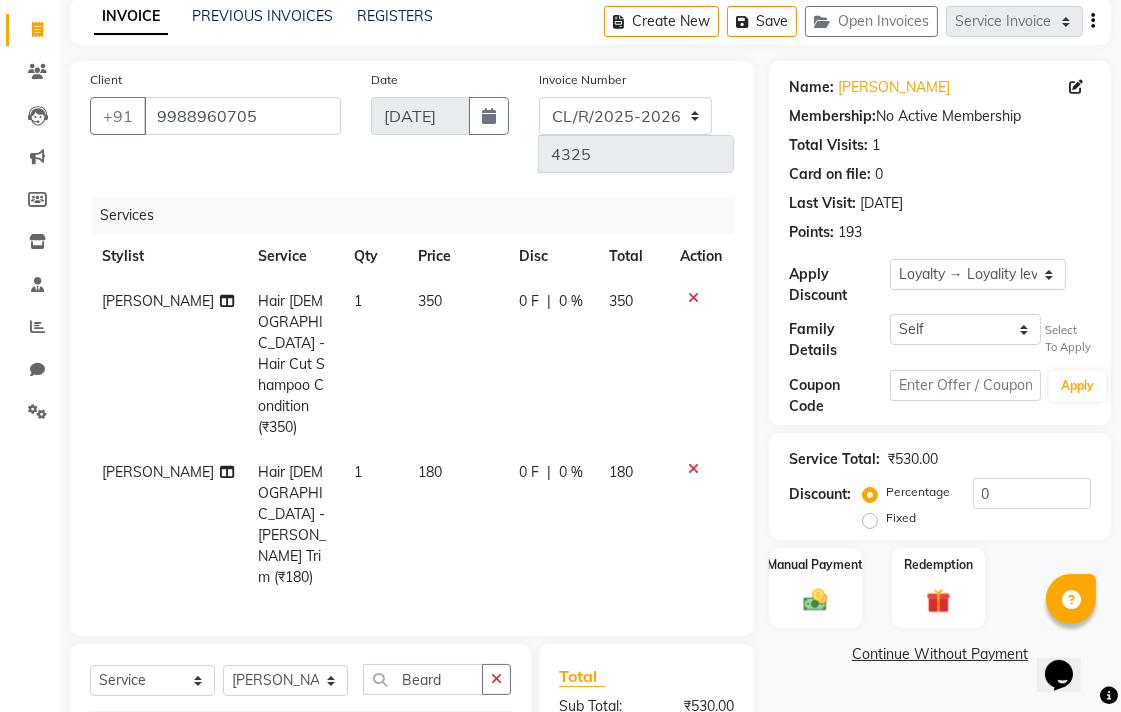 checkbox on "false" 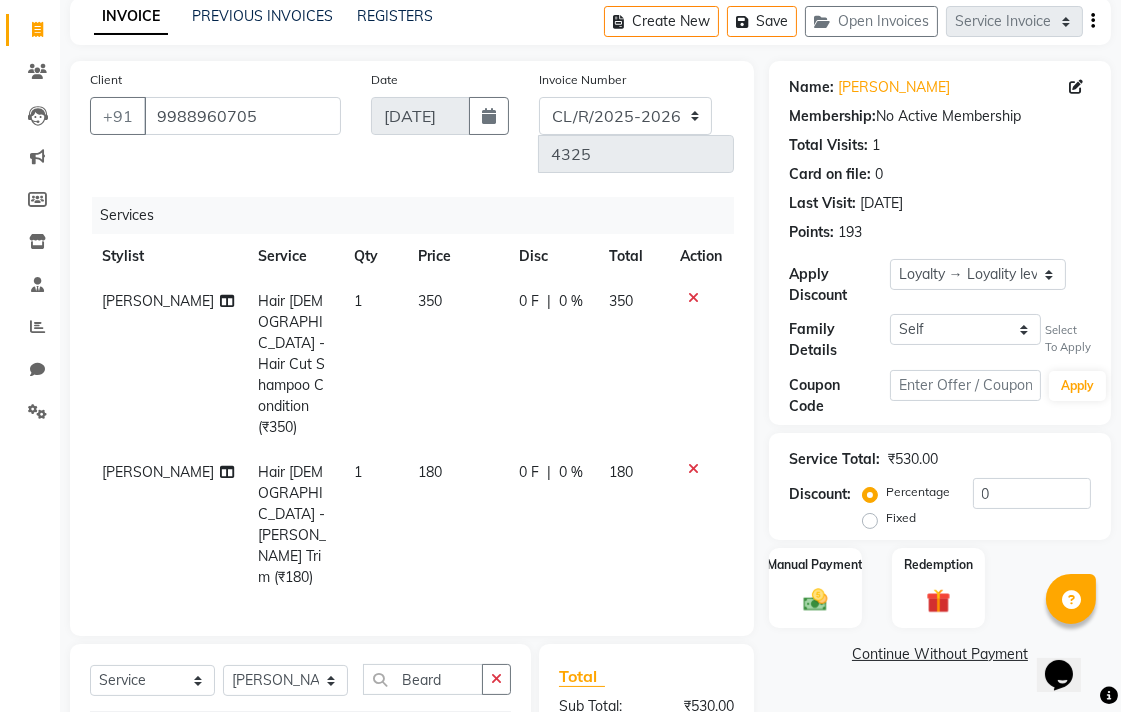click on "180" 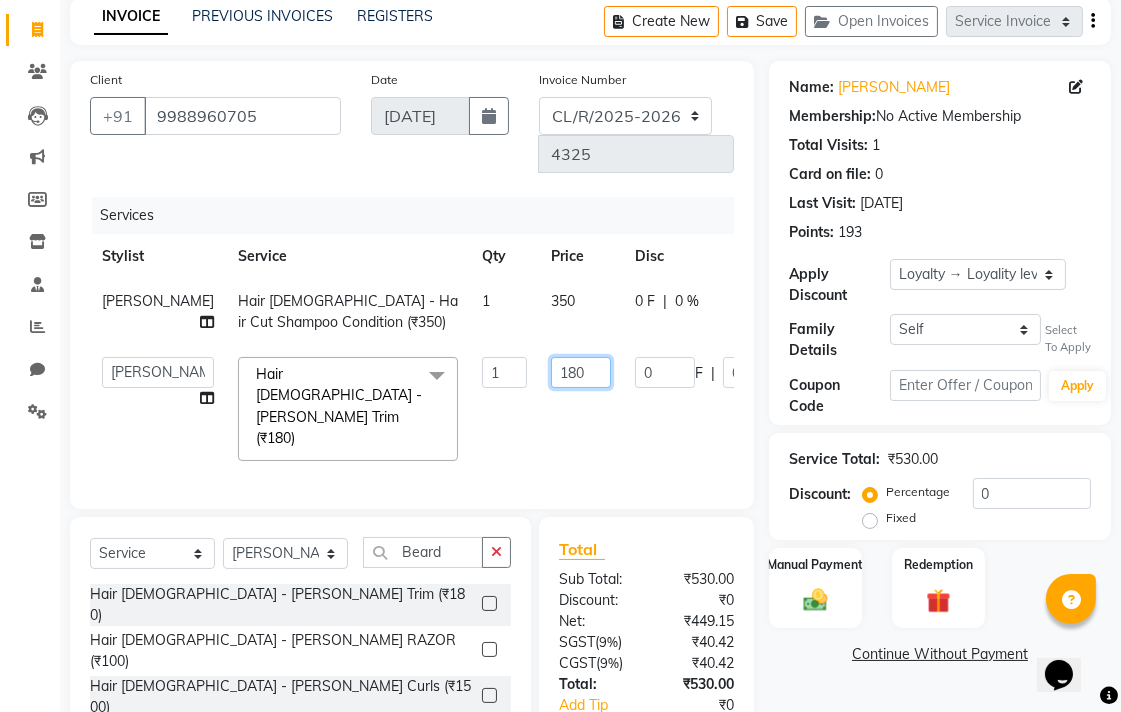 click on "180" 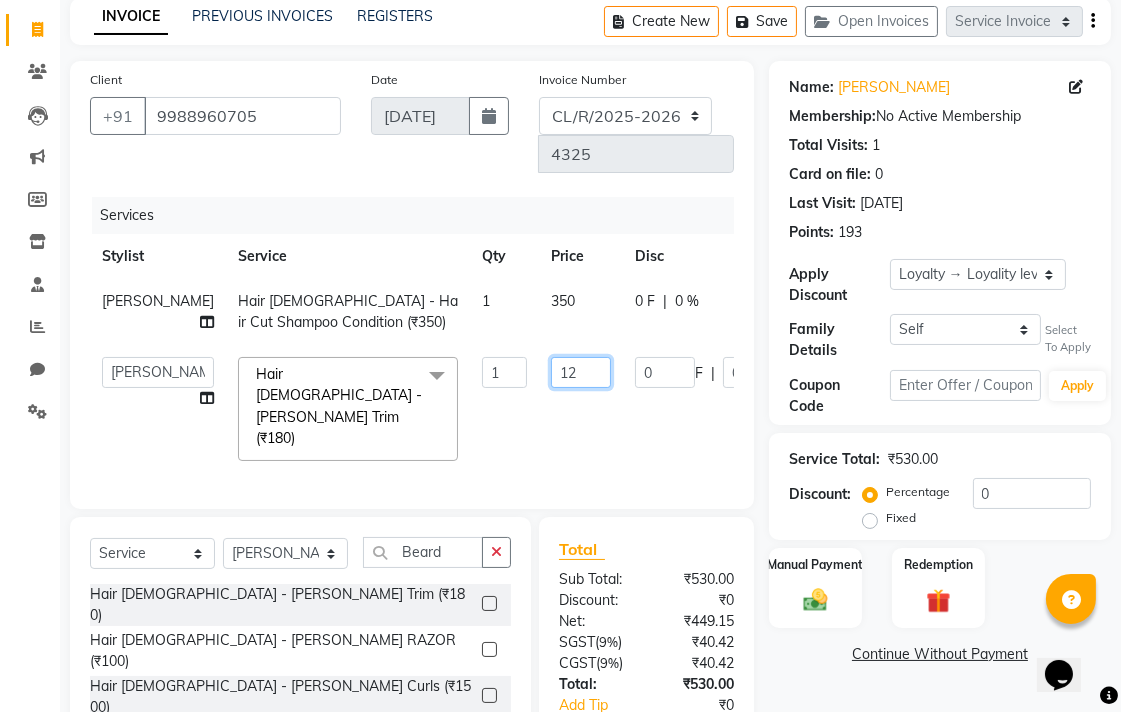 type on "1" 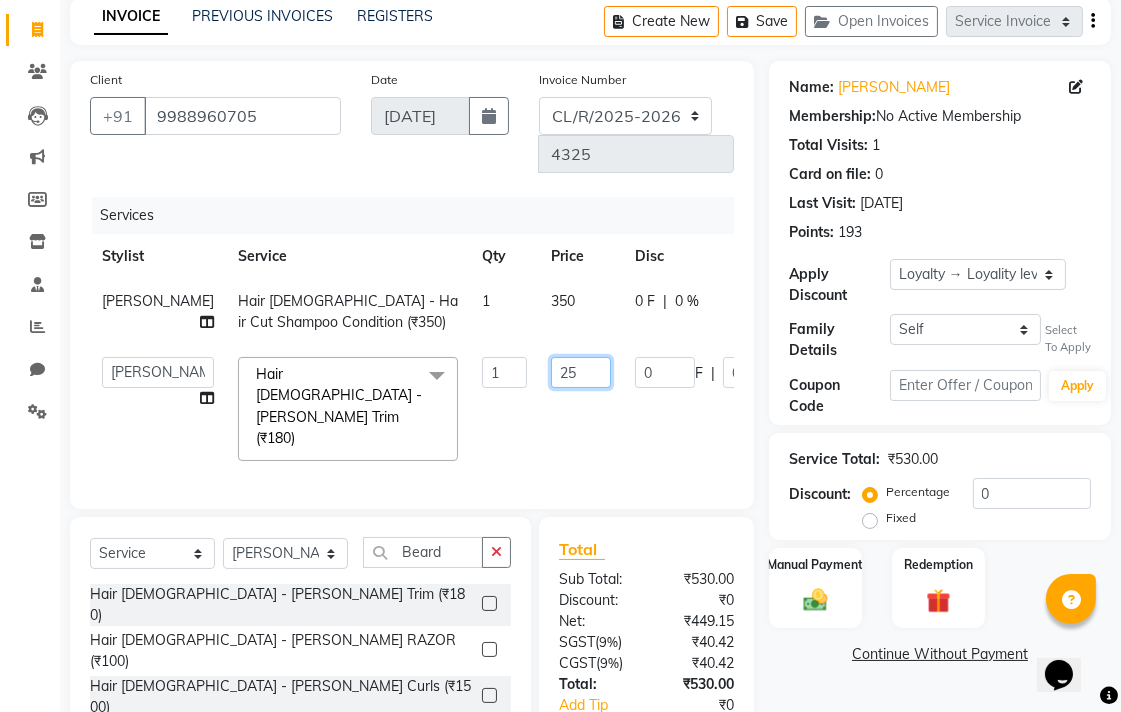 type on "250" 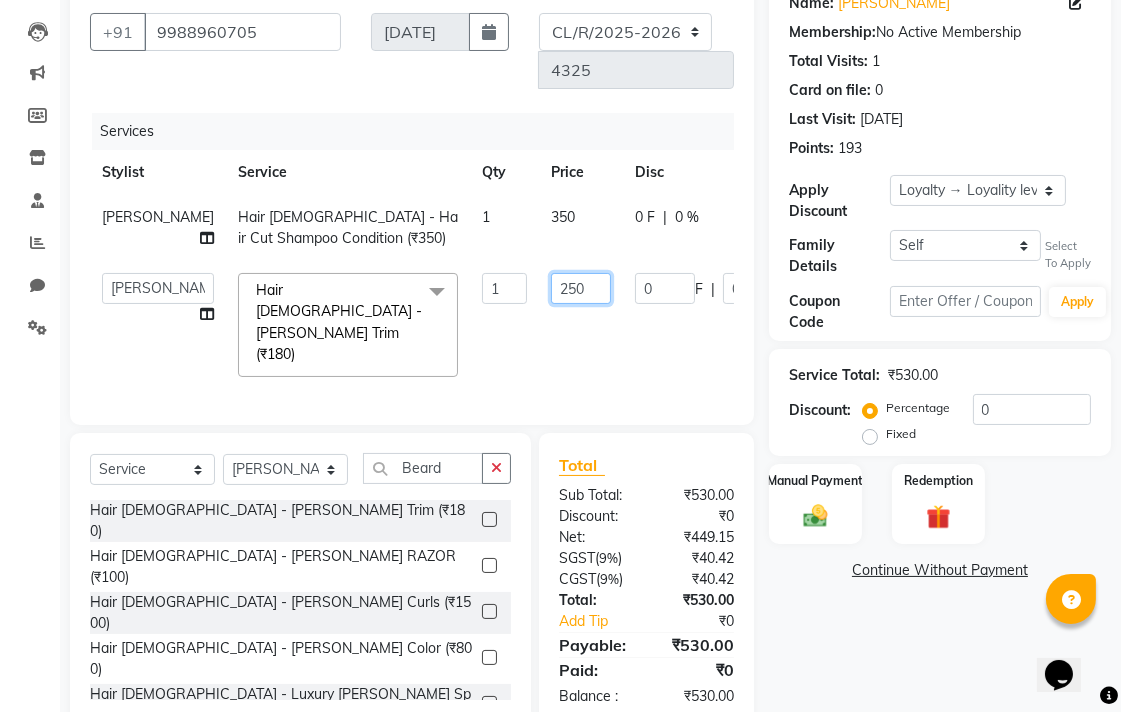scroll, scrollTop: 202, scrollLeft: 0, axis: vertical 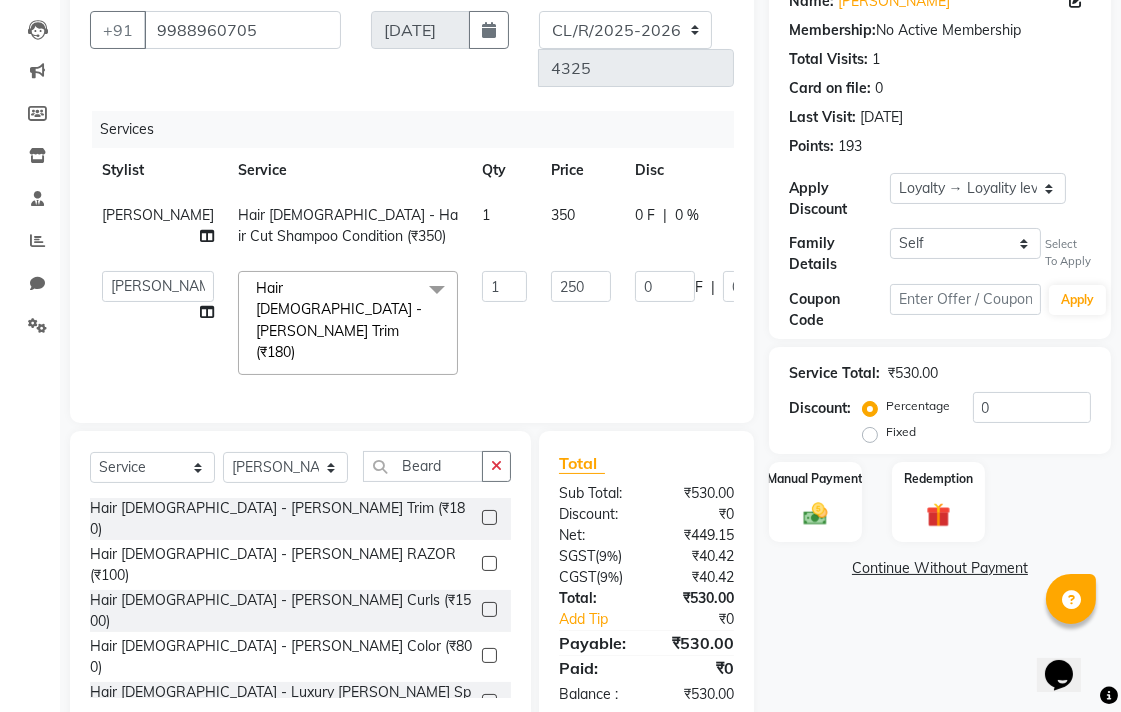 click on "Name: Sanjog  Membership:  No Active Membership  Total Visits:  1 Card on file:  0 Last Visit:   06-03-2025 Points:   193  Apply Discount Select  Loyalty → Loyality level 1  Coupon → Sukriti Gift Voucher Coupon → Sukriti Gift Voucher Coupon → Sukriti Gift Voucher Coupon → Sukriti Gift Voucher Family Details Self sanjog  Select To Apply Coupon Code Apply Service Total:  ₹530.00  Discount:  Percentage   Fixed  0 Manual Payment Redemption  Continue Without Payment" 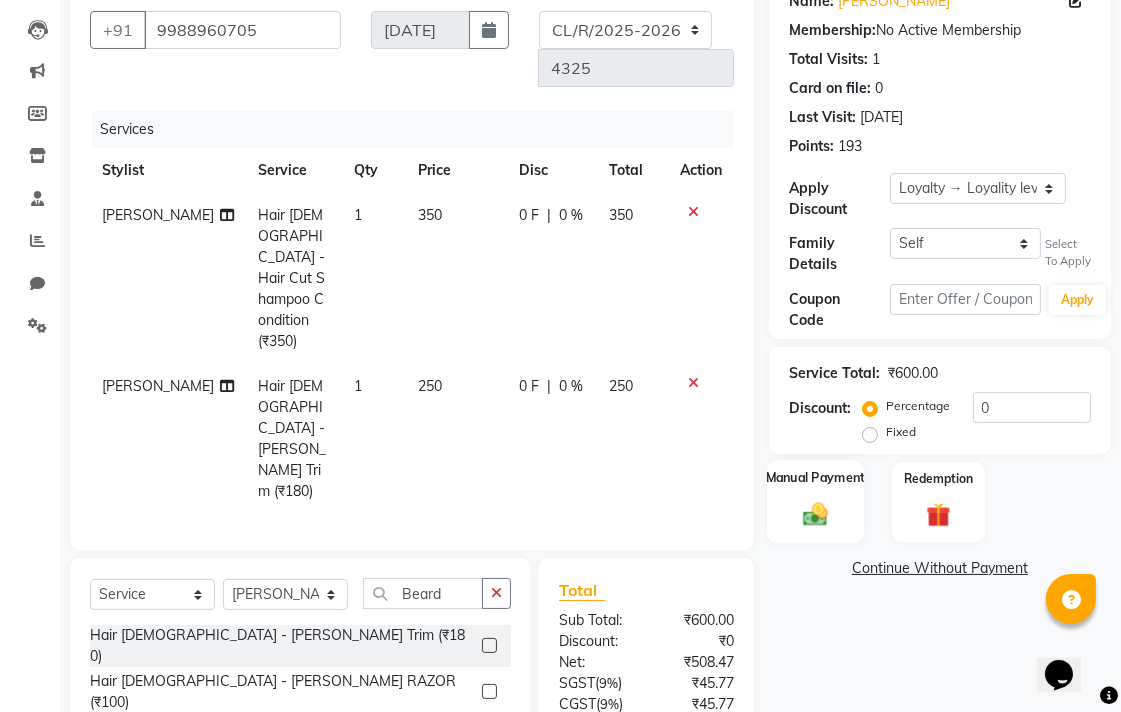 click 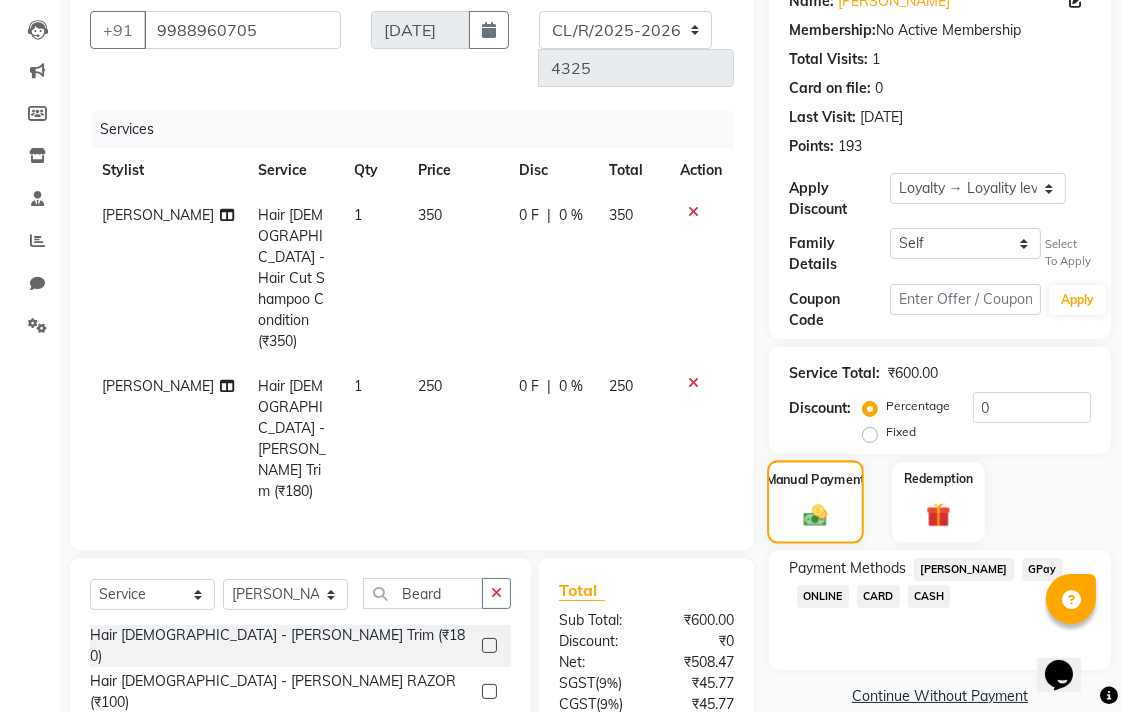 scroll, scrollTop: 245, scrollLeft: 0, axis: vertical 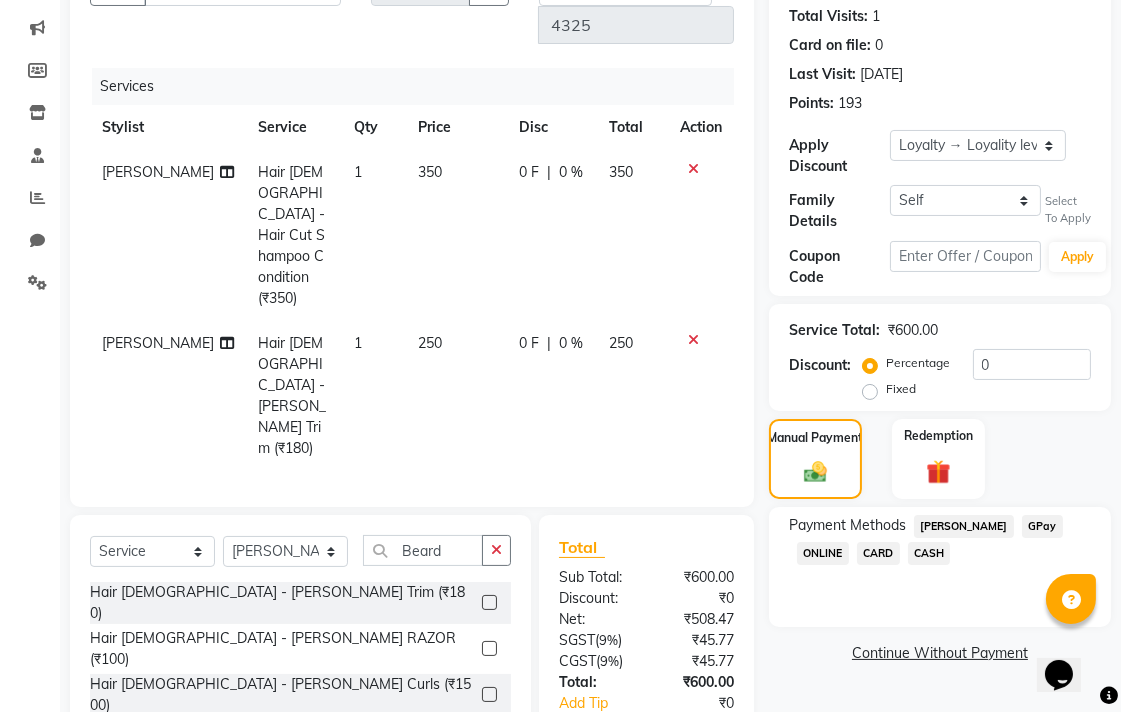 click on "CARD" 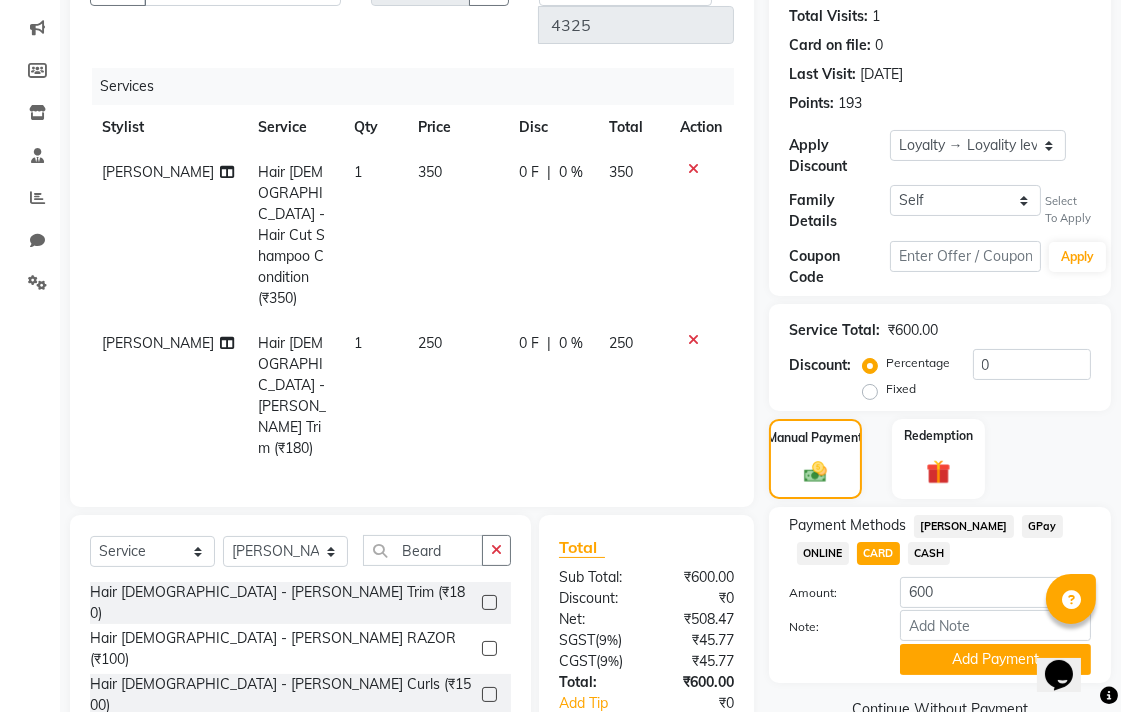 scroll, scrollTop: 287, scrollLeft: 0, axis: vertical 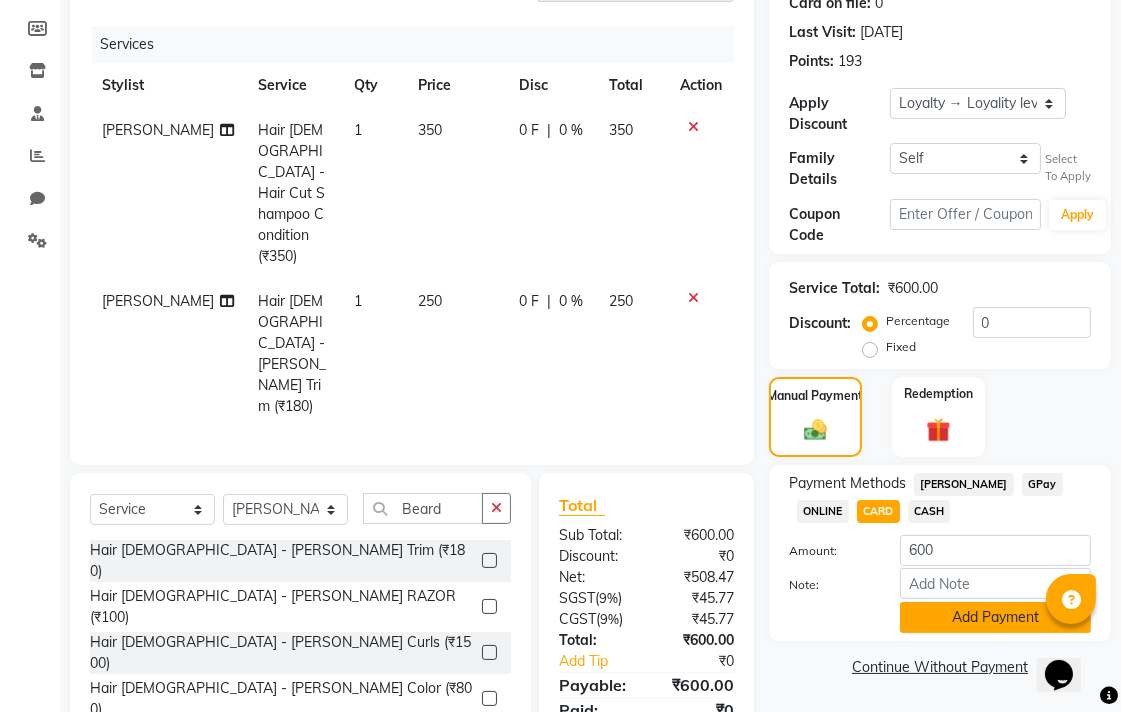 click on "Add Payment" 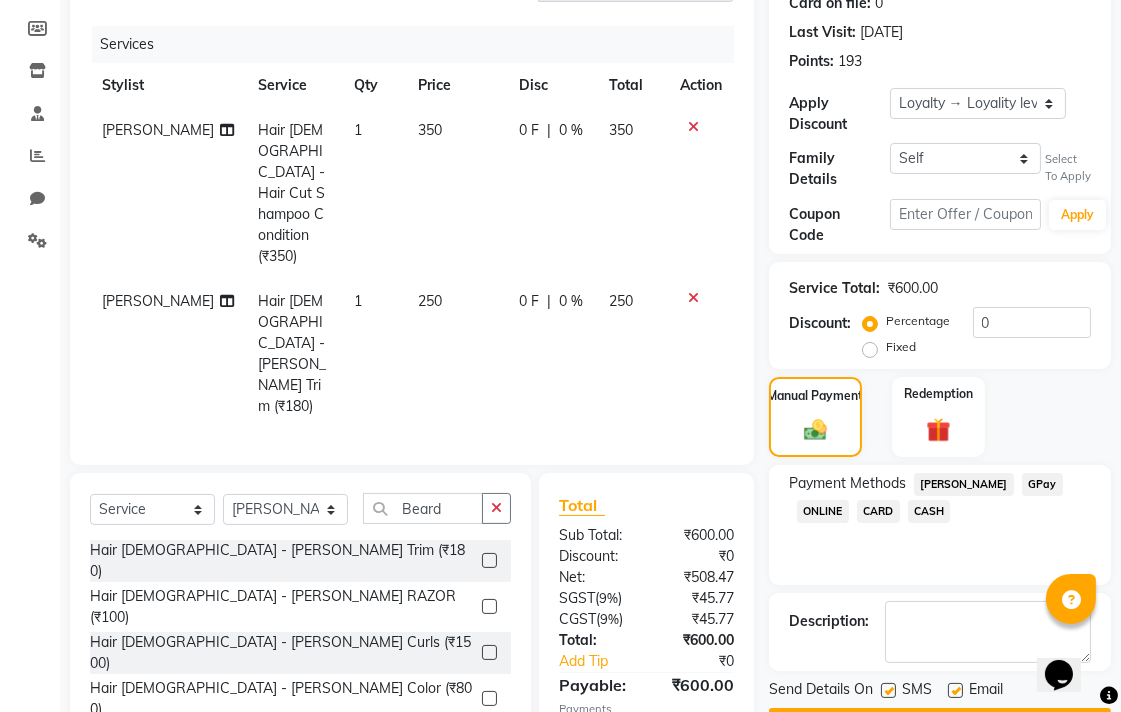 scroll, scrollTop: 448, scrollLeft: 0, axis: vertical 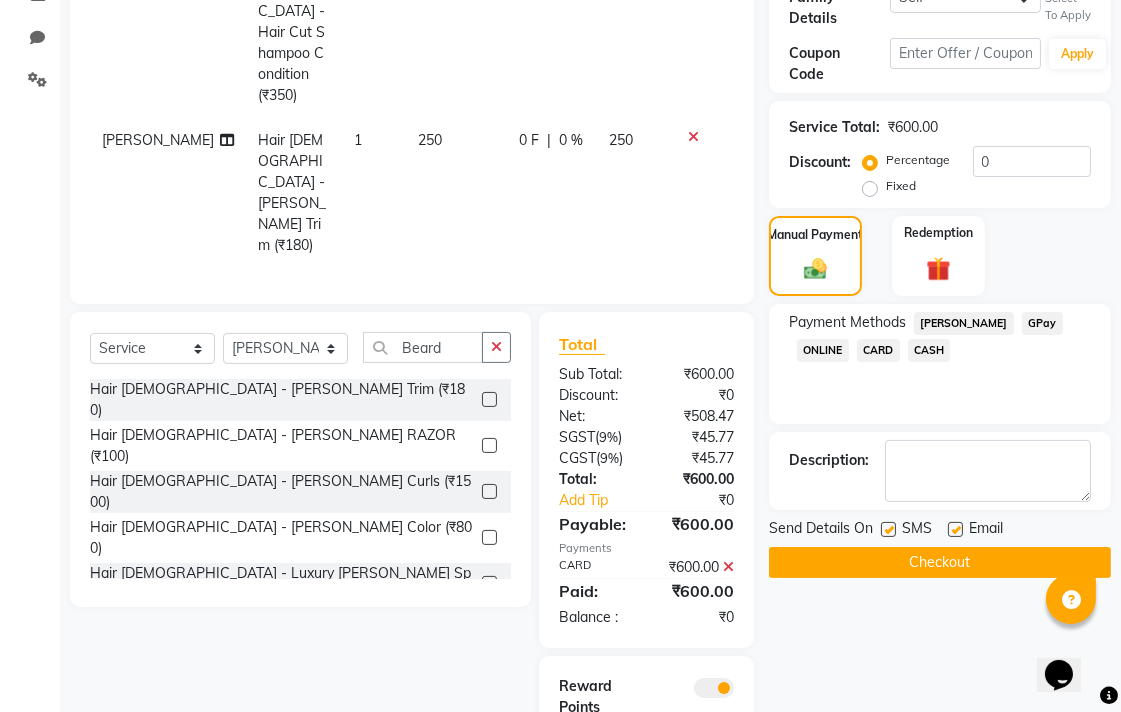 click on "Checkout" 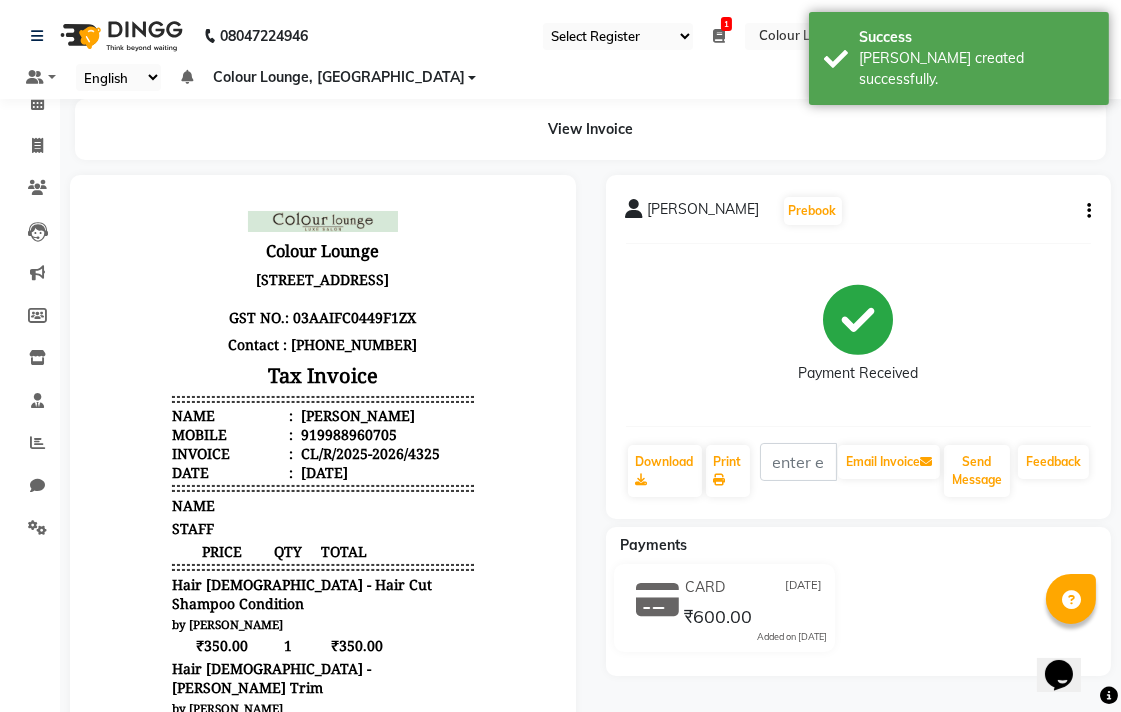 scroll, scrollTop: 0, scrollLeft: 0, axis: both 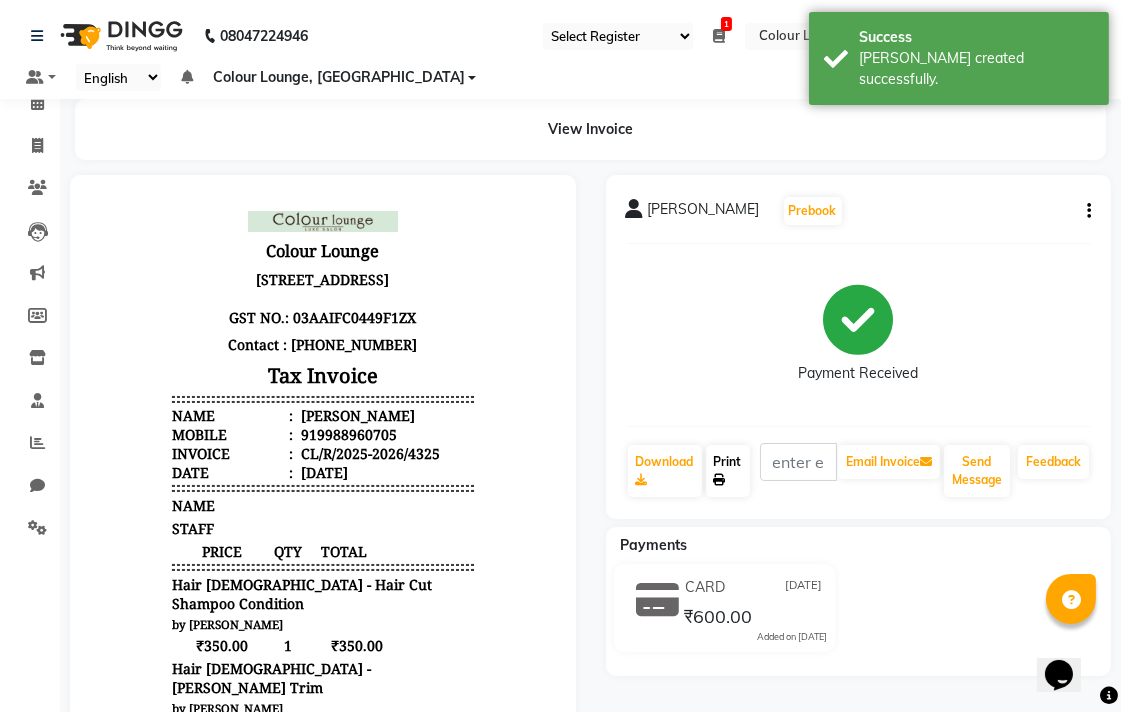 click on "Print" 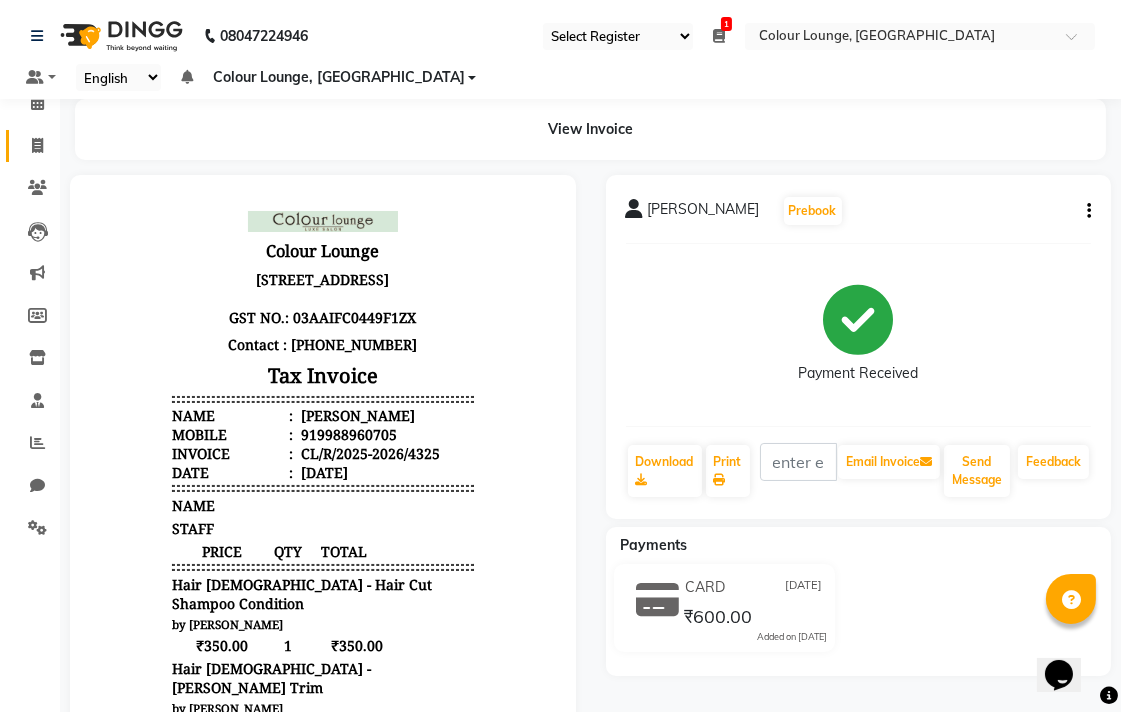 click 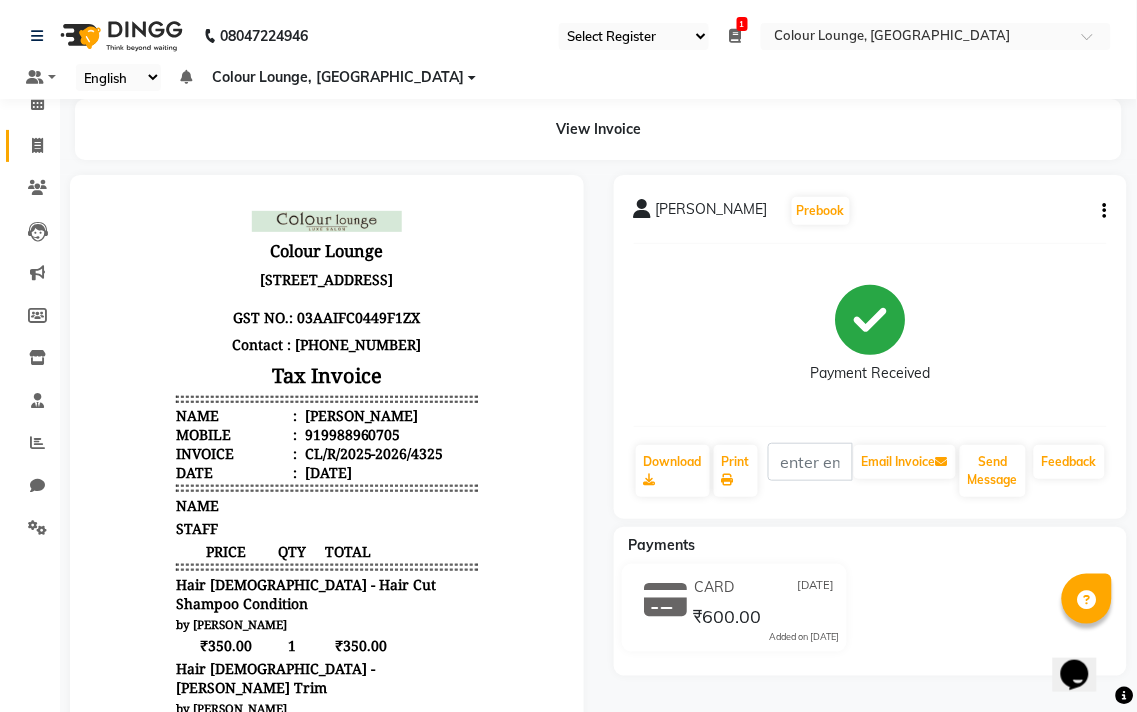select on "service" 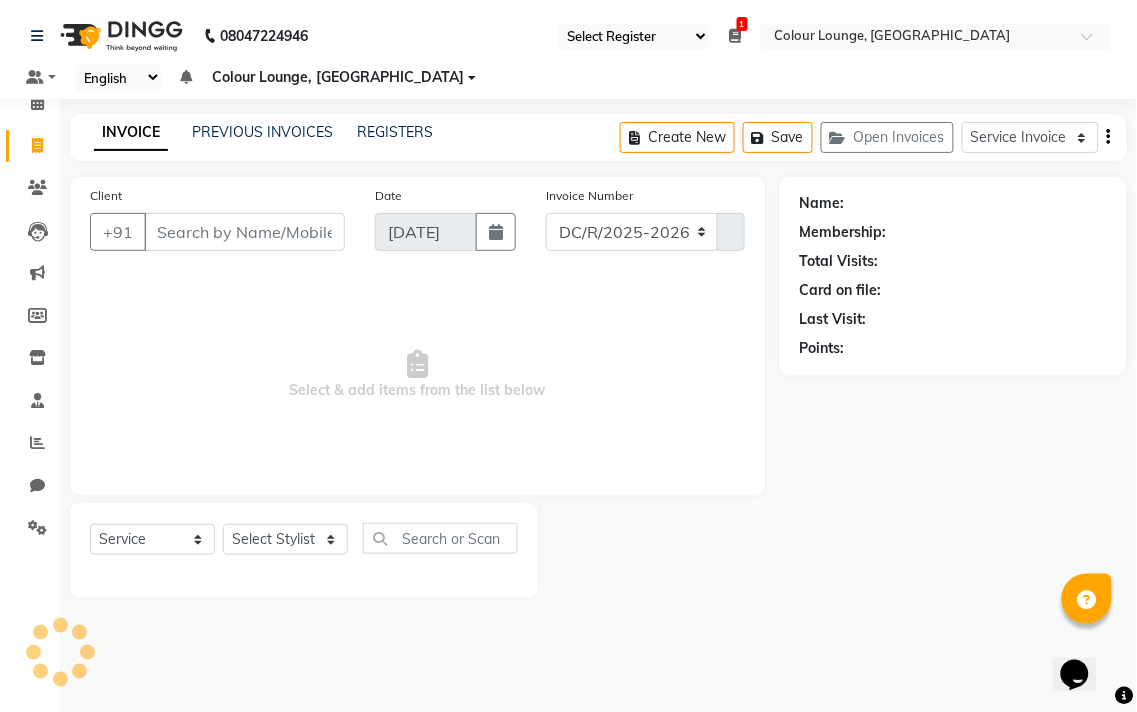 select on "8013" 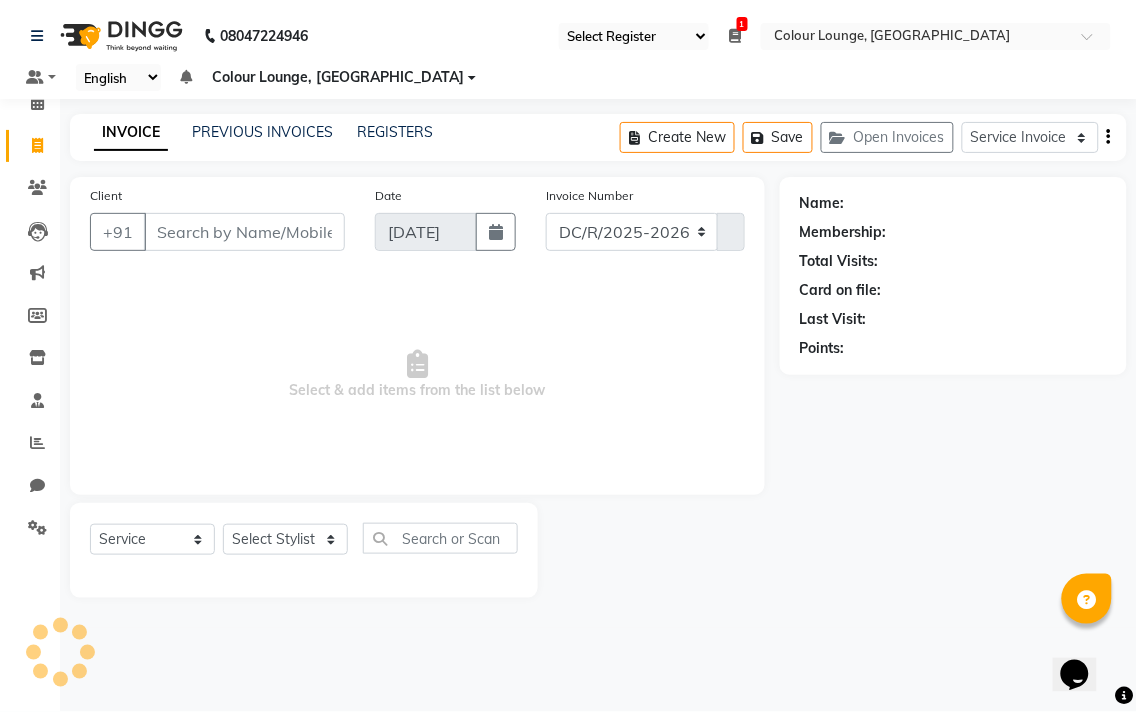 type on "4326" 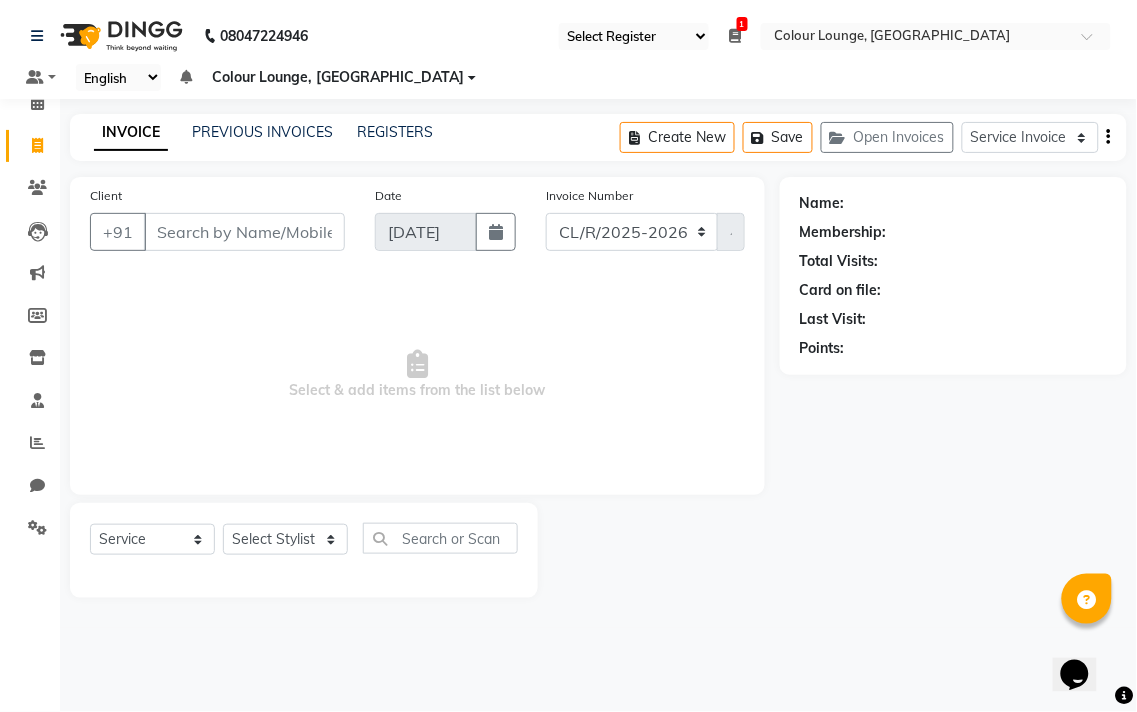 click on "Client" at bounding box center (244, 232) 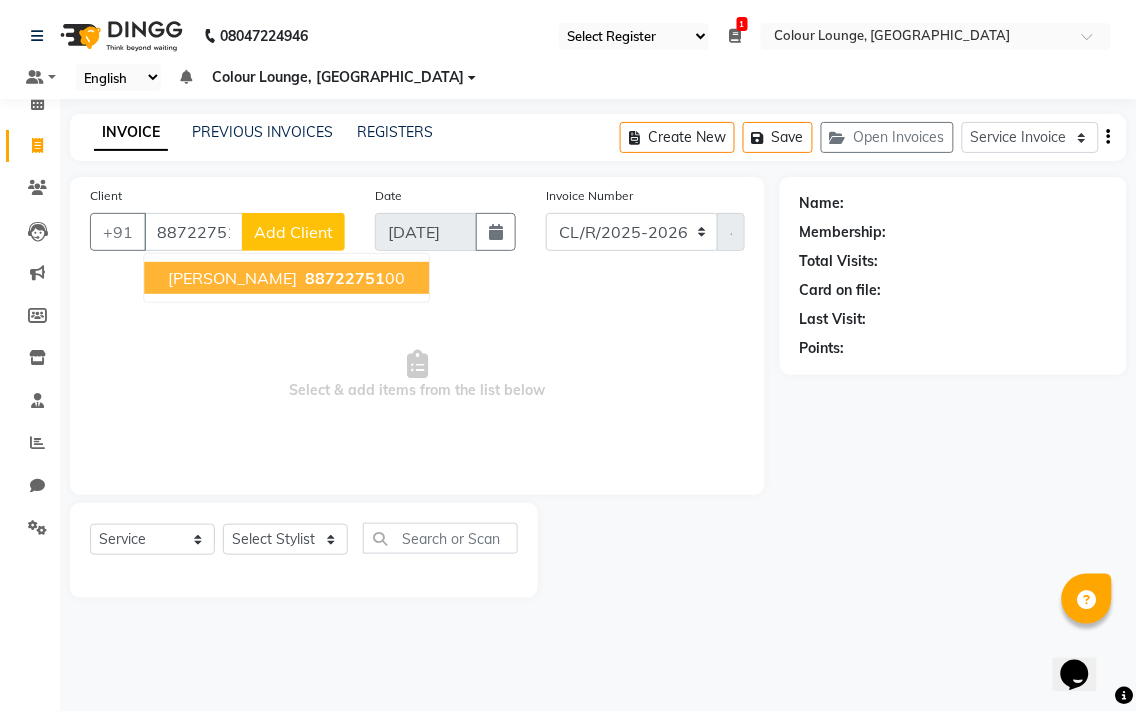 click on "88722751" at bounding box center (345, 278) 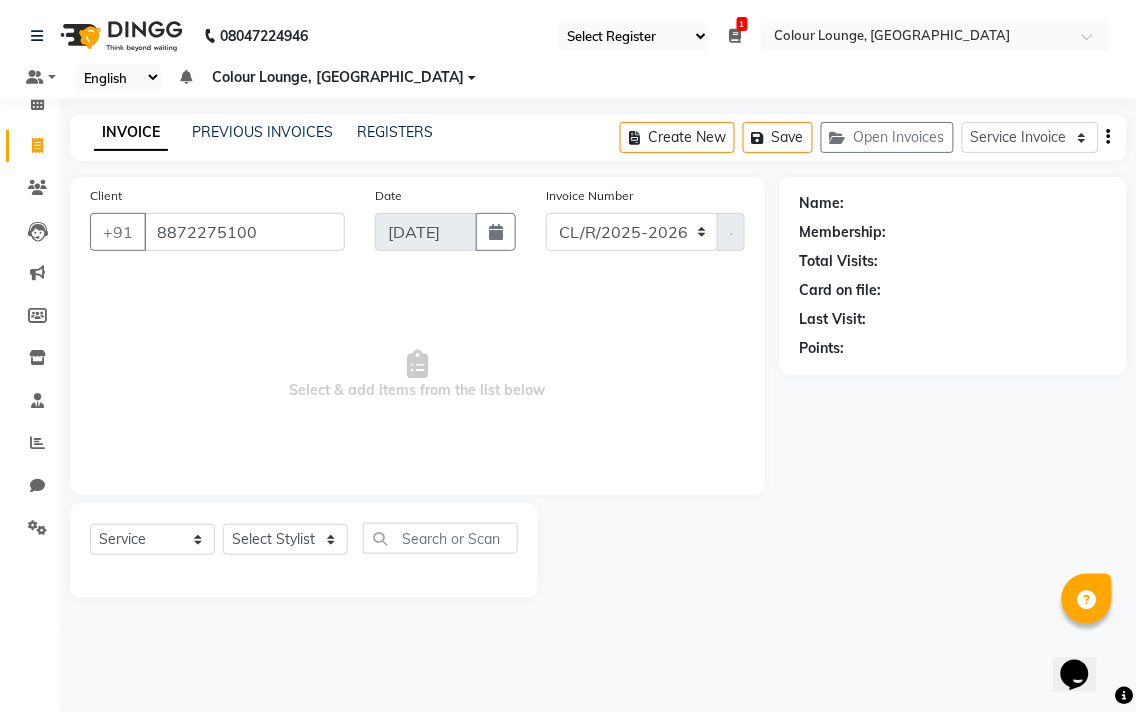 type on "8872275100" 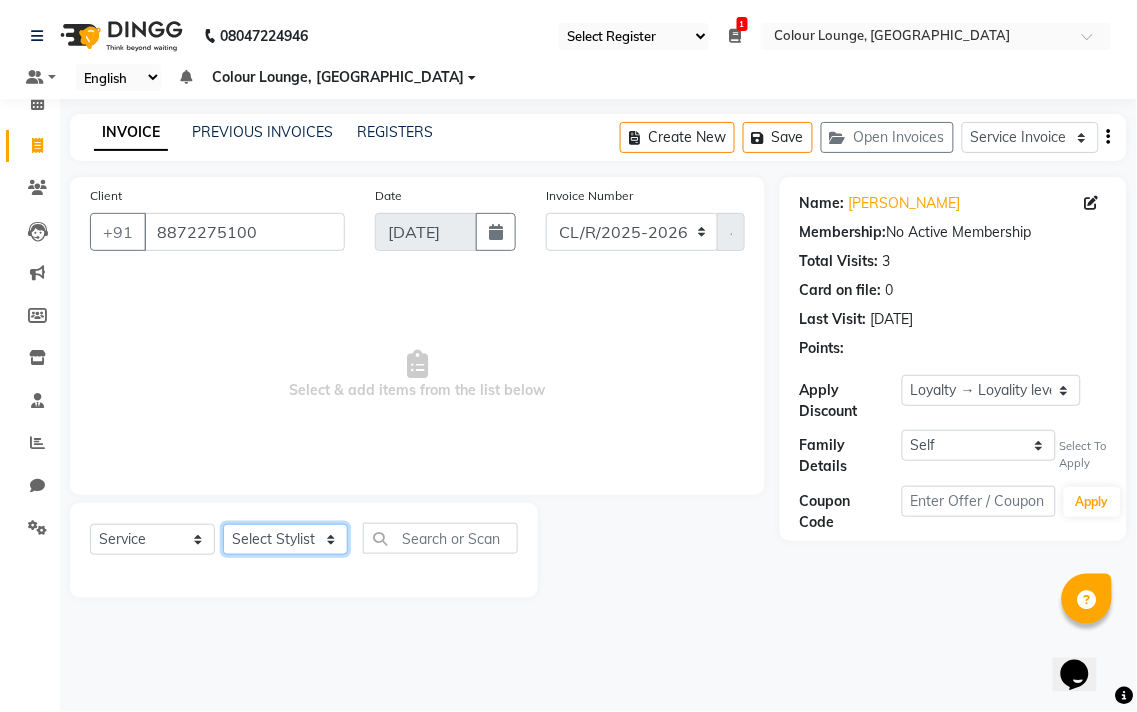 click on "Select Stylist Admin AMIT Birshika Colour Lounge, Ranjit Avenue Colour Lounge, Ranjit Avenue Digvijay JAGPREET SINGH KARAN JAFFAL KARAN KUMAR Komal mam LOVEPREET MAIBAM SURJIT SINGH MANDEEP MOHIT Nandani PARAS POOJA DEVNATH Pooja Negi PREM KOHLI RADHIKA Rahul guard Reema mehra Riya Sahil SAJAN SAMEER SANIA SANJAY SIMRAN Sonia Sunita TANUJ VISHAL Vishal singh" 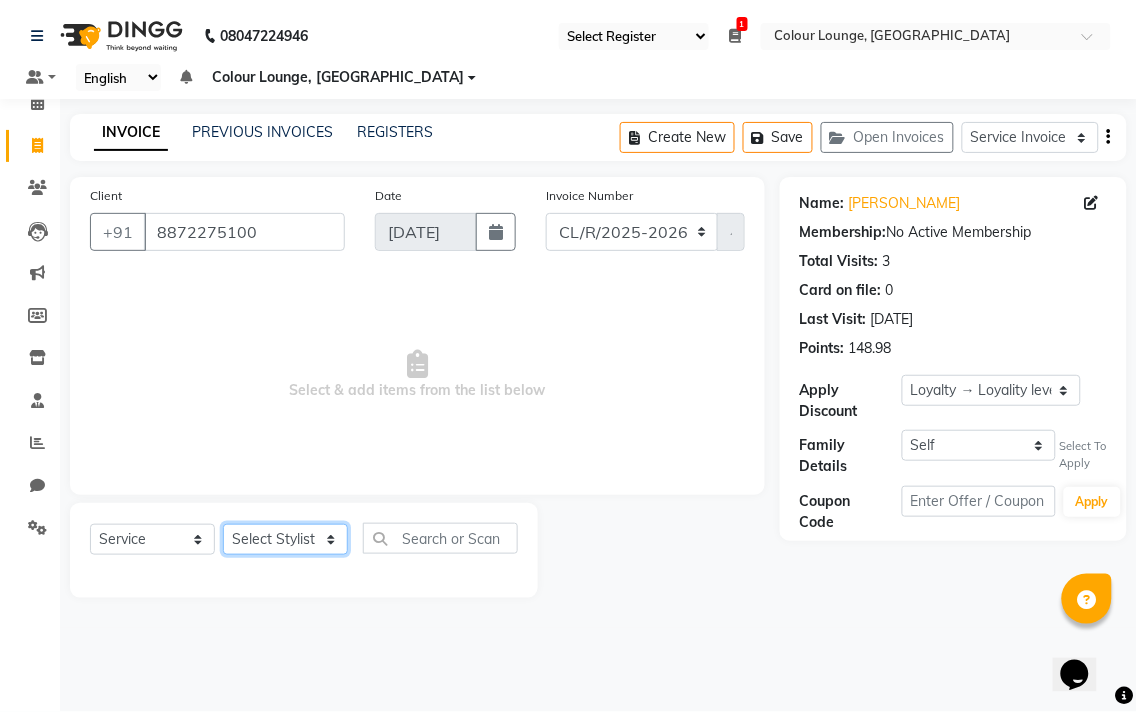 select on "70154" 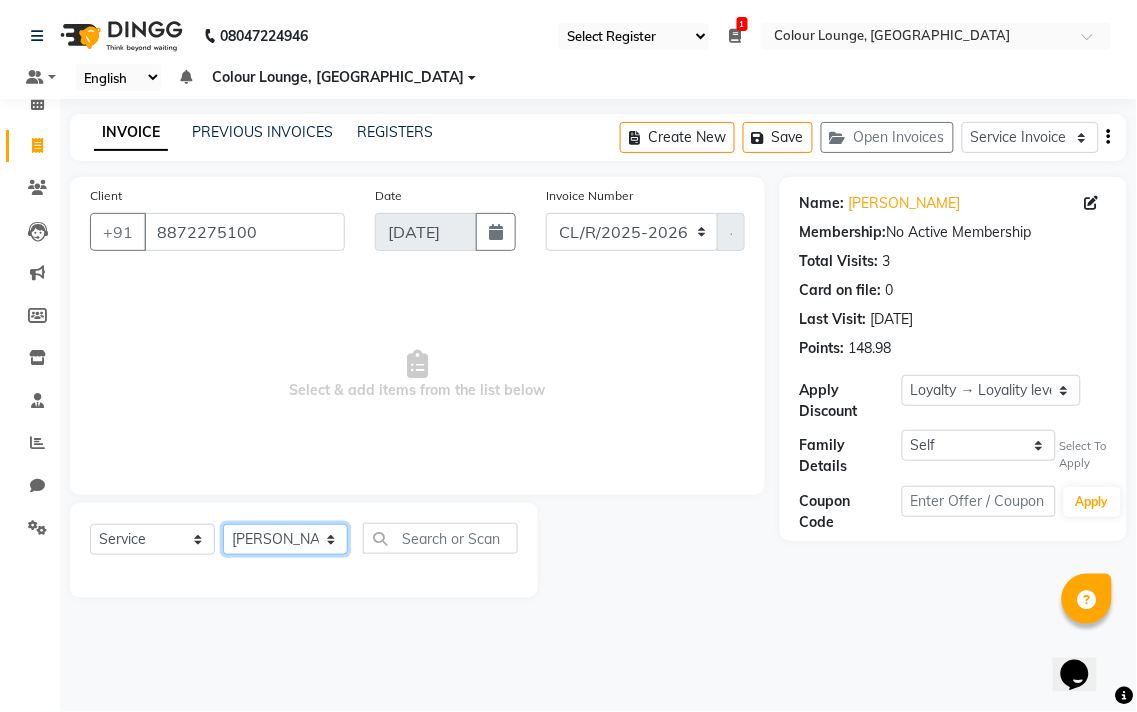 click on "Select Stylist Admin AMIT Birshika Colour Lounge, Ranjit Avenue Colour Lounge, Ranjit Avenue Digvijay JAGPREET SINGH KARAN JAFFAL KARAN KUMAR Komal mam LOVEPREET MAIBAM SURJIT SINGH MANDEEP MOHIT Nandani PARAS POOJA DEVNATH Pooja Negi PREM KOHLI RADHIKA Rahul guard Reema mehra Riya Sahil SAJAN SAMEER SANIA SANJAY SIMRAN Sonia Sunita TANUJ VISHAL Vishal singh" 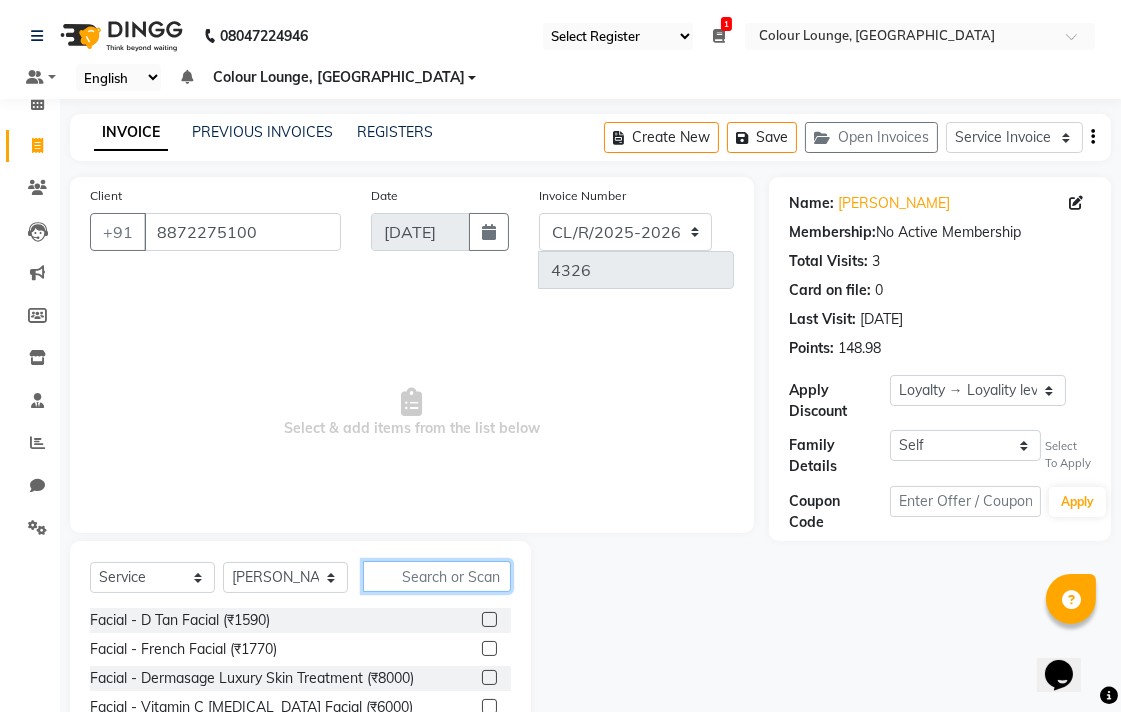 click 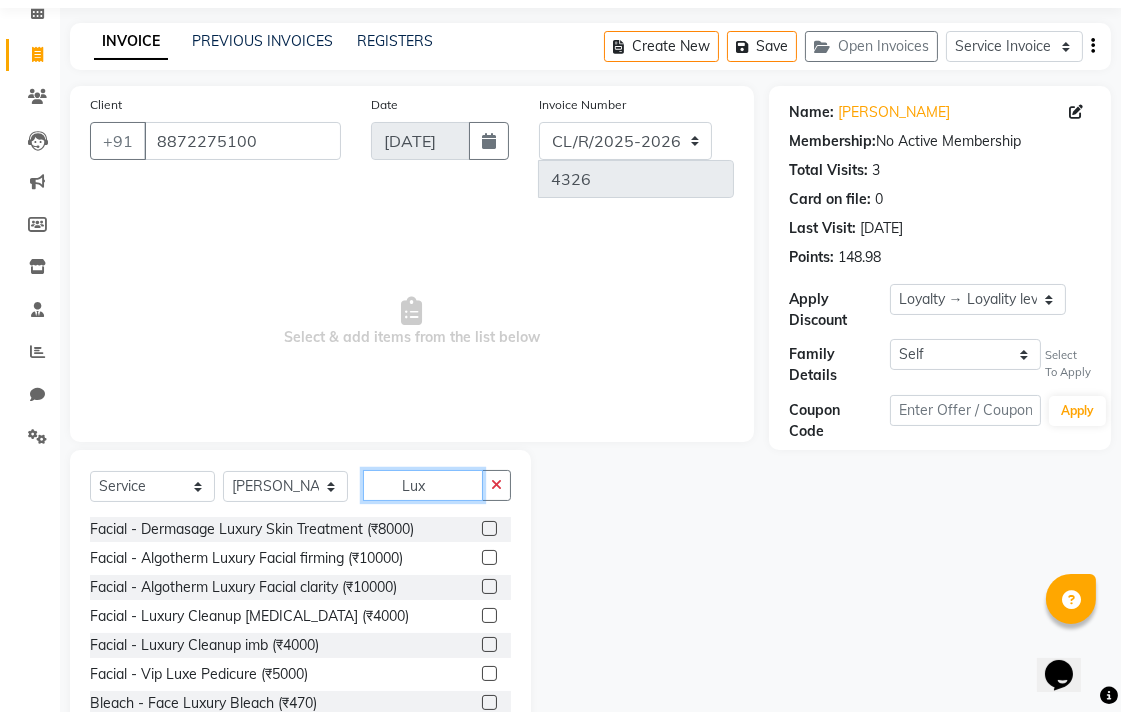 scroll, scrollTop: 116, scrollLeft: 0, axis: vertical 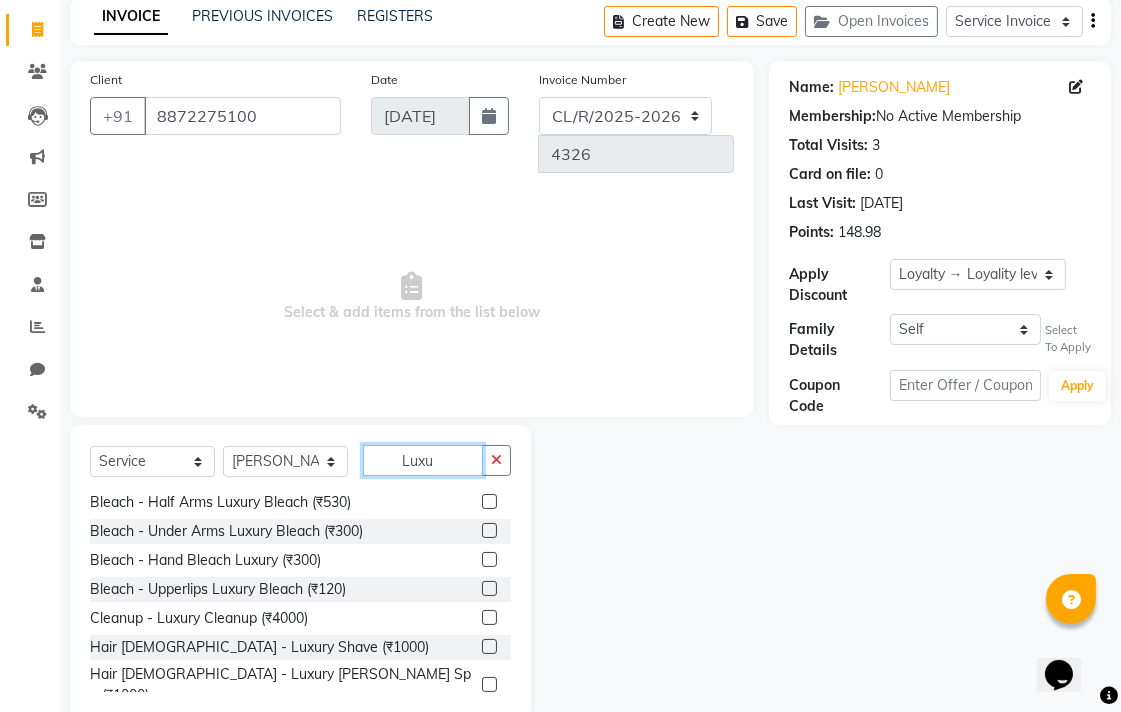 type on "Luxu" 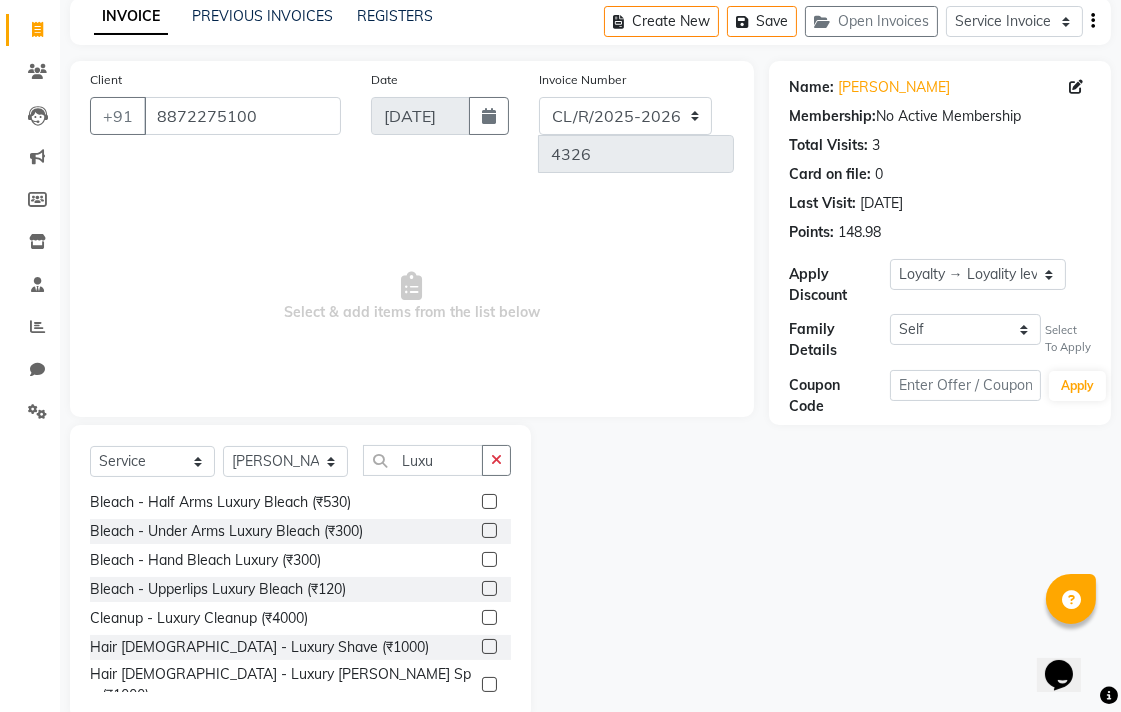 click 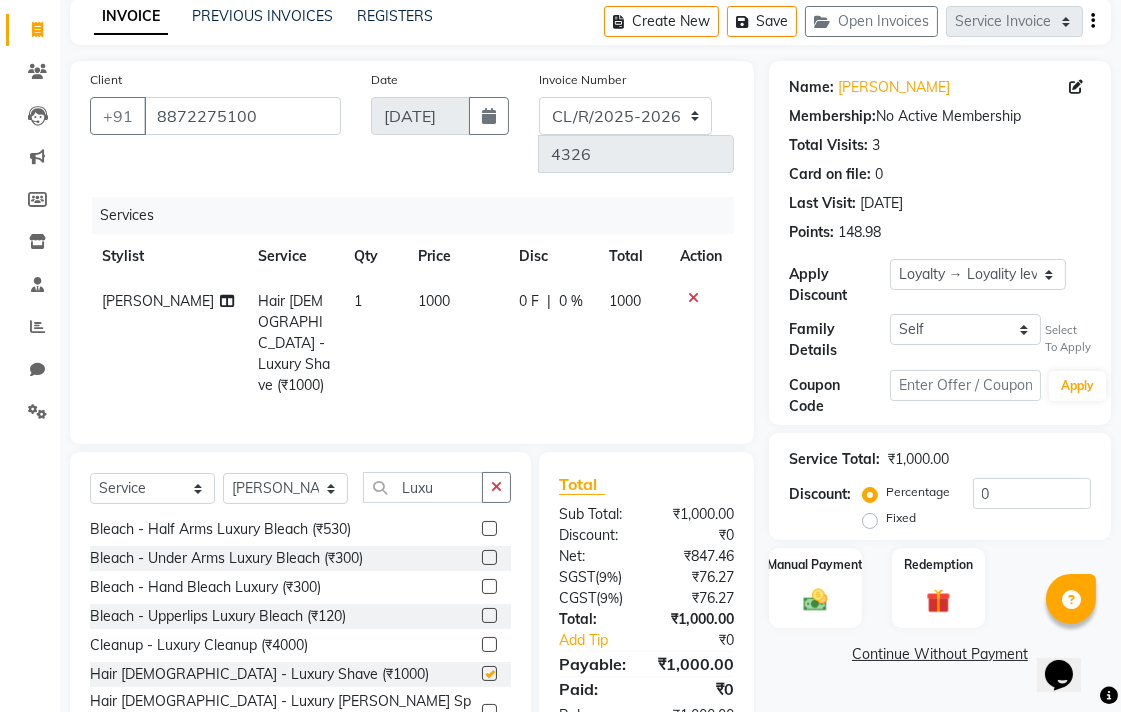 checkbox on "false" 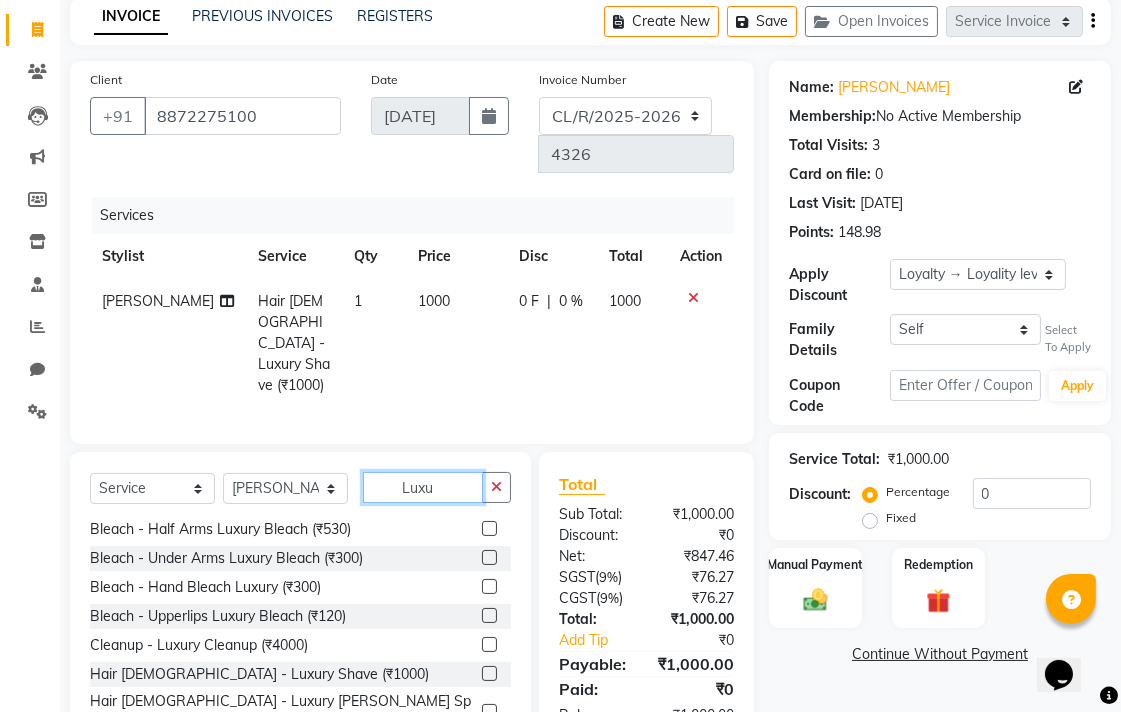 click on "Luxu" 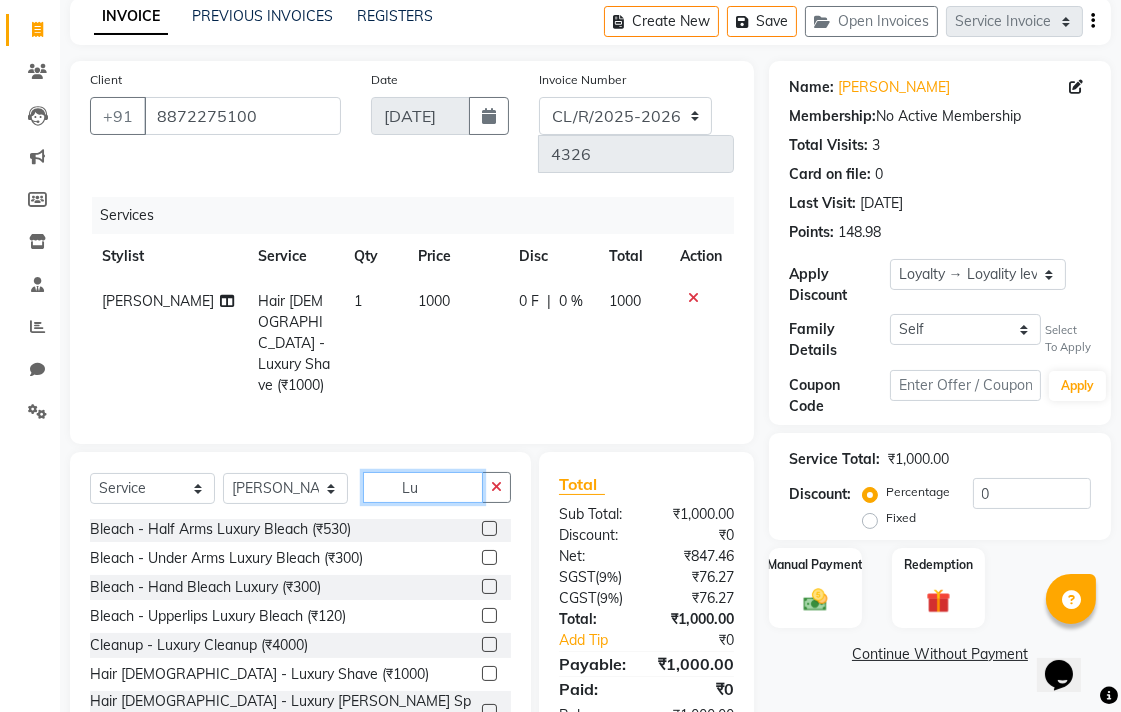 scroll, scrollTop: 542, scrollLeft: 0, axis: vertical 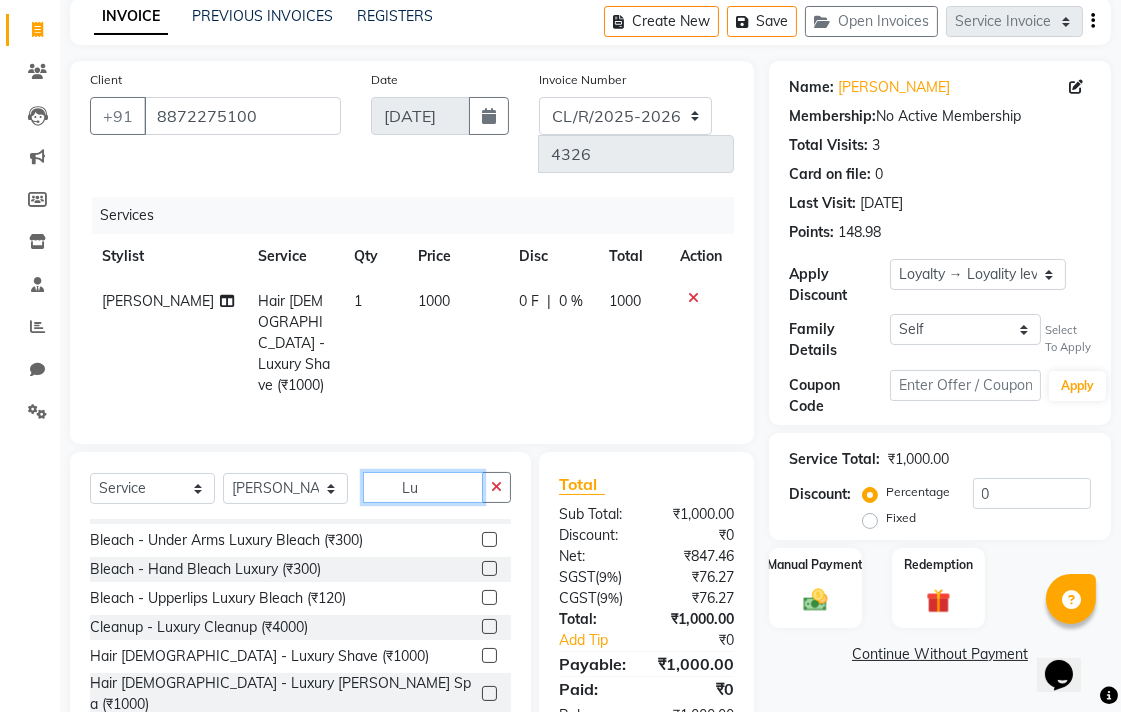 type on "L" 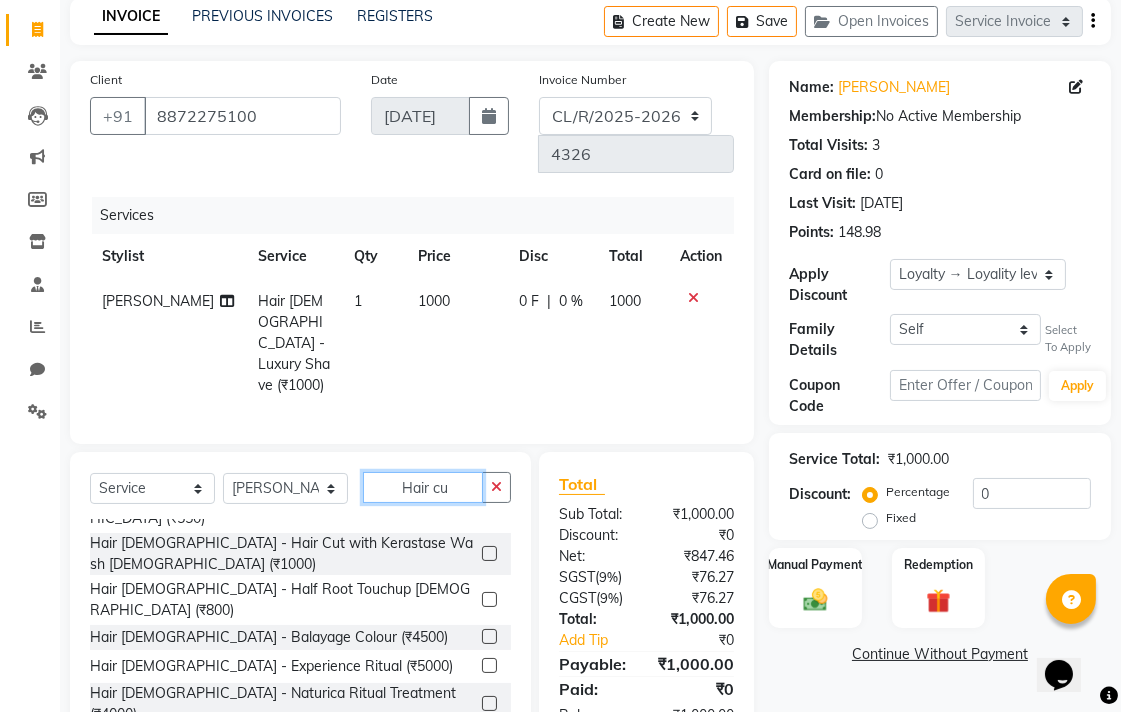 scroll, scrollTop: 50, scrollLeft: 0, axis: vertical 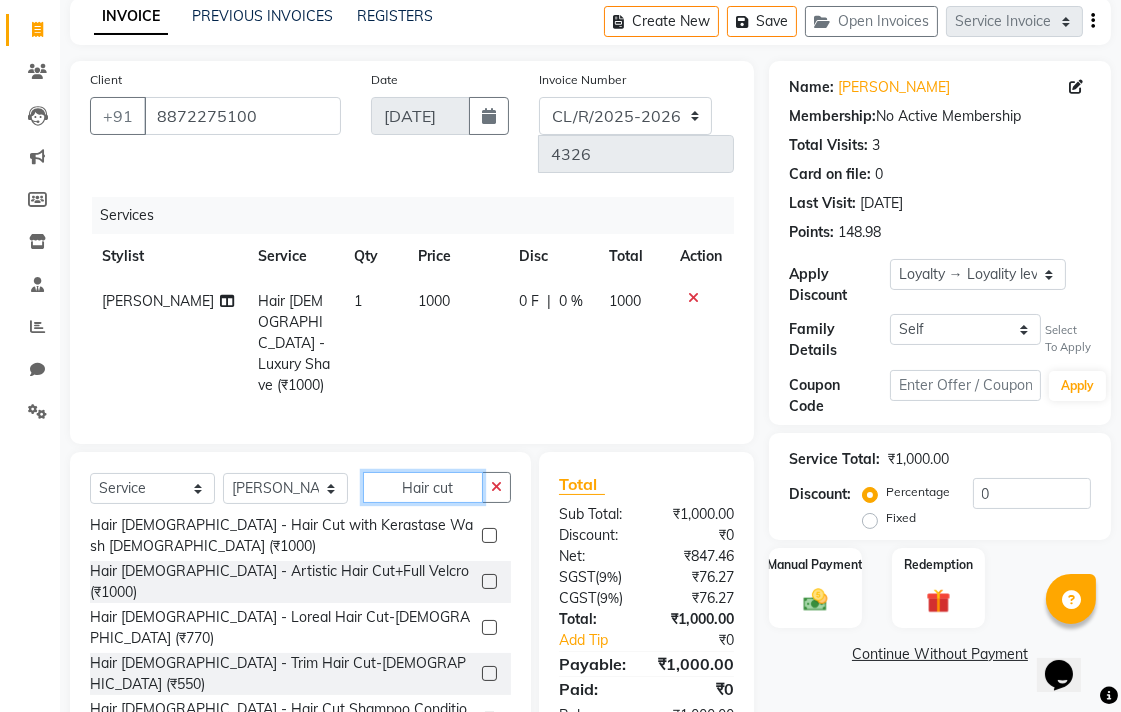 type on "Hair cut" 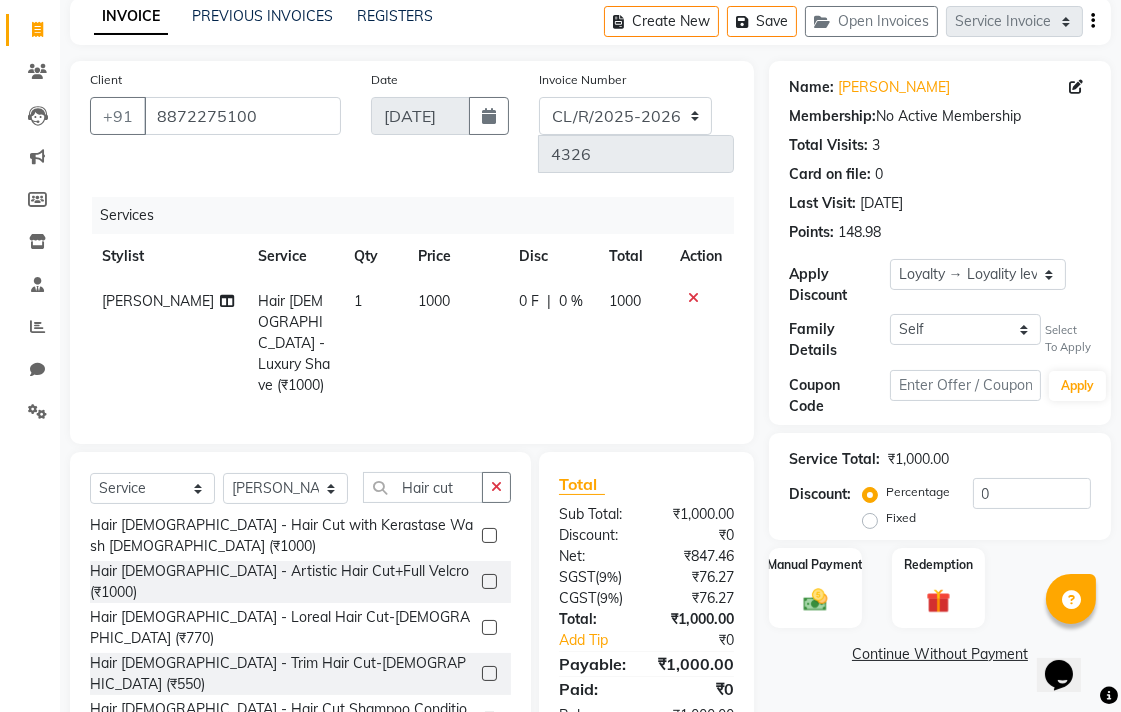 click 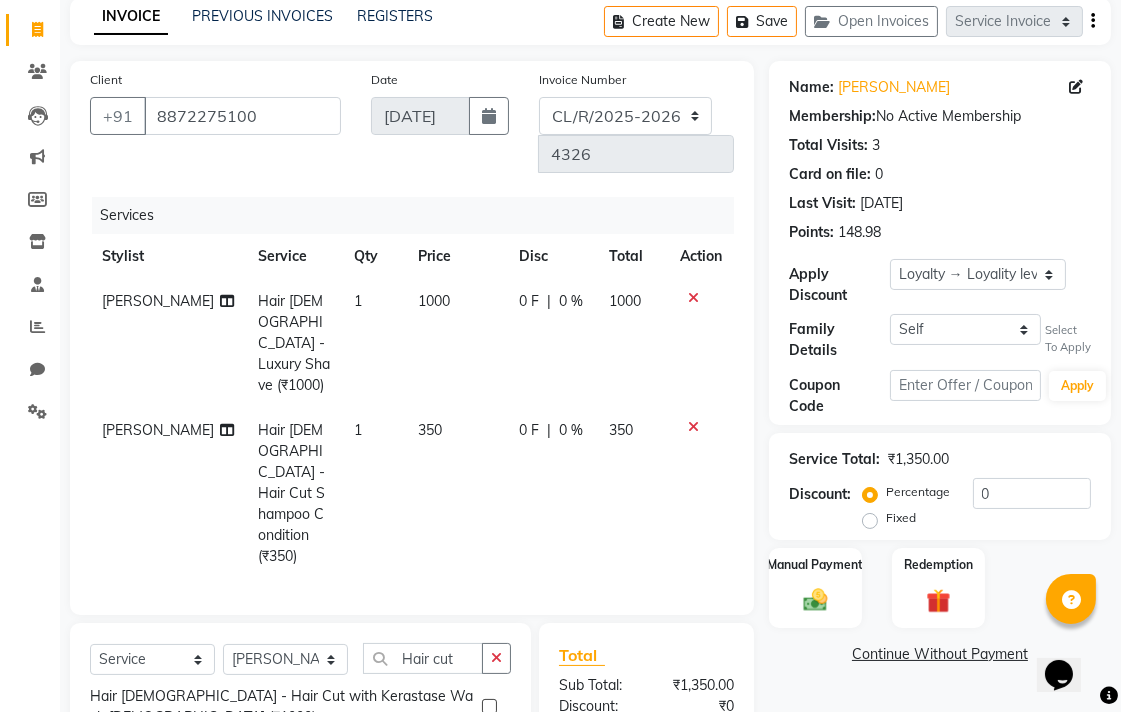 checkbox on "false" 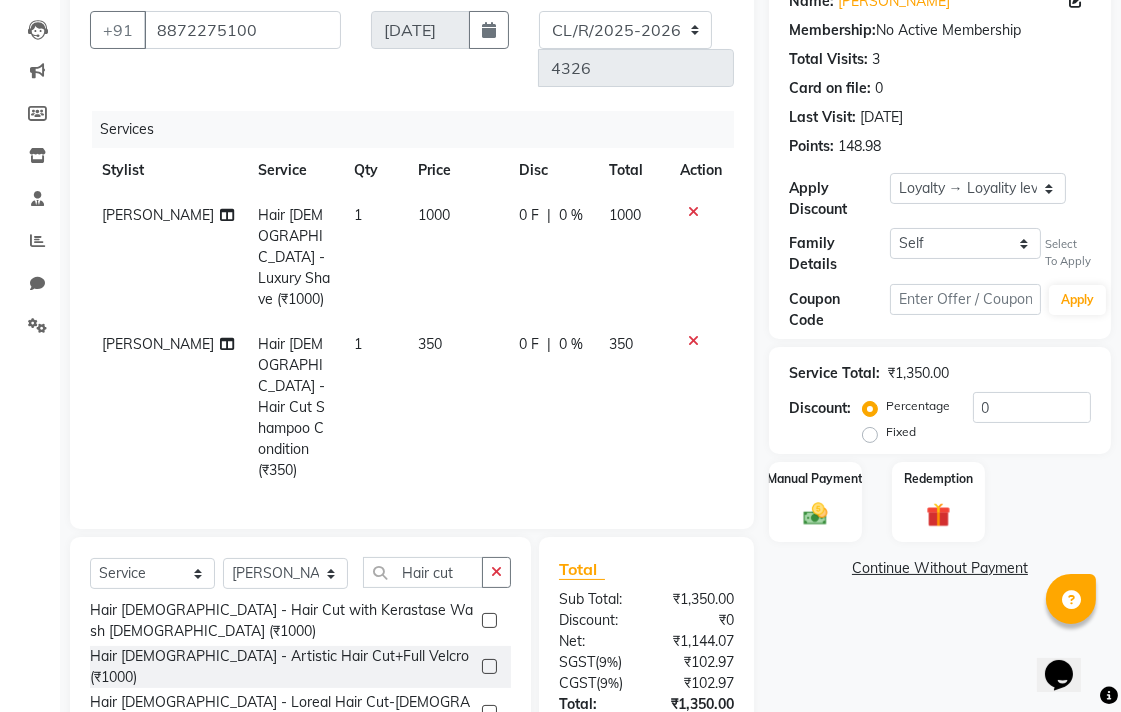 scroll, scrollTop: 246, scrollLeft: 0, axis: vertical 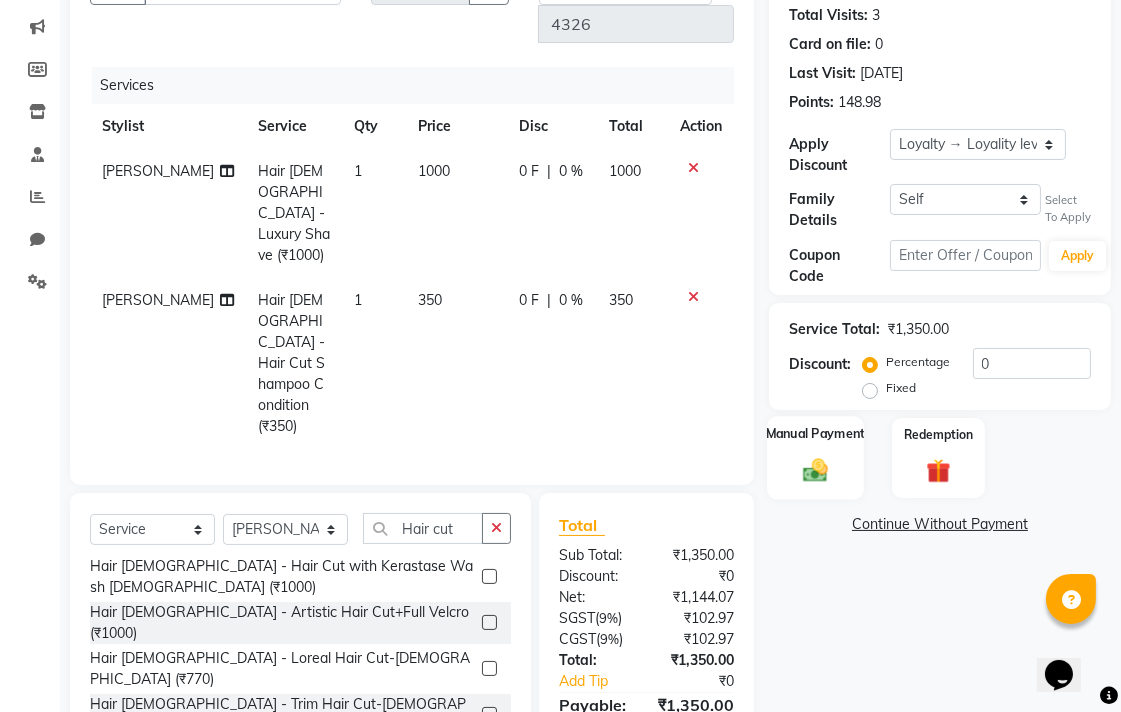 click on "Manual Payment" 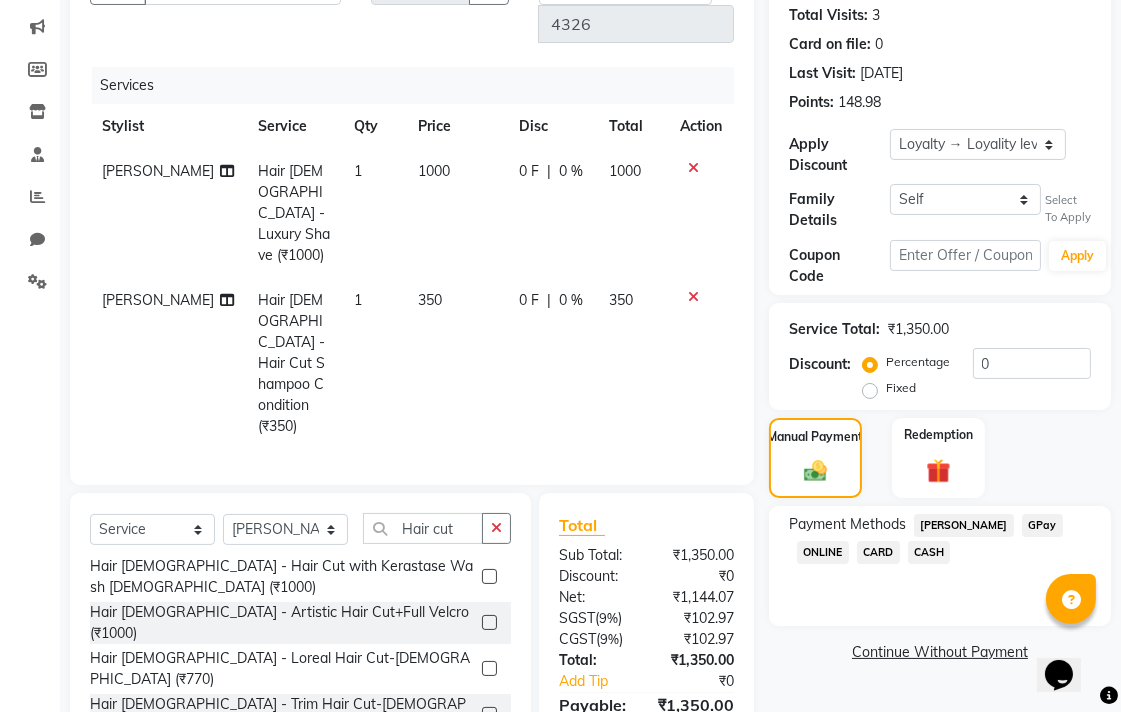 click on "CASH" 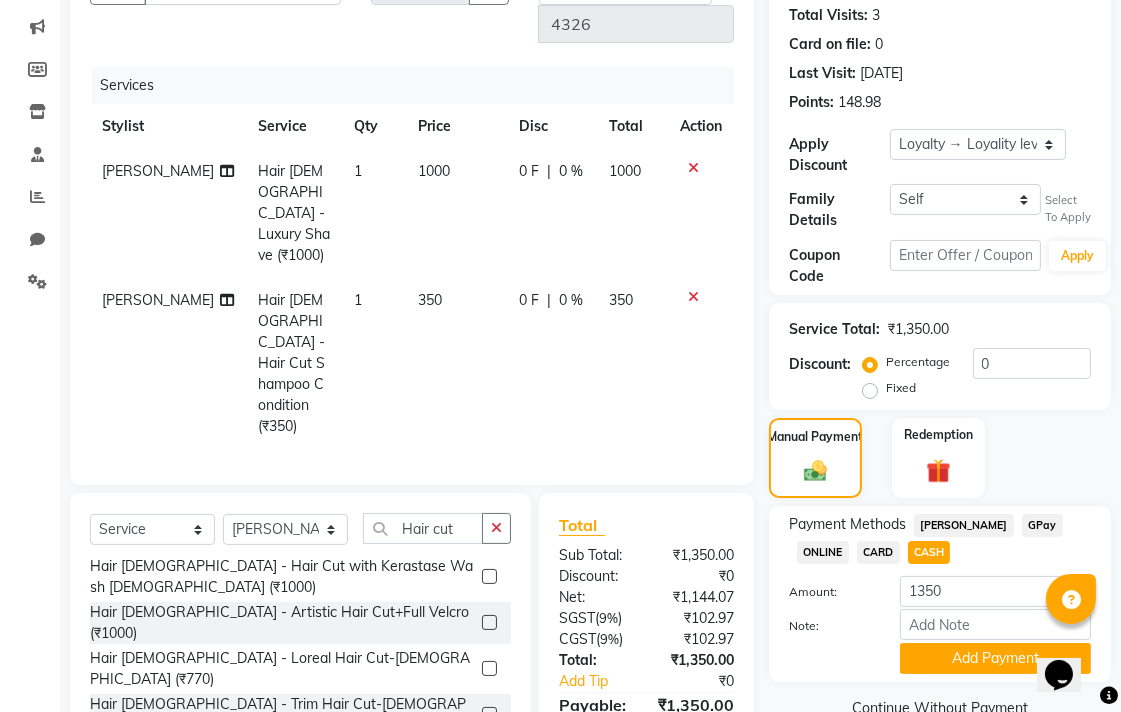 scroll, scrollTop: 287, scrollLeft: 0, axis: vertical 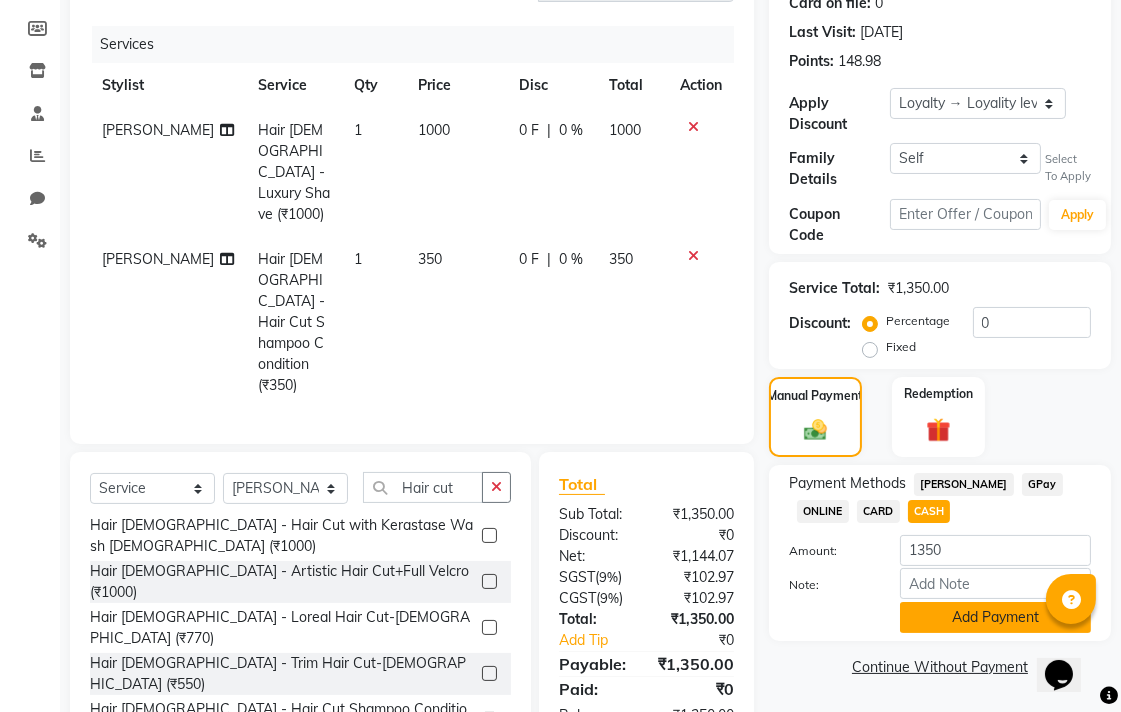click on "Add Payment" 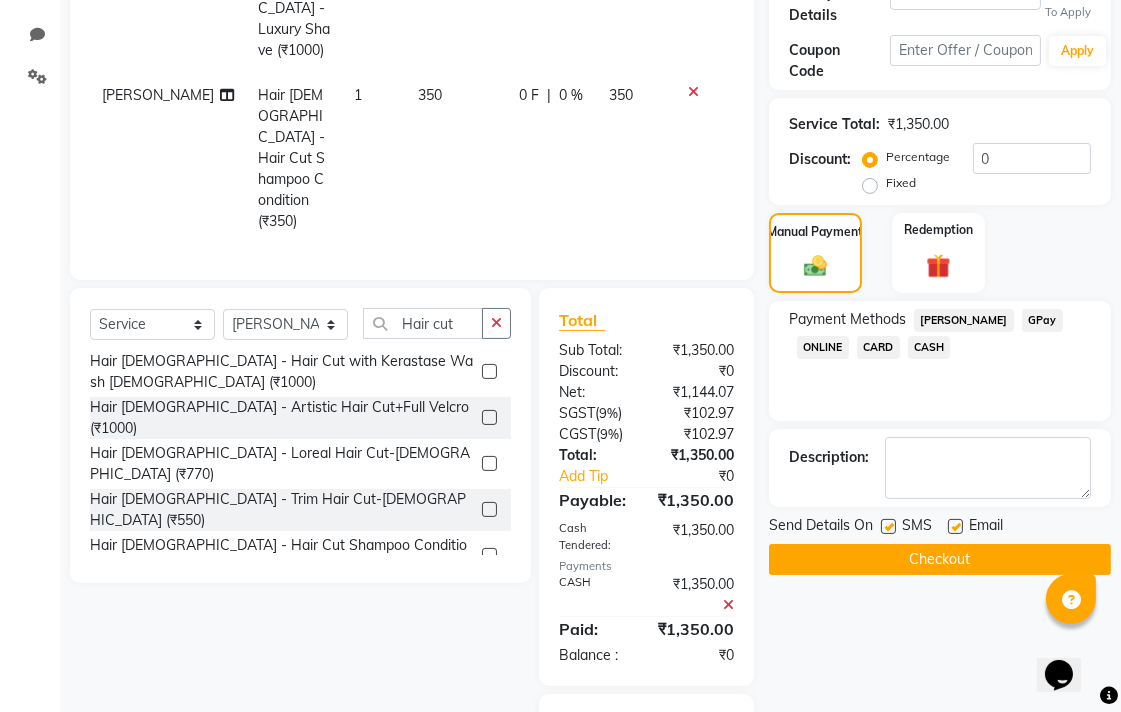 scroll, scrollTop: 511, scrollLeft: 0, axis: vertical 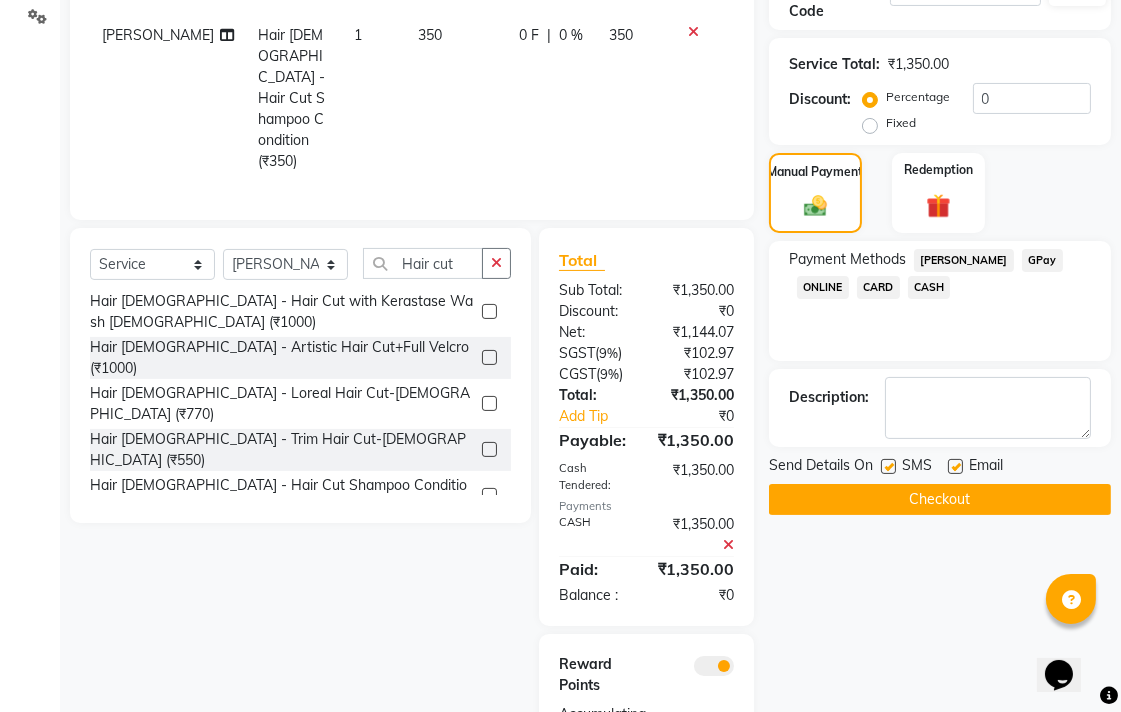 click on "Checkout" 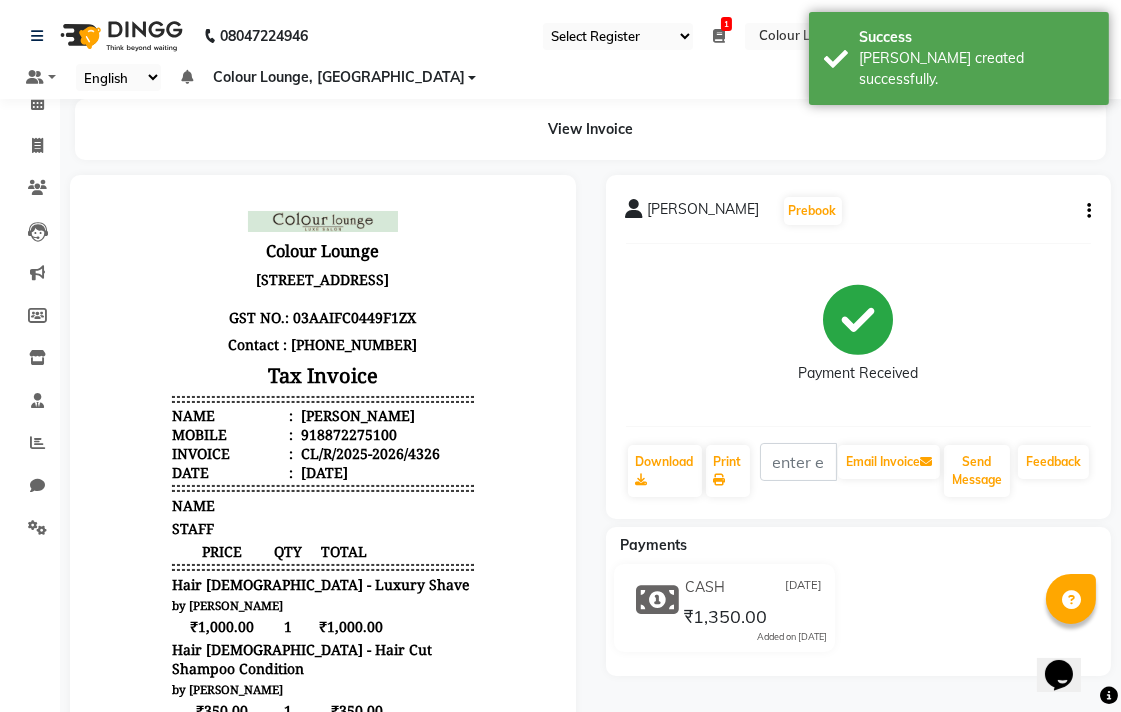 scroll, scrollTop: 0, scrollLeft: 0, axis: both 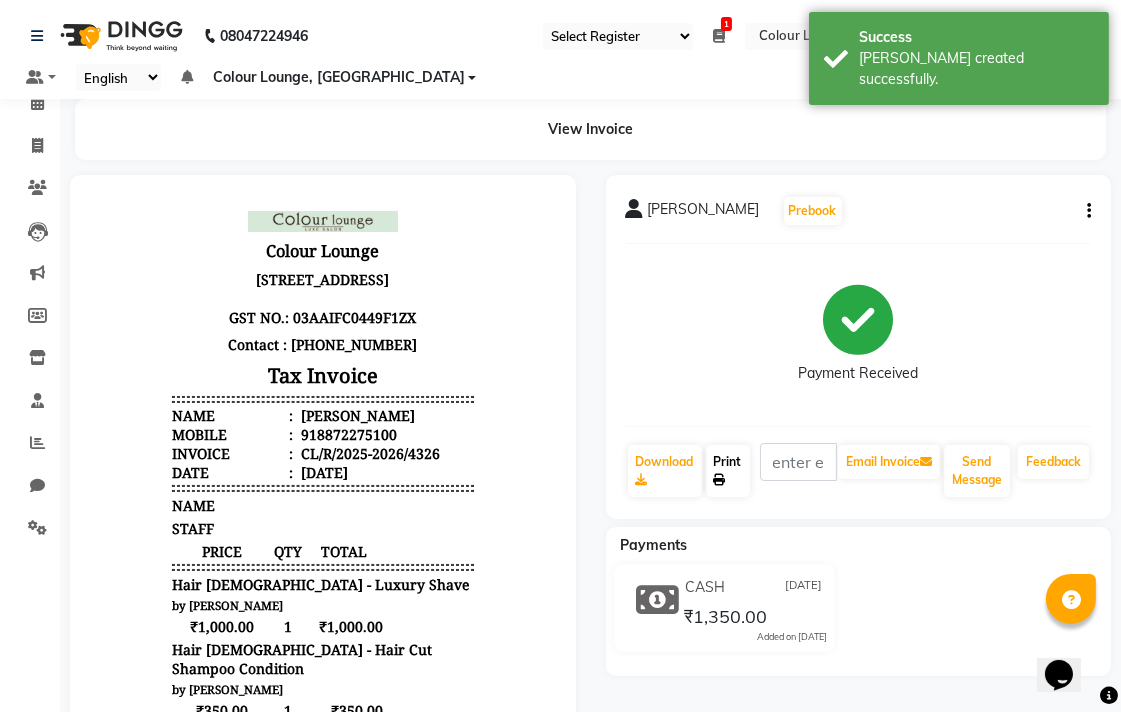 click on "Print" 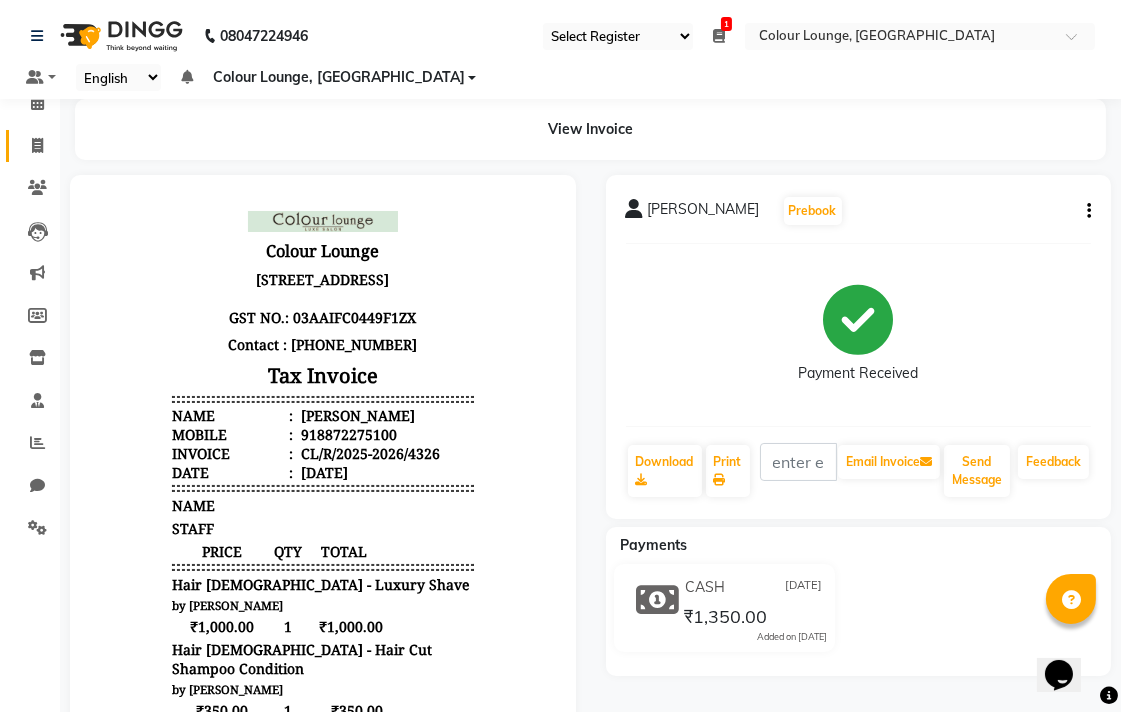 click 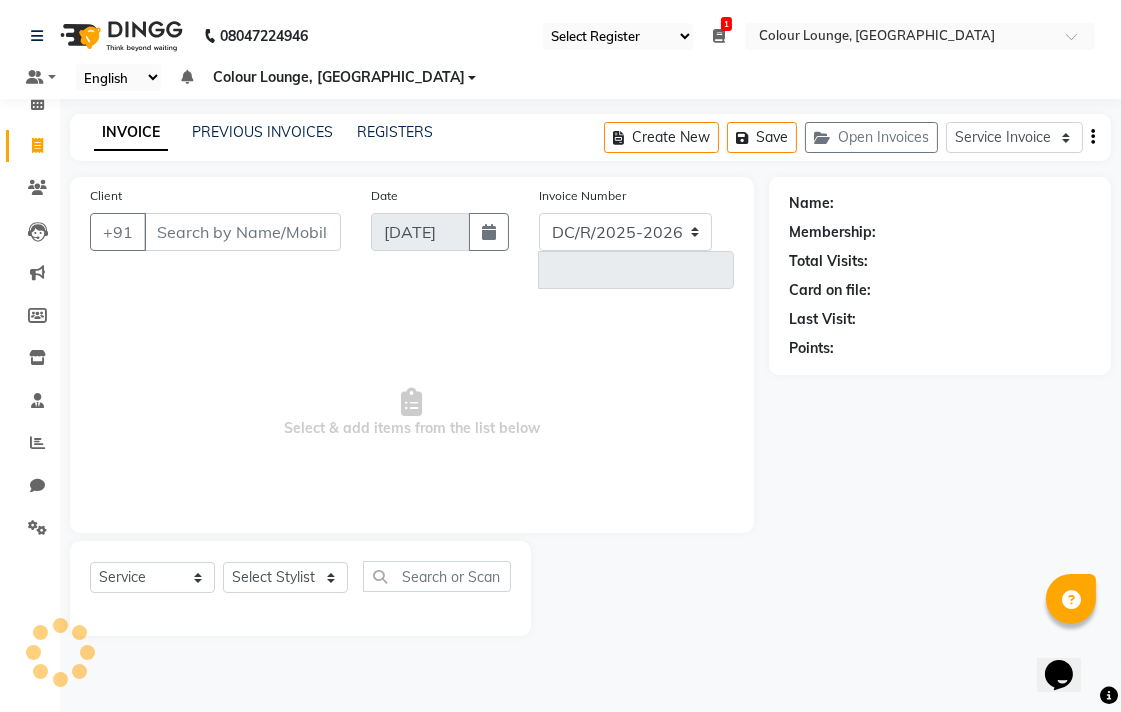 select on "8013" 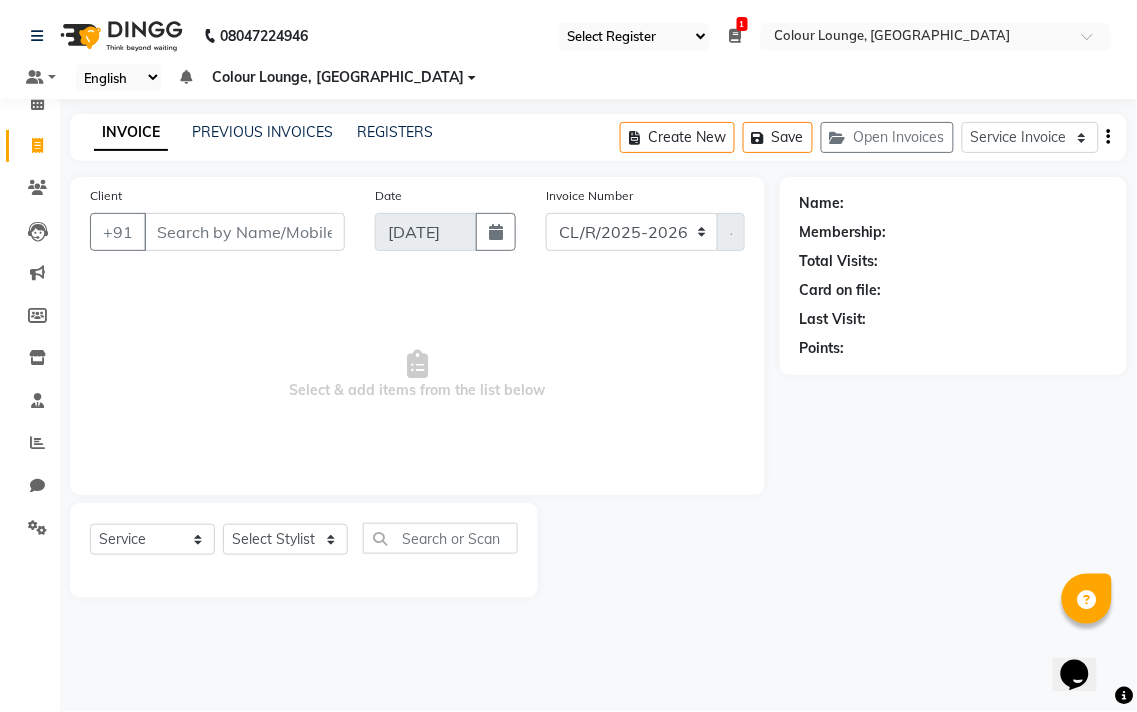 click on "Client" at bounding box center (244, 232) 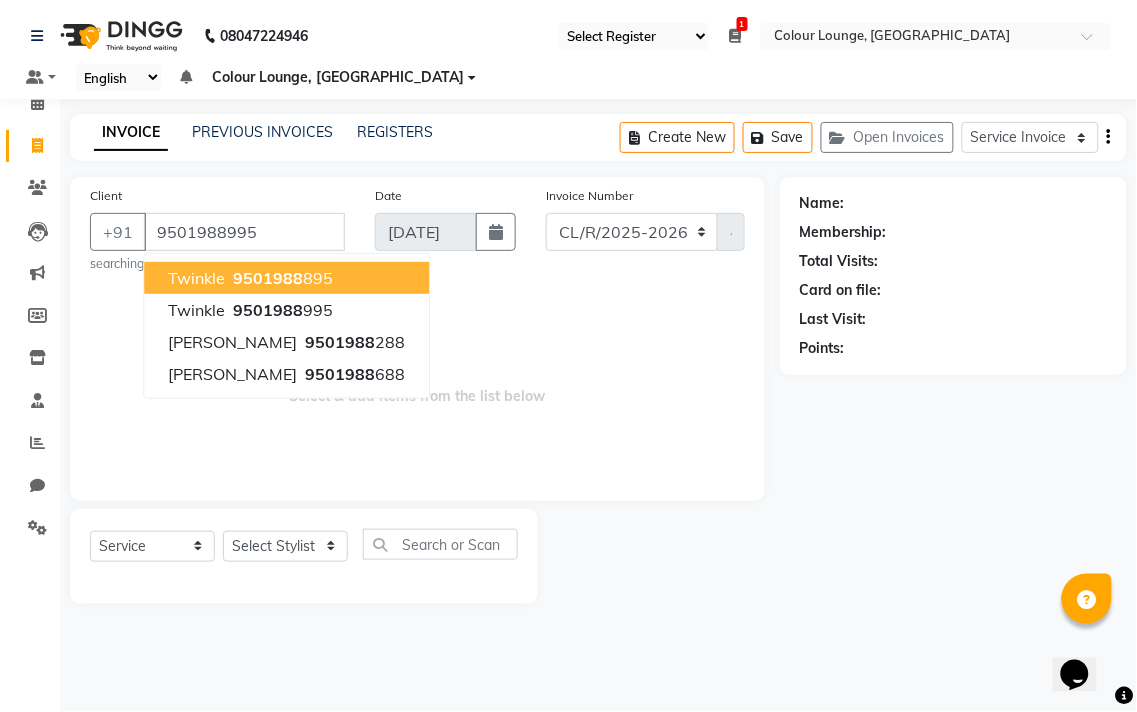 type on "9501988995" 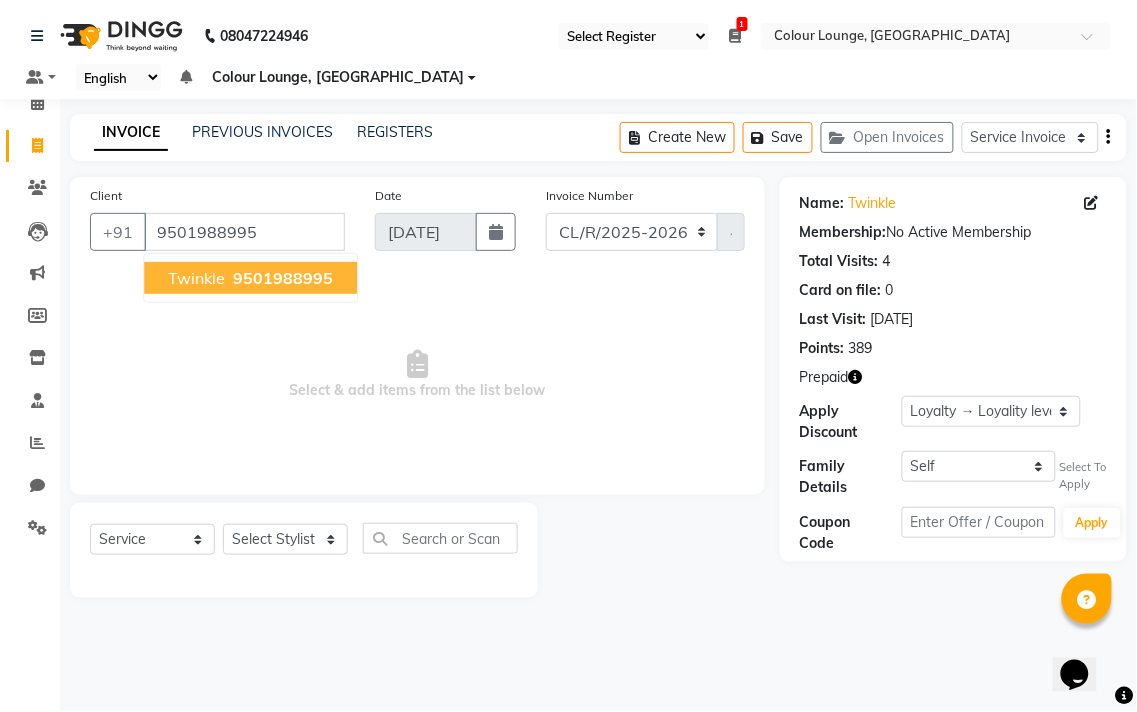 click on "9501988995" at bounding box center (283, 278) 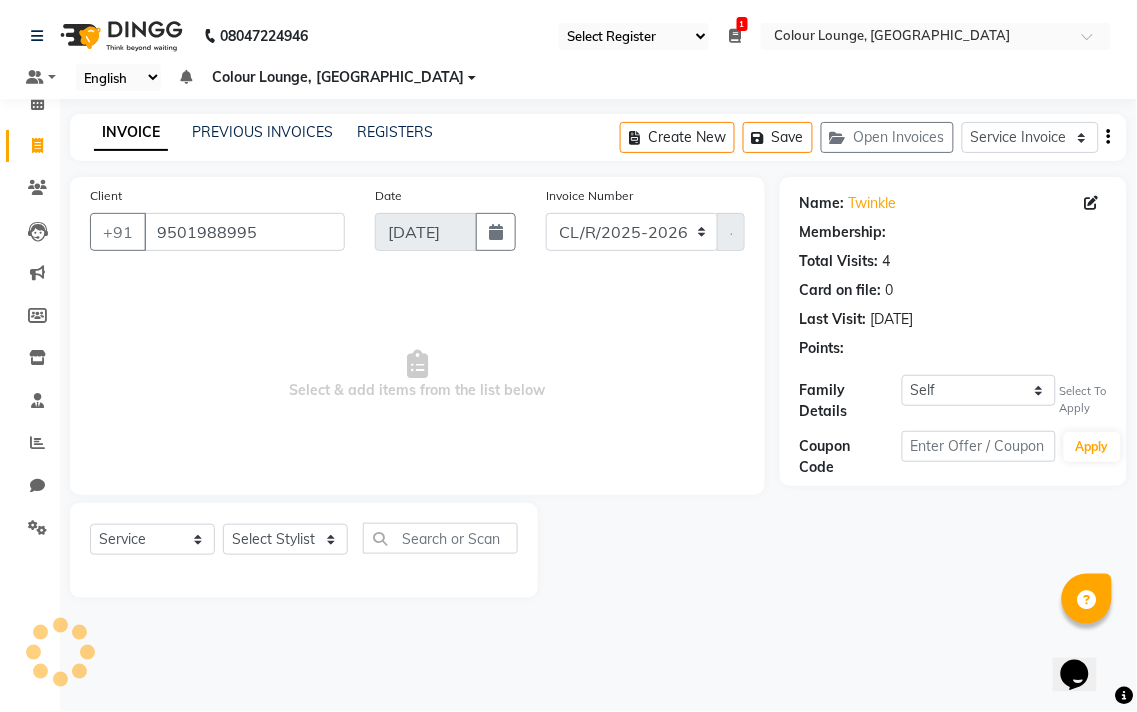 select on "1: Object" 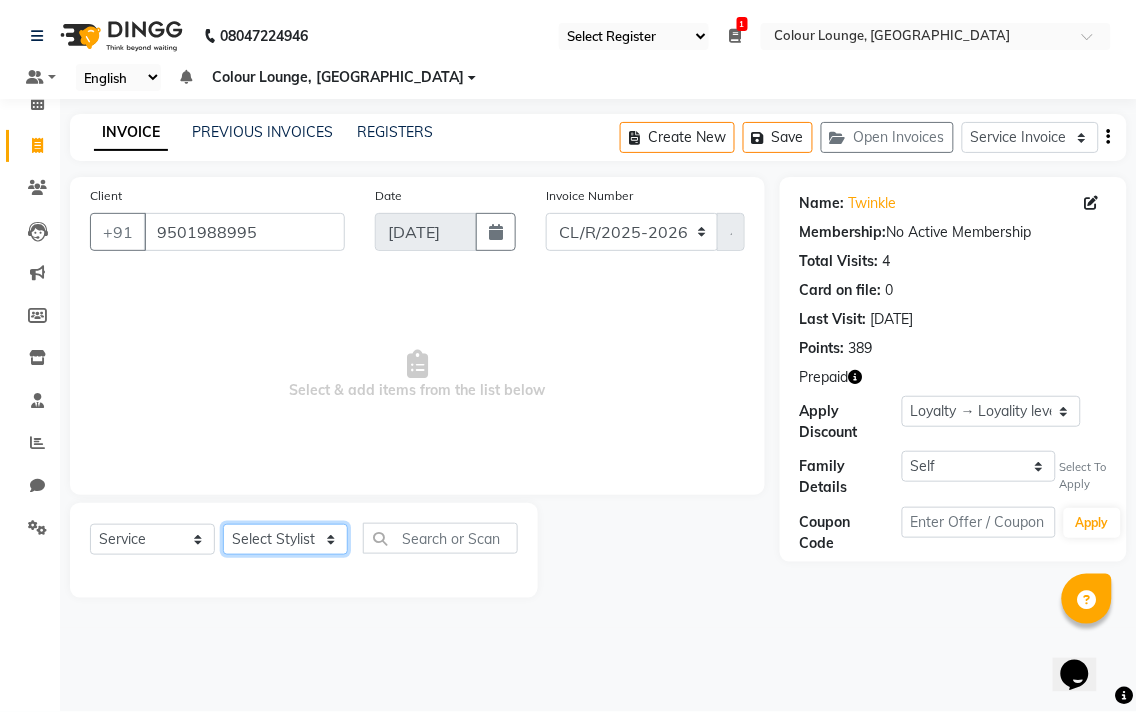 click on "Select Stylist Admin AMIT Birshika Colour Lounge, Ranjit Avenue Colour Lounge, Ranjit Avenue Digvijay JAGPREET SINGH KARAN JAFFAL KARAN KUMAR Komal mam LOVEPREET MAIBAM SURJIT SINGH MANDEEP MOHIT Nandani PARAS POOJA DEVNATH Pooja Negi PREM KOHLI RADHIKA Rahul guard Reema mehra Riya Sahil SAJAN SAMEER SANIA SANJAY SIMRAN Sonia Sunita TANUJ VISHAL Vishal singh" 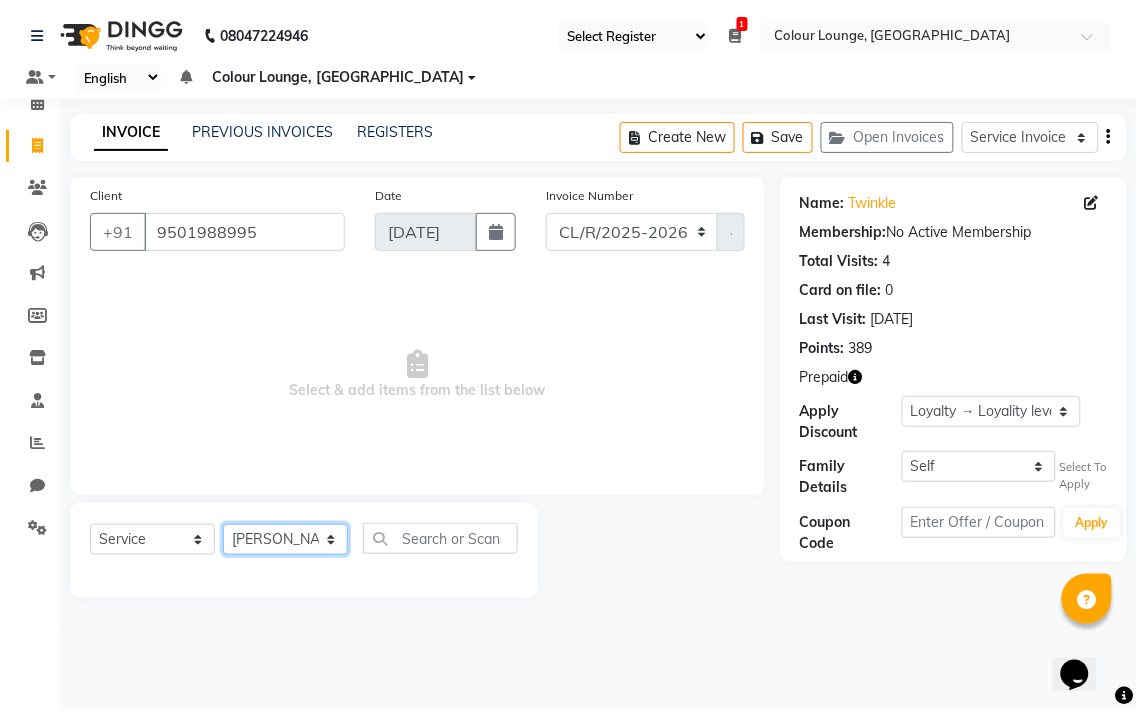 click on "Select Stylist Admin AMIT Birshika Colour Lounge, Ranjit Avenue Colour Lounge, Ranjit Avenue Digvijay JAGPREET SINGH KARAN JAFFAL KARAN KUMAR Komal mam LOVEPREET MAIBAM SURJIT SINGH MANDEEP MOHIT Nandani PARAS POOJA DEVNATH Pooja Negi PREM KOHLI RADHIKA Rahul guard Reema mehra Riya Sahil SAJAN SAMEER SANIA SANJAY SIMRAN Sonia Sunita TANUJ VISHAL Vishal singh" 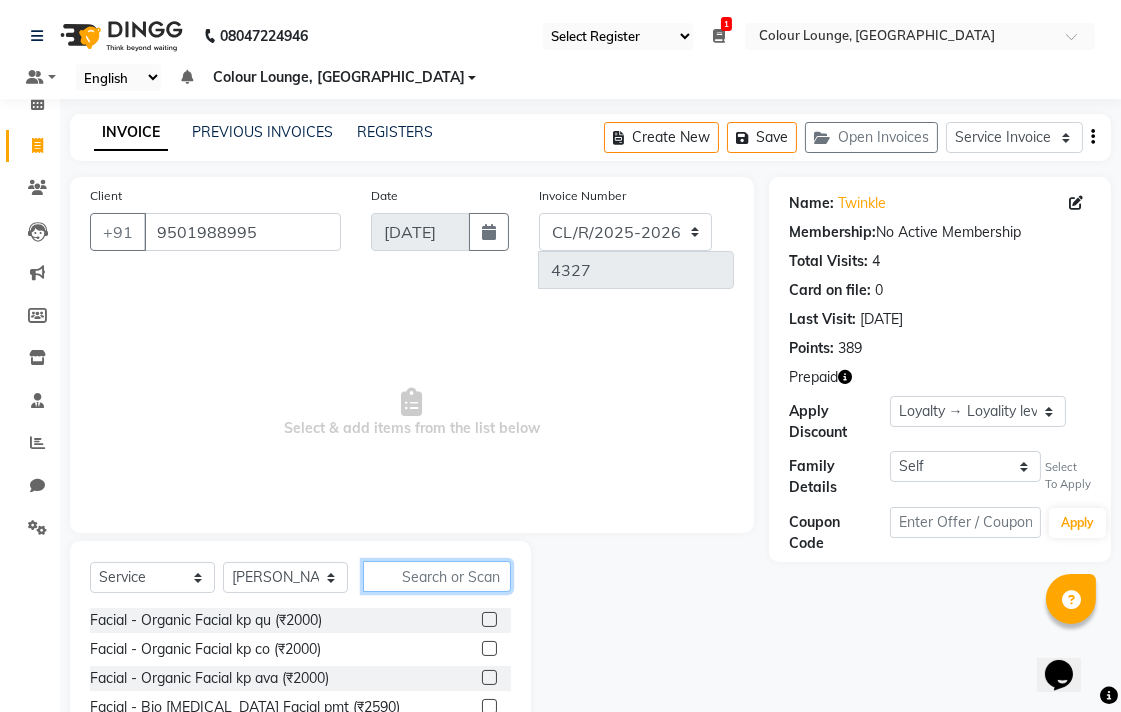 click 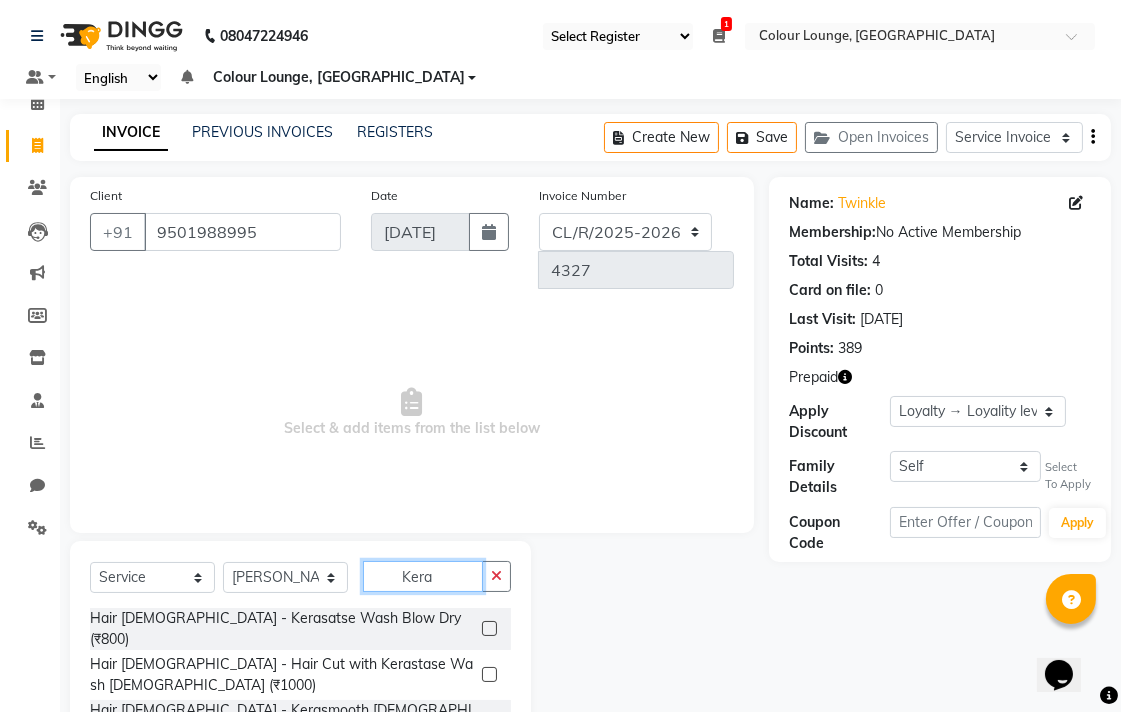 type on "Kera" 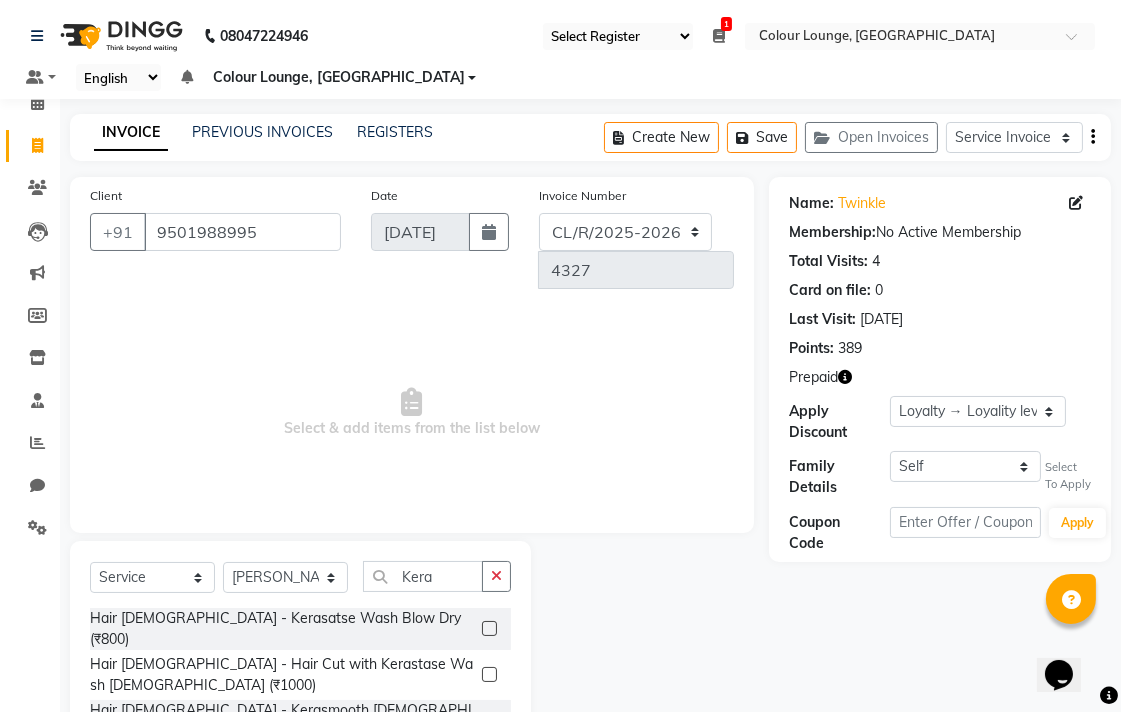 click 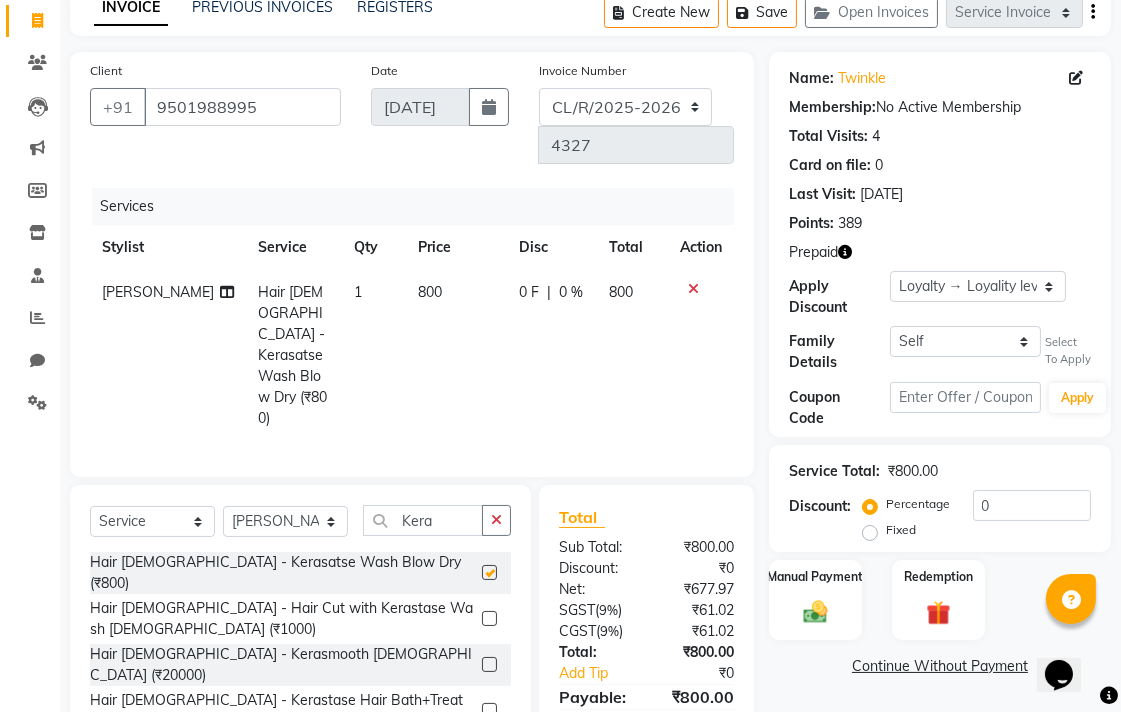 checkbox on "false" 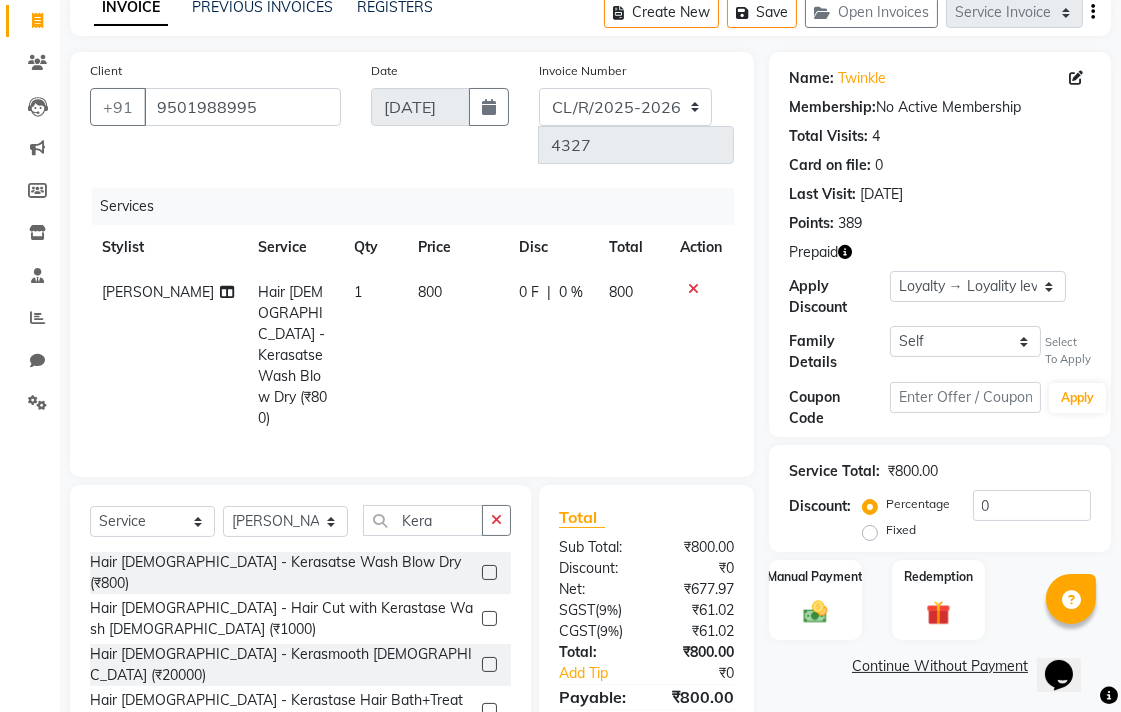 scroll, scrollTop: 137, scrollLeft: 0, axis: vertical 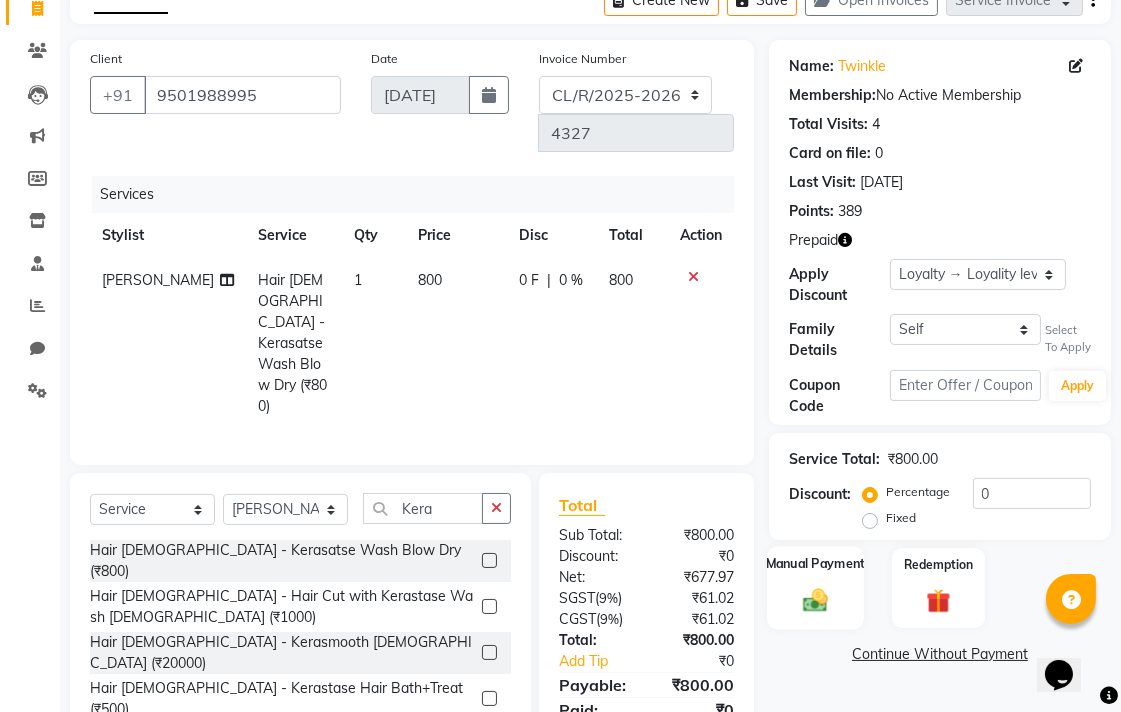 click 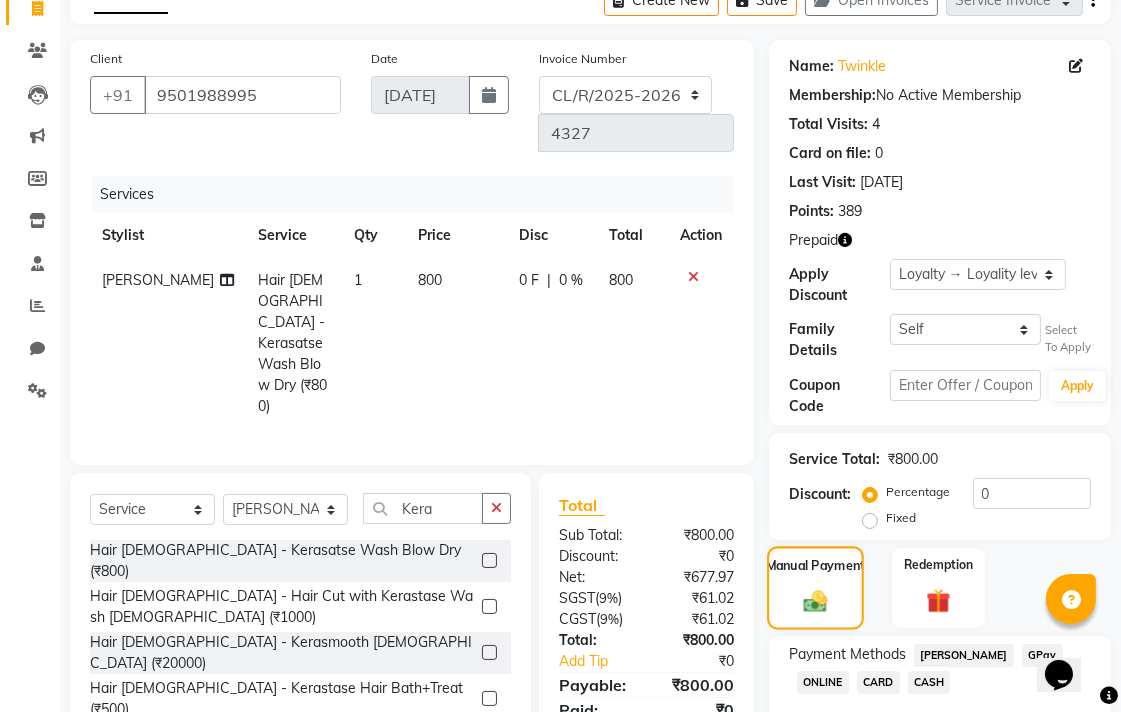 scroll, scrollTop: 252, scrollLeft: 0, axis: vertical 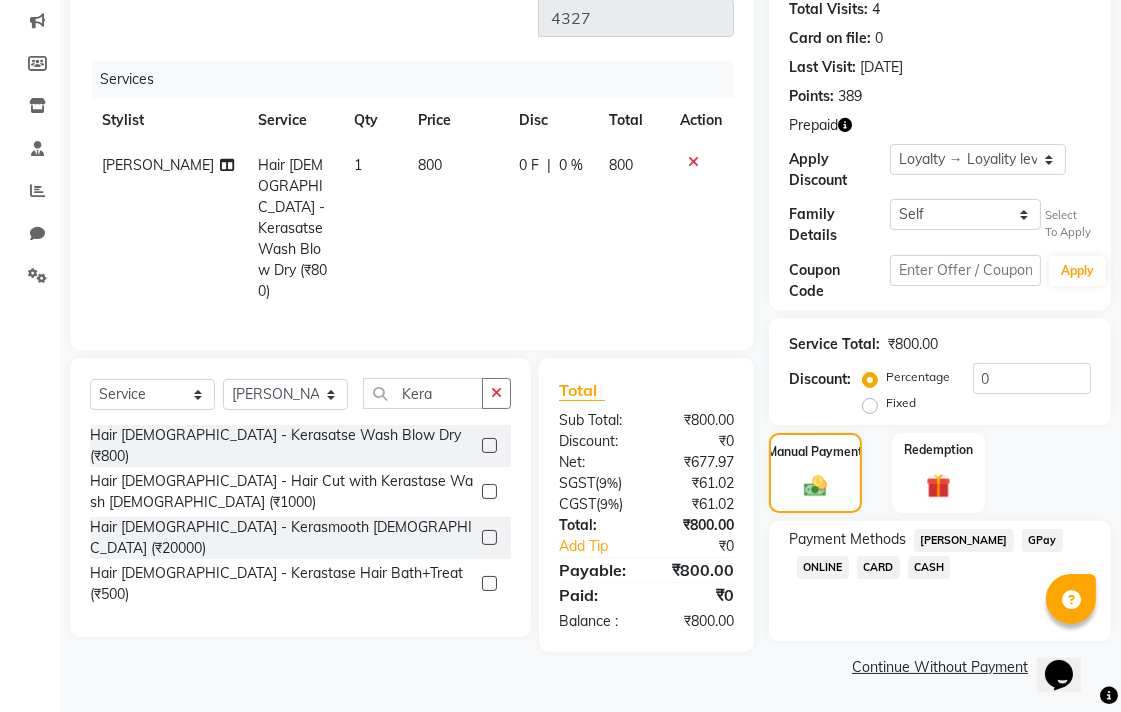 click on "GPay" 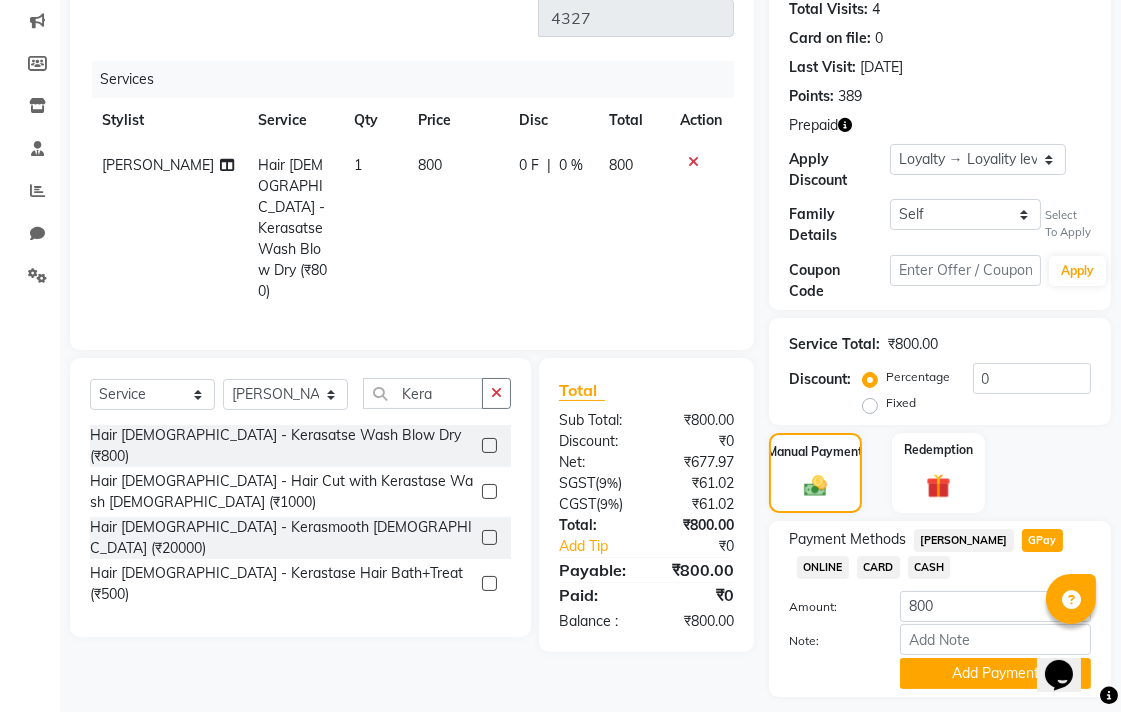 scroll, scrollTop: 308, scrollLeft: 0, axis: vertical 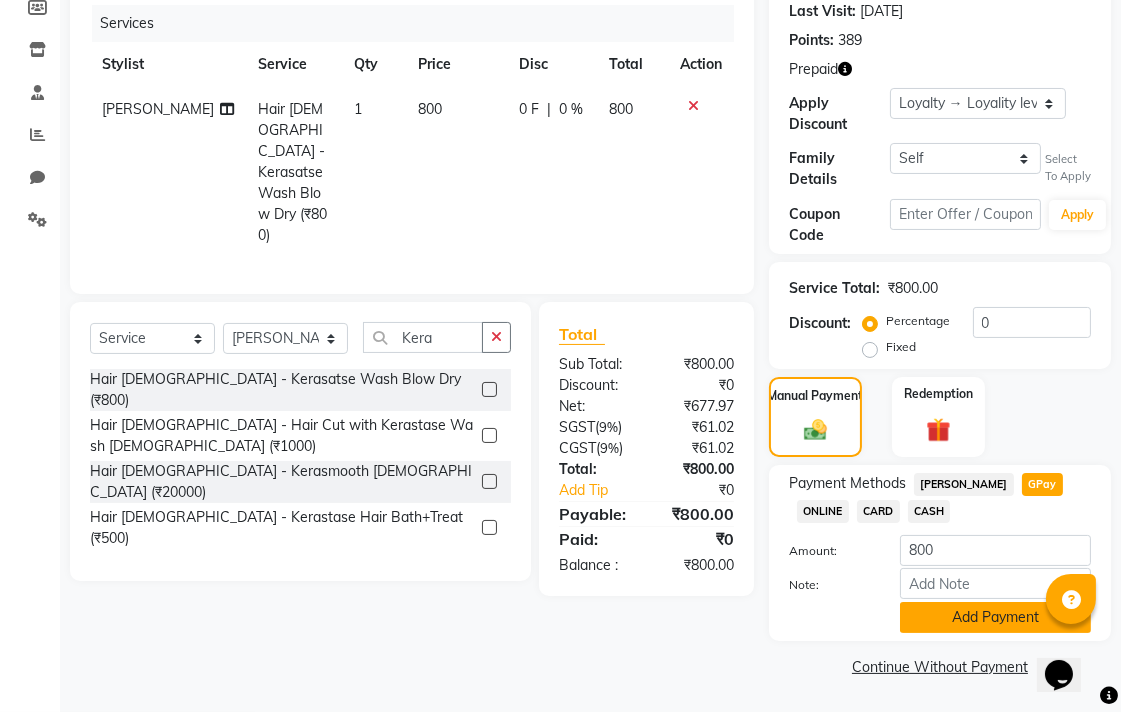 click on "Add Payment" 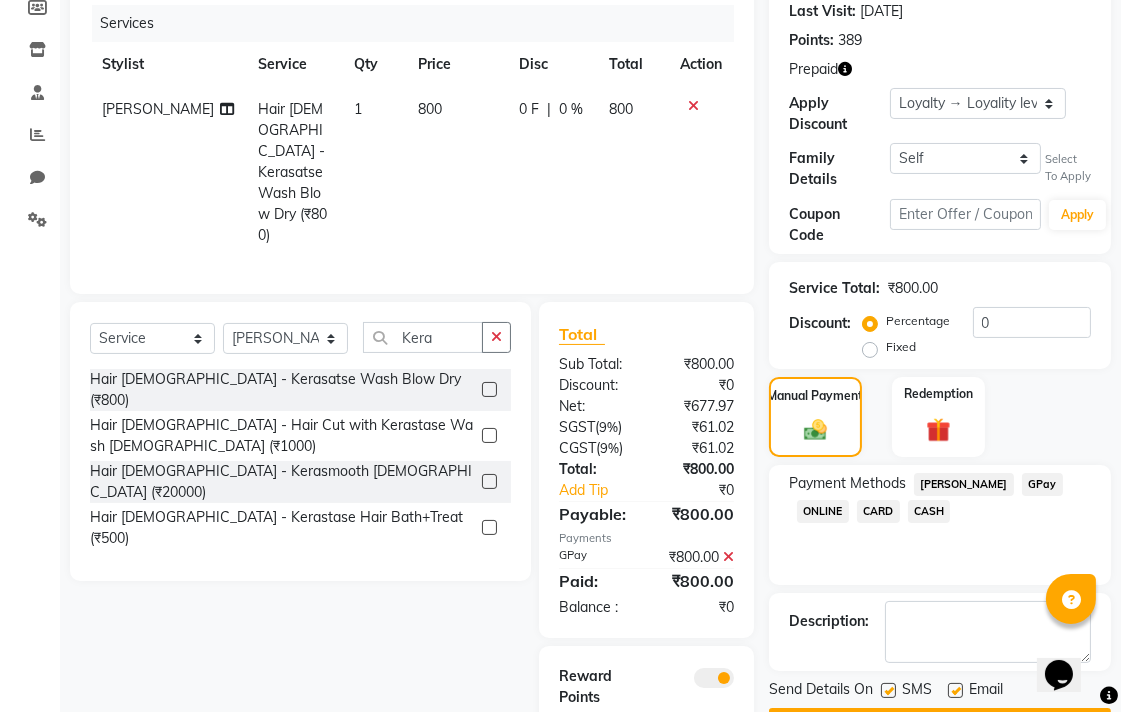 scroll, scrollTop: 365, scrollLeft: 0, axis: vertical 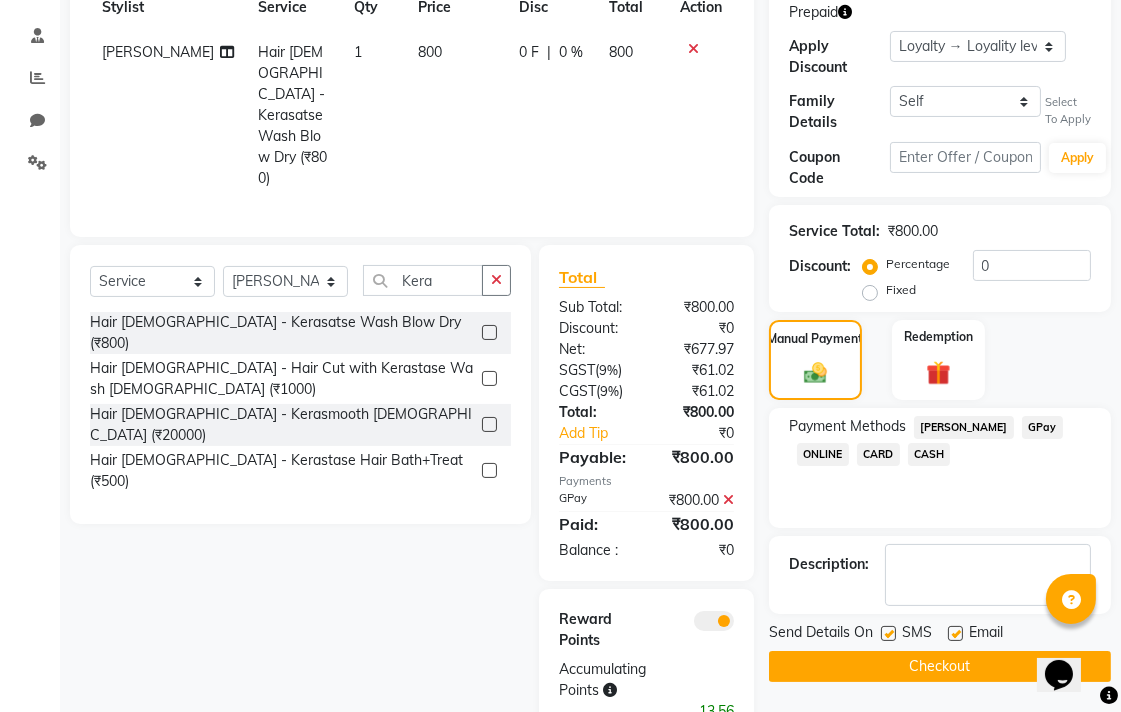 click on "Checkout" 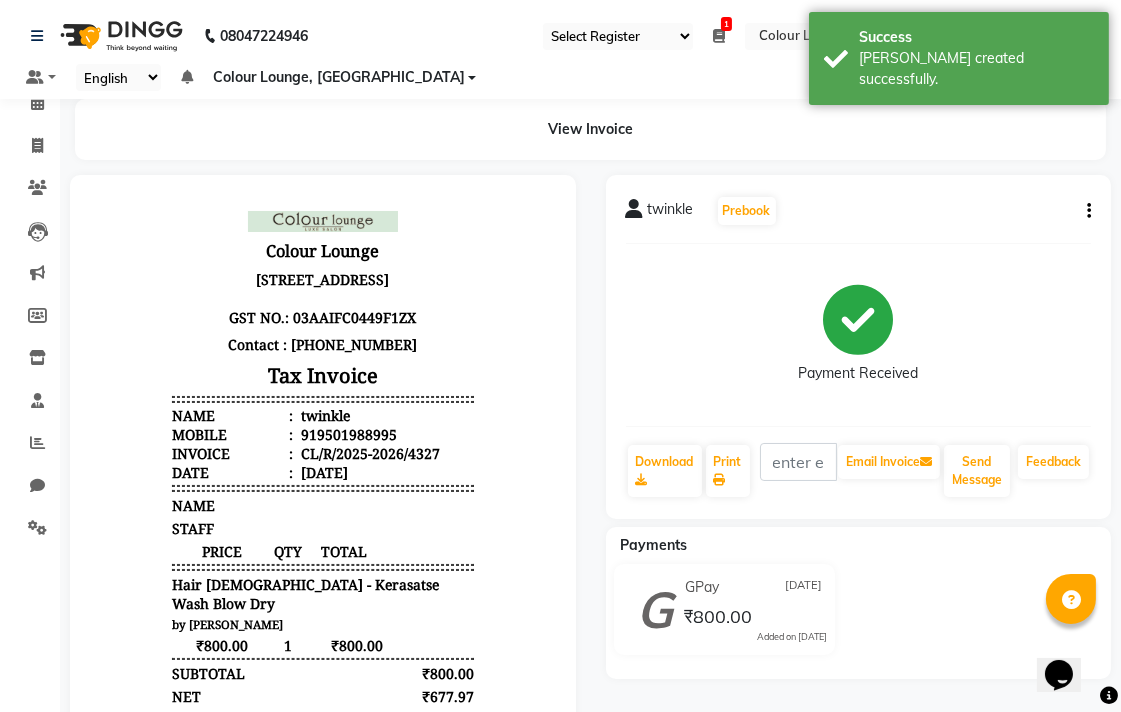 scroll, scrollTop: 0, scrollLeft: 0, axis: both 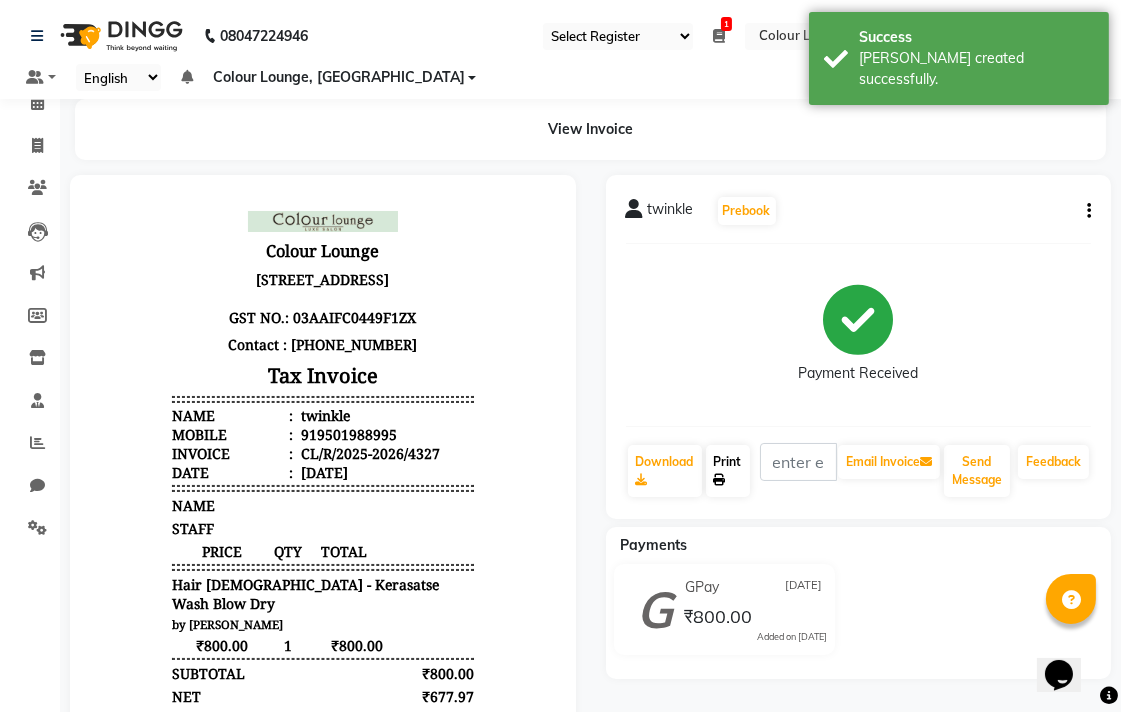 click 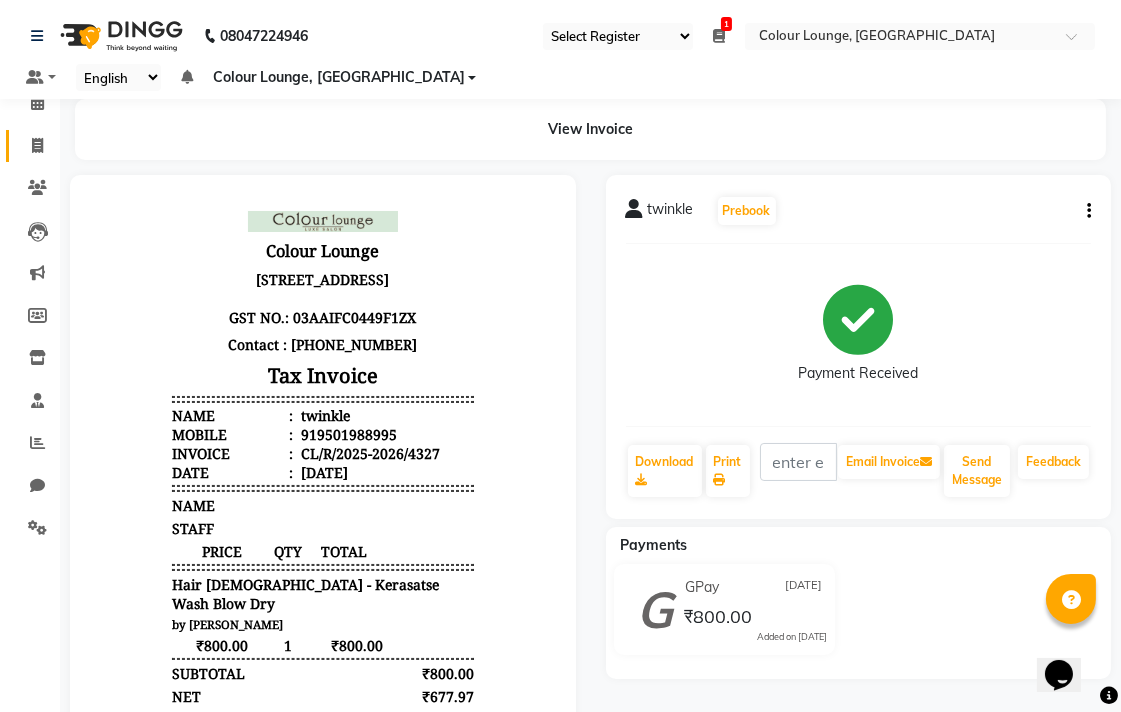 click 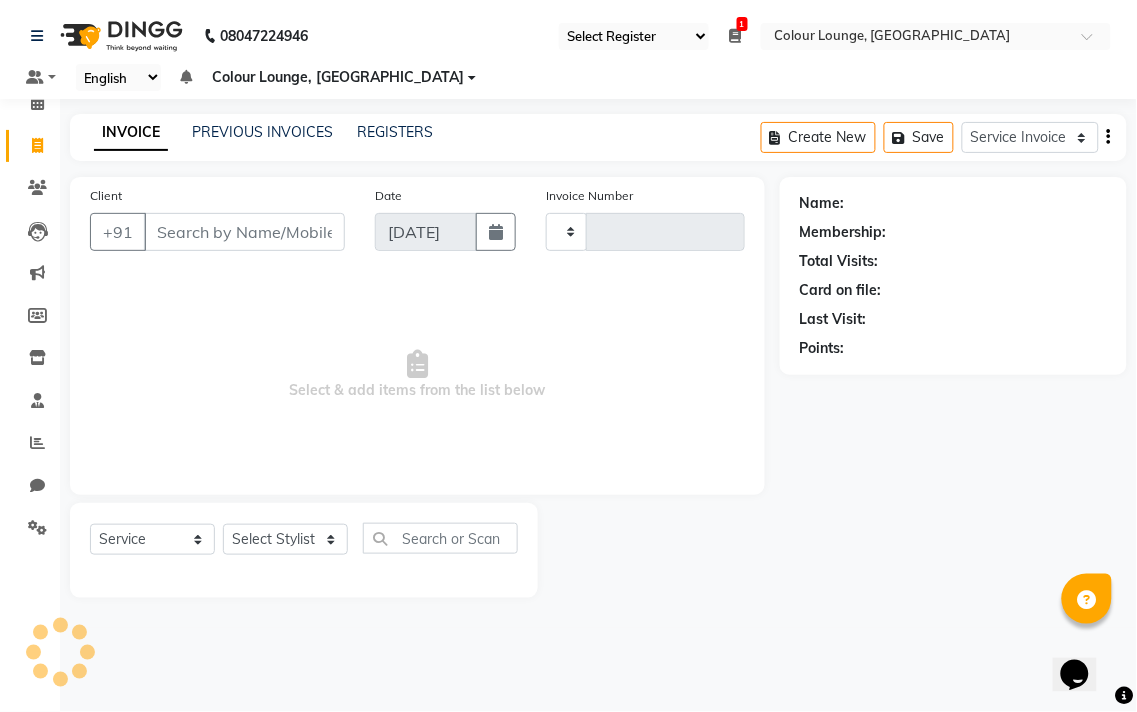 type on "4328" 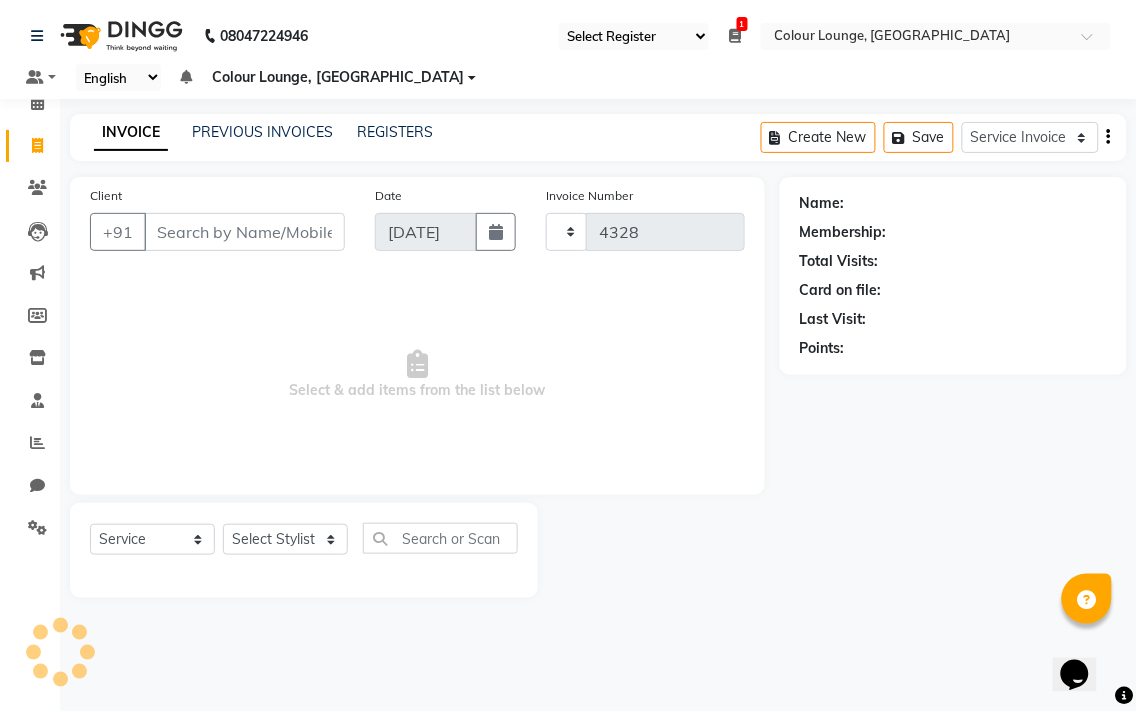 select on "8013" 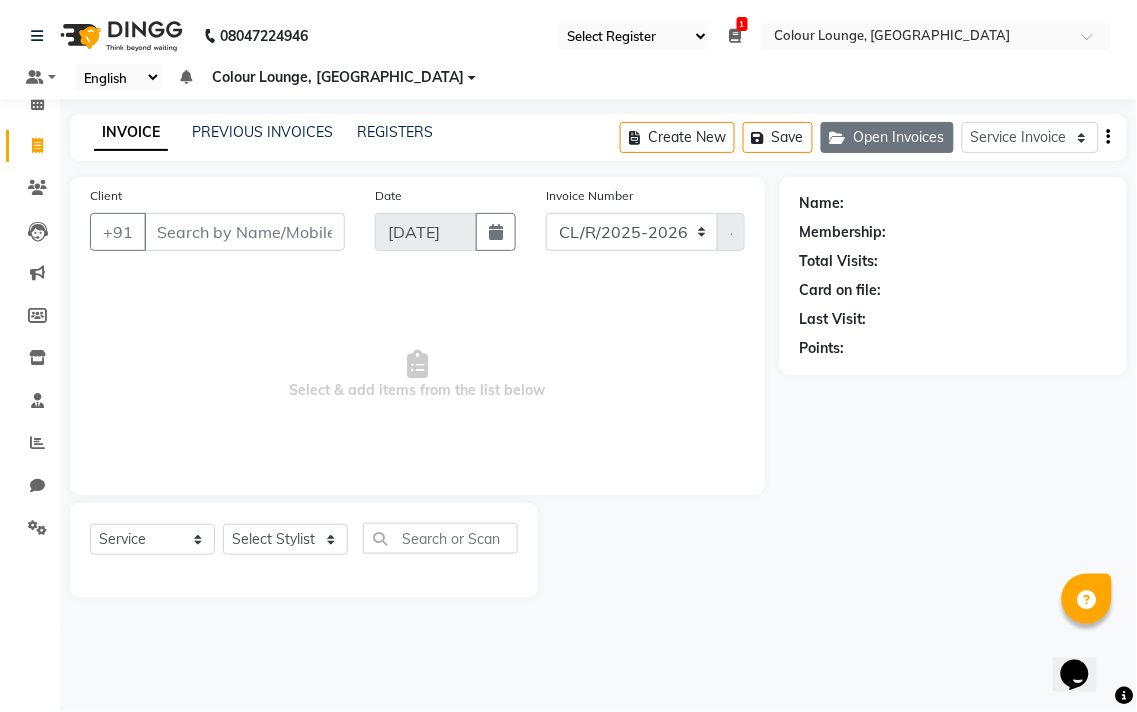 click on "Open Invoices" 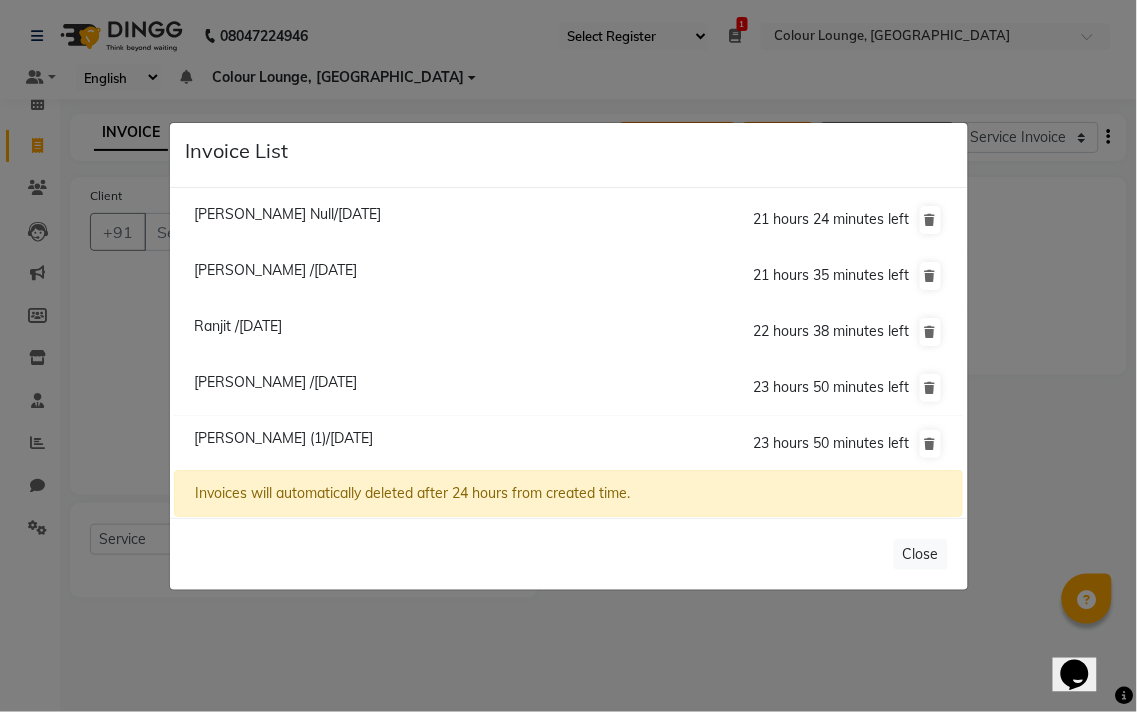 click on "Sidhant (1)/11 July 2025" 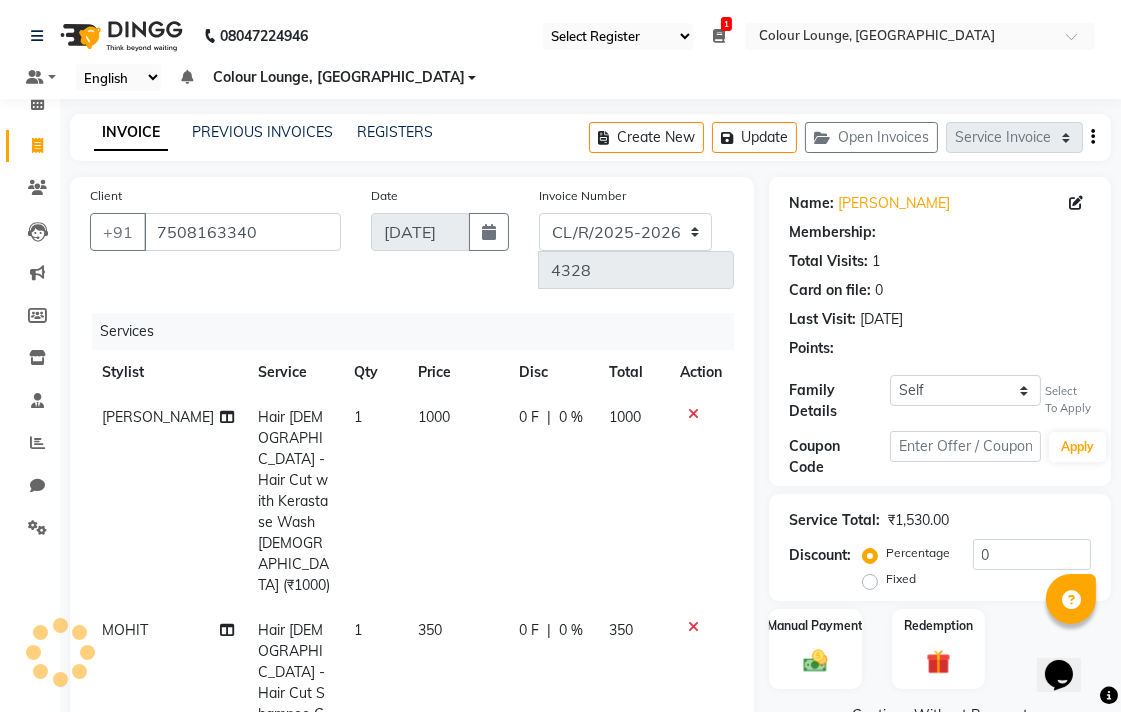 select on "1: Object" 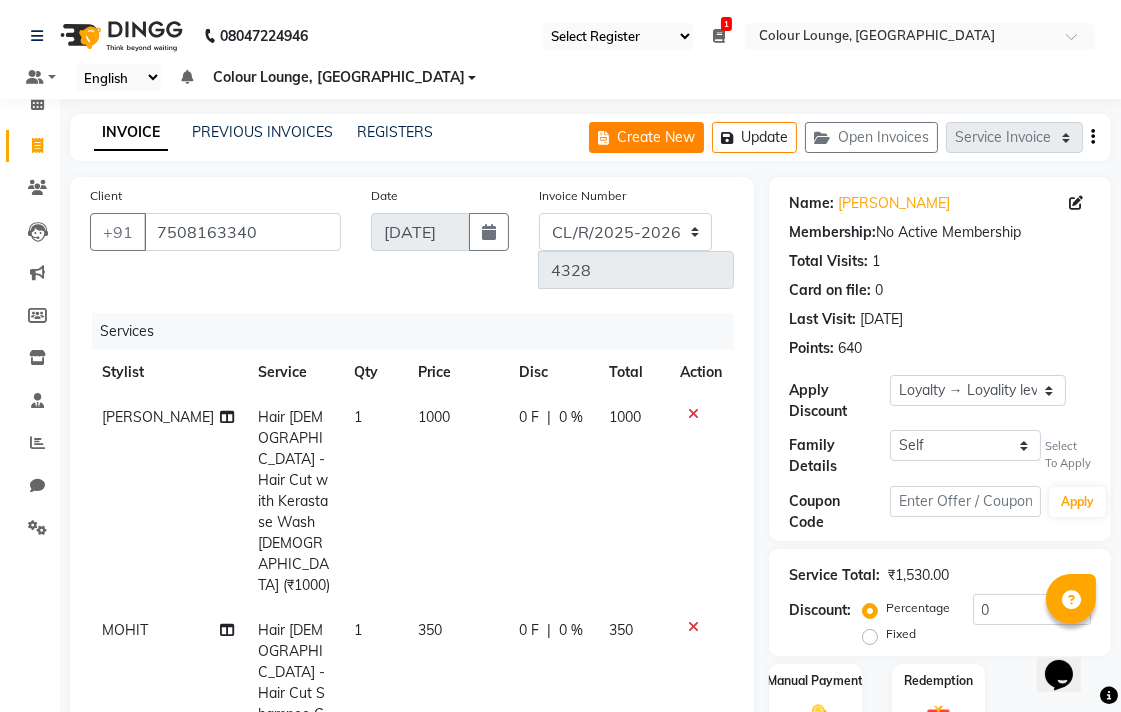 click on "Create New" 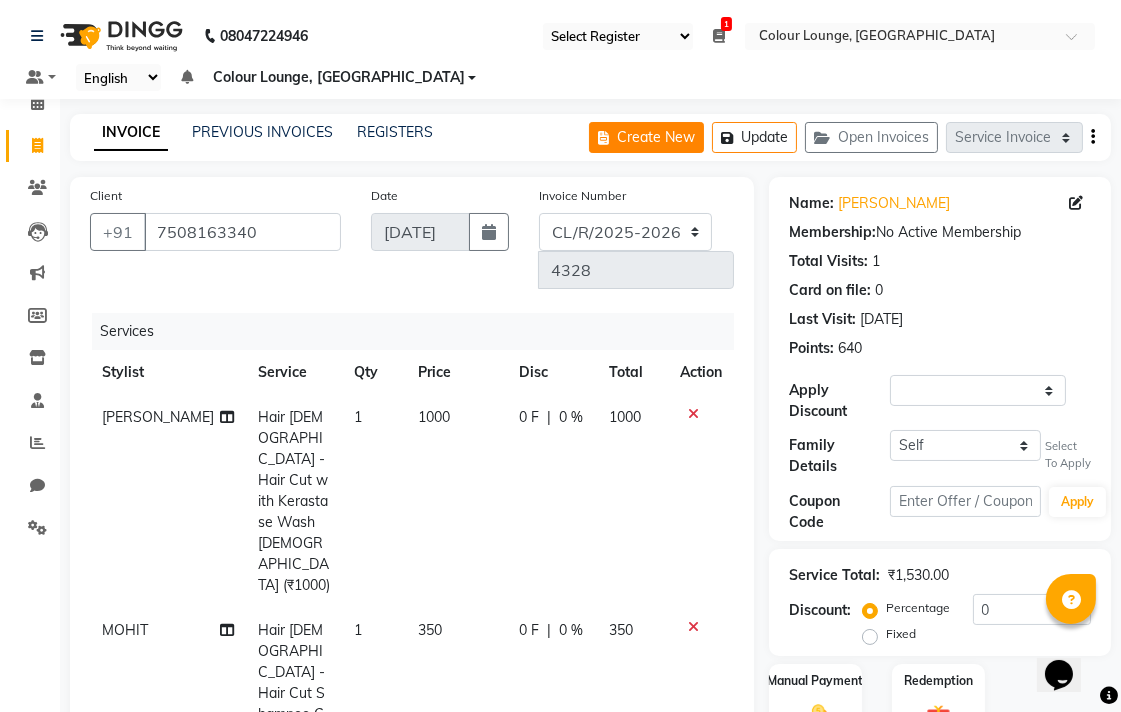 select on "service" 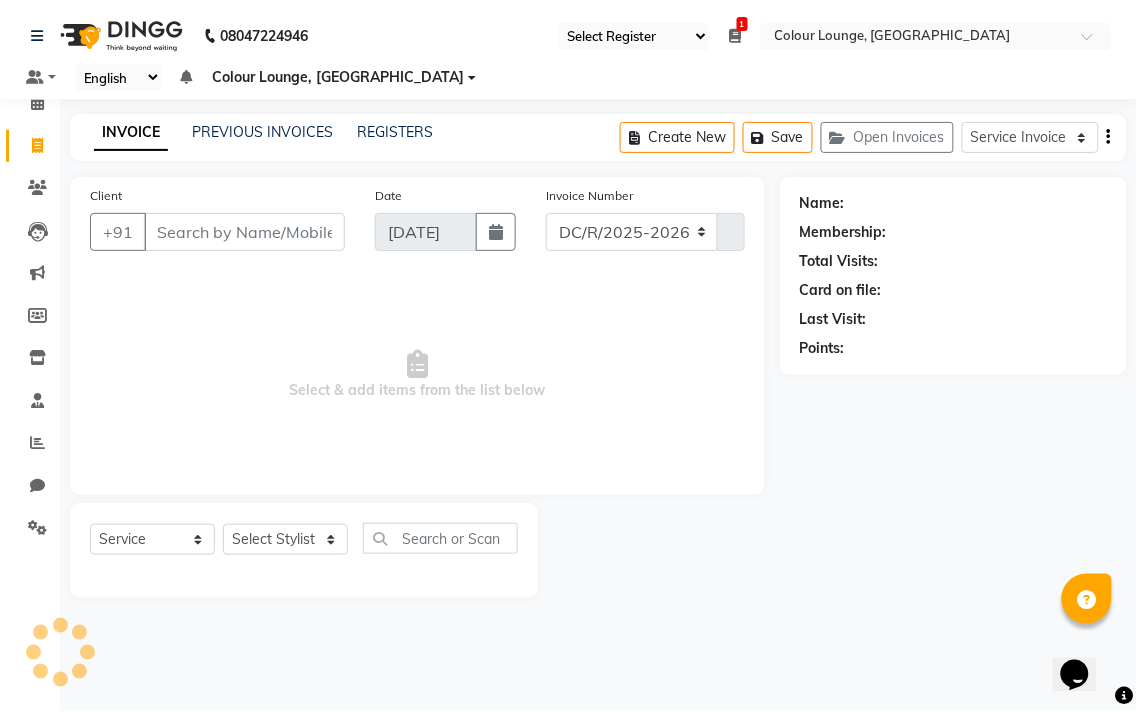 select on "8013" 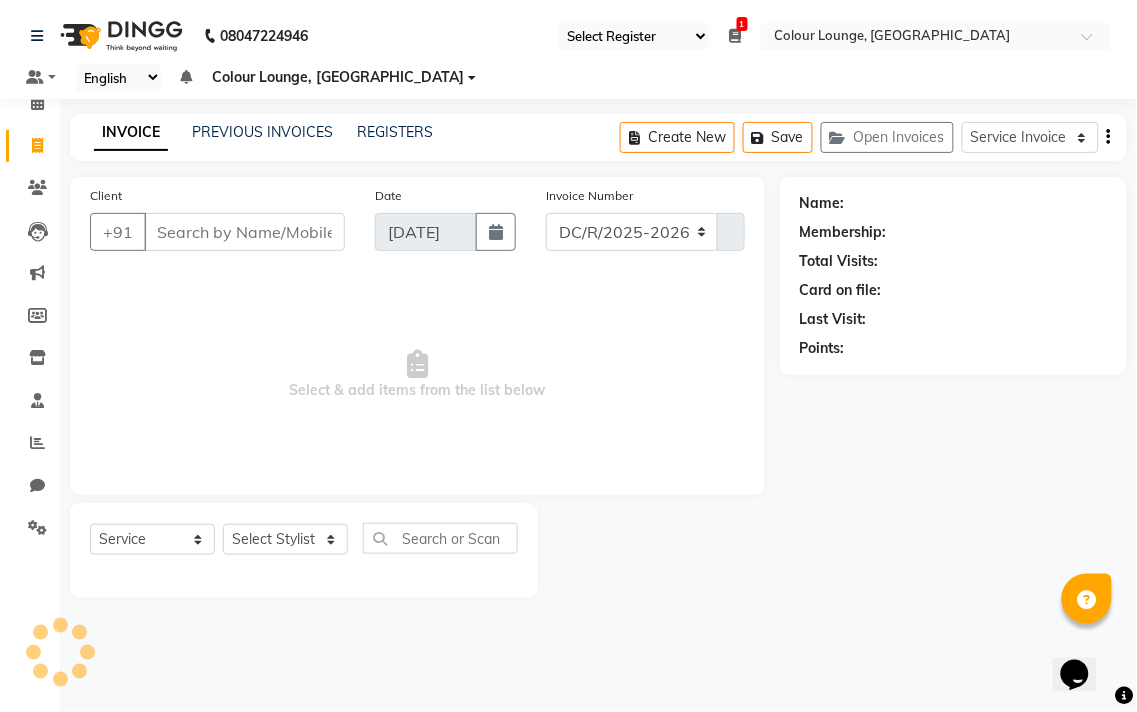 type on "4328" 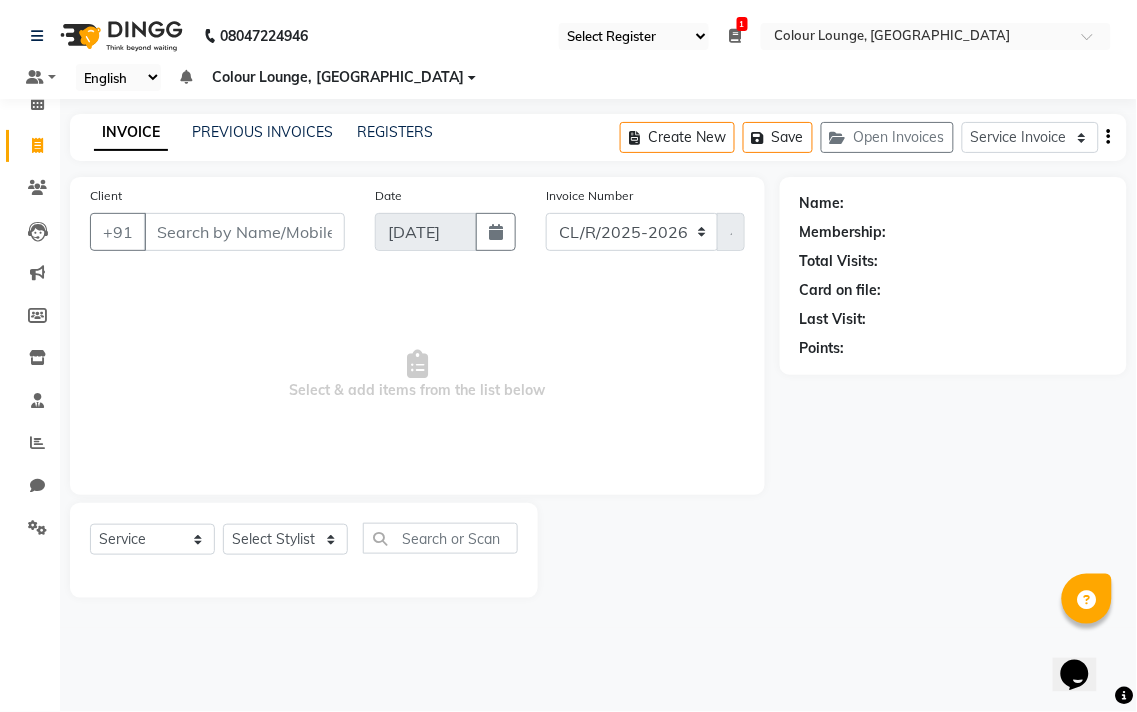 click on "Client" at bounding box center [244, 232] 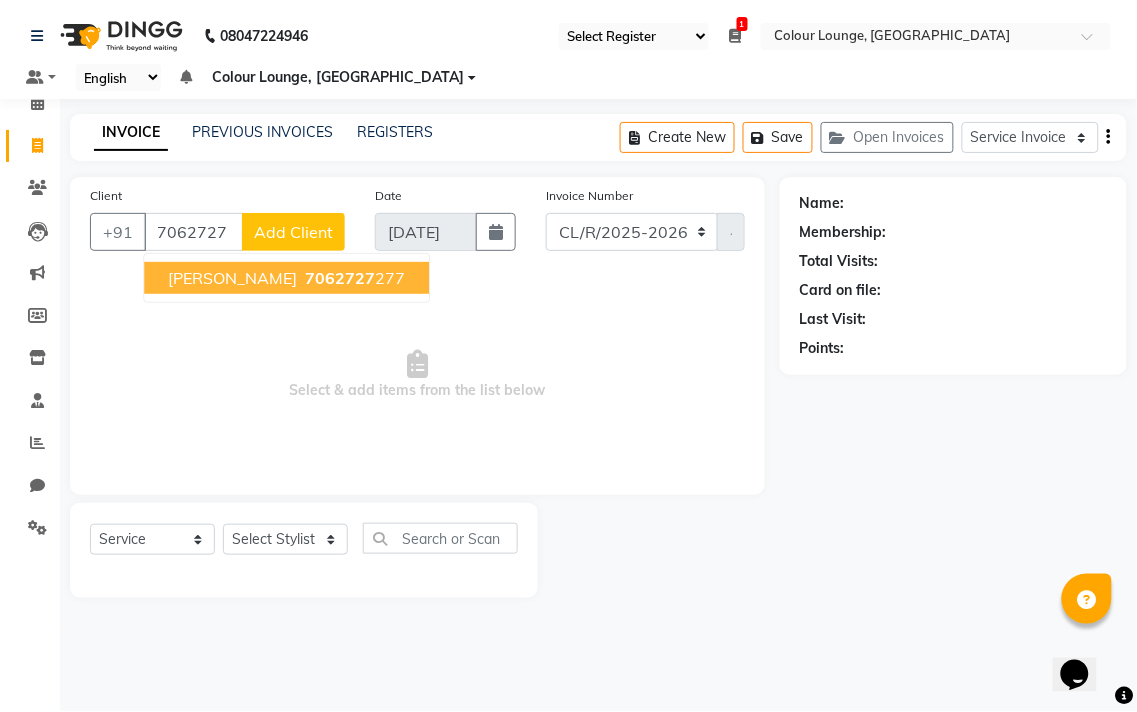 click on "Gurjinder   7062727 277" at bounding box center (286, 278) 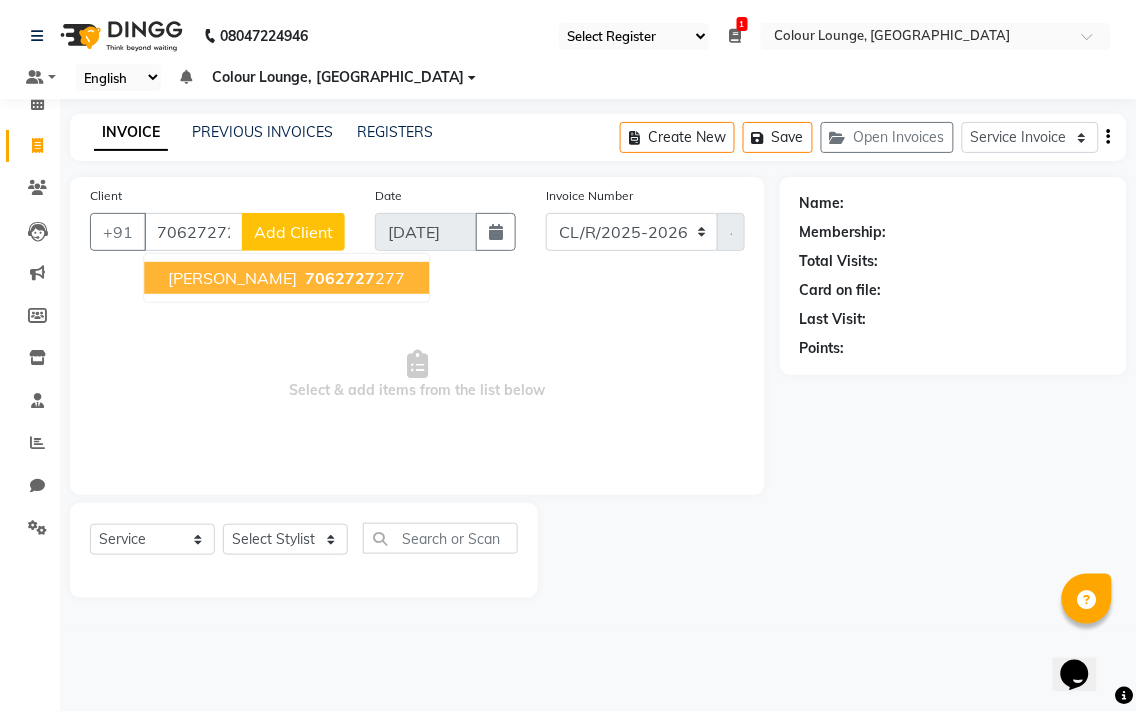 type on "7062727277" 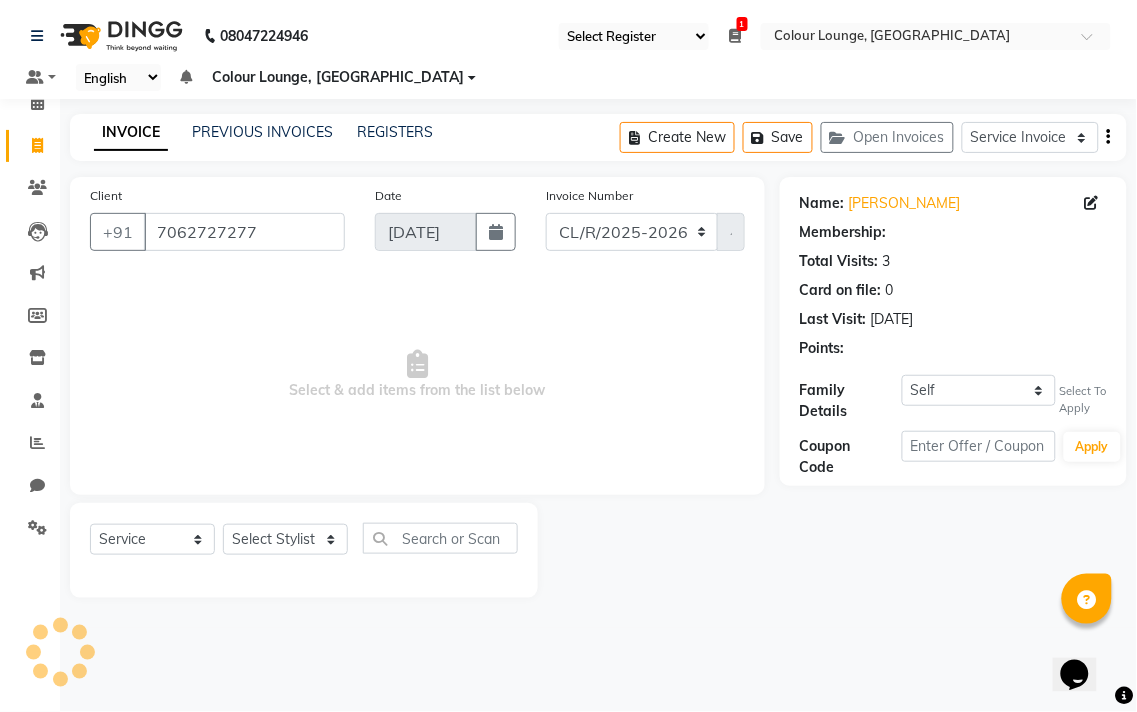 select on "1: Object" 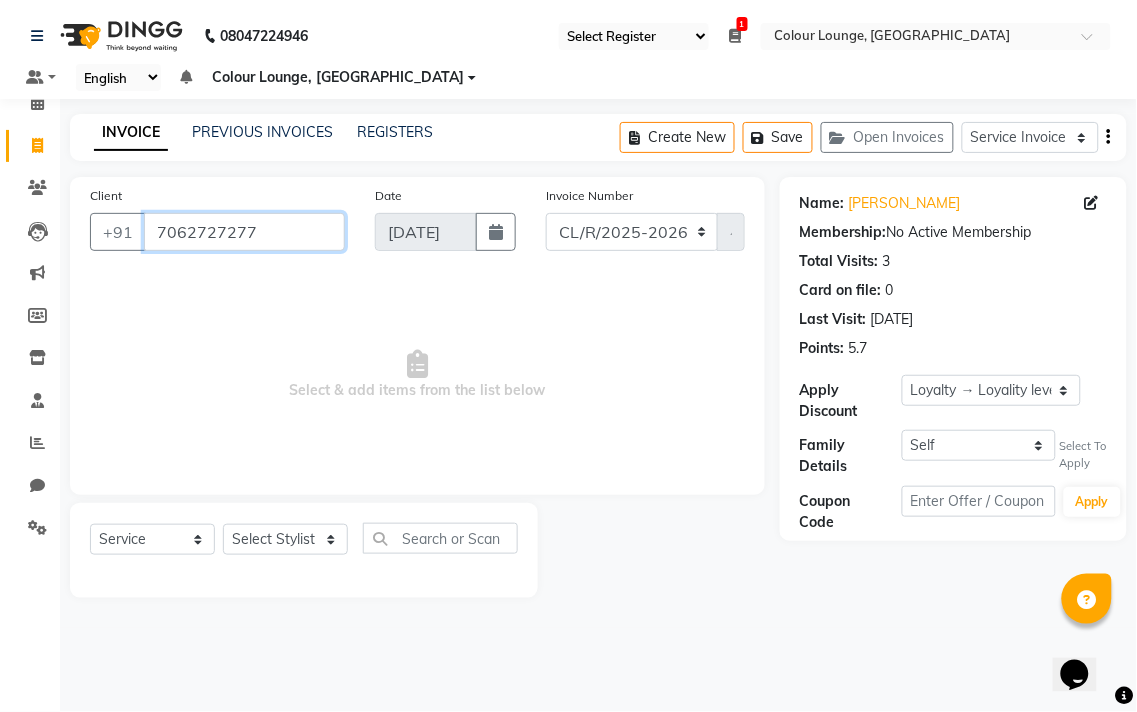click on "7062727277" at bounding box center (244, 232) 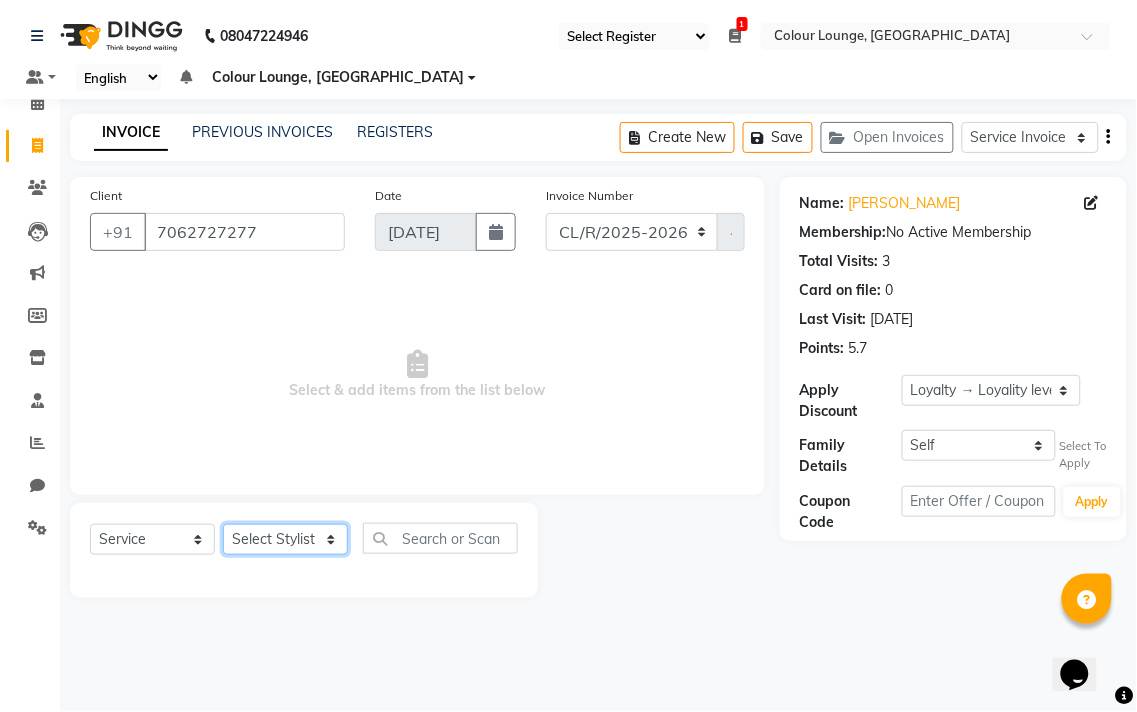 click on "Select Stylist Admin AMIT Birshika Colour Lounge, Ranjit Avenue Colour Lounge, Ranjit Avenue Digvijay JAGPREET SINGH KARAN JAFFAL KARAN KUMAR Komal mam LOVEPREET MAIBAM SURJIT SINGH MANDEEP MOHIT Nandani PARAS POOJA DEVNATH Pooja Negi PREM KOHLI RADHIKA Rahul guard Reema mehra Riya Sahil SAJAN SAMEER SANIA SANJAY SIMRAN Sonia Sunita TANUJ VISHAL Vishal singh" 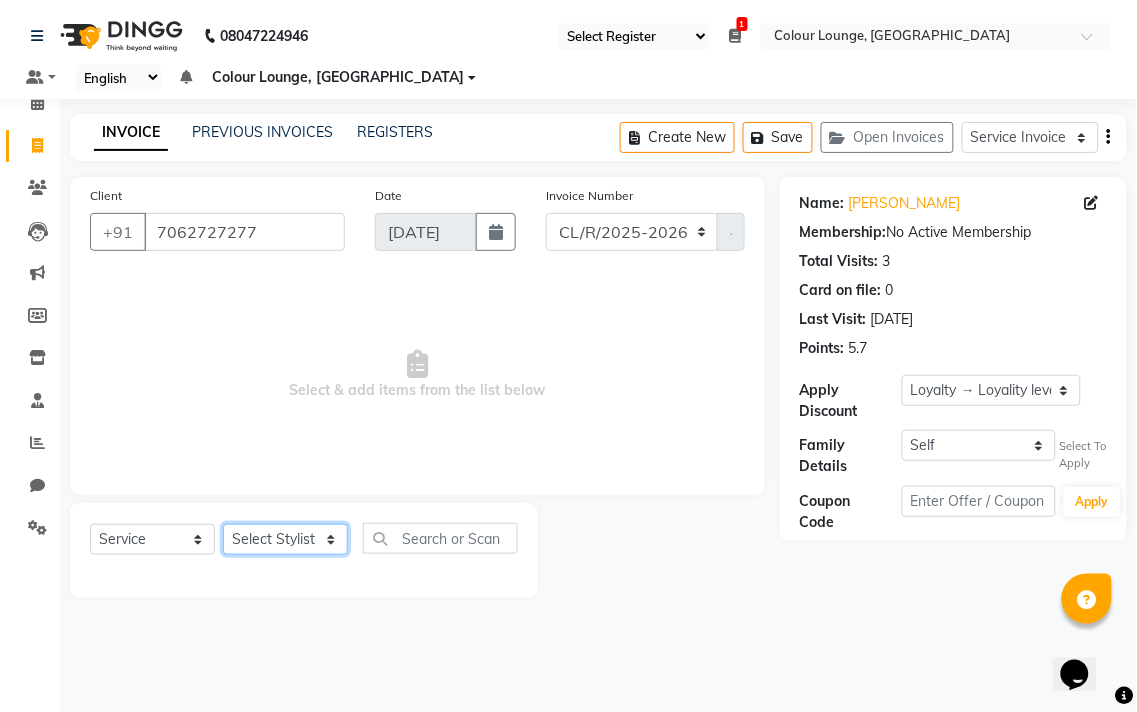 select on "70167" 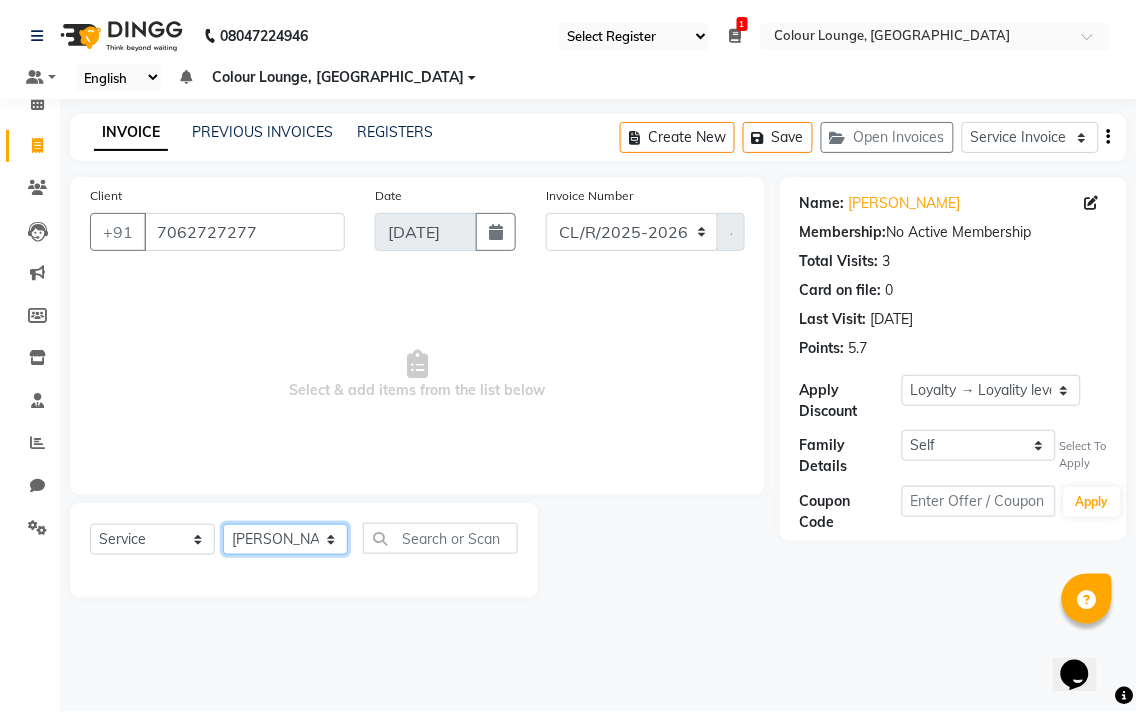 click on "Select Stylist Admin AMIT Birshika Colour Lounge, Ranjit Avenue Colour Lounge, Ranjit Avenue Digvijay JAGPREET SINGH KARAN JAFFAL KARAN KUMAR Komal mam LOVEPREET MAIBAM SURJIT SINGH MANDEEP MOHIT Nandani PARAS POOJA DEVNATH Pooja Negi PREM KOHLI RADHIKA Rahul guard Reema mehra Riya Sahil SAJAN SAMEER SANIA SANJAY SIMRAN Sonia Sunita TANUJ VISHAL Vishal singh" 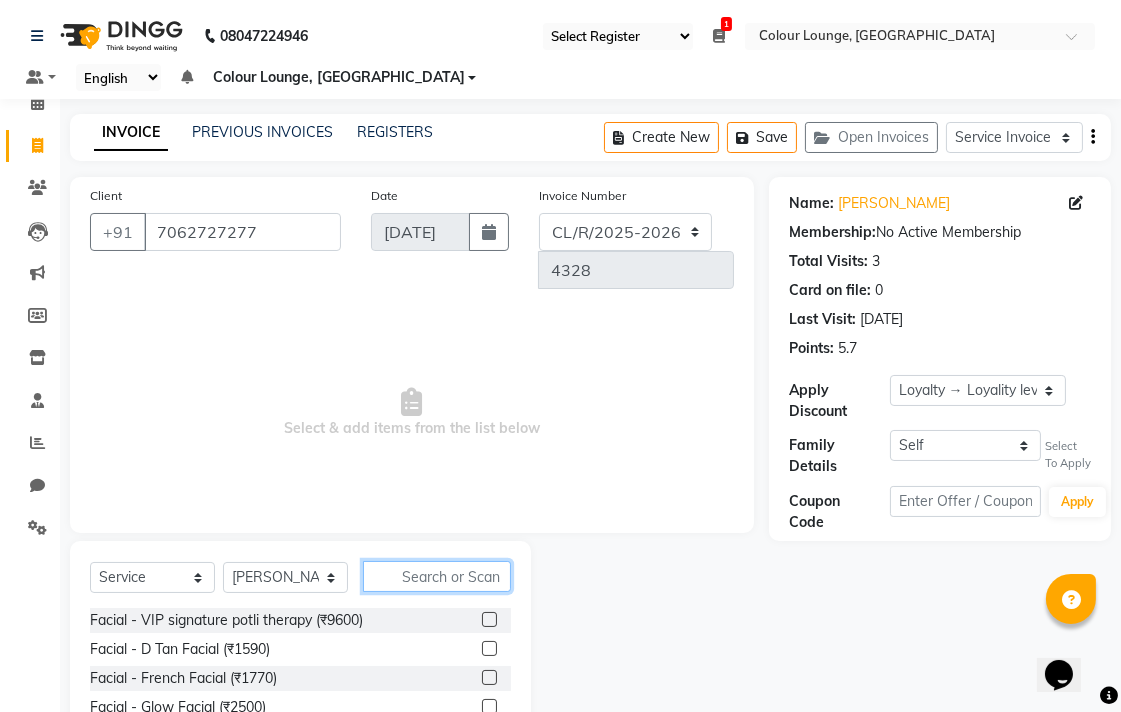 click 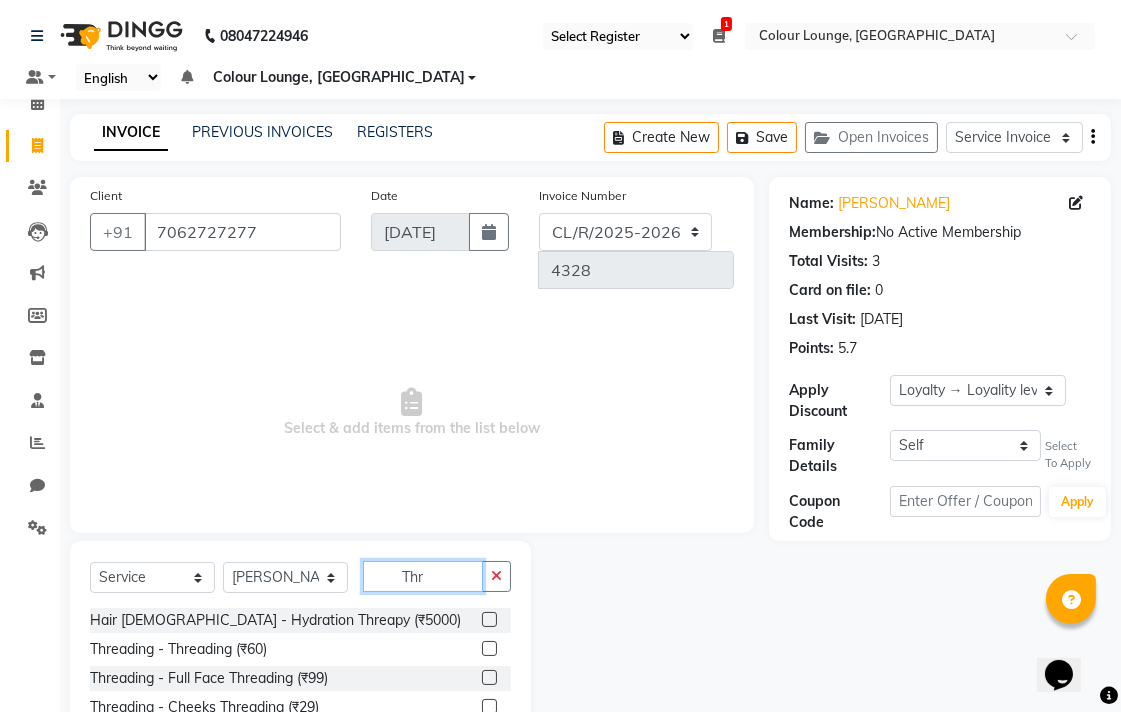 type on "Thr" 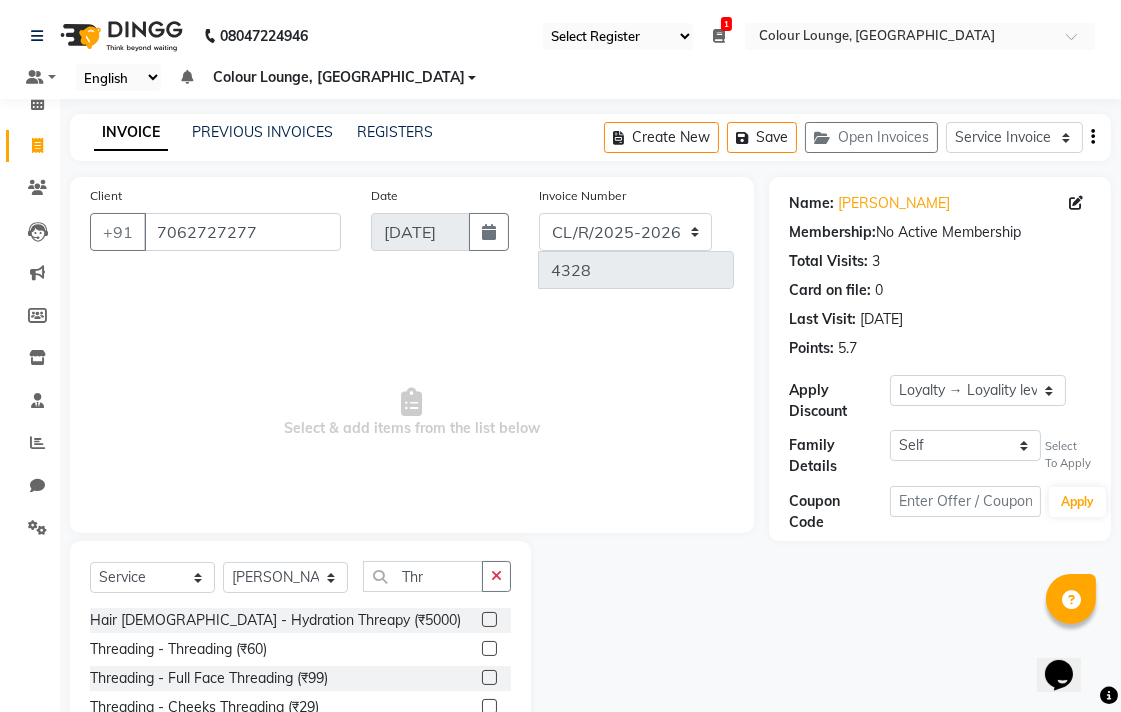 click 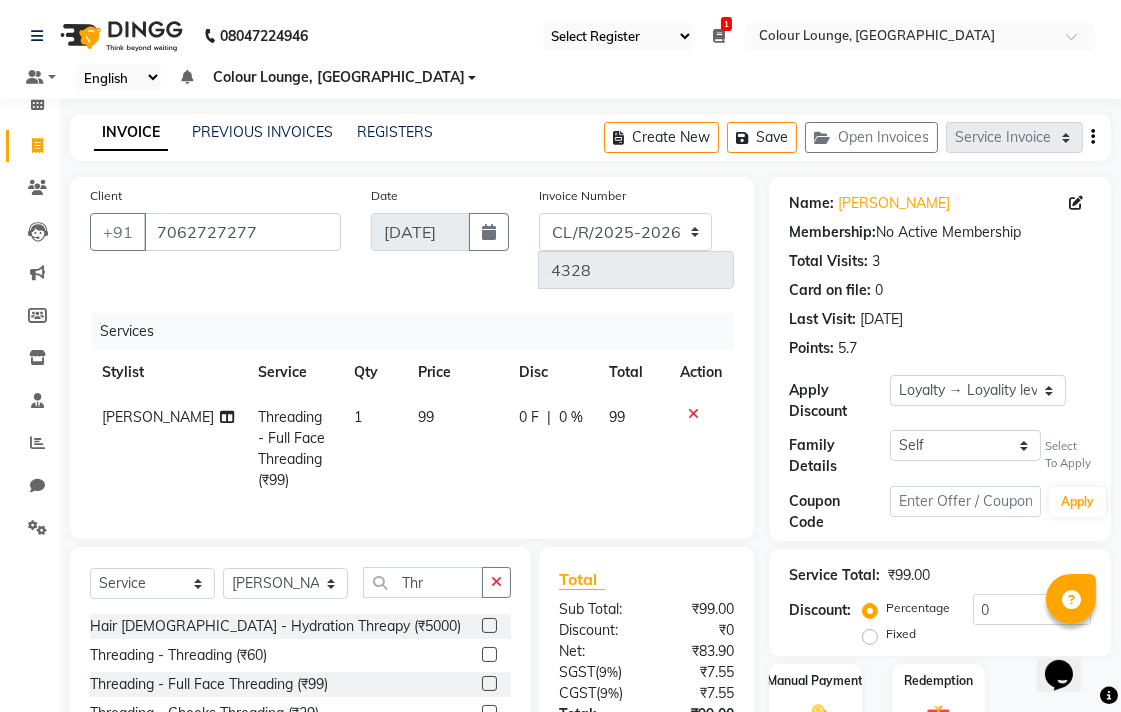 click 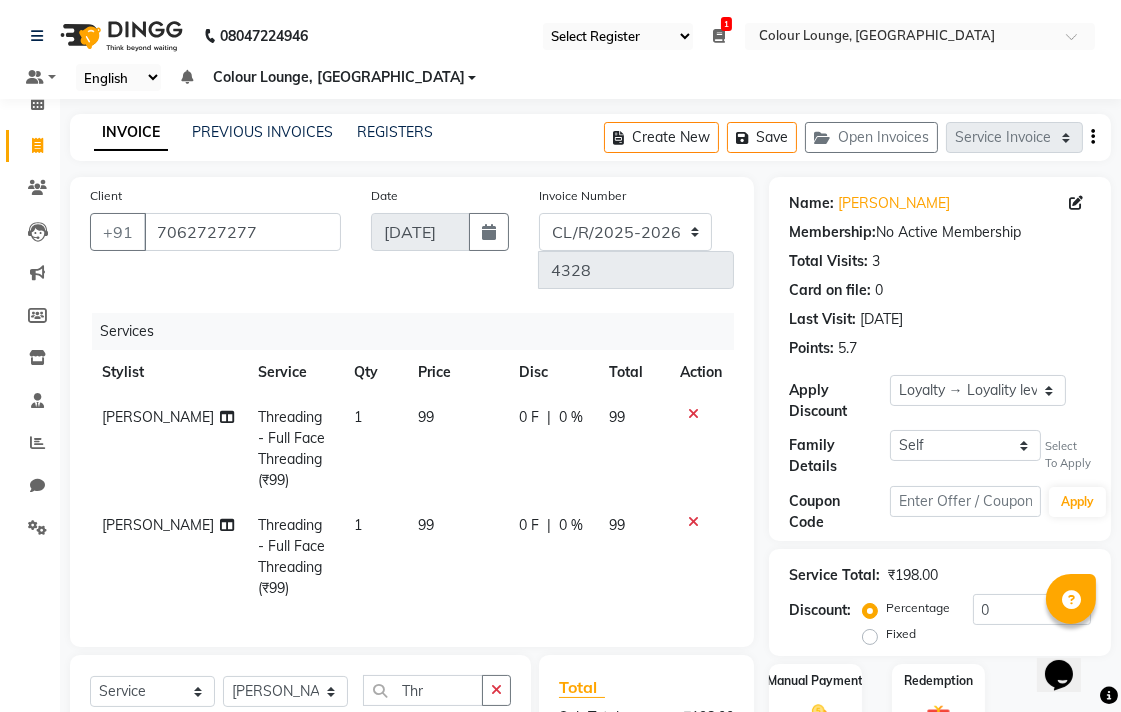 checkbox on "false" 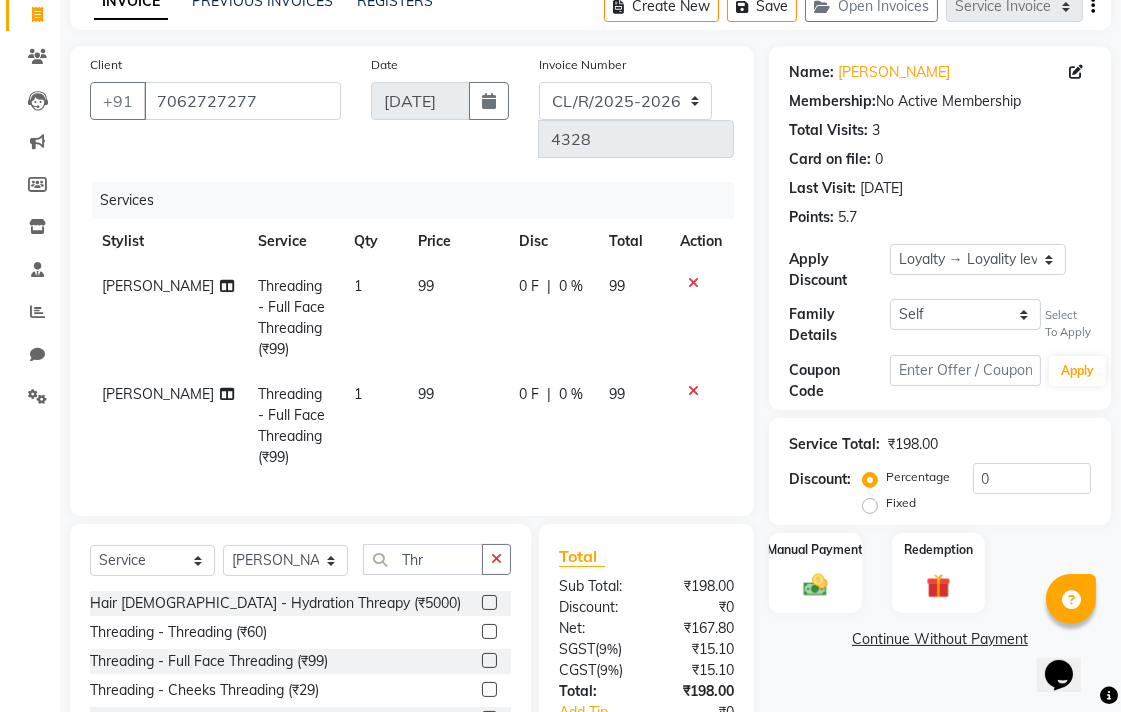 scroll, scrollTop: 246, scrollLeft: 0, axis: vertical 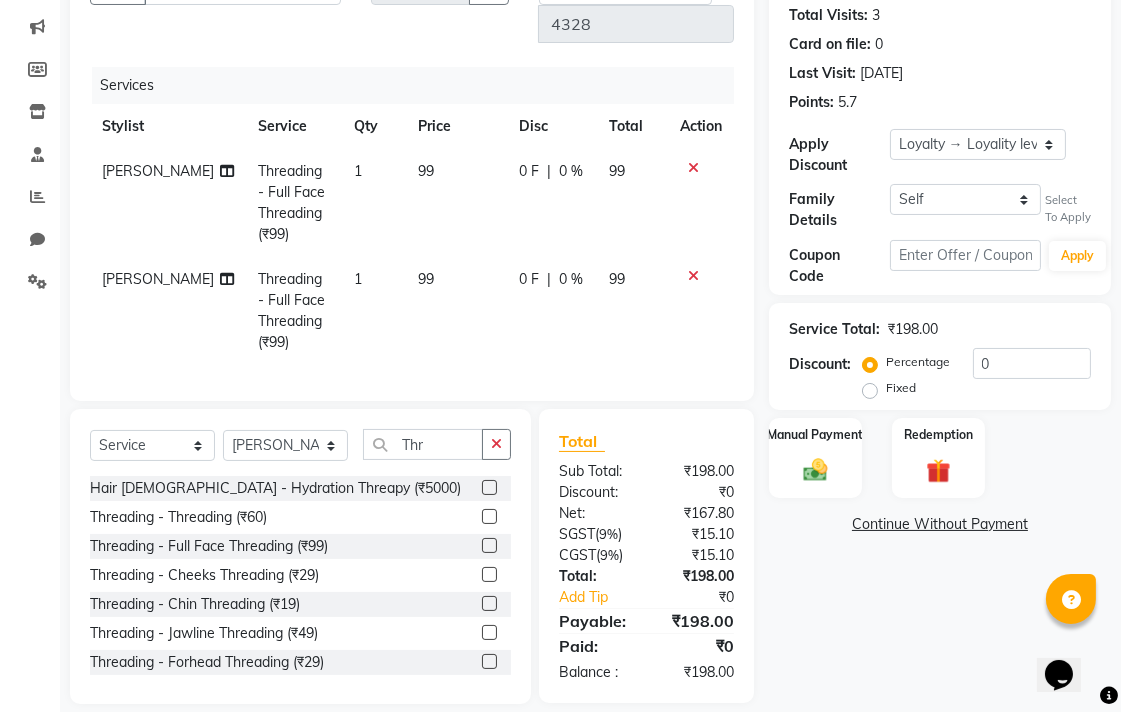 click on "99" 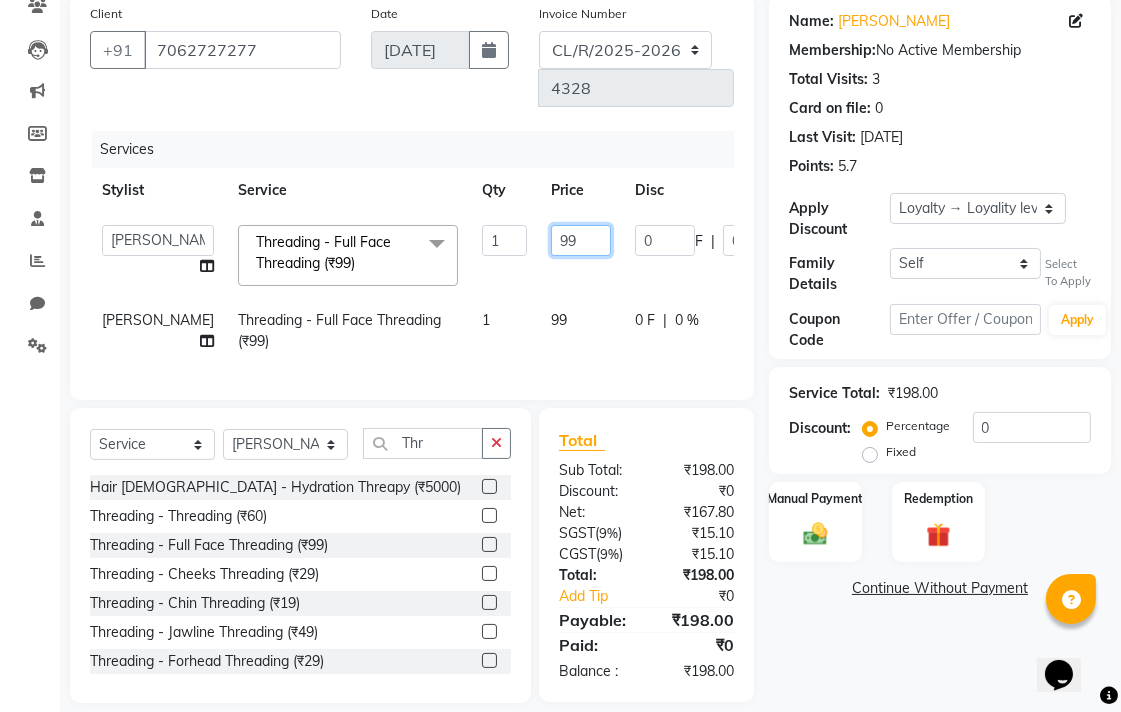 click on "99" 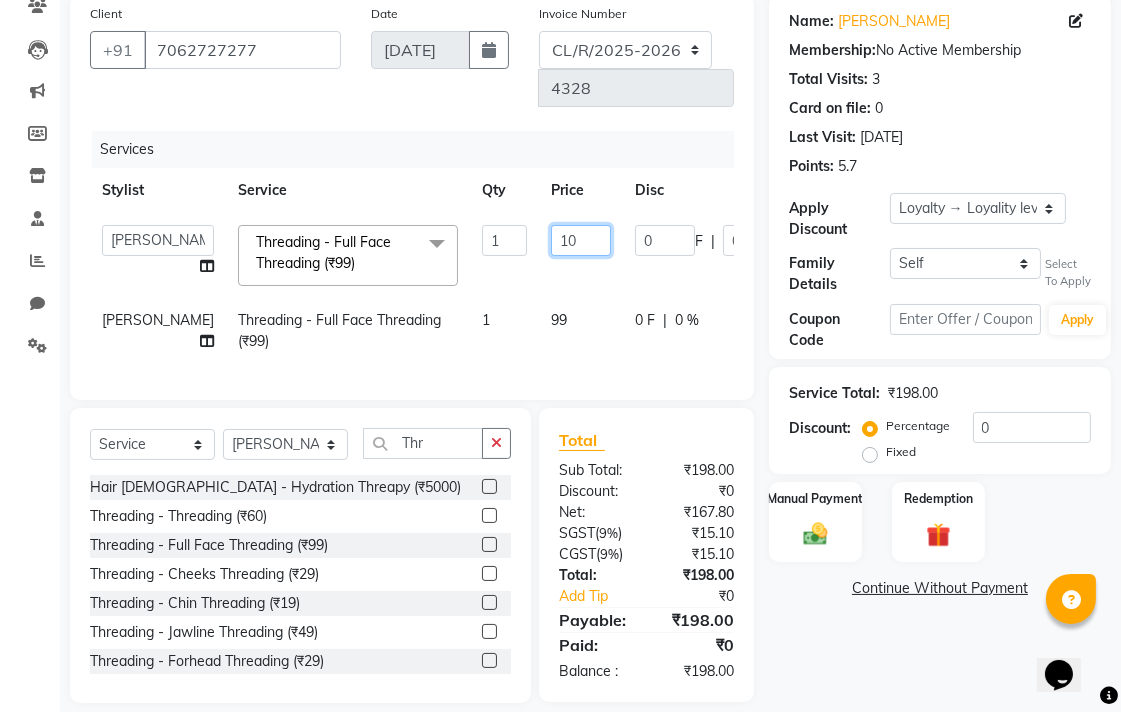 type on "100" 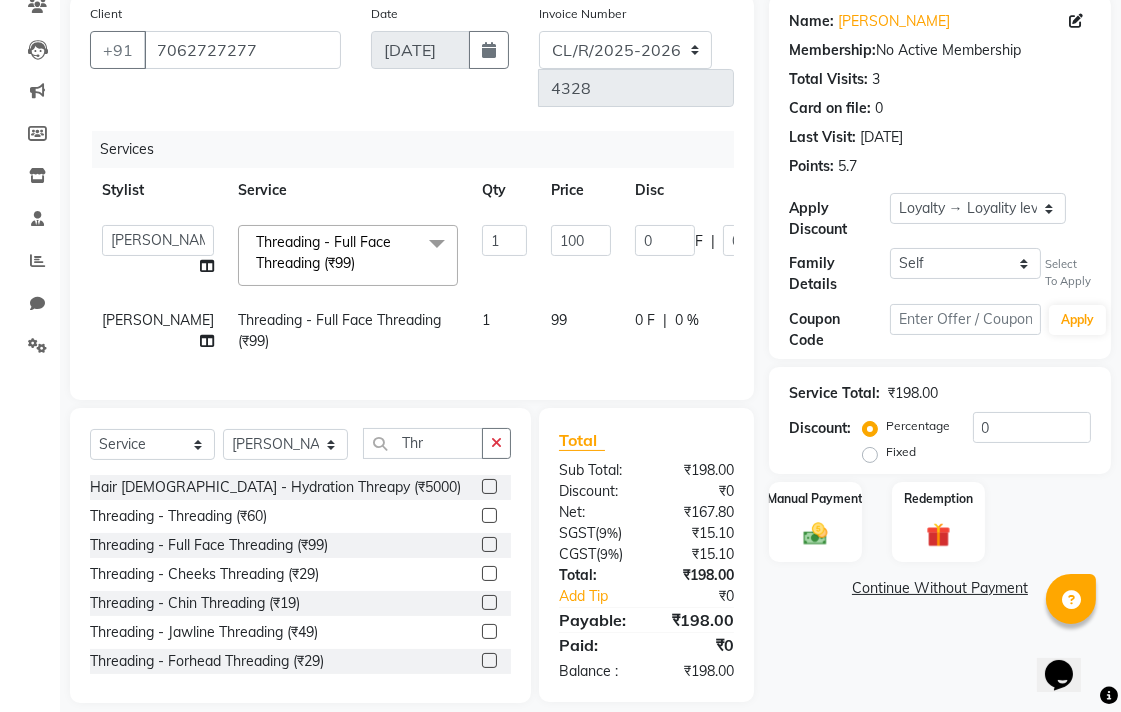 click on "Admin   AMIT   Birshika   Colour Lounge, Ranjit Avenue   Colour Lounge, Ranjit Avenue   Digvijay   JAGPREET SINGH   KARAN JAFFAL   KARAN KUMAR   Komal mam   LOVEPREET   MAIBAM SURJIT SINGH   MANDEEP   MOHIT   Nandani   PARAS   POOJA DEVNATH   Pooja Negi   PREM KOHLI   RADHIKA   Rahul guard   Reema mehra   Riya   Sahil   SAJAN   SAMEER   SANIA   SANJAY   SIMRAN   Sonia   Sunita   TANUJ   VISHAL   Vishal singh  Threading - Full Face Threading (₹99)  x Facial - VIP signature potli therapy (₹9600) Facial - D Tan Facial (₹1590) Facial - French Facial (₹1770) Facial - Glow Facial (₹2500) Facial - Dermasage Luxury Skin Treatment (₹8000) Facial - Algotherm Luxury Facial (₹10000) Facial - Vitamin C Retinol Facial (₹6000) Facial - Vip Signature Facial (₹7000) Facial - Organic Facial (₹2359) Facial - Vitamin C Whiteninig Brightening facial (₹5000) Facial - Nirvana Facial (₹2712) Facial - Bio Whitening Facial (₹2595) Facial - Organic Facial kp qu (₹2000) Facial - Luxury Cleanup inh (₹4000)" 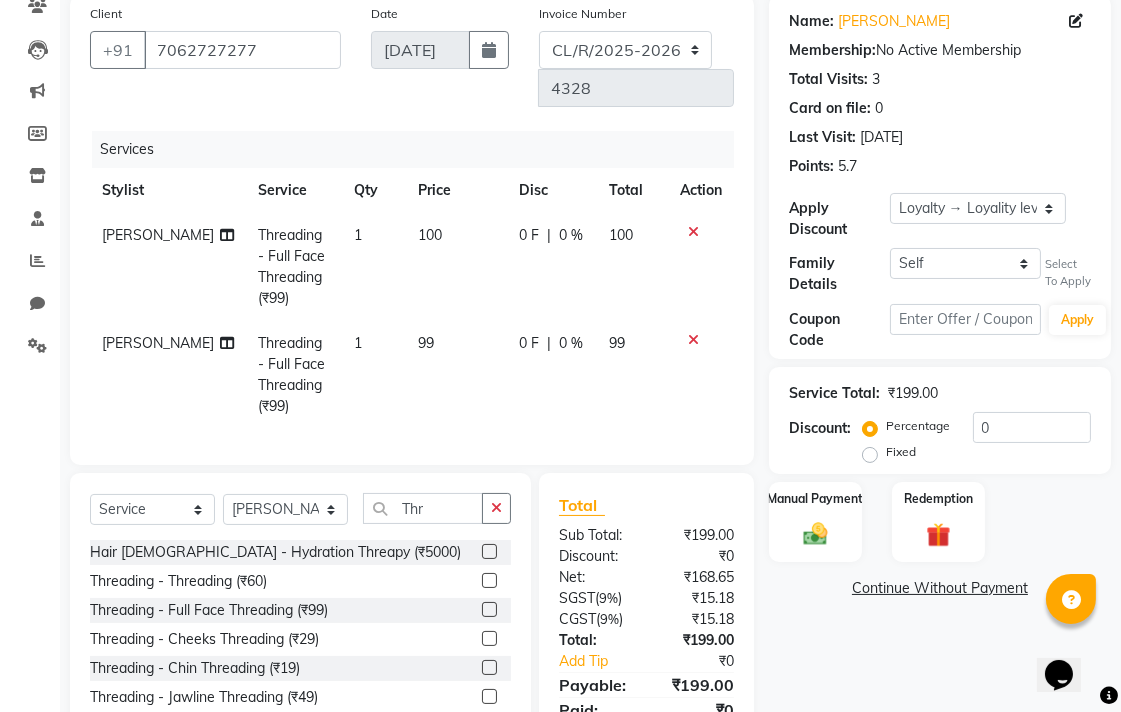 click on "99" 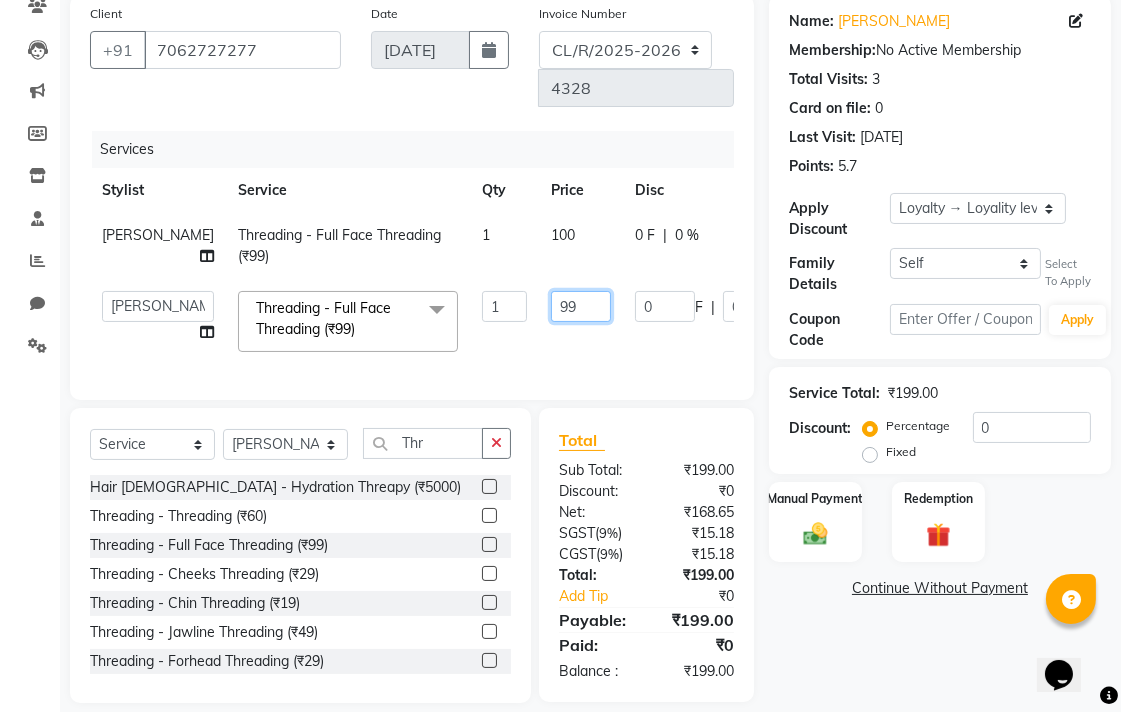 click on "99" 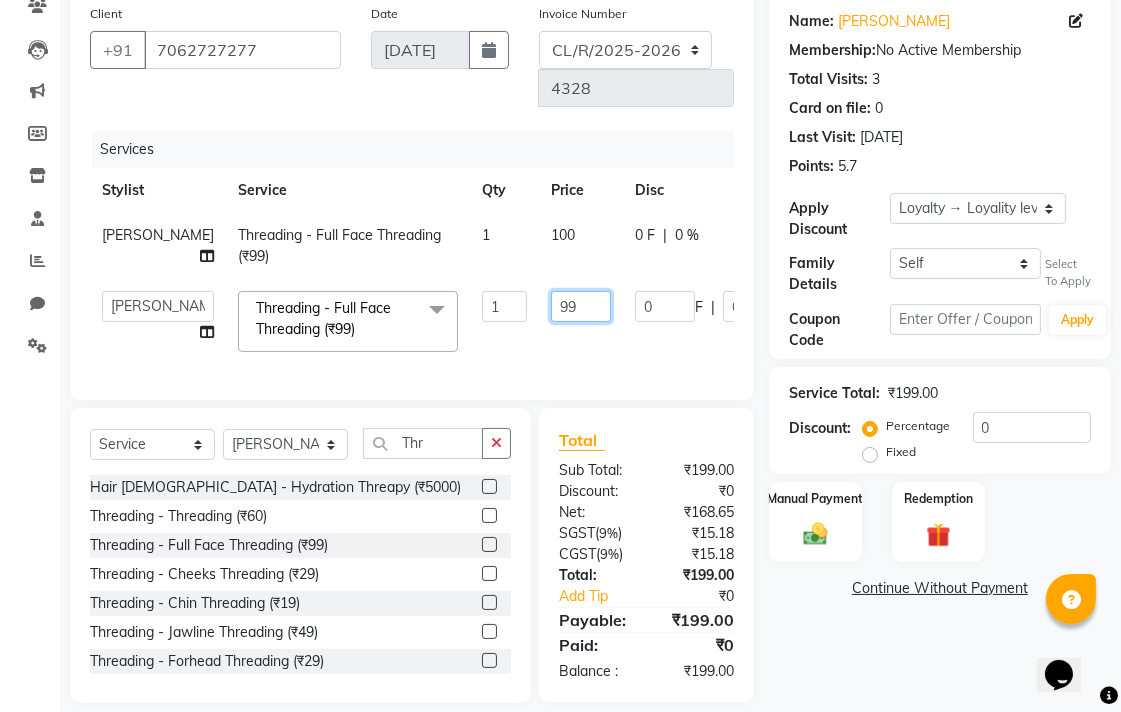 type on "9" 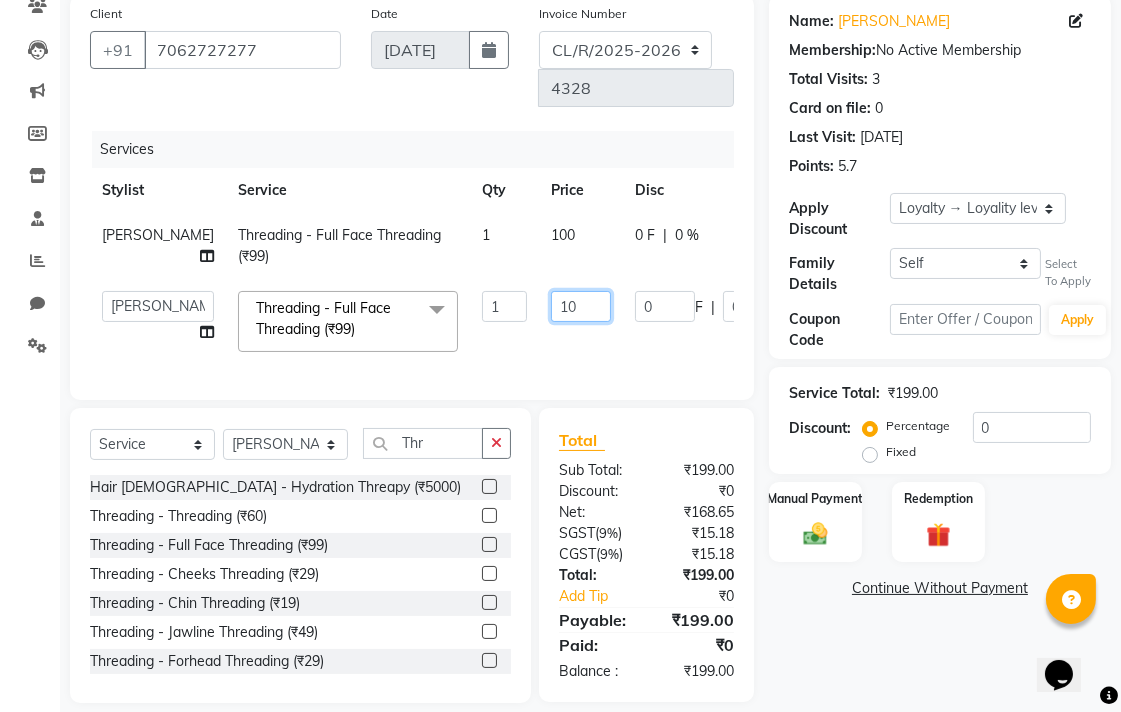 type on "100" 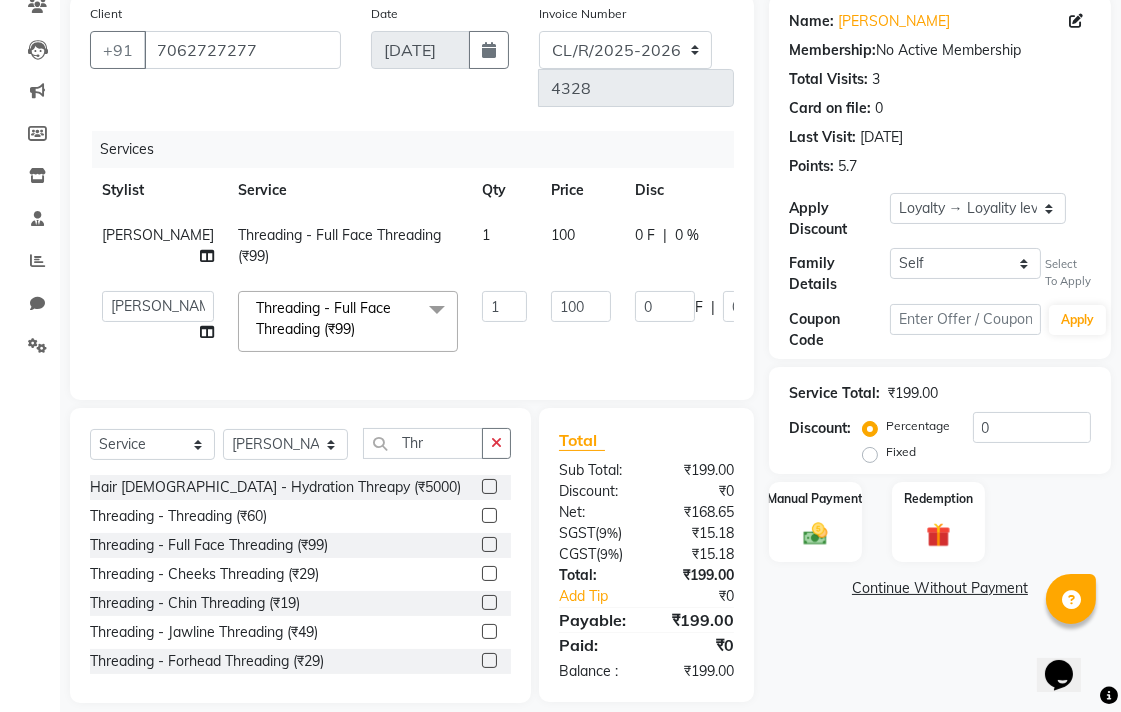 click on "Name: Gurjinder  Membership:  No Active Membership  Total Visits:  3 Card on file:  0 Last Visit:   27-05-2025 Points:   5.7  Apply Discount Select  Loyalty → Loyality level 1  Coupon → Sukriti Gift Voucher Coupon → Sukriti Gift Voucher Coupon → Sukriti Gift Voucher Coupon → Sukriti Gift Voucher Family Details Self Gurjinder  Select To Apply Coupon Code Apply Service Total:  ₹199.00  Discount:  Percentage   Fixed  0 Manual Payment Redemption  Continue Without Payment" 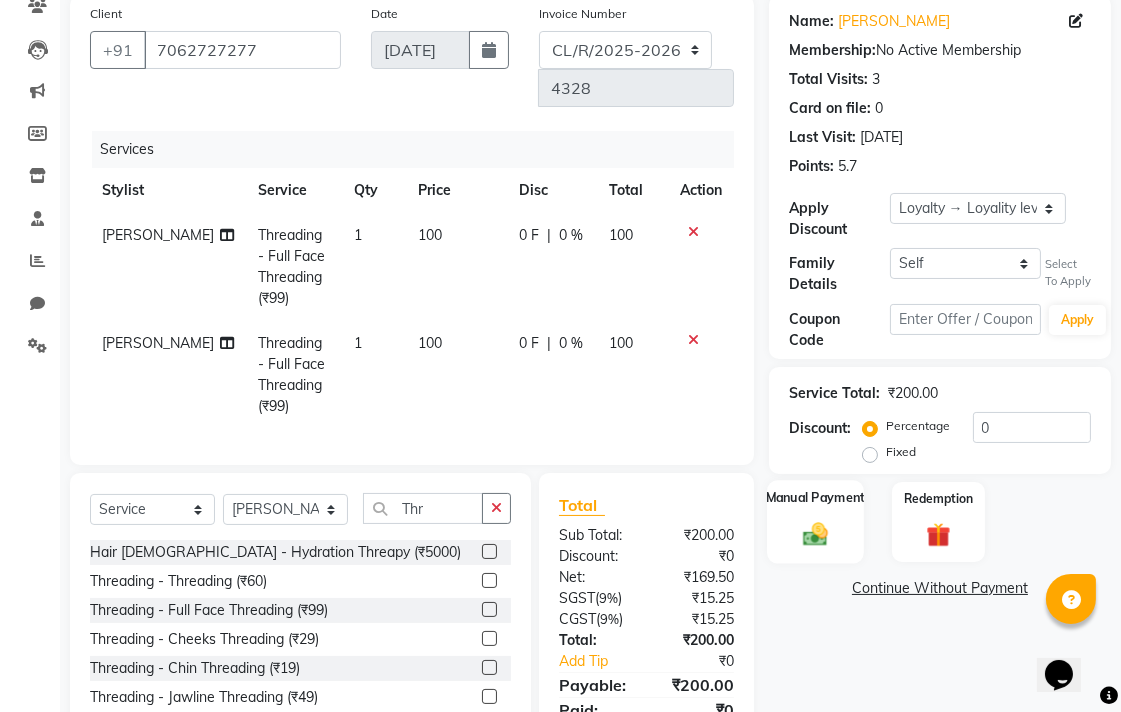 click on "Manual Payment" 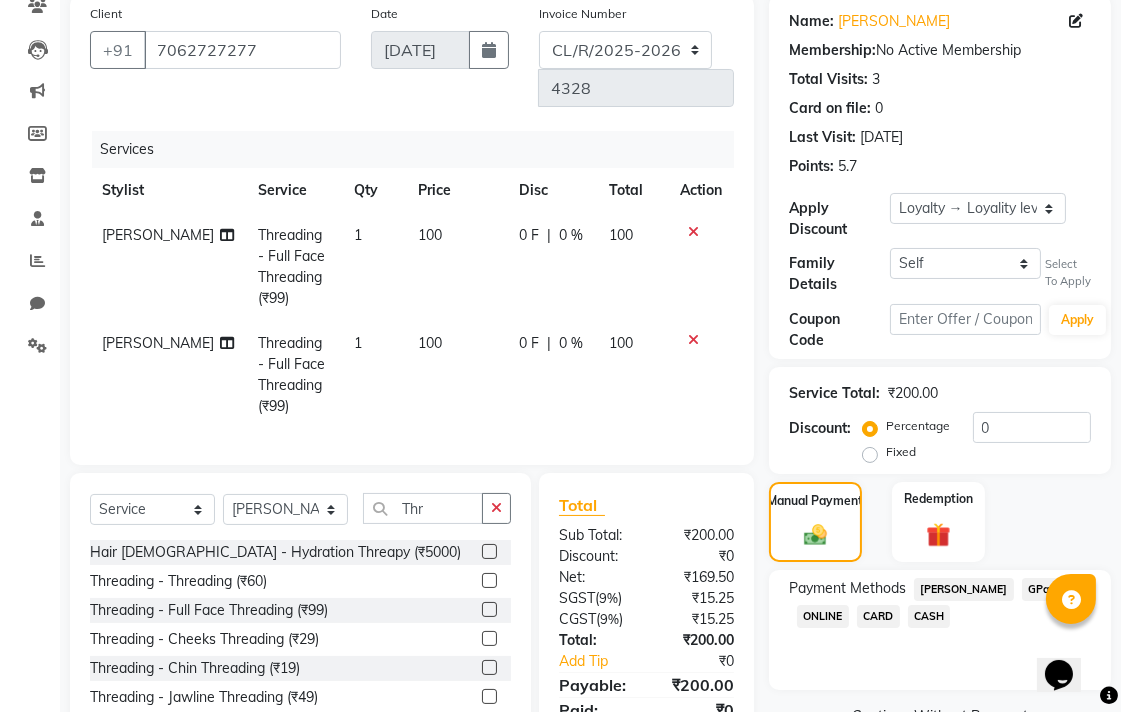 click on "GPay" 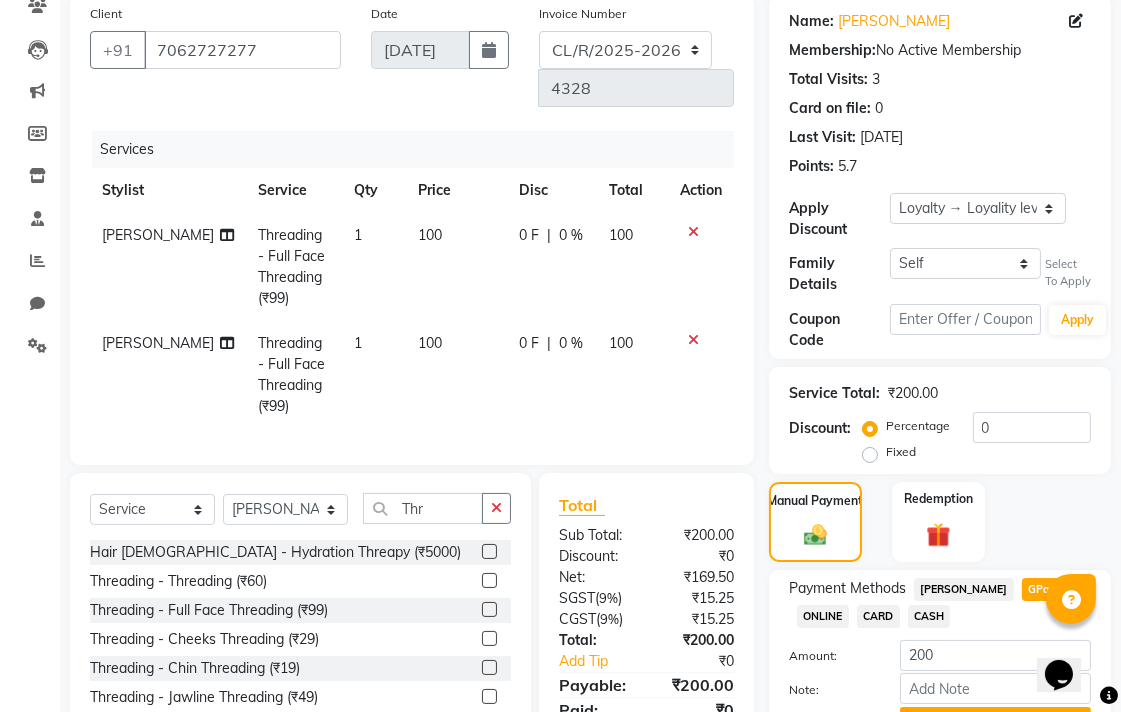 scroll, scrollTop: 287, scrollLeft: 0, axis: vertical 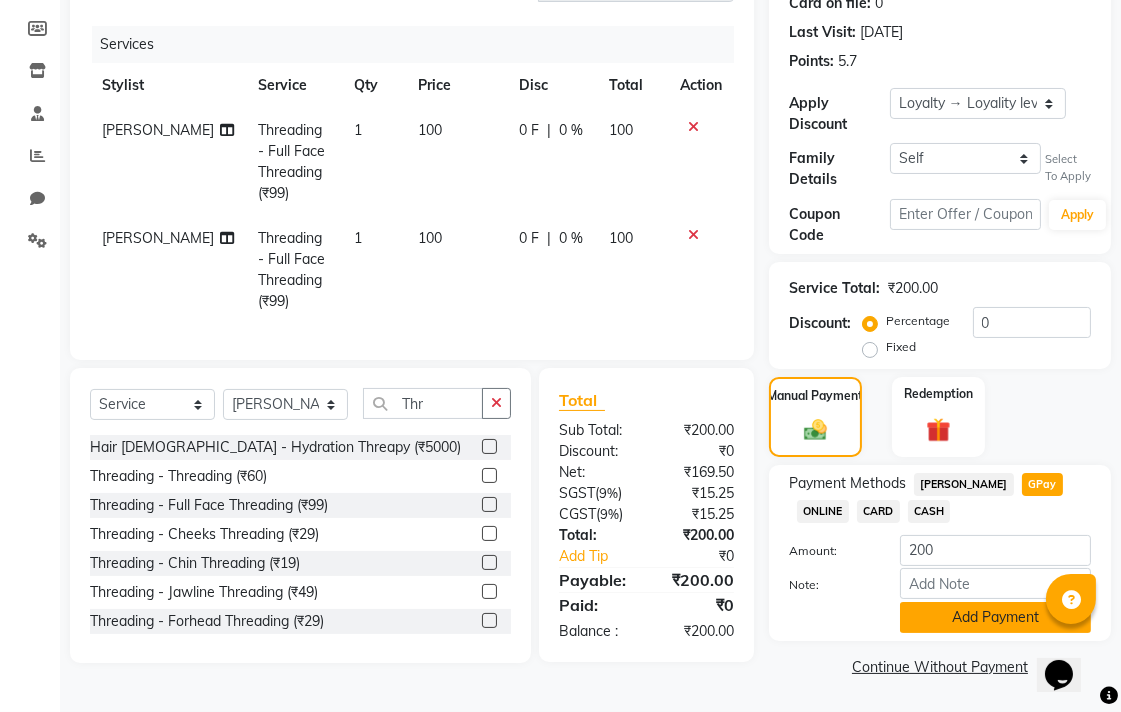 click on "Add Payment" 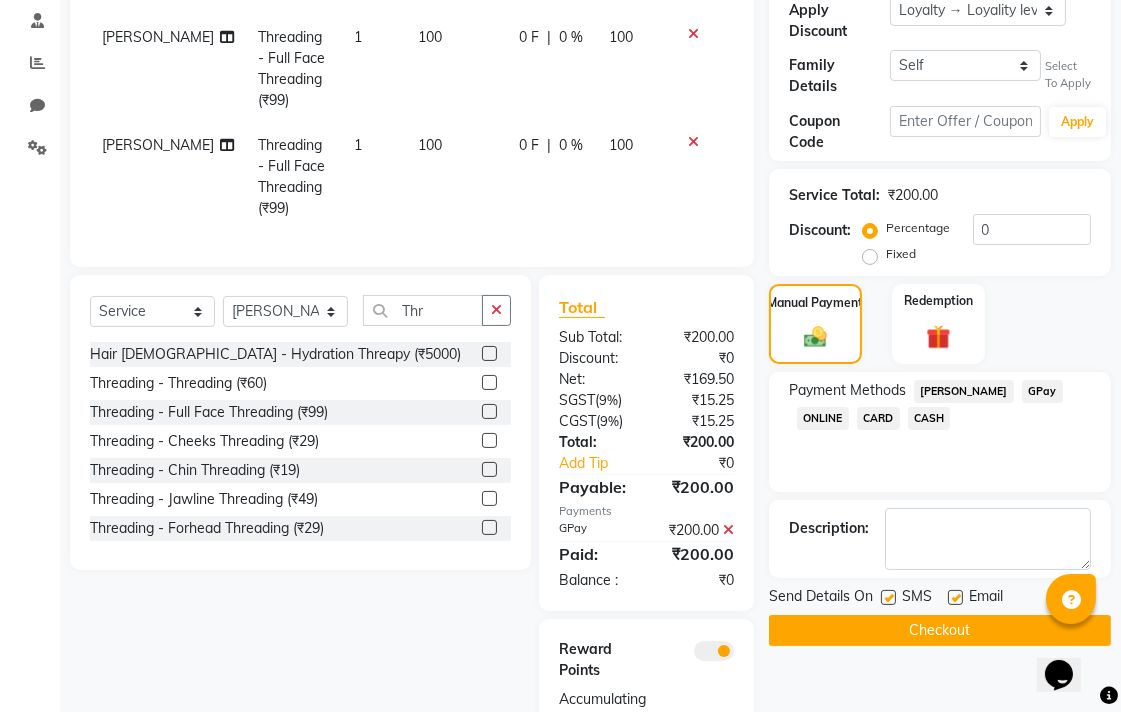 scroll, scrollTop: 448, scrollLeft: 0, axis: vertical 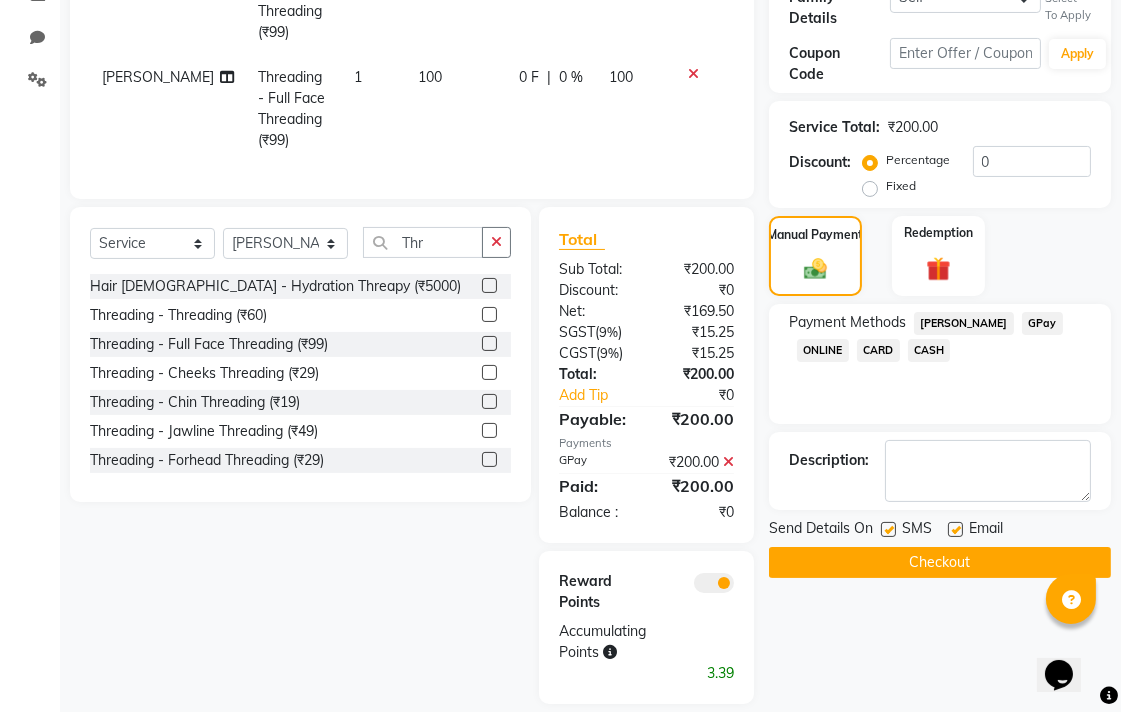 click on "Checkout" 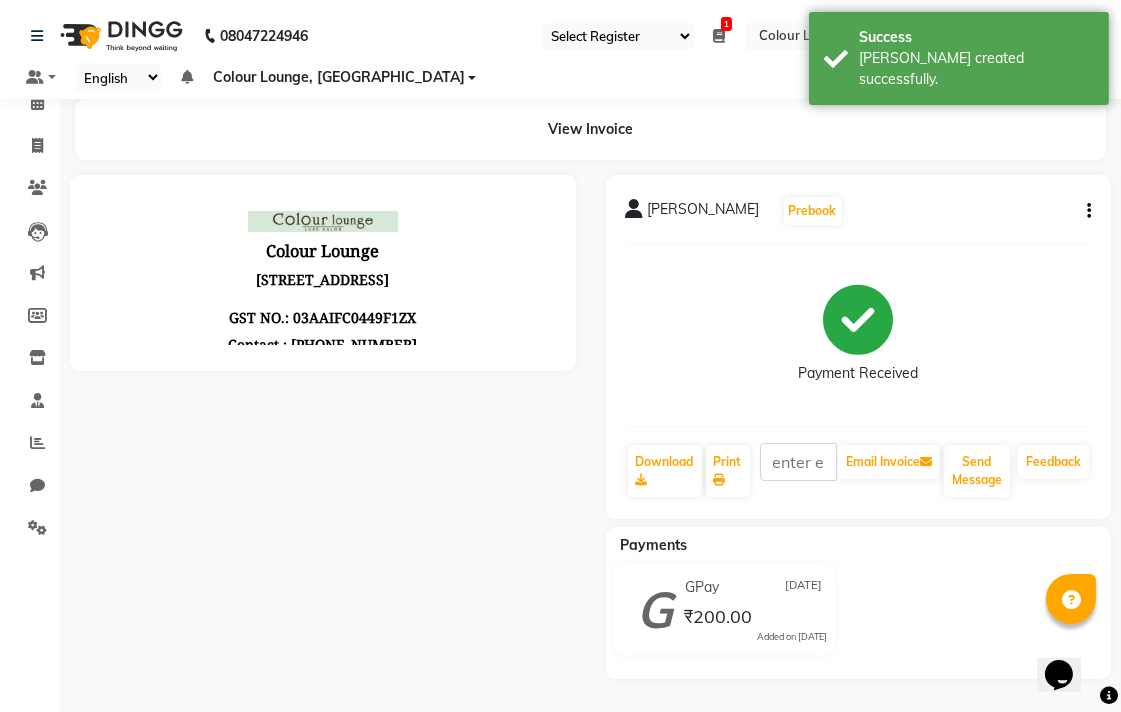 scroll, scrollTop: 0, scrollLeft: 0, axis: both 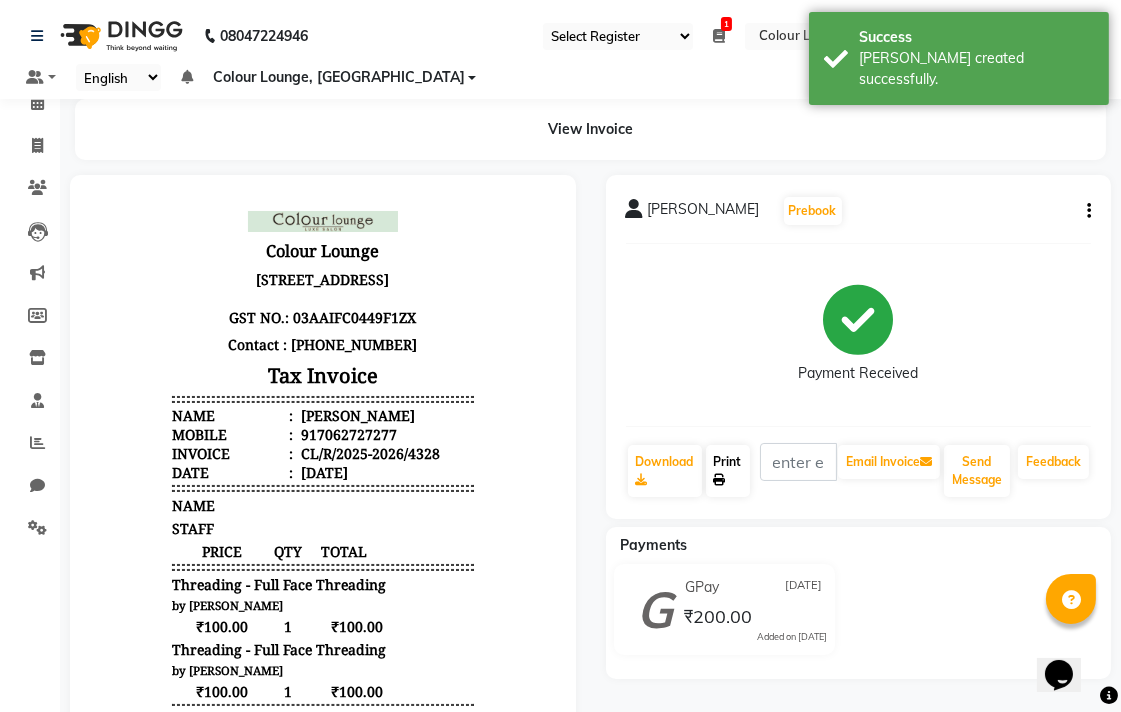 click on "Print" 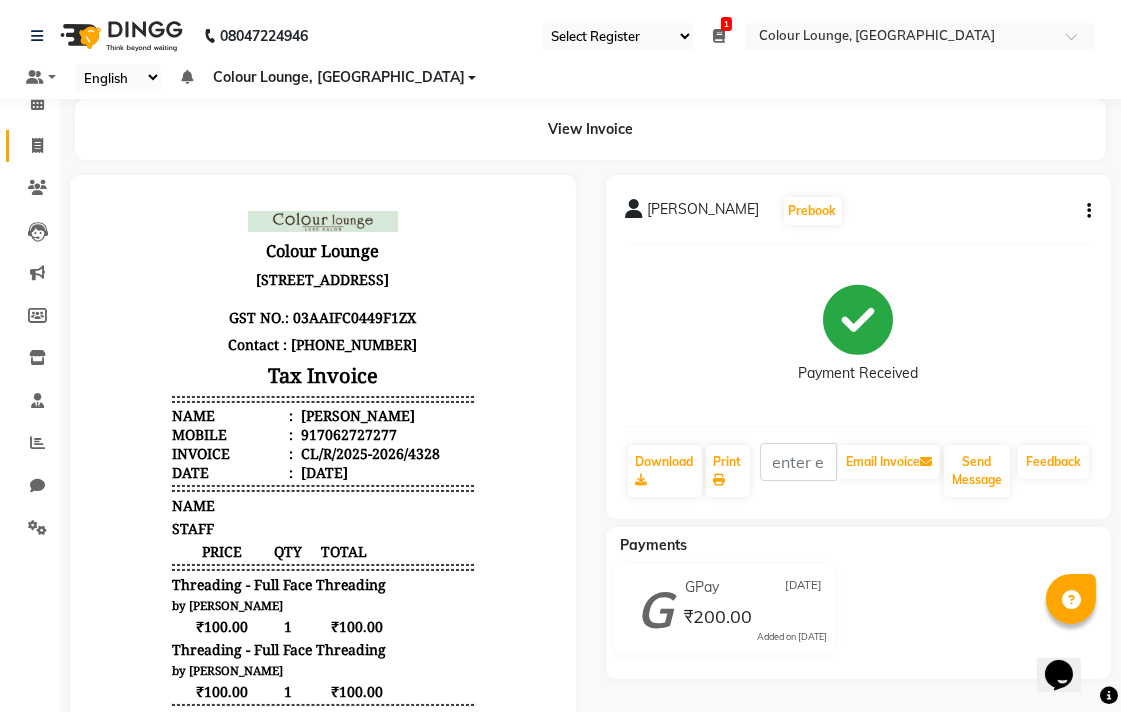 click 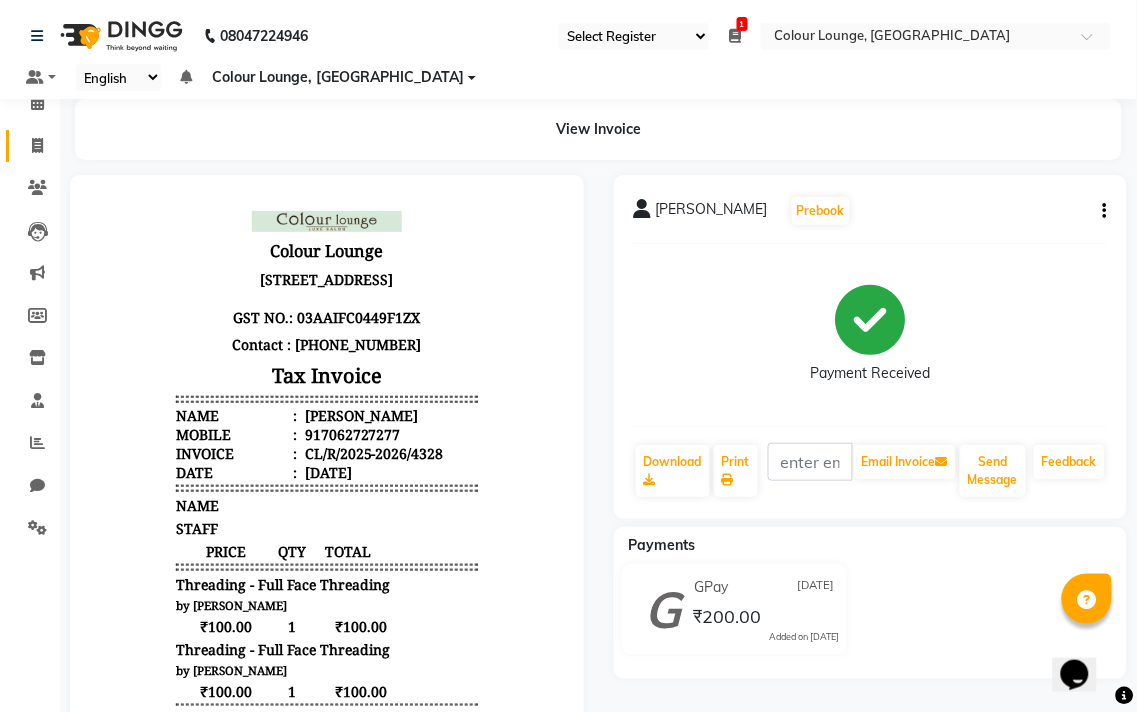 select on "service" 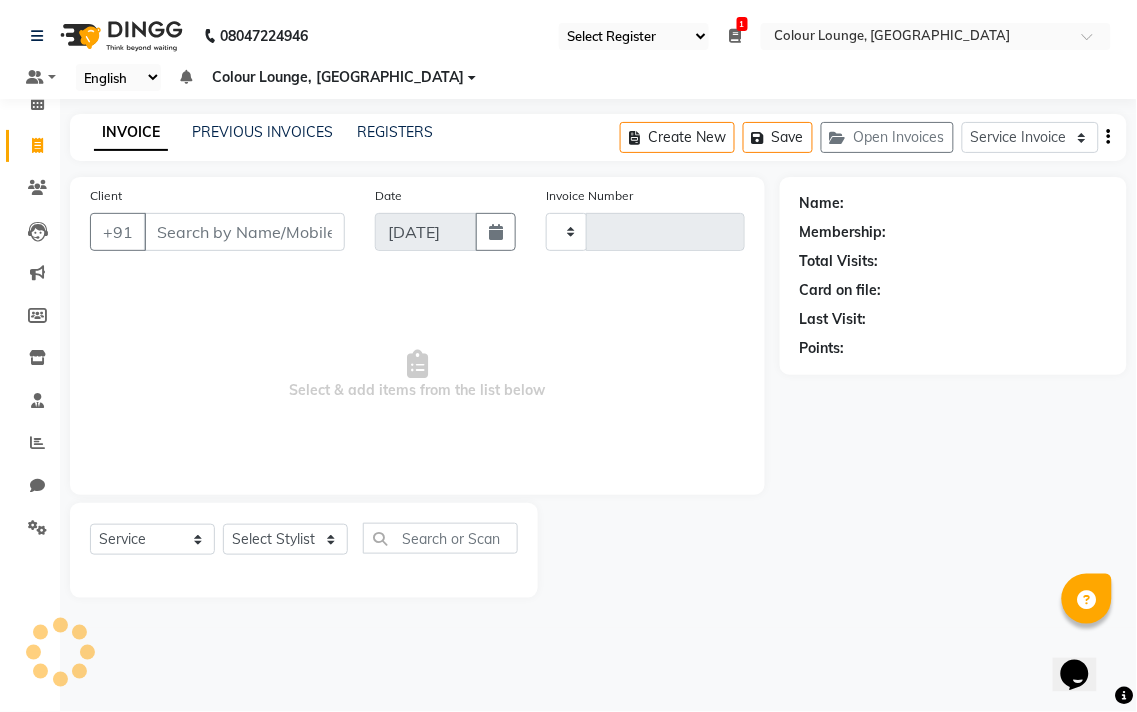 type on "4329" 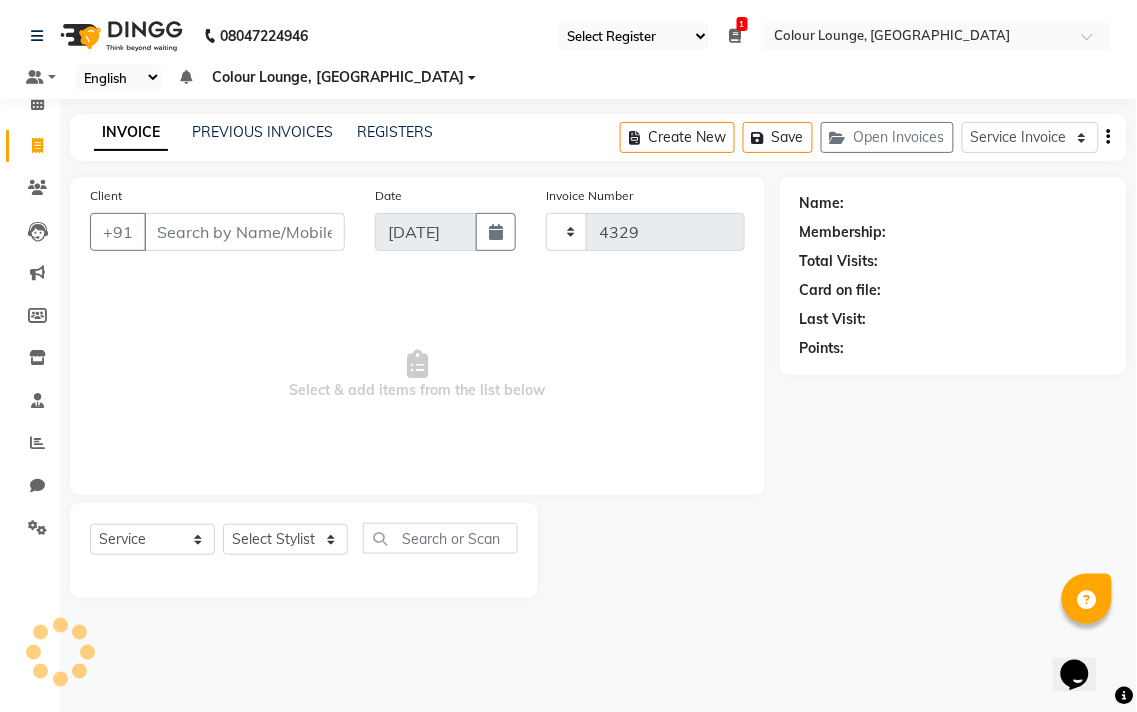 select on "8013" 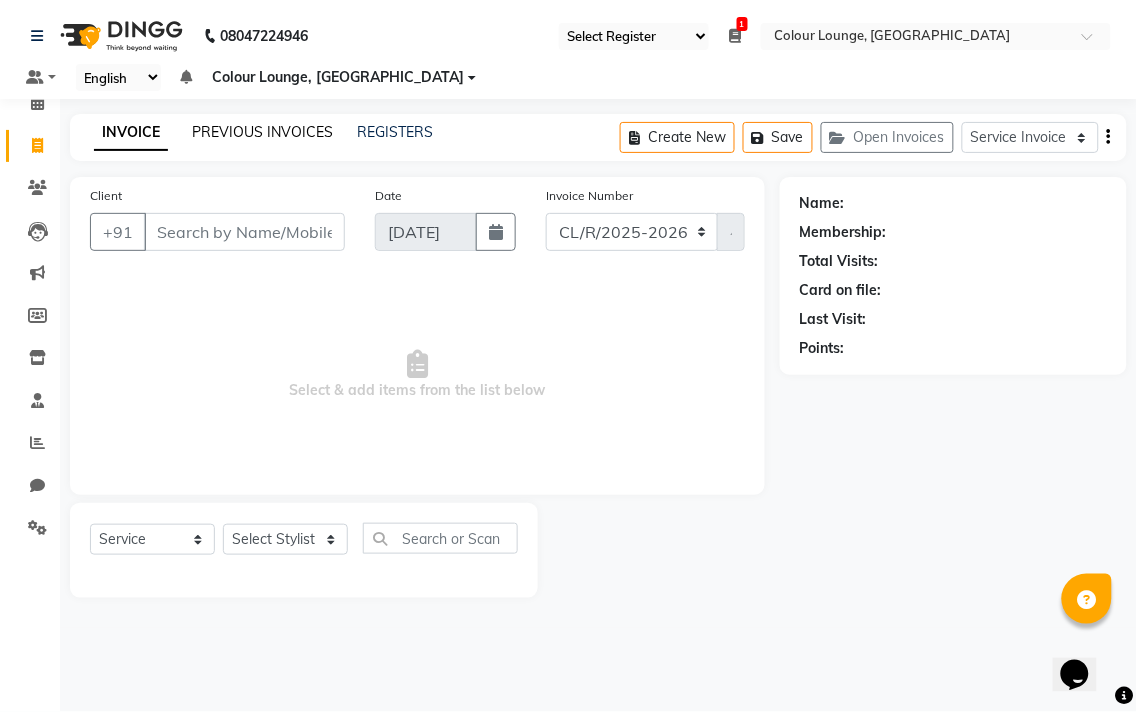 click on "PREVIOUS INVOICES" 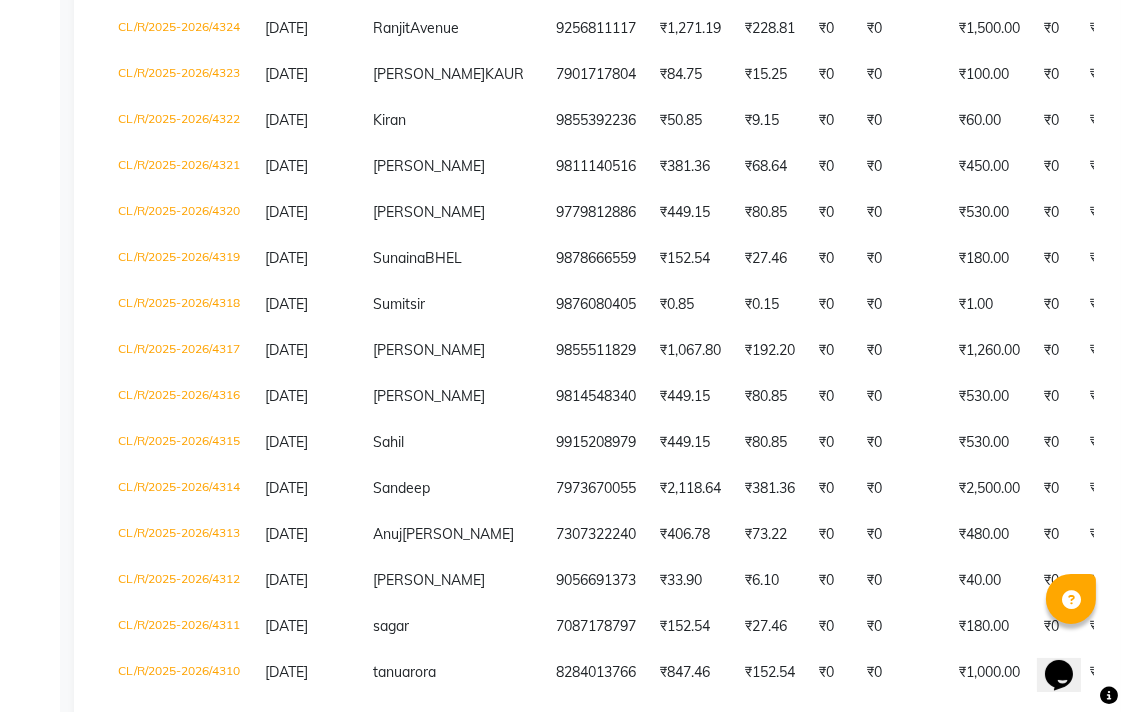 scroll, scrollTop: 736, scrollLeft: 0, axis: vertical 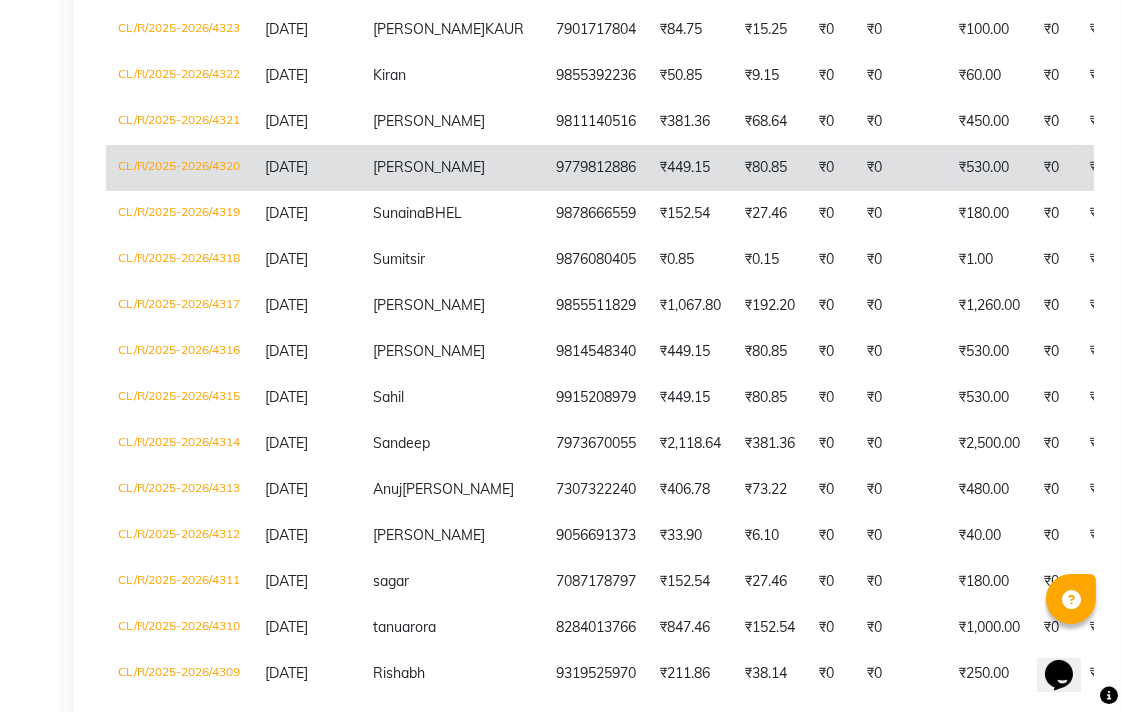 click on "CL/R/2025-2026/4320" 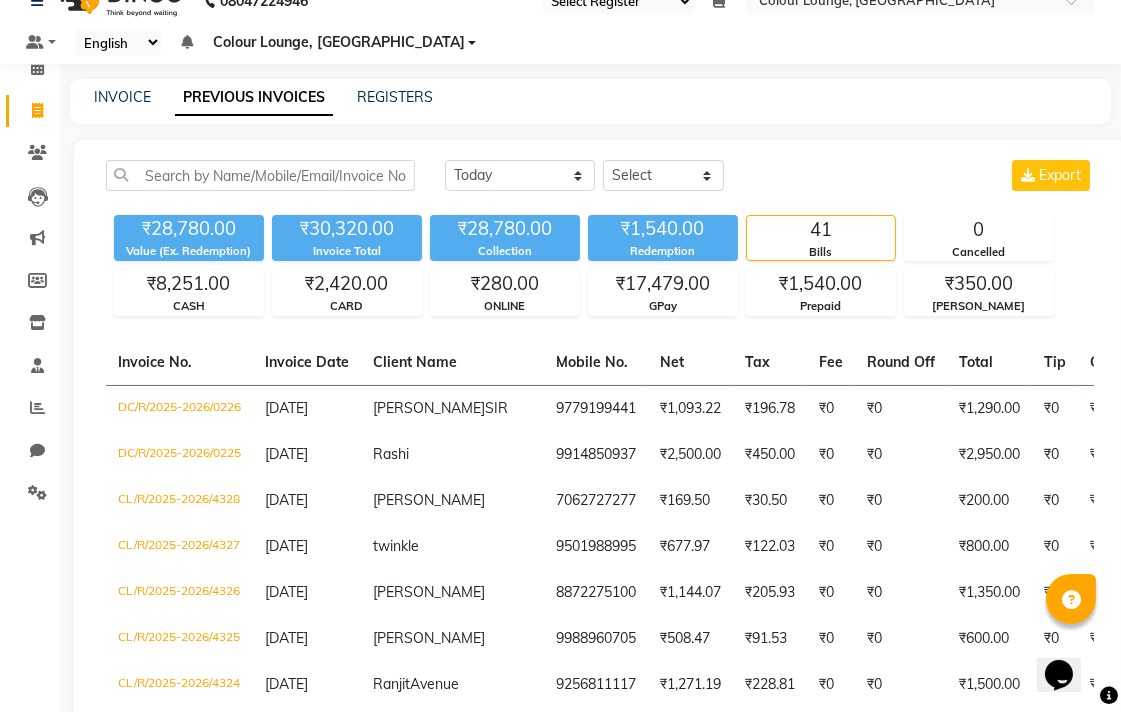 scroll, scrollTop: 0, scrollLeft: 0, axis: both 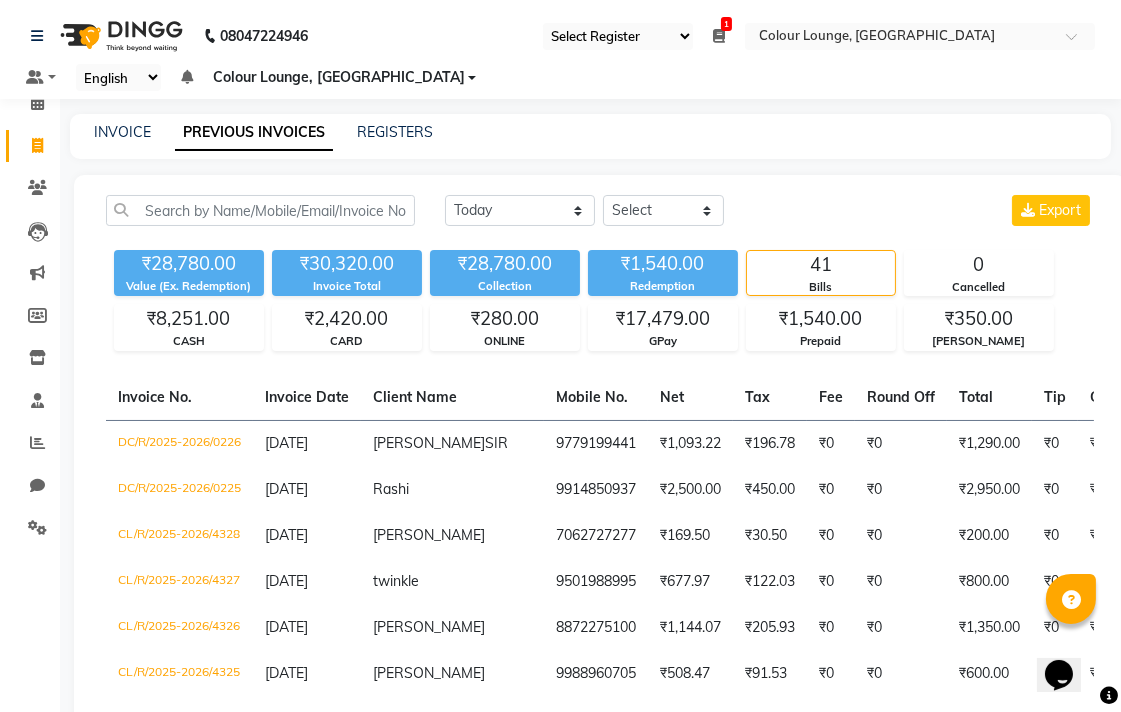 click 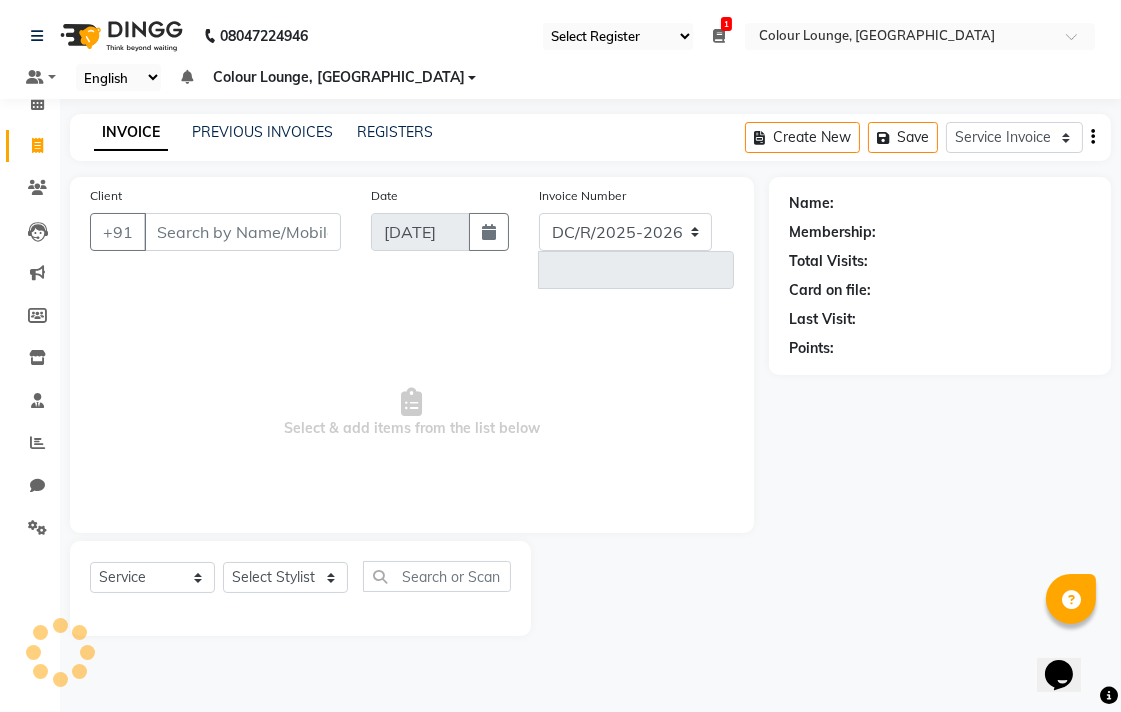 select on "8013" 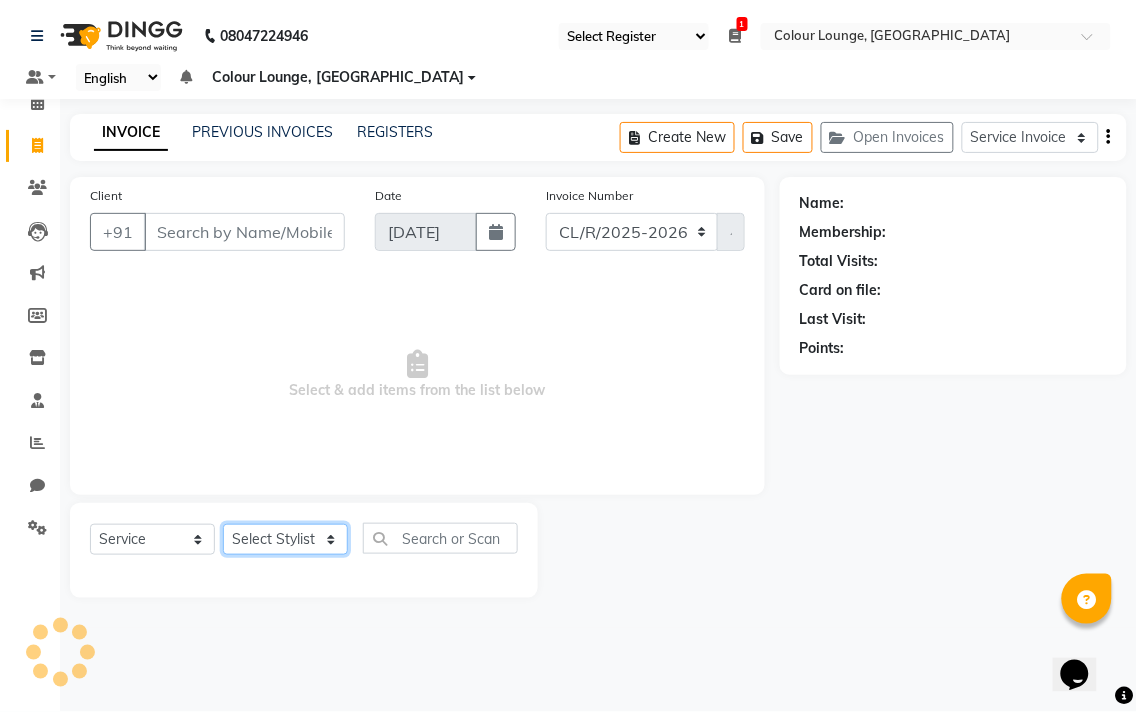 click on "Select Stylist" 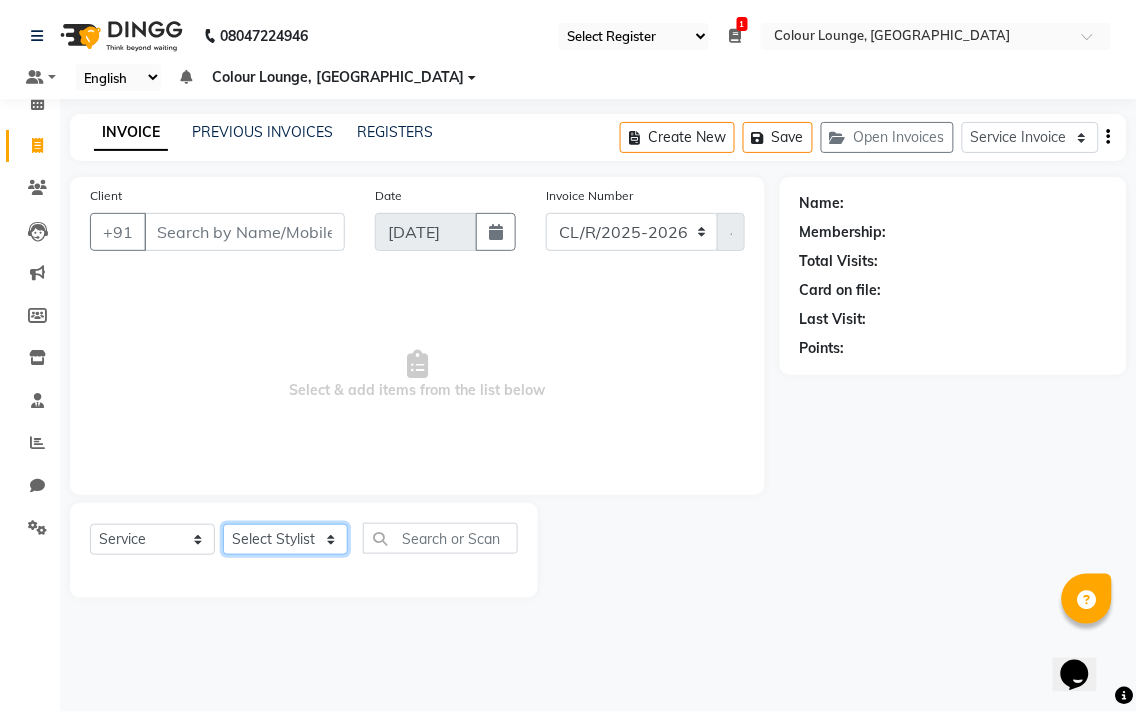 click on "Select Stylist" 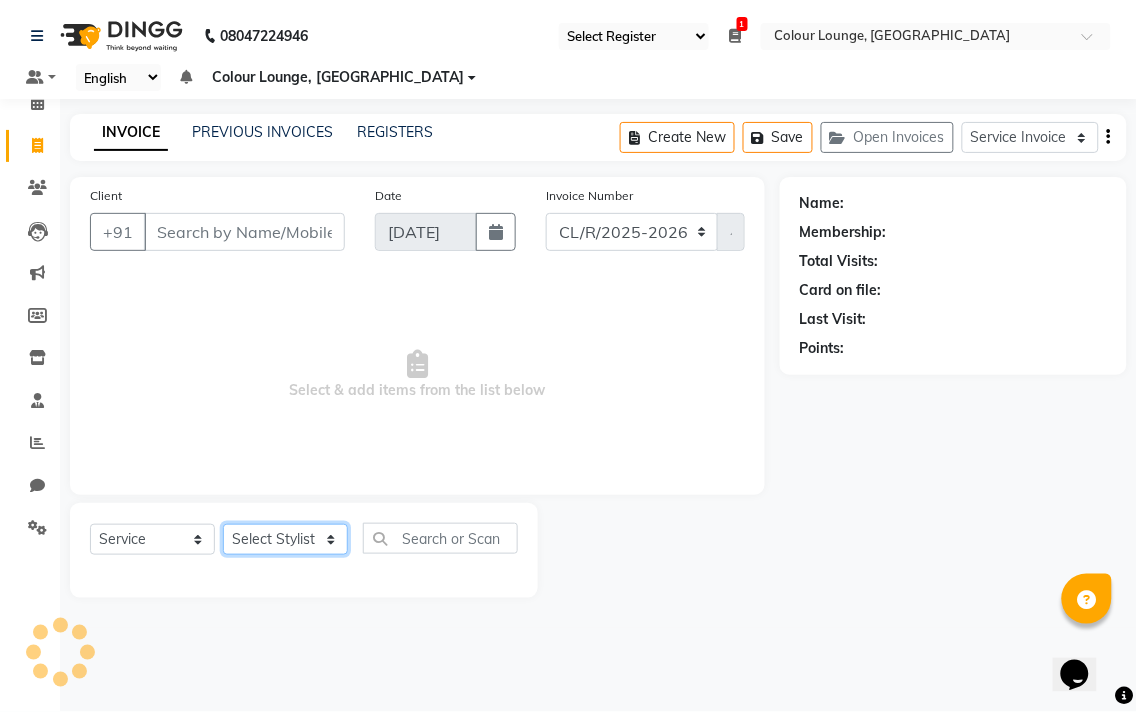 click on "Select Stylist" 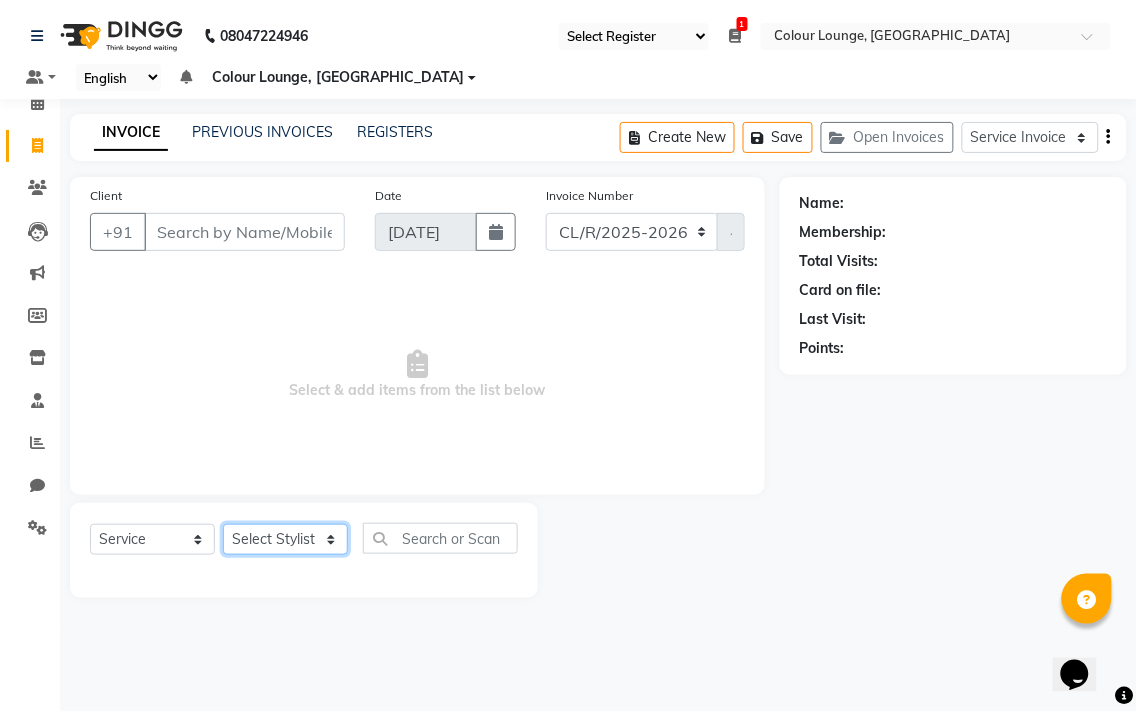 click on "Select Stylist Admin AMIT Birshika Colour Lounge, Ranjit Avenue Colour Lounge, Ranjit Avenue Digvijay JAGPREET SINGH KARAN JAFFAL KARAN KUMAR Komal mam LOVEPREET MAIBAM SURJIT SINGH MANDEEP MOHIT Nandani PARAS POOJA DEVNATH Pooja Negi PREM KOHLI RADHIKA Rahul guard Reema mehra Riya Sahil SAJAN SAMEER SANIA SANJAY SIMRAN Sonia Sunita TANUJ VISHAL Vishal singh" 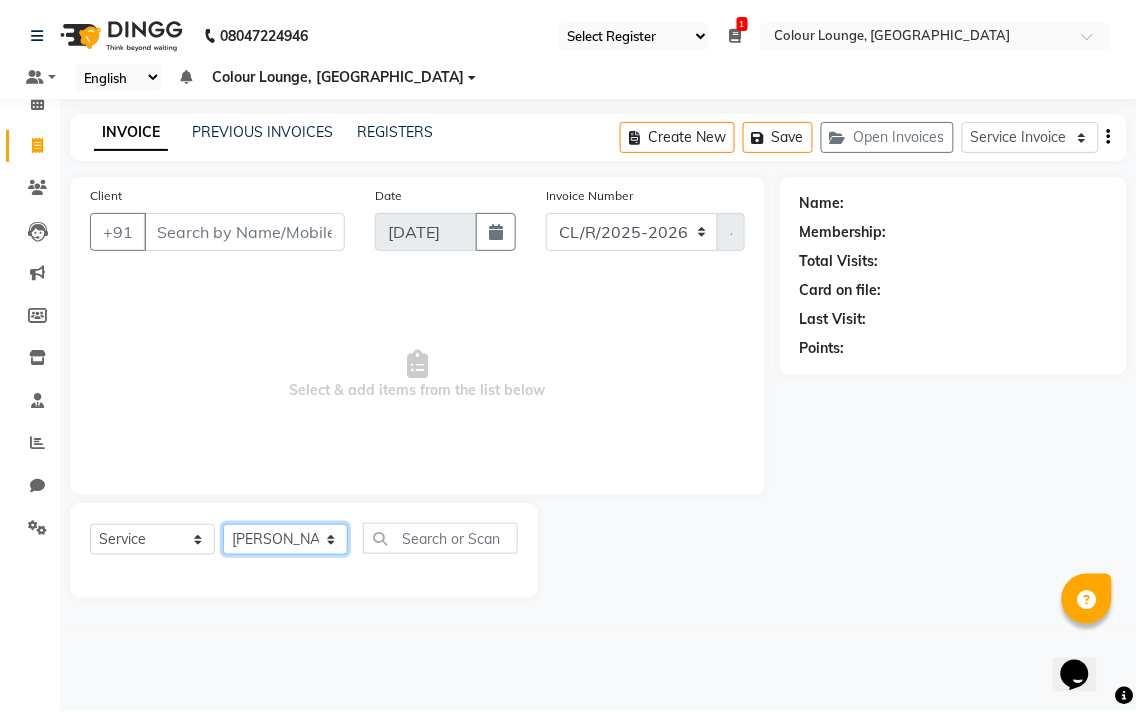 click on "Select Stylist Admin AMIT Birshika Colour Lounge, Ranjit Avenue Colour Lounge, Ranjit Avenue Digvijay JAGPREET SINGH KARAN JAFFAL KARAN KUMAR Komal mam LOVEPREET MAIBAM SURJIT SINGH MANDEEP MOHIT Nandani PARAS POOJA DEVNATH Pooja Negi PREM KOHLI RADHIKA Rahul guard Reema mehra Riya Sahil SAJAN SAMEER SANIA SANJAY SIMRAN Sonia Sunita TANUJ VISHAL Vishal singh" 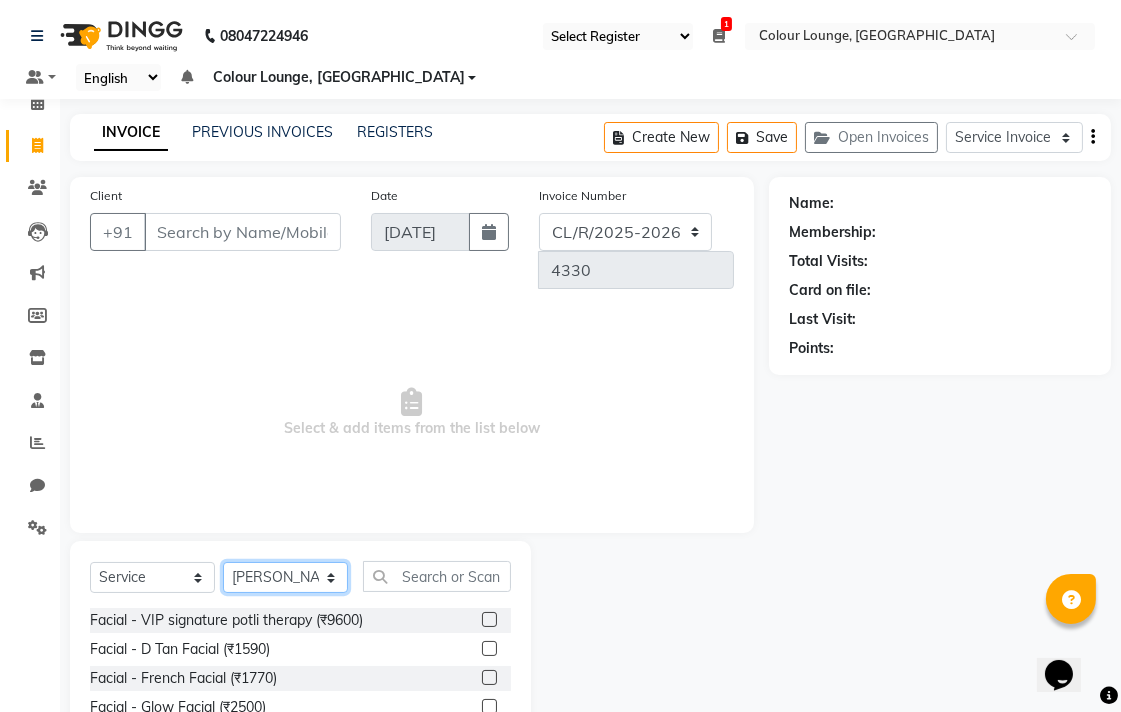 click on "Select Stylist Admin AMIT Birshika Colour Lounge, Ranjit Avenue Colour Lounge, Ranjit Avenue Digvijay JAGPREET SINGH KARAN JAFFAL KARAN KUMAR Komal mam LOVEPREET MAIBAM SURJIT SINGH MANDEEP MOHIT Nandani PARAS POOJA DEVNATH Pooja Negi PREM KOHLI RADHIKA Rahul guard Reema mehra Riya Sahil SAJAN SAMEER SANIA SANJAY SIMRAN Sonia Sunita TANUJ VISHAL Vishal singh" 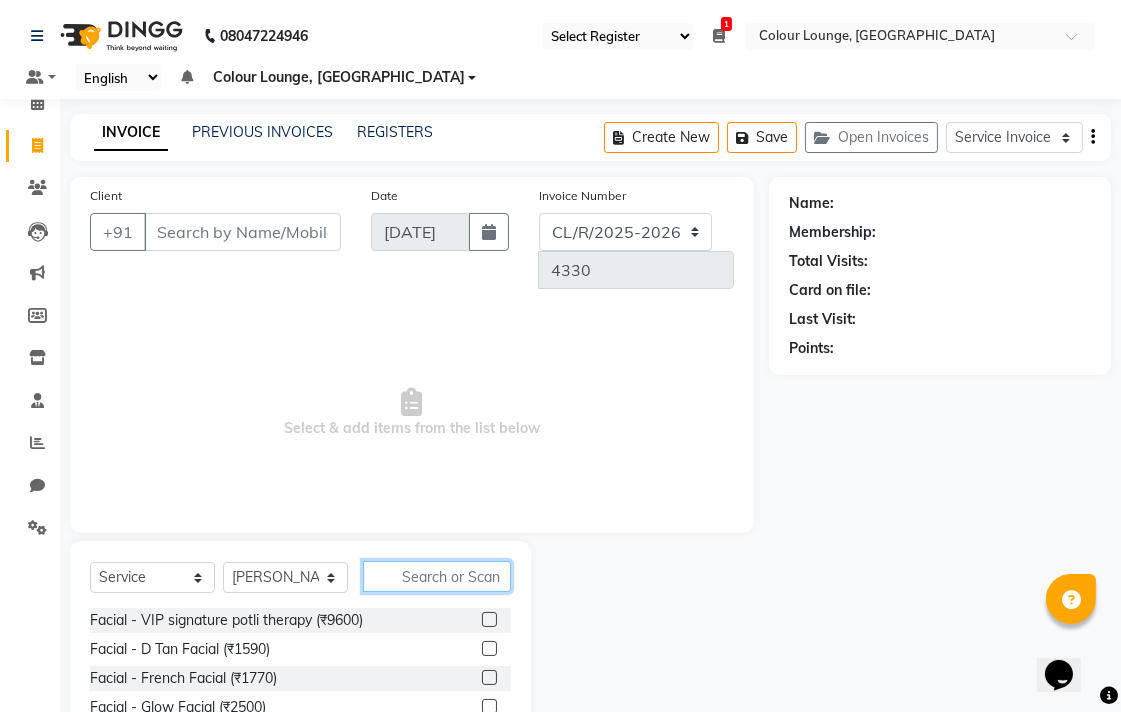 click 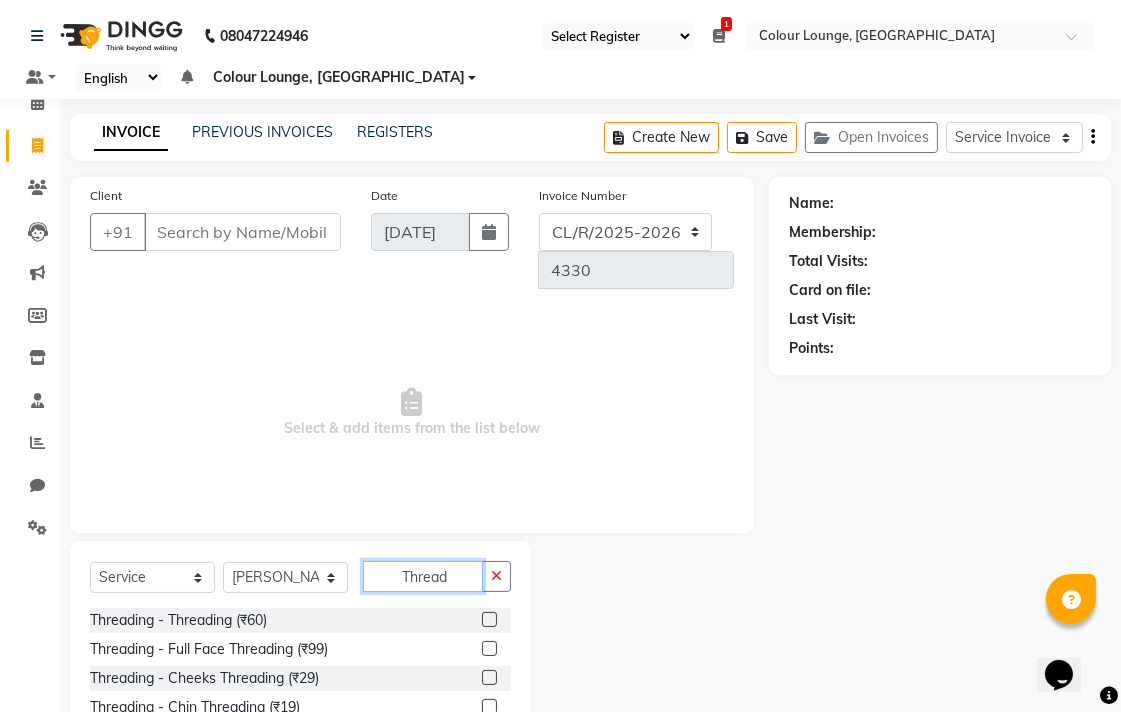 type on "Thread" 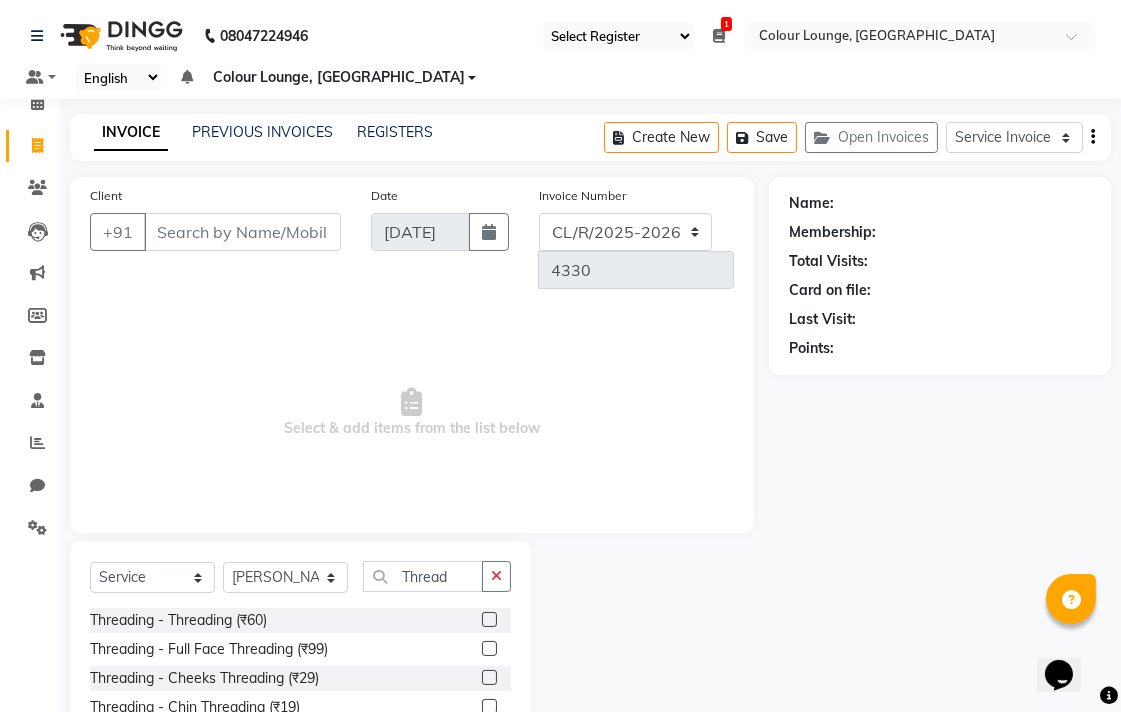 click 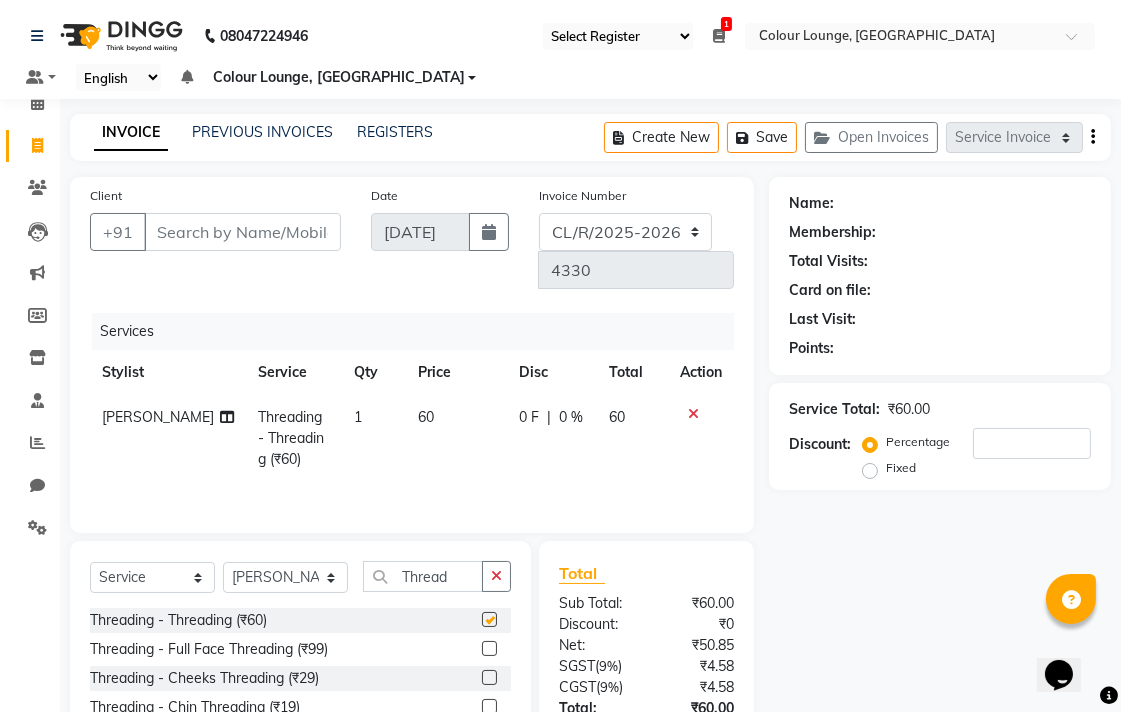 checkbox on "false" 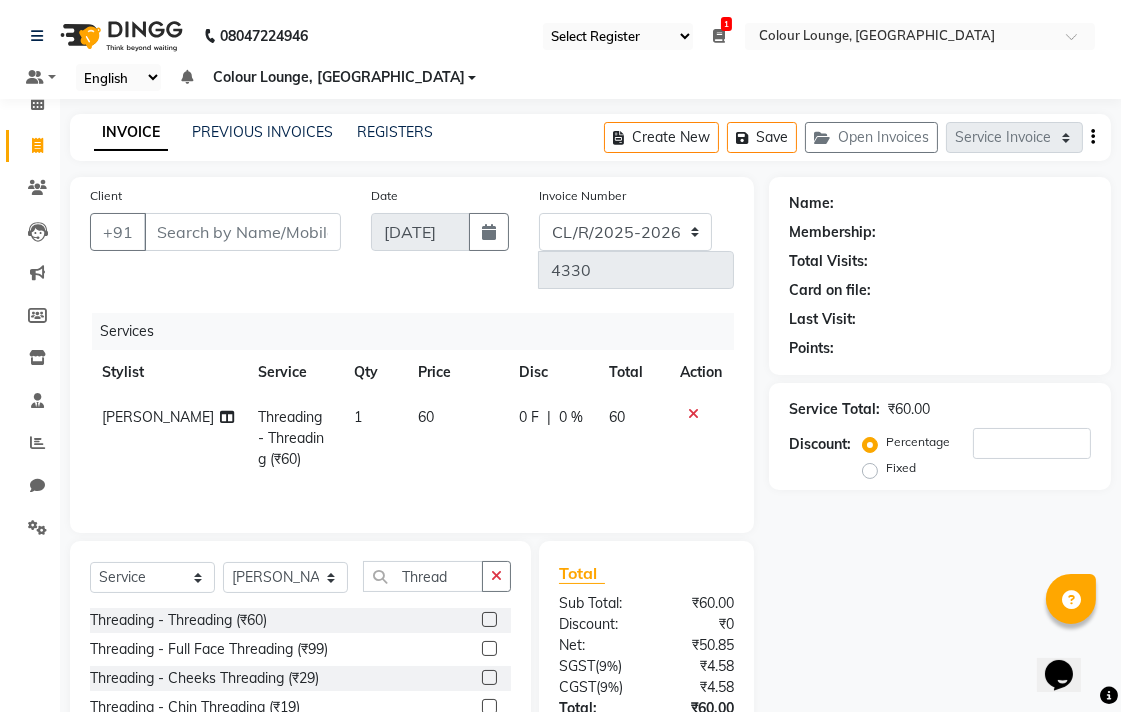click on "60" 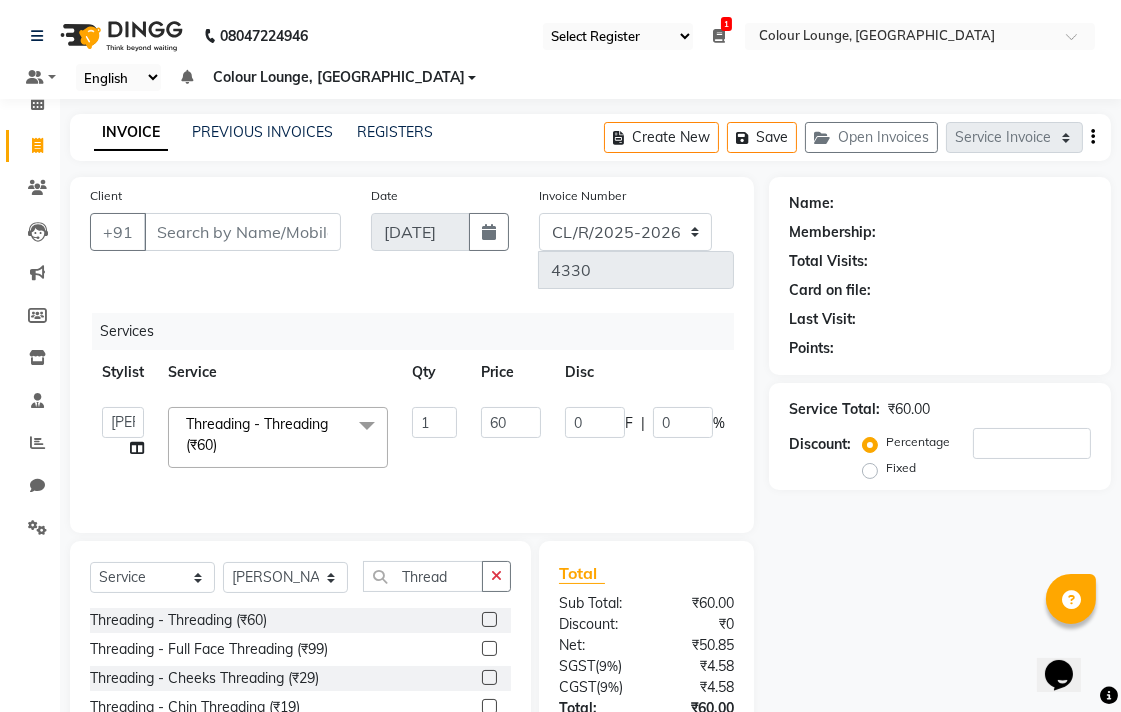 scroll, scrollTop: 2, scrollLeft: 0, axis: vertical 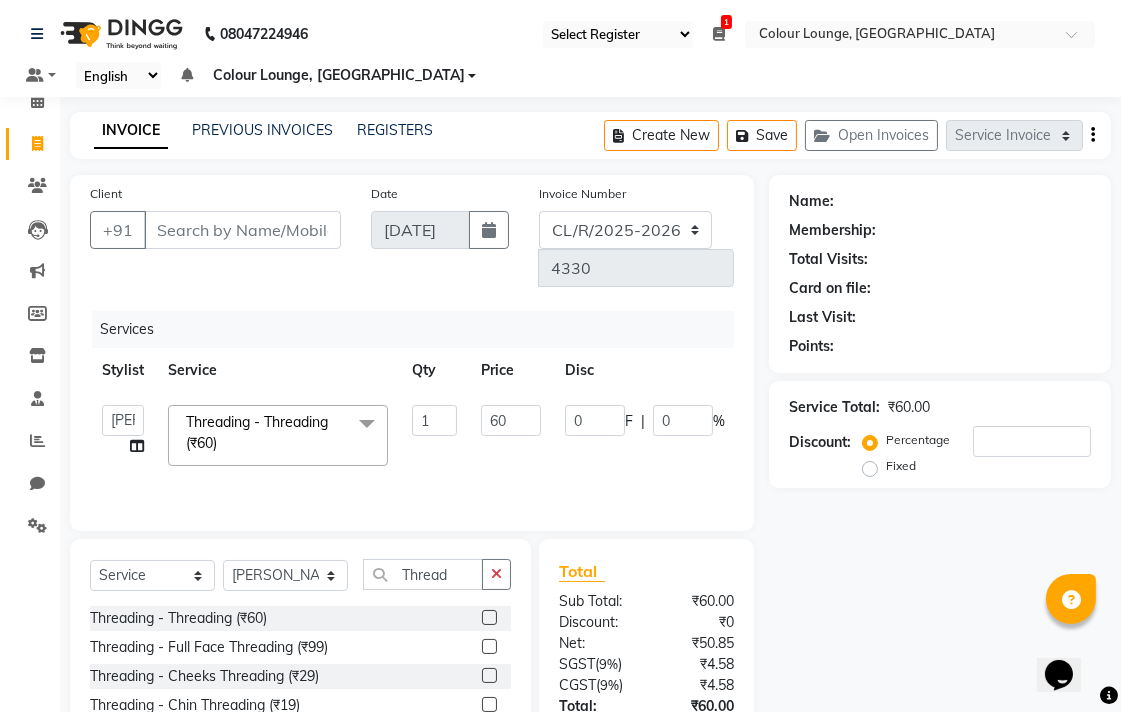 click 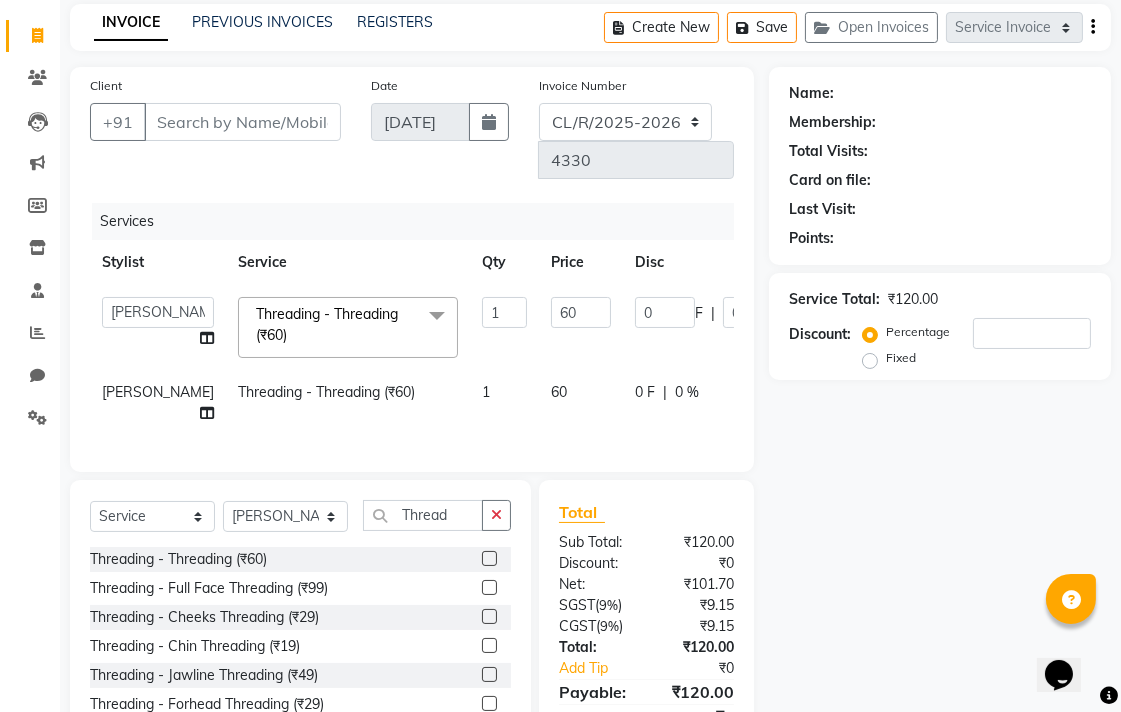 scroll, scrollTop: 111, scrollLeft: 0, axis: vertical 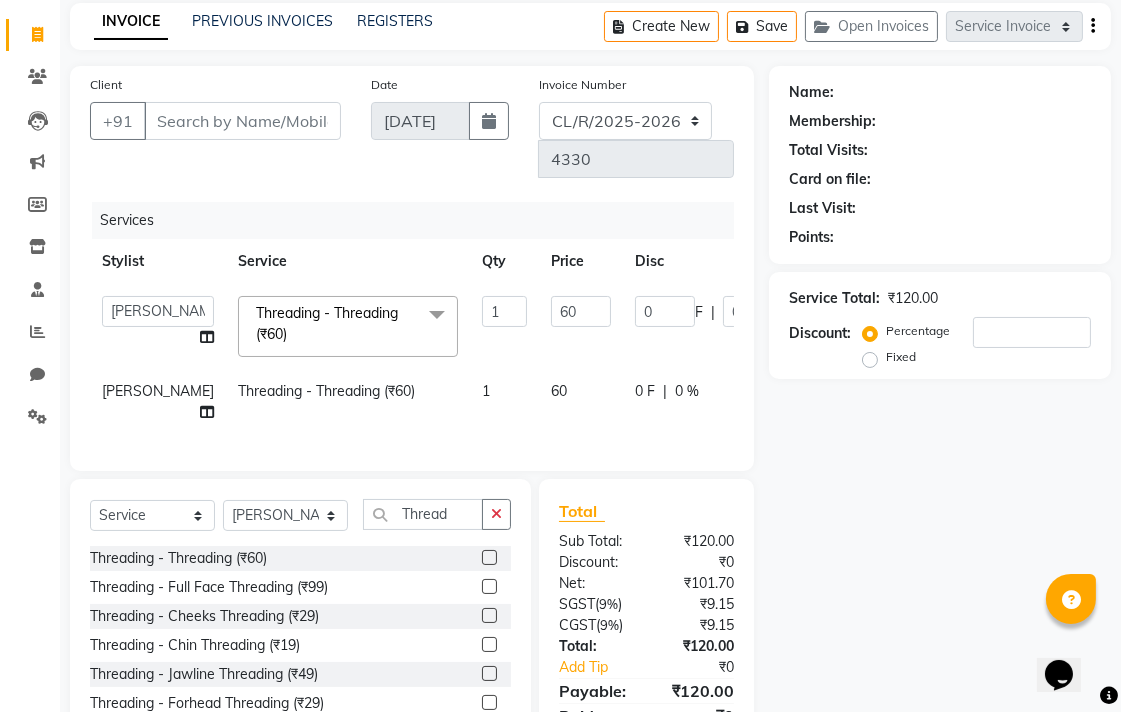 click 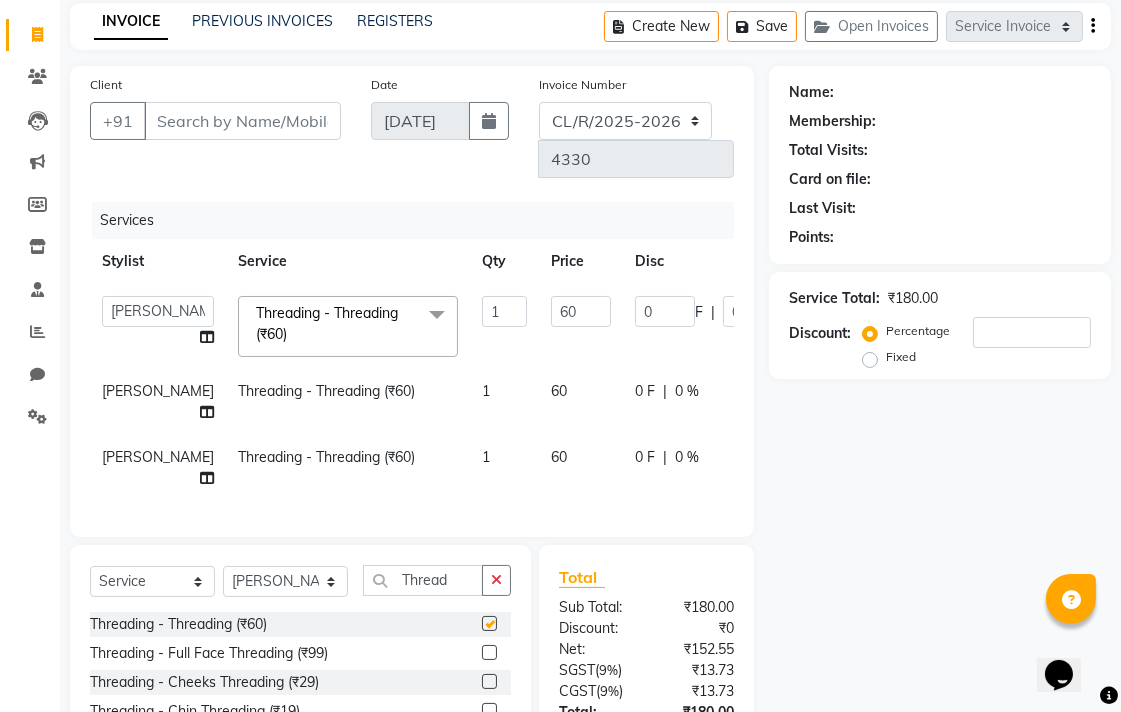 checkbox on "false" 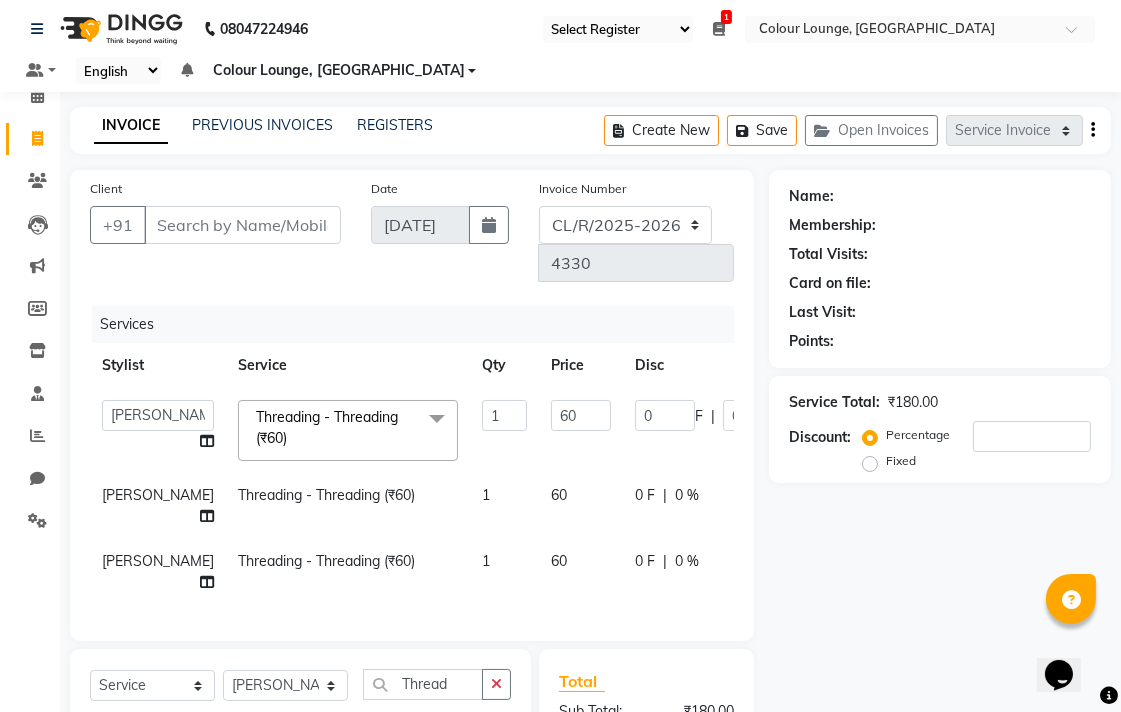 scroll, scrollTop: 4, scrollLeft: 0, axis: vertical 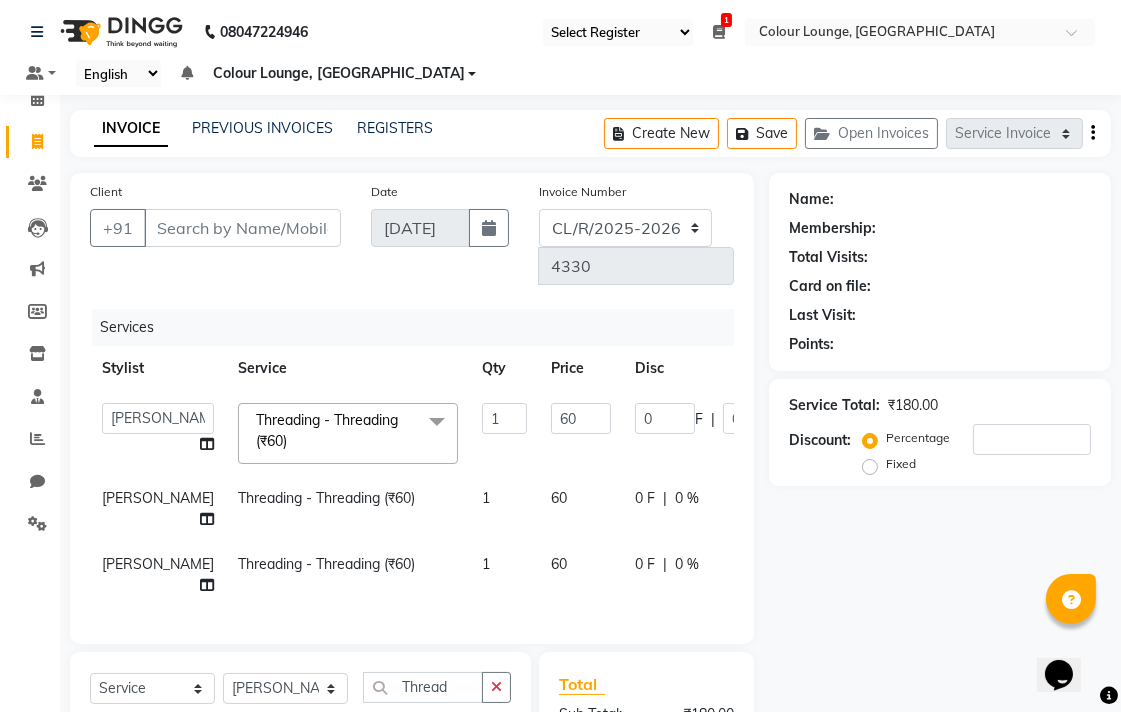click on "Threading - Threading (₹60)" 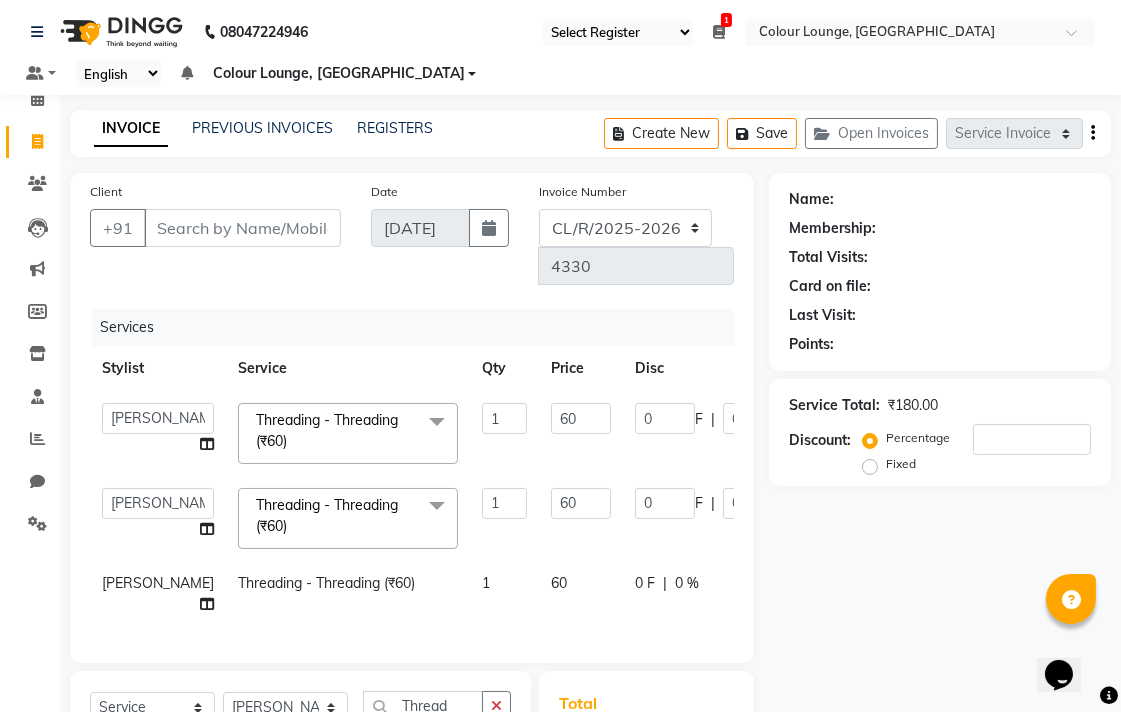 scroll, scrollTop: 0, scrollLeft: 127, axis: horizontal 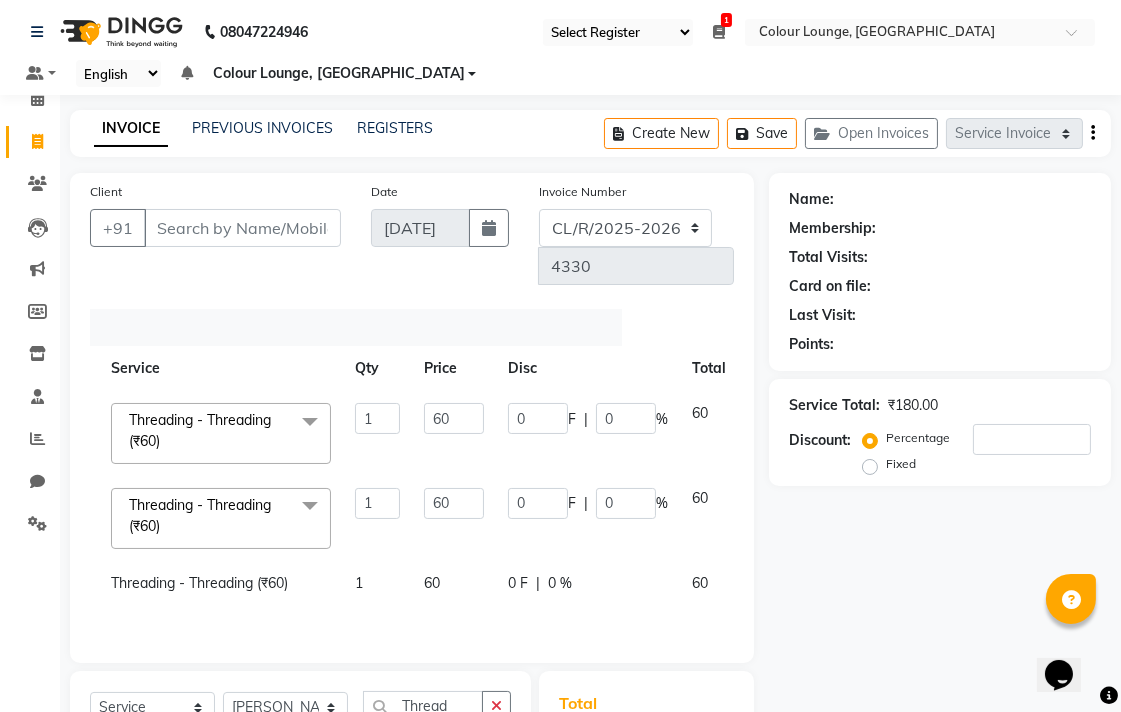 click 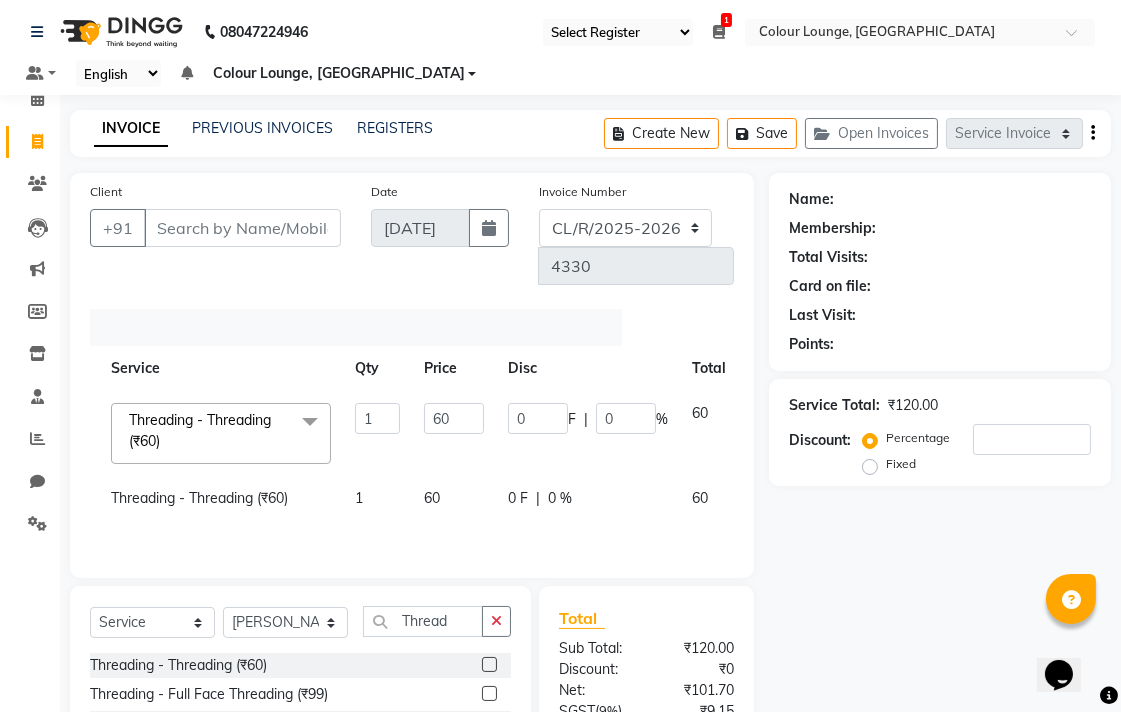 click 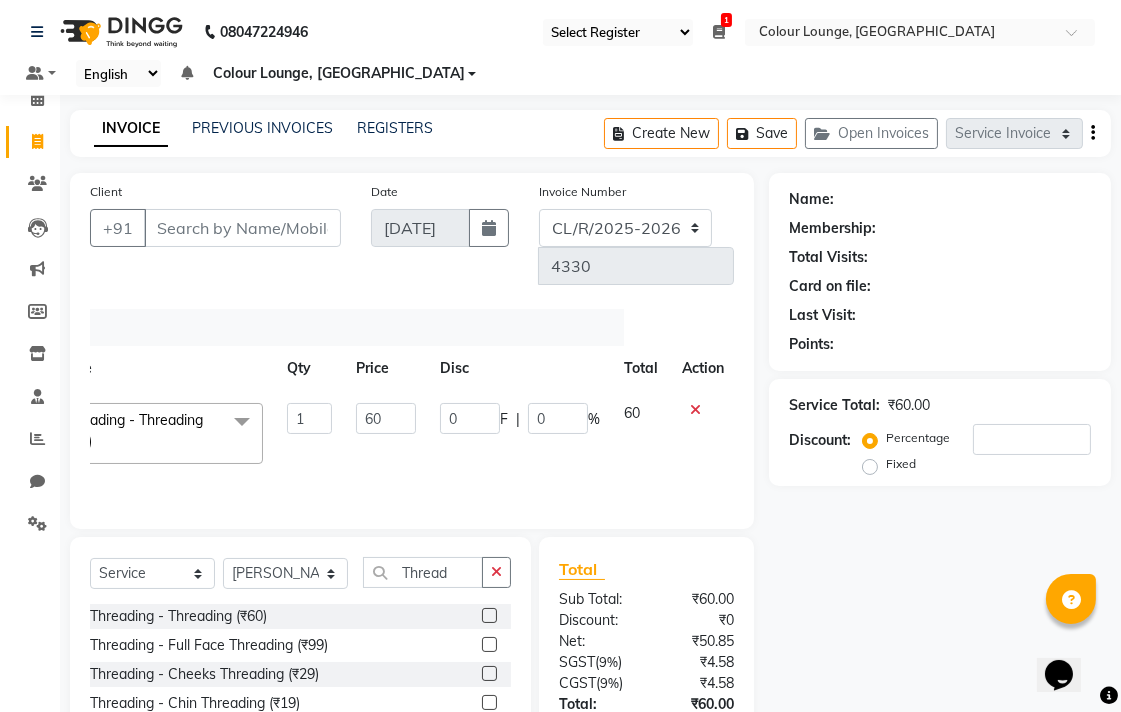 scroll, scrollTop: 0, scrollLeft: 0, axis: both 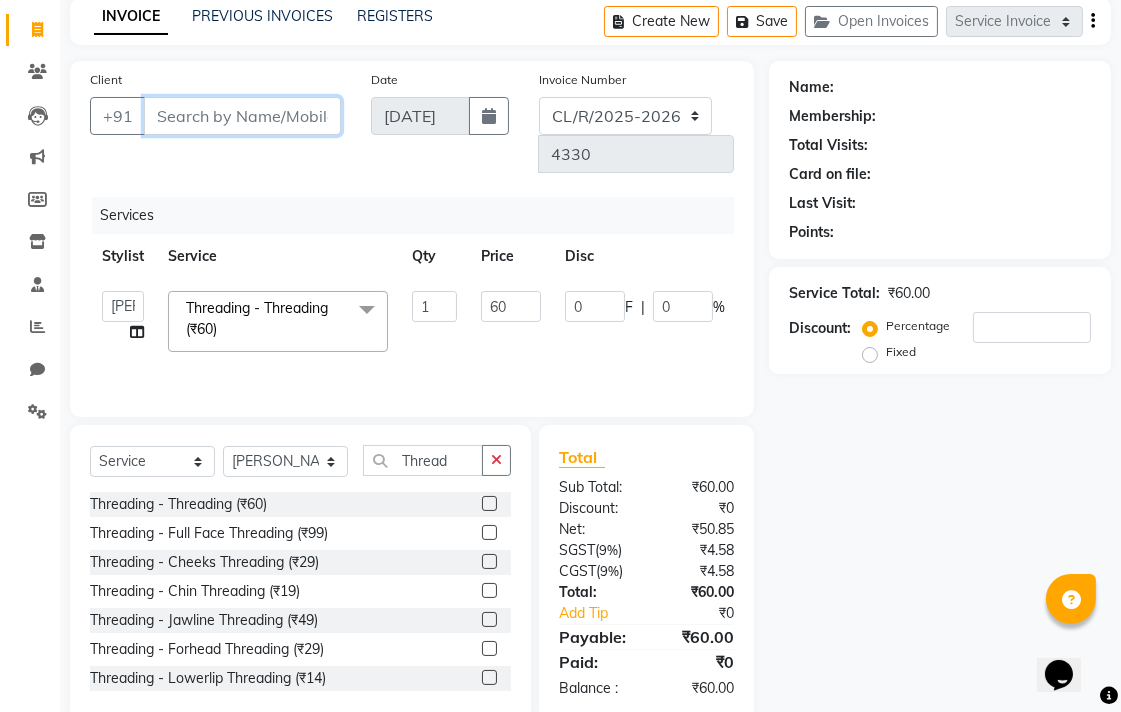 click on "Client" at bounding box center (242, 116) 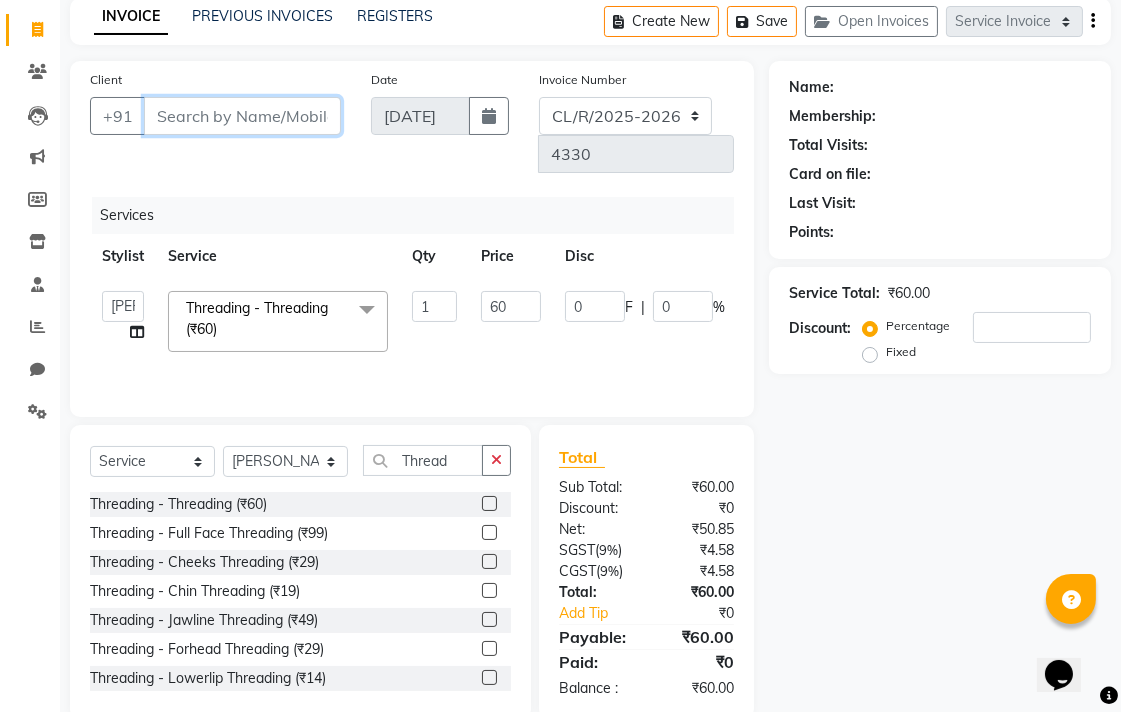 type on "9" 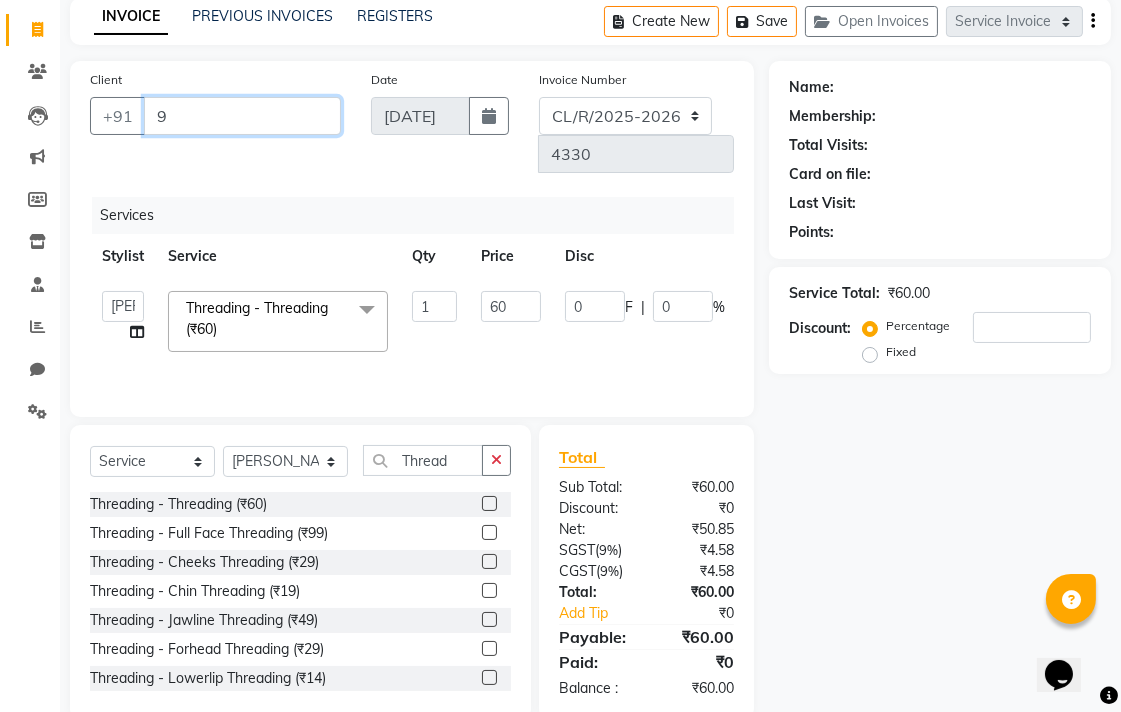 type on "0" 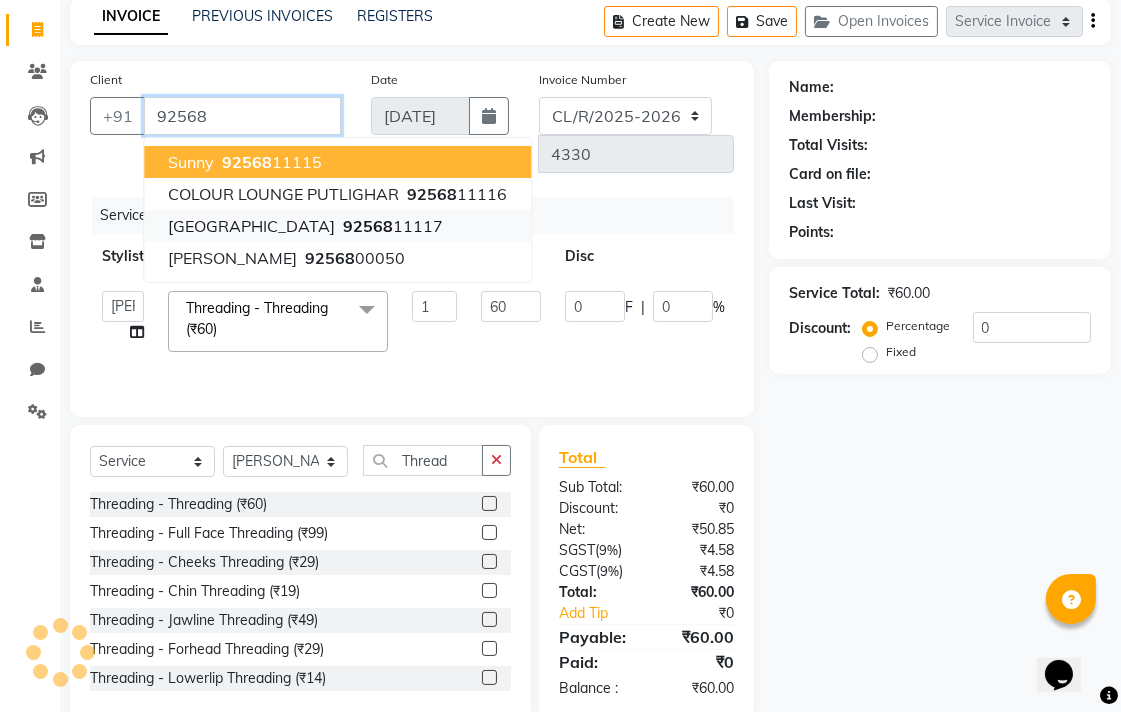 click on "92568 11117" at bounding box center [391, 226] 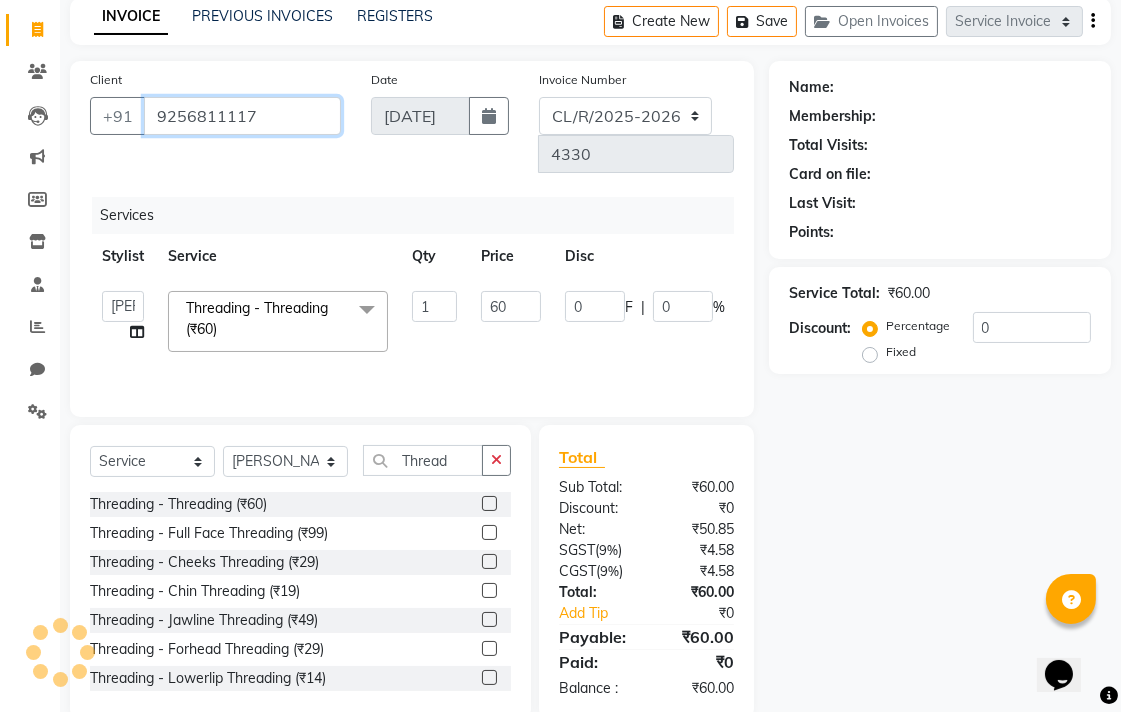 type on "9256811117" 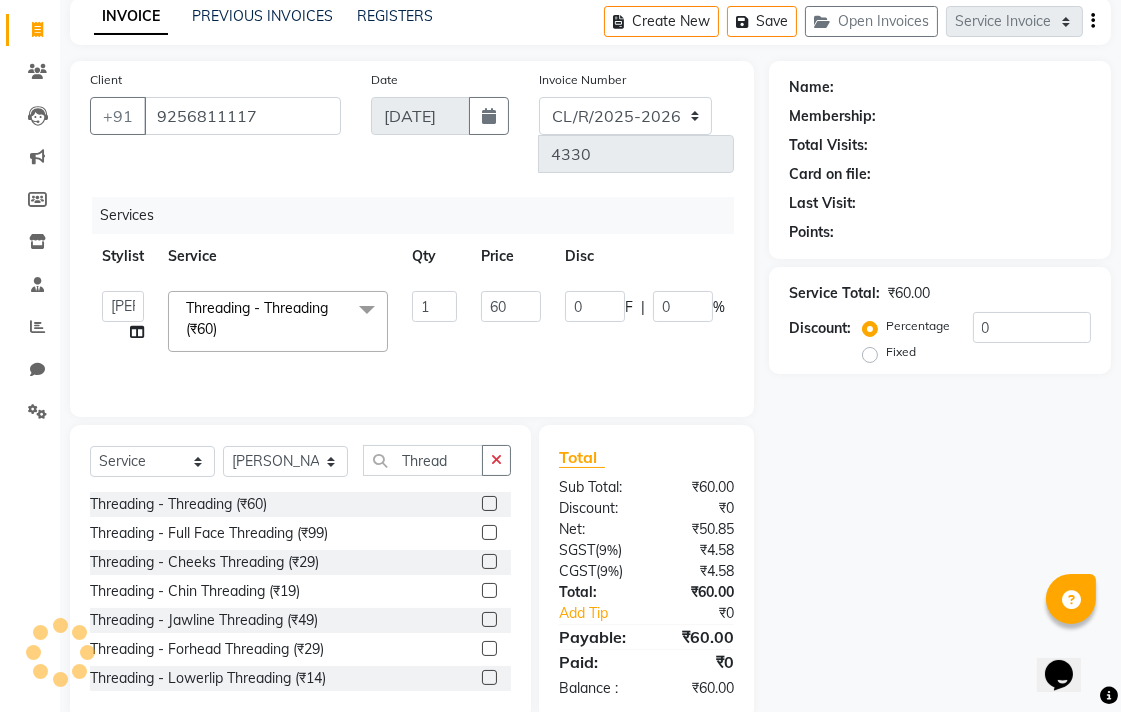 select on "1: Object" 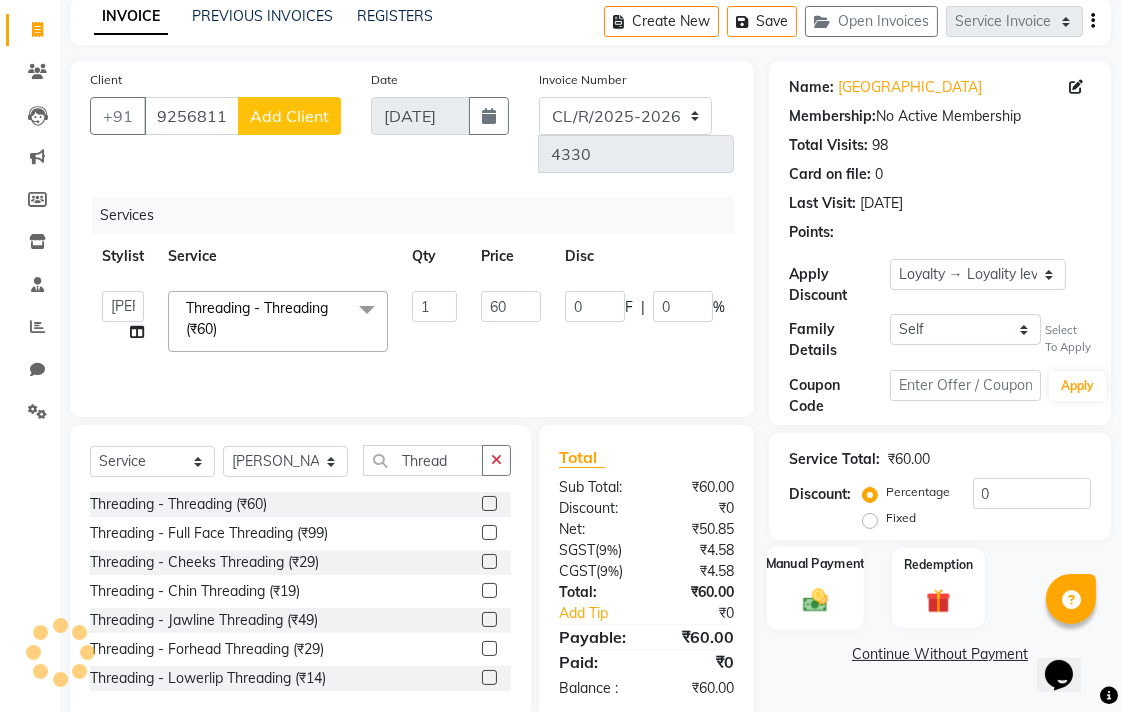 click 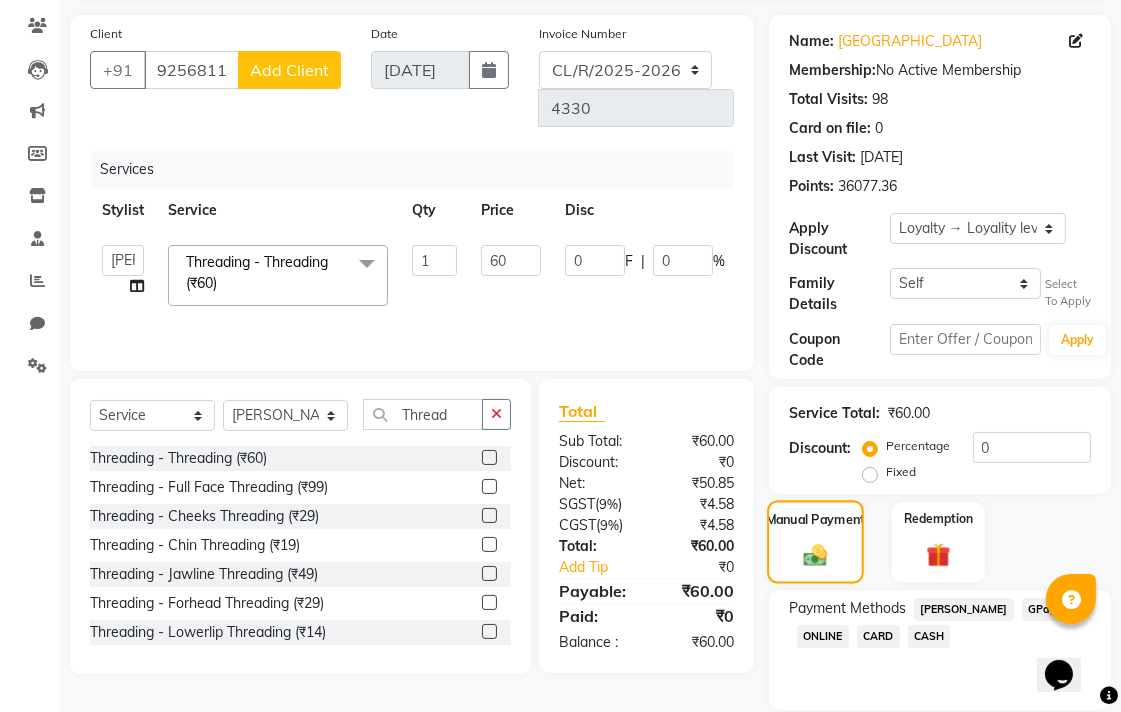 scroll, scrollTop: 231, scrollLeft: 0, axis: vertical 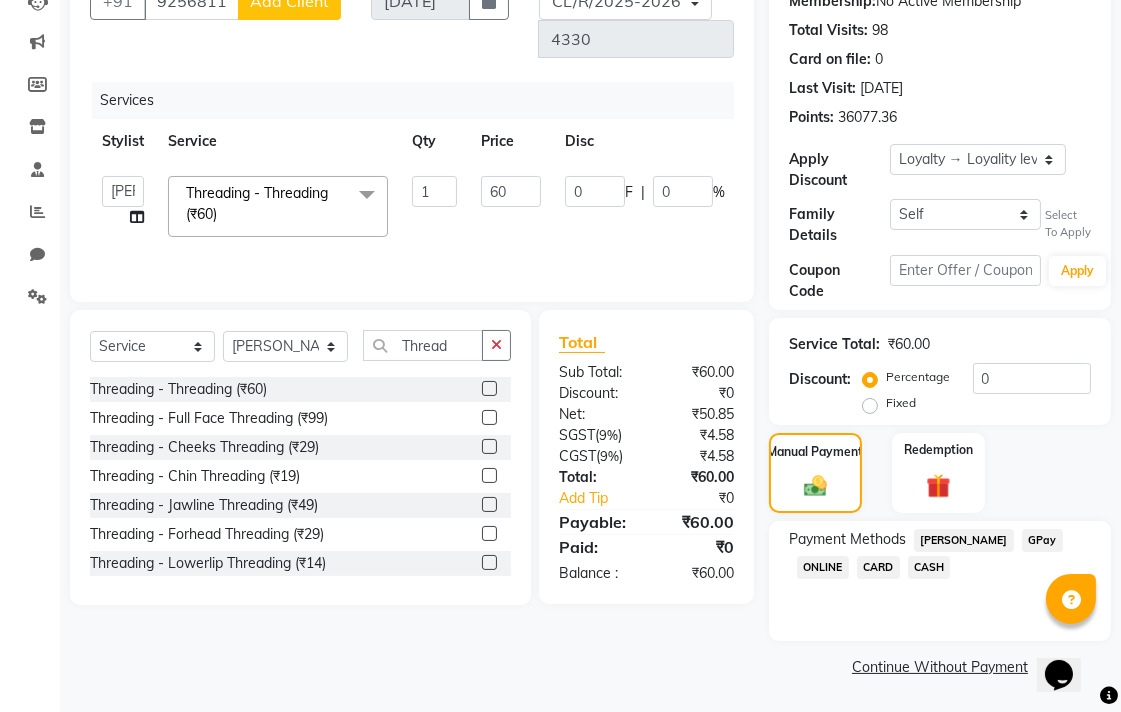 click on "CASH" 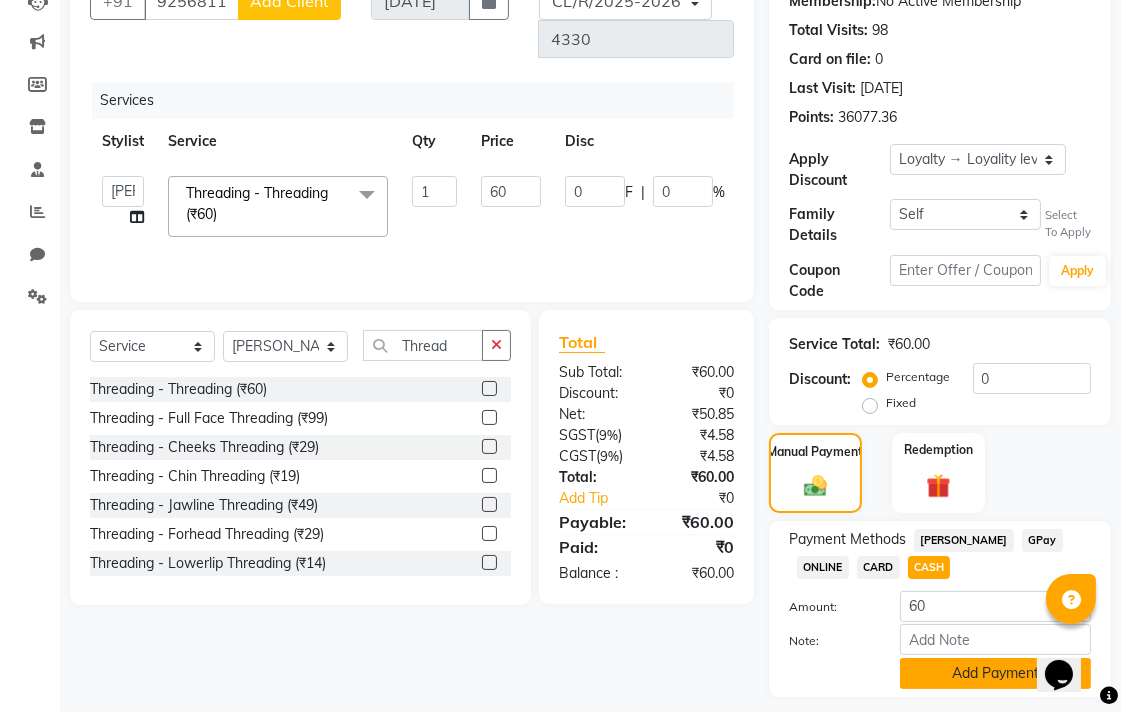 click on "Add Payment" 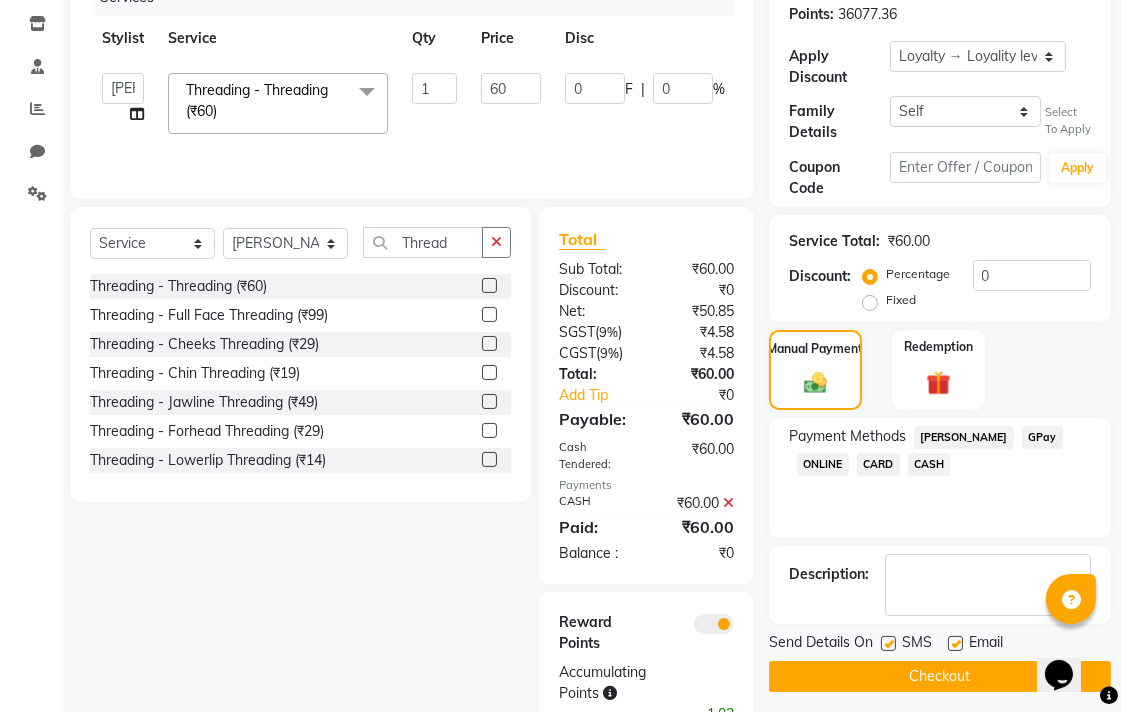 scroll, scrollTop: 358, scrollLeft: 0, axis: vertical 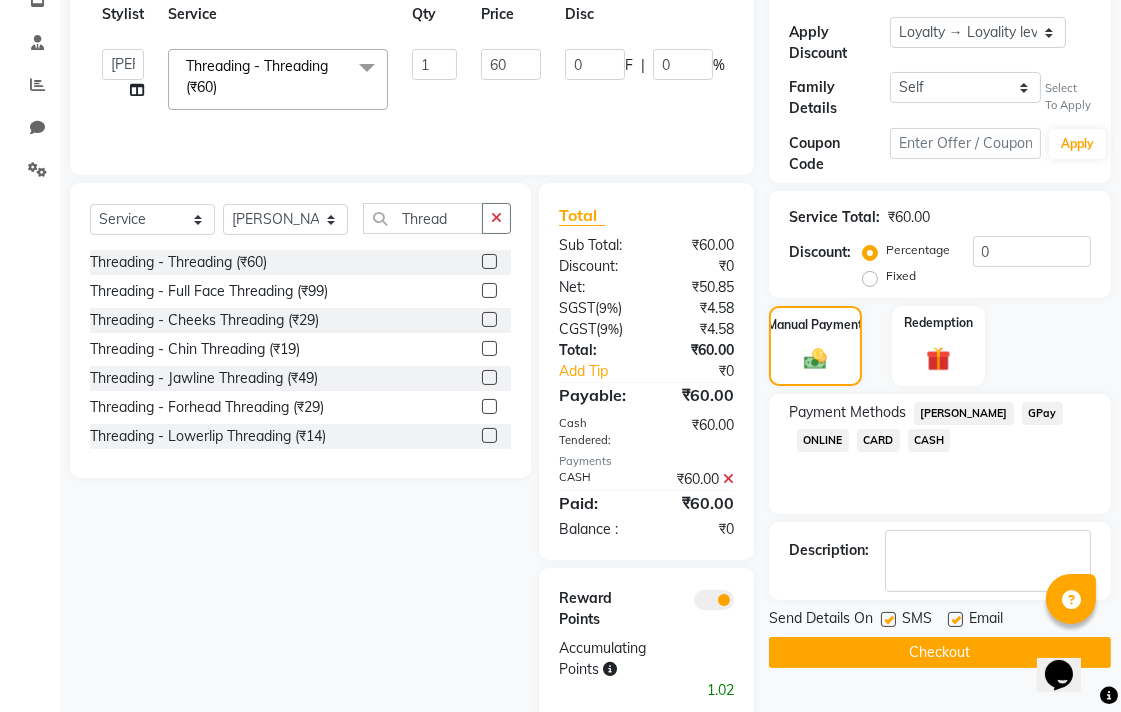 click on "Checkout" 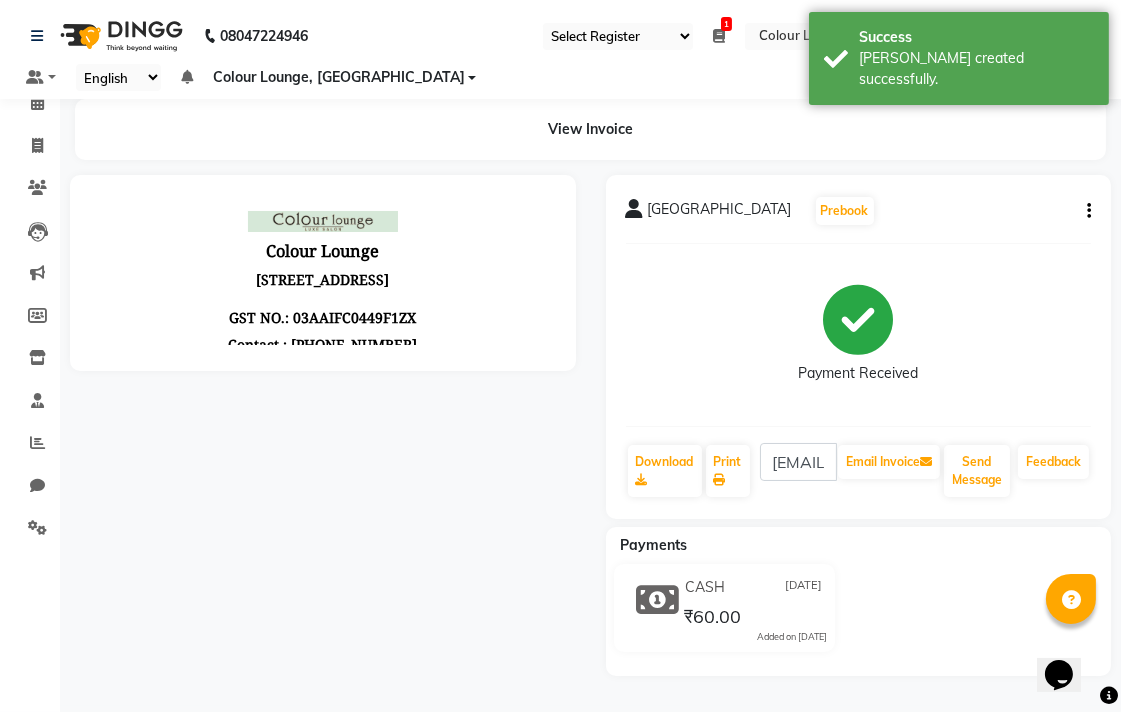 scroll, scrollTop: 0, scrollLeft: 0, axis: both 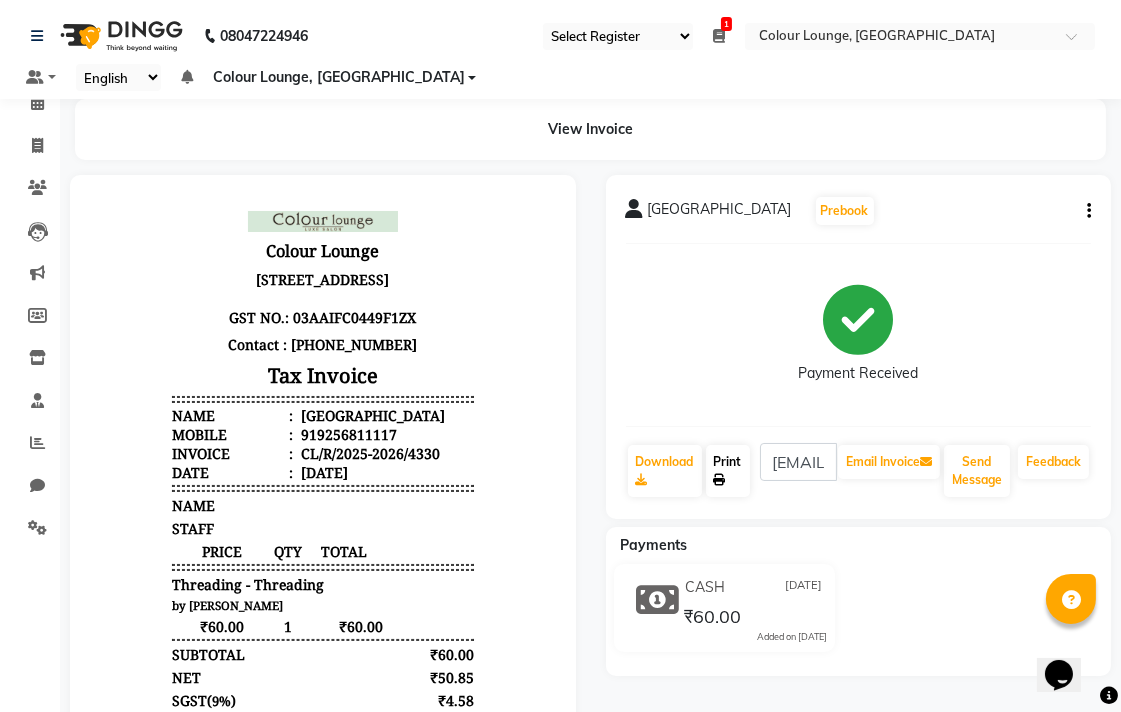 click on "Print" 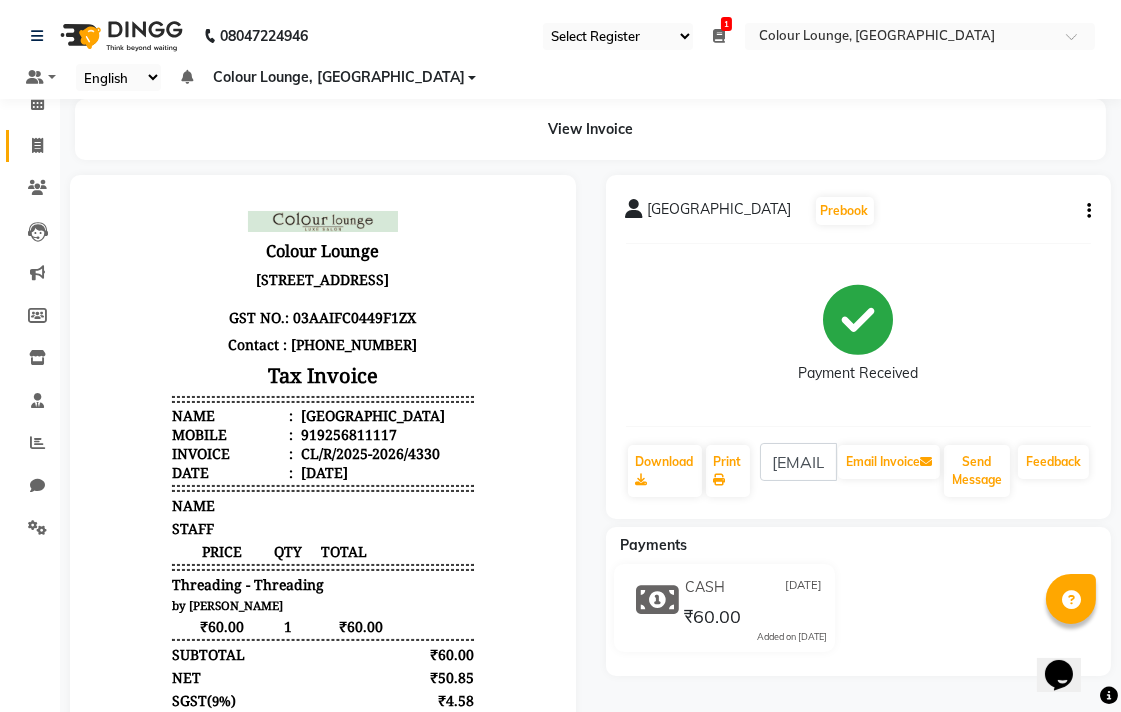 click 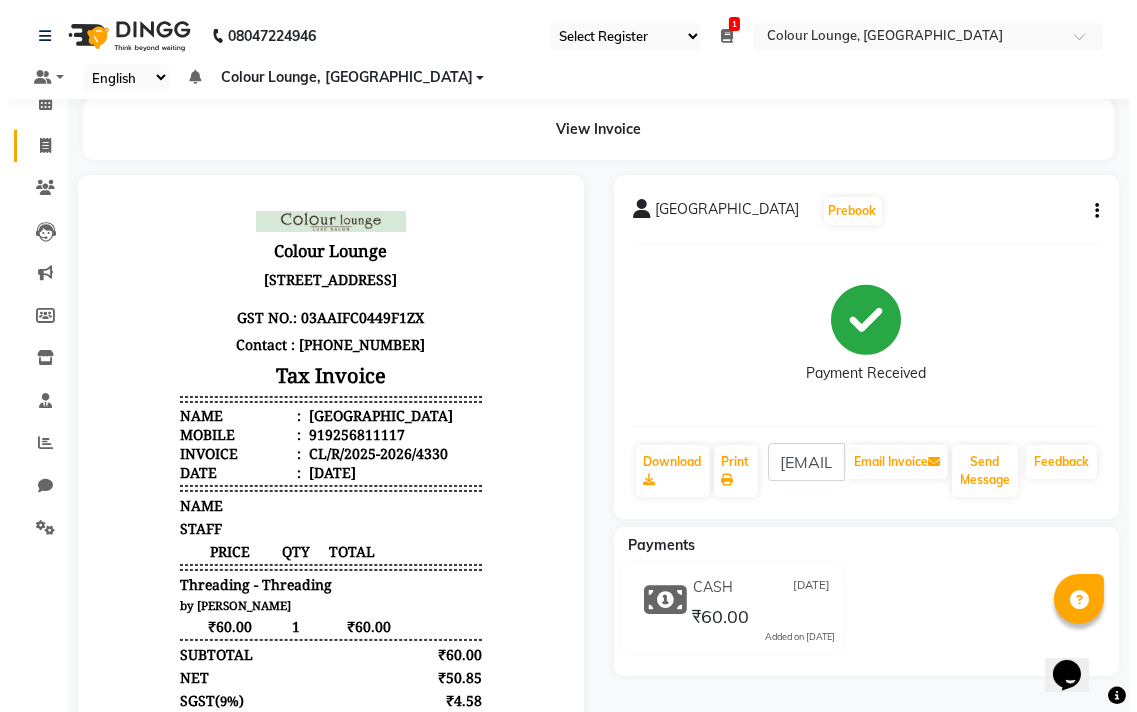 select on "service" 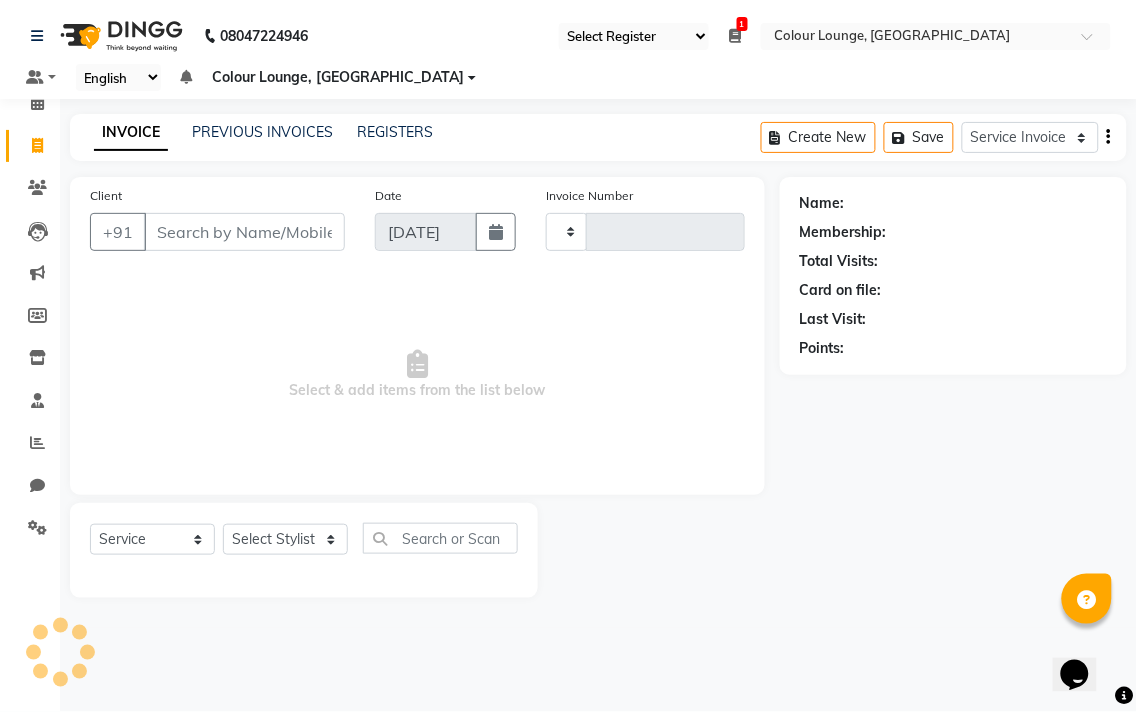 type on "4331" 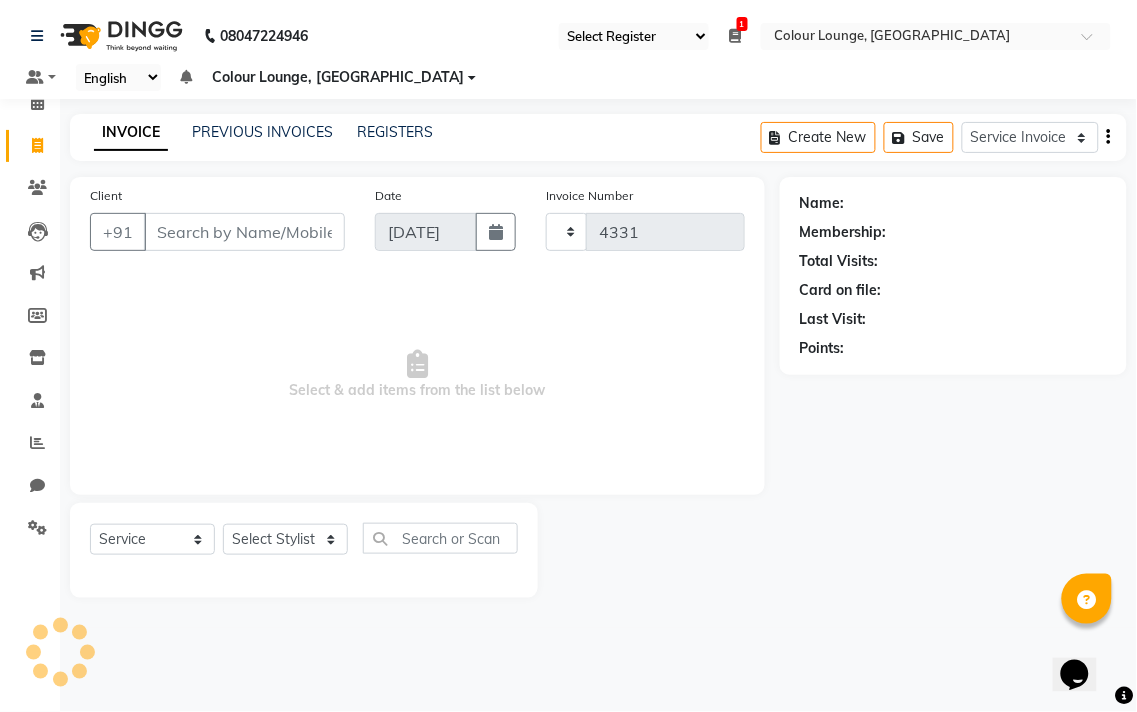 select on "8013" 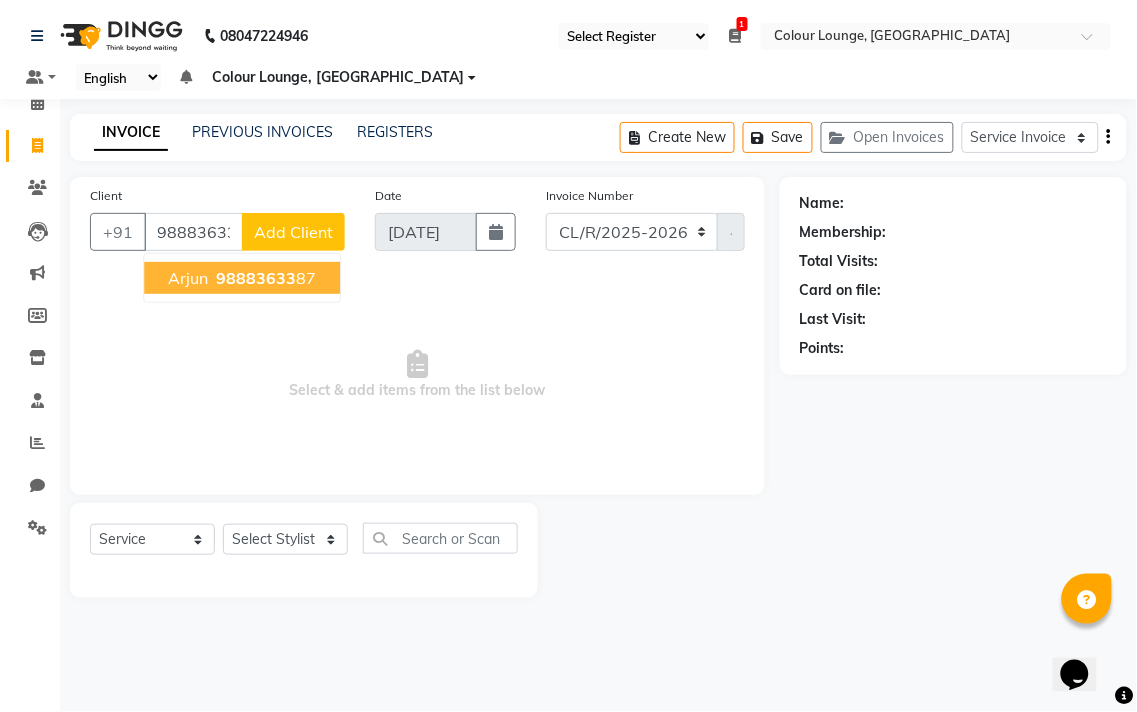 click on "Arjun   98883633 87" at bounding box center [242, 278] 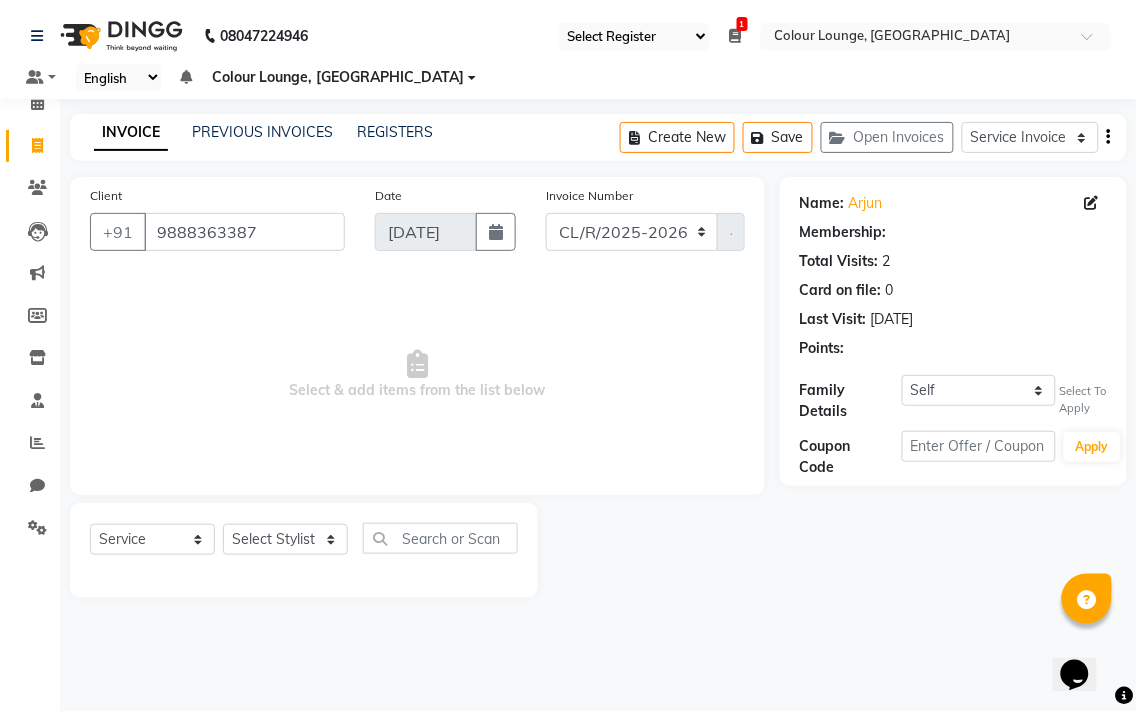 select on "1: Object" 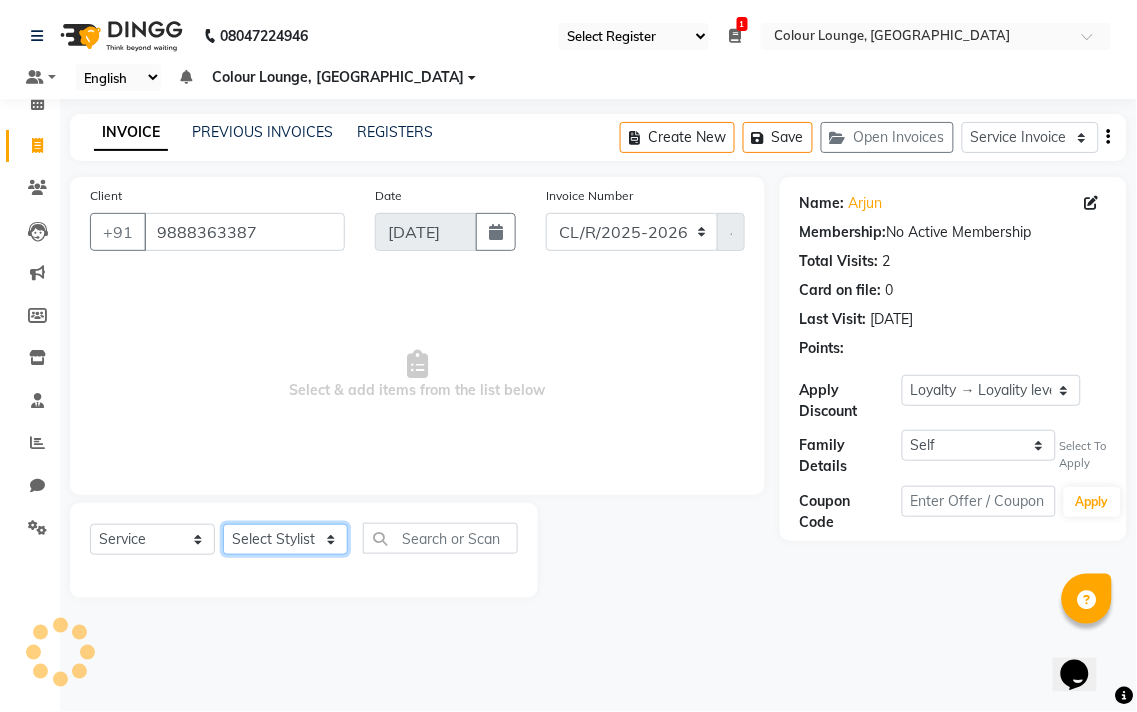 click on "Select Stylist Admin AMIT Birshika Colour Lounge, Ranjit Avenue Colour Lounge, Ranjit Avenue Digvijay JAGPREET SINGH KARAN JAFFAL KARAN KUMAR Komal mam LOVEPREET MAIBAM SURJIT SINGH MANDEEP MOHIT Nandani PARAS POOJA DEVNATH Pooja Negi PREM KOHLI RADHIKA Rahul guard Reema mehra Riya Sahil SAJAN SAMEER SANIA SANJAY SIMRAN Sonia Sunita TANUJ VISHAL Vishal singh" 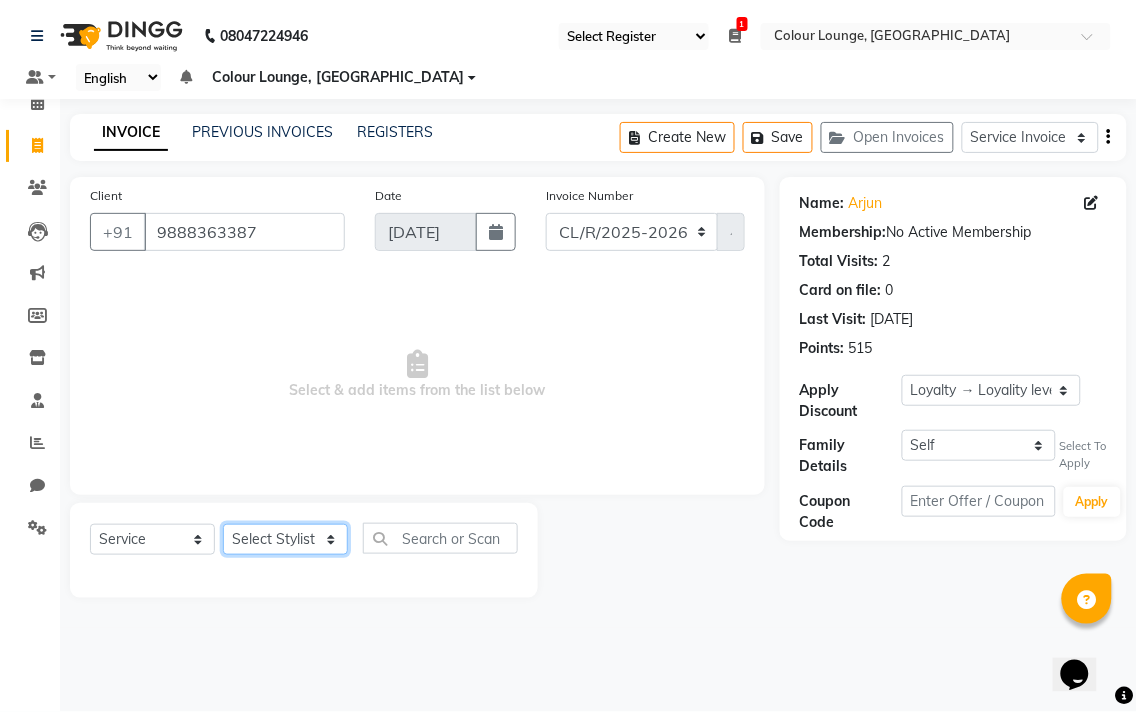 select on "70158" 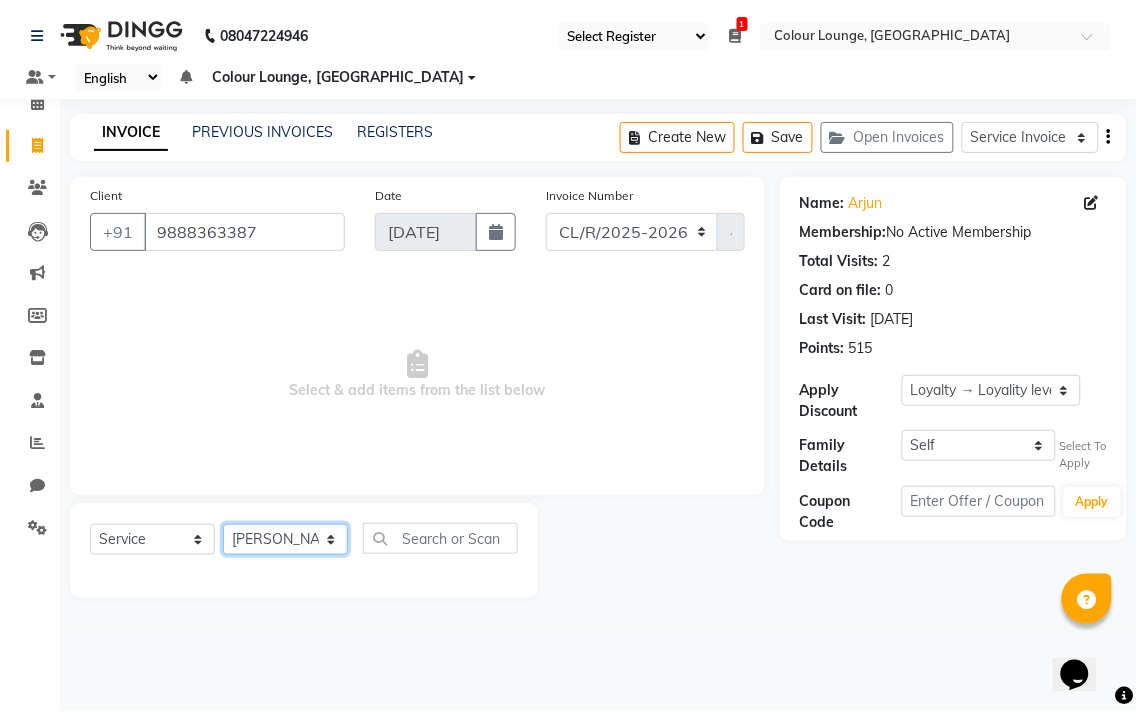 click on "Select Stylist Admin AMIT Birshika Colour Lounge, Ranjit Avenue Colour Lounge, Ranjit Avenue Digvijay JAGPREET SINGH KARAN JAFFAL KARAN KUMAR Komal mam LOVEPREET MAIBAM SURJIT SINGH MANDEEP MOHIT Nandani PARAS POOJA DEVNATH Pooja Negi PREM KOHLI RADHIKA Rahul guard Reema mehra Riya Sahil SAJAN SAMEER SANIA SANJAY SIMRAN Sonia Sunita TANUJ VISHAL Vishal singh" 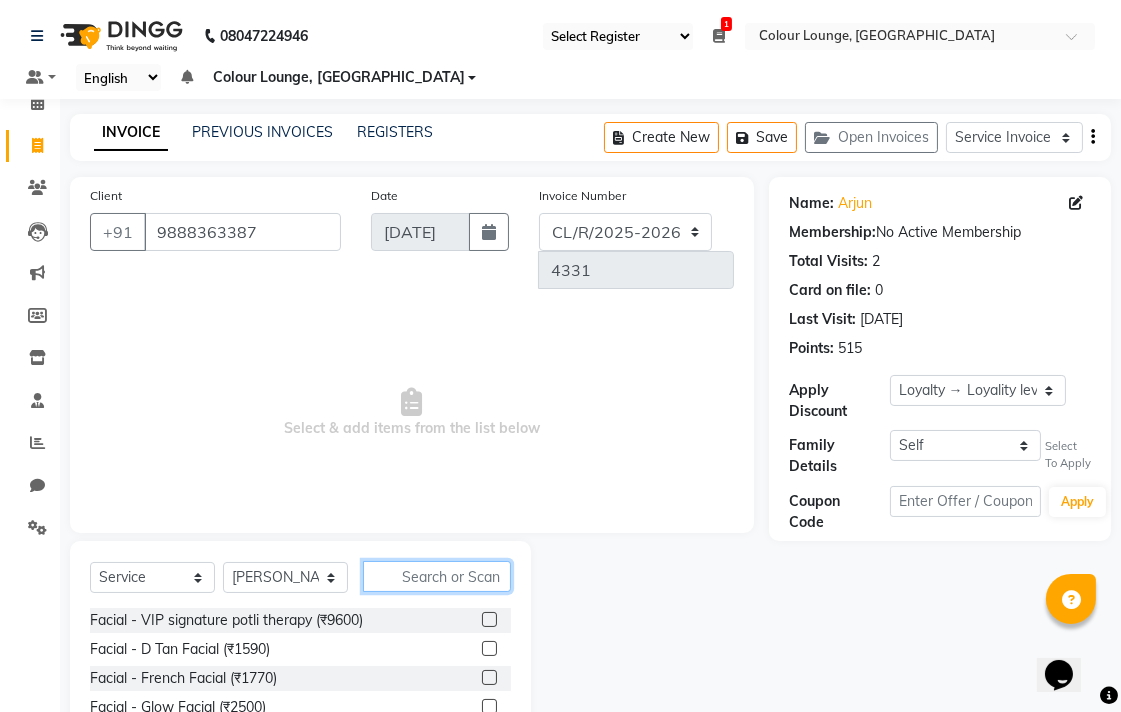 click 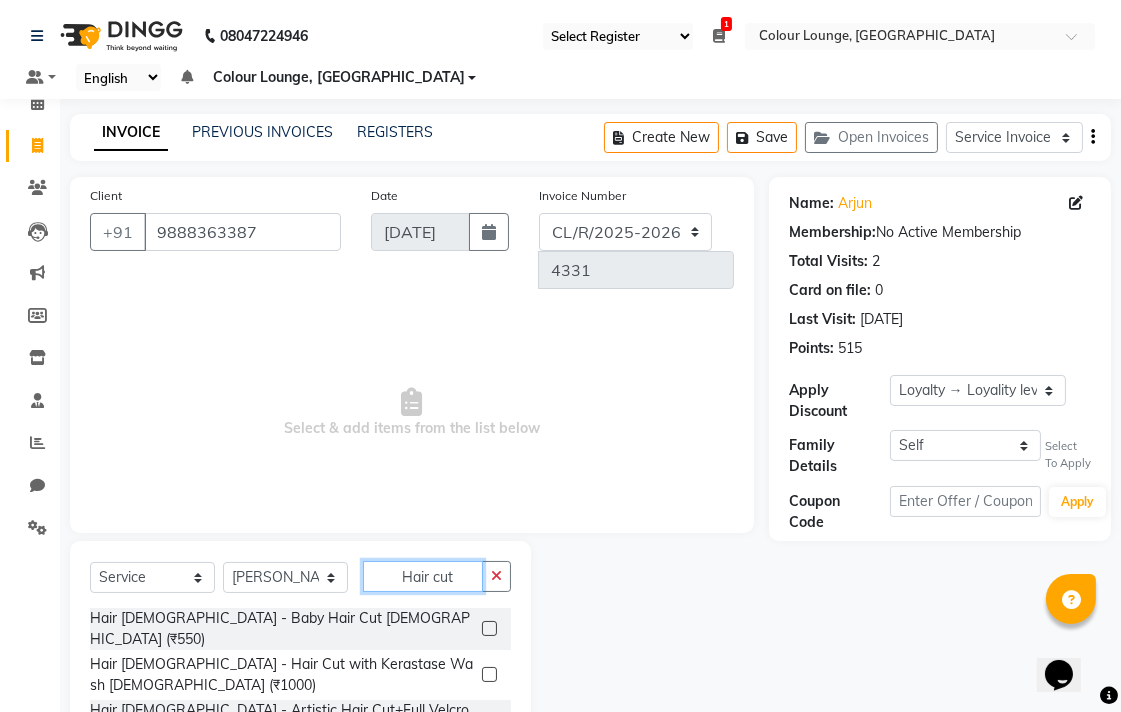 scroll, scrollTop: 65, scrollLeft: 0, axis: vertical 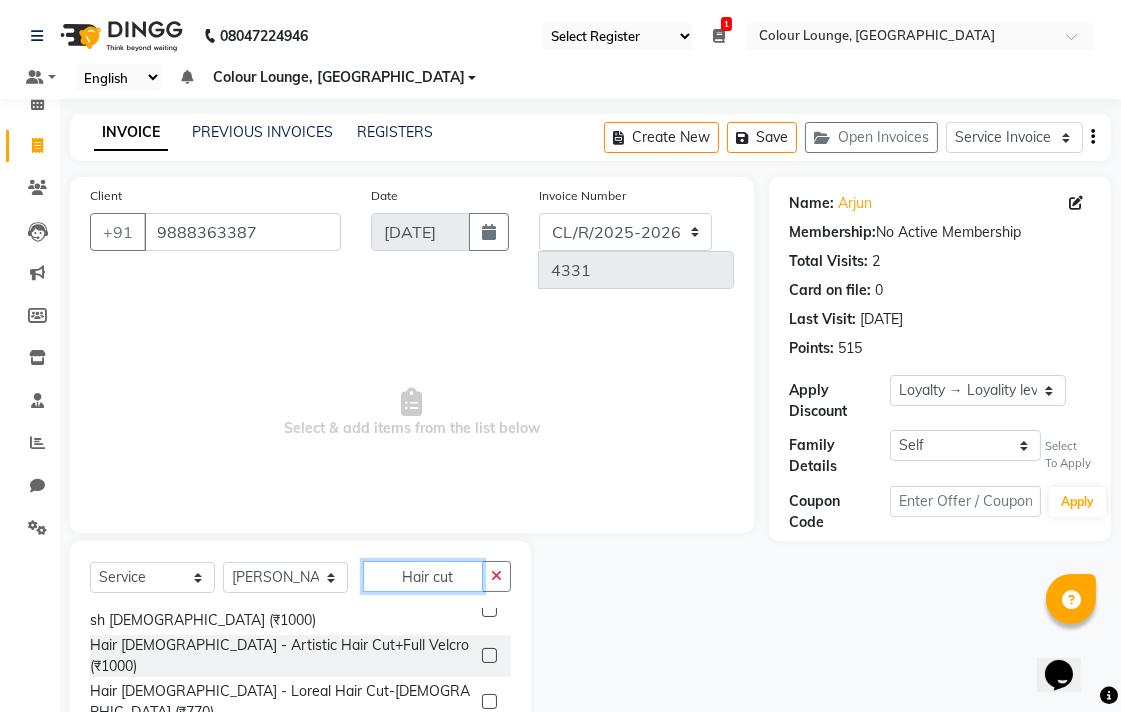 type on "Hair cut" 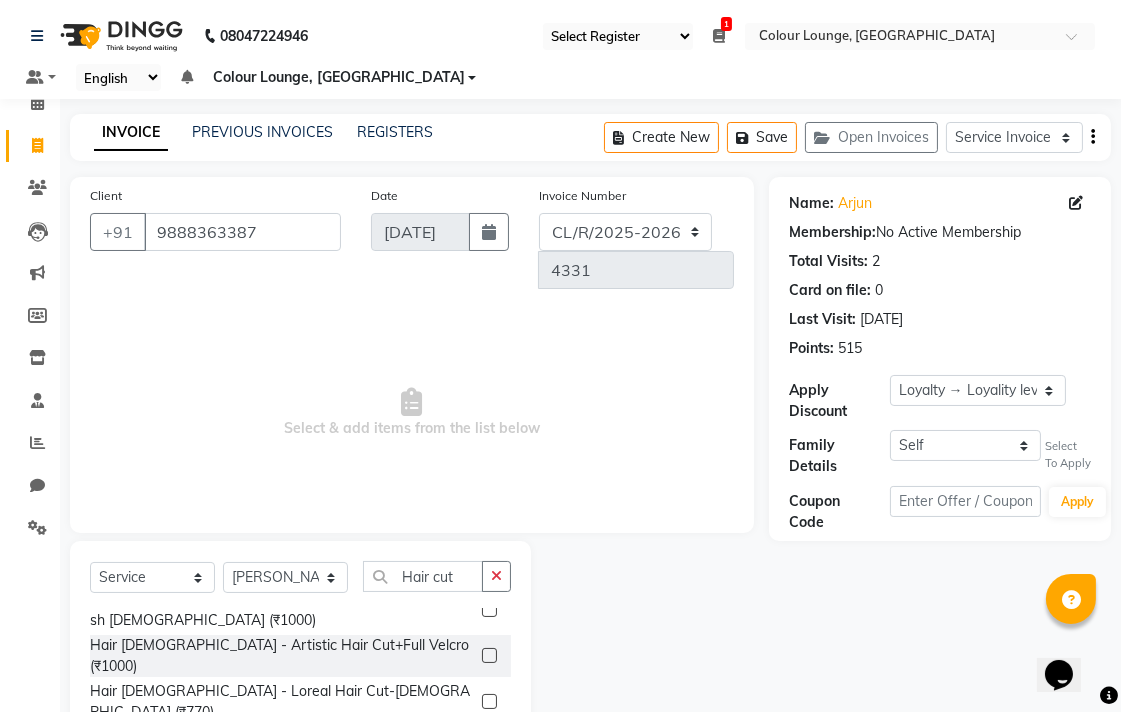 click 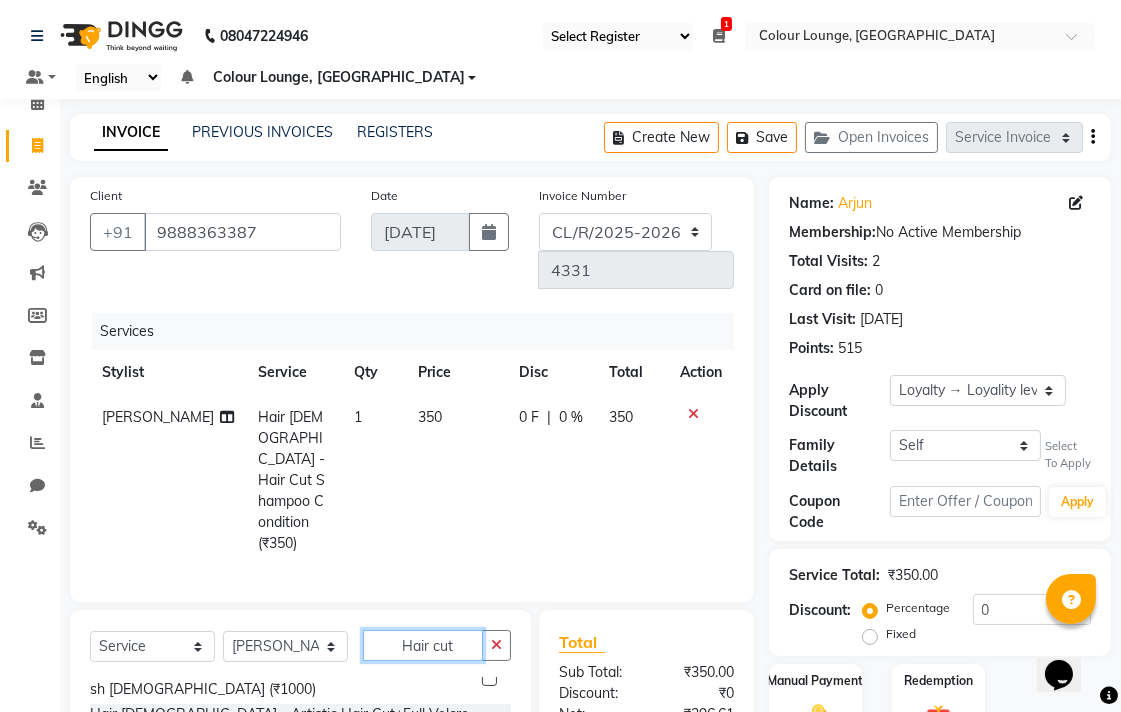 click on "Hair cut" 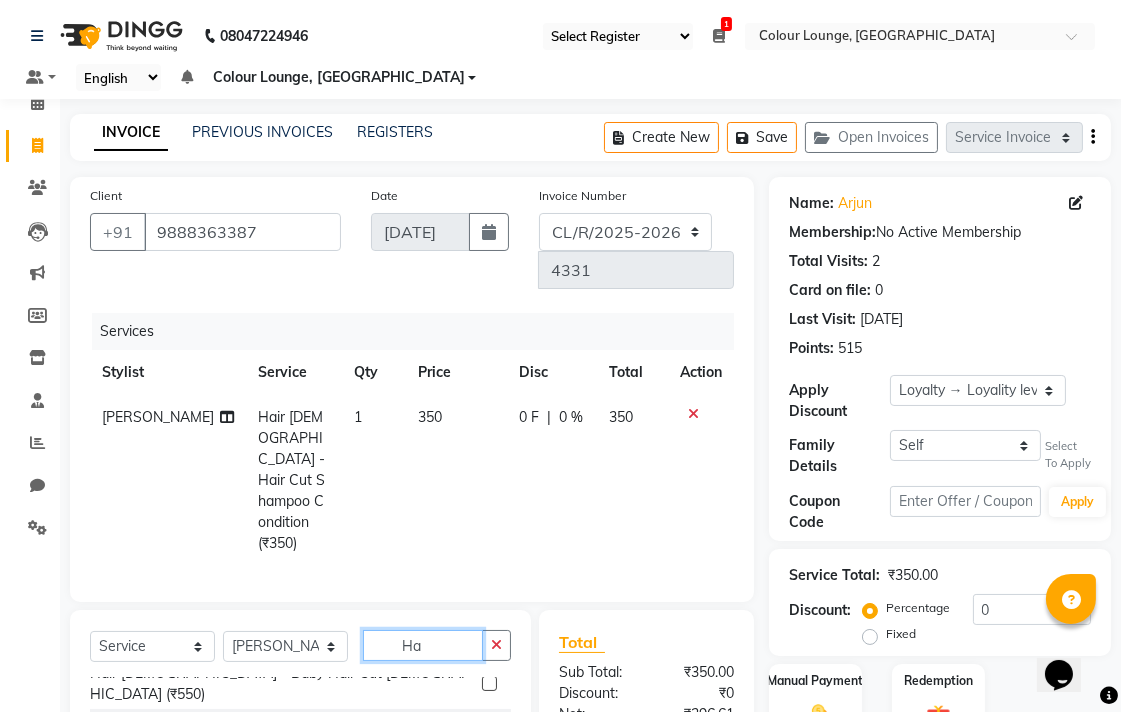type on "H" 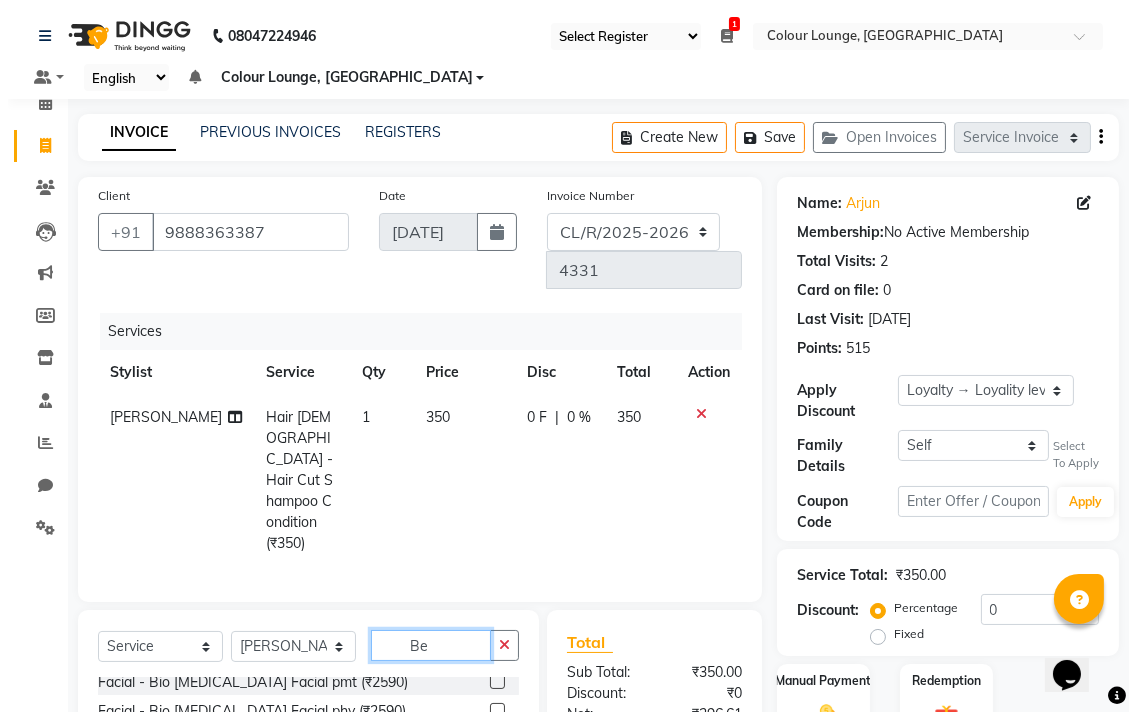 scroll, scrollTop: 0, scrollLeft: 0, axis: both 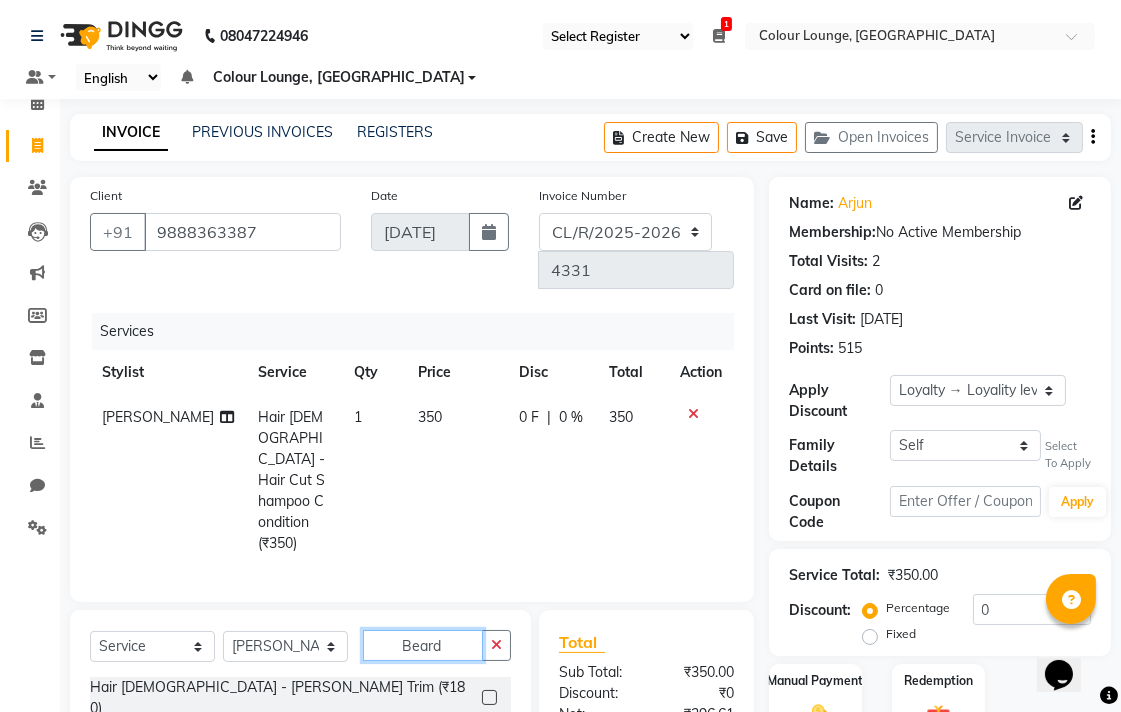 type on "Beard" 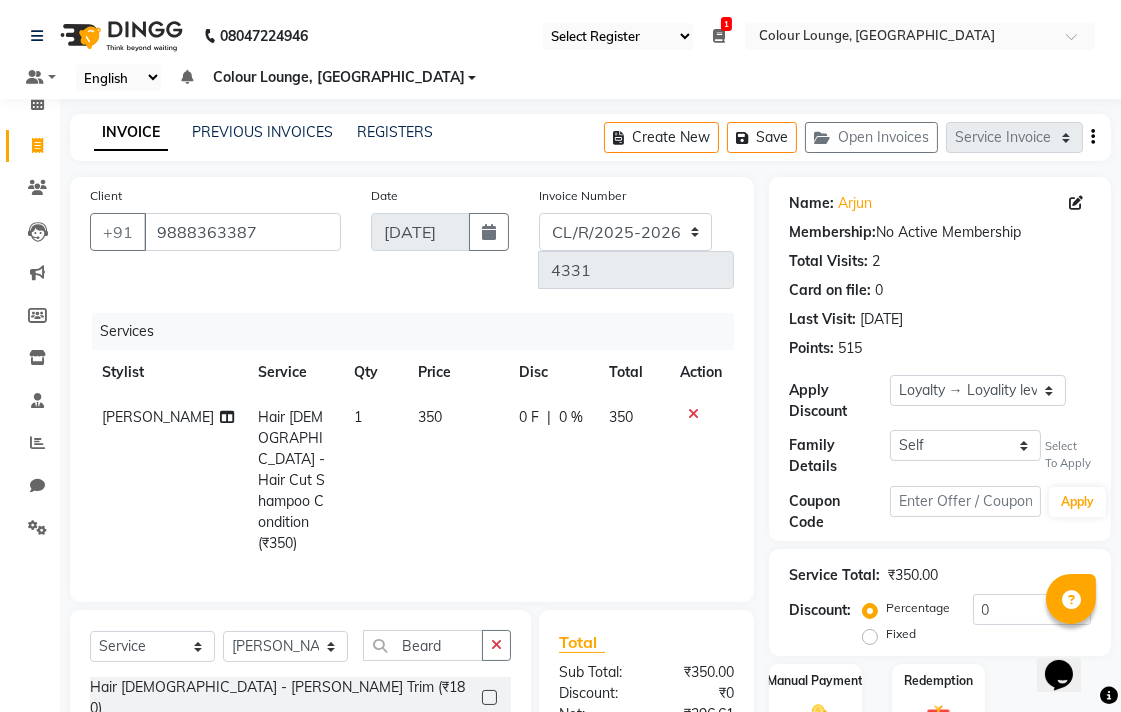 click 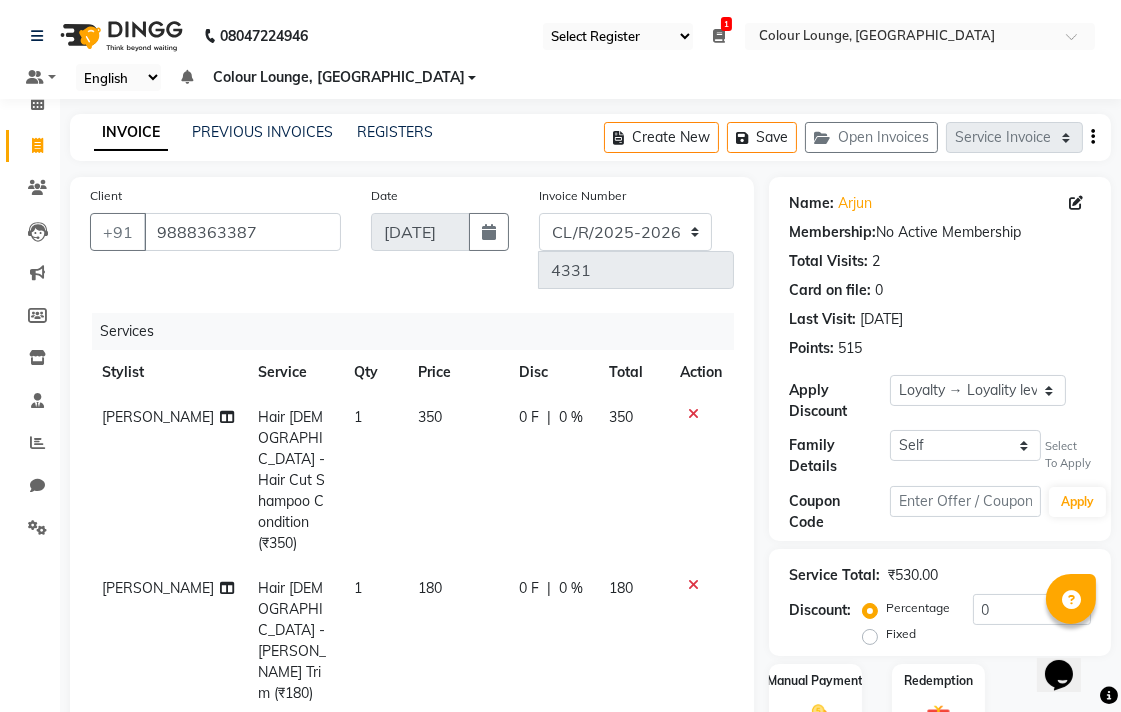 checkbox on "false" 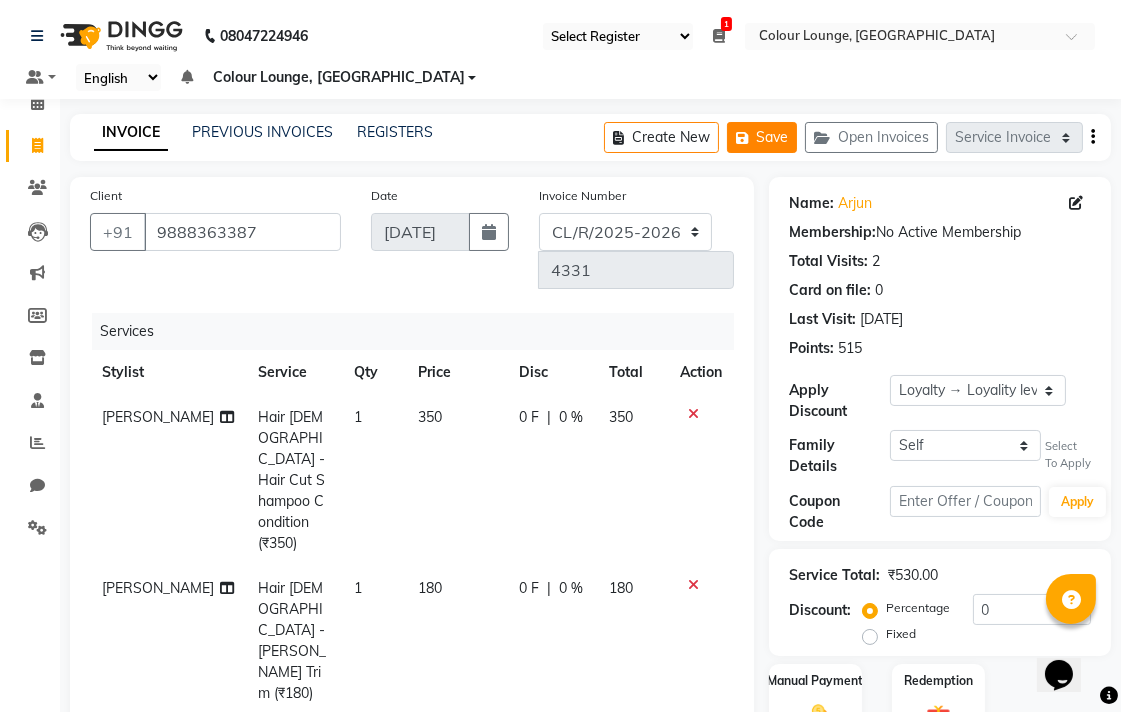 click on "Save" 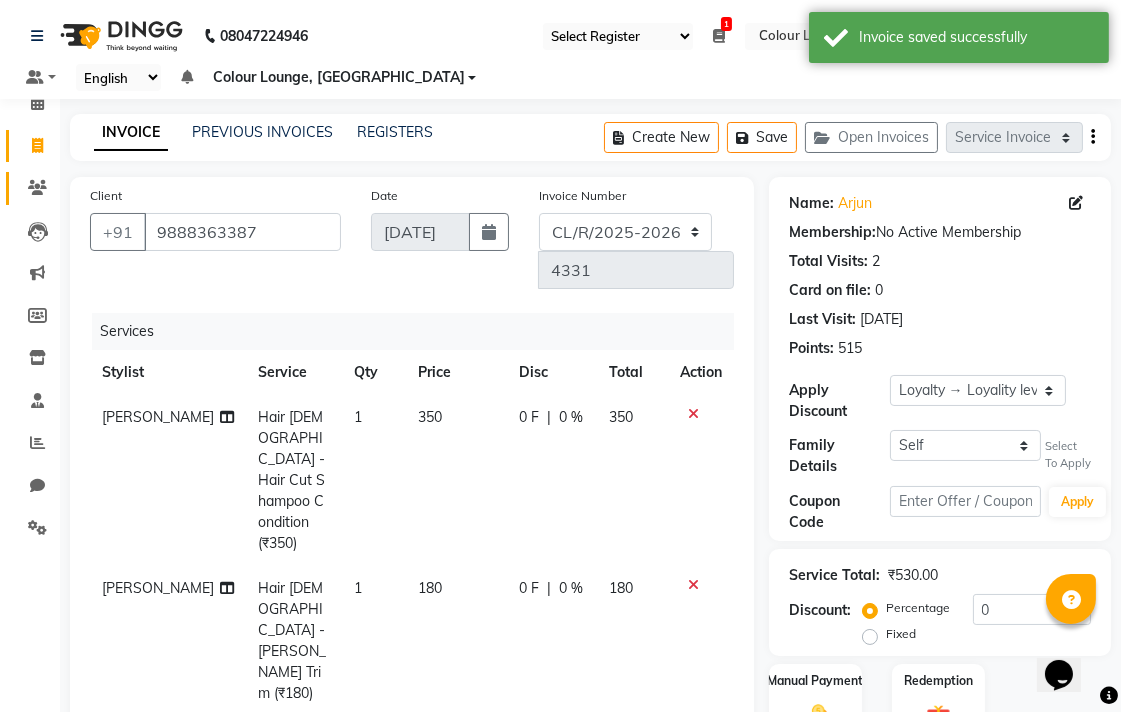 click 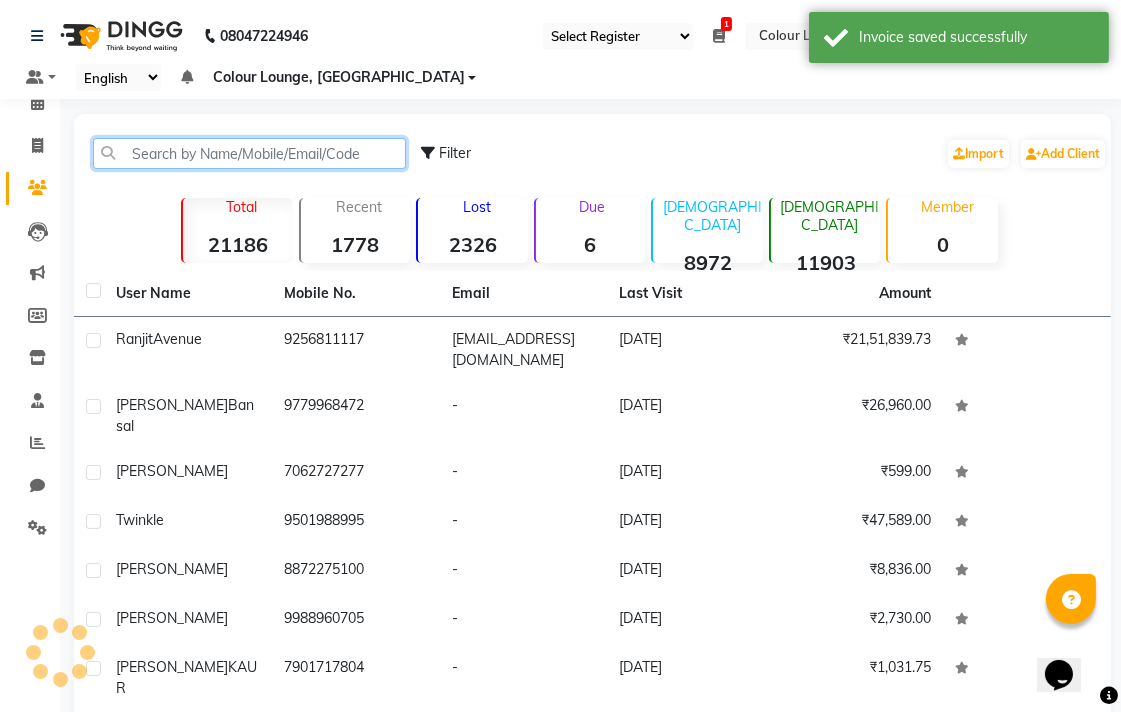 paste on "9888363387" 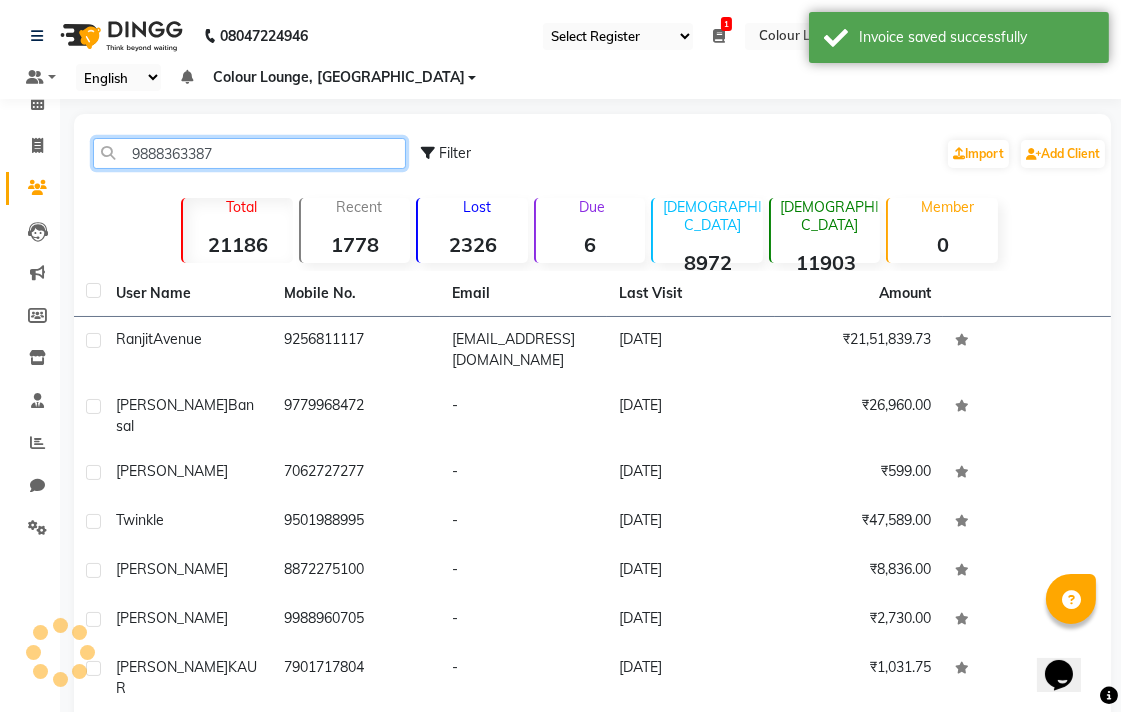 click on "9888363387" 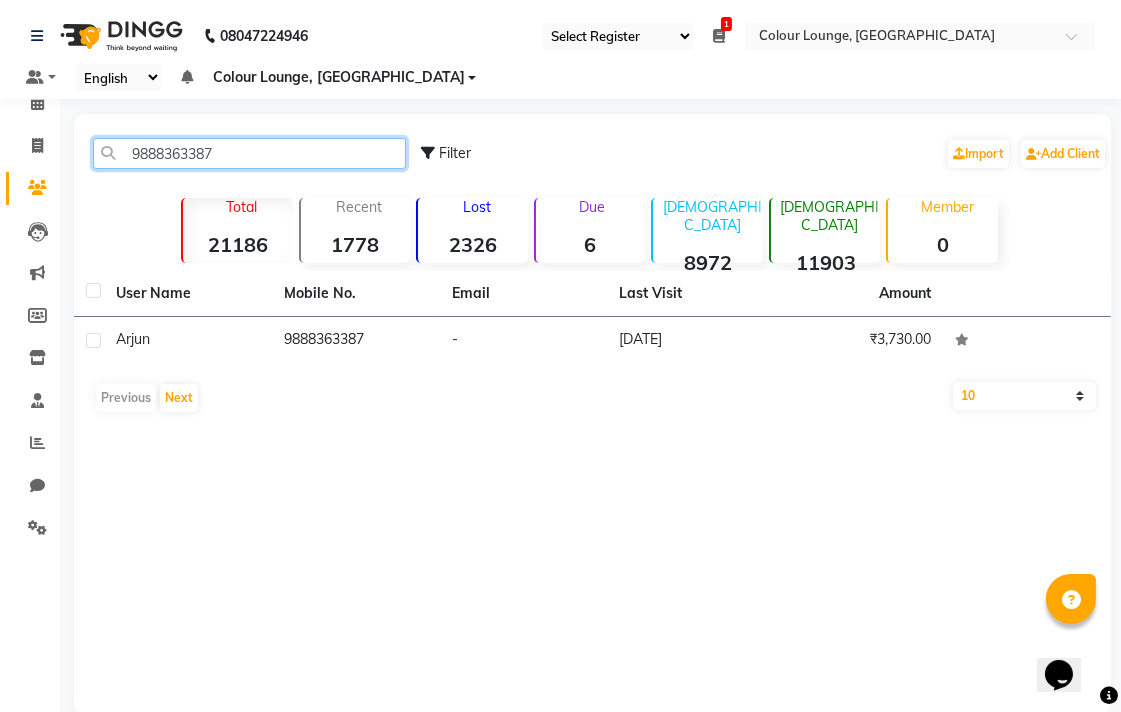 type on "9888363387" 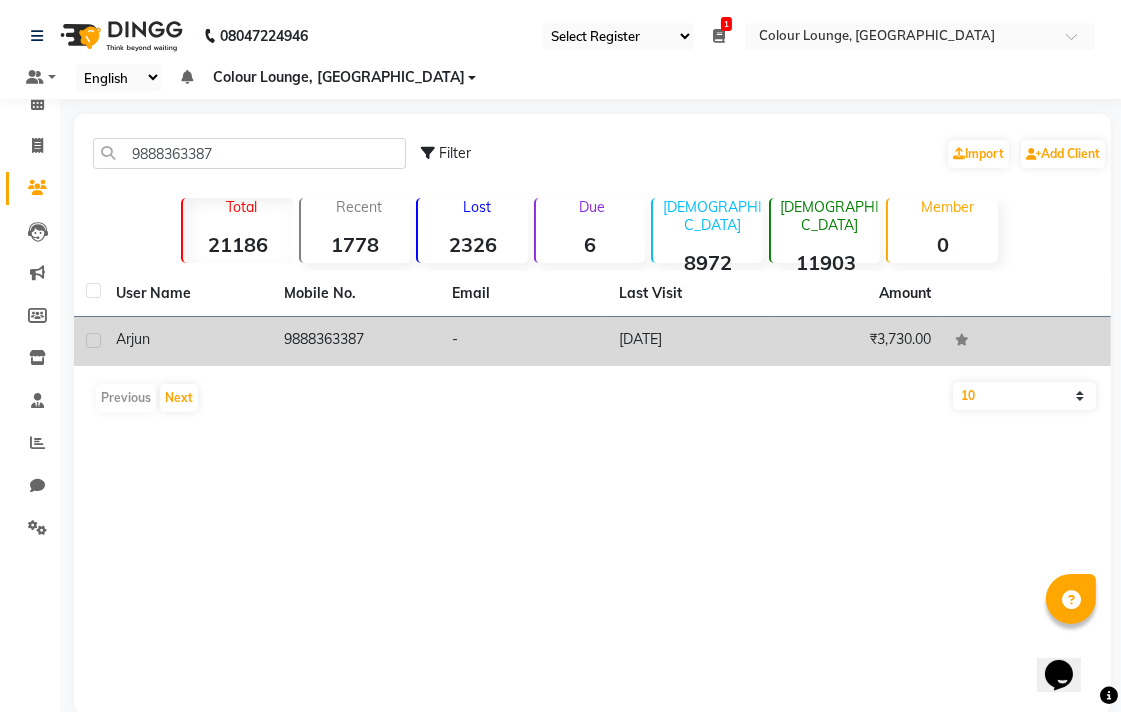 click on "9888363387" 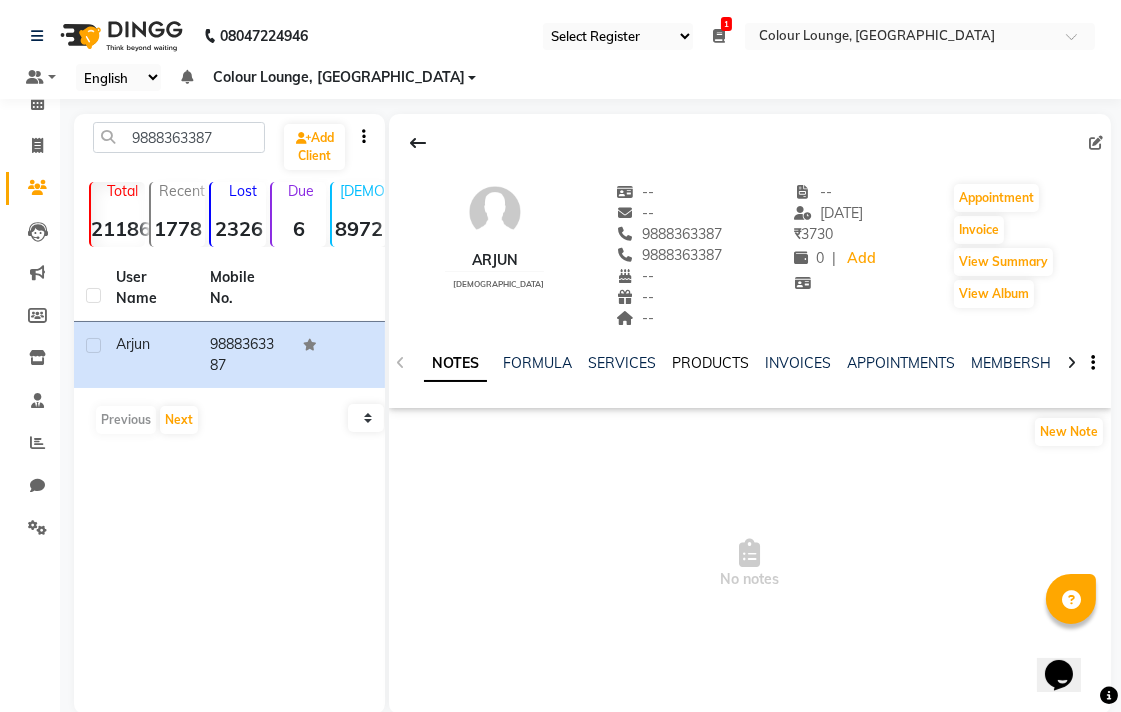 click on "PRODUCTS" 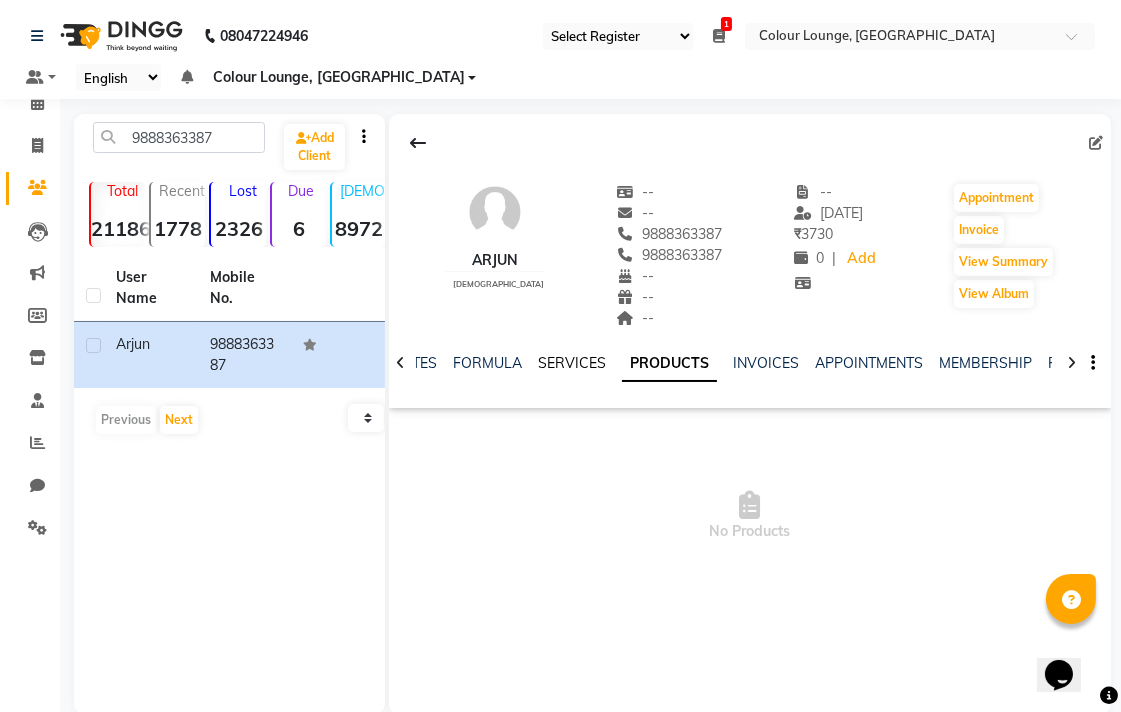 click on "SERVICES" 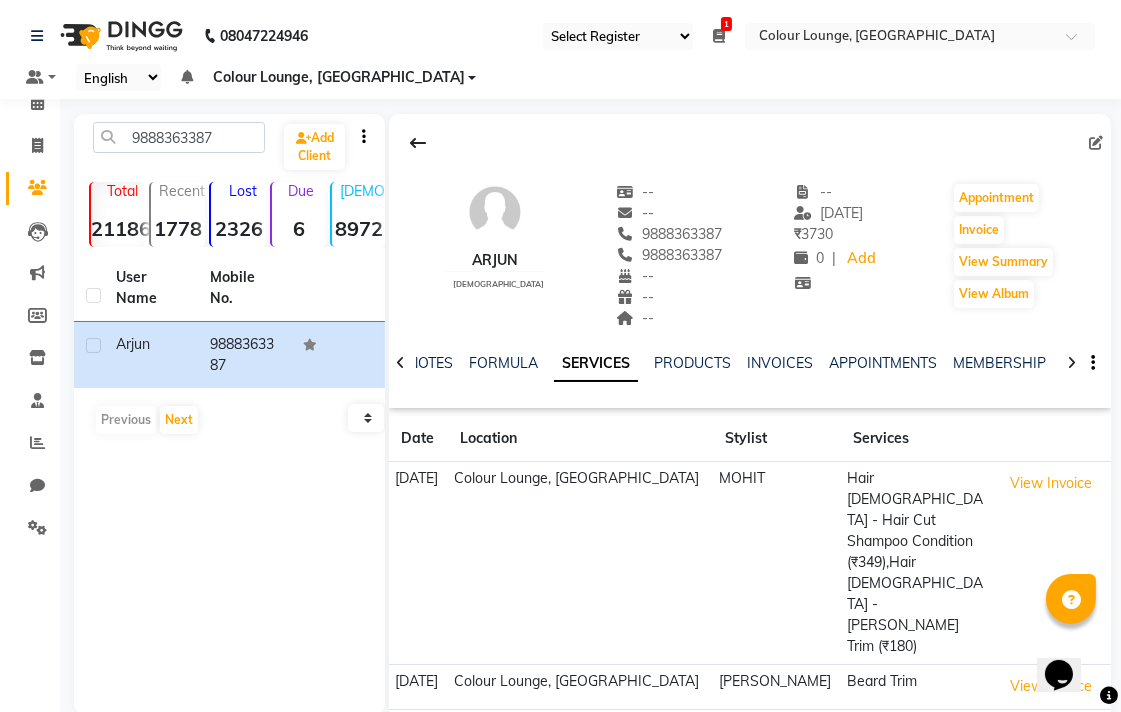 click on "Hair Male - Hair Cut Shampoo Condition (₹349),Hair Male - Beard Trim (₹180)" 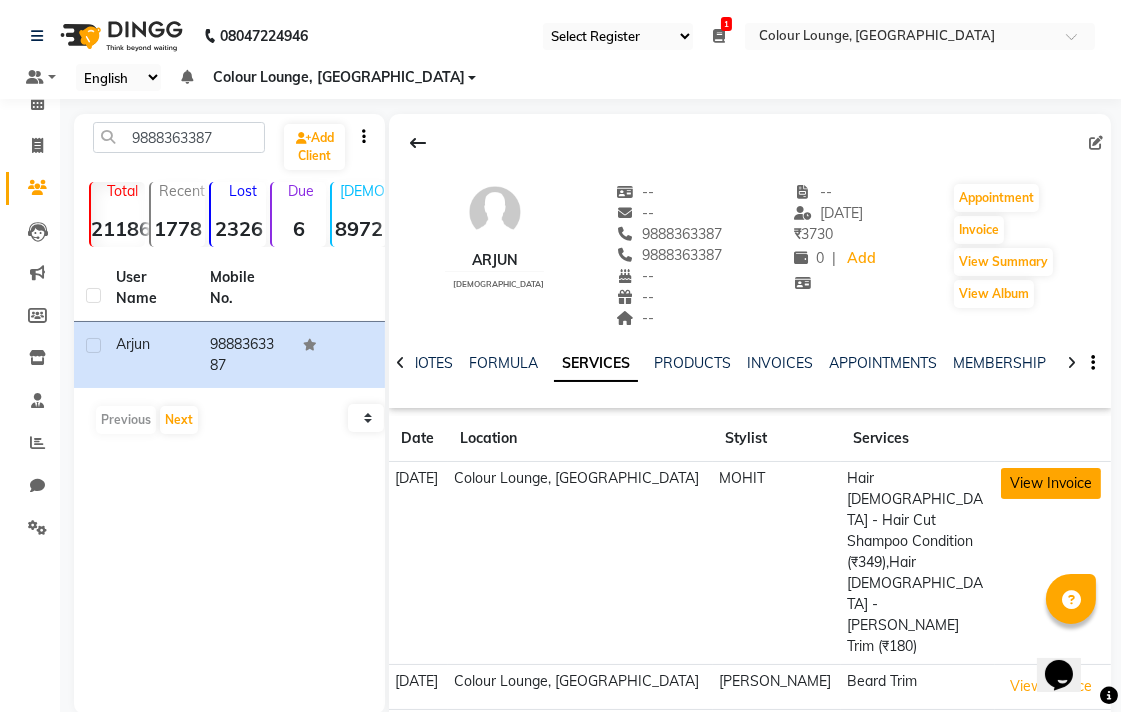 click on "View Invoice" 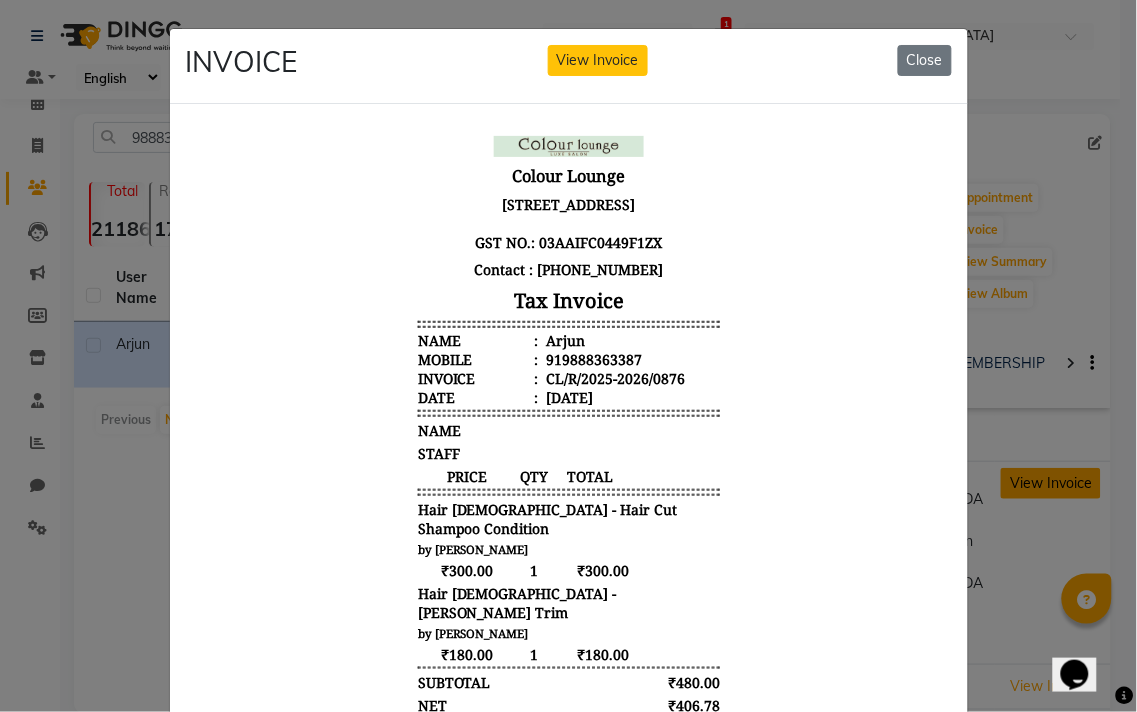 scroll, scrollTop: 15, scrollLeft: 0, axis: vertical 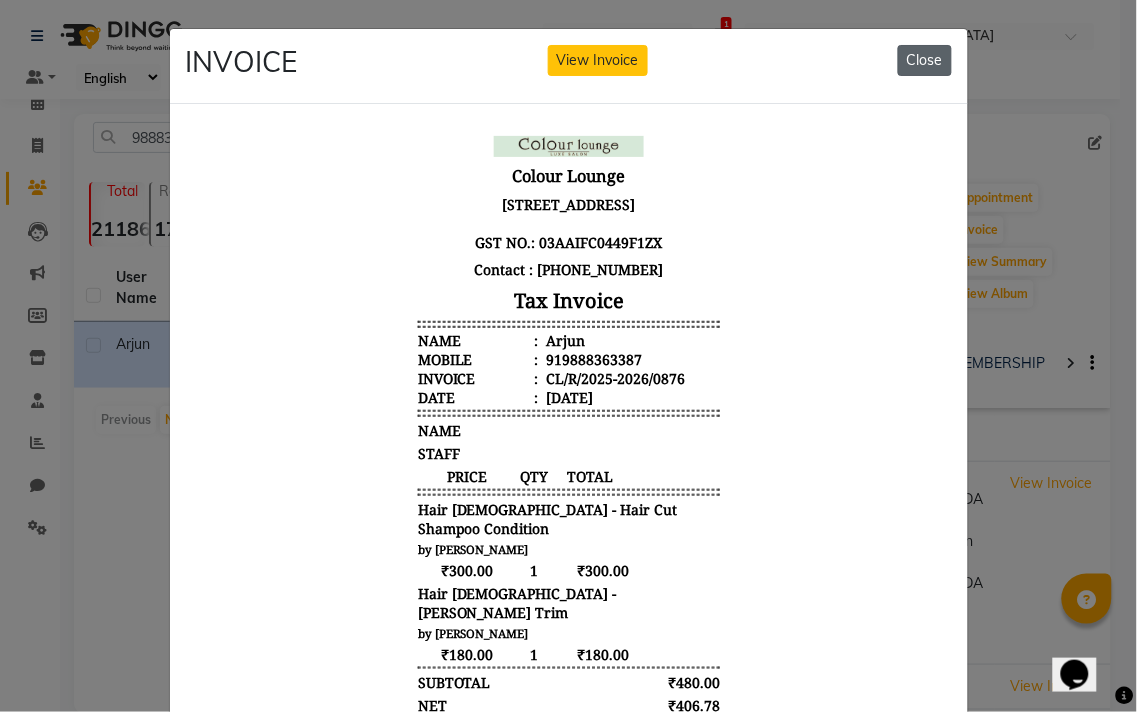 click on "Close" 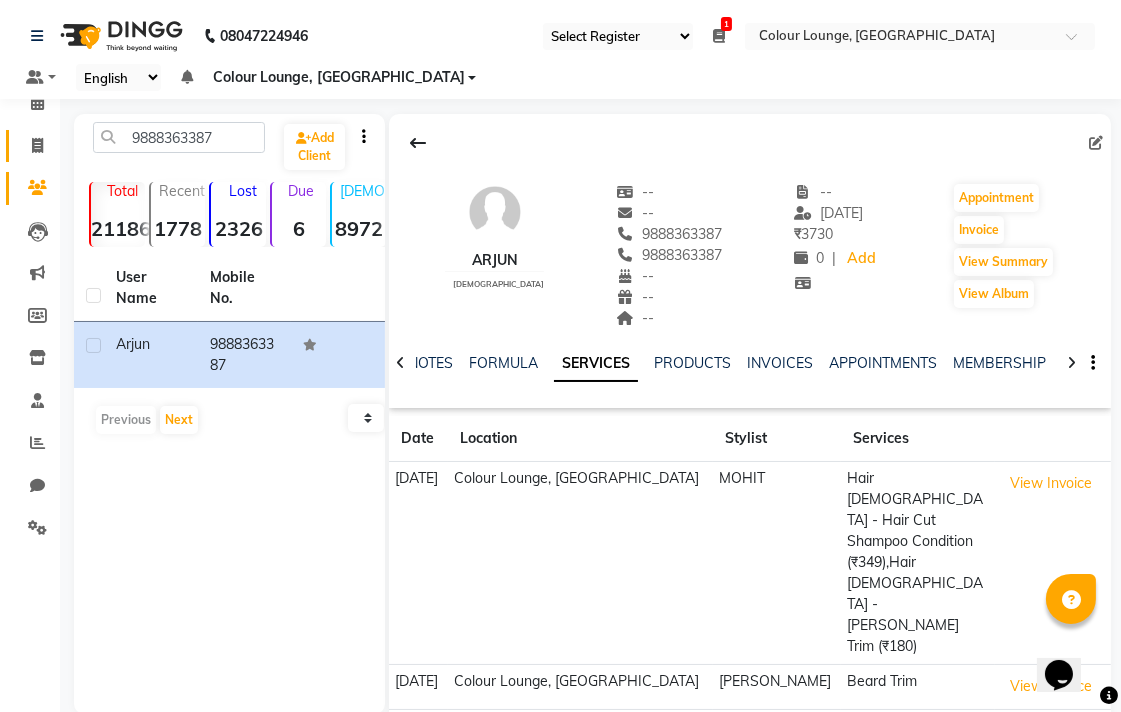 click 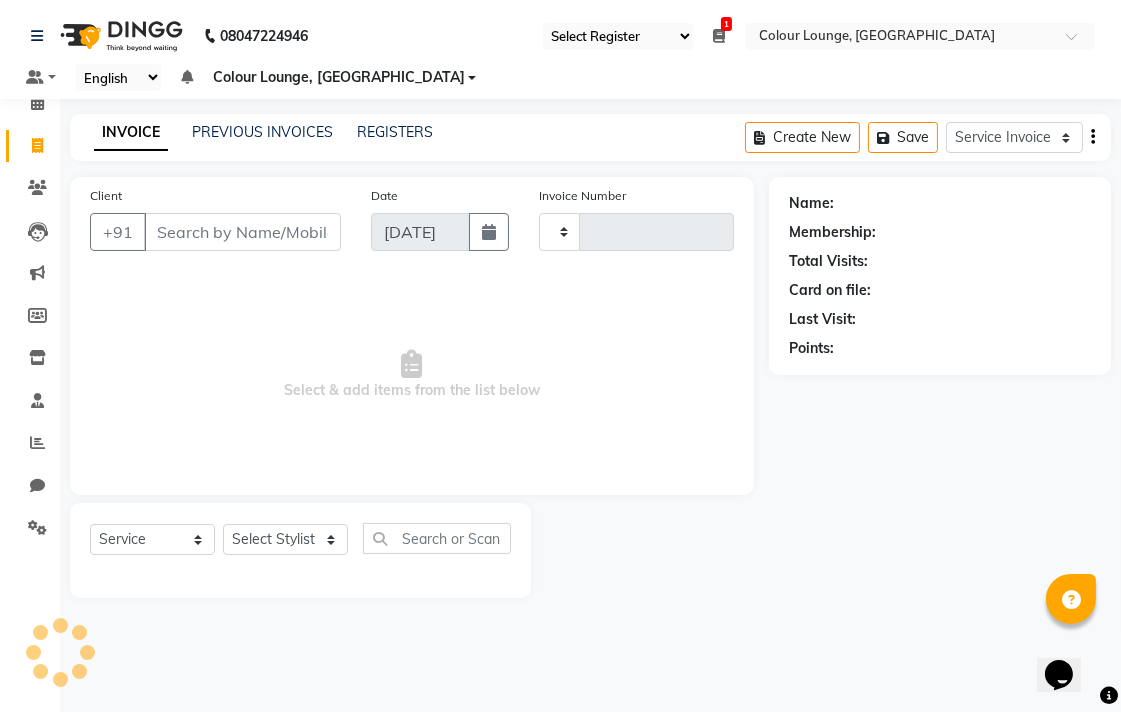 type on "4331" 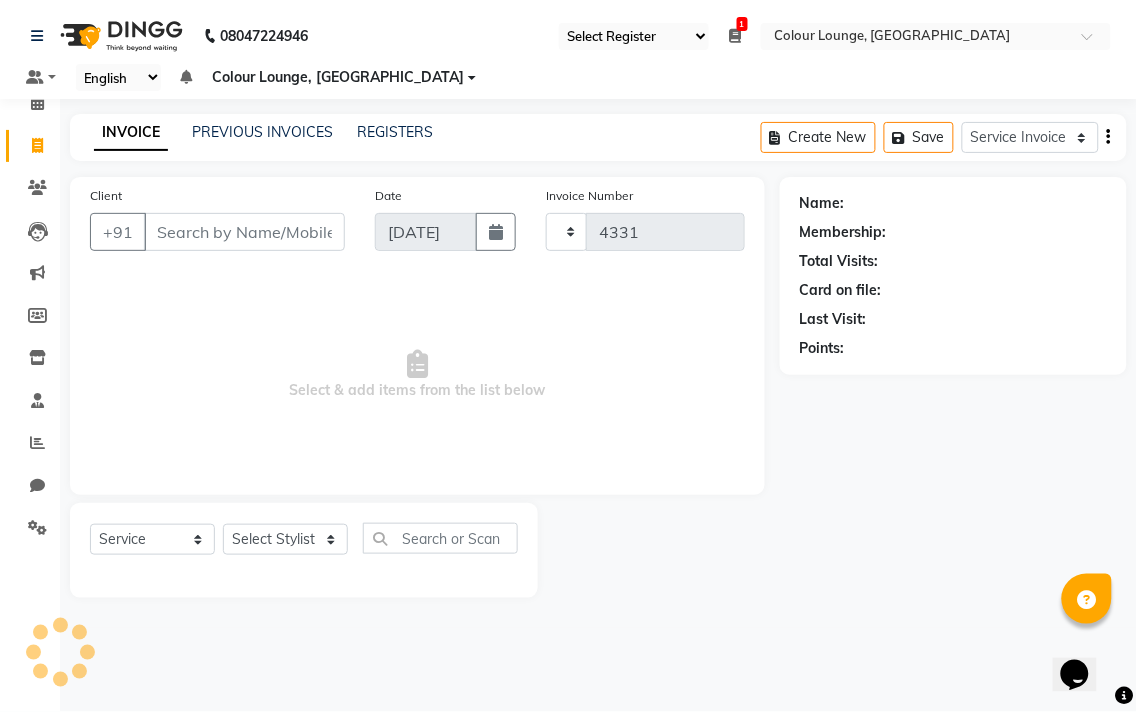 select on "8013" 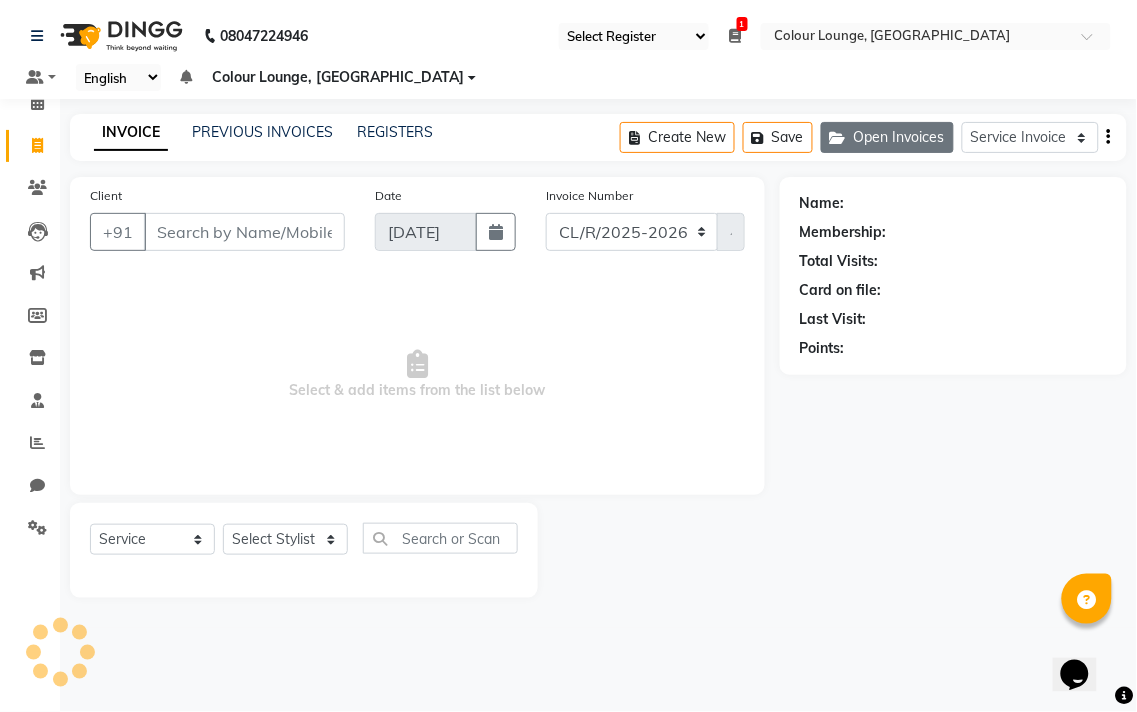 click on "Open Invoices" 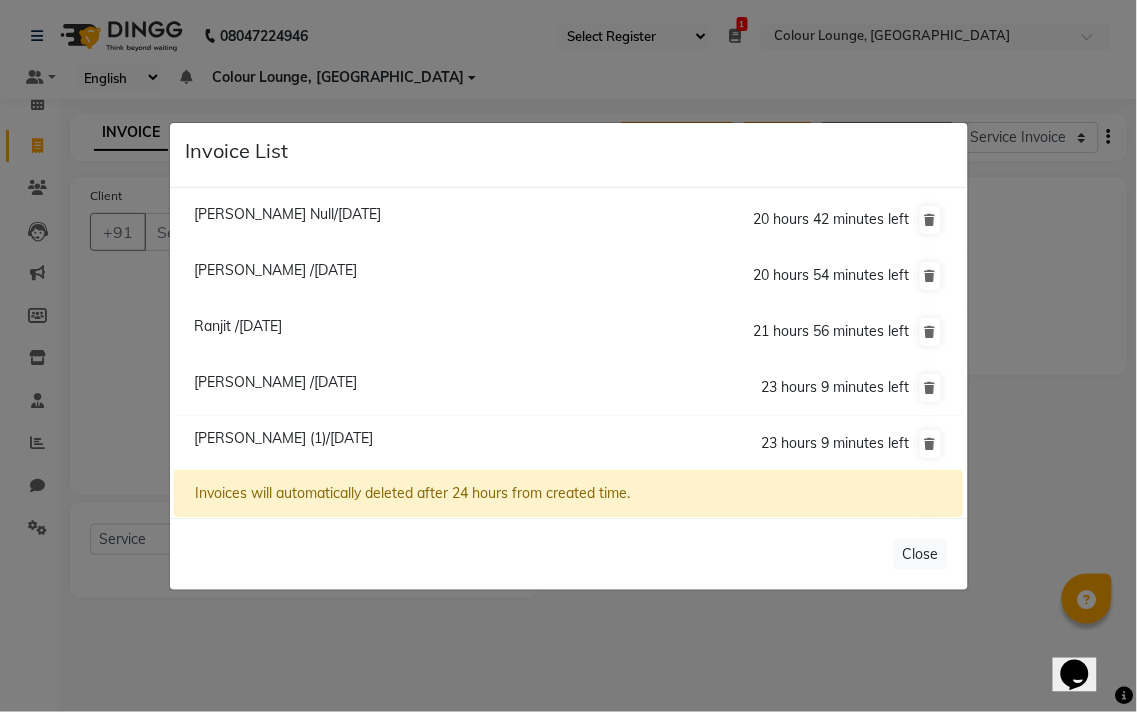 scroll, scrollTop: 56, scrollLeft: 0, axis: vertical 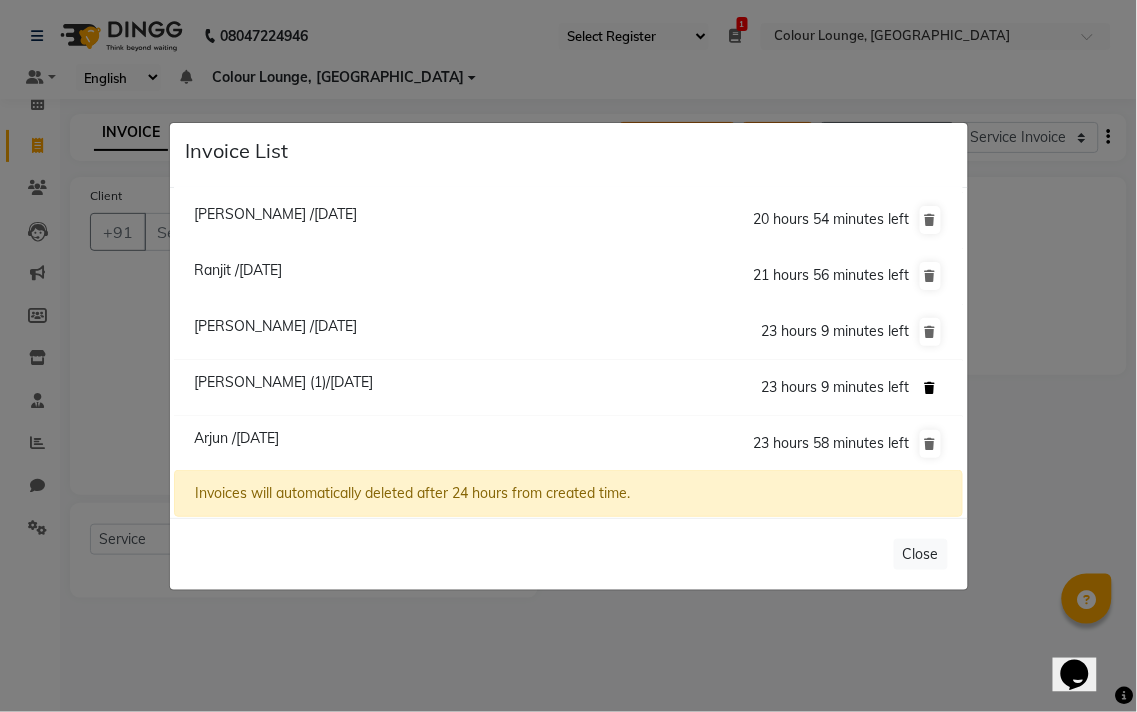 click 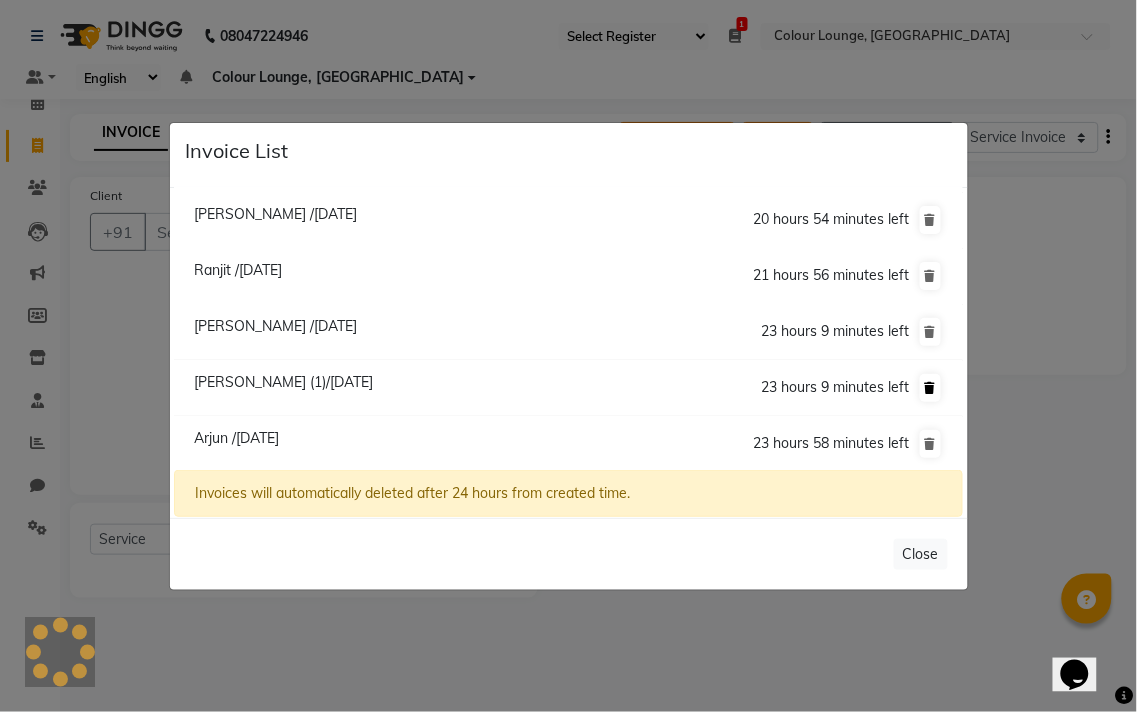 scroll, scrollTop: 1, scrollLeft: 0, axis: vertical 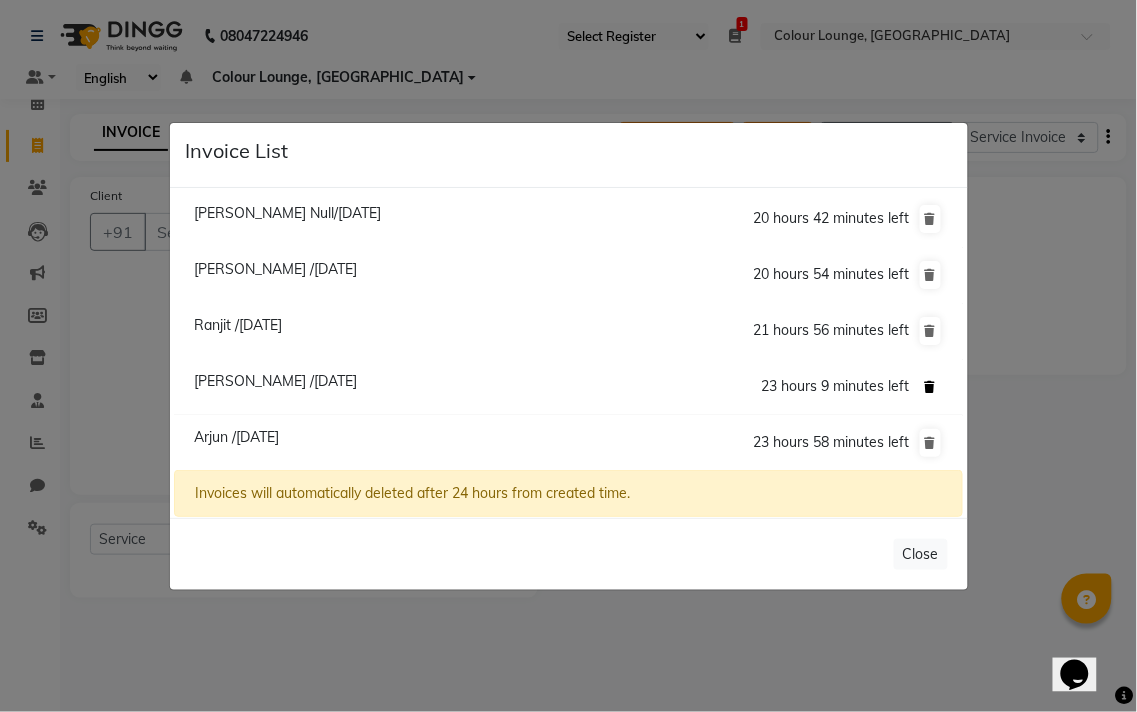 click 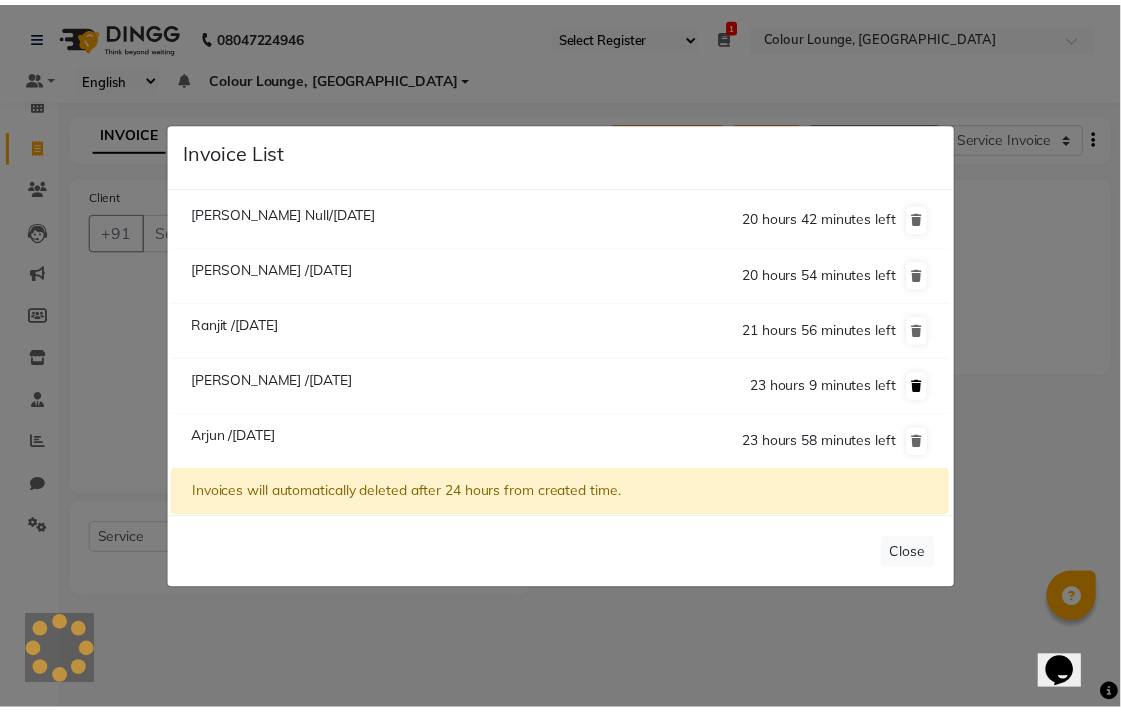scroll, scrollTop: 0, scrollLeft: 0, axis: both 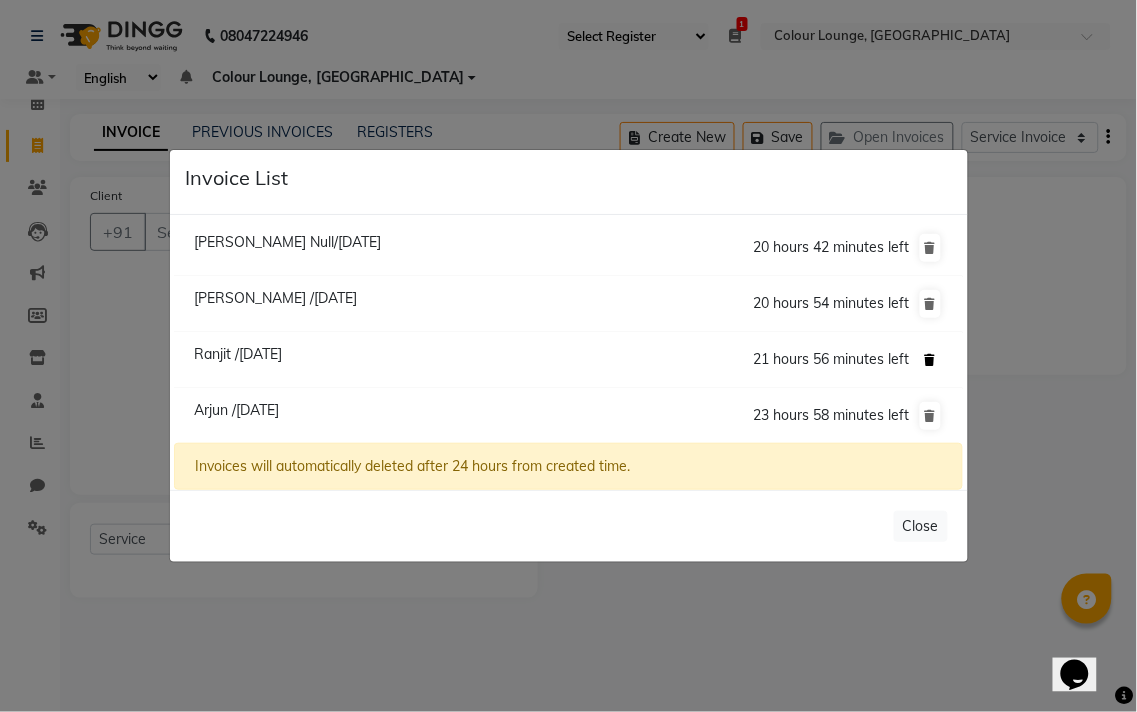click 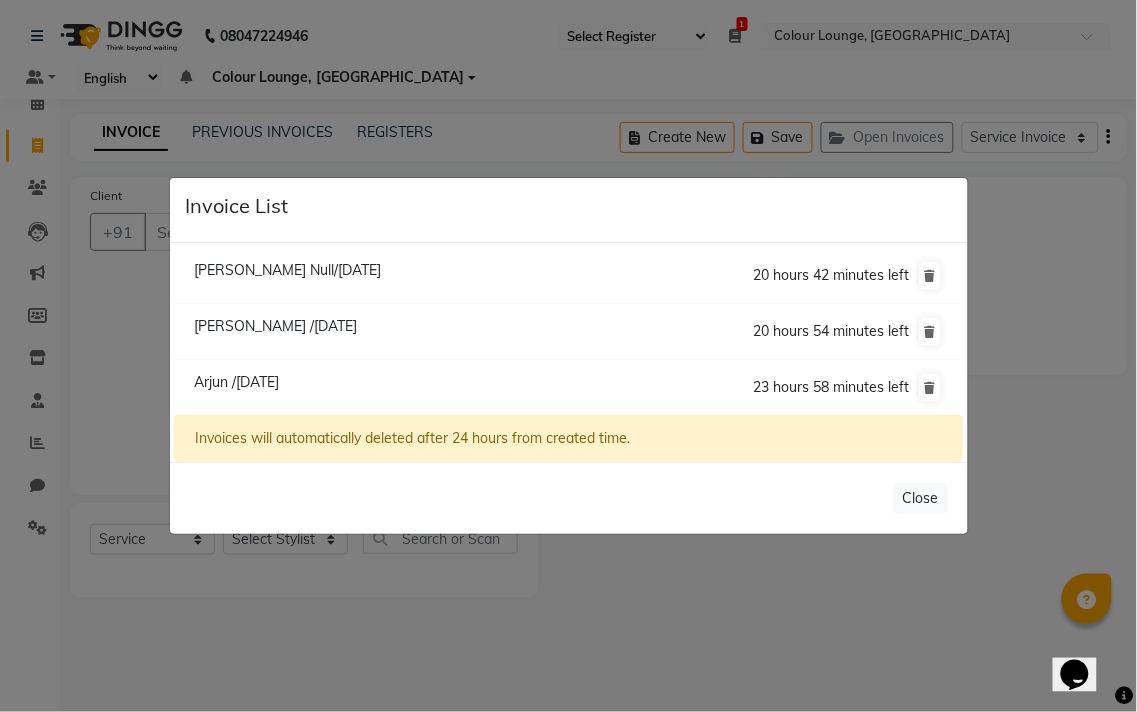 click on "Arjun /11 July 2025" 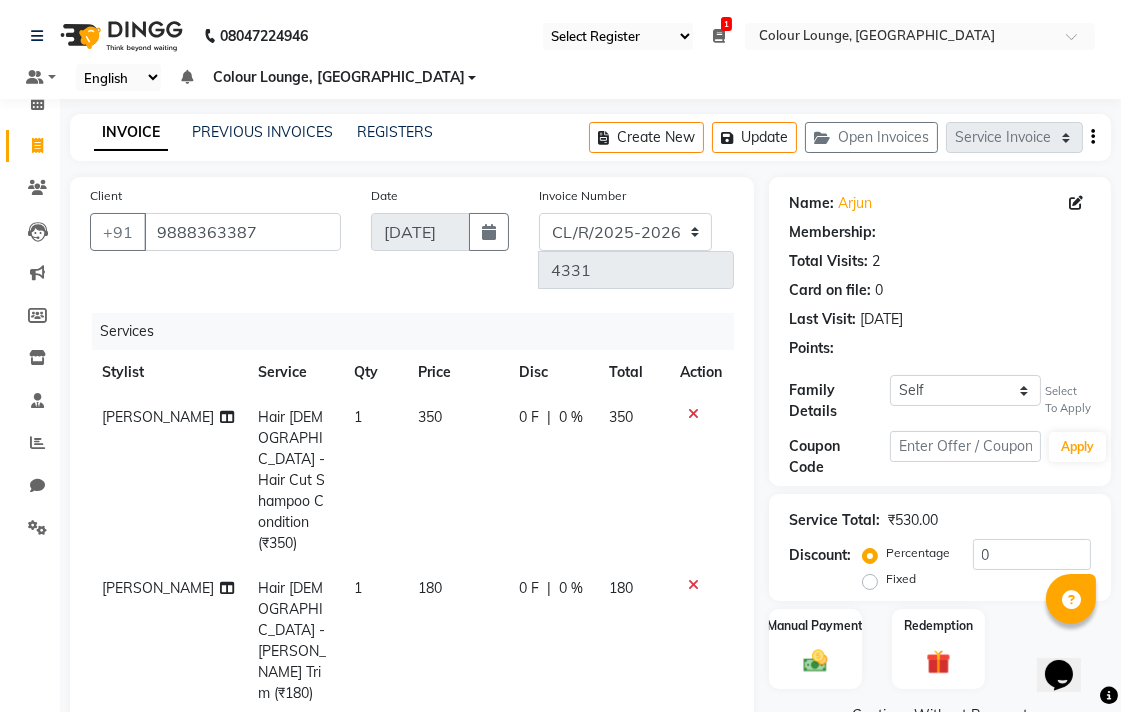 select on "1: Object" 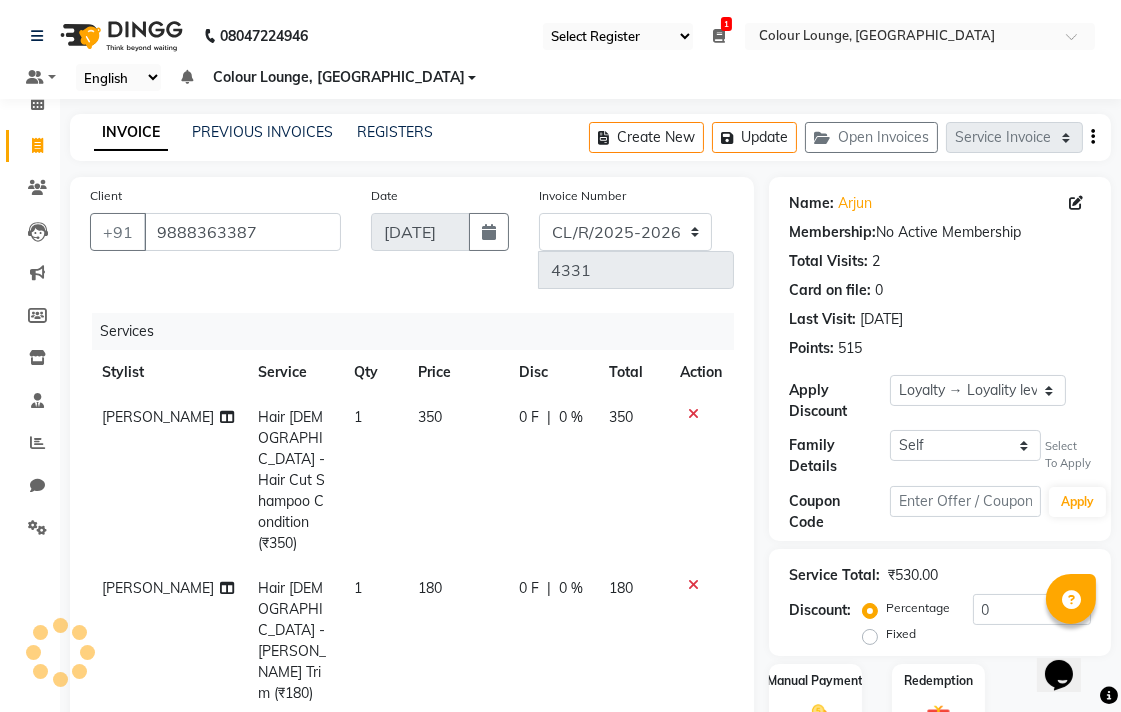 click on "0 %" 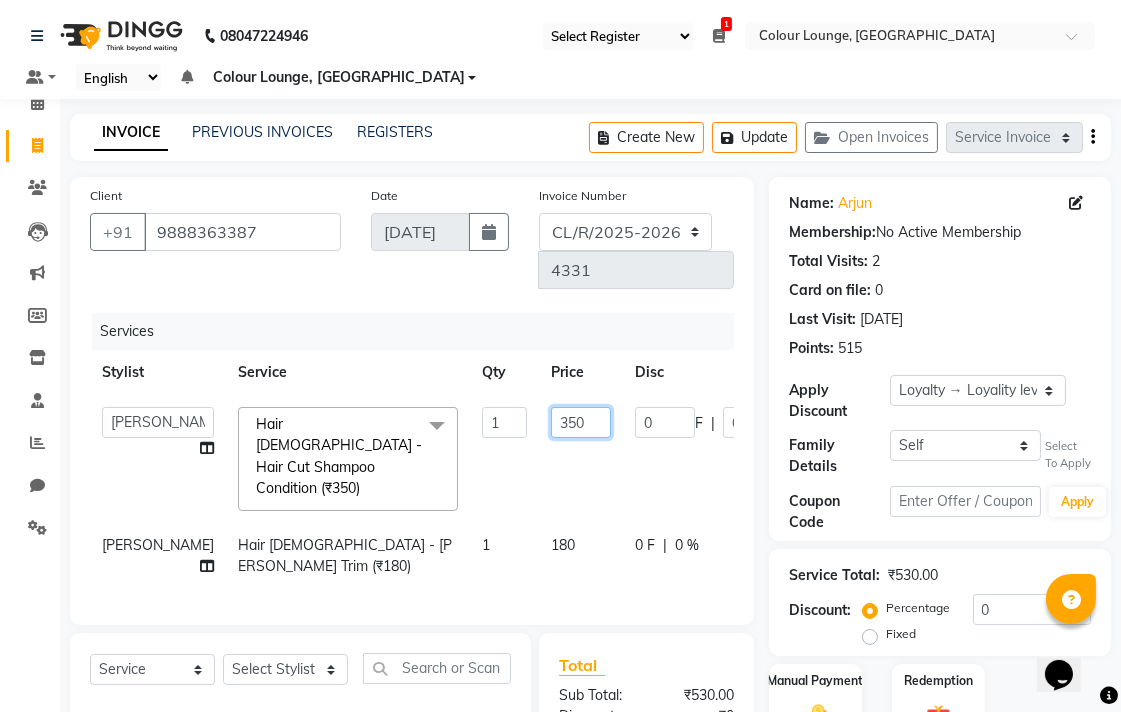 click on "350" 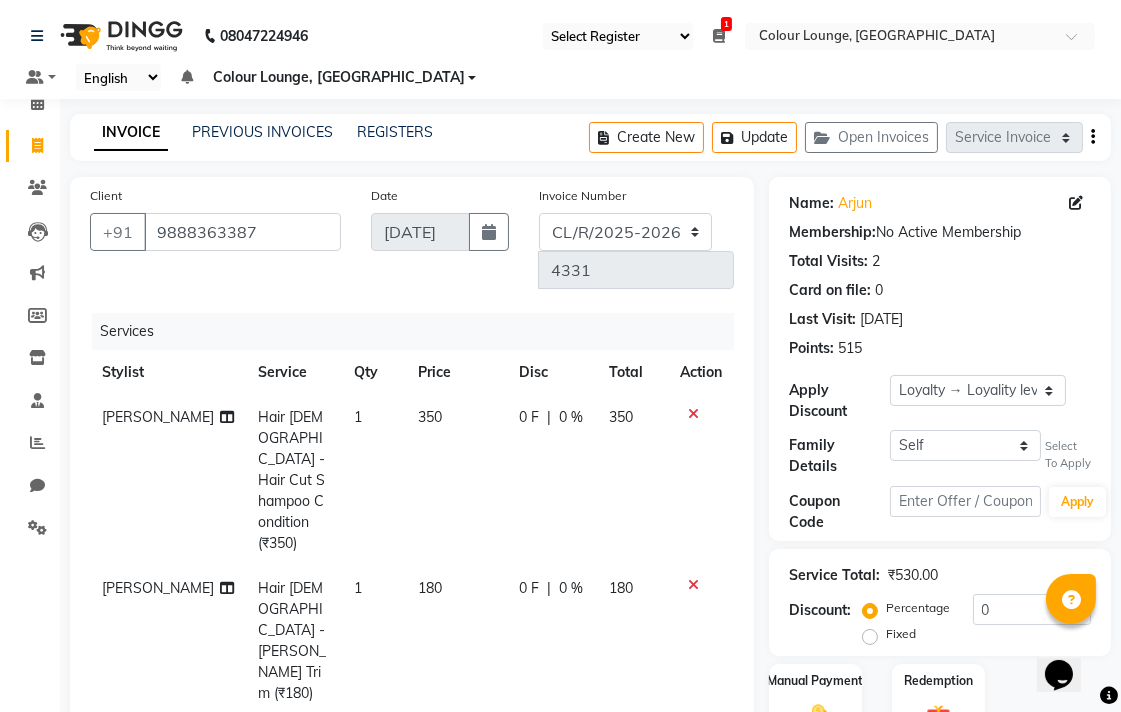 click on "0 F | 0 %" 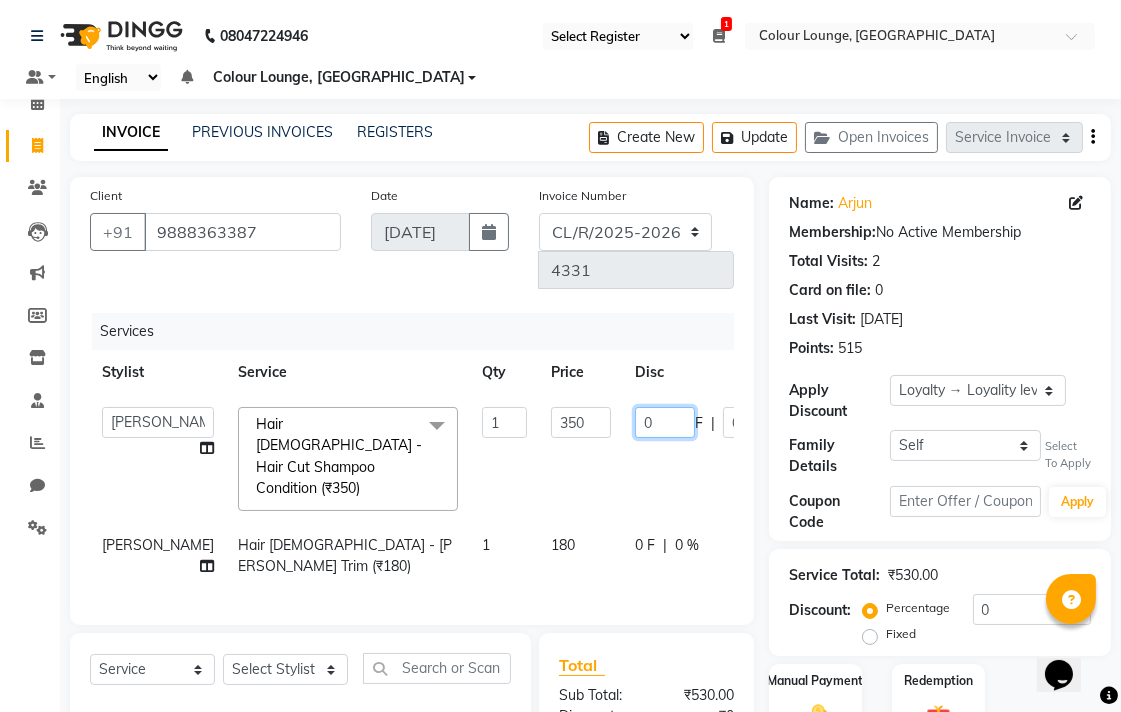 click on "0" 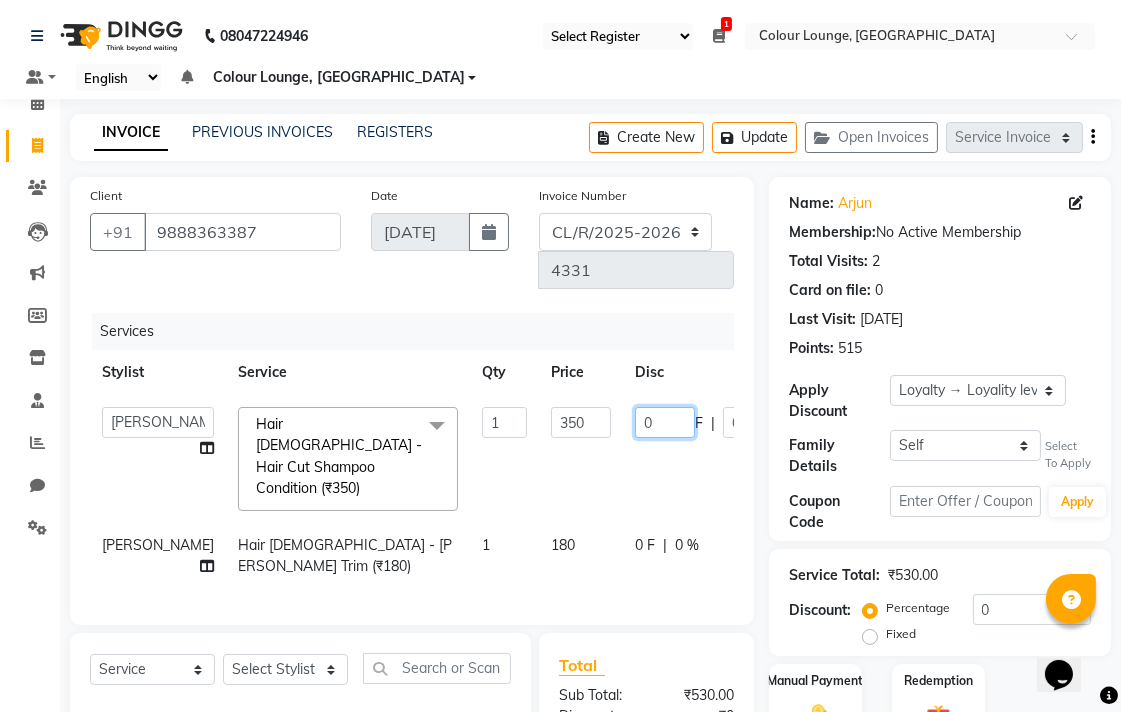 type on "50" 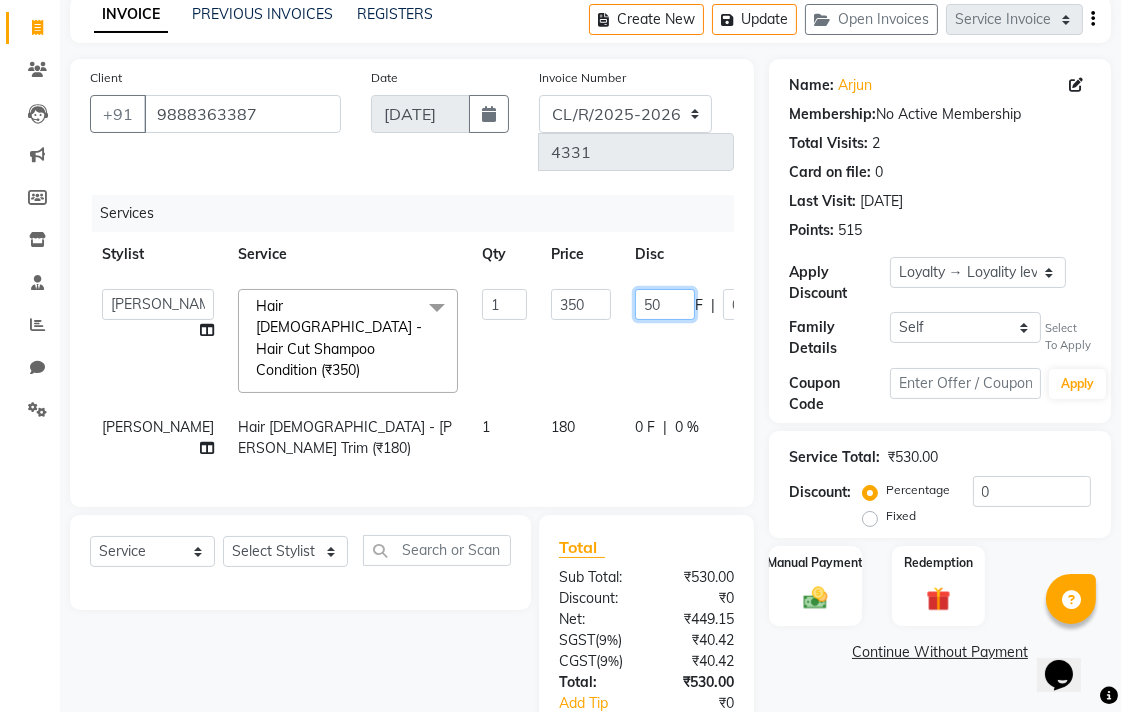 scroll, scrollTop: 202, scrollLeft: 0, axis: vertical 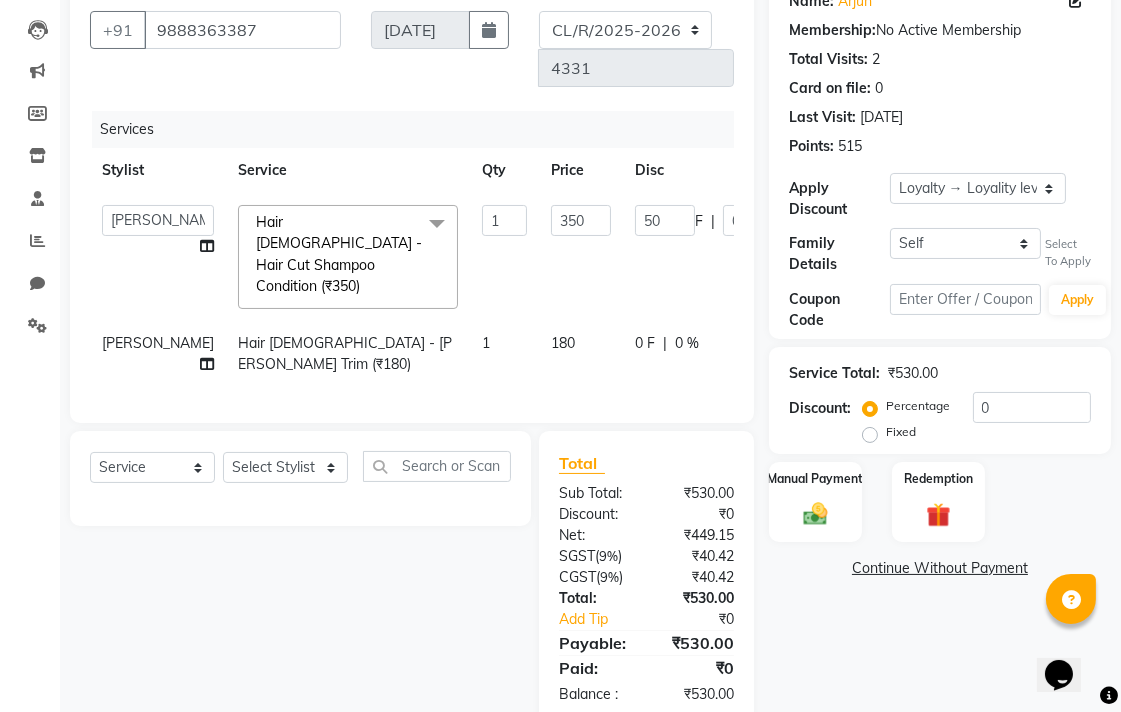 click on "Select  Service  Membership  Package Voucher Prepaid Gift Card  Select Stylist Admin AMIT Birshika Colour Lounge, Ranjit Avenue Colour Lounge, Ranjit Avenue Digvijay JAGPREET SINGH KARAN JAFFAL KARAN KUMAR Komal mam LOVEPREET MAIBAM SURJIT SINGH MANDEEP MOHIT Nandani PARAS POOJA DEVNATH Pooja Negi PREM KOHLI RADHIKA Rahul guard Reema mehra Riya Sahil SAJAN SAMEER SANIA SANJAY SIMRAN Sonia Sunita TANUJ VISHAL Vishal singh" 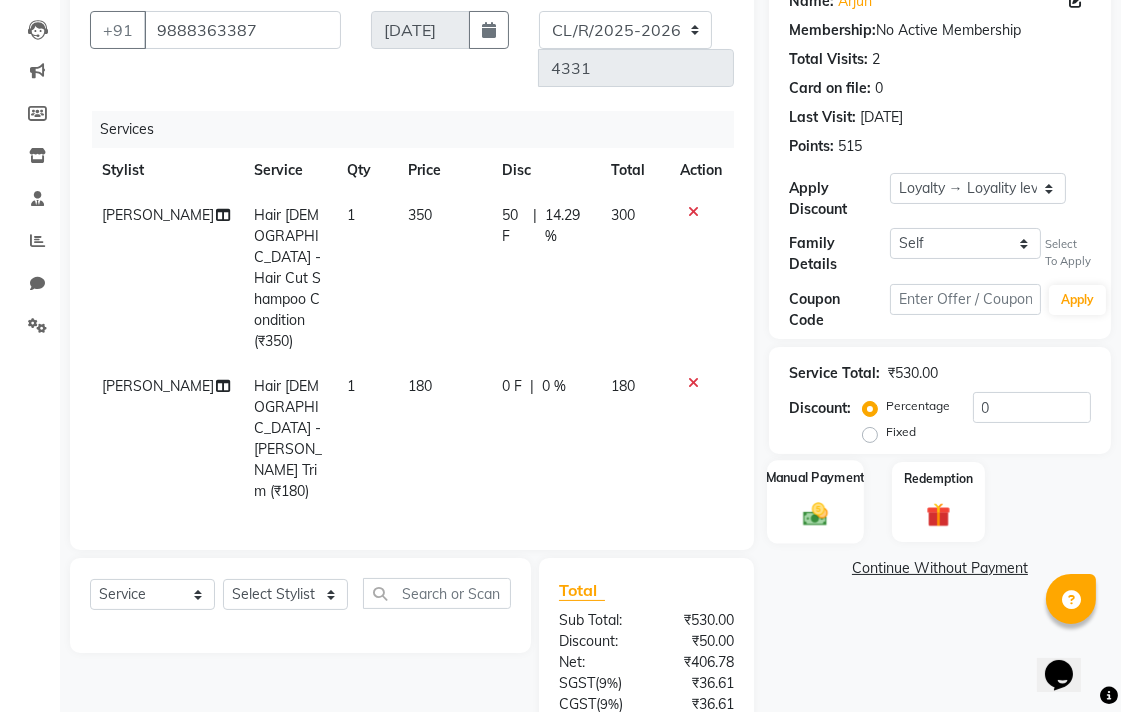 click on "Manual Payment" 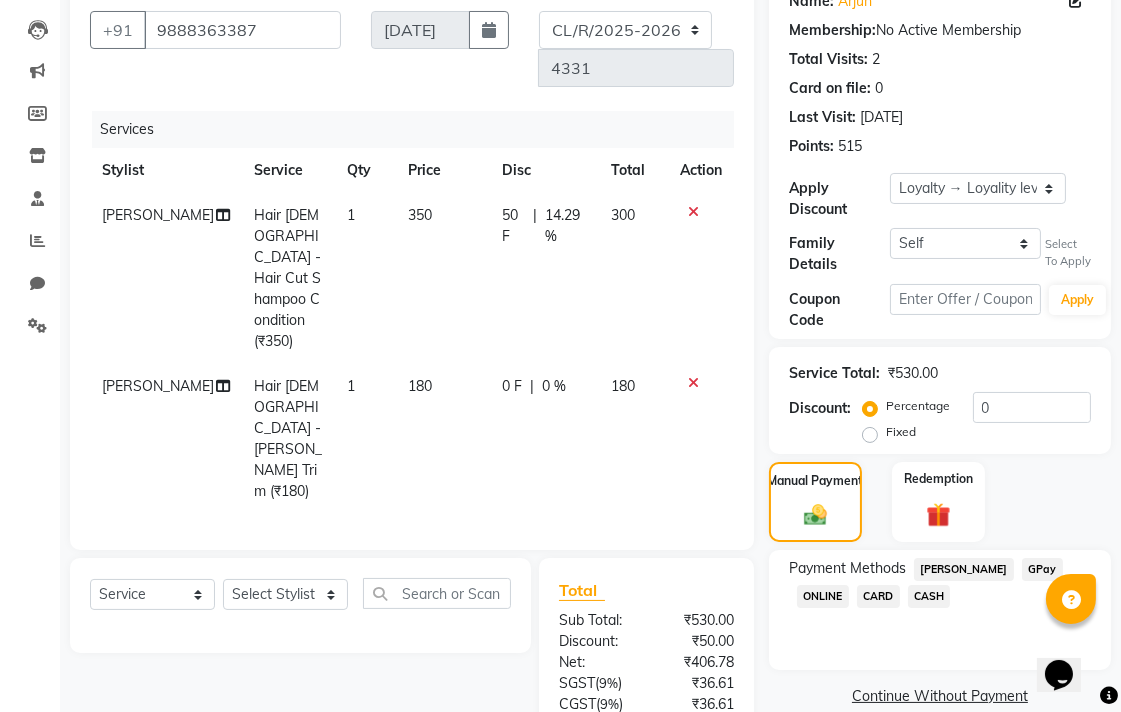 click on "CASH" 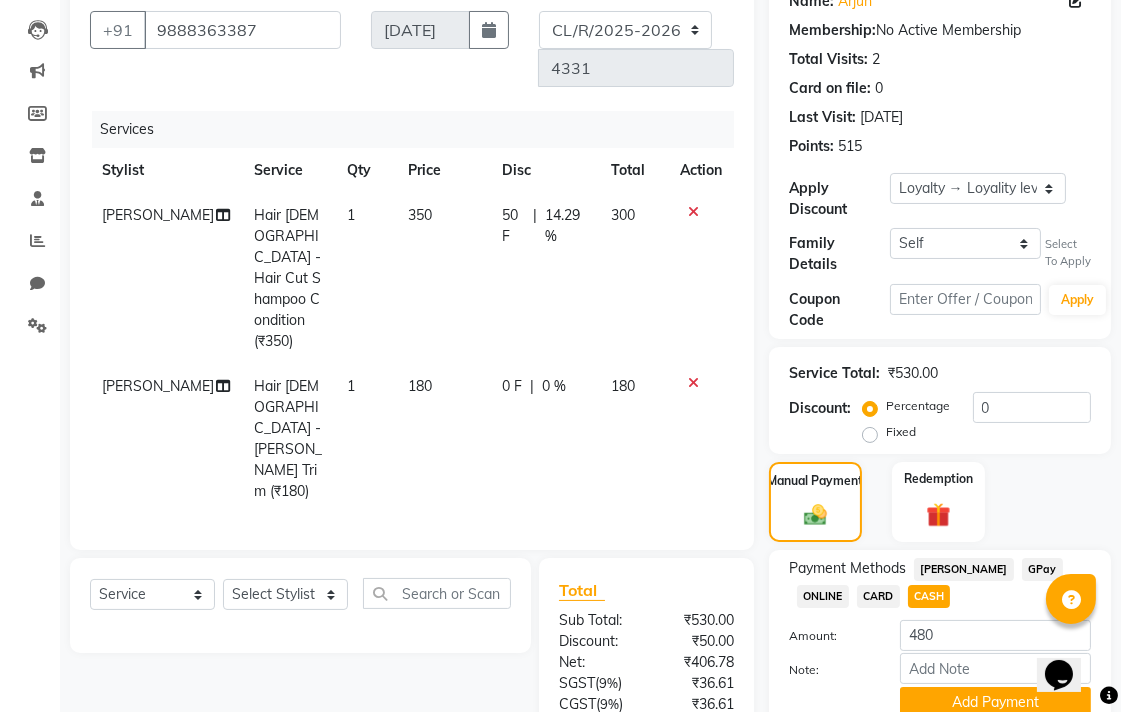 scroll, scrollTop: 287, scrollLeft: 0, axis: vertical 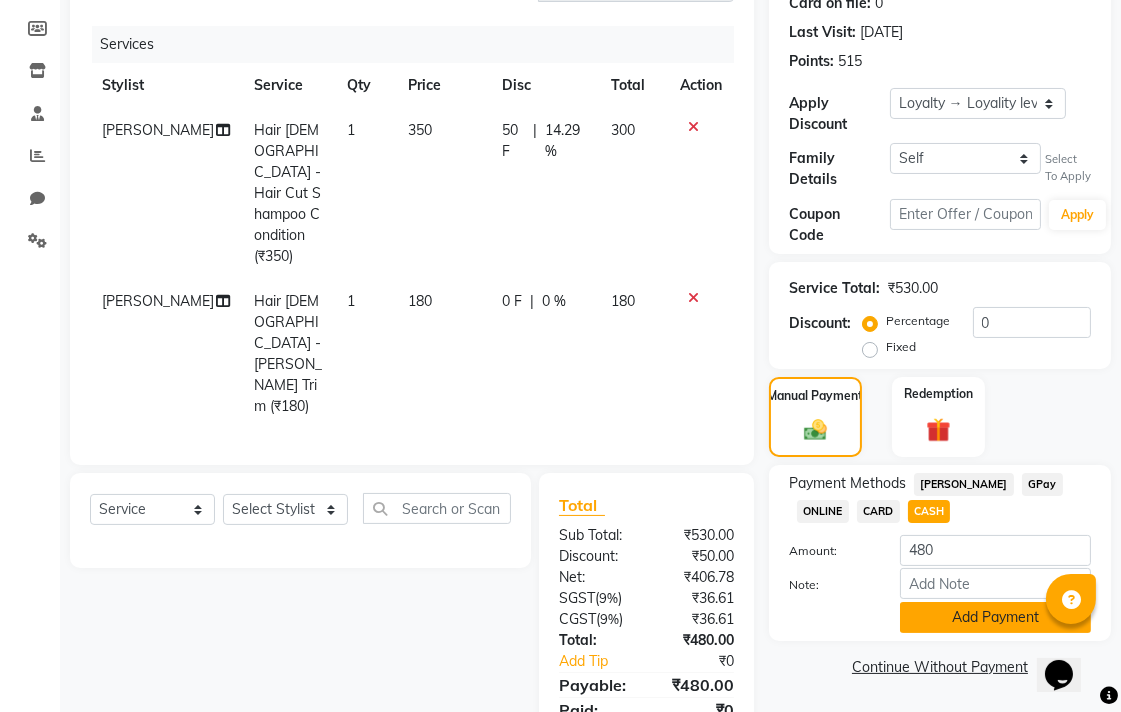 click on "Add Payment" 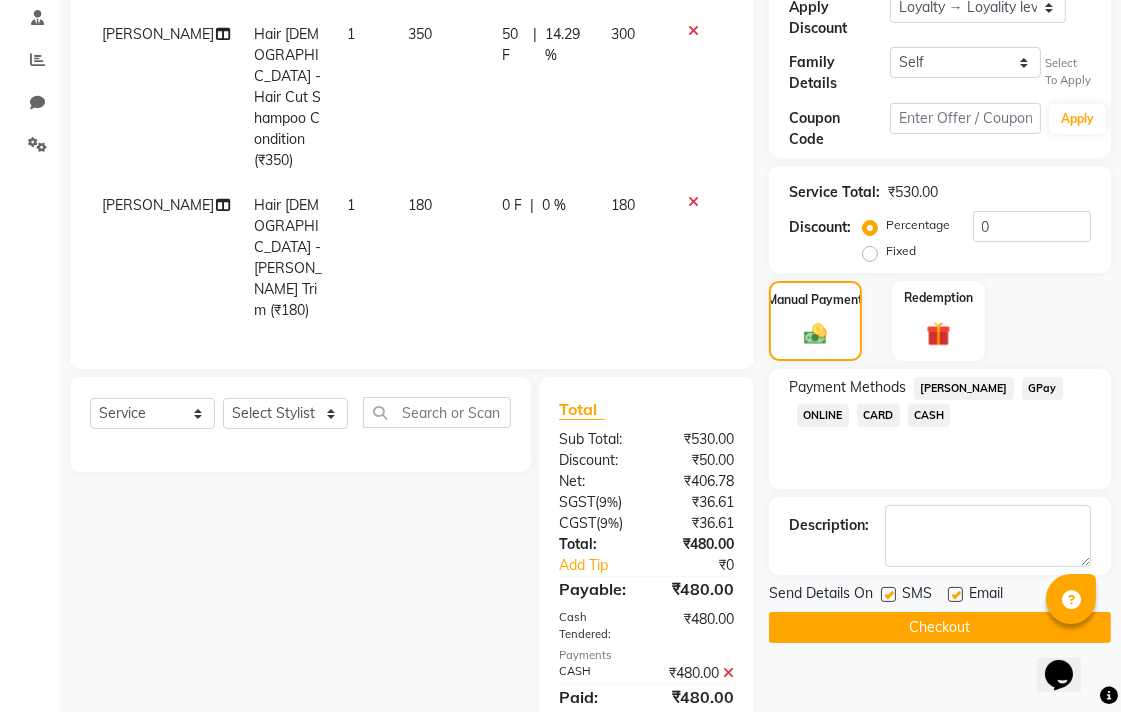 scroll, scrollTop: 490, scrollLeft: 0, axis: vertical 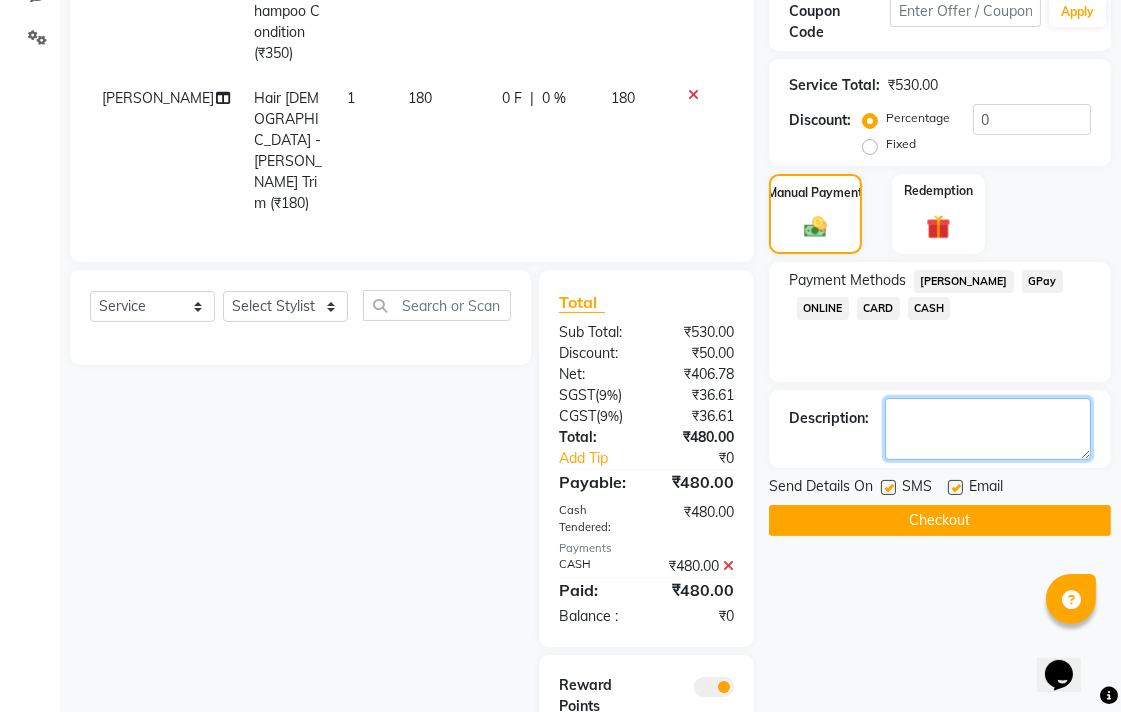 click 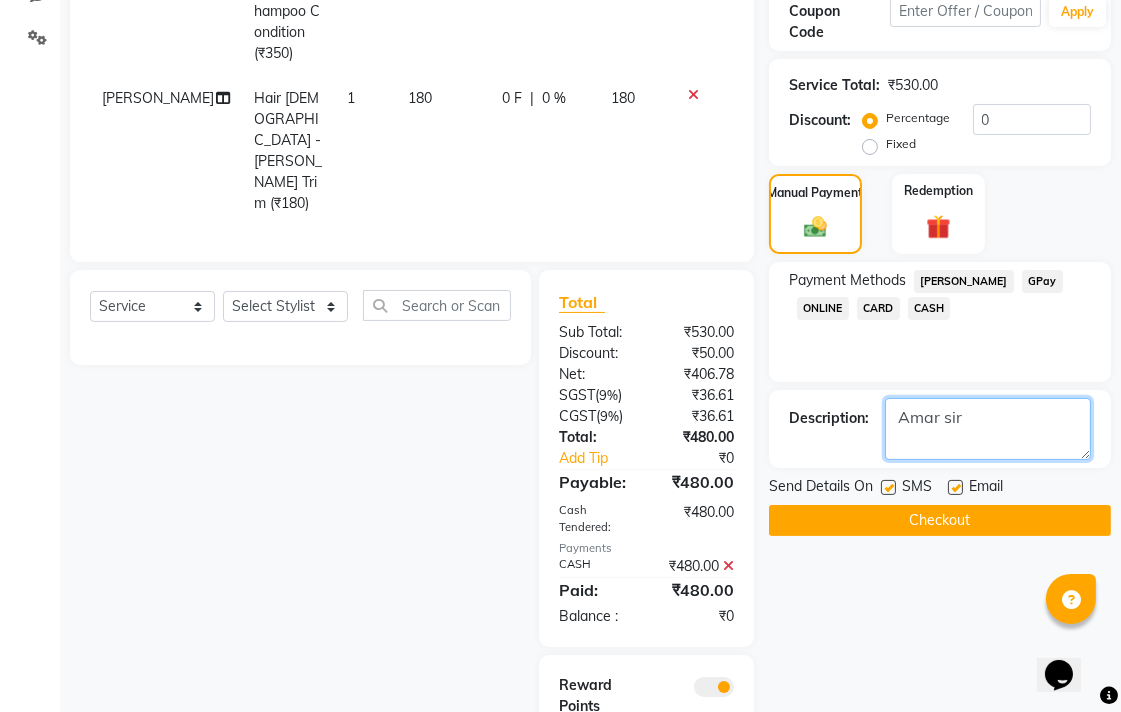 type on "Amar sir" 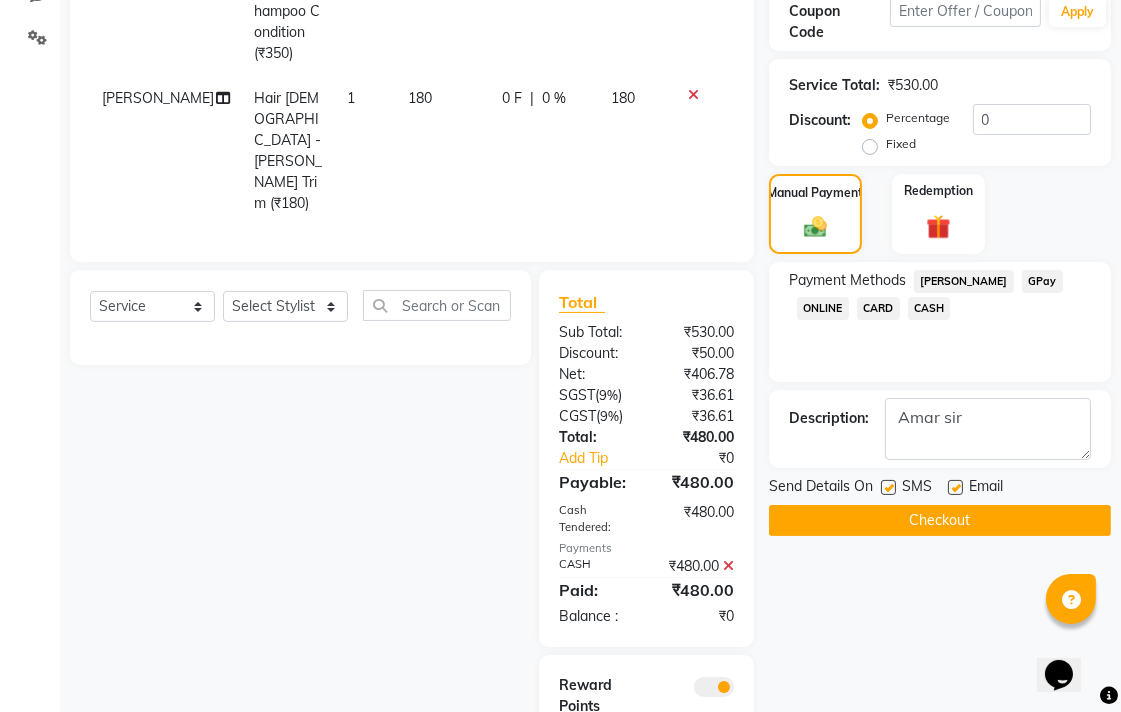 click on "Email" 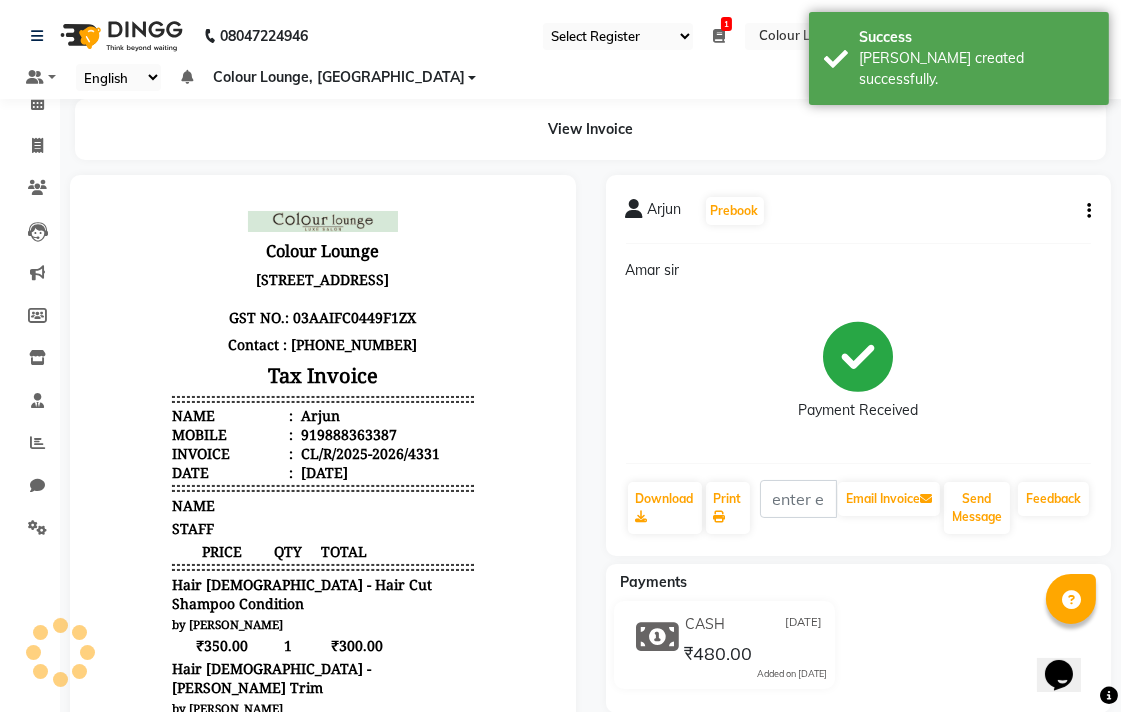 scroll, scrollTop: 0, scrollLeft: 0, axis: both 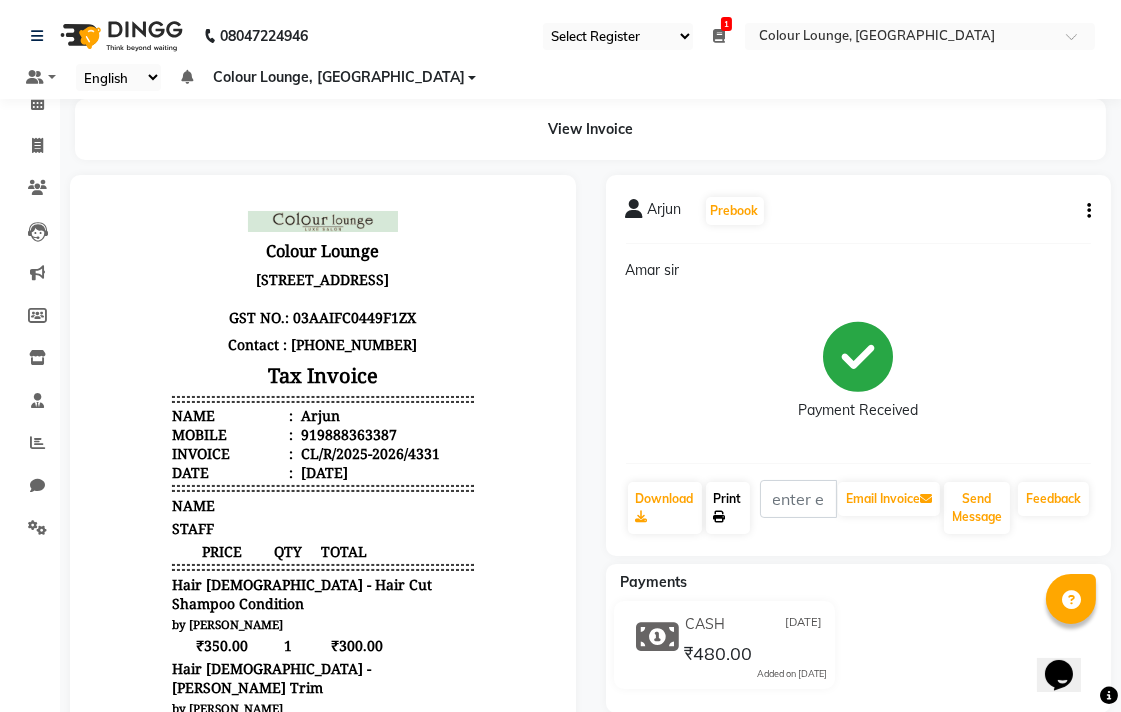 click 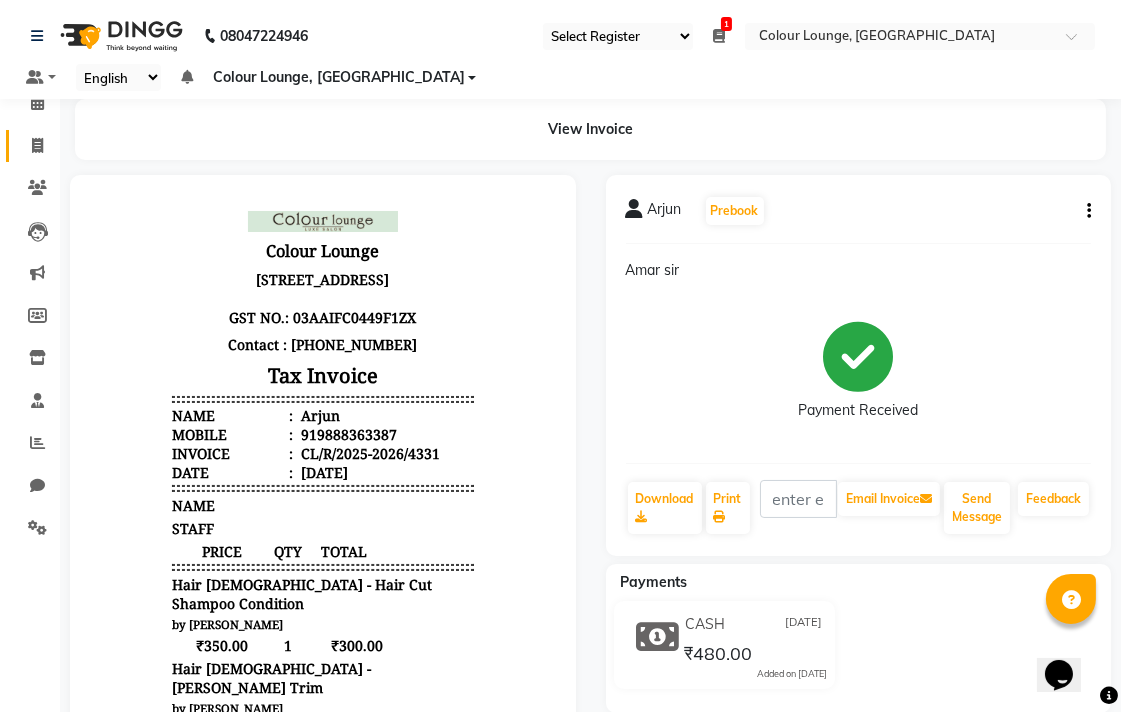 click 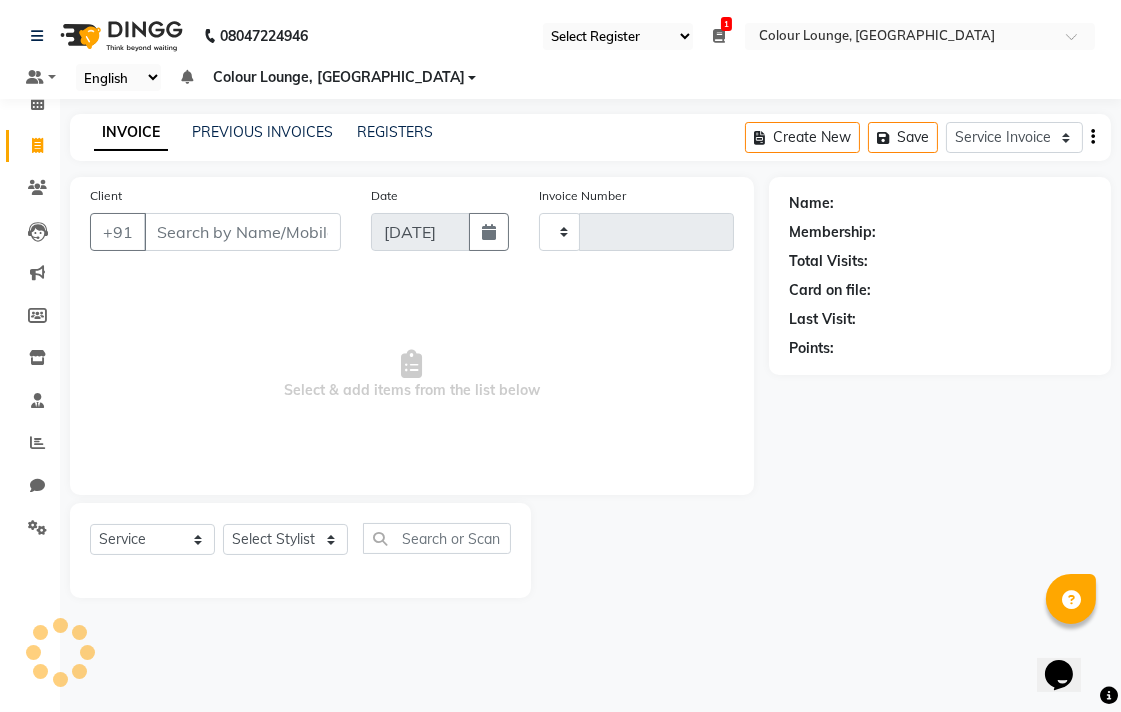 type on "4332" 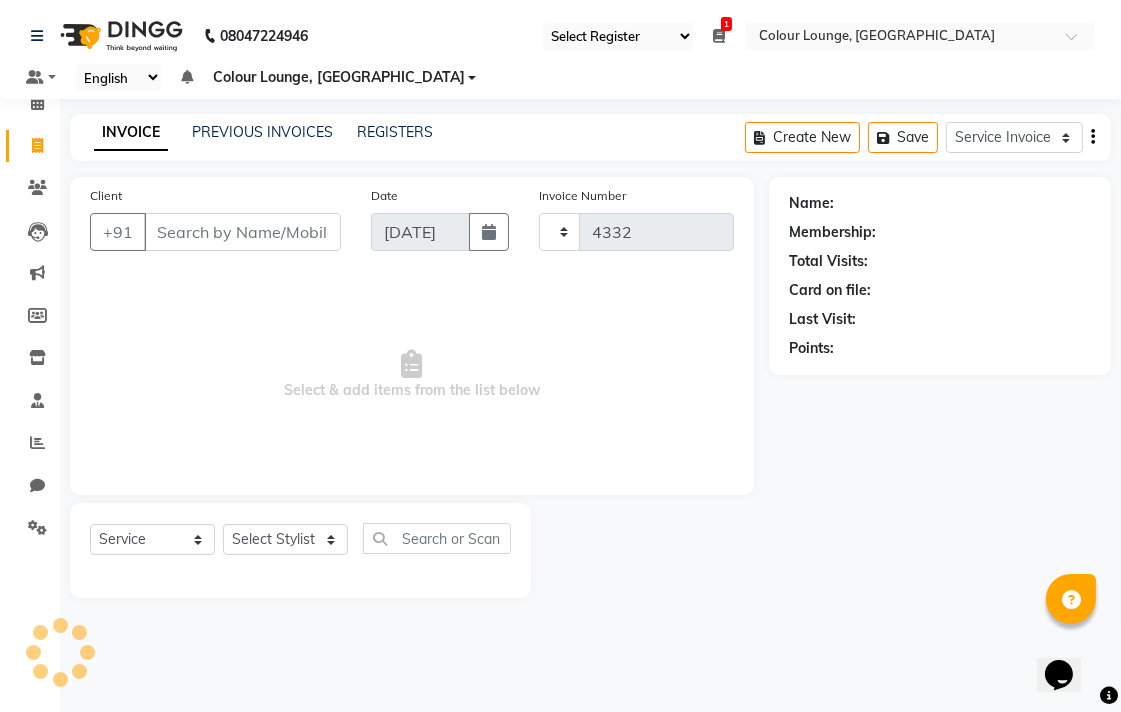 select on "8013" 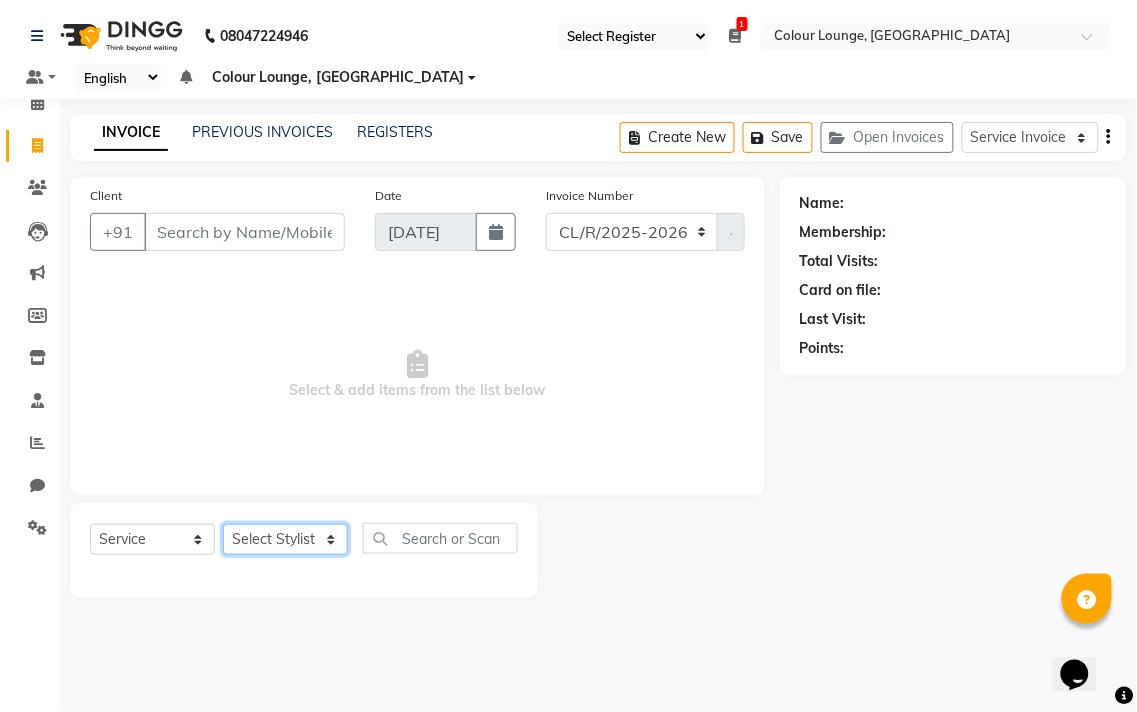 click on "Select Stylist" 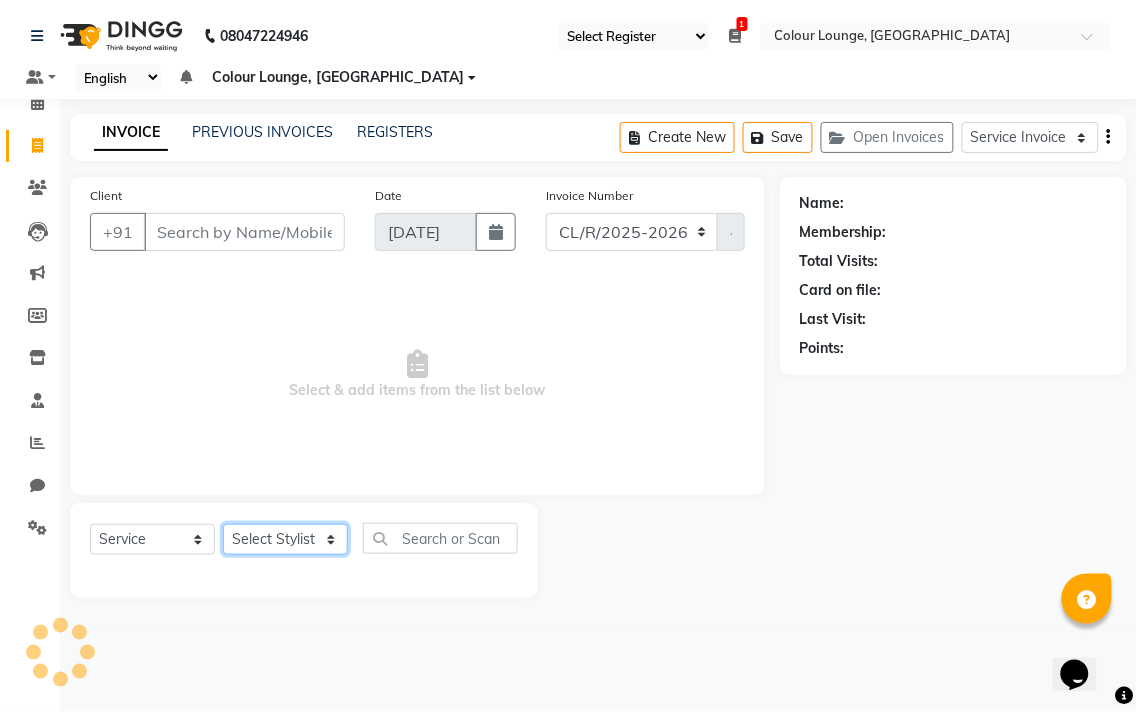 click on "Select Stylist" 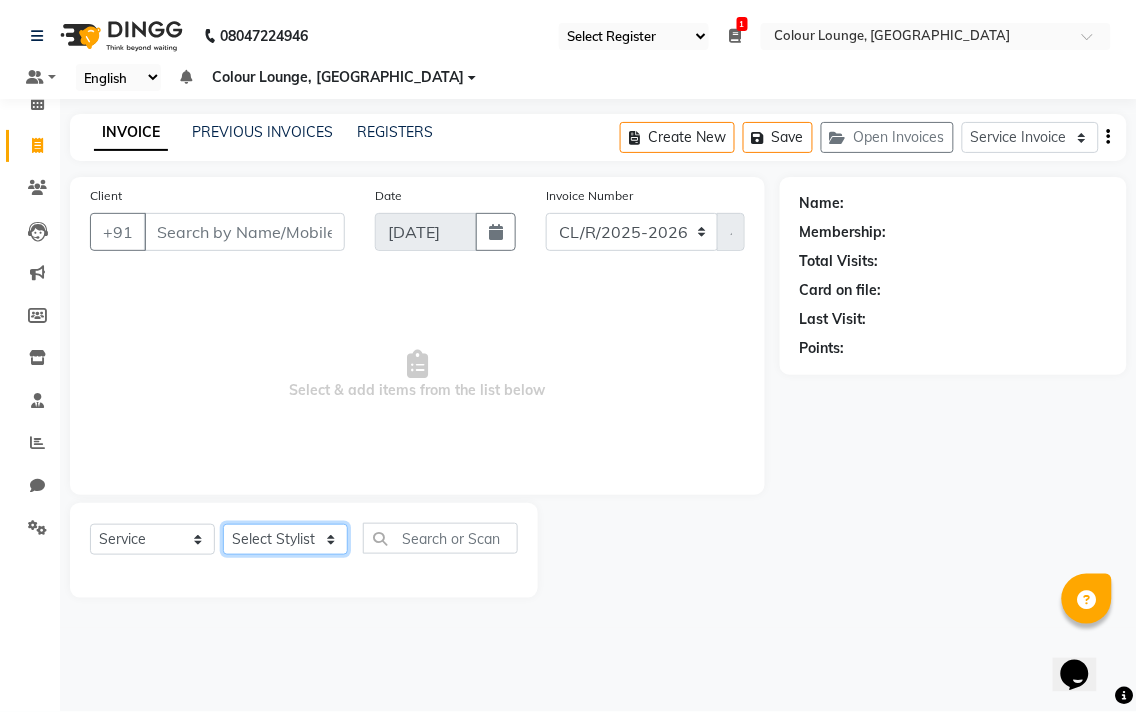 click on "Select Stylist Admin AMIT Birshika Colour Lounge, Ranjit Avenue Colour Lounge, Ranjit Avenue Digvijay JAGPREET SINGH KARAN JAFFAL KARAN KUMAR Komal mam LOVEPREET MAIBAM SURJIT SINGH MANDEEP MOHIT Nandani PARAS POOJA DEVNATH Pooja Negi PREM KOHLI RADHIKA Rahul guard Reema mehra Riya Sahil SAJAN SAMEER SANIA SANJAY SIMRAN Sonia Sunita TANUJ VISHAL Vishal singh" 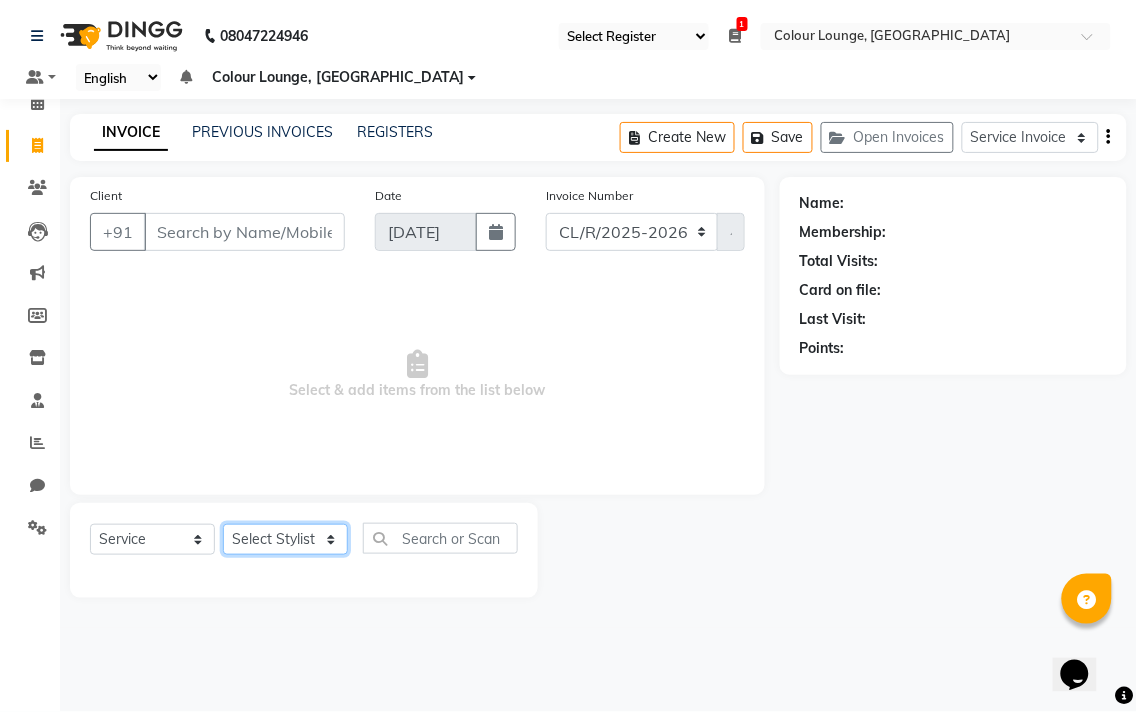 select on "70151" 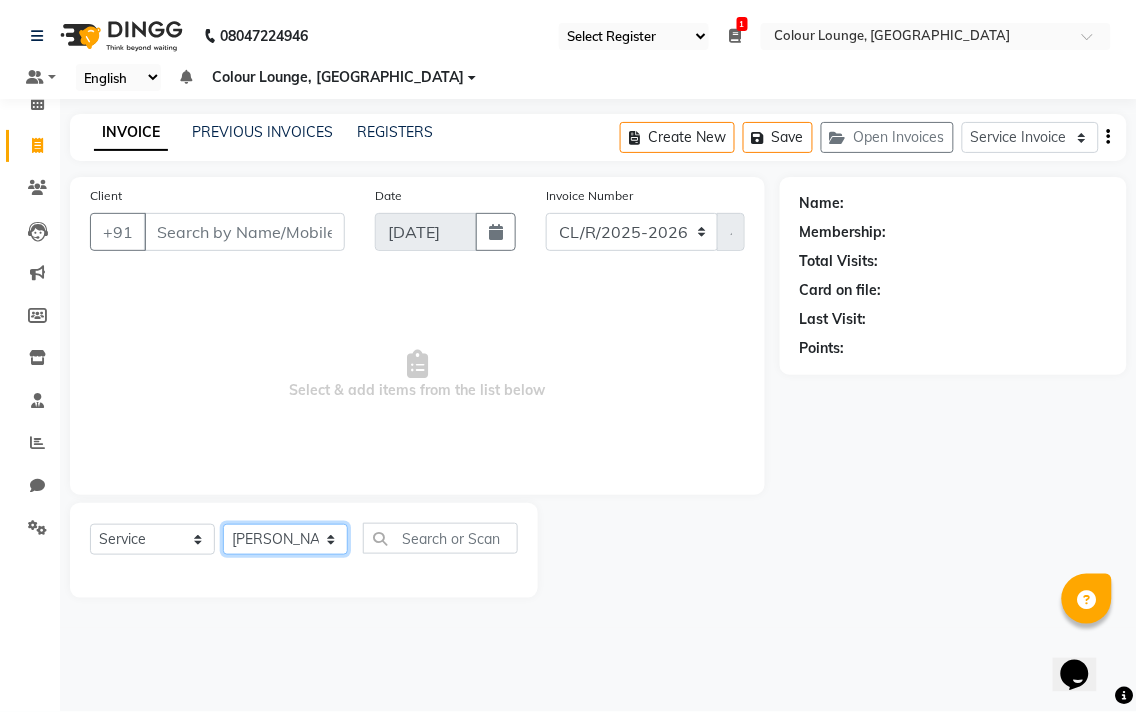 click on "Select Stylist Admin AMIT Birshika Colour Lounge, Ranjit Avenue Colour Lounge, Ranjit Avenue Digvijay JAGPREET SINGH KARAN JAFFAL KARAN KUMAR Komal mam LOVEPREET MAIBAM SURJIT SINGH MANDEEP MOHIT Nandani PARAS POOJA DEVNATH Pooja Negi PREM KOHLI RADHIKA Rahul guard Reema mehra Riya Sahil SAJAN SAMEER SANIA SANJAY SIMRAN Sonia Sunita TANUJ VISHAL Vishal singh" 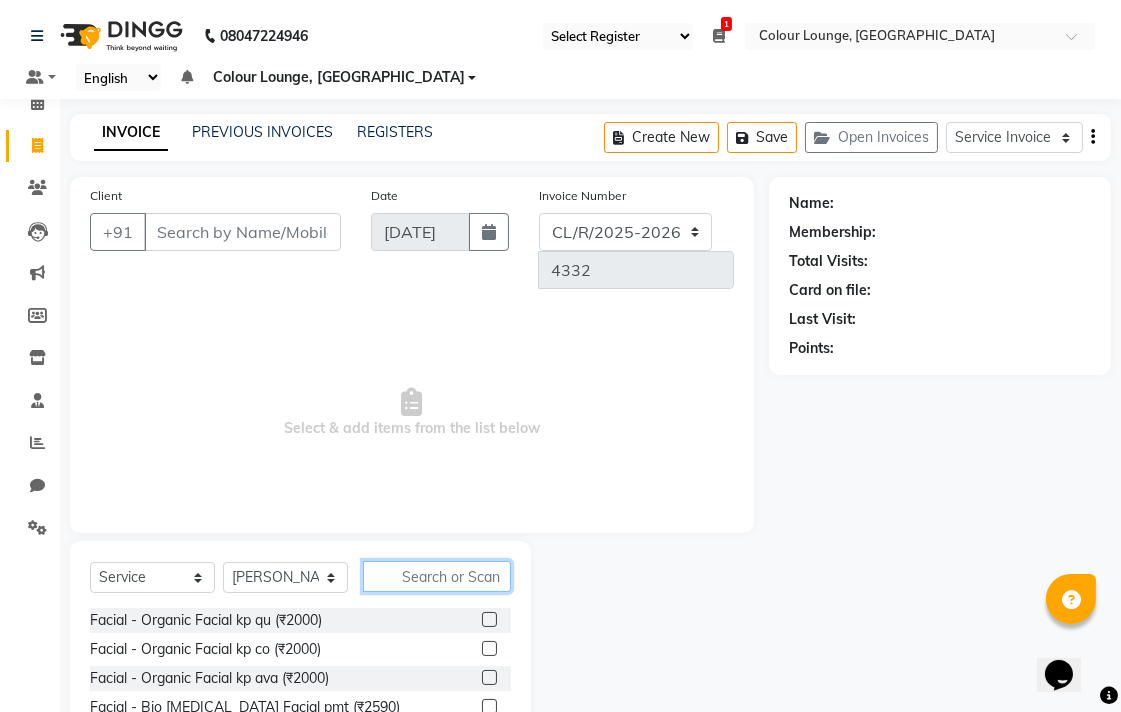 click 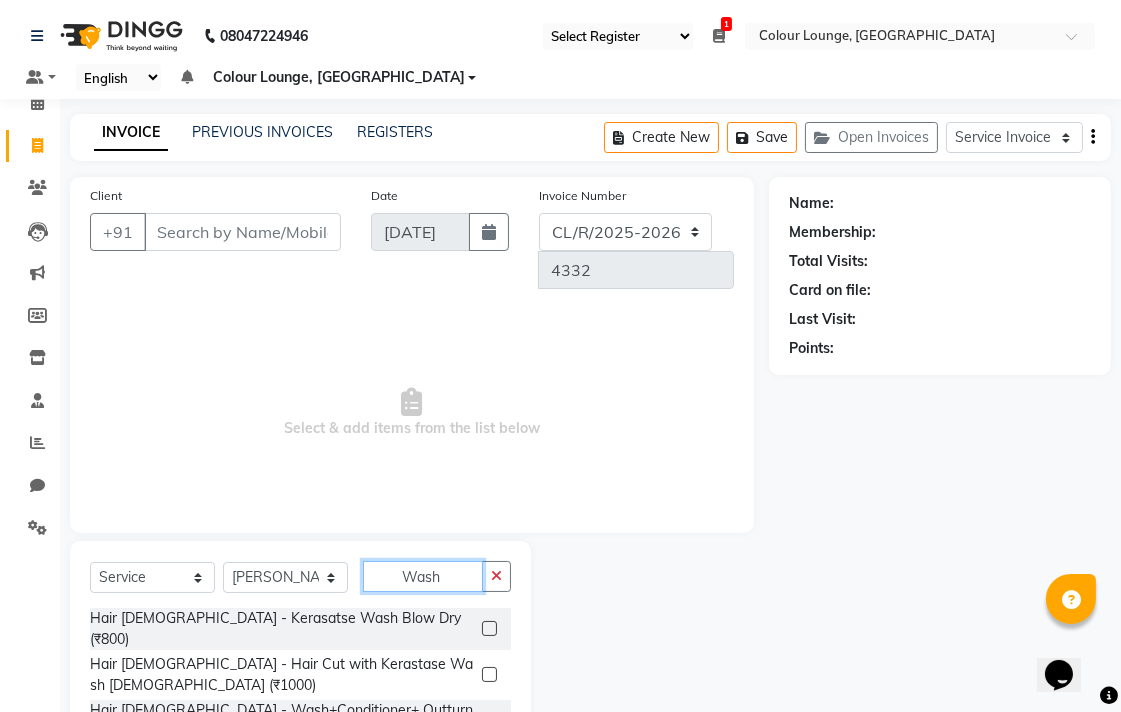 type on "Wash" 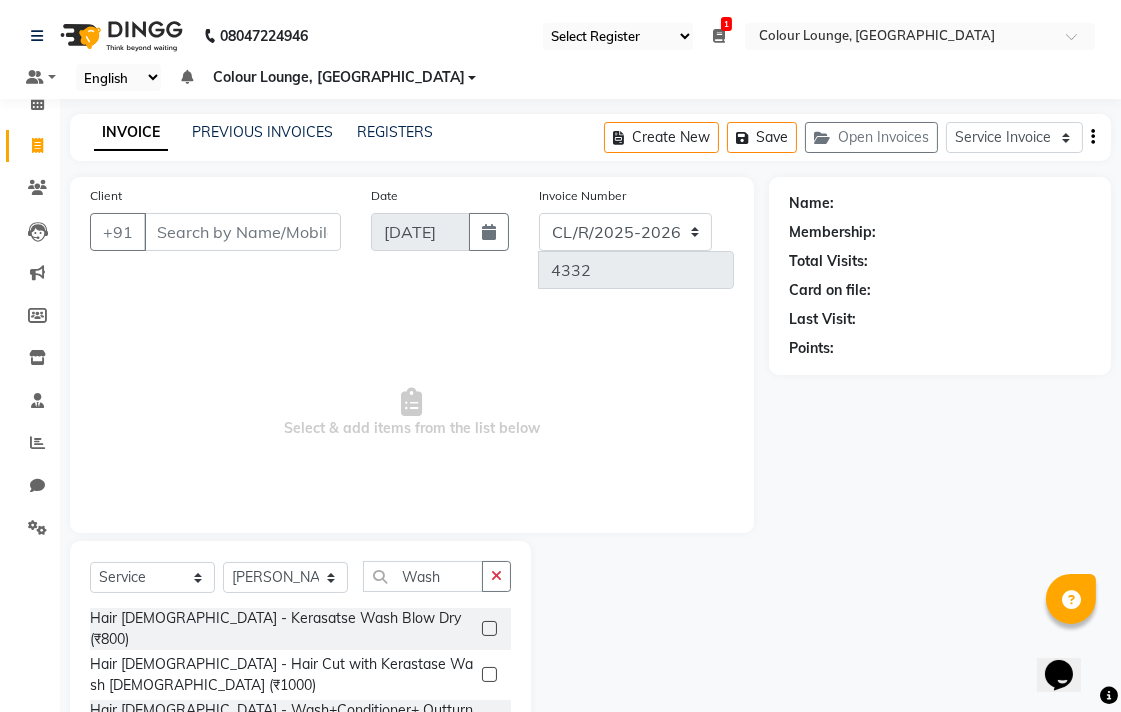 click 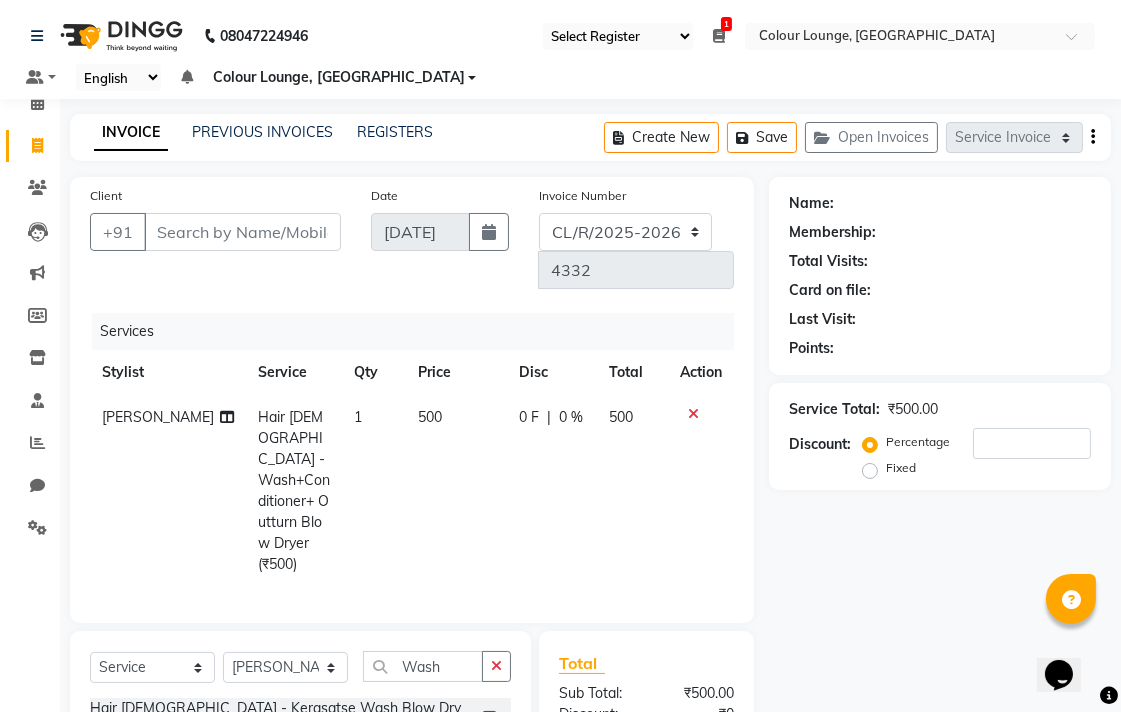 checkbox on "false" 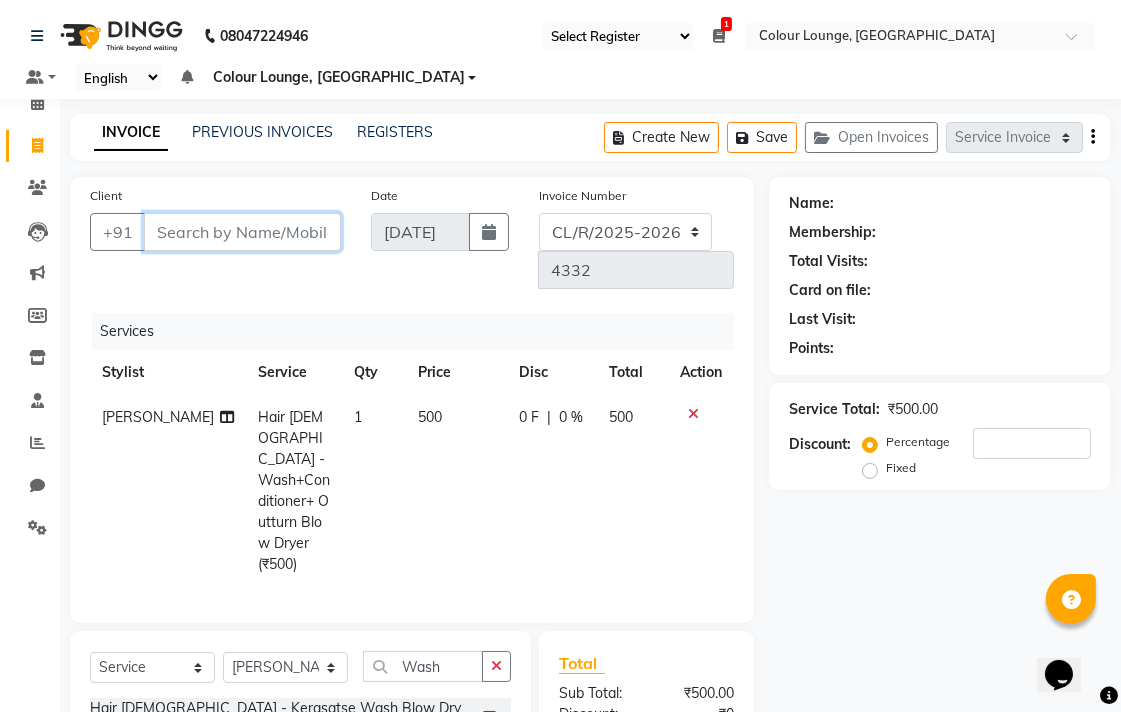 click on "Client" at bounding box center [242, 232] 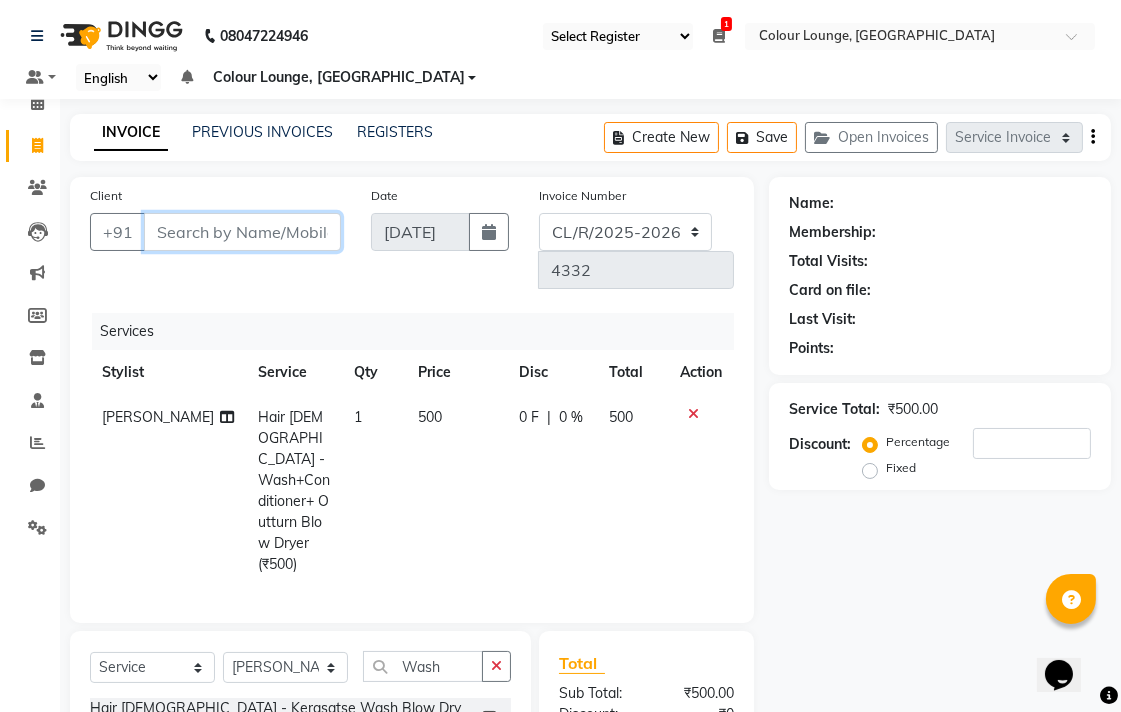 type on "9" 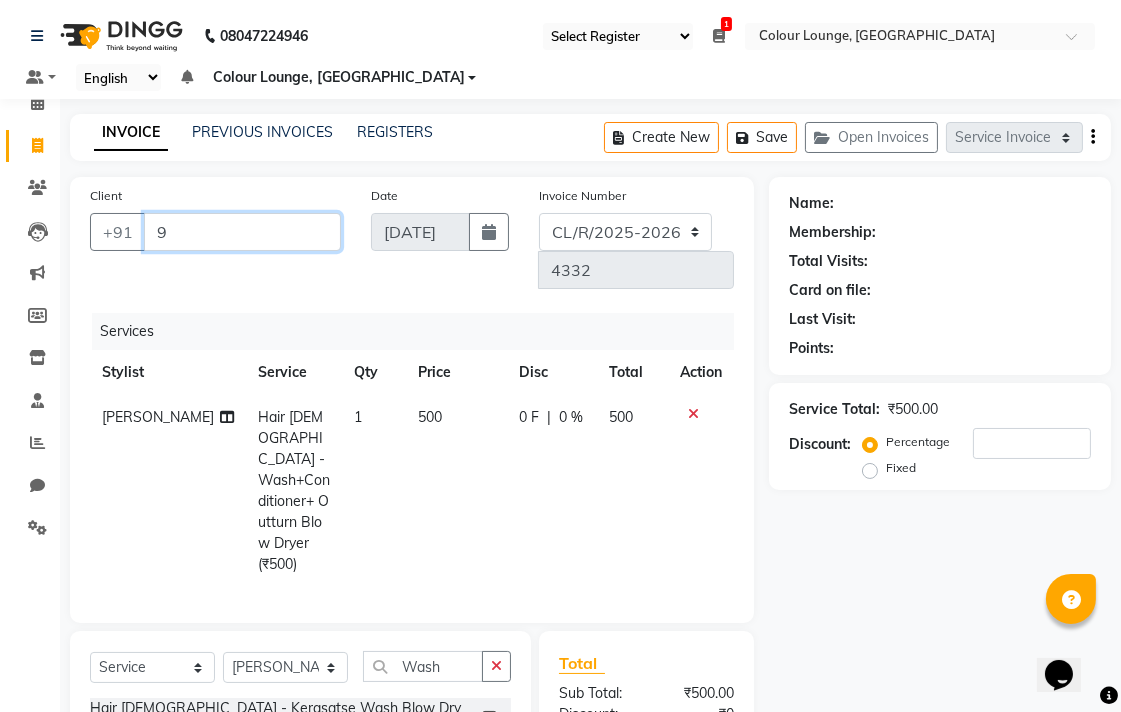 type on "0" 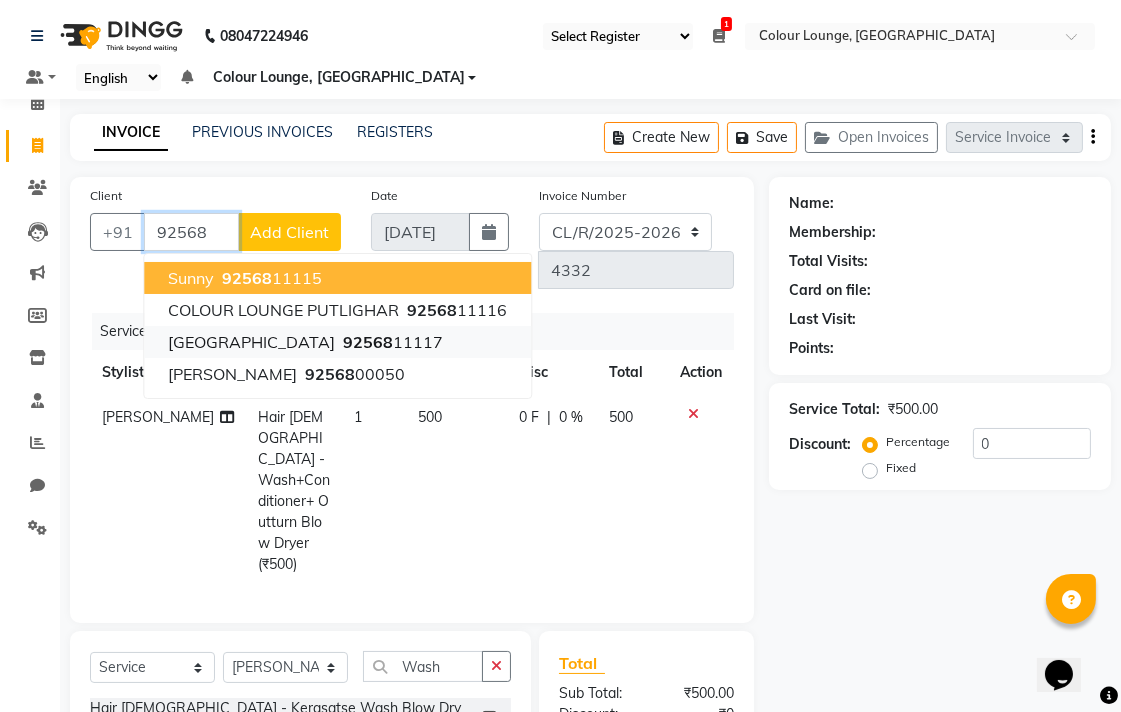 click on "Ranjit Avenue   92568 11117" at bounding box center [337, 342] 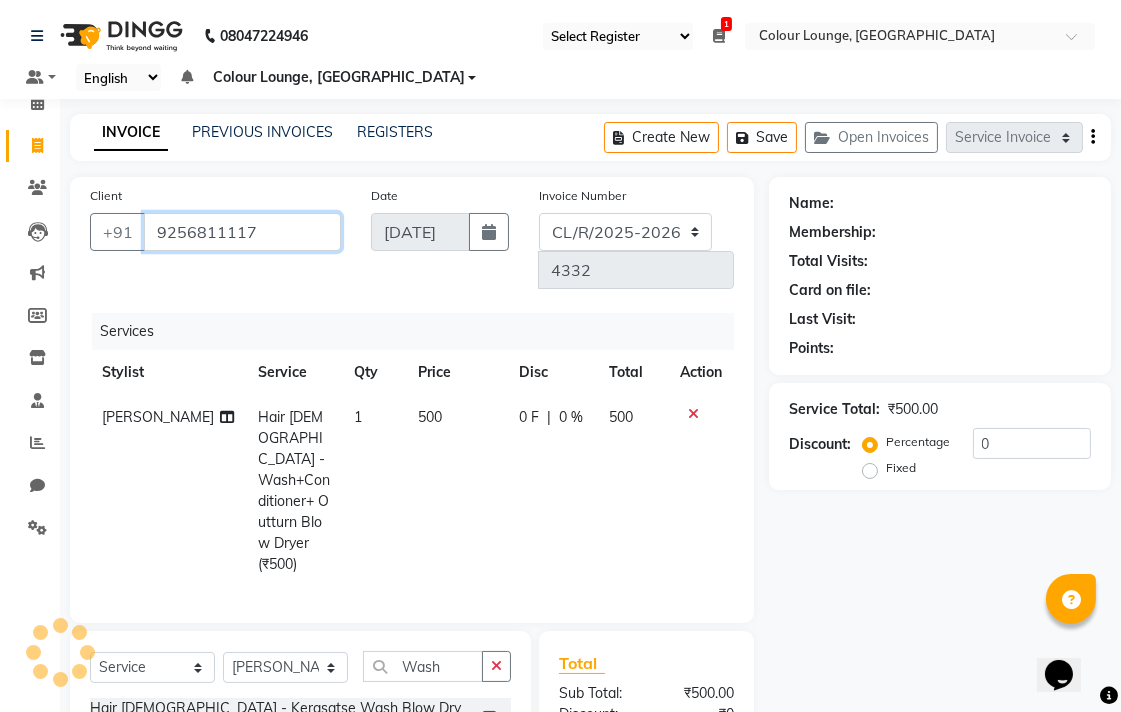 type on "9256811117" 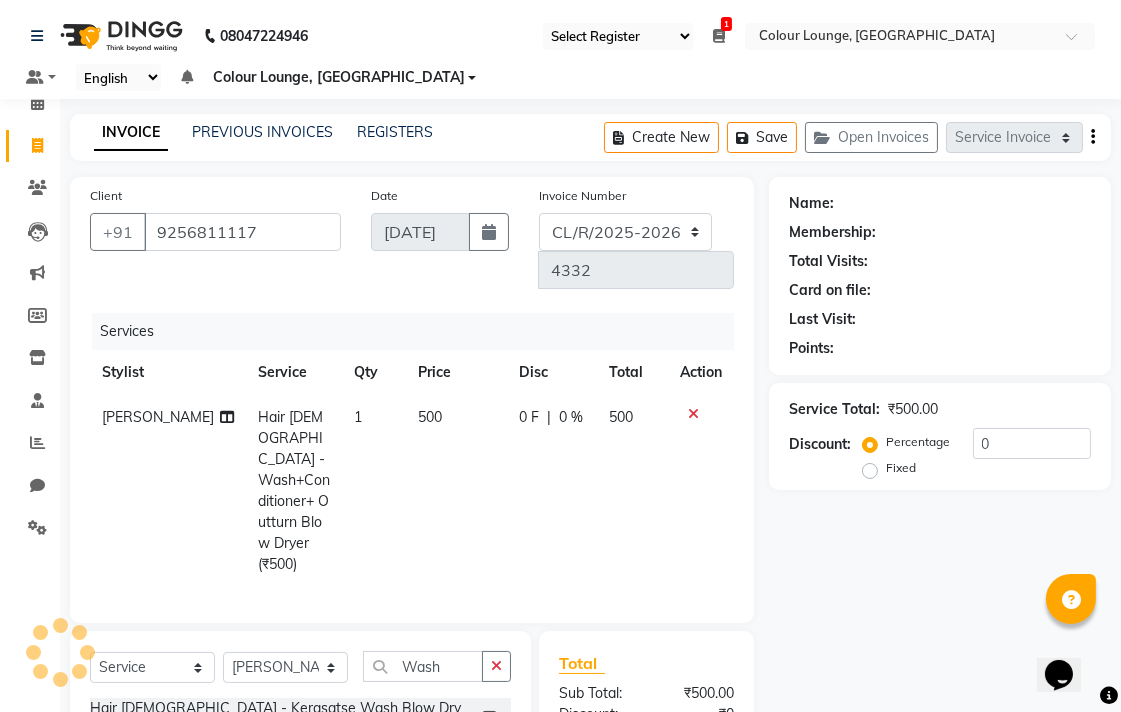 select on "1: Object" 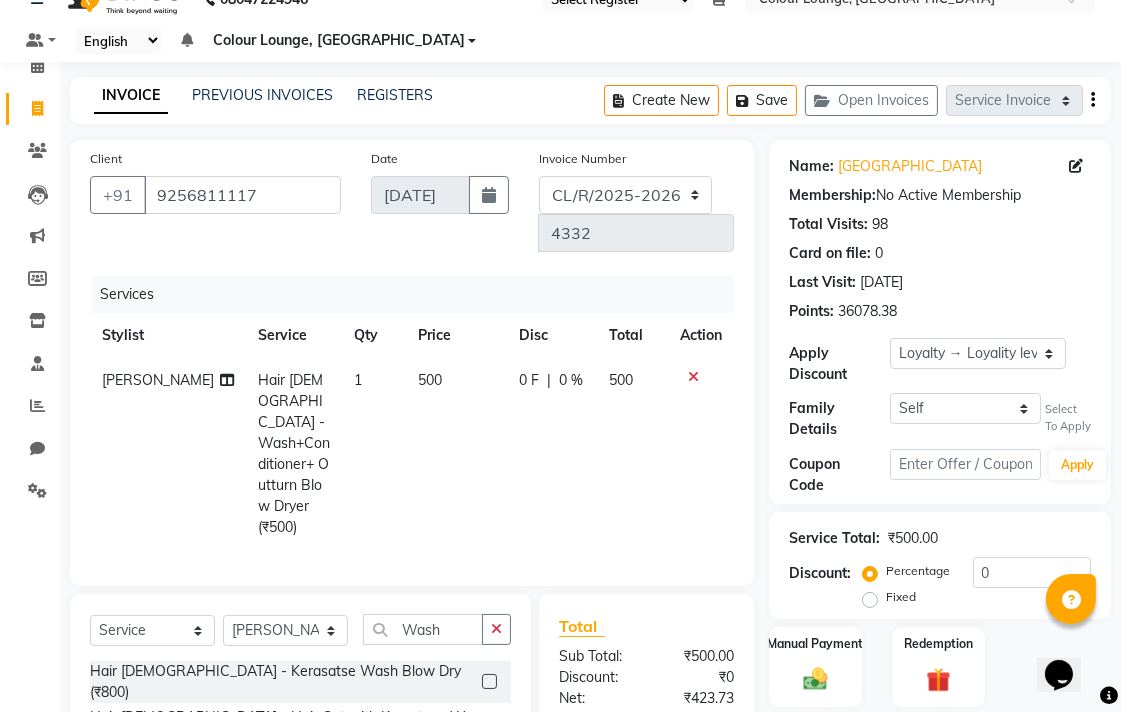 scroll, scrollTop: 180, scrollLeft: 0, axis: vertical 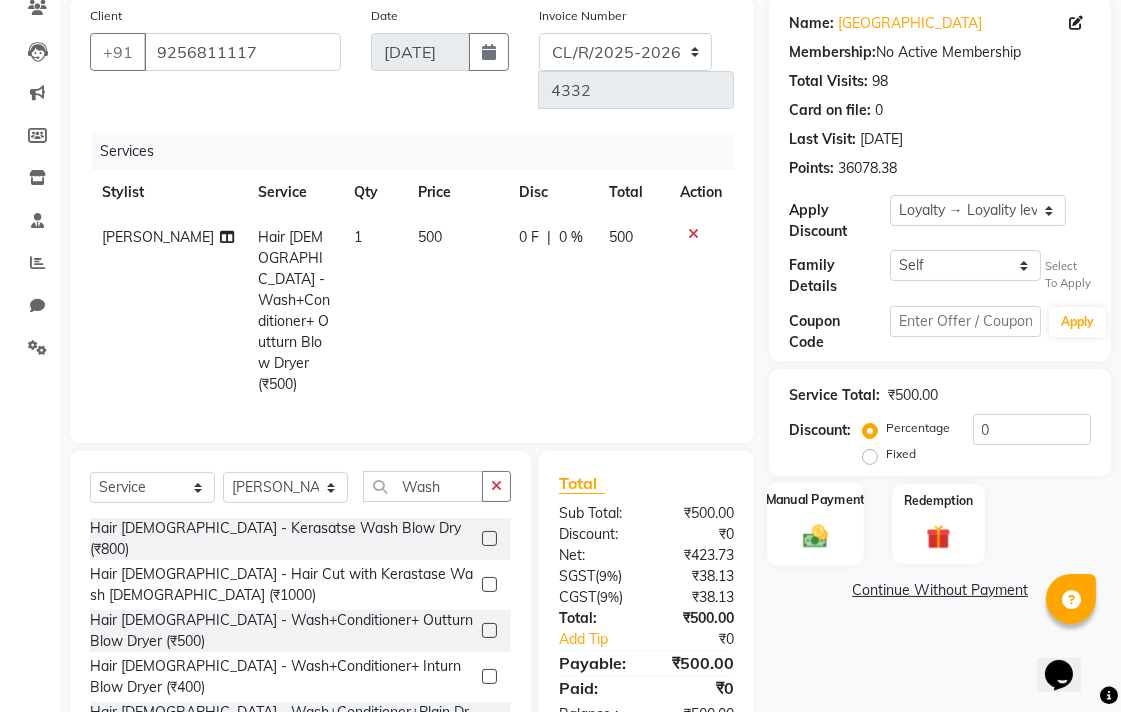 click 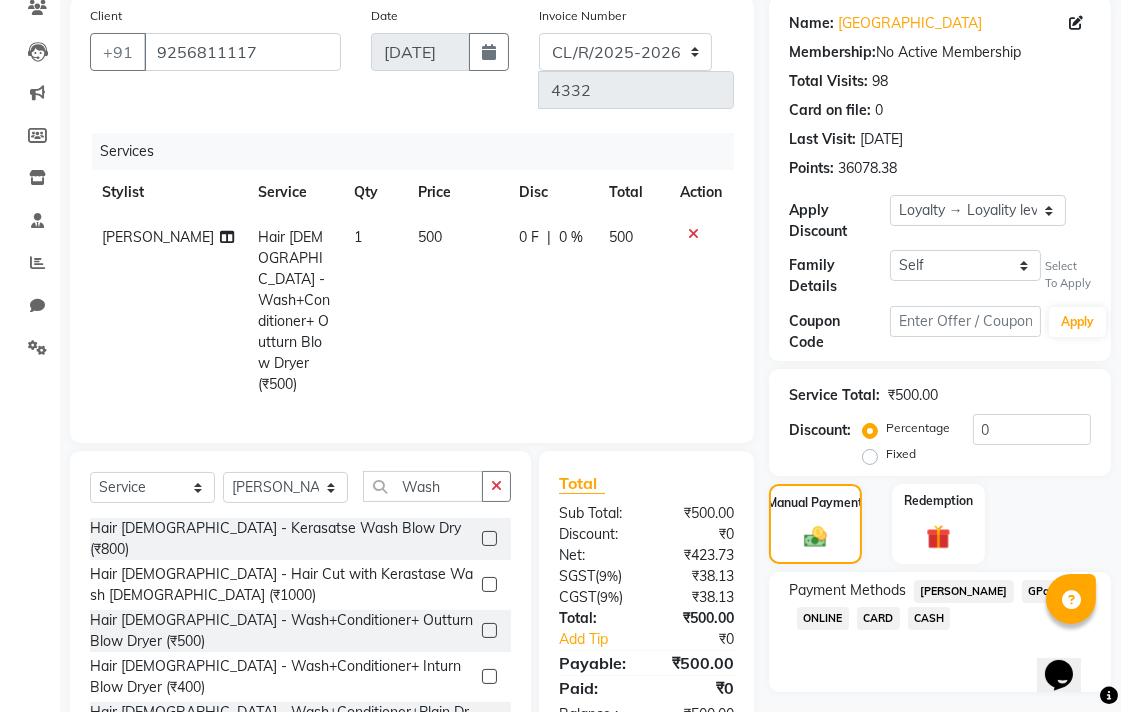 click on "CASH" 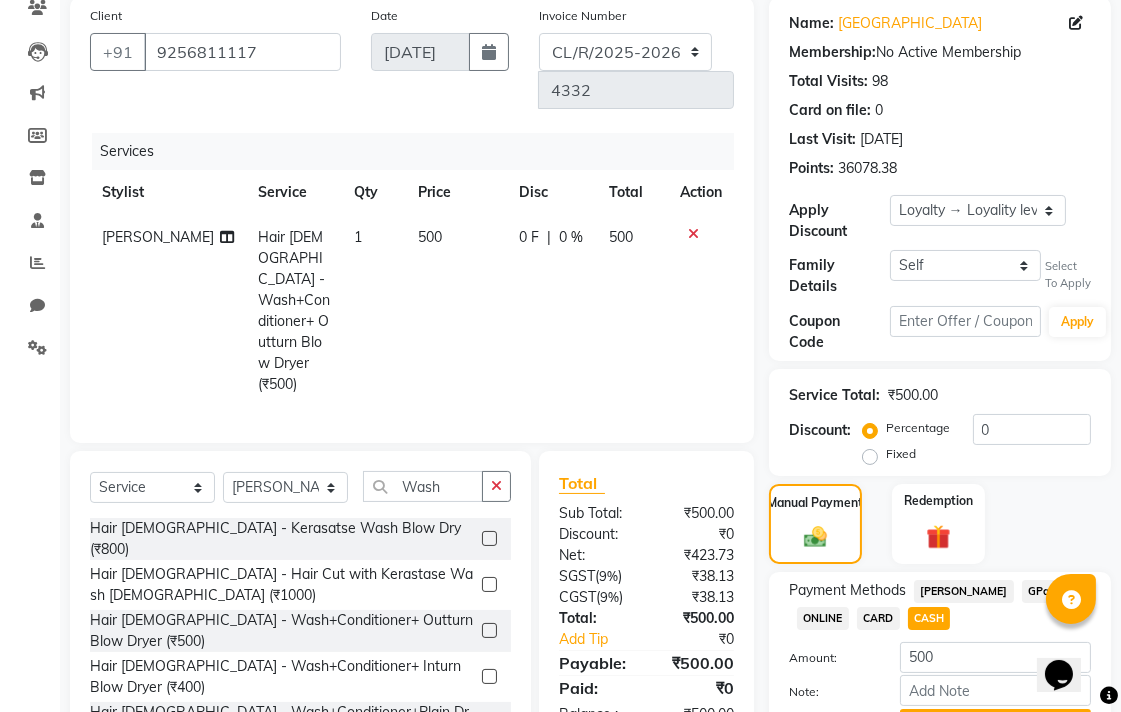 click on "GPay" 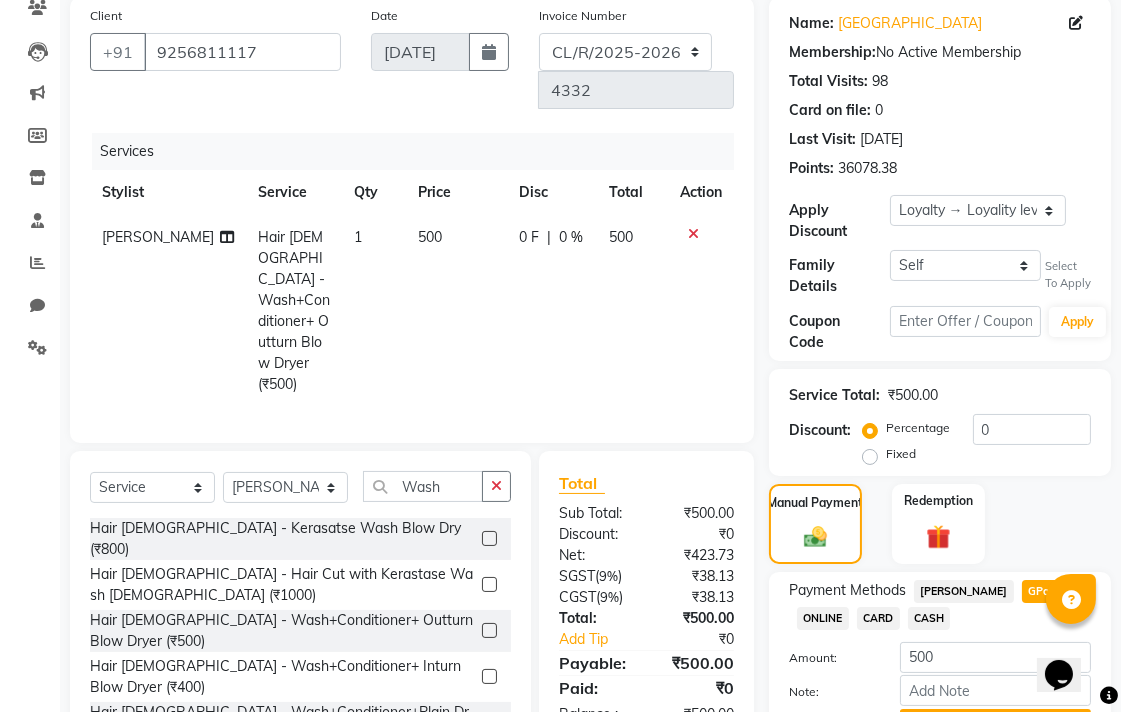scroll, scrollTop: 287, scrollLeft: 0, axis: vertical 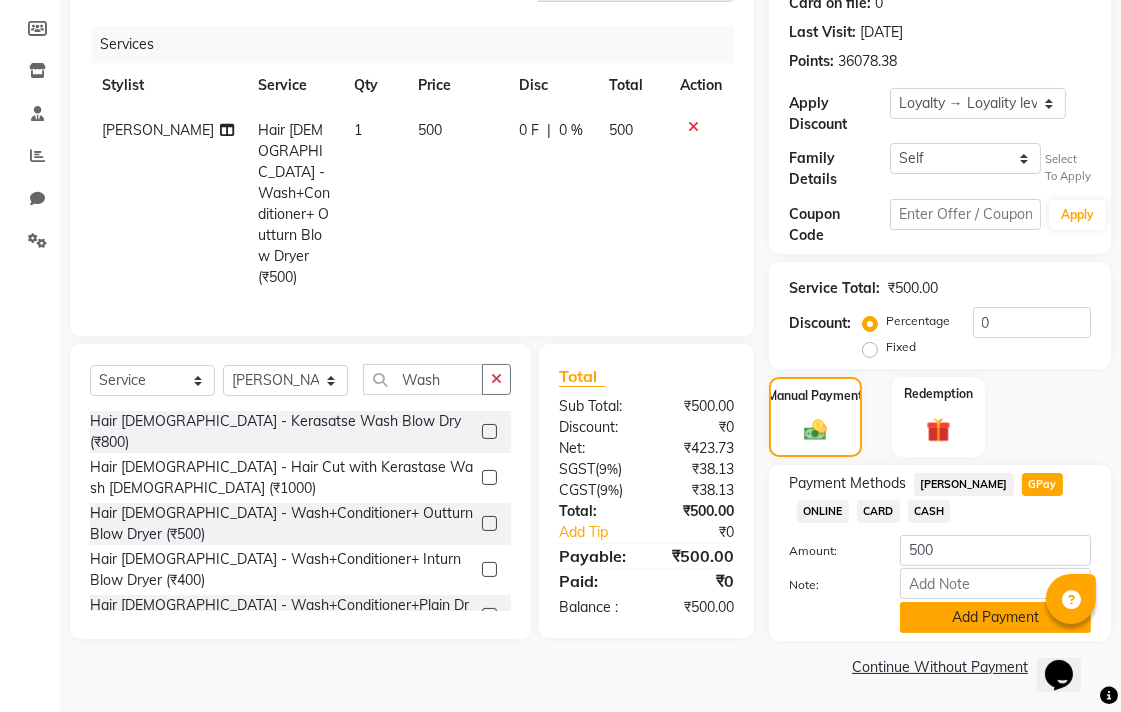 click on "Add Payment" 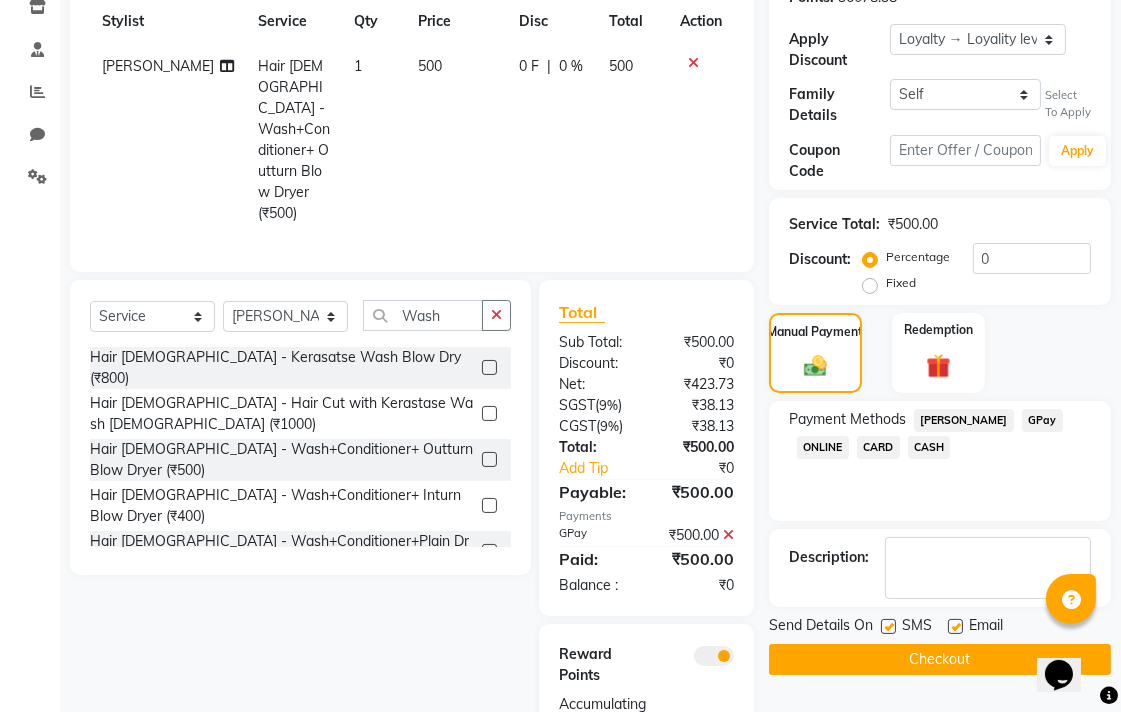 scroll, scrollTop: 382, scrollLeft: 0, axis: vertical 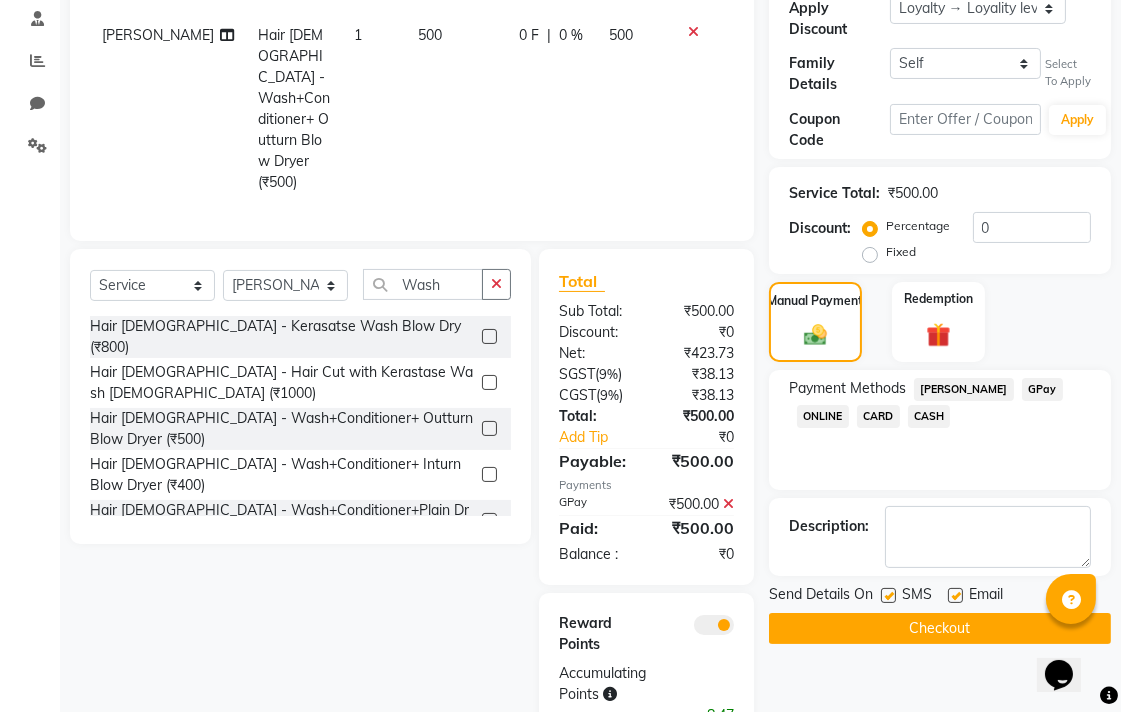 click on "Checkout" 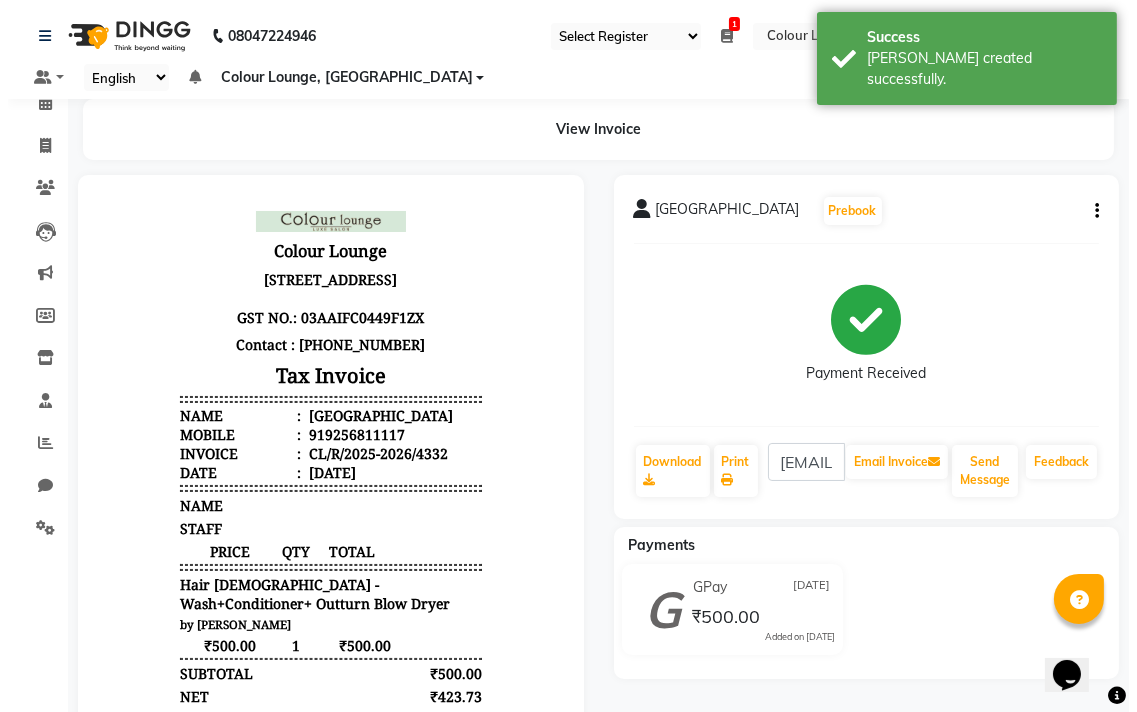 scroll, scrollTop: 0, scrollLeft: 0, axis: both 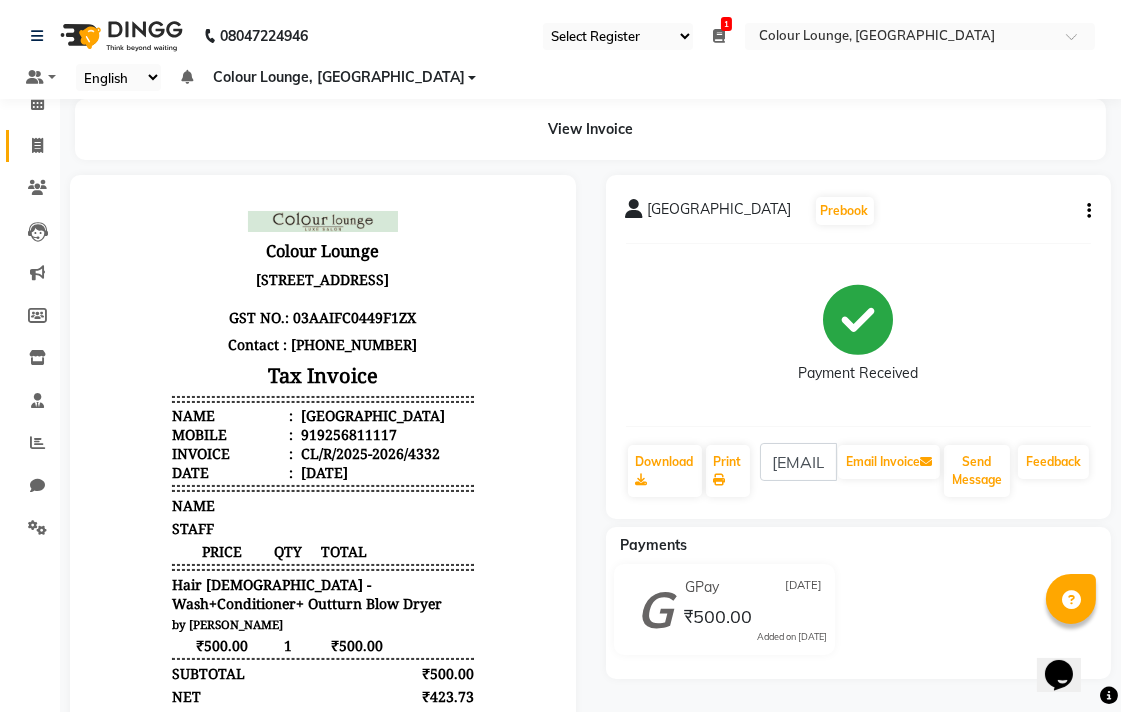click 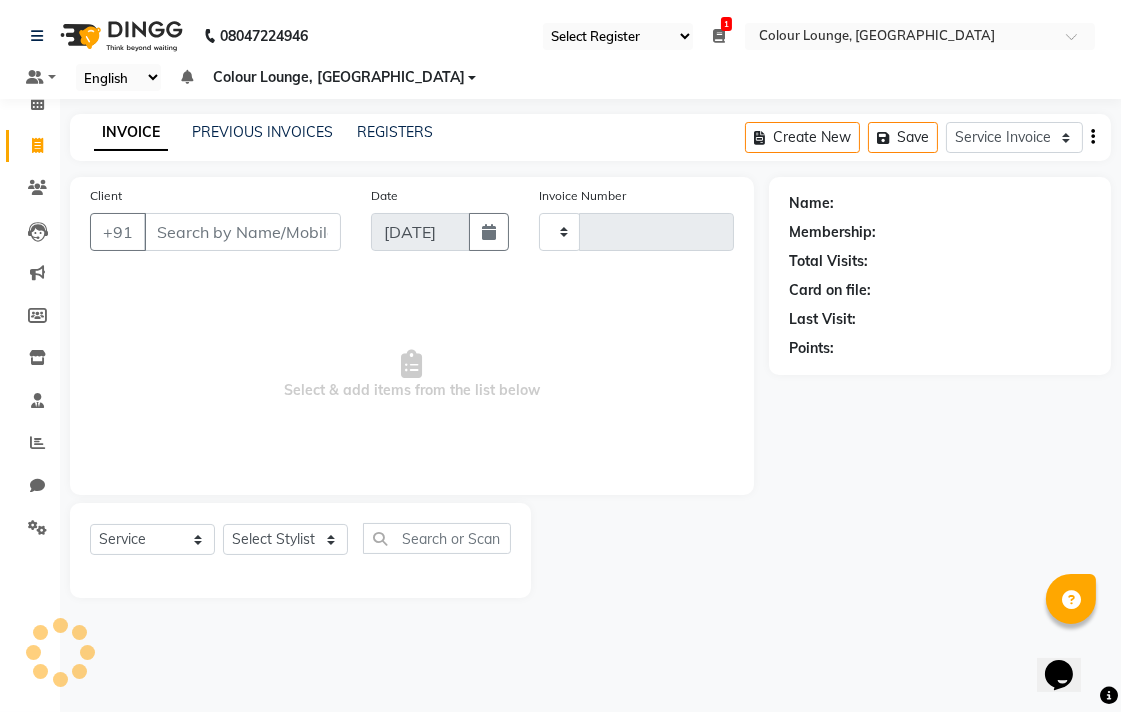 type on "4333" 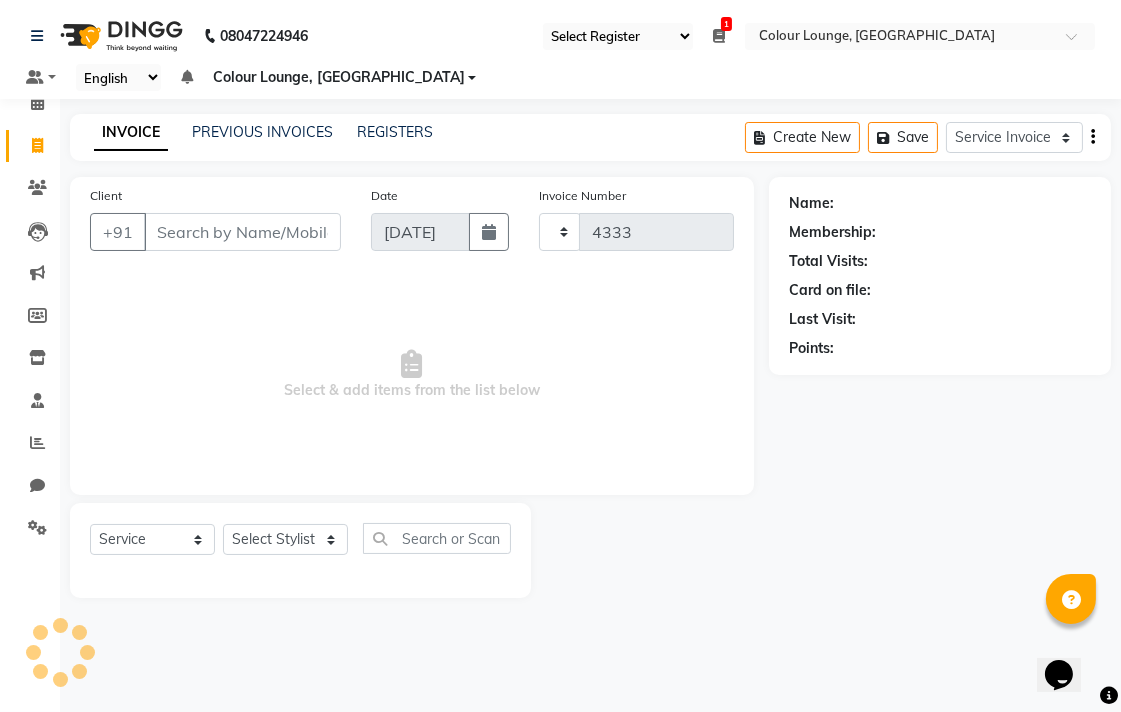select on "8013" 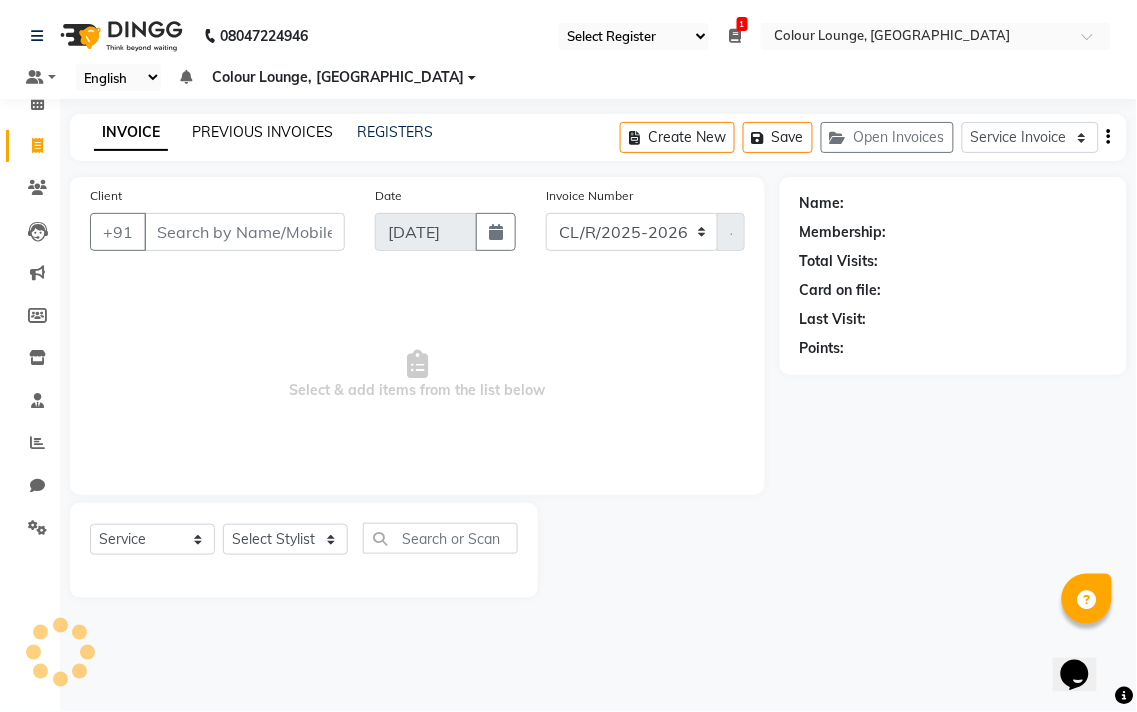 click on "PREVIOUS INVOICES" 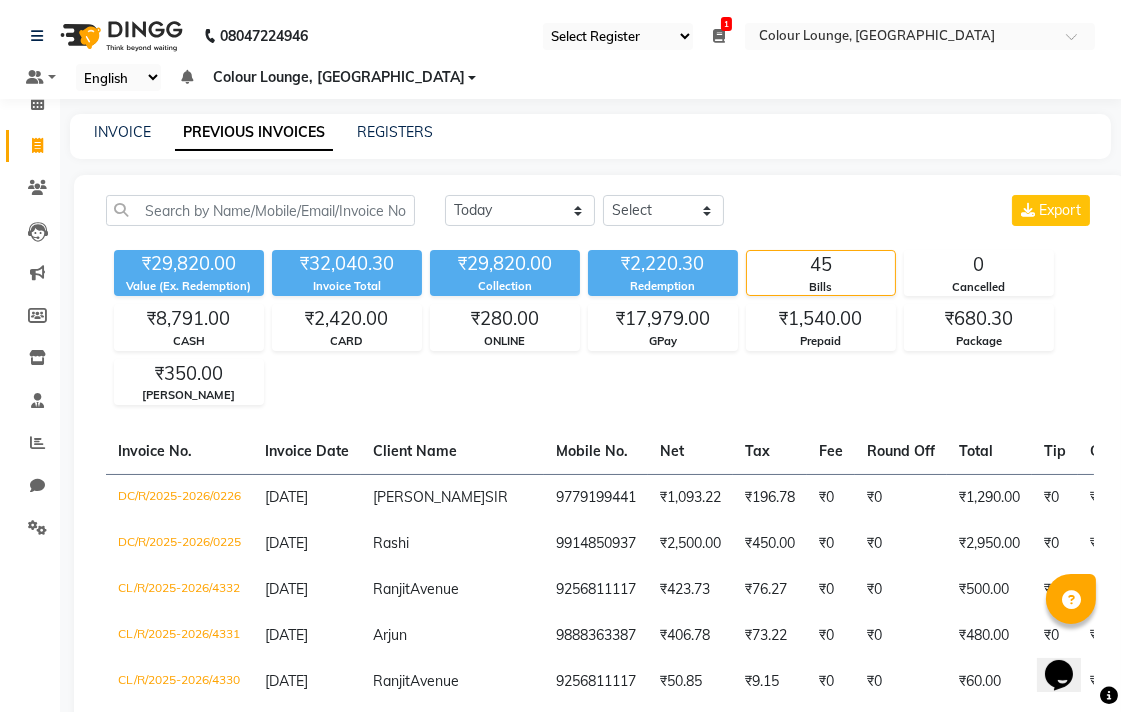 click 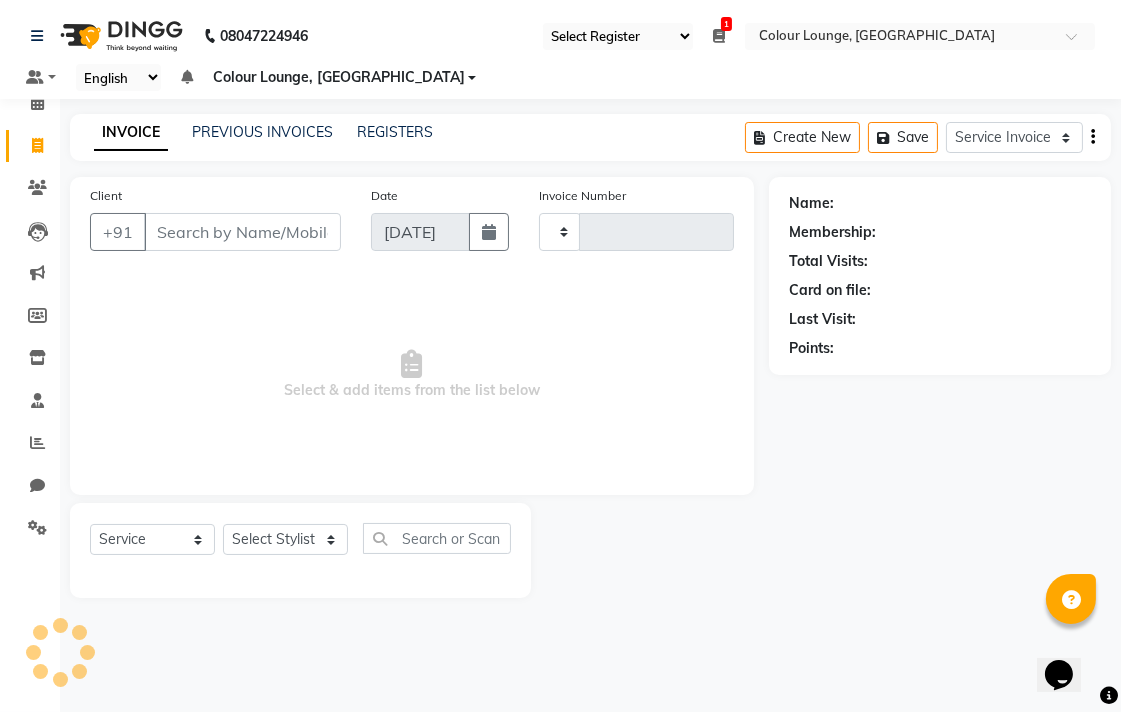 type on "4333" 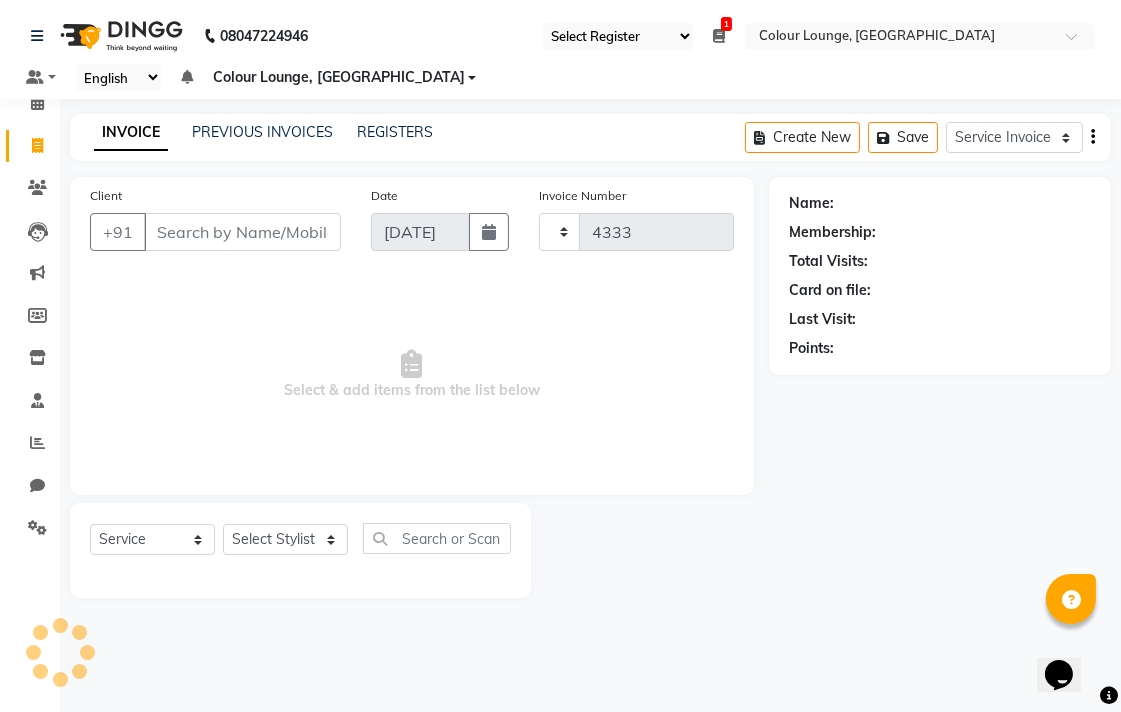select on "8013" 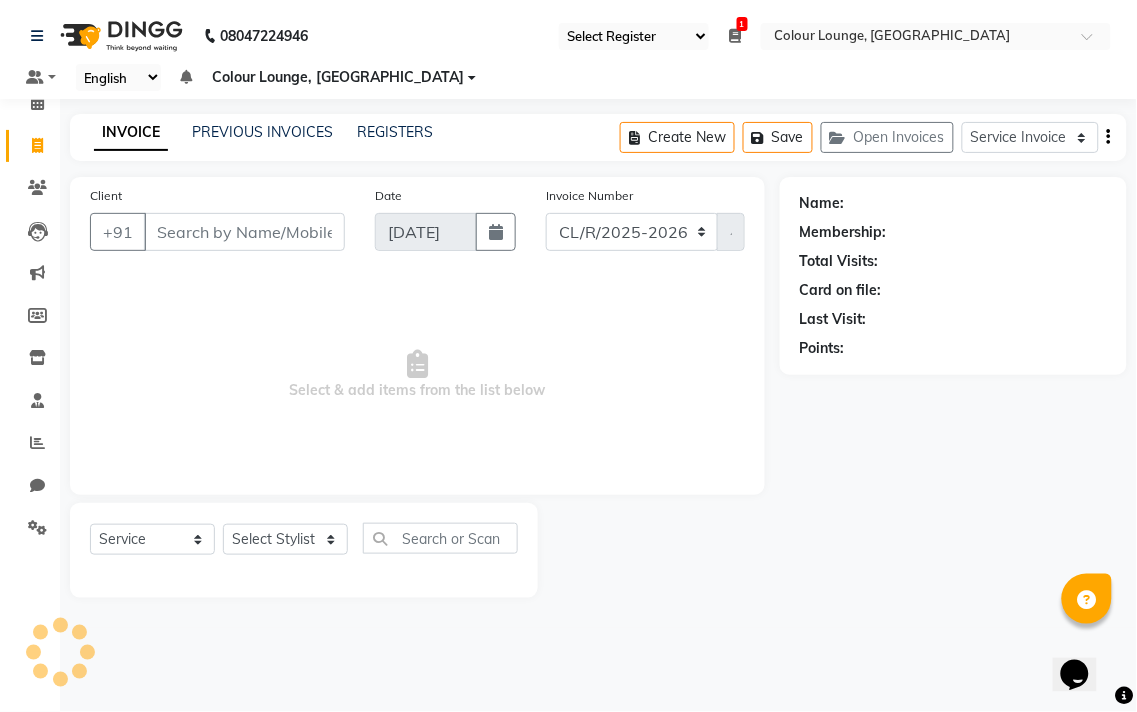 click on "Client" at bounding box center [244, 232] 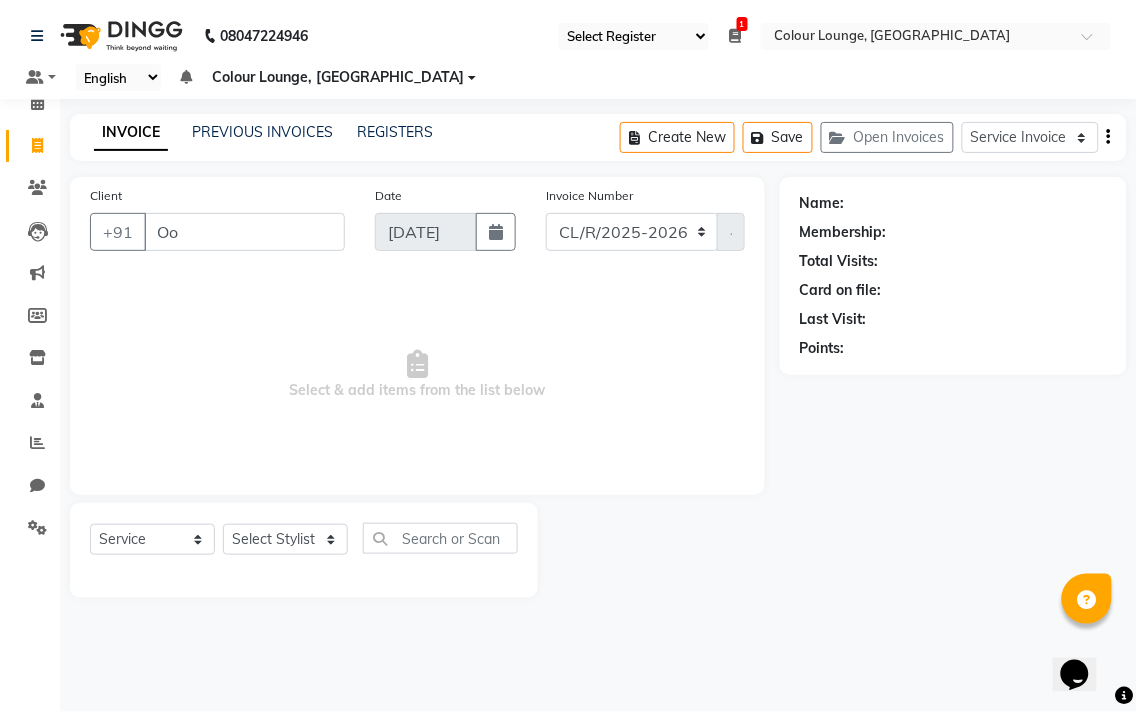 type 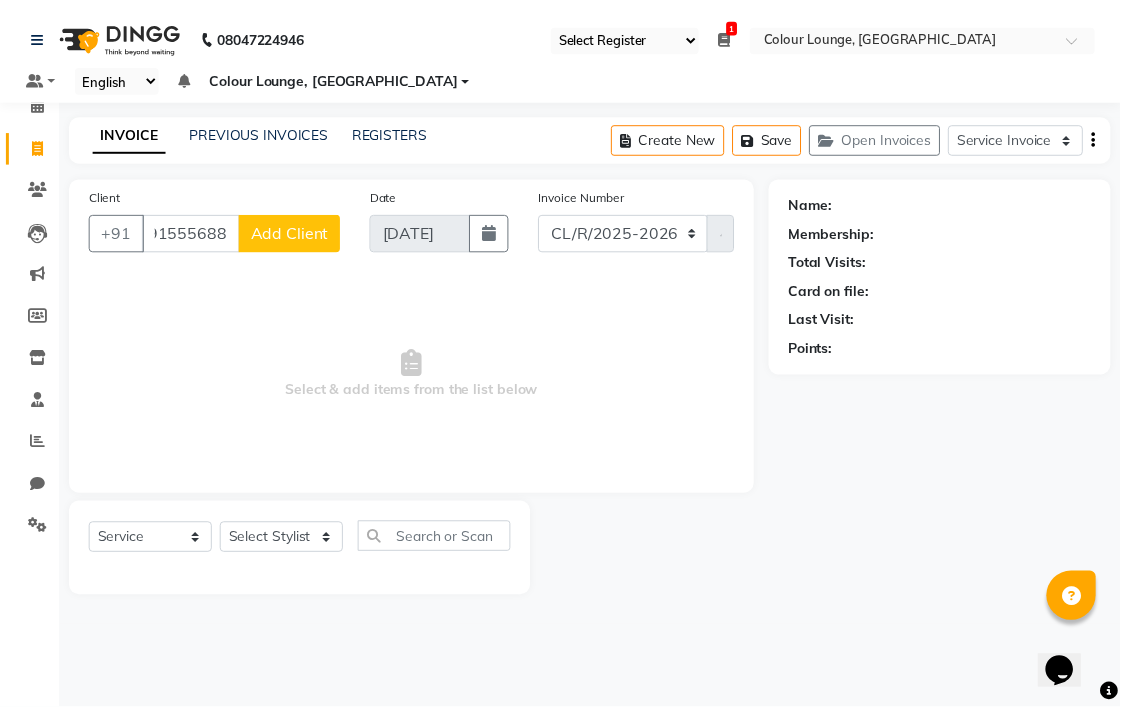 scroll, scrollTop: 0, scrollLeft: 0, axis: both 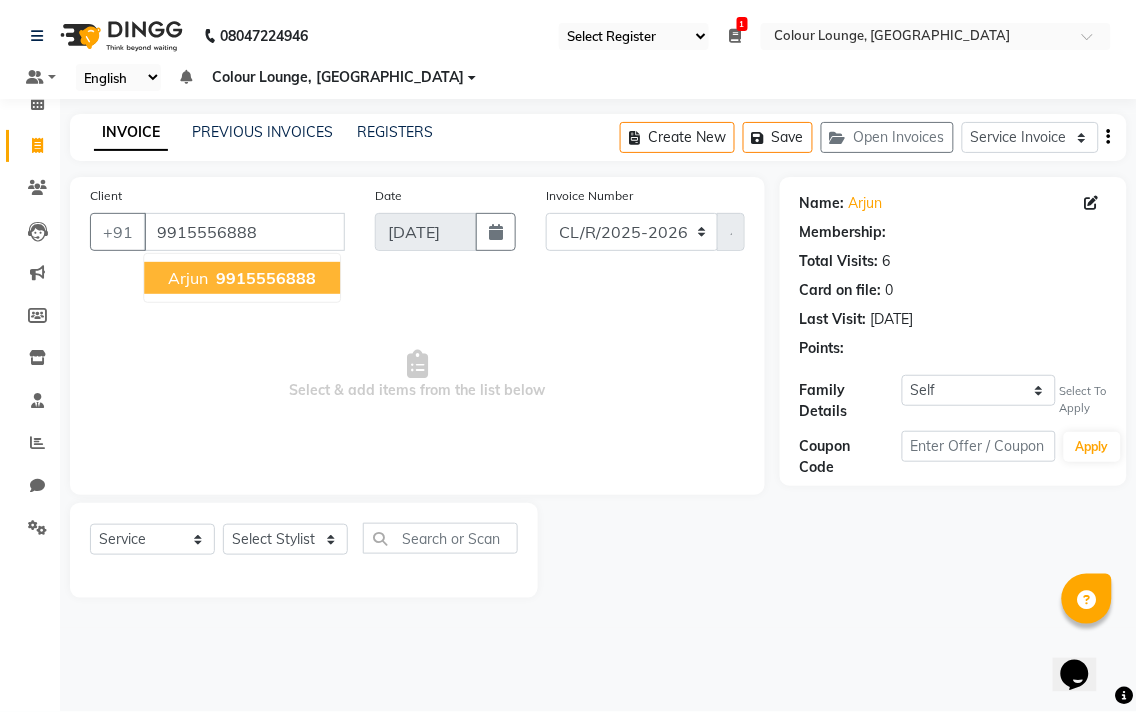 click on "9915556888" at bounding box center (266, 278) 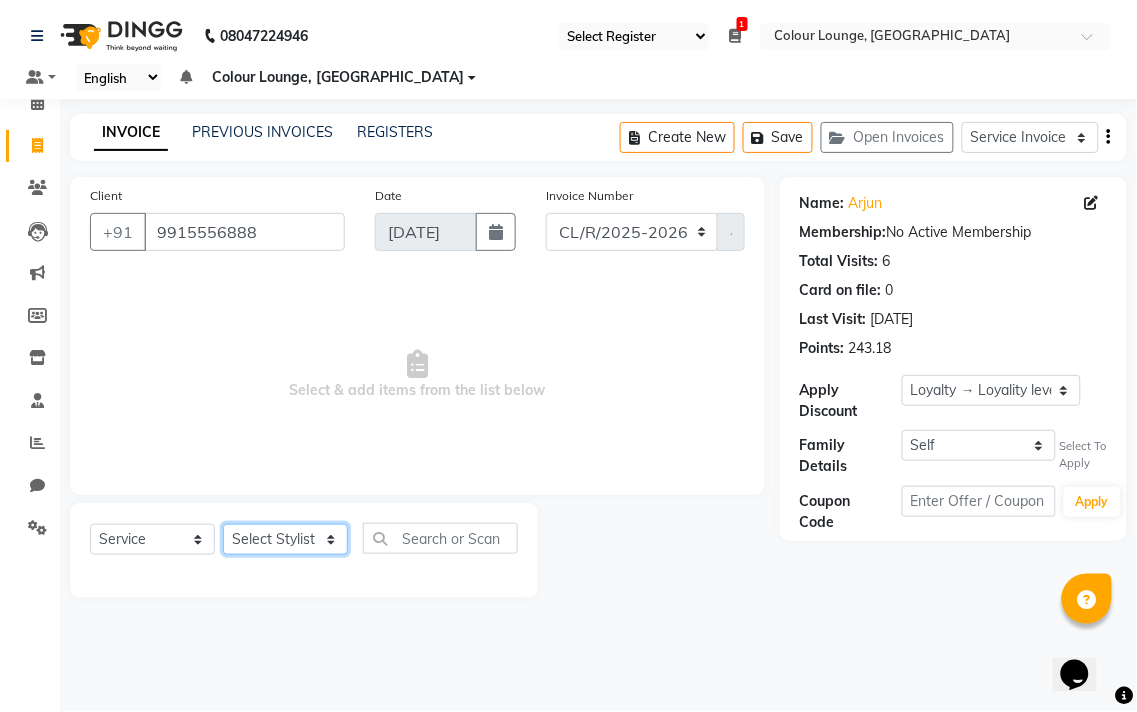 click on "Select Stylist Admin AMIT Birshika Colour Lounge, Ranjit Avenue Colour Lounge, Ranjit Avenue Digvijay JAGPREET SINGH KARAN JAFFAL KARAN KUMAR Komal mam LOVEPREET MAIBAM SURJIT SINGH MANDEEP MOHIT Nandani PARAS POOJA DEVNATH Pooja Negi PREM KOHLI RADHIKA Rahul guard Reema mehra Riya Sahil SAJAN SAMEER SANIA SANJAY SIMRAN Sonia Sunita TANUJ VISHAL Vishal singh" 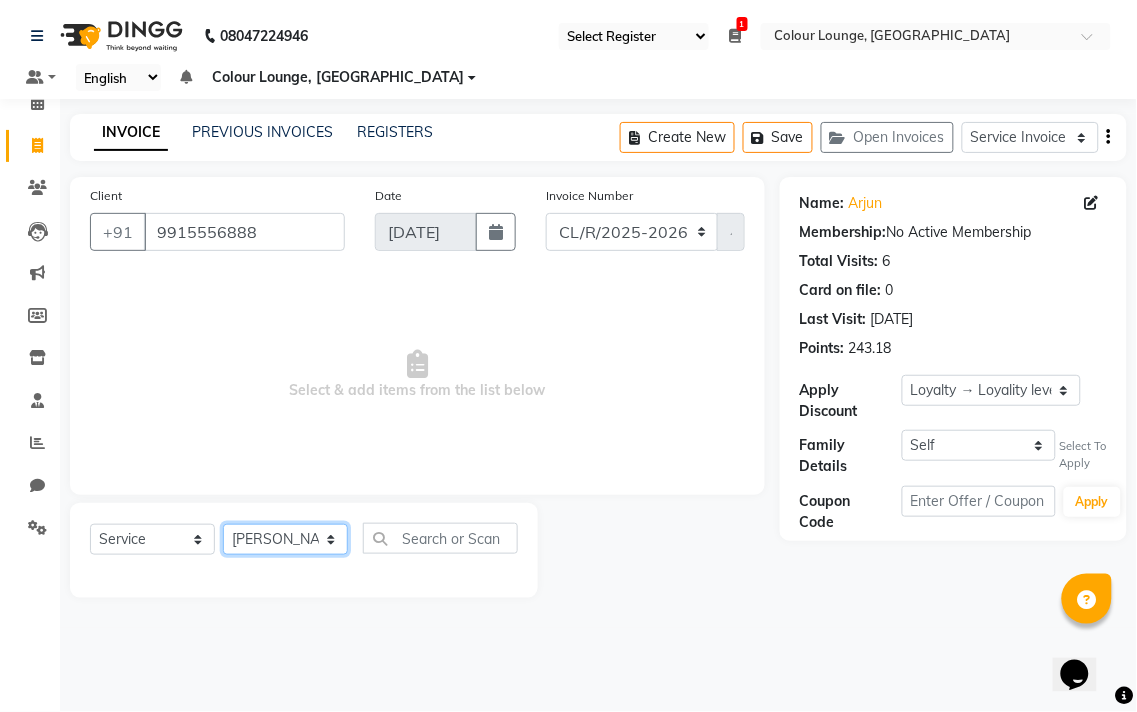 click on "Select Stylist Admin AMIT Birshika Colour Lounge, Ranjit Avenue Colour Lounge, Ranjit Avenue Digvijay JAGPREET SINGH KARAN JAFFAL KARAN KUMAR Komal mam LOVEPREET MAIBAM SURJIT SINGH MANDEEP MOHIT Nandani PARAS POOJA DEVNATH Pooja Negi PREM KOHLI RADHIKA Rahul guard Reema mehra Riya Sahil SAJAN SAMEER SANIA SANJAY SIMRAN Sonia Sunita TANUJ VISHAL Vishal singh" 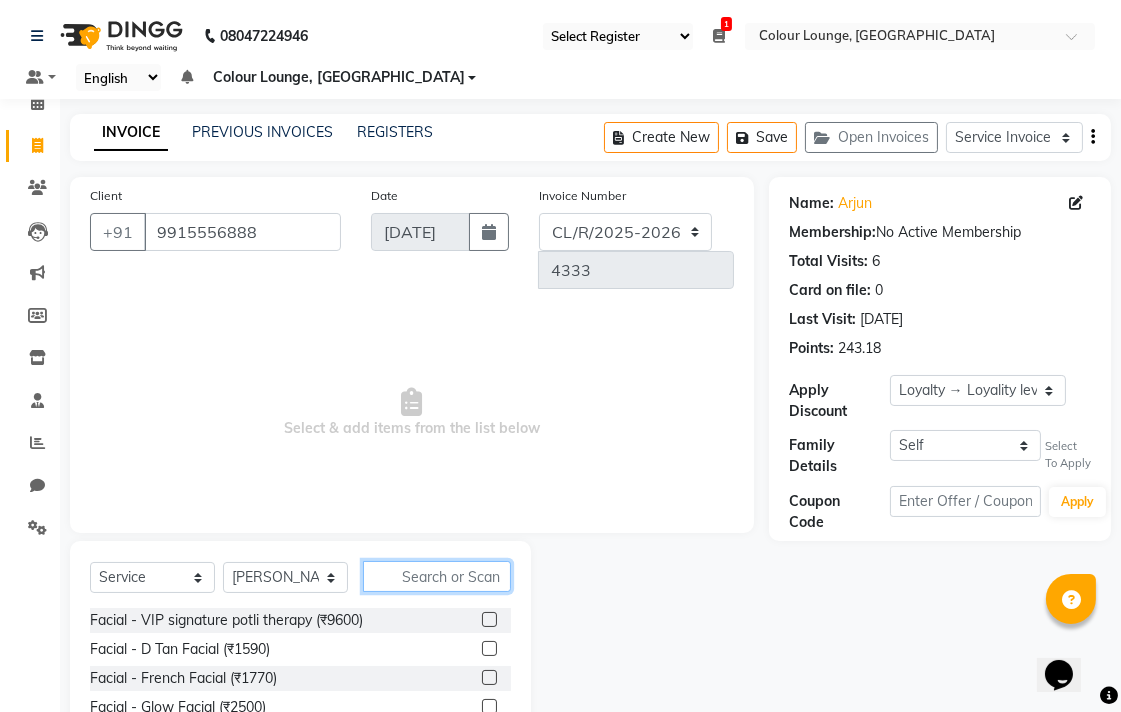 click 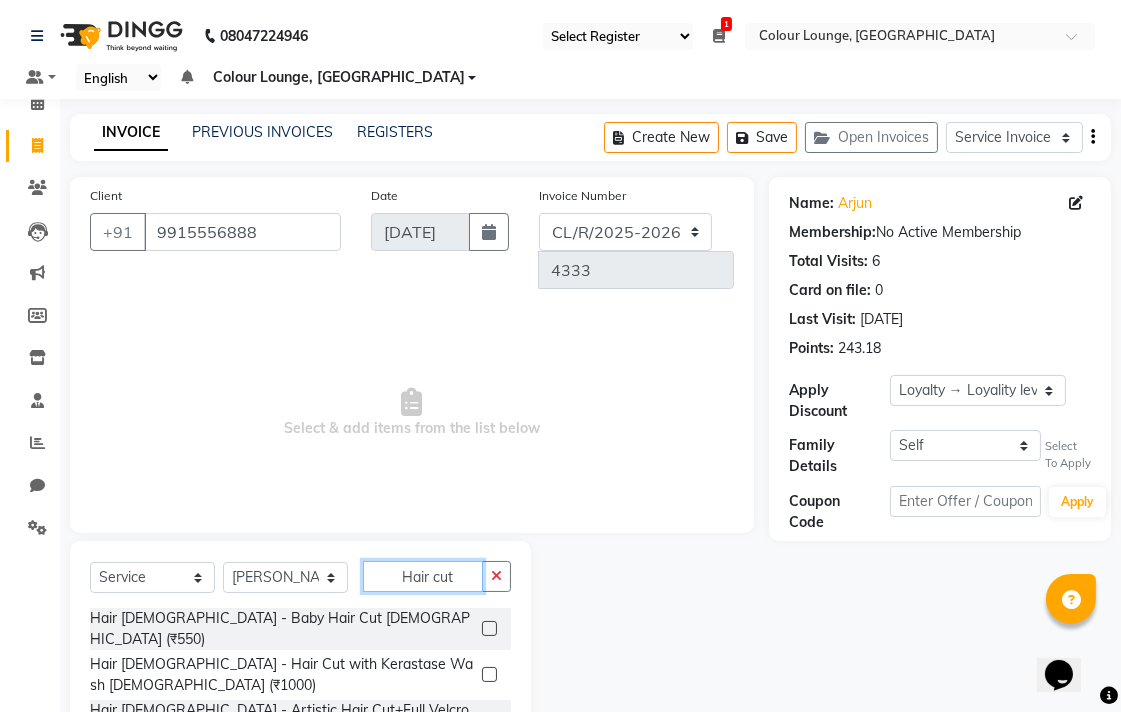 scroll, scrollTop: 65, scrollLeft: 0, axis: vertical 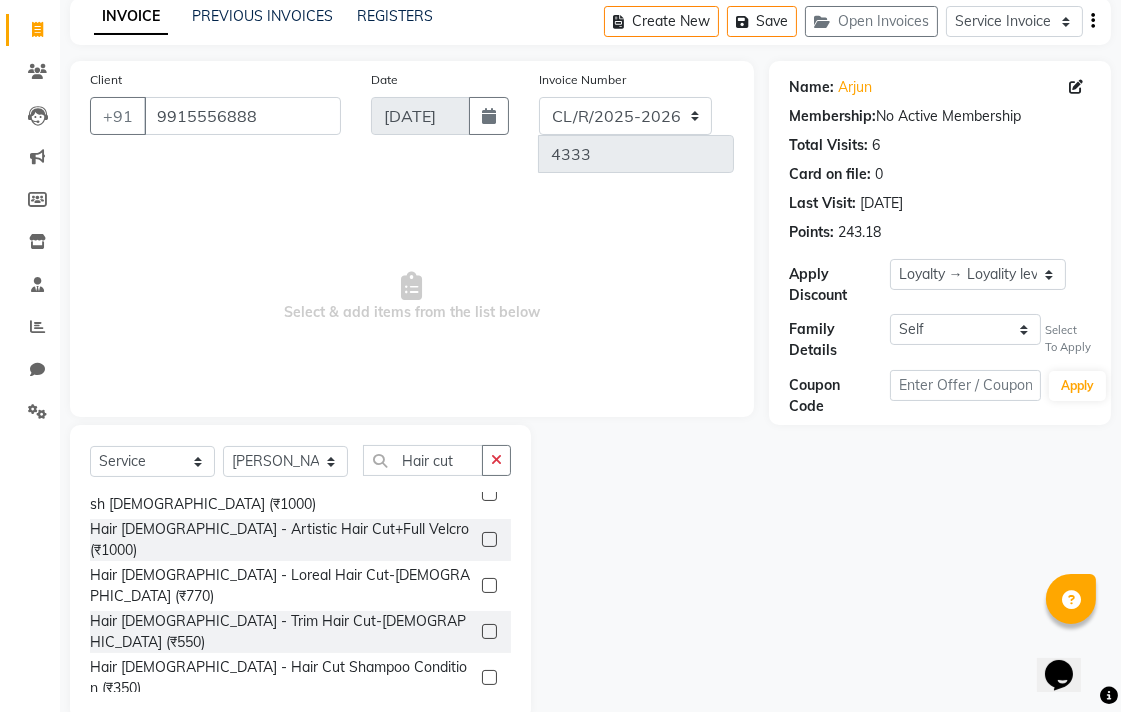 click 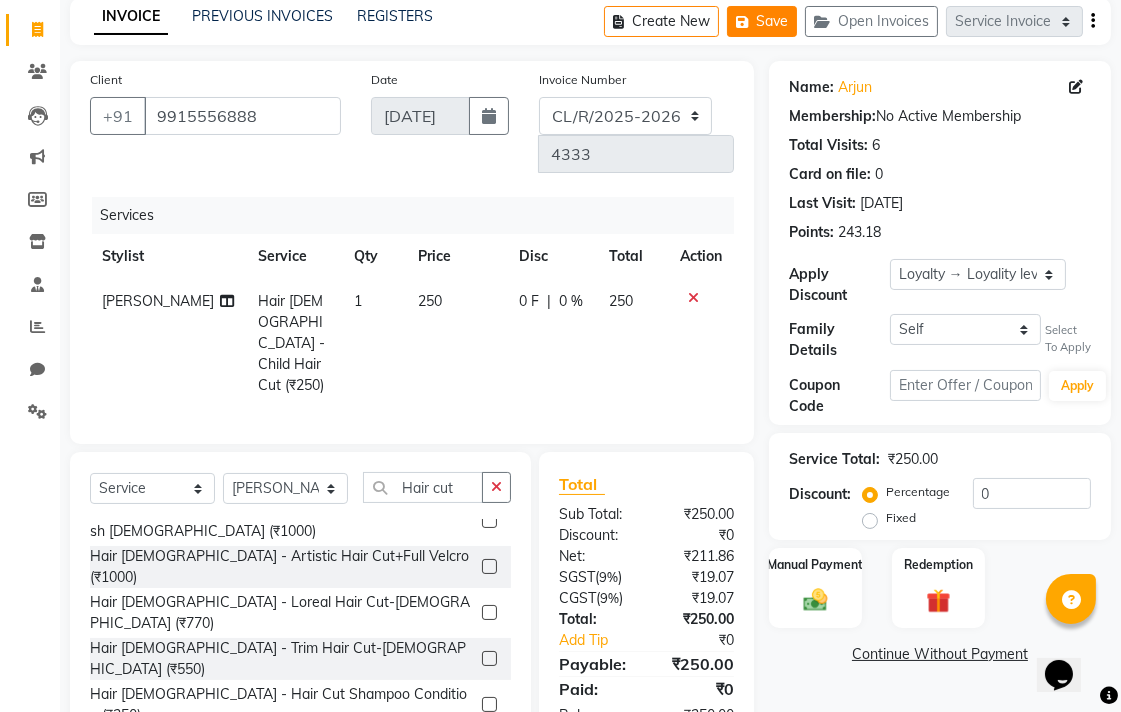 click on "Save" 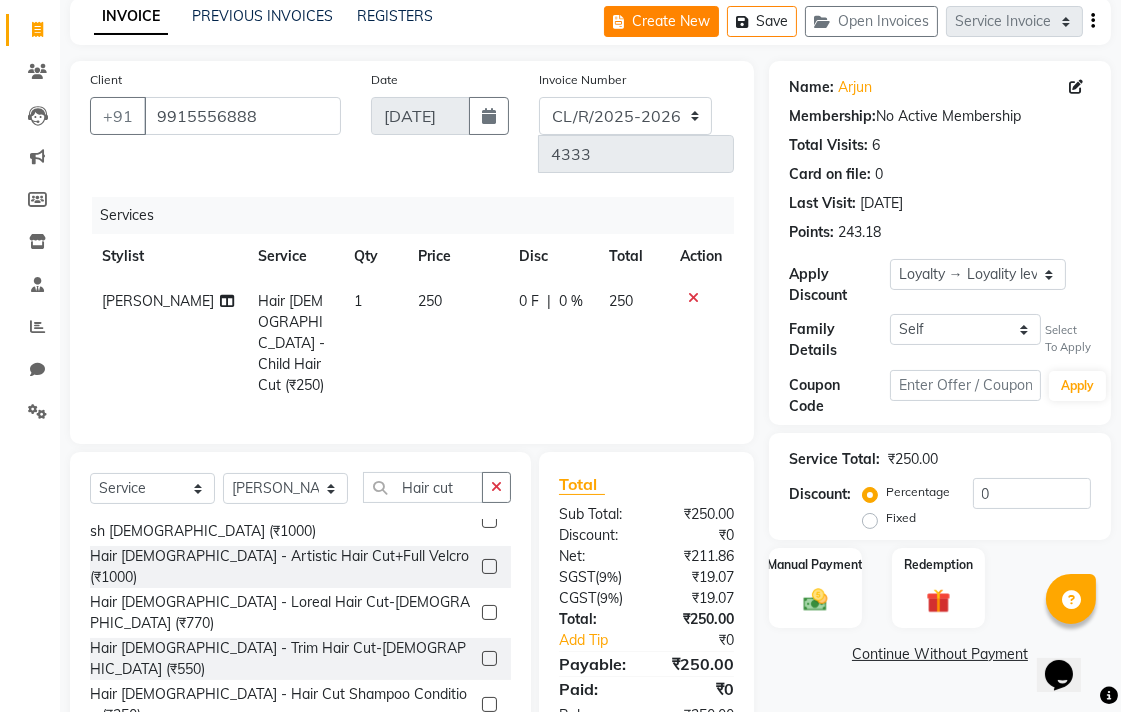 click on "Create New" 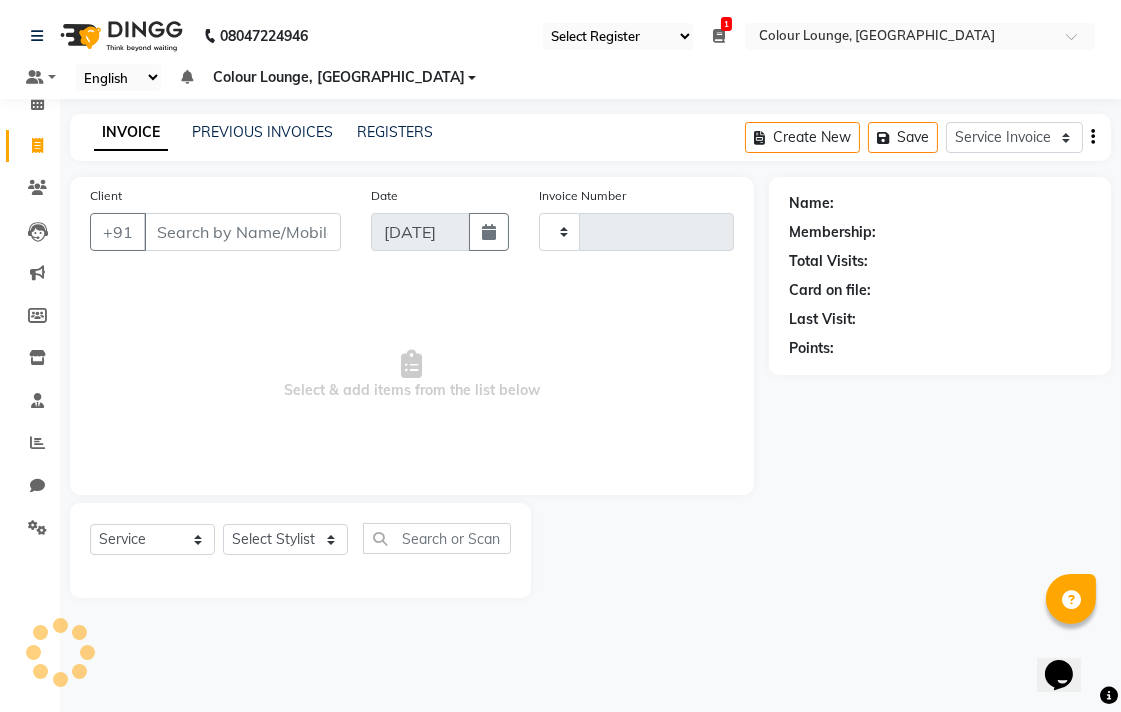 scroll, scrollTop: 0, scrollLeft: 0, axis: both 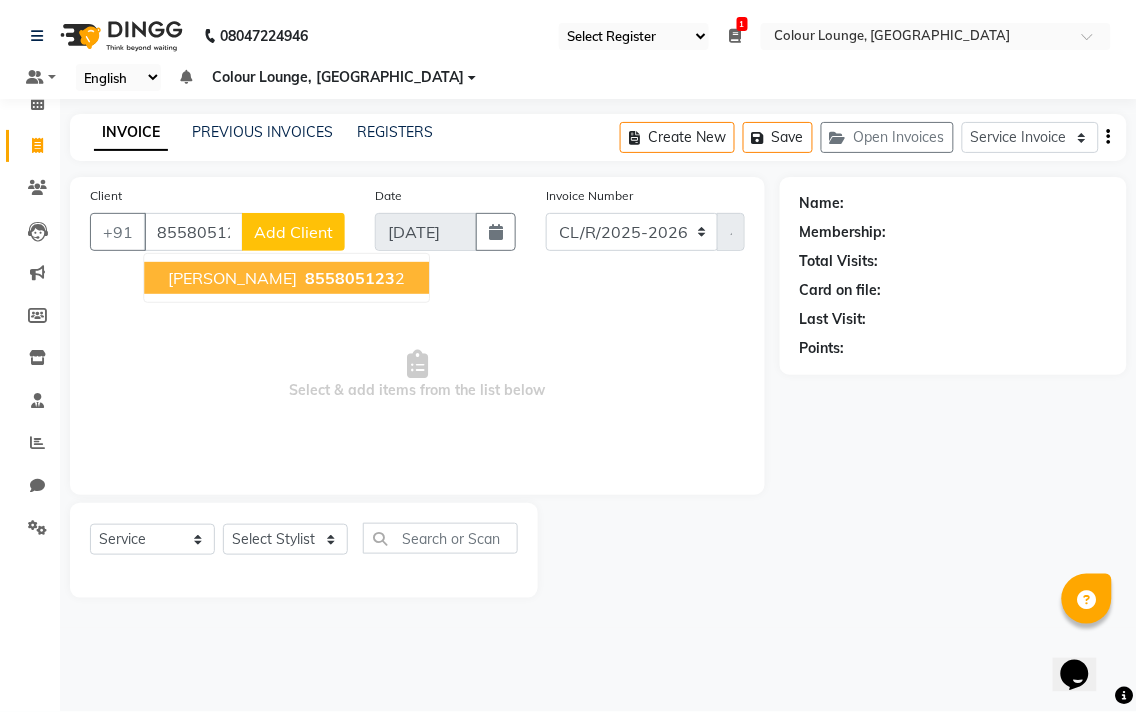 click on "855805123" at bounding box center [350, 278] 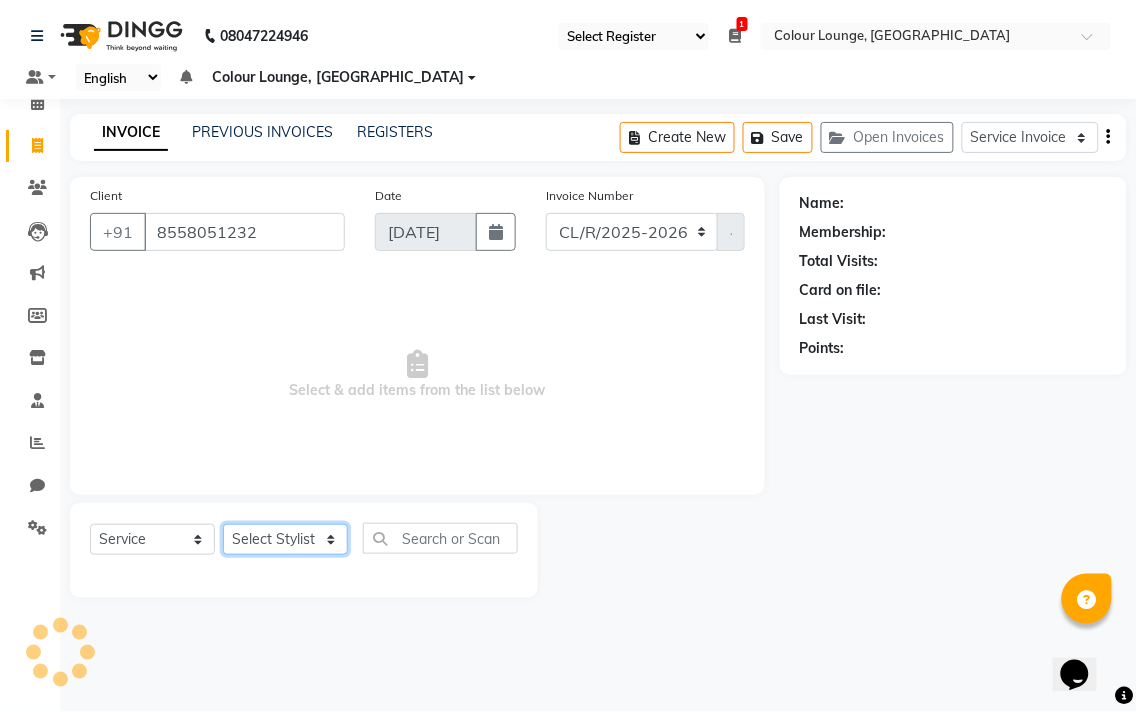 click on "Select Stylist Admin AMIT Birshika Colour Lounge, Ranjit Avenue Colour Lounge, Ranjit Avenue Digvijay JAGPREET SINGH KARAN JAFFAL KARAN KUMAR Komal mam LOVEPREET MAIBAM SURJIT SINGH MANDEEP MOHIT Nandani PARAS POOJA DEVNATH Pooja Negi PREM KOHLI RADHIKA Rahul guard Reema mehra Riya Sahil SAJAN SAMEER SANIA SANJAY SIMRAN Sonia Sunita TANUJ VISHAL Vishal singh" 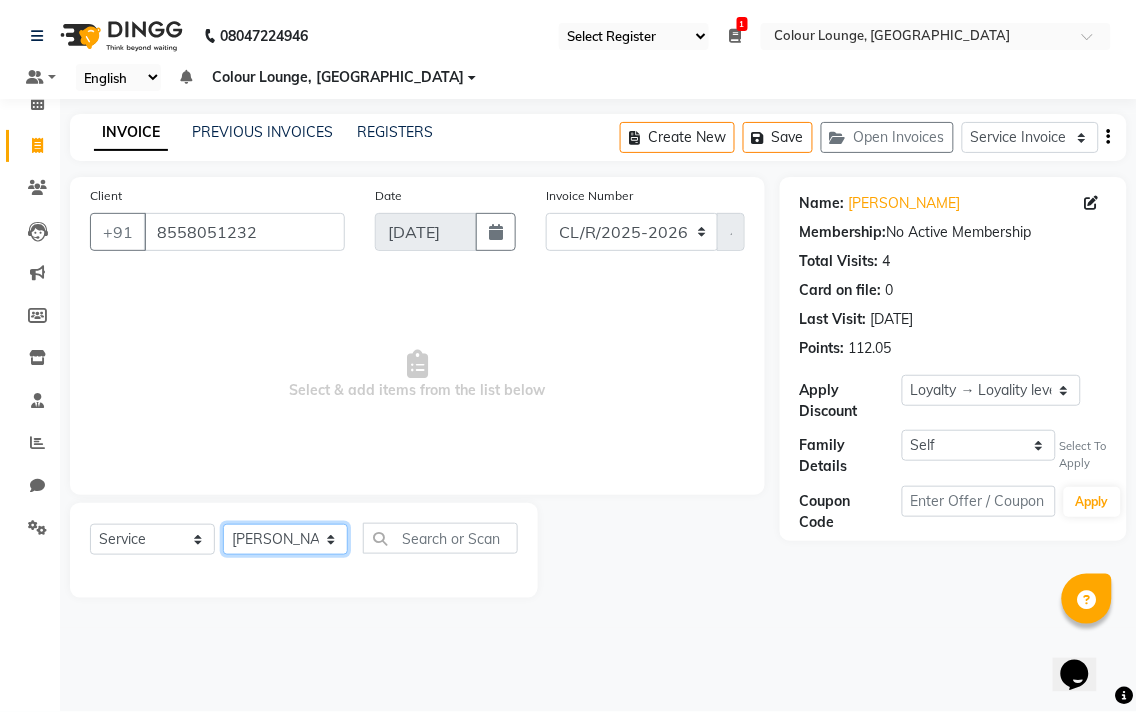 click on "Select Stylist Admin AMIT Birshika Colour Lounge, Ranjit Avenue Colour Lounge, Ranjit Avenue Digvijay JAGPREET SINGH KARAN JAFFAL KARAN KUMAR Komal mam LOVEPREET MAIBAM SURJIT SINGH MANDEEP MOHIT Nandani PARAS POOJA DEVNATH Pooja Negi PREM KOHLI RADHIKA Rahul guard Reema mehra Riya Sahil SAJAN SAMEER SANIA SANJAY SIMRAN Sonia Sunita TANUJ VISHAL Vishal singh" 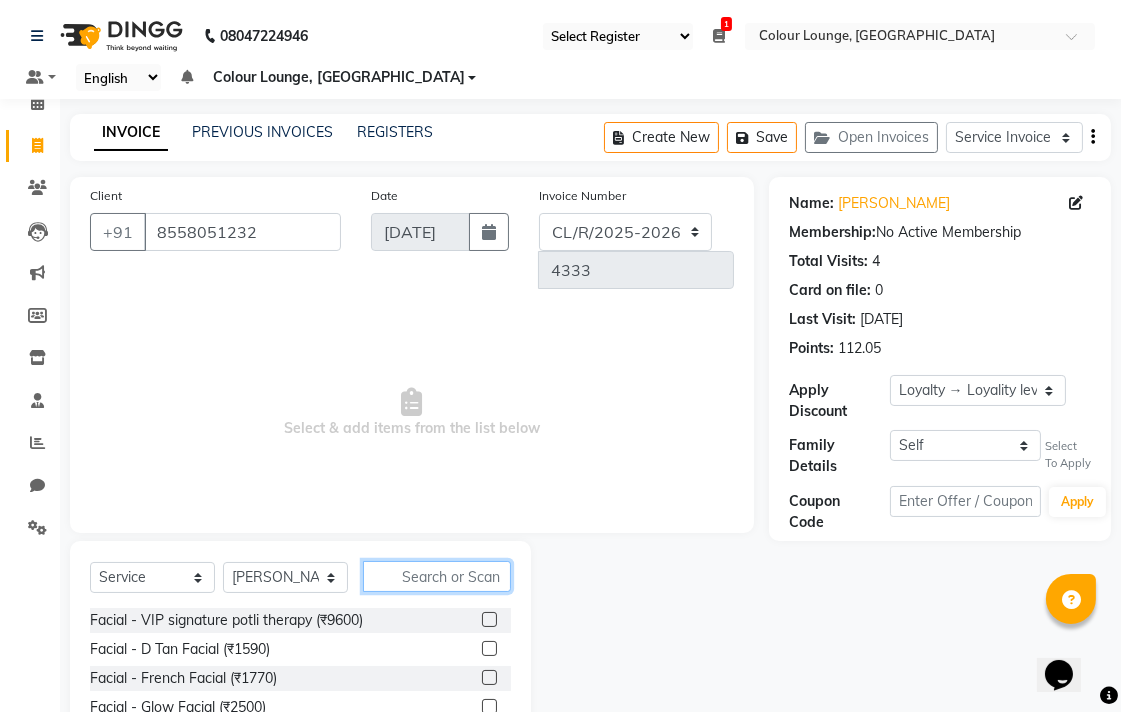 click 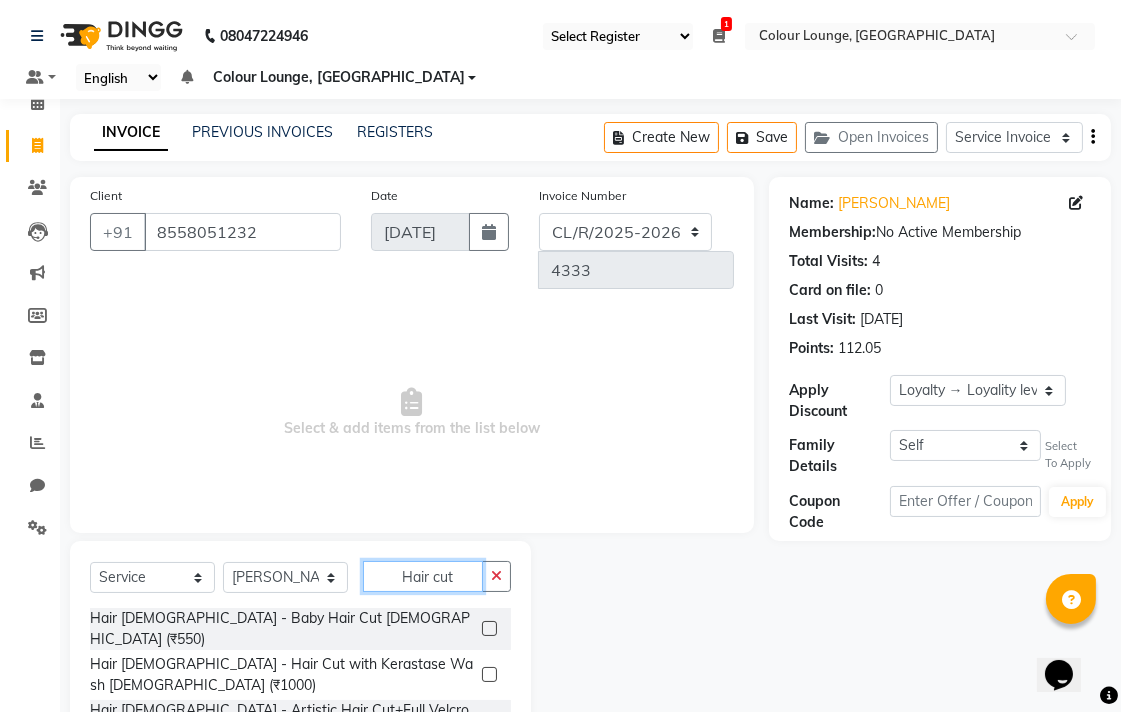 scroll, scrollTop: 65, scrollLeft: 0, axis: vertical 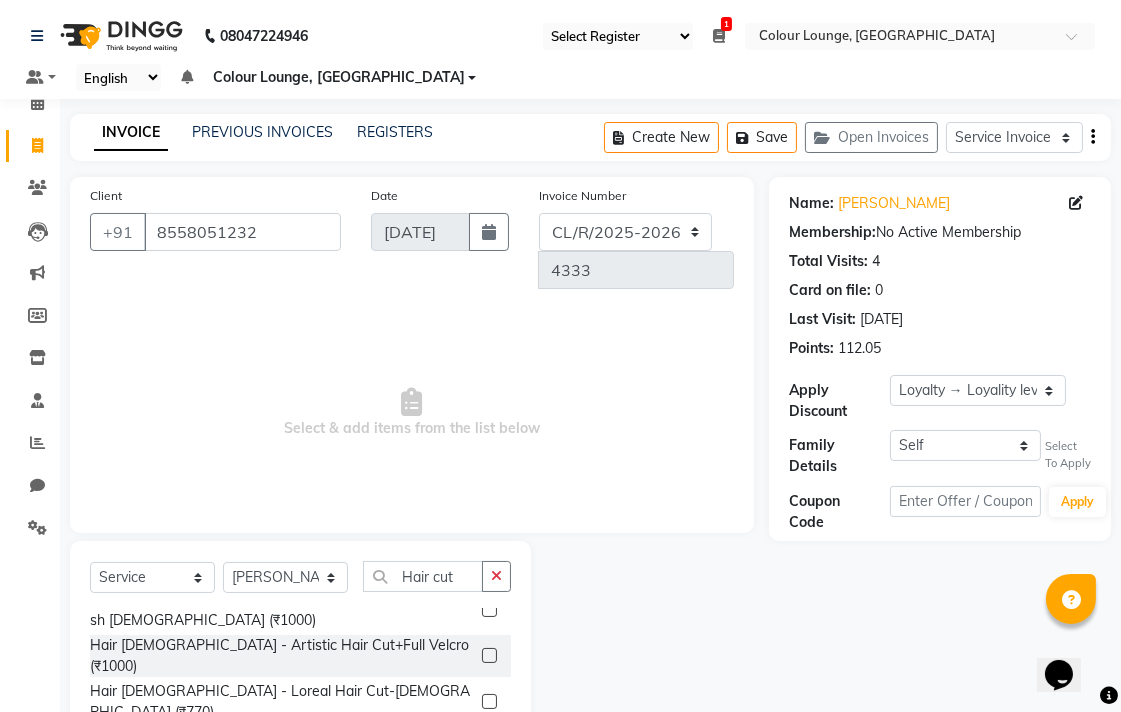 click 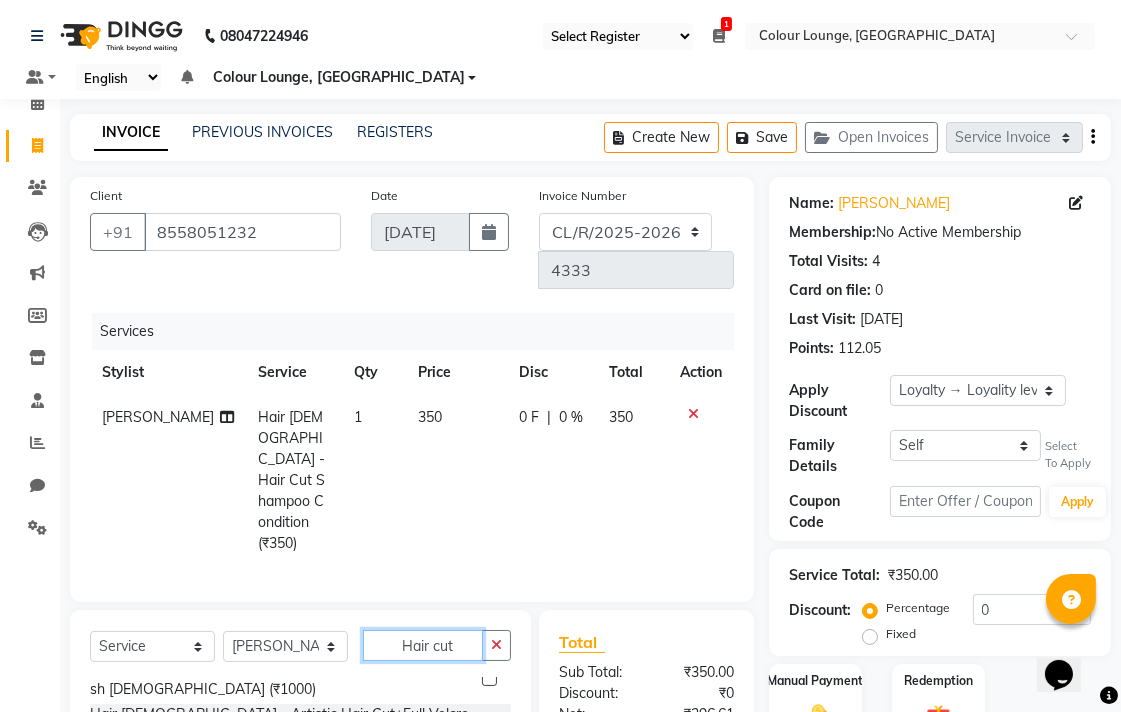 click on "Hair cut" 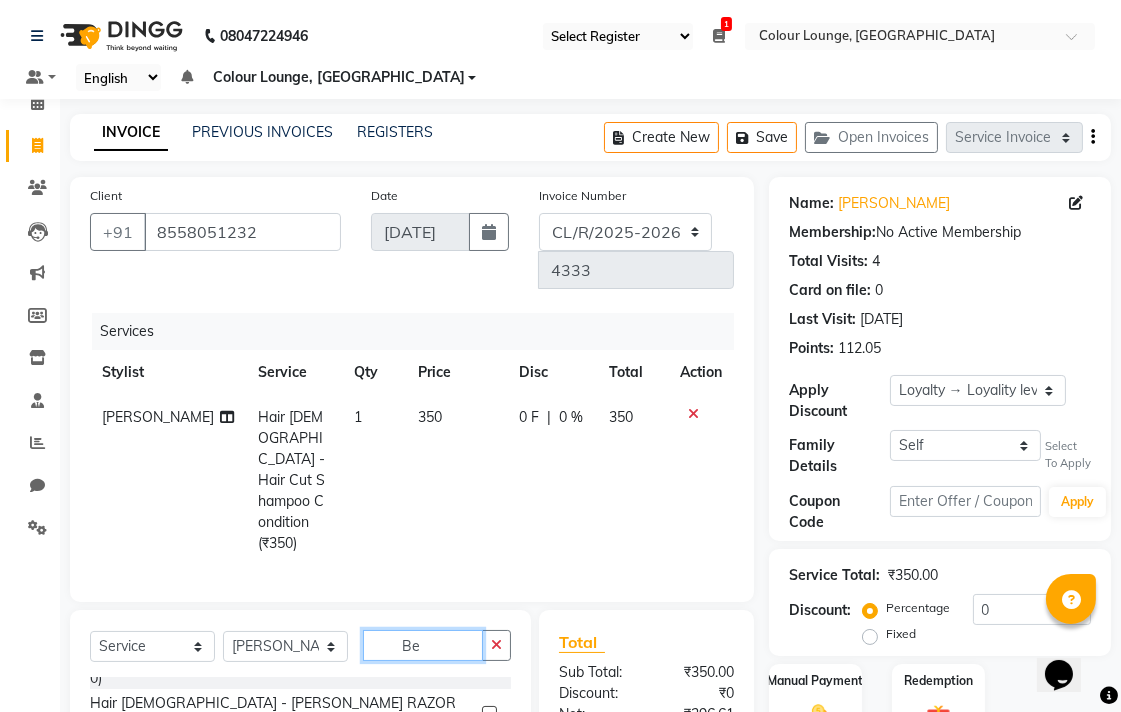 scroll, scrollTop: 0, scrollLeft: 0, axis: both 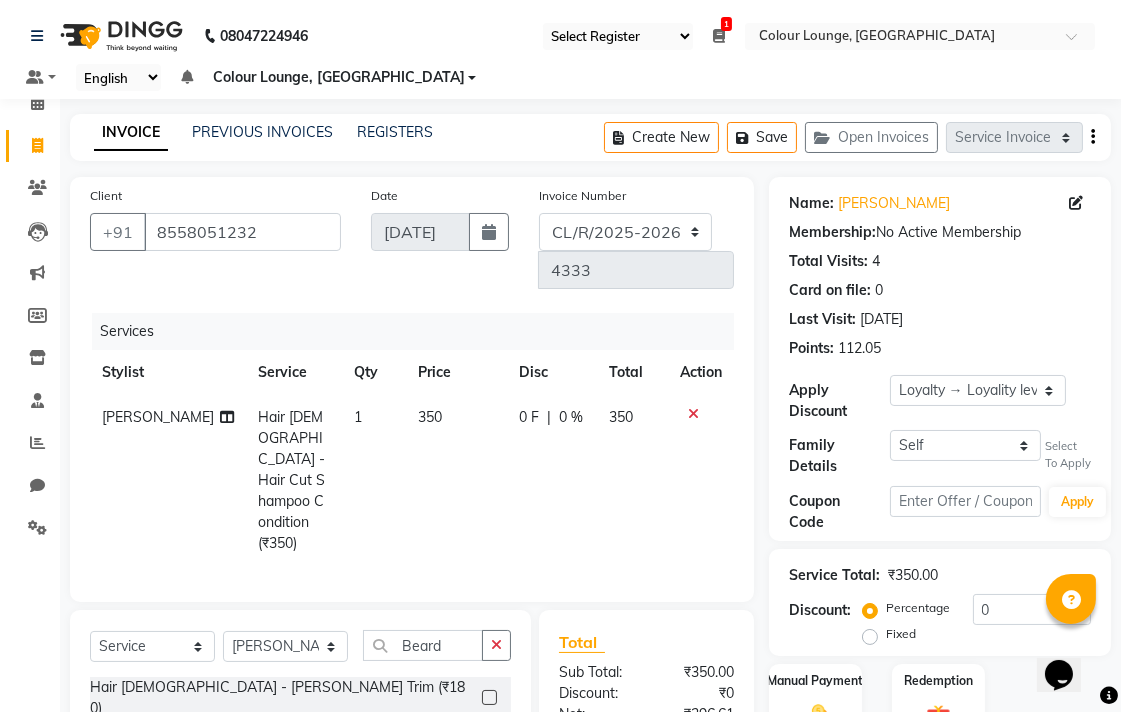 click 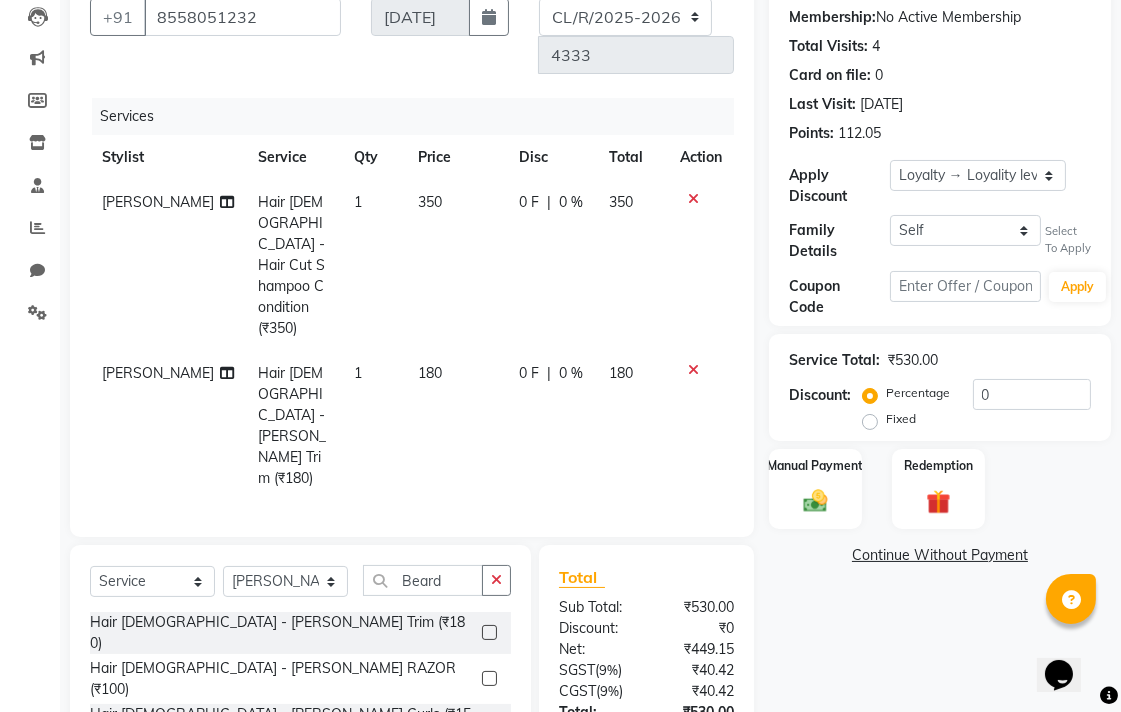 scroll, scrollTop: 0, scrollLeft: 0, axis: both 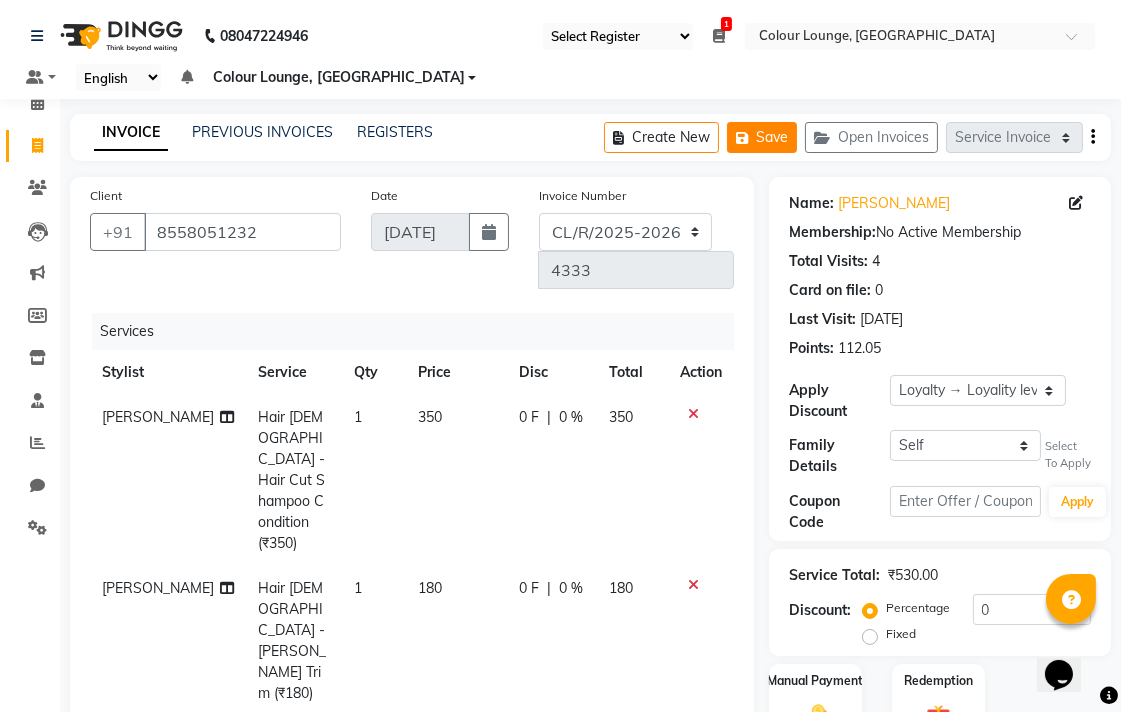 click on "Save" 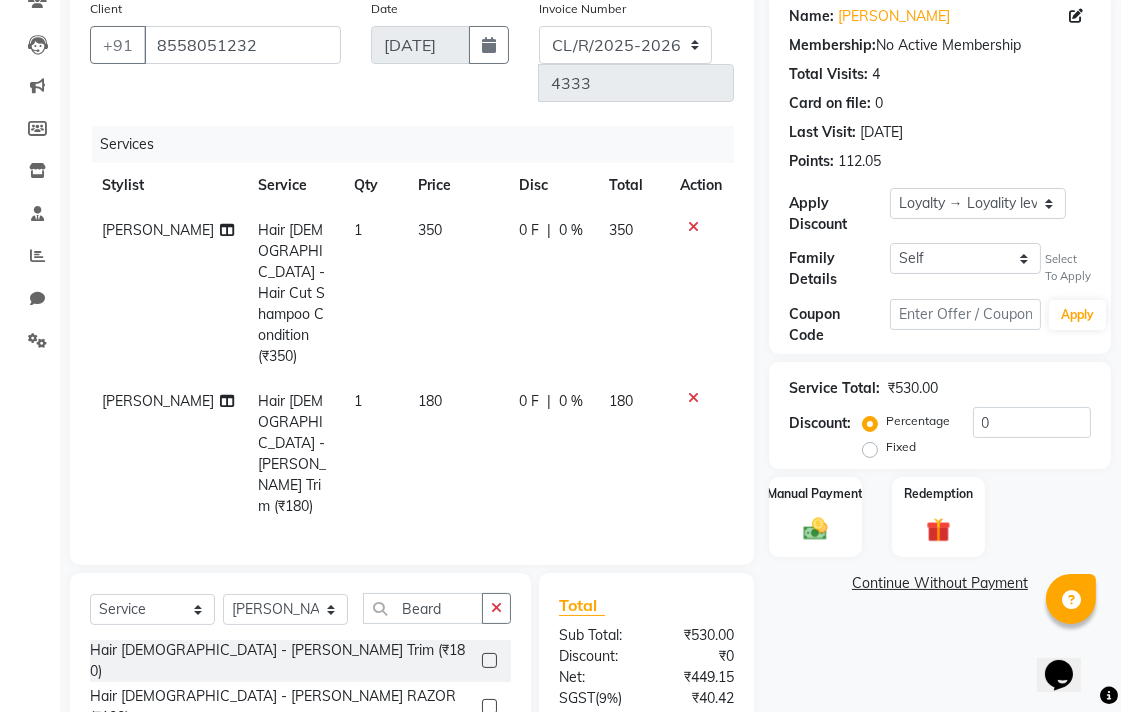 scroll, scrollTop: 245, scrollLeft: 0, axis: vertical 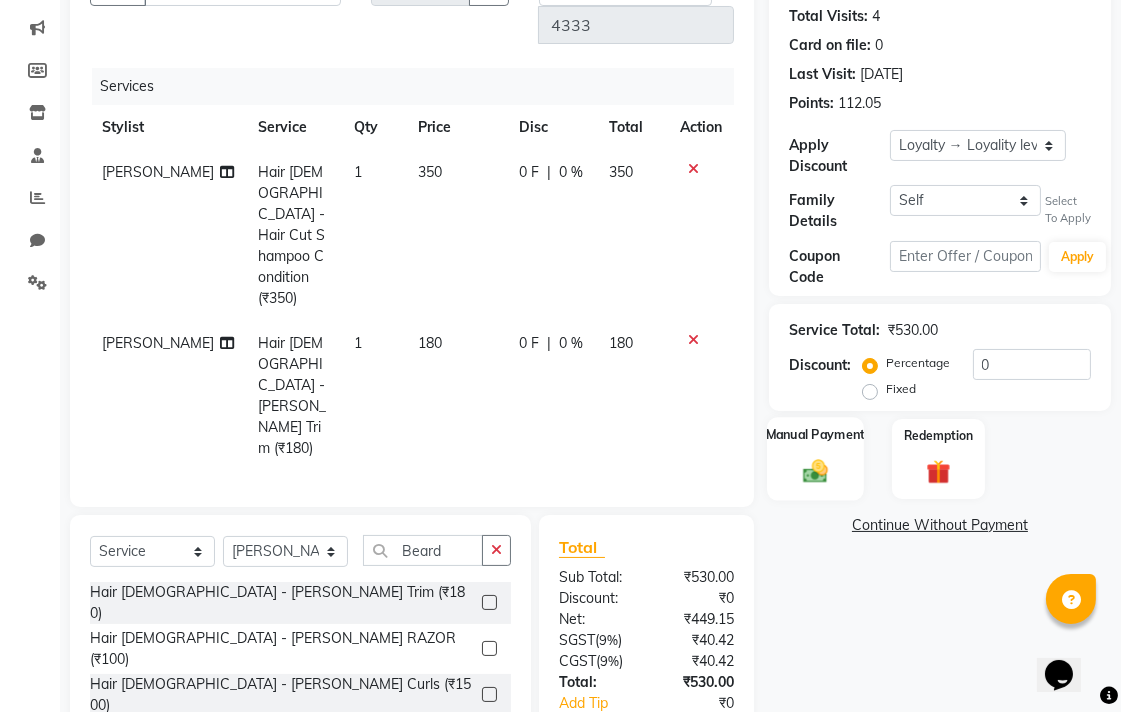 click 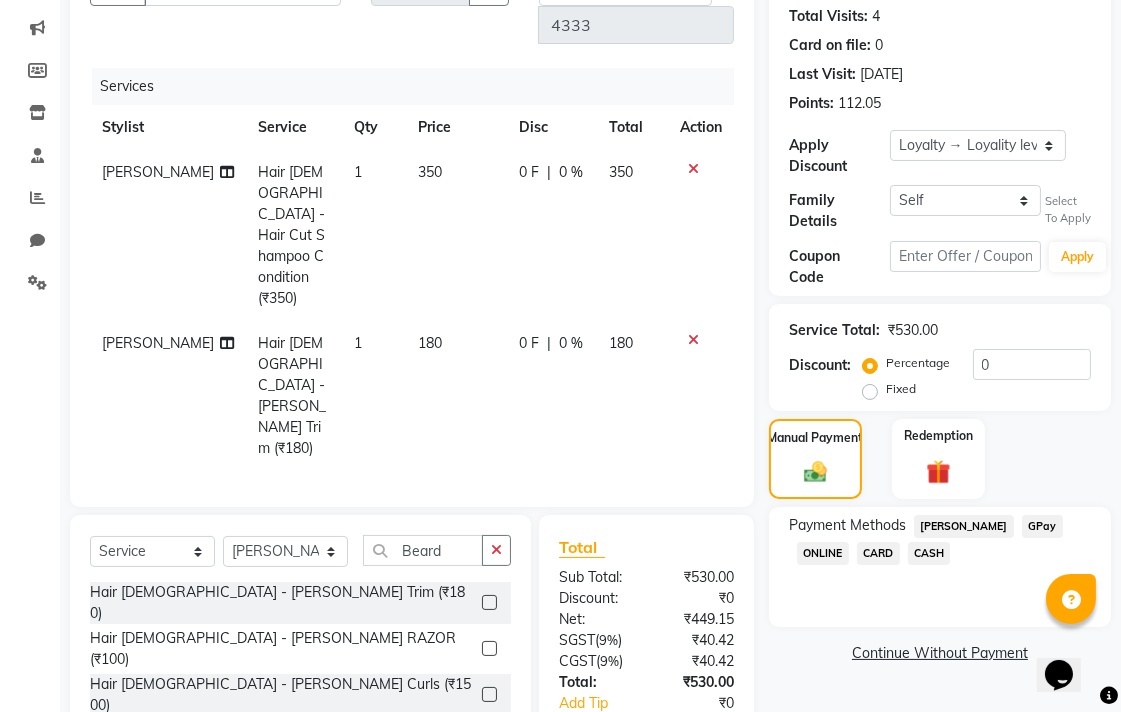 click on "GPay" 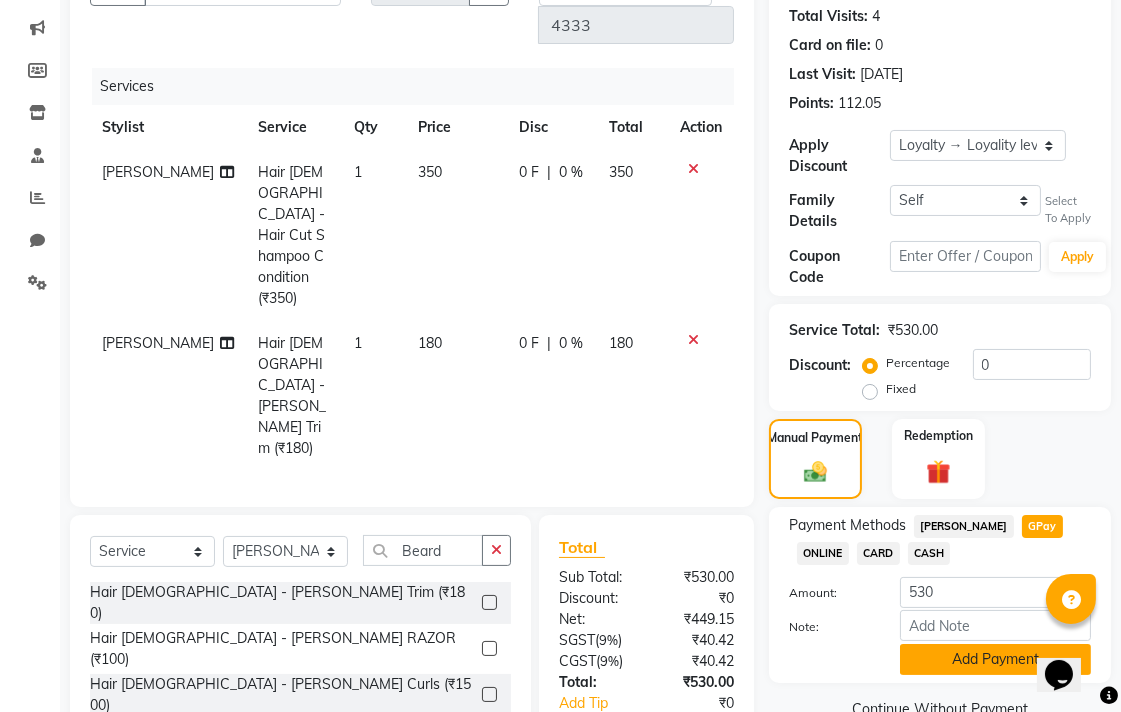 click on "Add Payment" 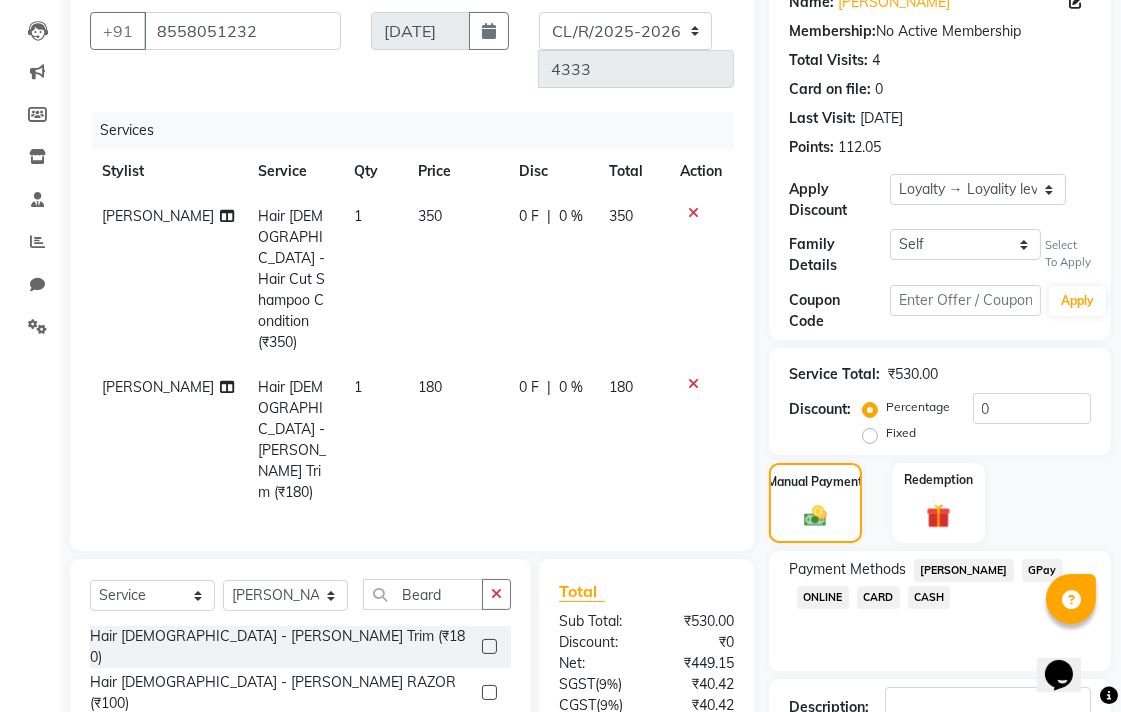 scroll, scrollTop: 448, scrollLeft: 0, axis: vertical 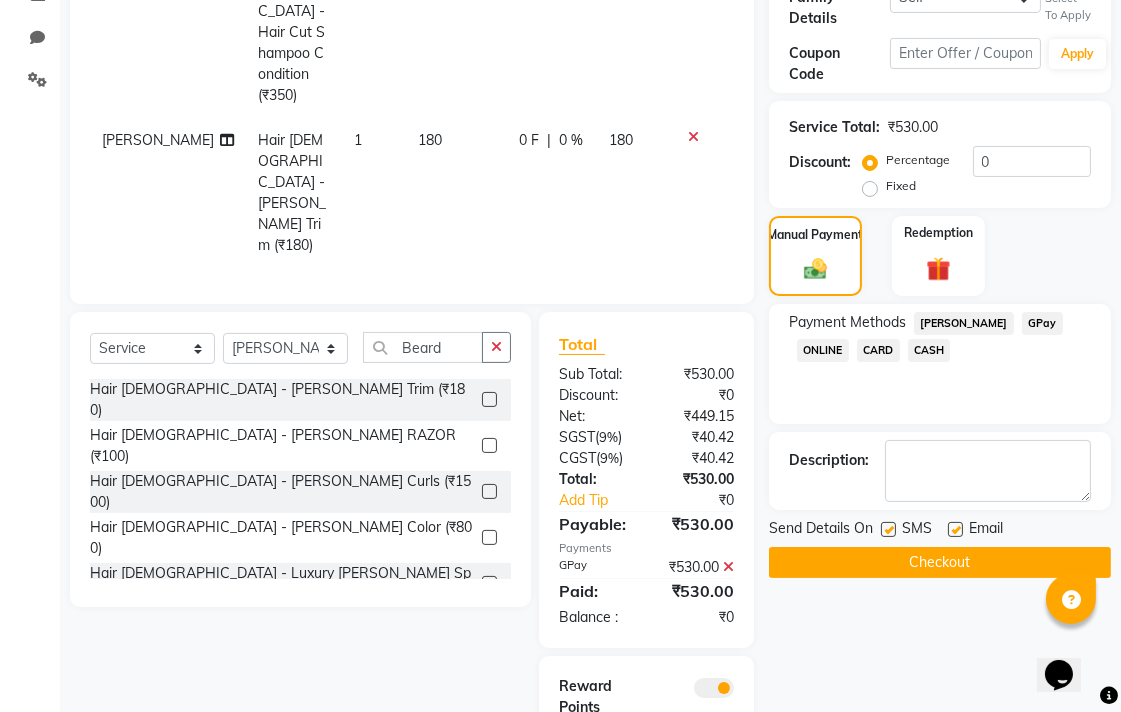 click on "Checkout" 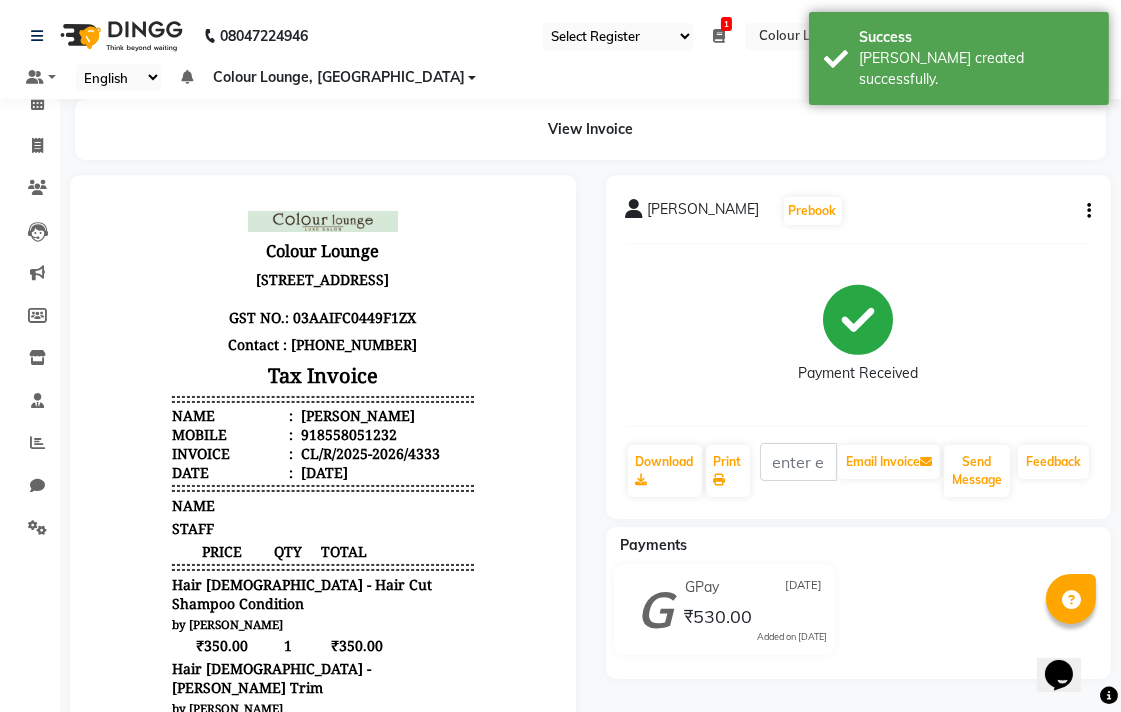 scroll, scrollTop: 0, scrollLeft: 0, axis: both 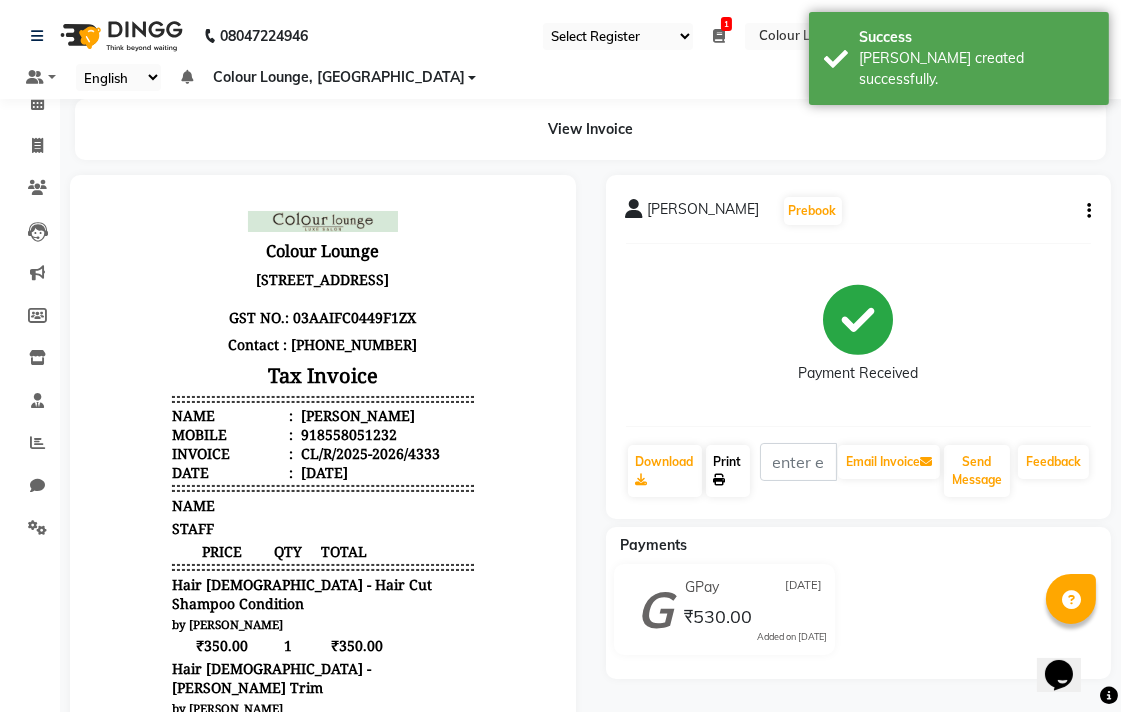 click 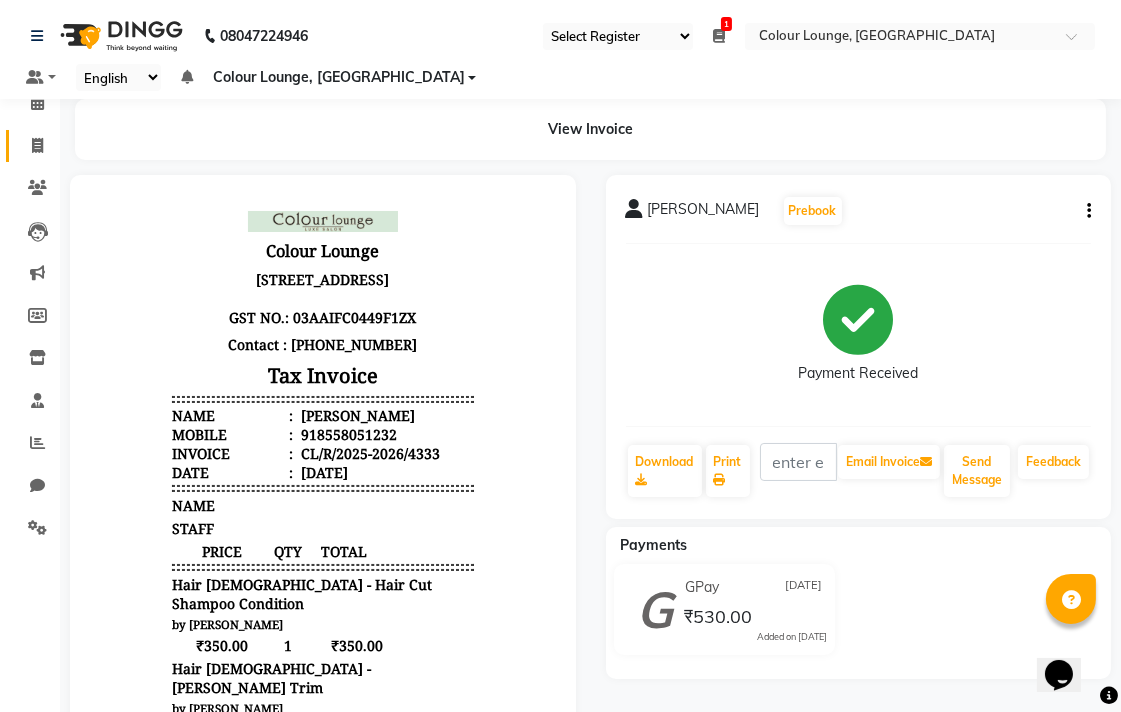 click 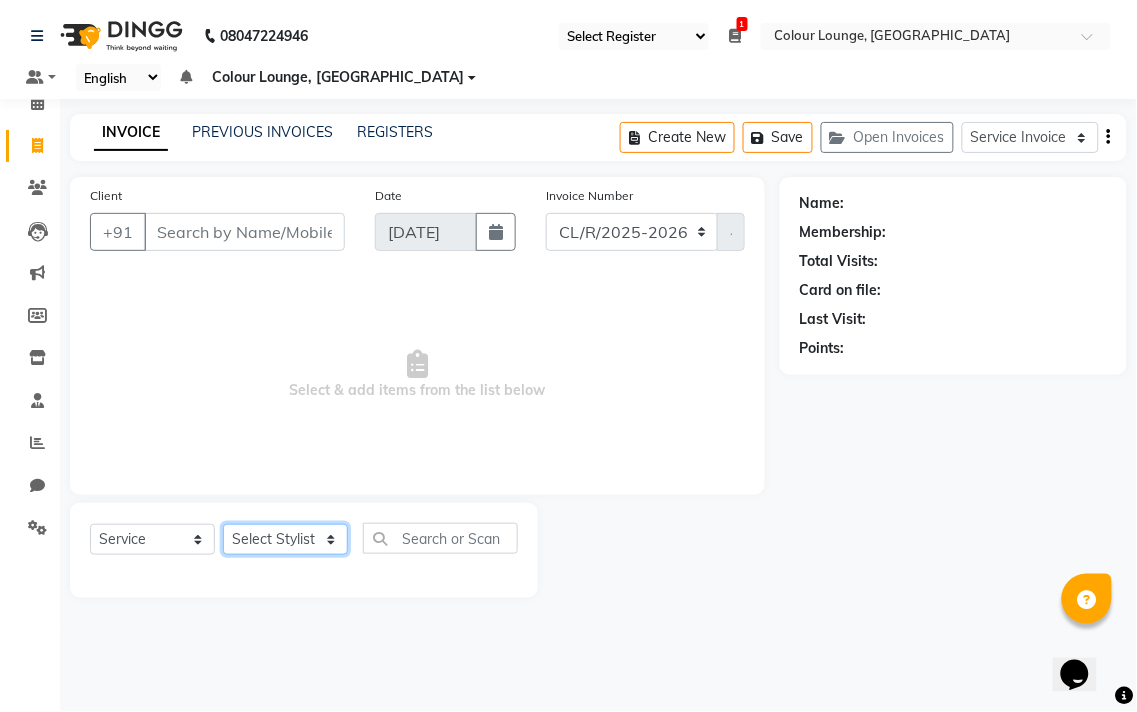click on "Select Stylist Admin AMIT Birshika Colour Lounge, Ranjit Avenue Colour Lounge, Ranjit Avenue Digvijay JAGPREET SINGH KARAN JAFFAL KARAN KUMAR Komal mam LOVEPREET MAIBAM SURJIT SINGH MANDEEP MOHIT Nandani PARAS POOJA DEVNATH Pooja Negi PREM KOHLI RADHIKA Rahul guard Reema mehra Riya Sahil SAJAN SAMEER SANIA SANJAY SIMRAN Sonia Sunita TANUJ VISHAL Vishal singh" 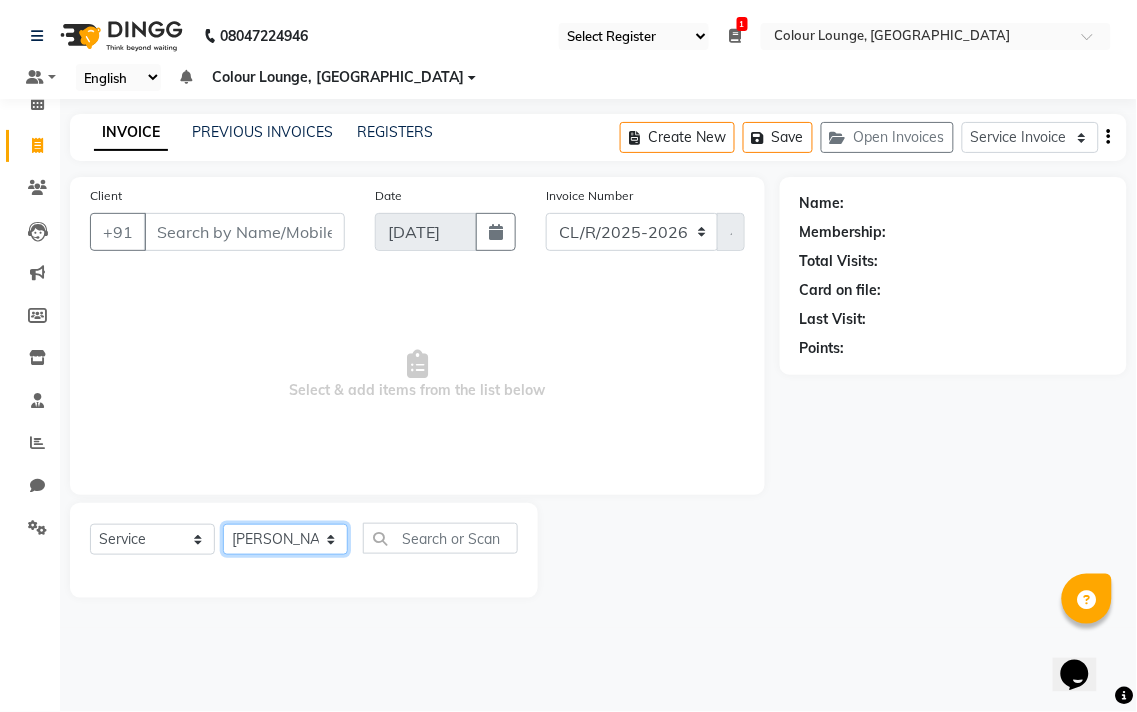 click on "Select Stylist Admin AMIT Birshika Colour Lounge, Ranjit Avenue Colour Lounge, Ranjit Avenue Digvijay JAGPREET SINGH KARAN JAFFAL KARAN KUMAR Komal mam LOVEPREET MAIBAM SURJIT SINGH MANDEEP MOHIT Nandani PARAS POOJA DEVNATH Pooja Negi PREM KOHLI RADHIKA Rahul guard Reema mehra Riya Sahil SAJAN SAMEER SANIA SANJAY SIMRAN Sonia Sunita TANUJ VISHAL Vishal singh" 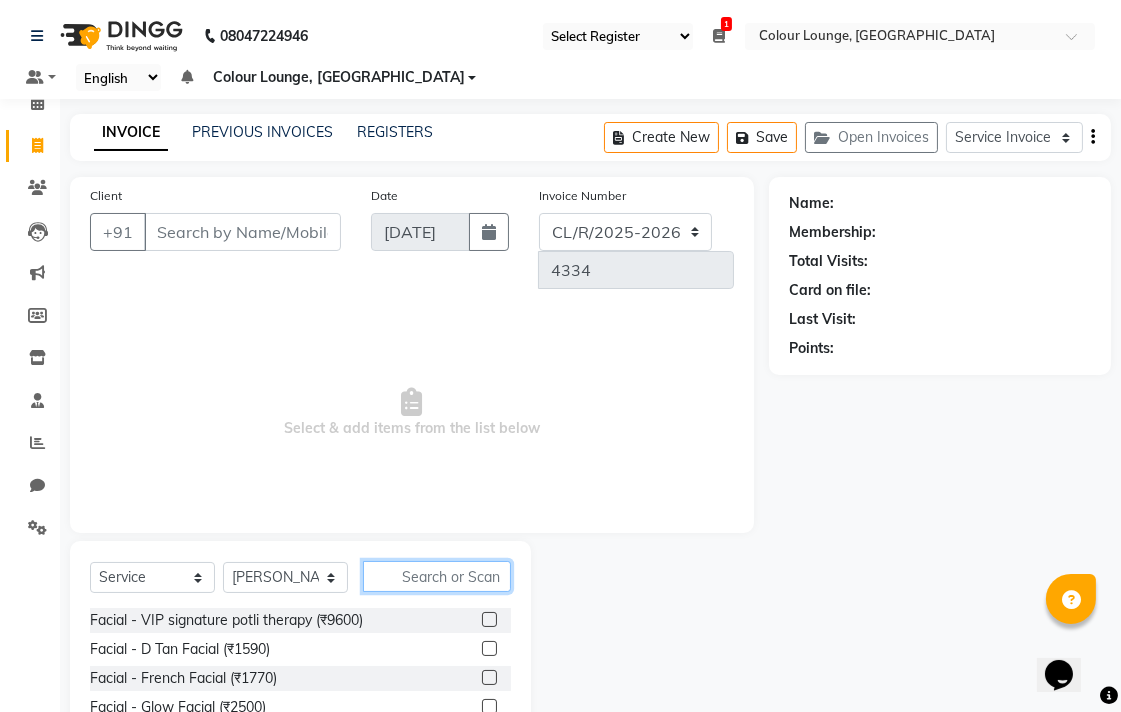 click 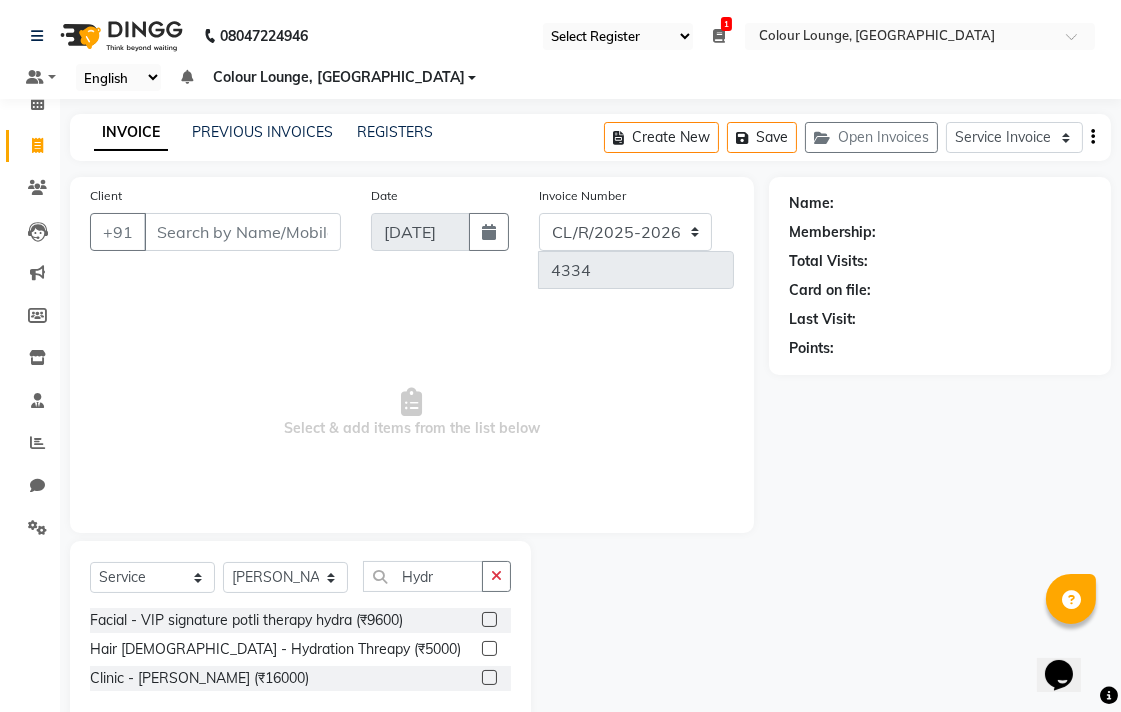 click 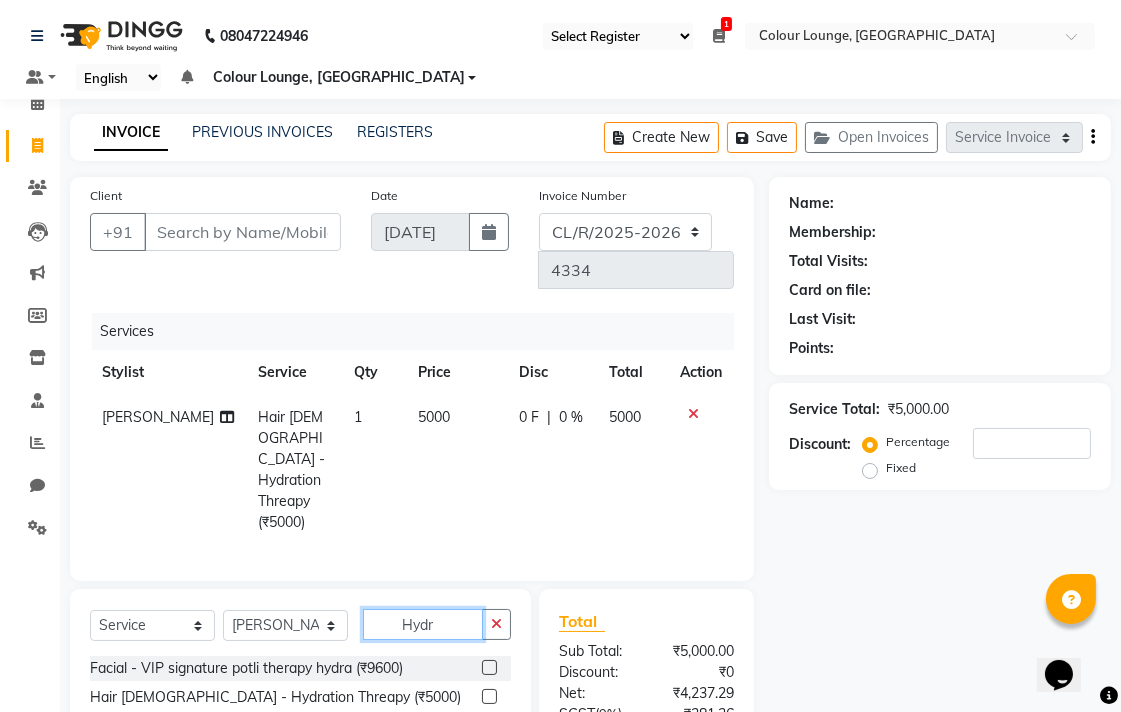 click on "Hydr" 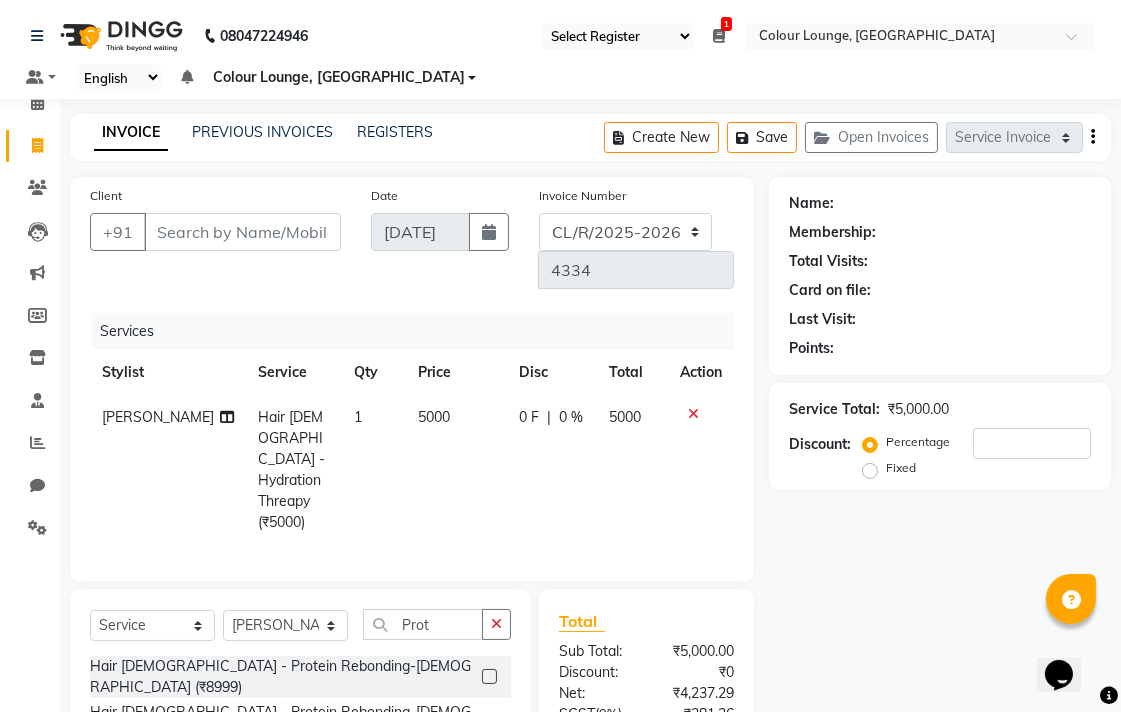 click 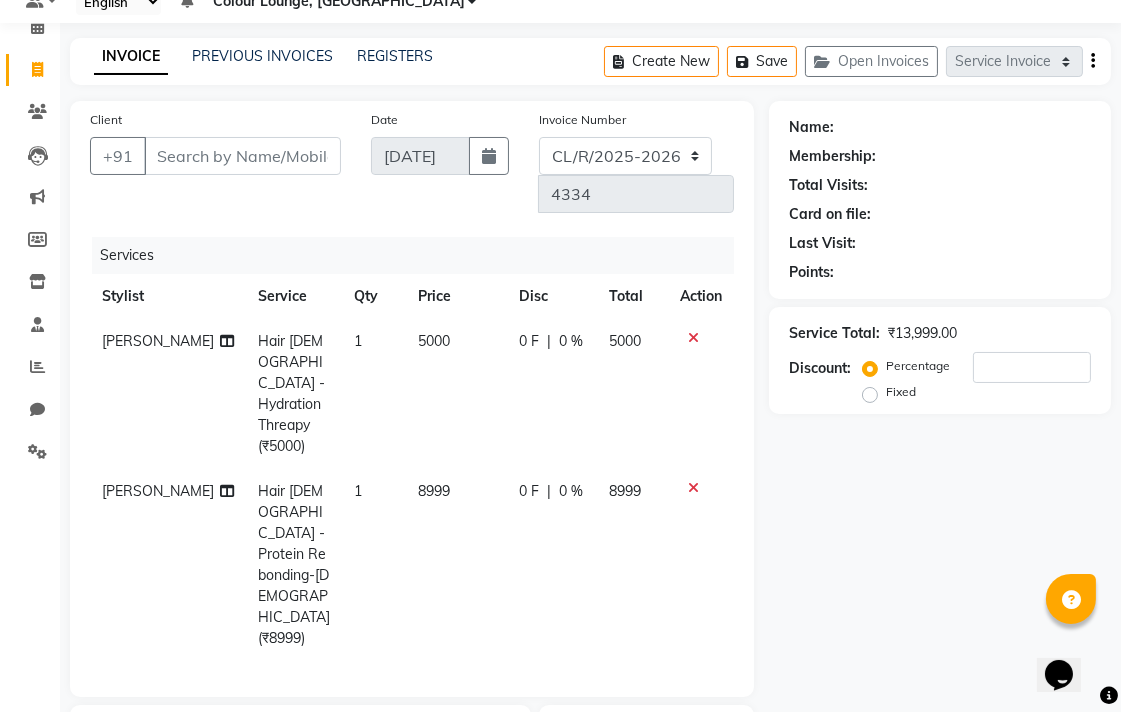 scroll, scrollTop: 291, scrollLeft: 0, axis: vertical 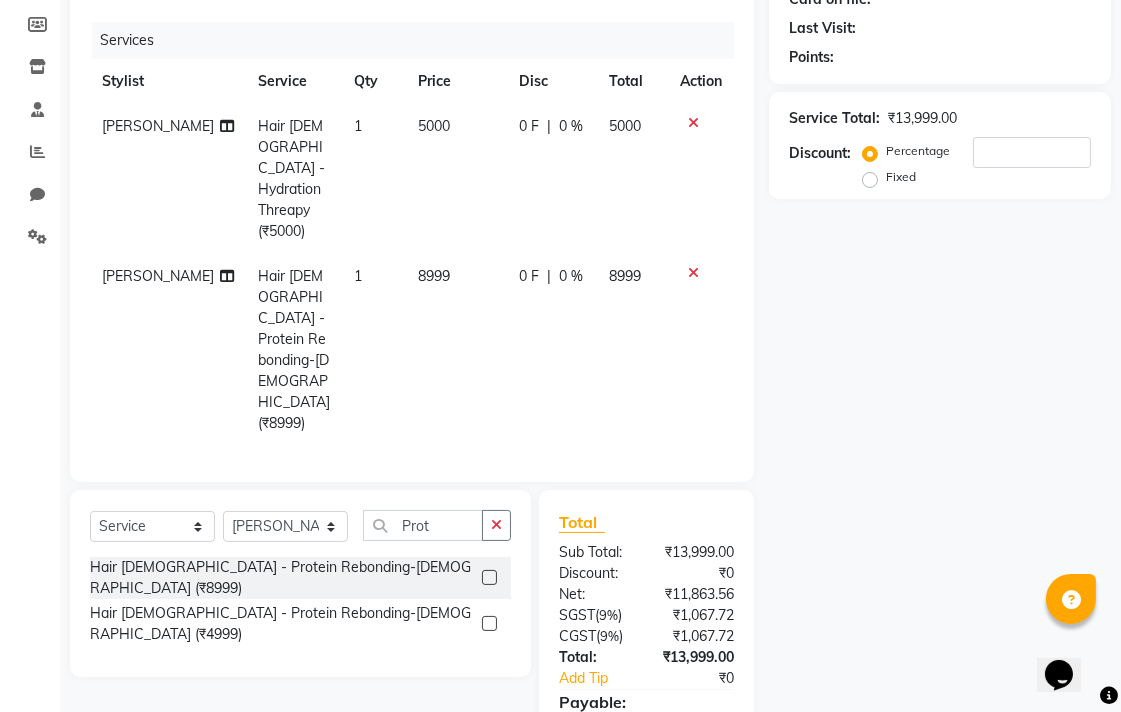click 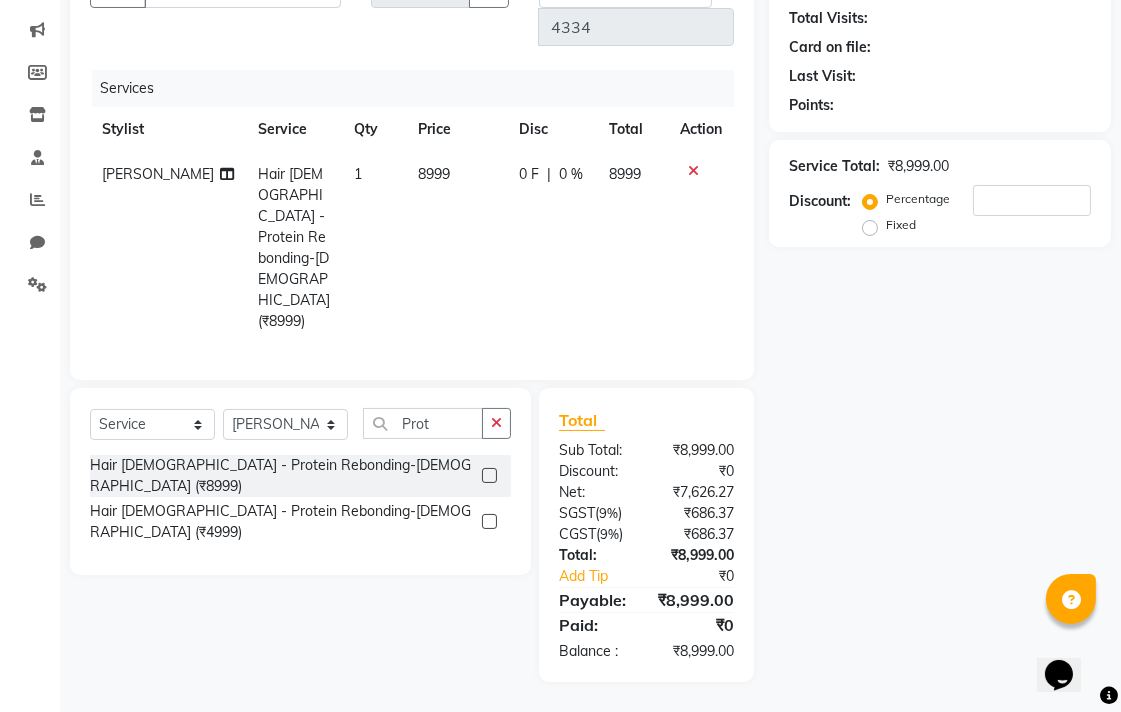 scroll, scrollTop: 158, scrollLeft: 0, axis: vertical 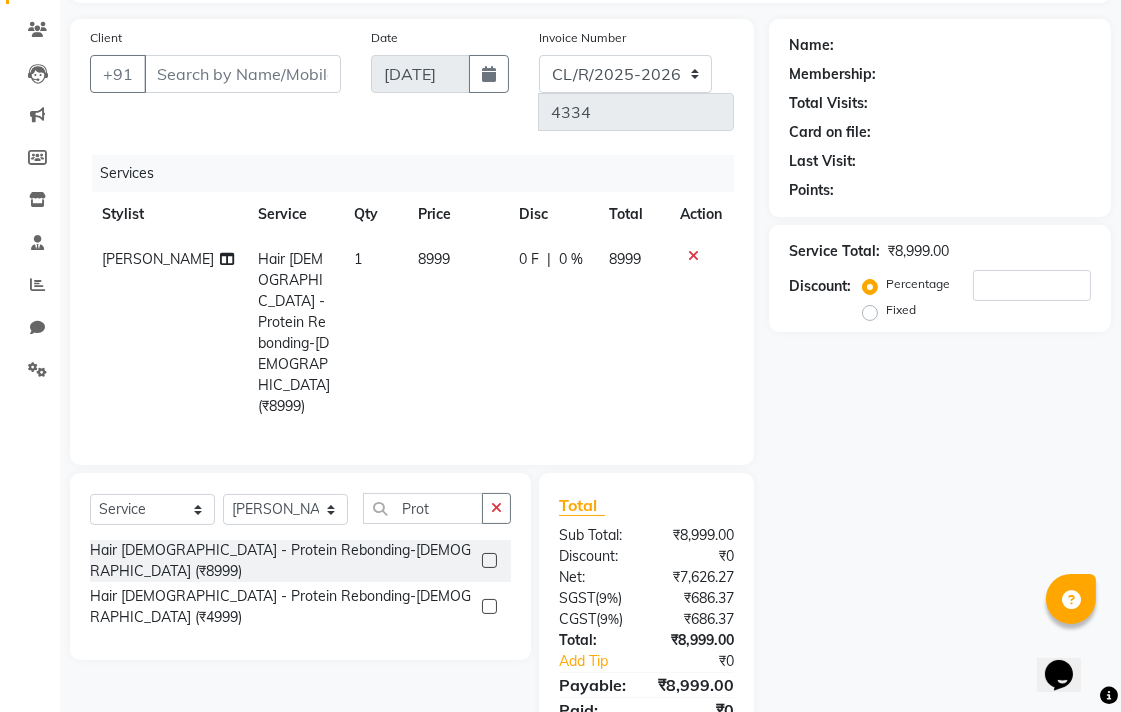 click on "8999" 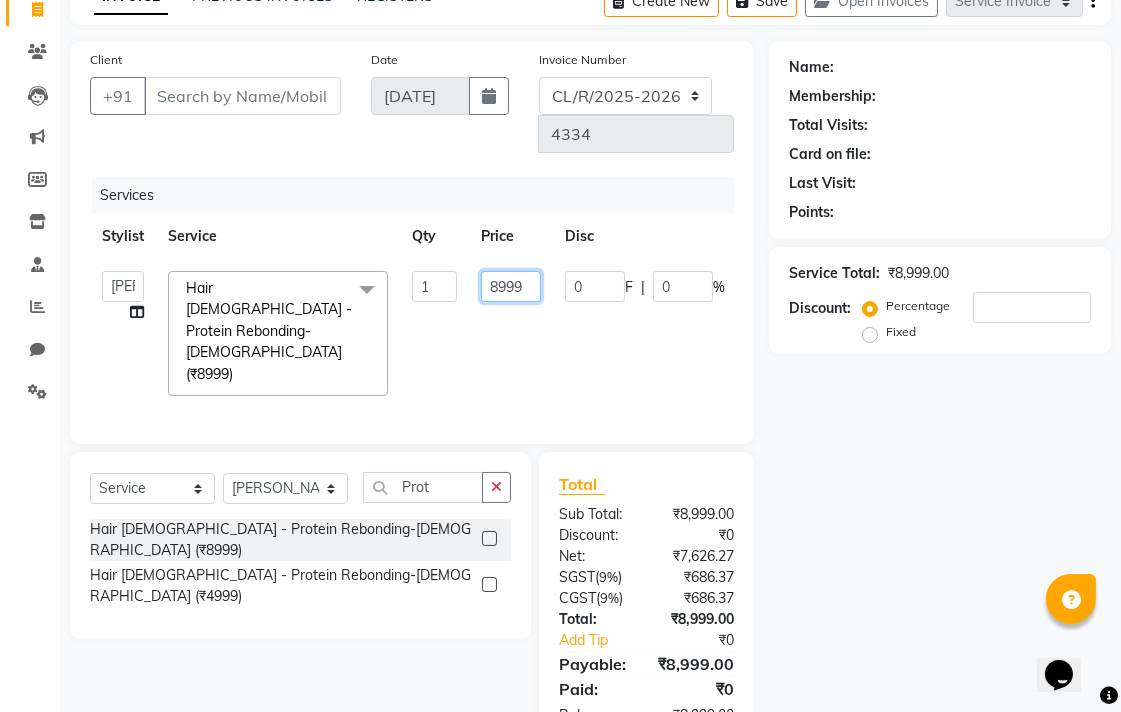 click on "8999" 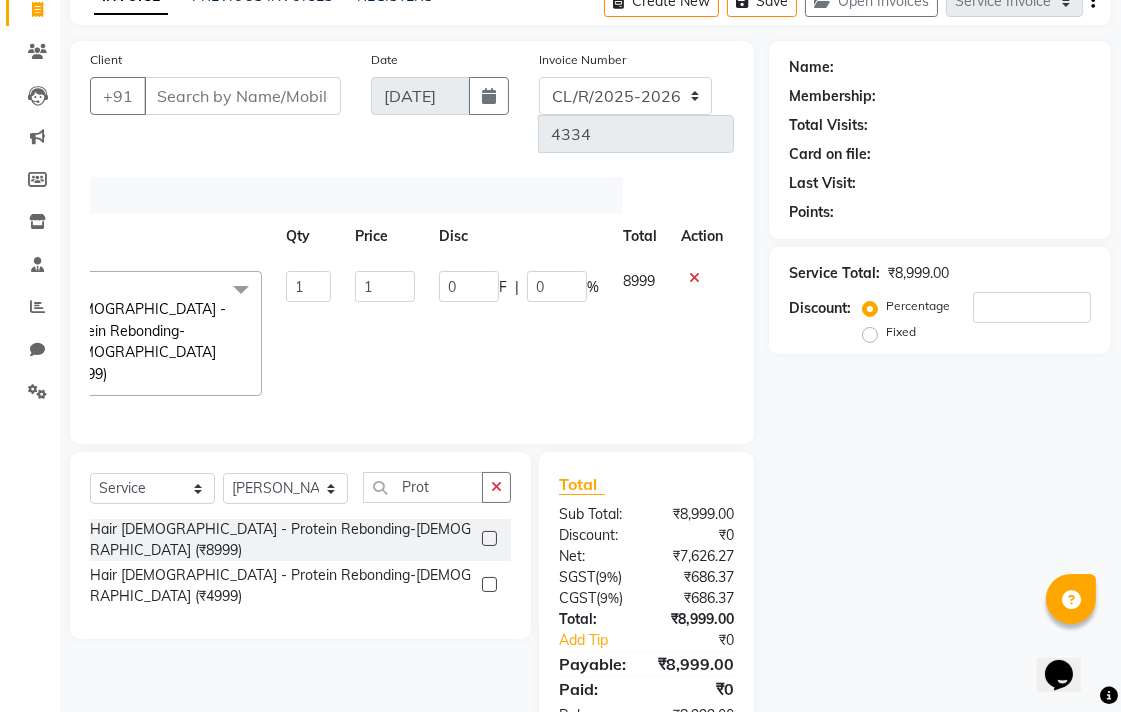 click 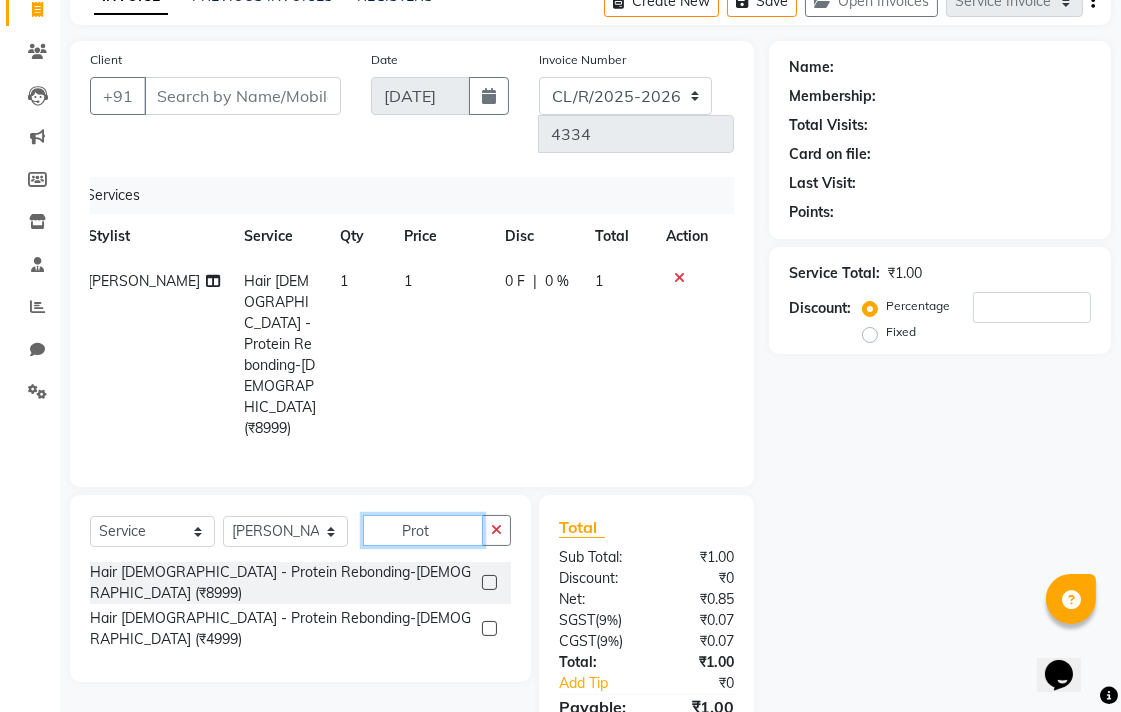 click on "Prot" 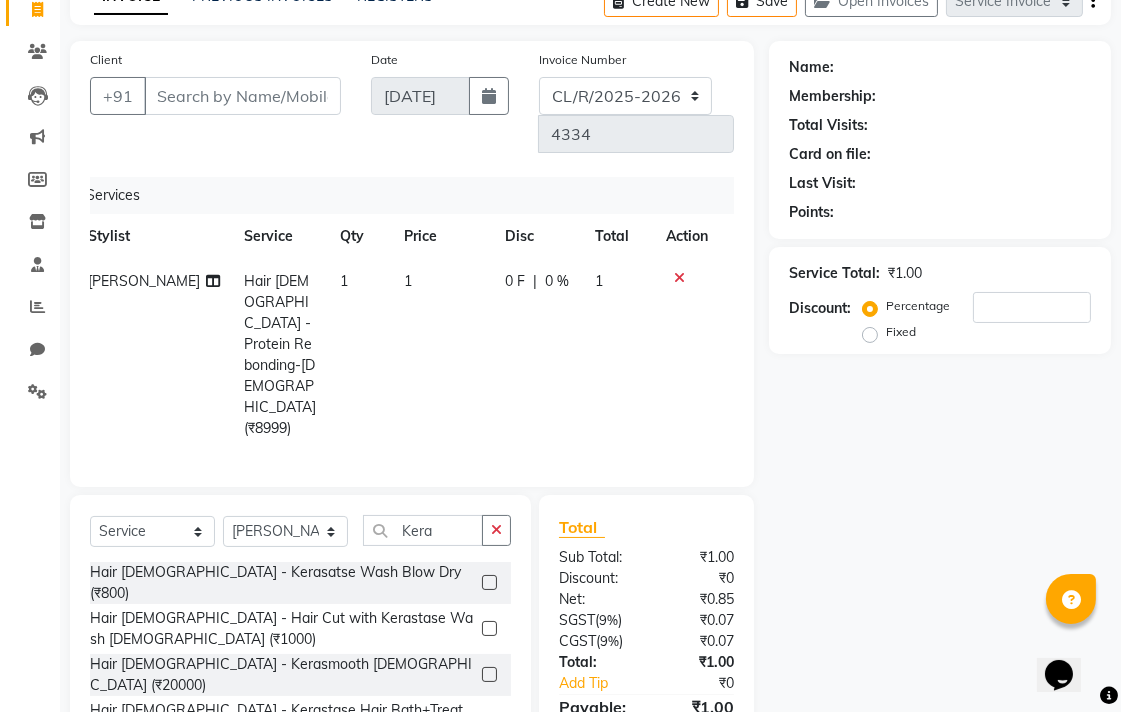 click 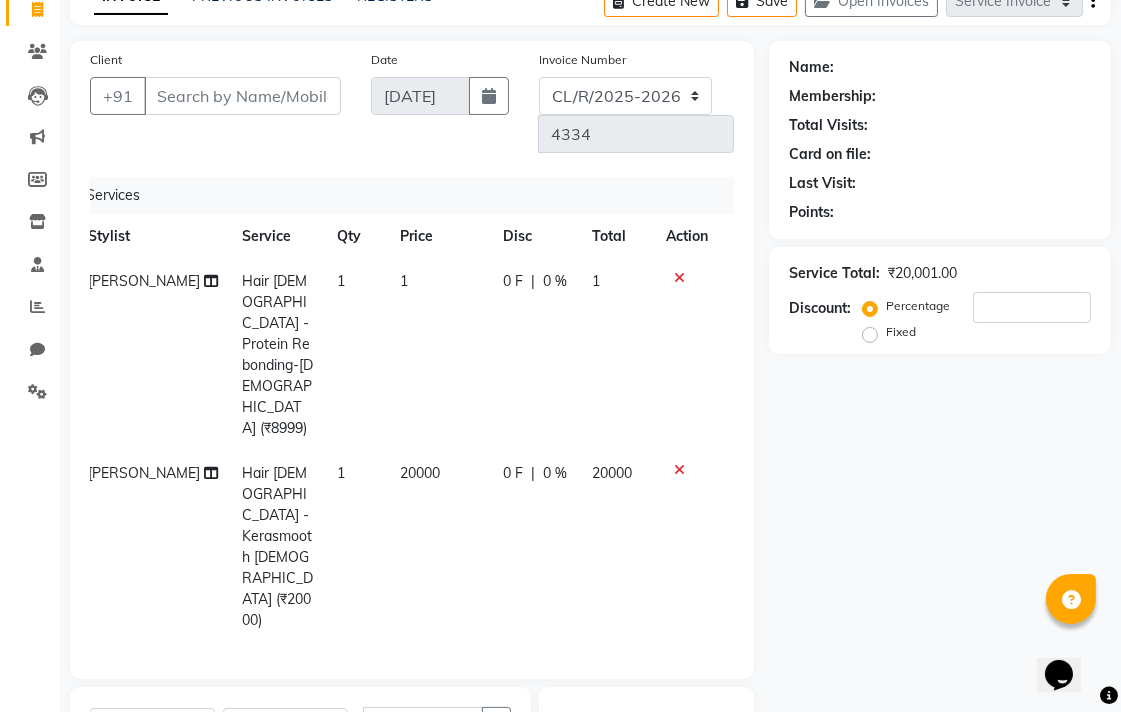 click 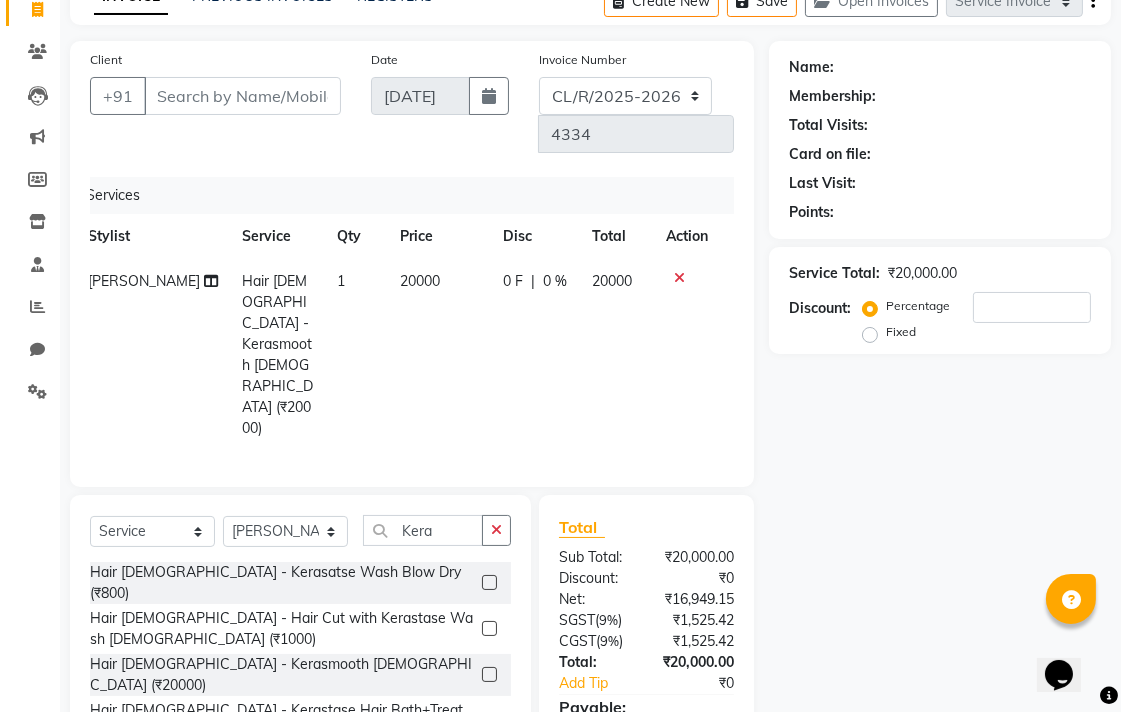 click on "20000" 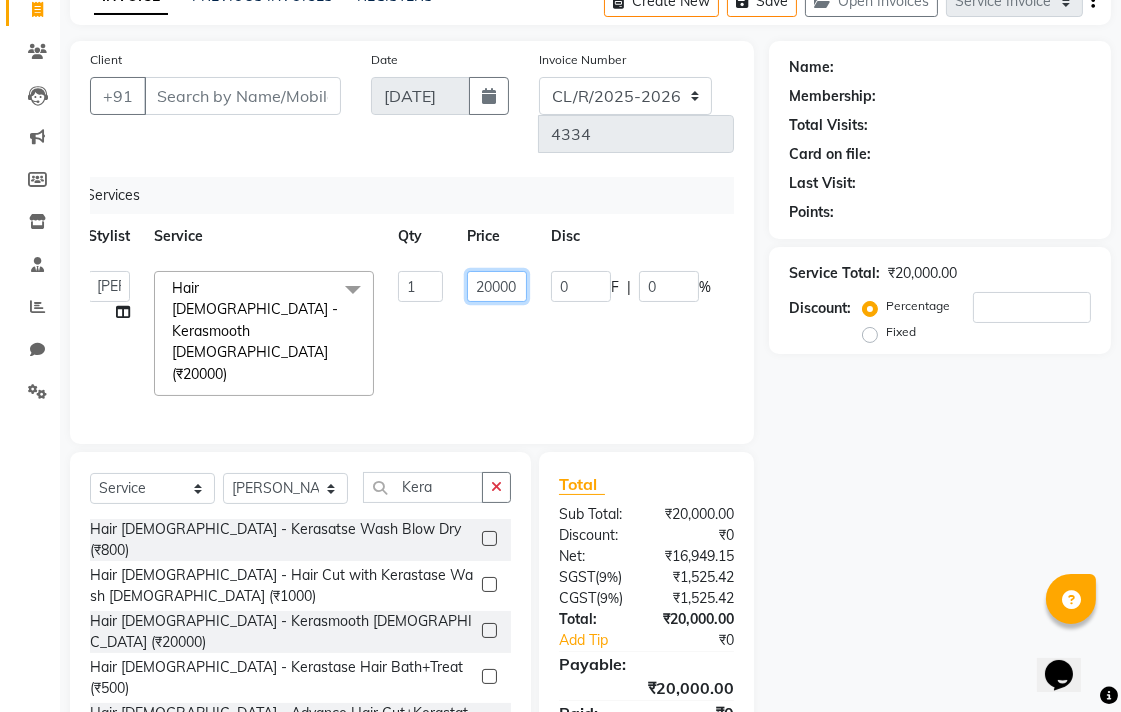 click on "20000" 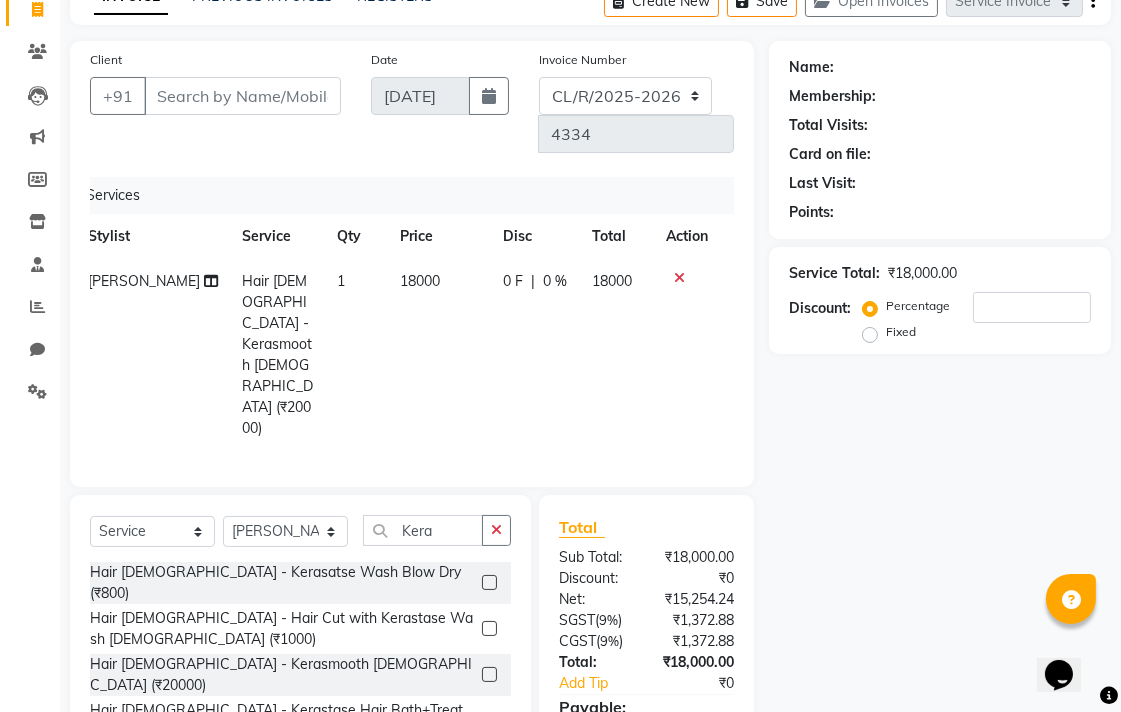 click on "0 F | 0 %" 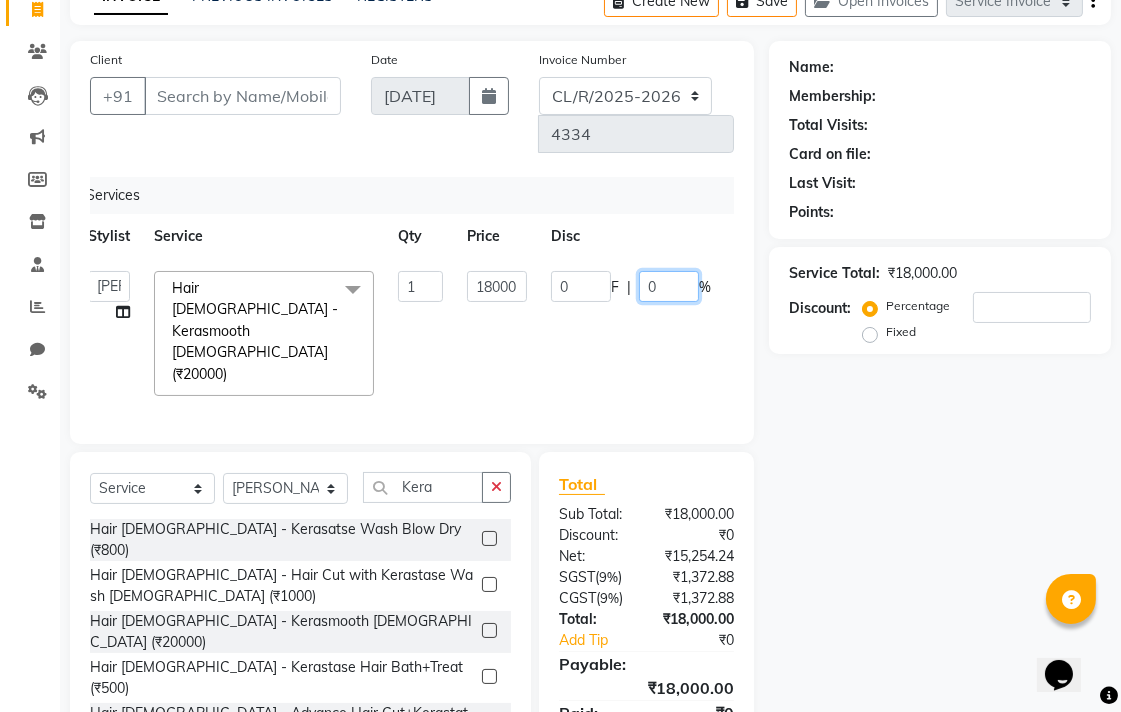 click on "0" 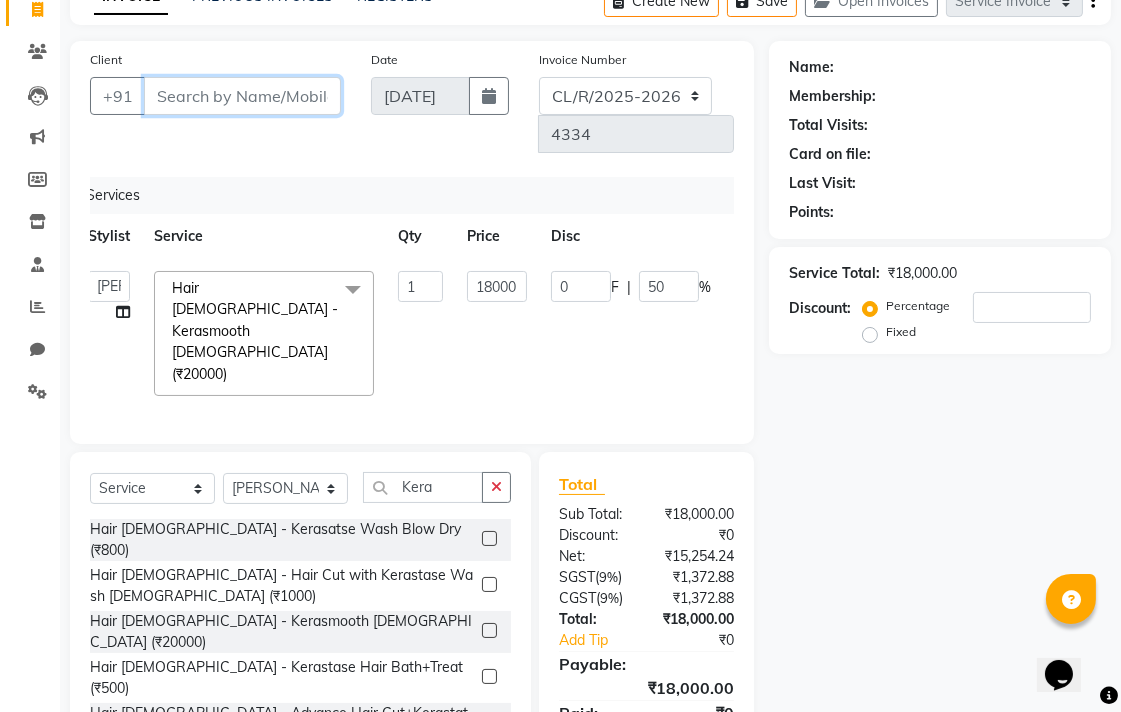 click on "Client" at bounding box center [242, 96] 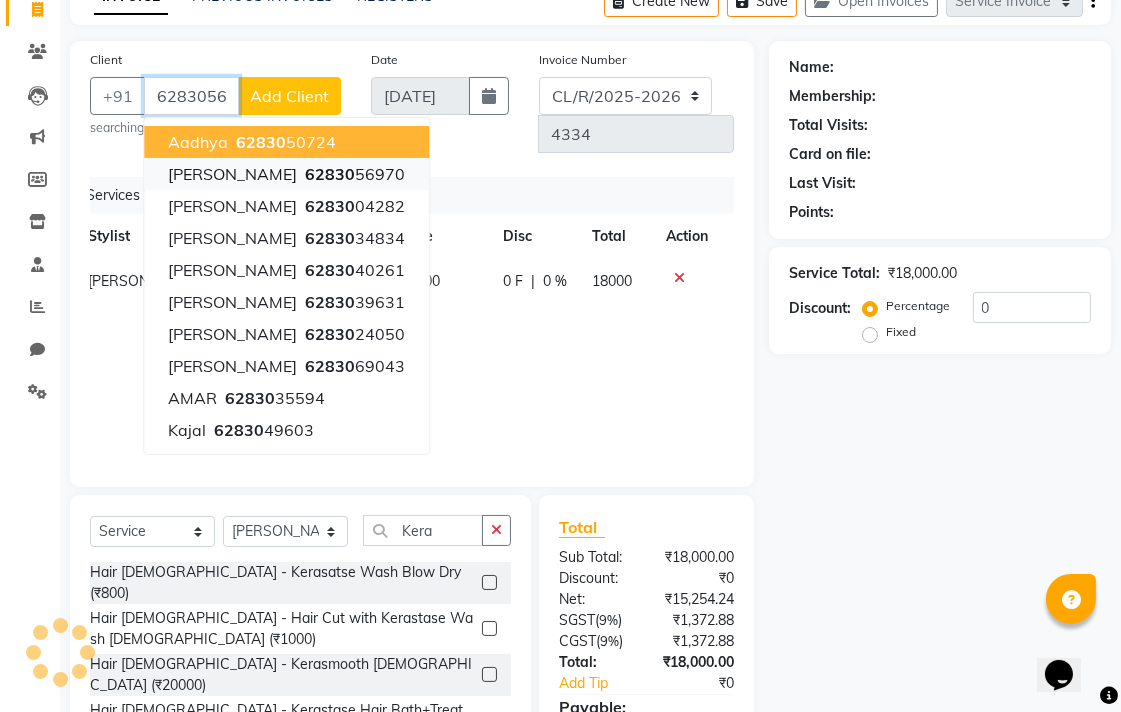 click on "Sanjoli   62830 56970" at bounding box center [286, 174] 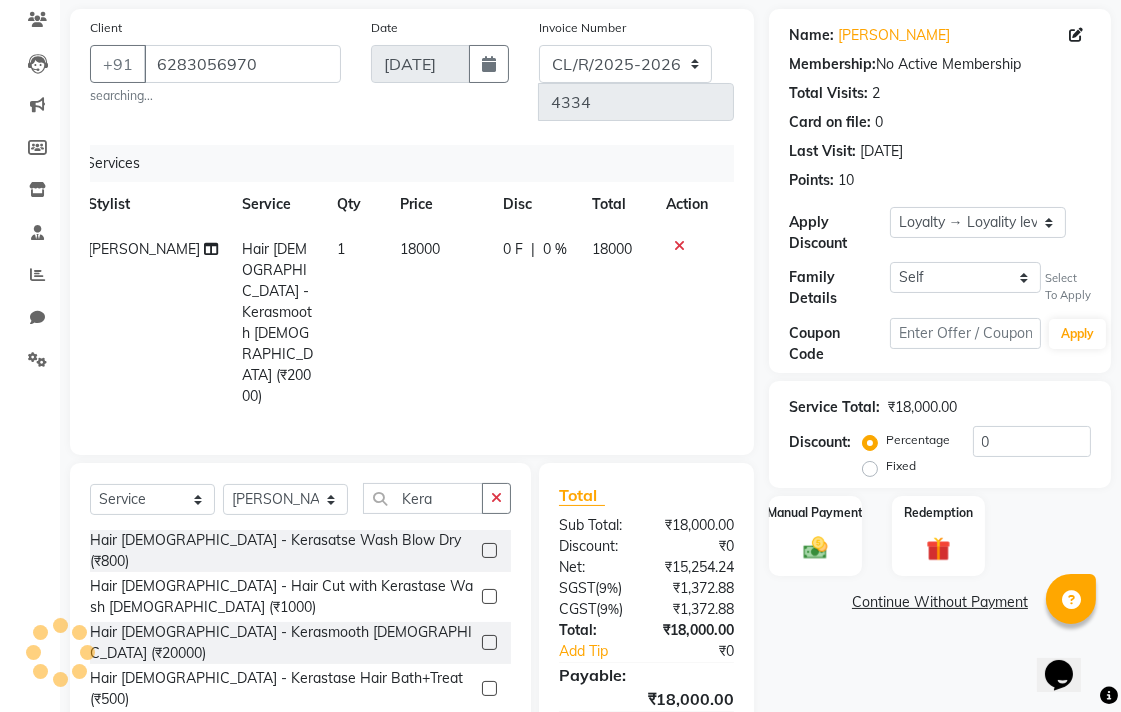 click on "0 %" 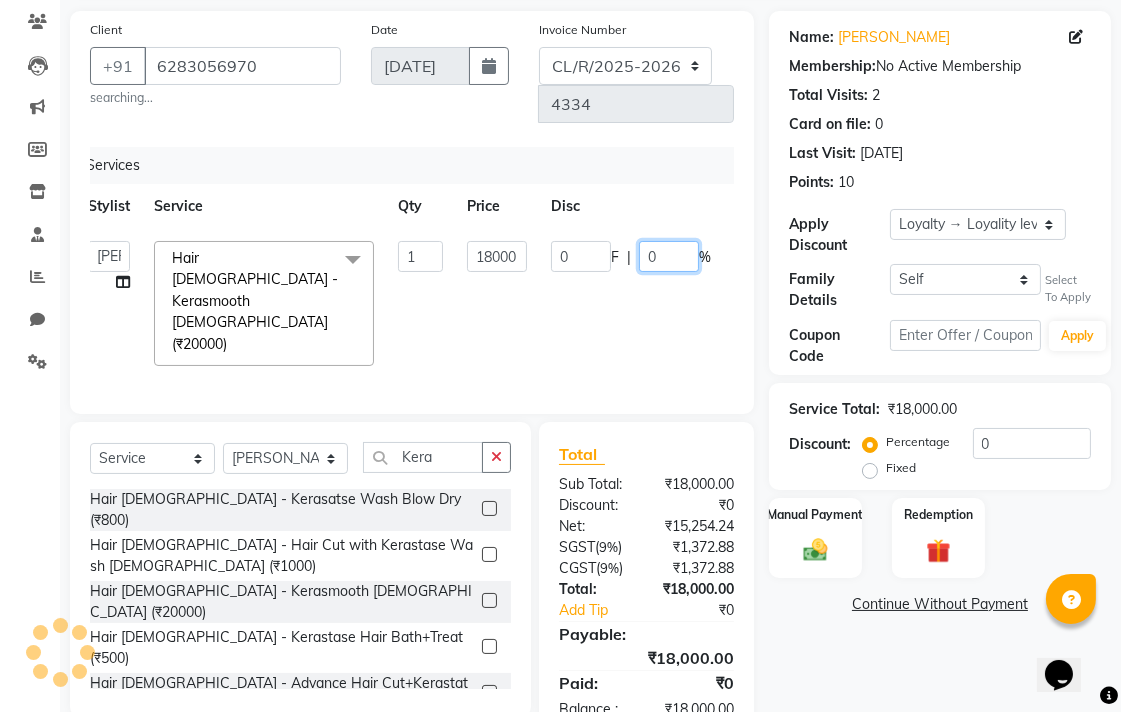 click on "0" 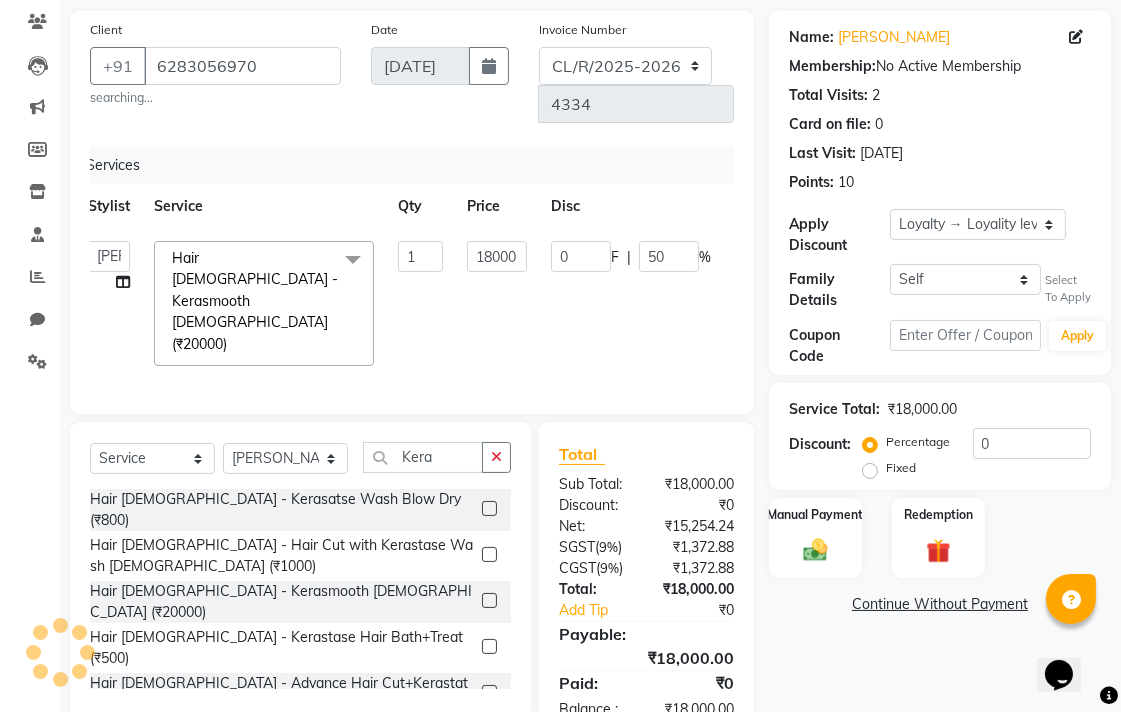 click on "Name: Sanjoli  Membership:  No Active Membership  Total Visits:  2 Card on file:  0 Last Visit:   12-05-2025 Points:   10  Apply Discount Select  Loyalty → Loyality level 1  Coupon → Sukriti Gift Voucher Coupon → Sukriti Gift Voucher Coupon → Sukriti Gift Voucher Coupon → Sukriti Gift Voucher Family Details Self Sanjoli  Select To Apply Coupon Code Apply Service Total:  ₹18,000.00  Discount:  Percentage   Fixed  0 Manual Payment Redemption  Continue Without Payment" 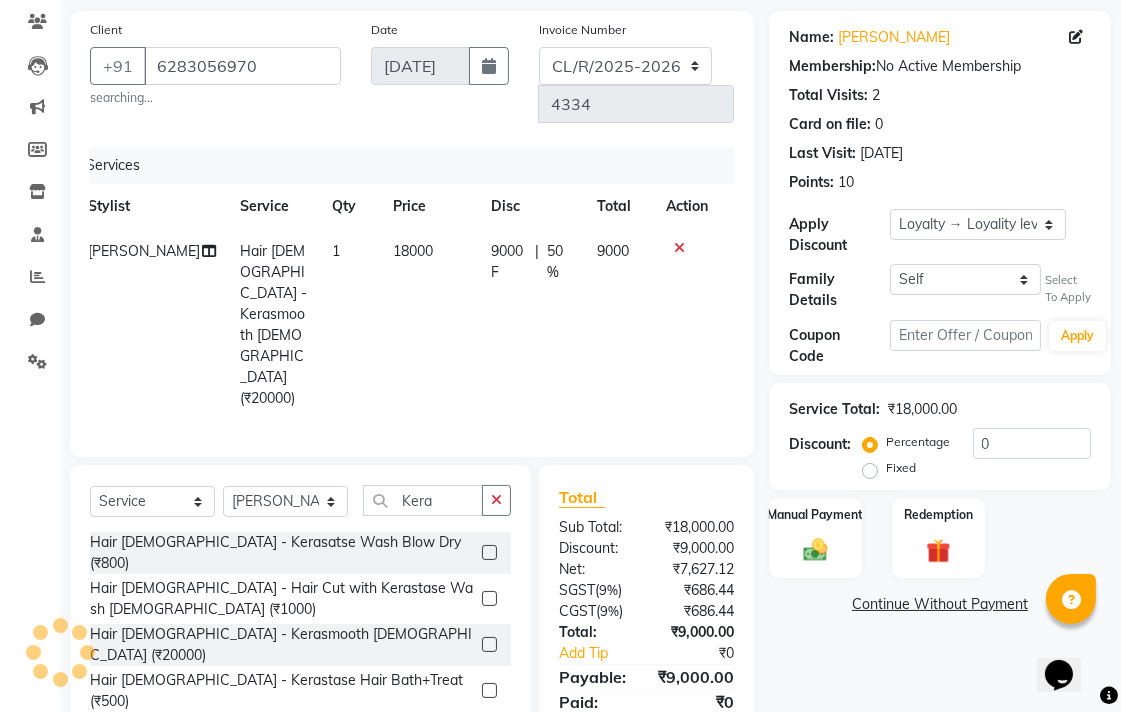 scroll, scrollTop: 144, scrollLeft: 0, axis: vertical 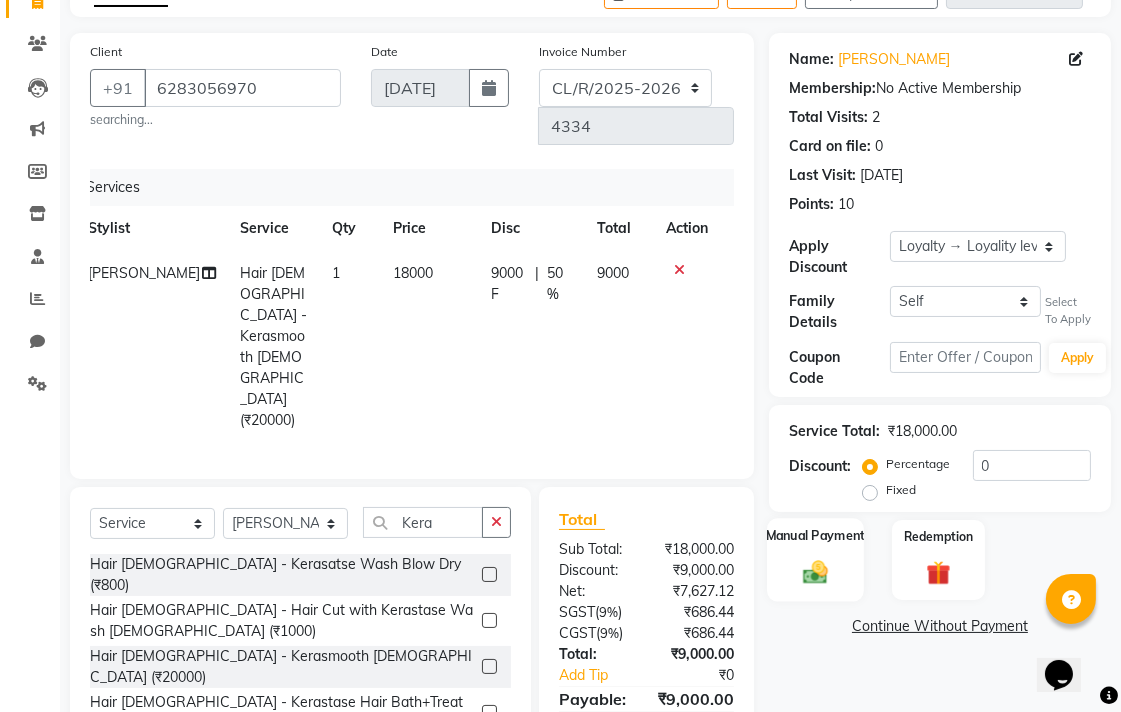 click on "Manual Payment" 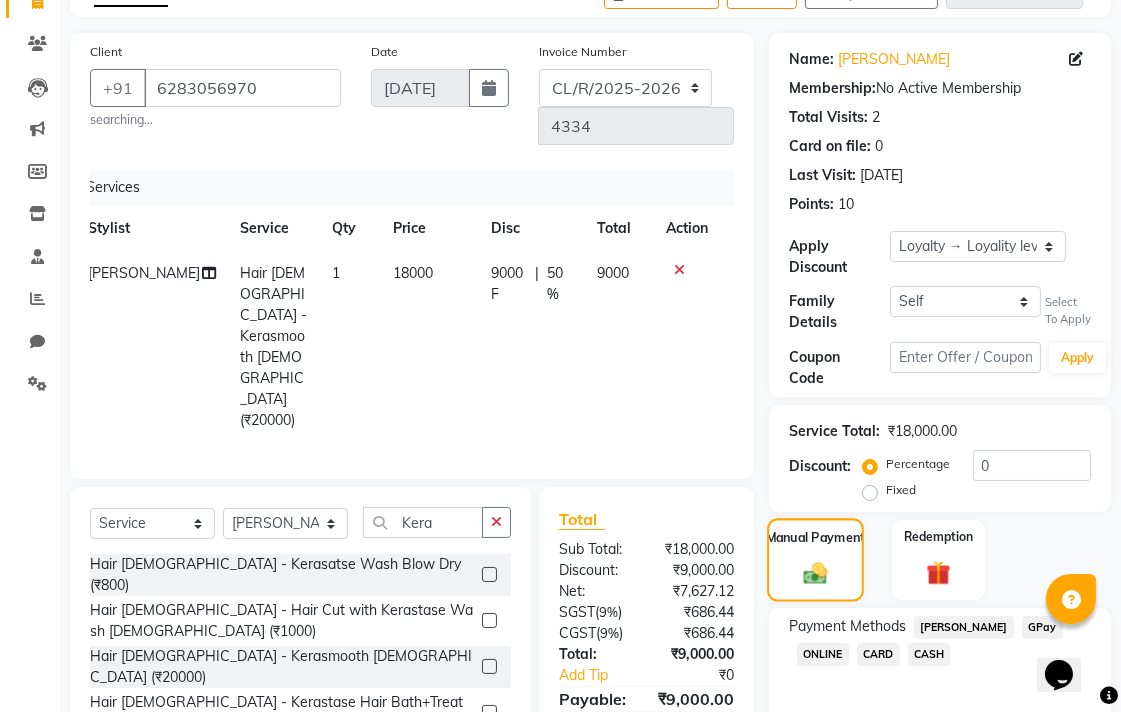 scroll, scrollTop: 166, scrollLeft: 0, axis: vertical 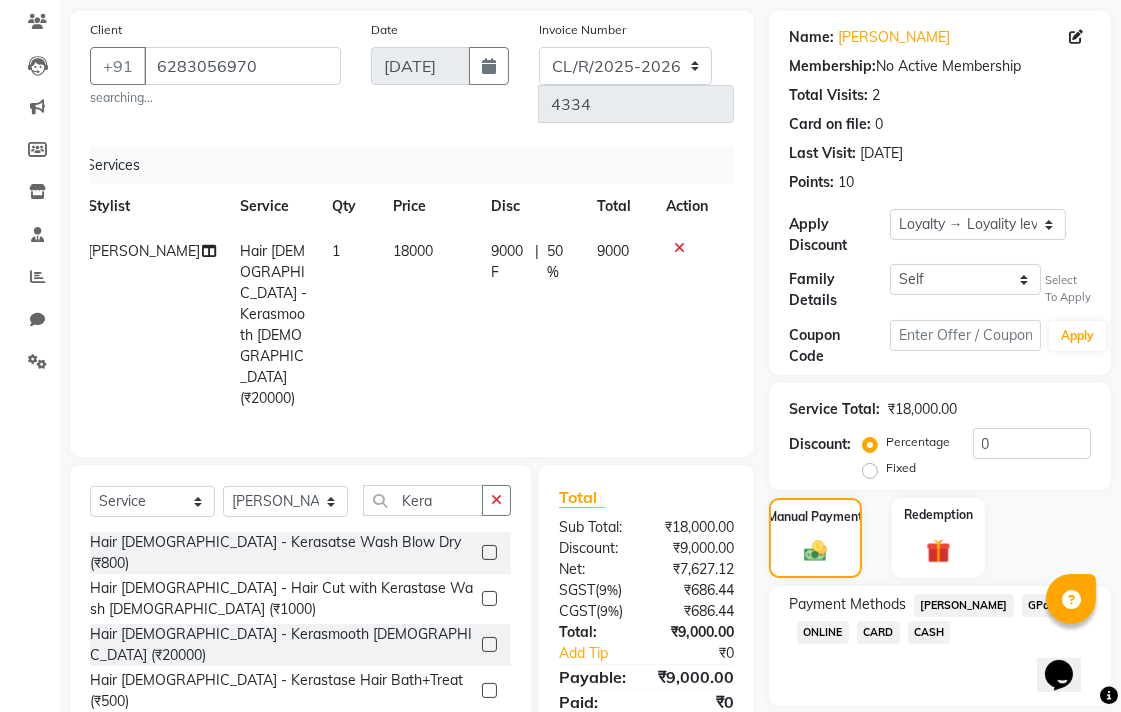 click 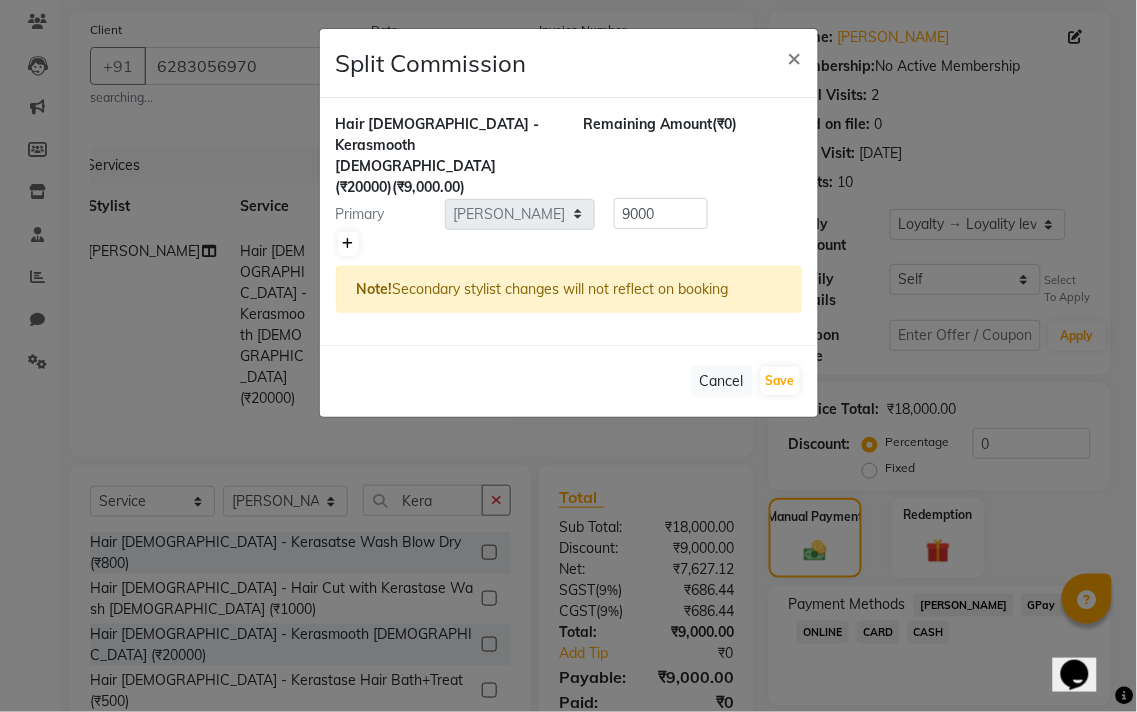 click 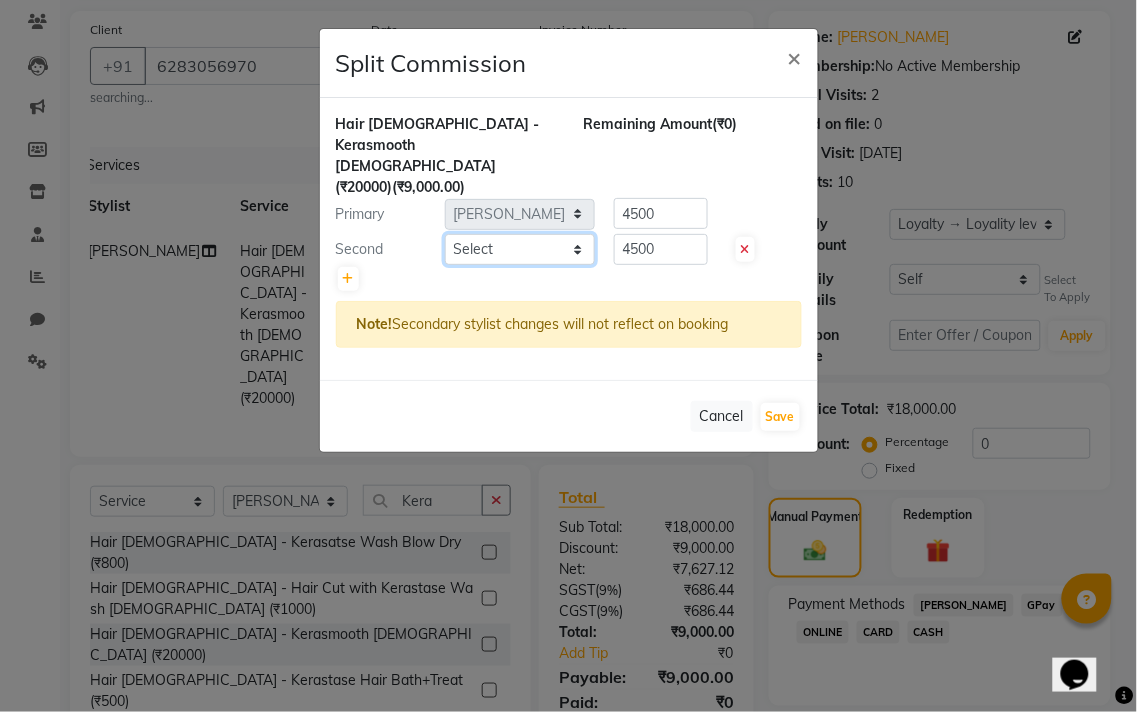 click on "Select  Admin   AMIT   Birshika   Colour Lounge, Ranjit Avenue   Colour Lounge, Ranjit Avenue   Digvijay   JAGPREET SINGH   KARAN JAFFAL   KARAN KUMAR   Komal mam   LOVEPREET   MAIBAM SURJIT SINGH   MANDEEP   MOHIT   Nandani   PARAS   POOJA DEVNATH   Pooja Negi   PREM KOHLI   RADHIKA   Rahul guard   Reema mehra   Riya   Sahil   SAJAN   SAMEER   SANIA   SANJAY   SIMRAN   Sonia   Sunita   TANUJ   VISHAL   Vishal singh" 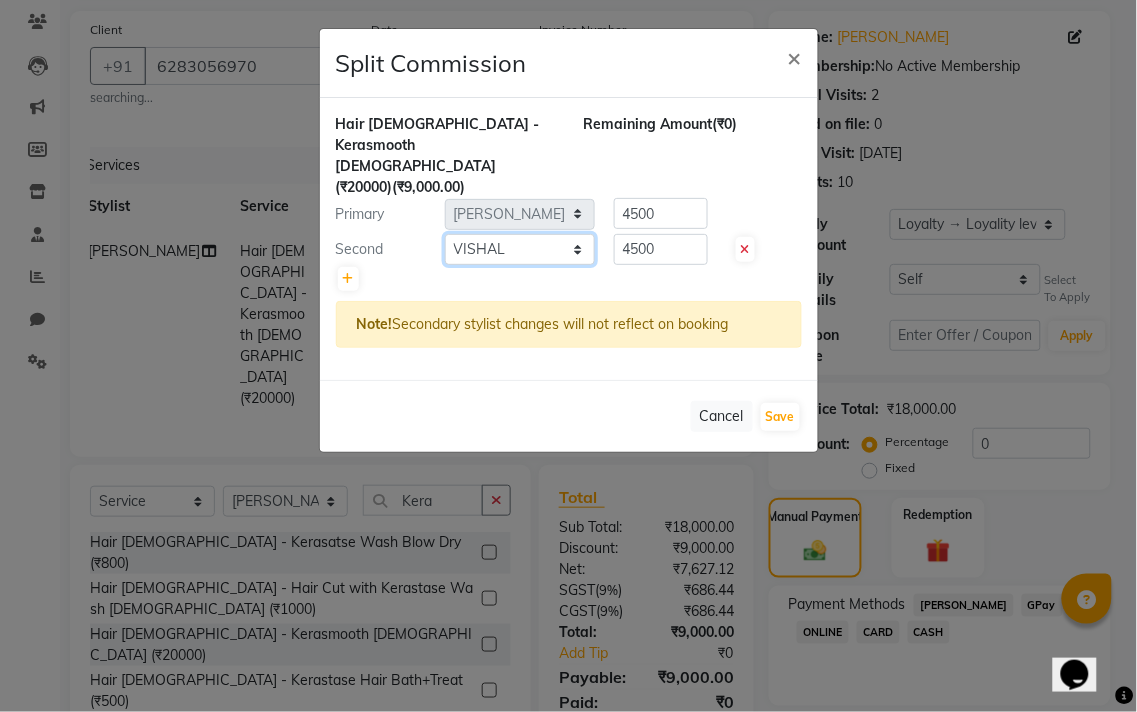 click on "Select  Admin   AMIT   Birshika   Colour Lounge, Ranjit Avenue   Colour Lounge, Ranjit Avenue   Digvijay   JAGPREET SINGH   KARAN JAFFAL   KARAN KUMAR   Komal mam   LOVEPREET   MAIBAM SURJIT SINGH   MANDEEP   MOHIT   Nandani   PARAS   POOJA DEVNATH   Pooja Negi   PREM KOHLI   RADHIKA   Rahul guard   Reema mehra   Riya   Sahil   SAJAN   SAMEER   SANIA   SANJAY   SIMRAN   Sonia   Sunita   TANUJ   VISHAL   Vishal singh" 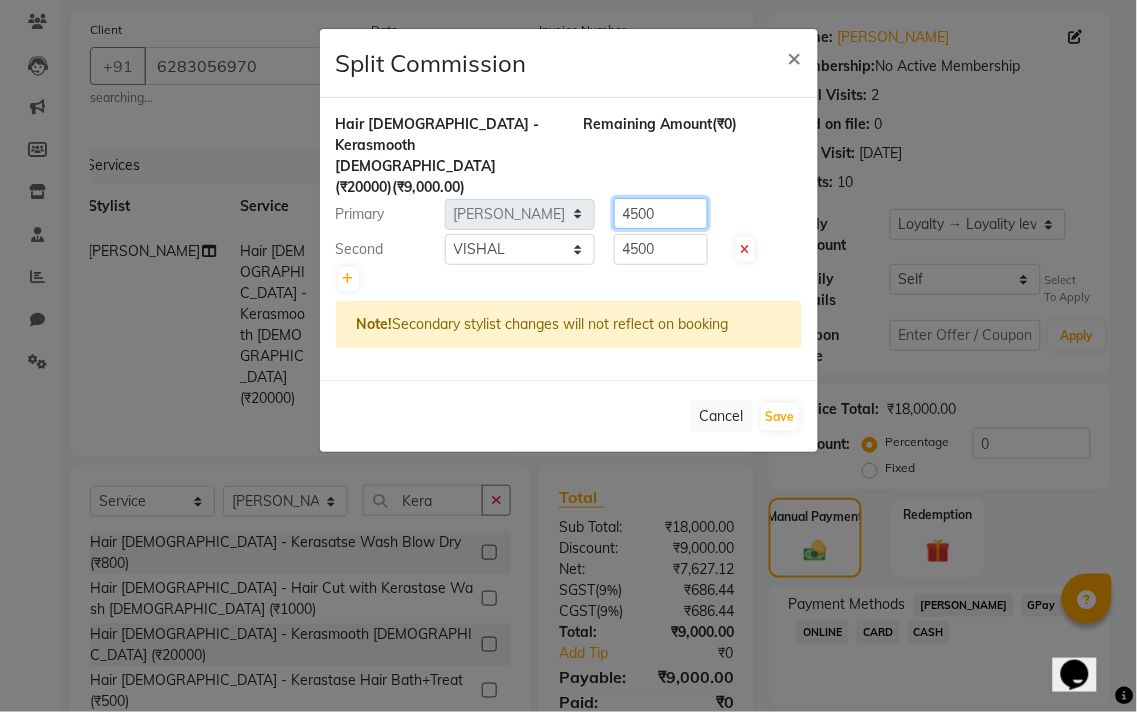 click on "4500" 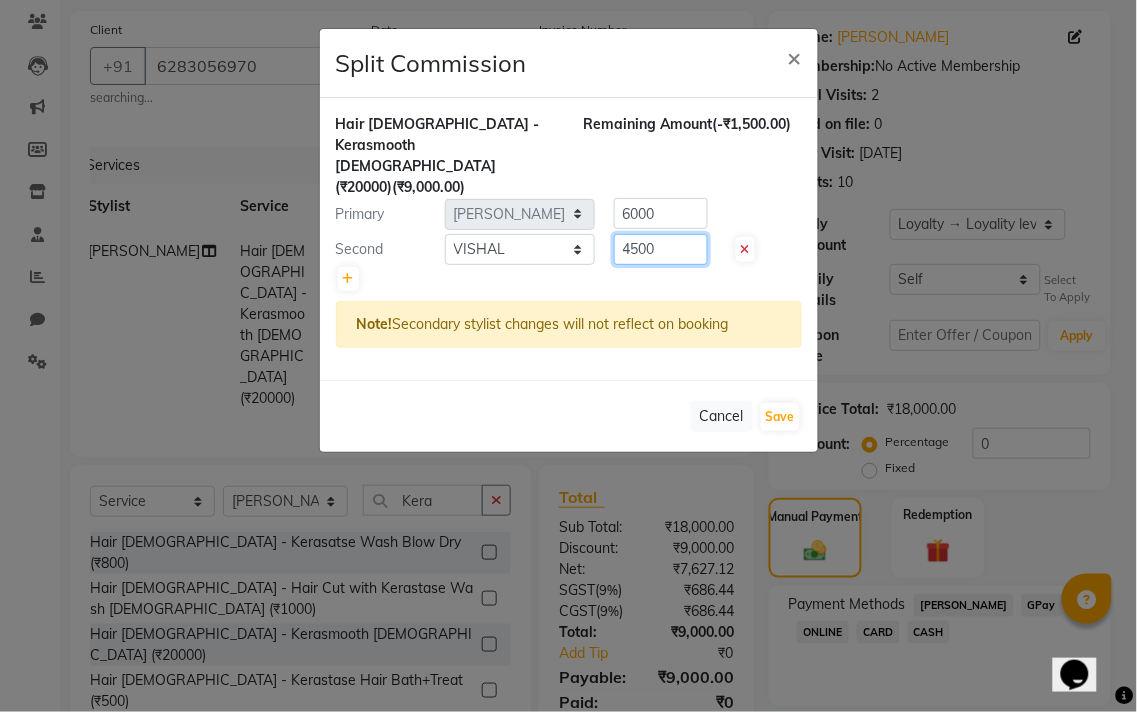 click on "4500" 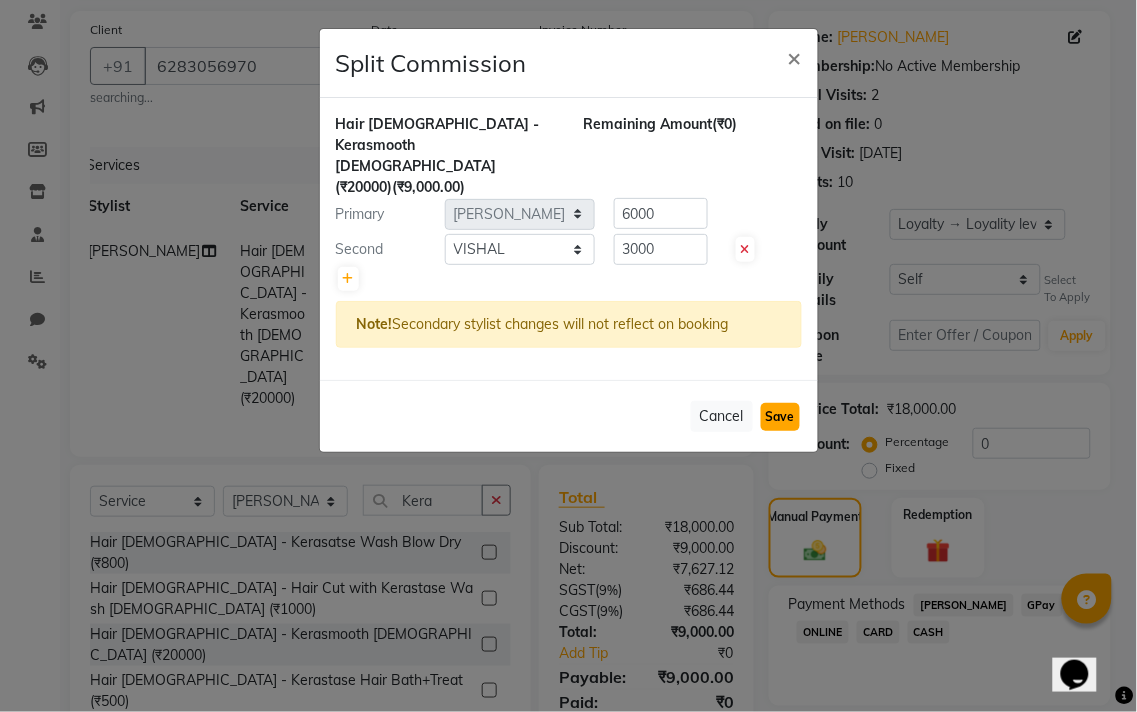 click on "Save" 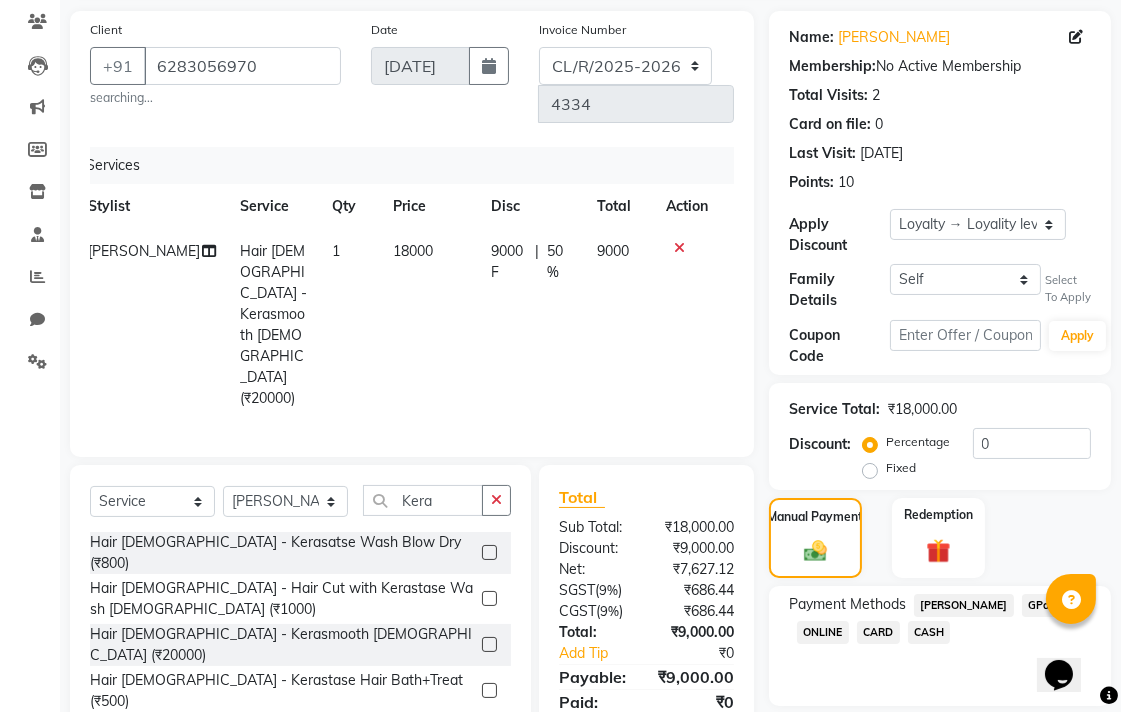 click on "[PERSON_NAME]" 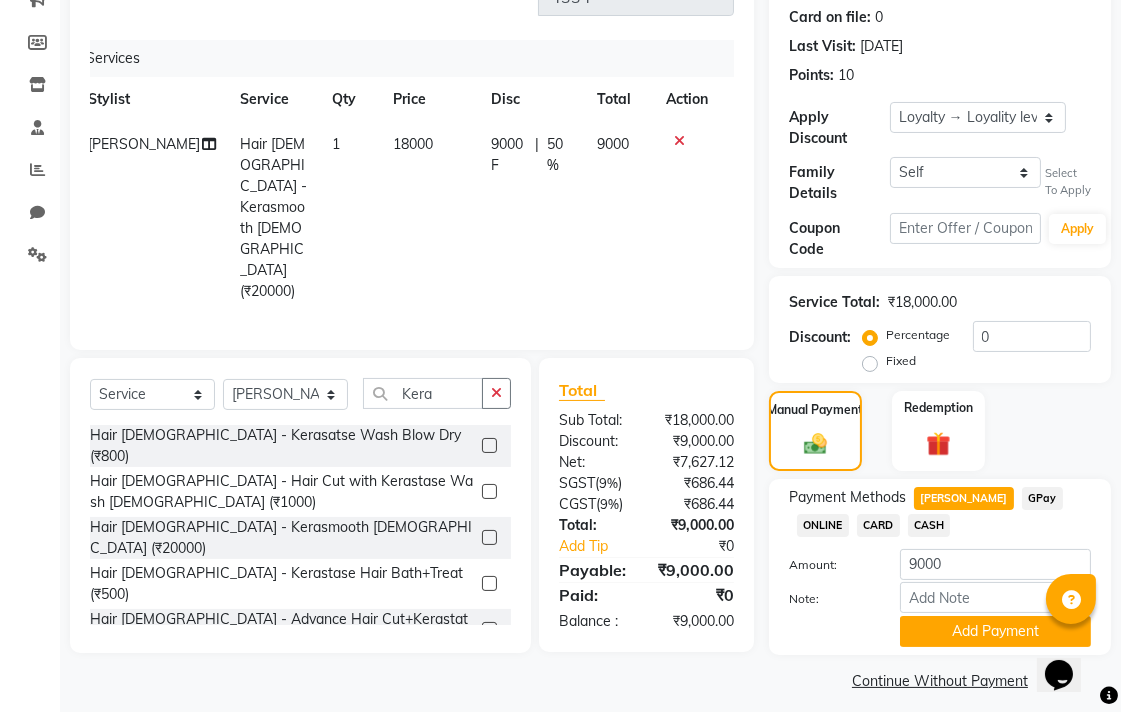 scroll, scrollTop: 287, scrollLeft: 0, axis: vertical 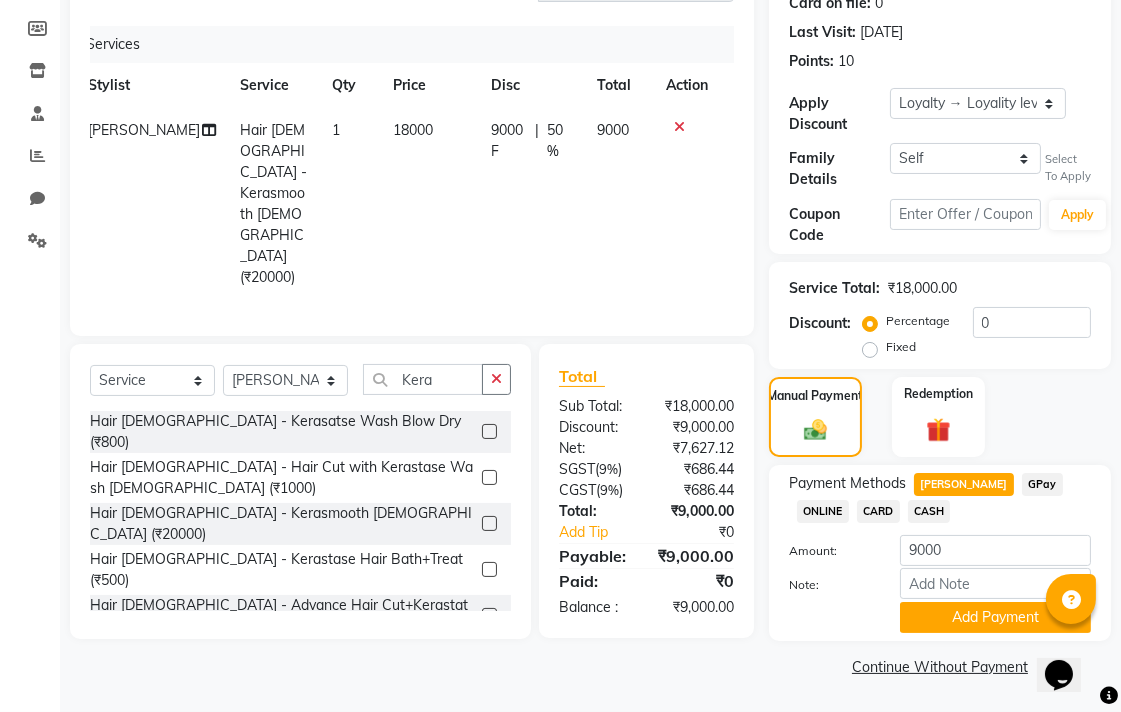 click on "CASH" 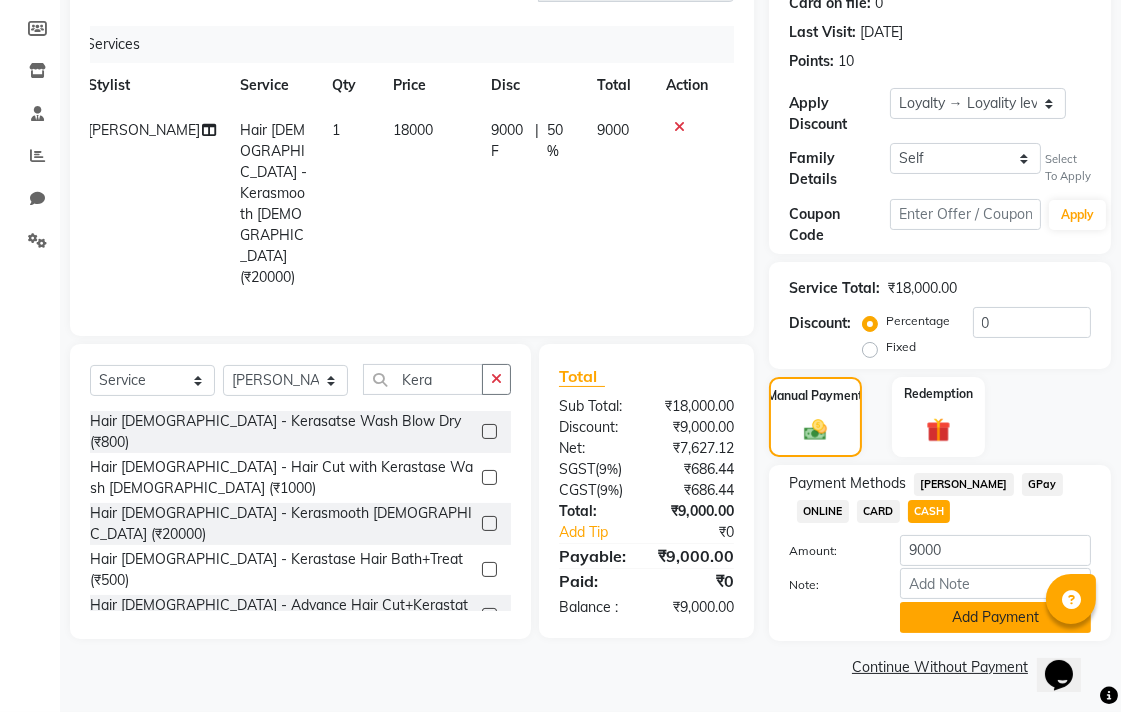 click on "Add Payment" 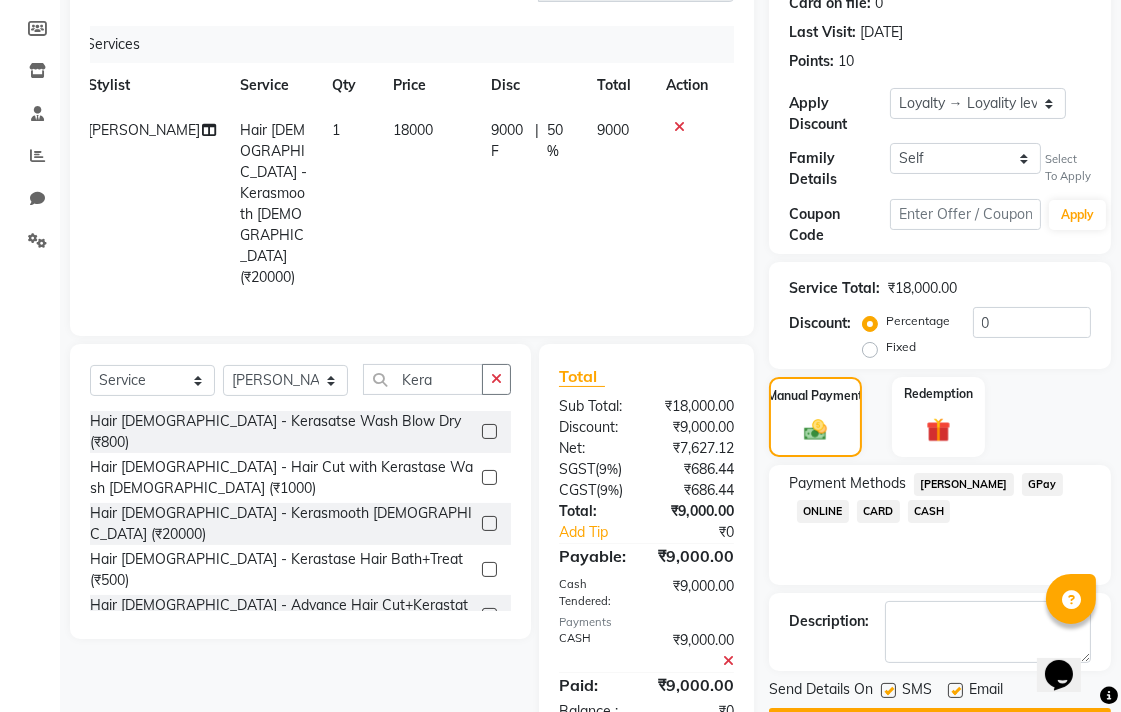 scroll, scrollTop: 410, scrollLeft: 0, axis: vertical 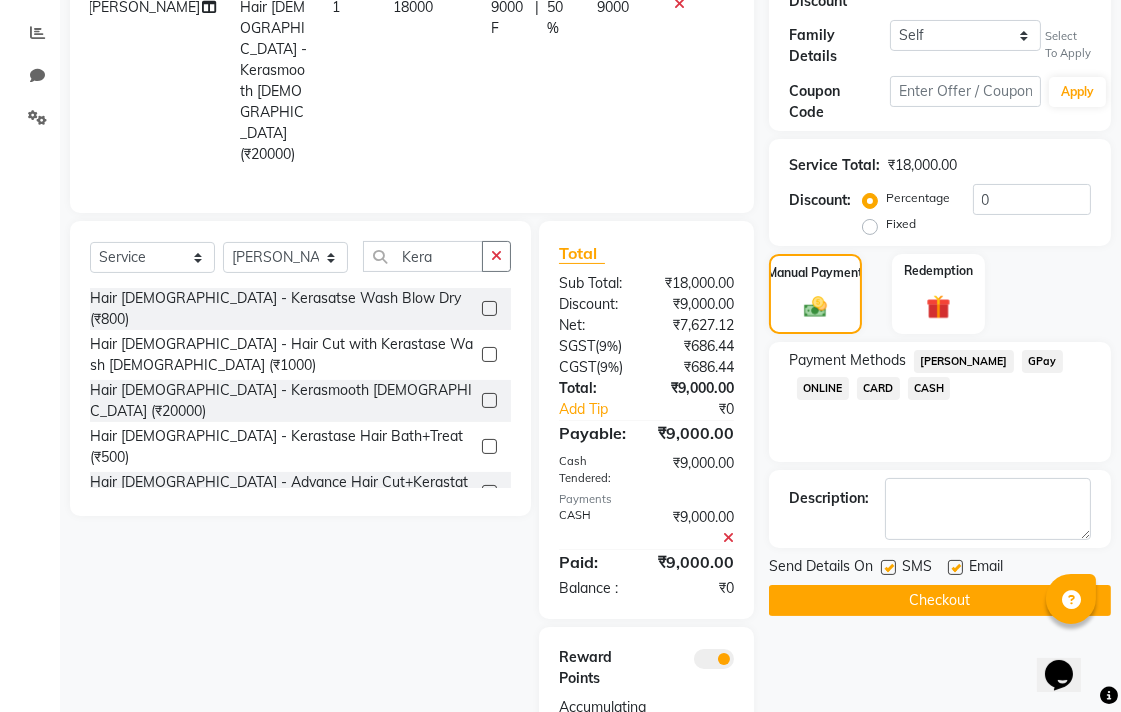 click on "Checkout" 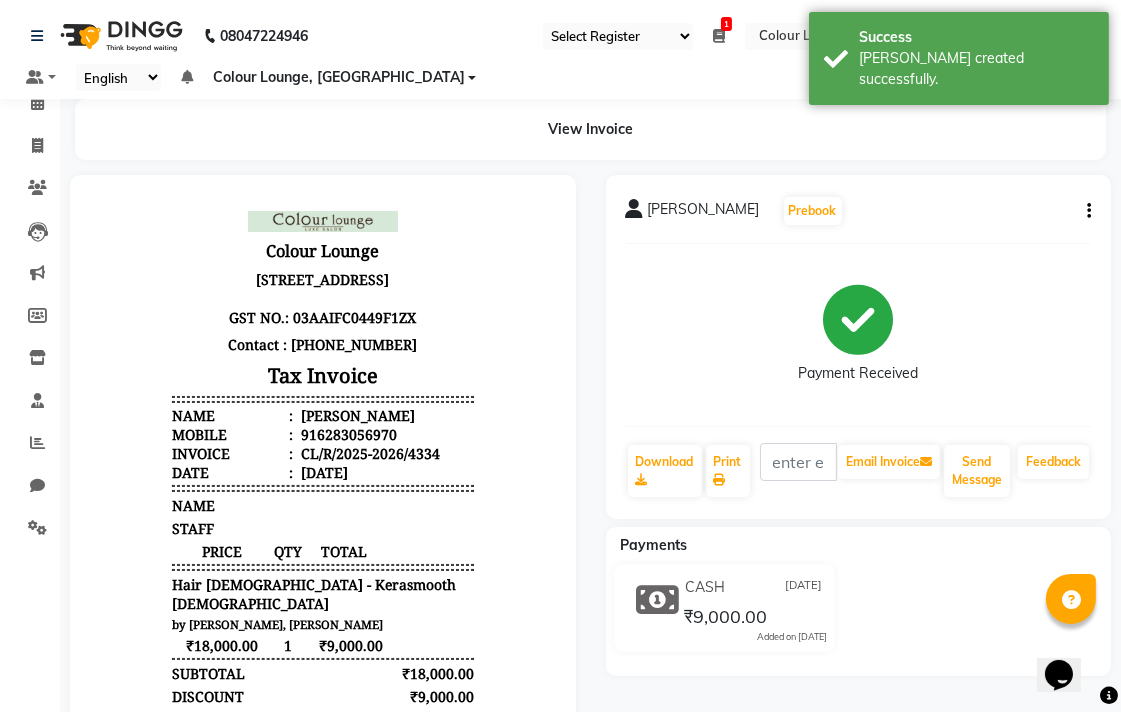 scroll, scrollTop: 0, scrollLeft: 0, axis: both 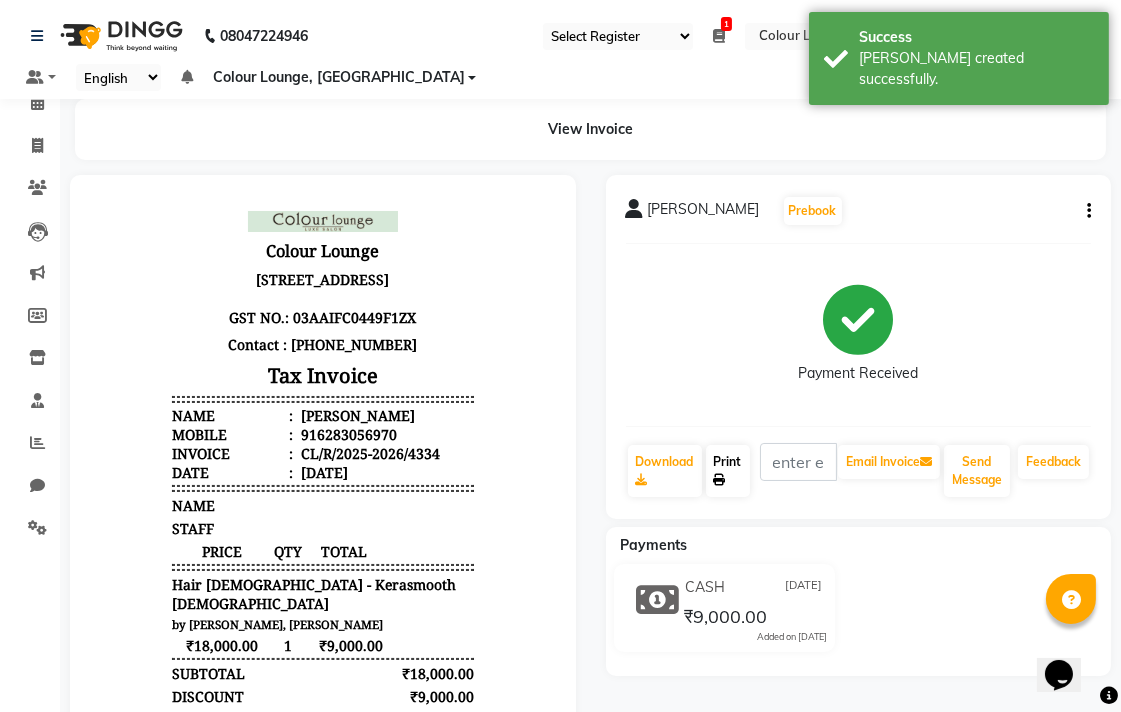 click 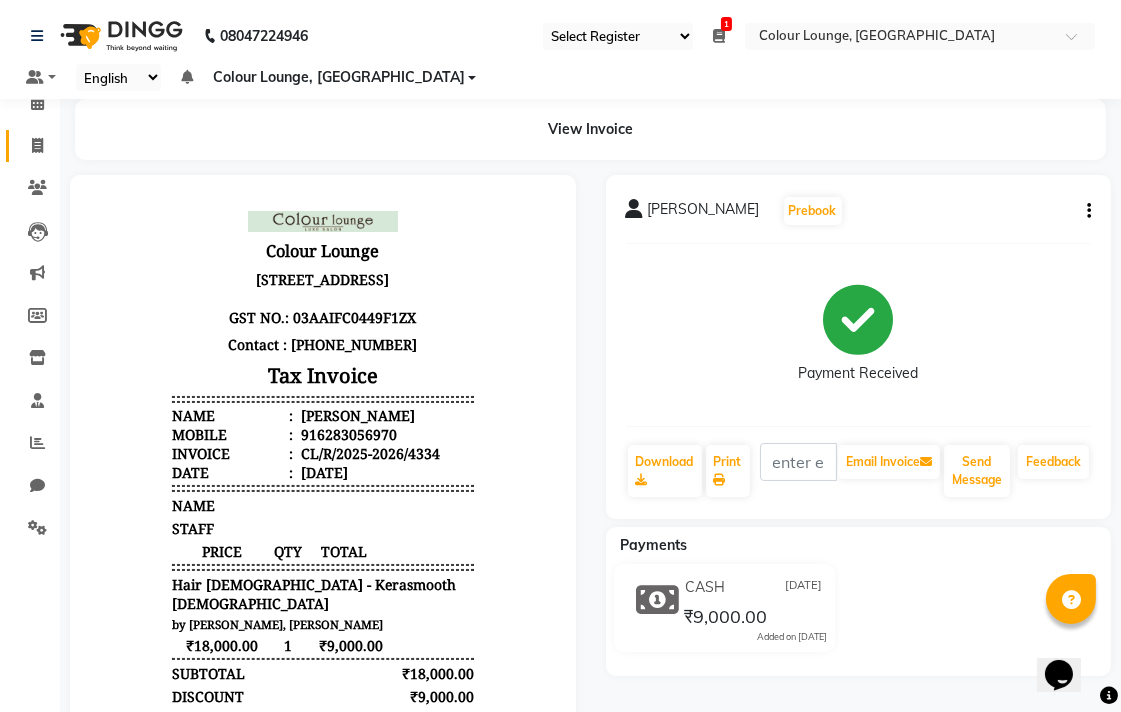 click 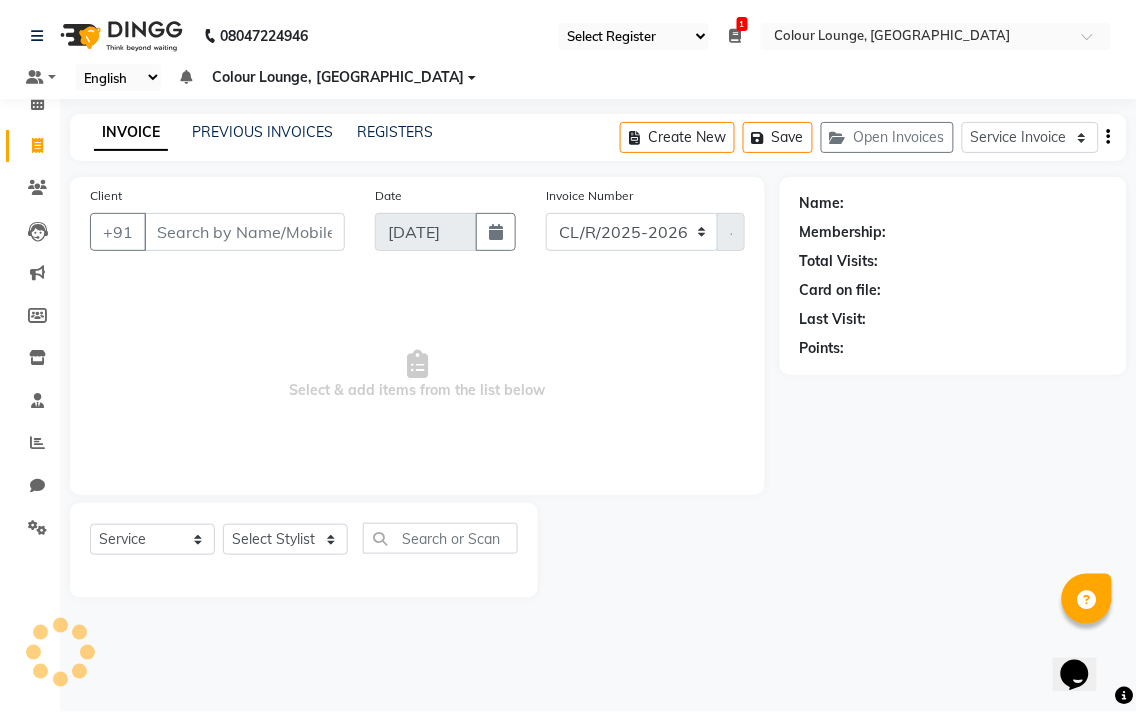 click on "Client" at bounding box center (244, 232) 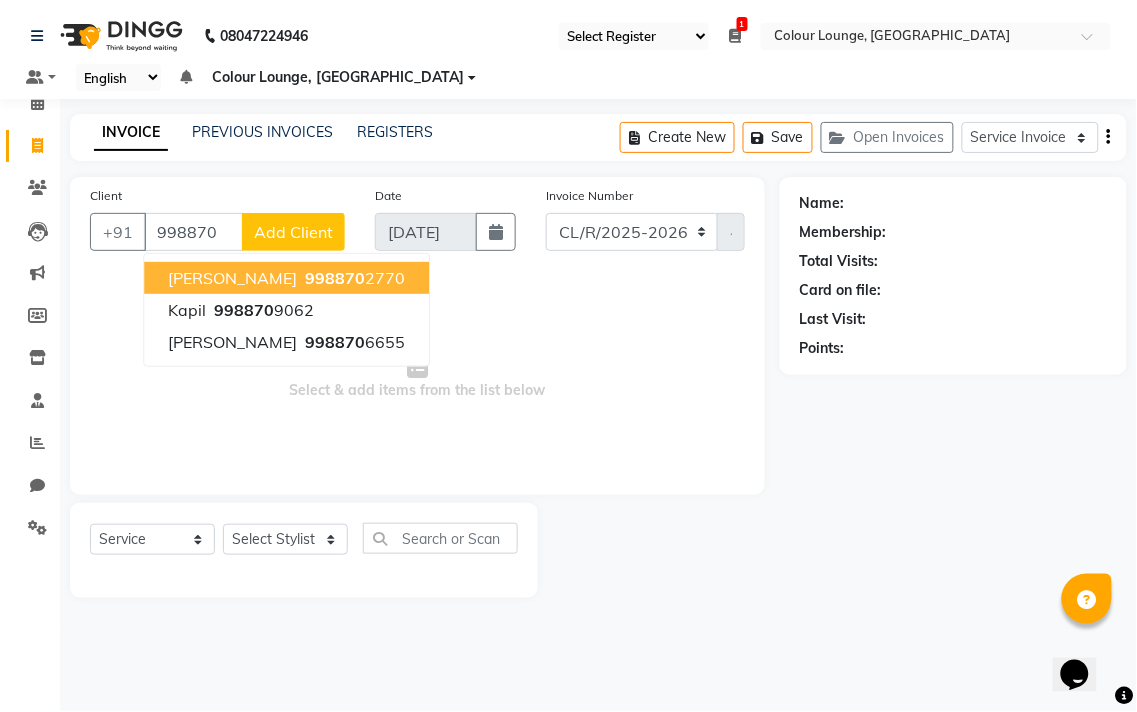 click on "simran   998870 2770" at bounding box center (286, 278) 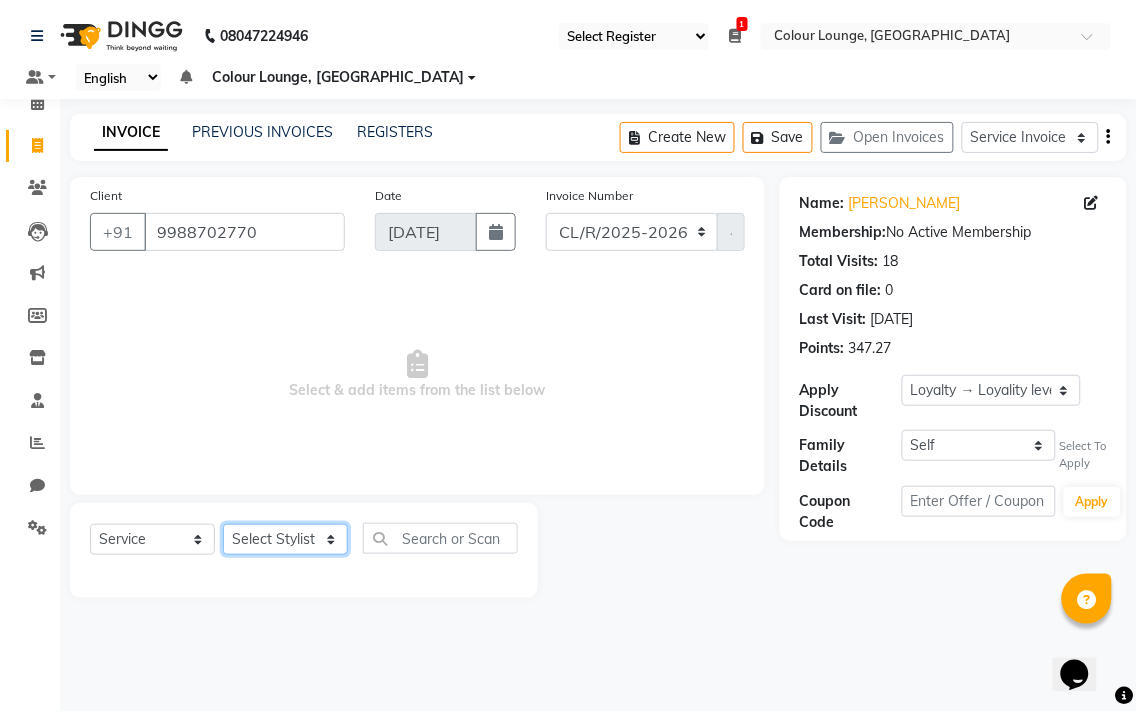 click on "Select Stylist Admin AMIT Birshika Colour Lounge, Ranjit Avenue Colour Lounge, Ranjit Avenue Digvijay JAGPREET SINGH KARAN JAFFAL KARAN KUMAR Komal mam LOVEPREET MAIBAM SURJIT SINGH MANDEEP MOHIT Nandani PARAS POOJA DEVNATH Pooja Negi PREM KOHLI RADHIKA Rahul guard Reema mehra Riya Sahil SAJAN SAMEER SANIA SANJAY SIMRAN Sonia Sunita TANUJ VISHAL Vishal singh" 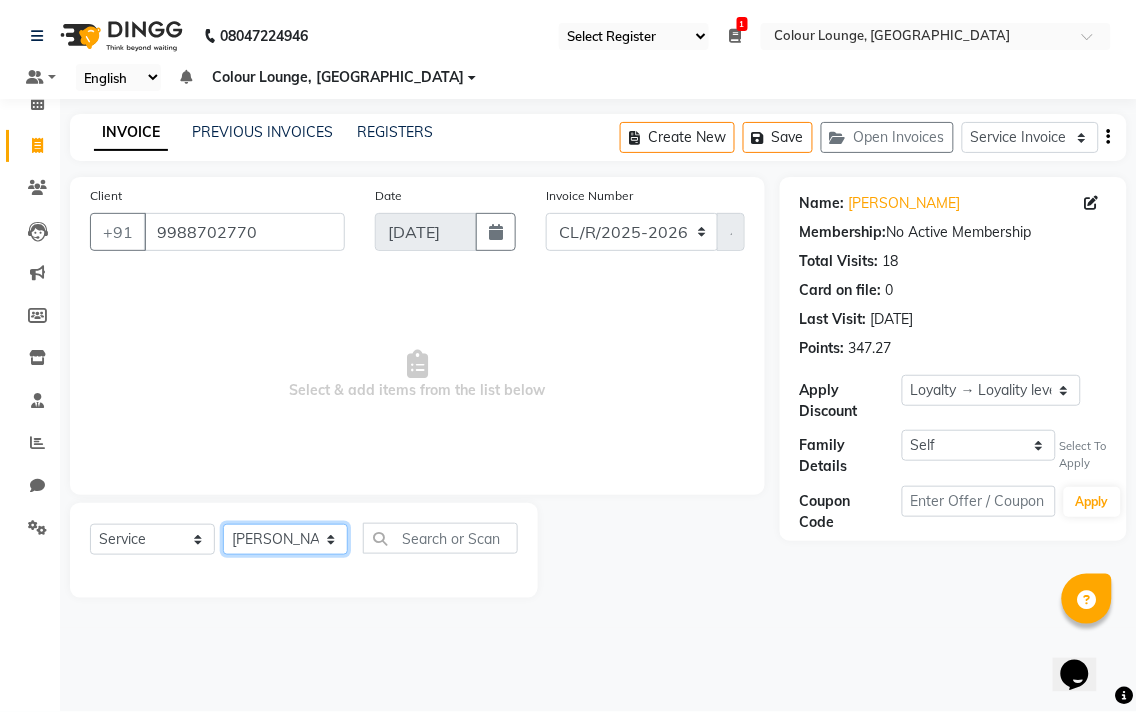 click on "Select Stylist Admin AMIT Birshika Colour Lounge, Ranjit Avenue Colour Lounge, Ranjit Avenue Digvijay JAGPREET SINGH KARAN JAFFAL KARAN KUMAR Komal mam LOVEPREET MAIBAM SURJIT SINGH MANDEEP MOHIT Nandani PARAS POOJA DEVNATH Pooja Negi PREM KOHLI RADHIKA Rahul guard Reema mehra Riya Sahil SAJAN SAMEER SANIA SANJAY SIMRAN Sonia Sunita TANUJ VISHAL Vishal singh" 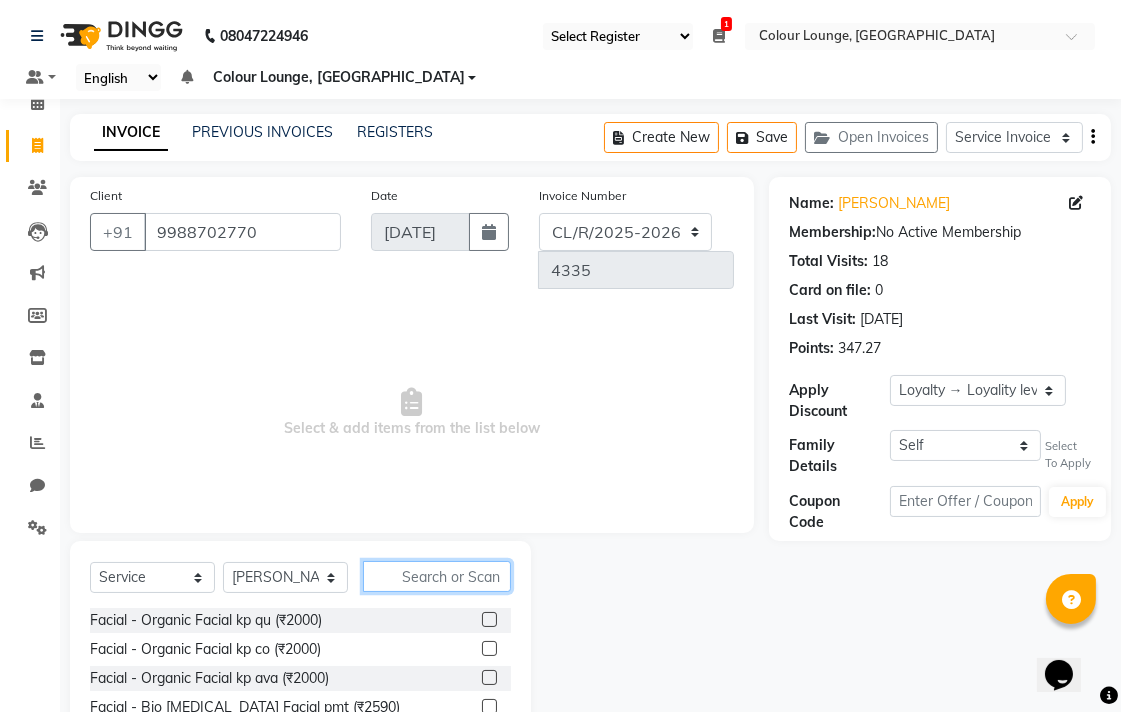 click 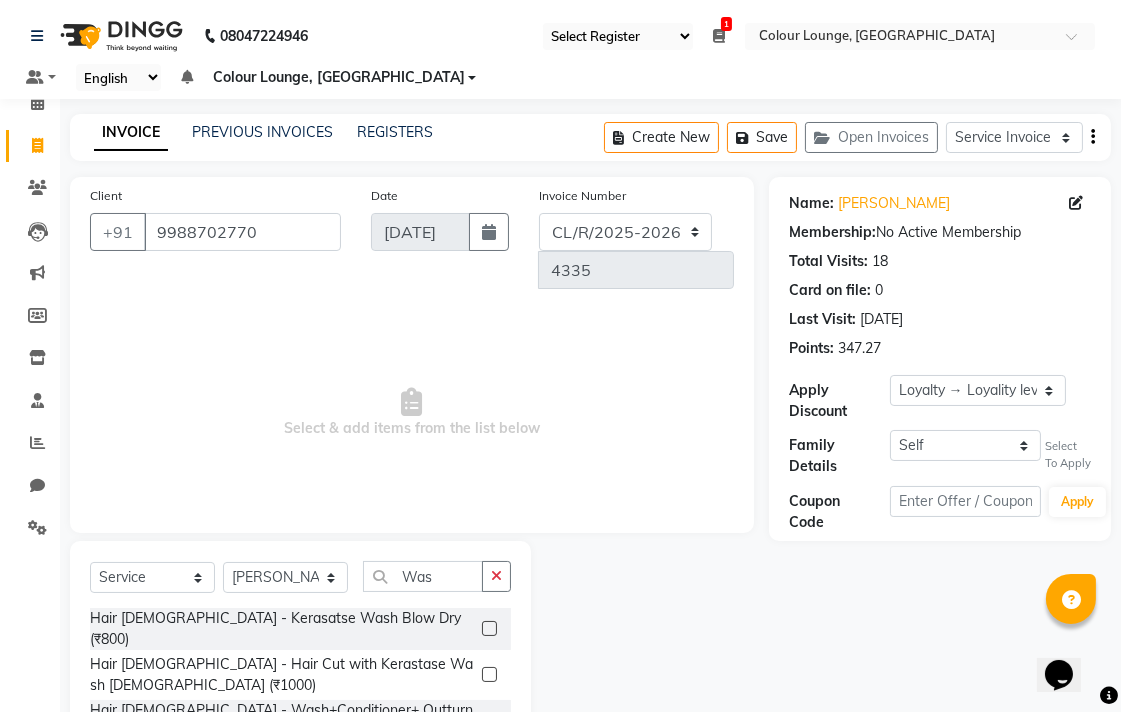 click 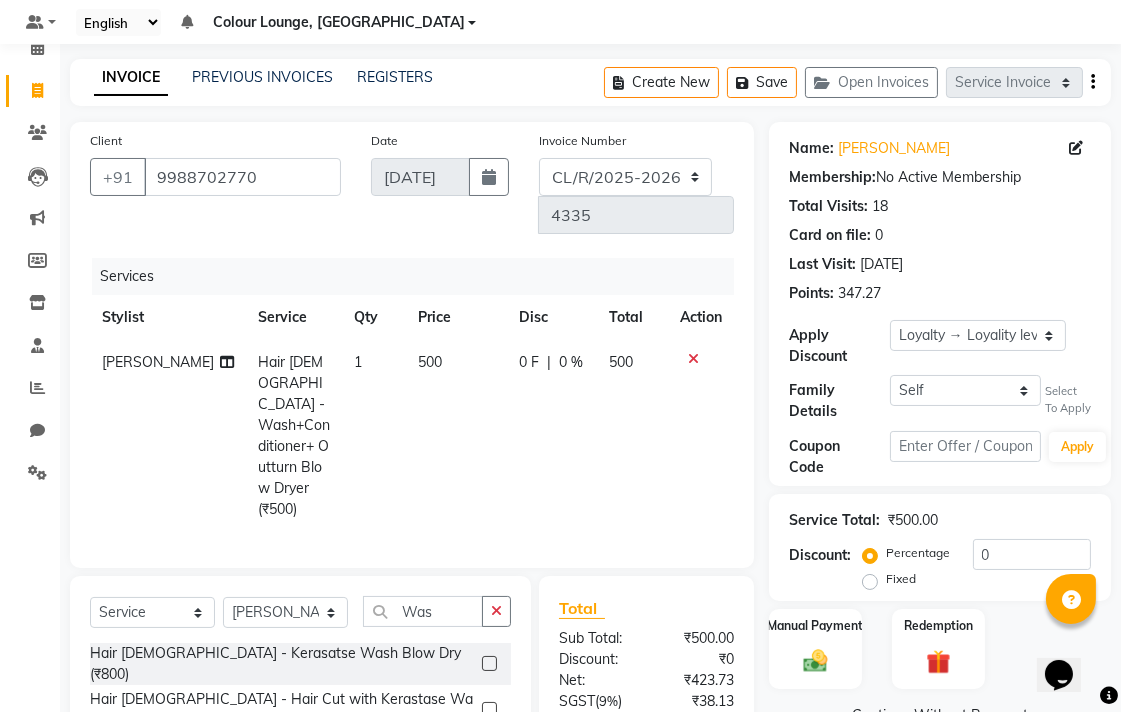 scroll, scrollTop: 180, scrollLeft: 0, axis: vertical 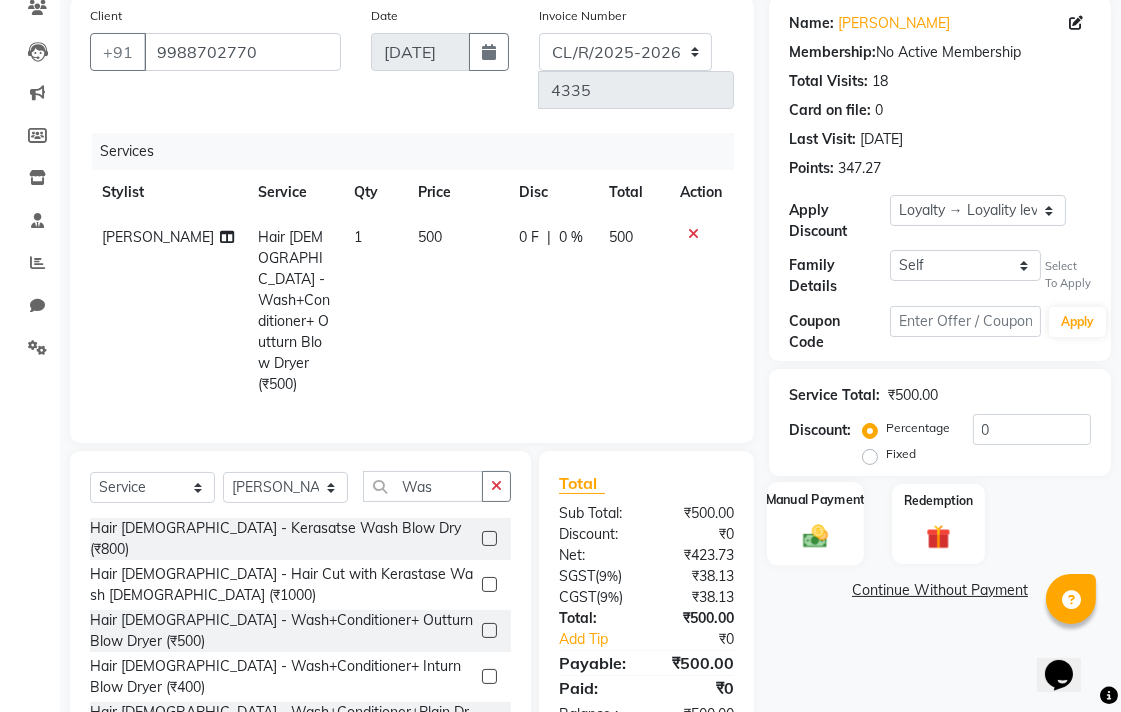 click 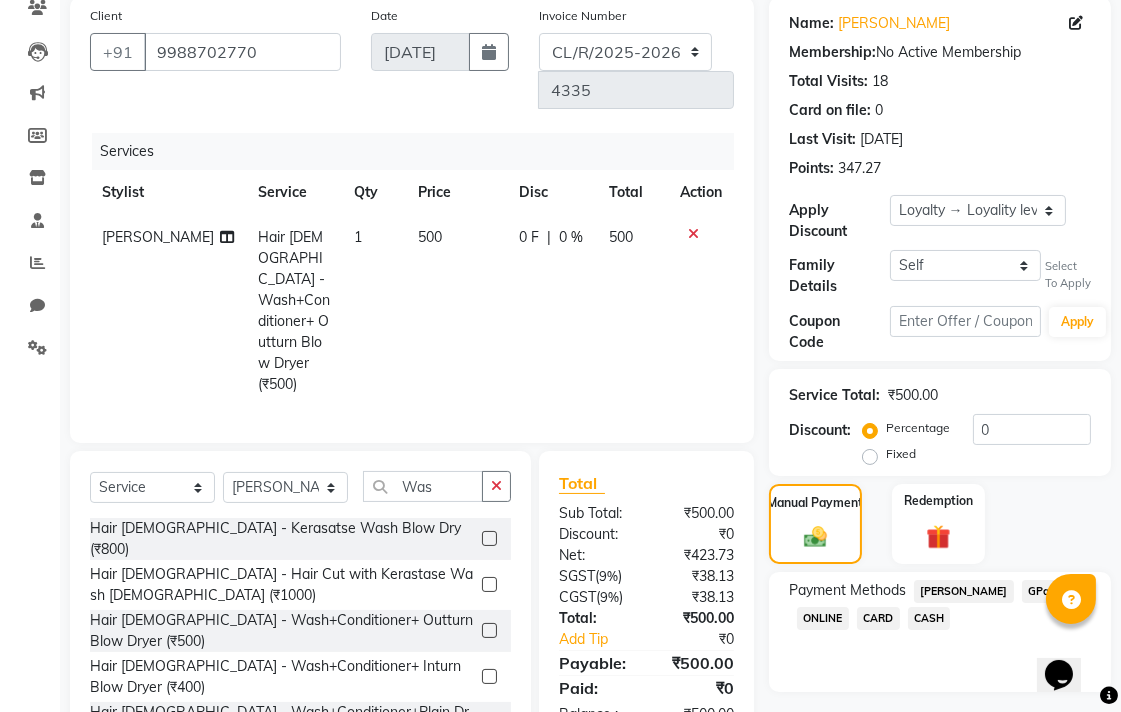 click on "GPay" 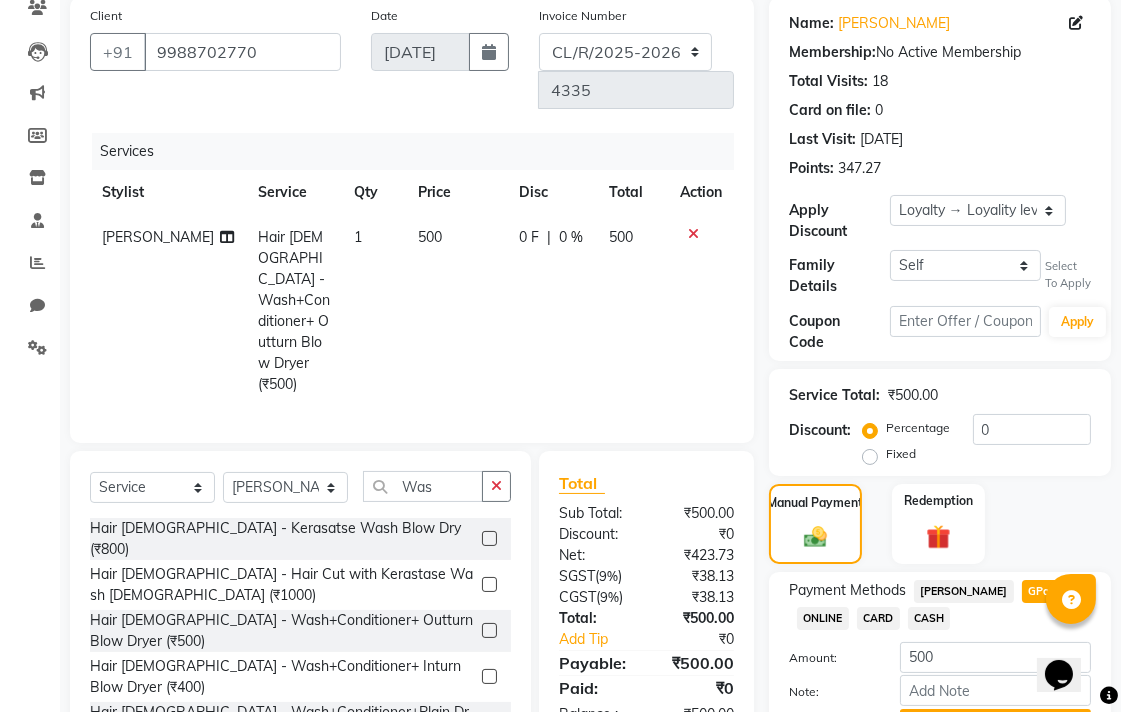 scroll, scrollTop: 287, scrollLeft: 0, axis: vertical 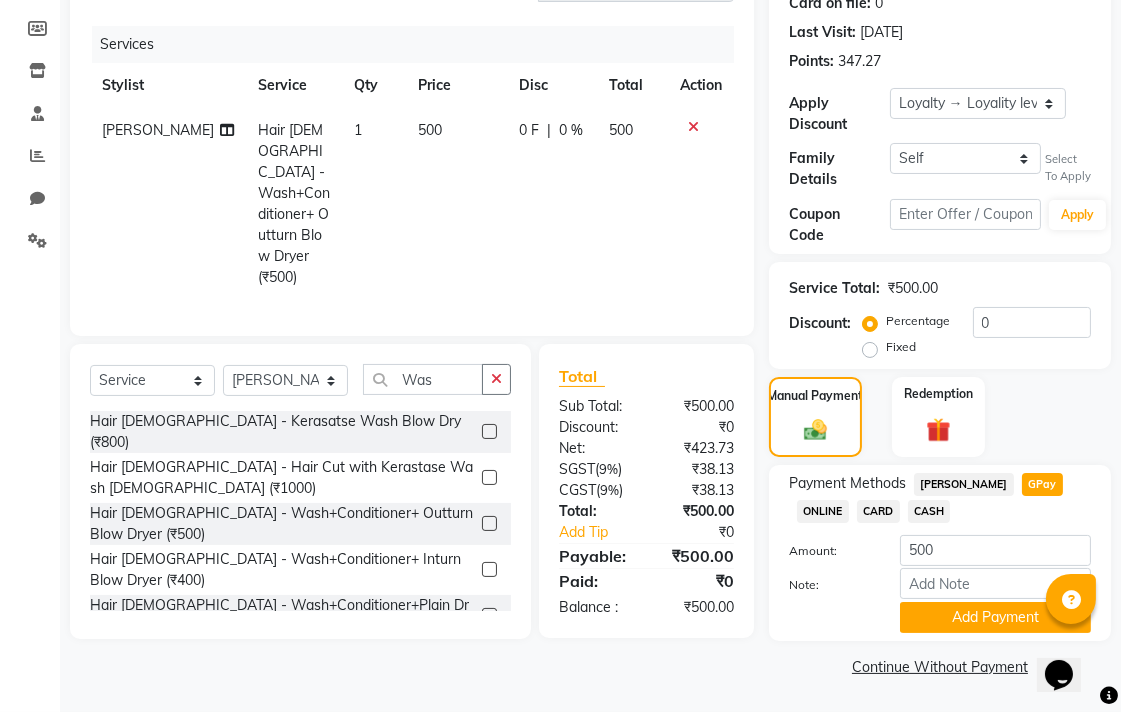 click on "CASH" 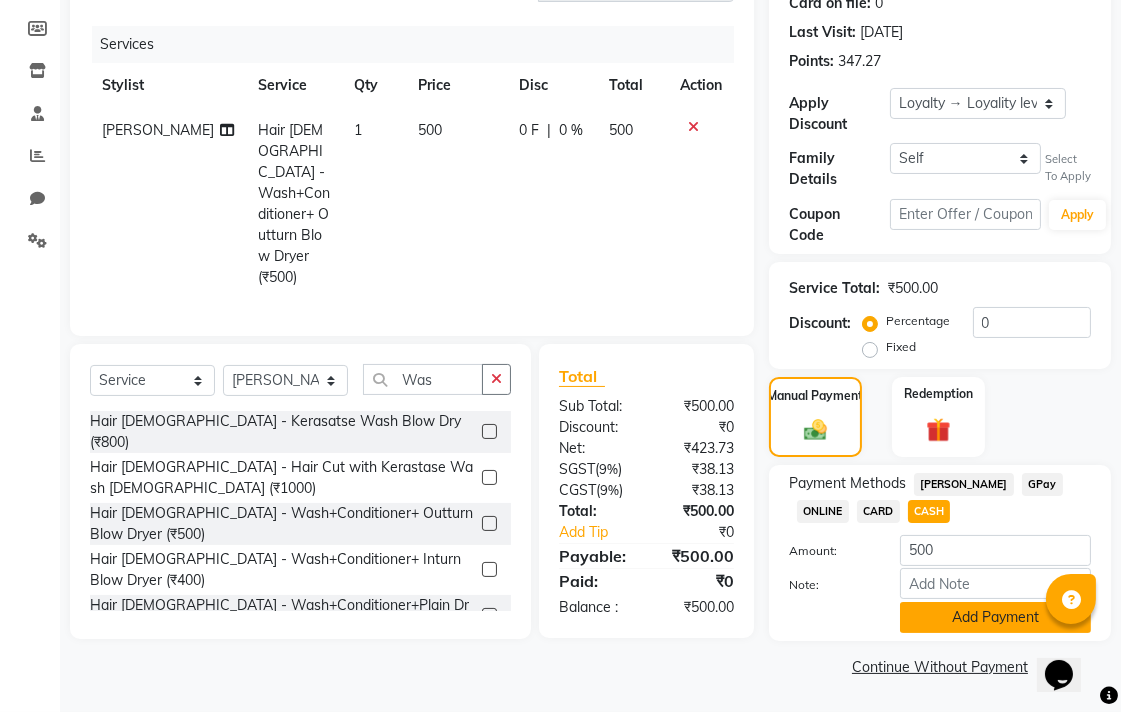 click on "Add Payment" 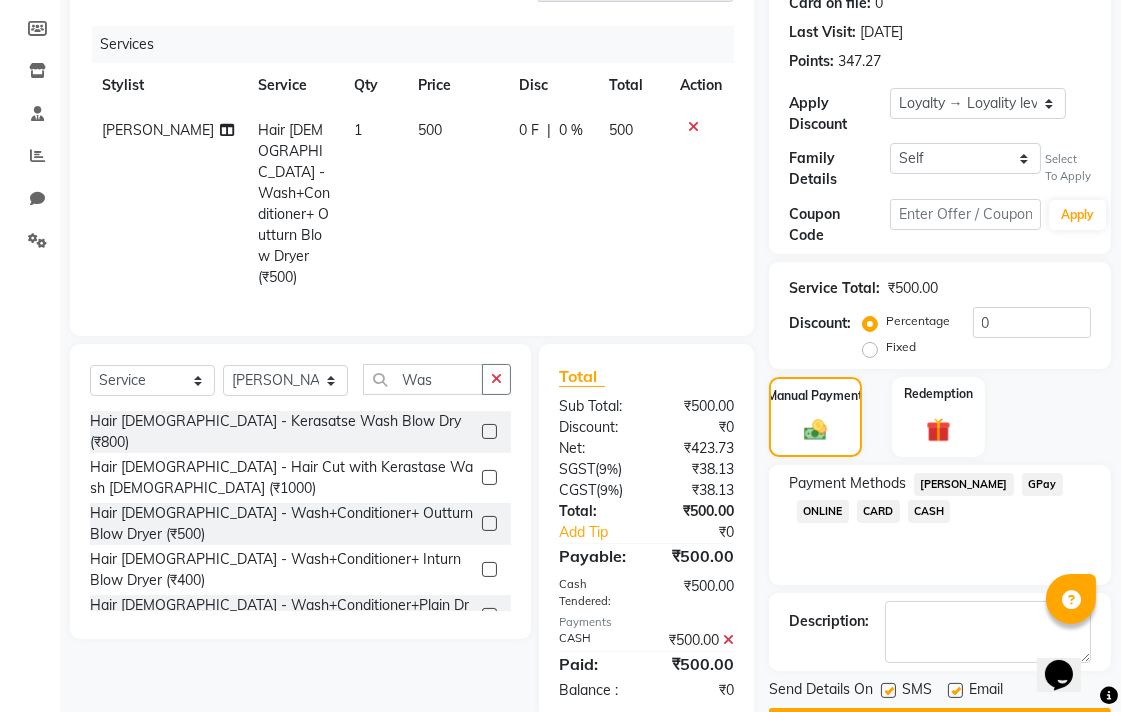scroll, scrollTop: 424, scrollLeft: 0, axis: vertical 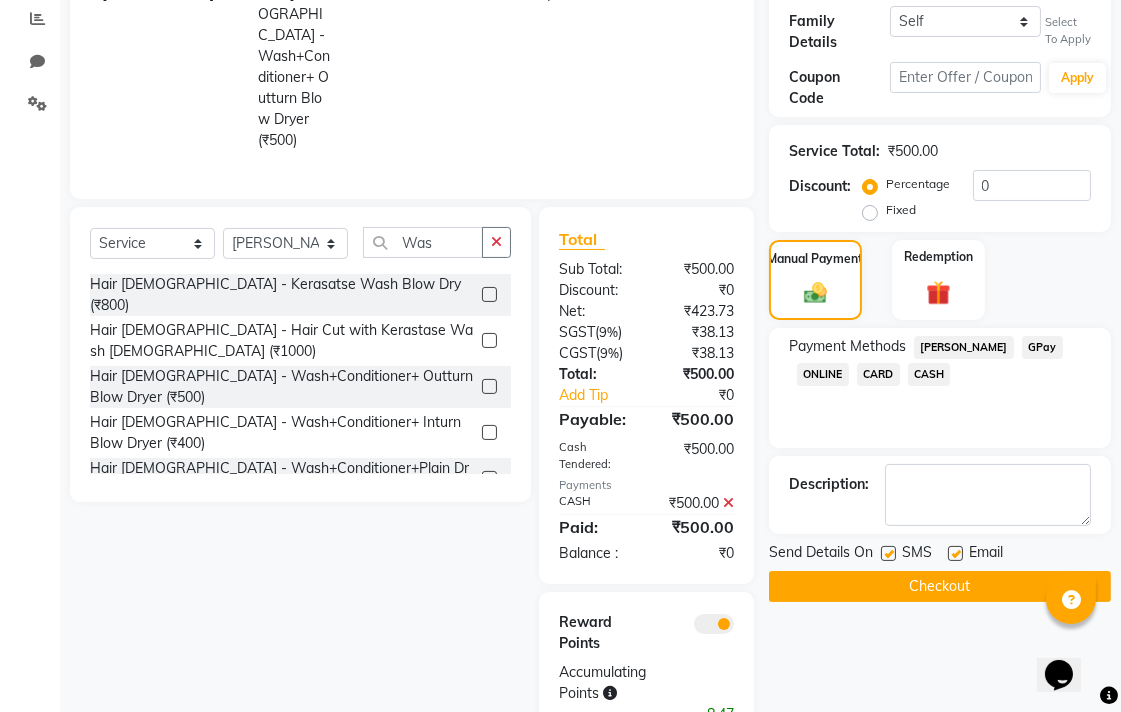 click on "Checkout" 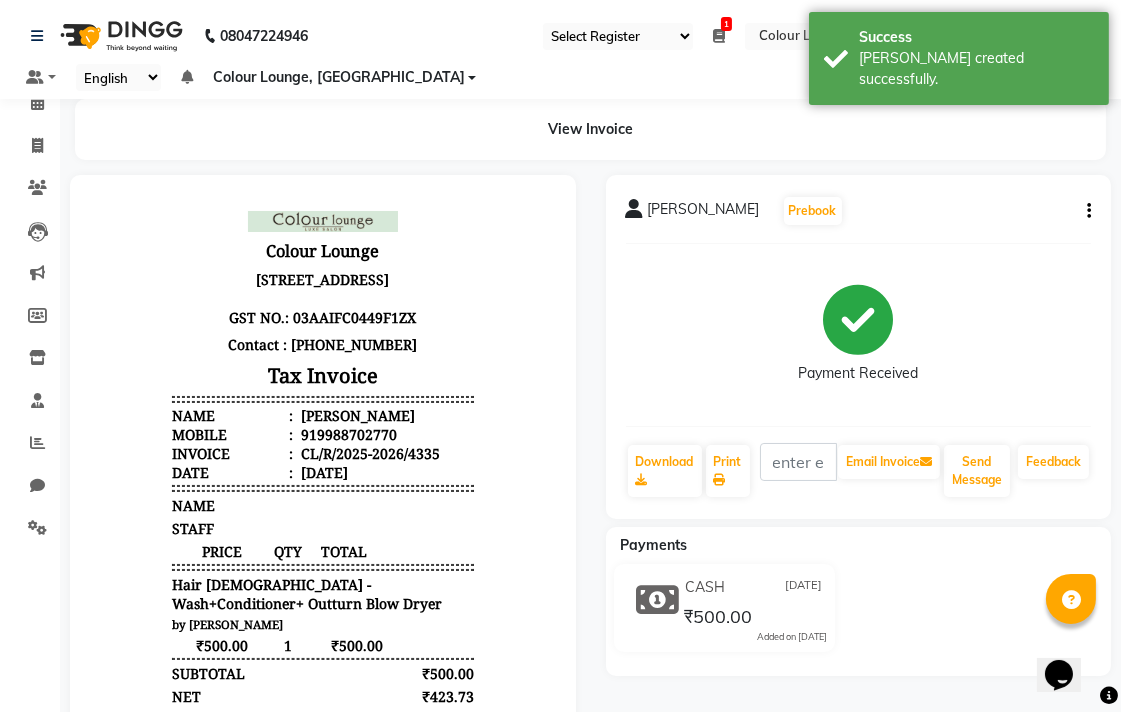 scroll, scrollTop: 0, scrollLeft: 0, axis: both 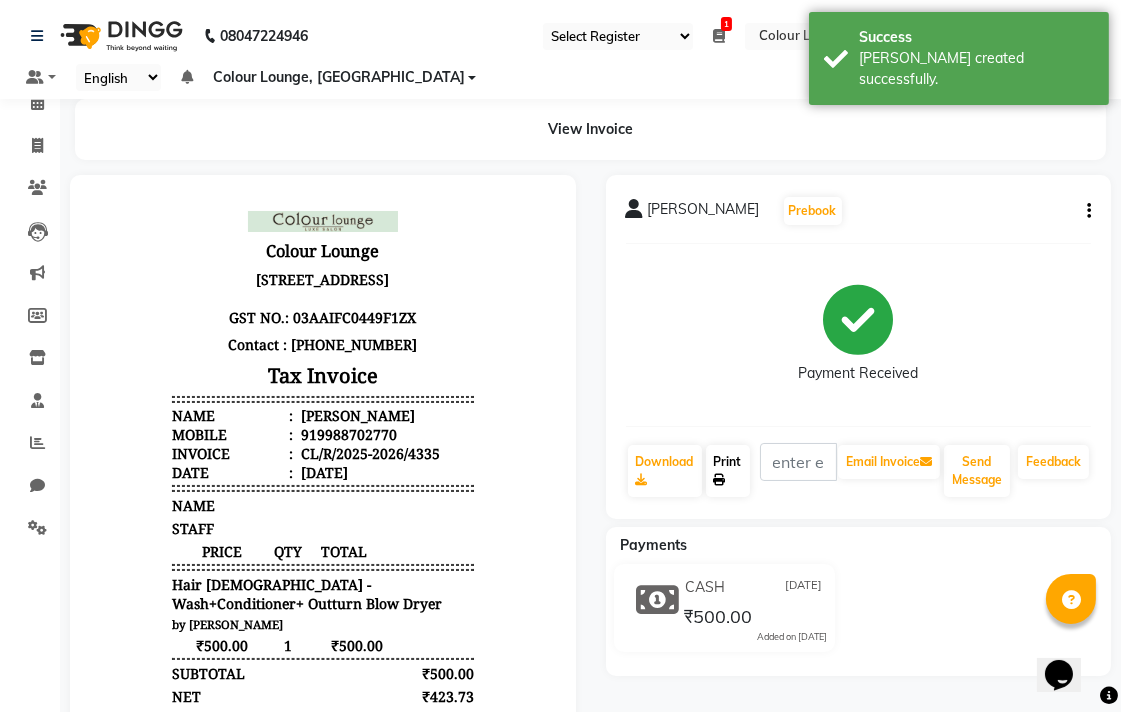 click 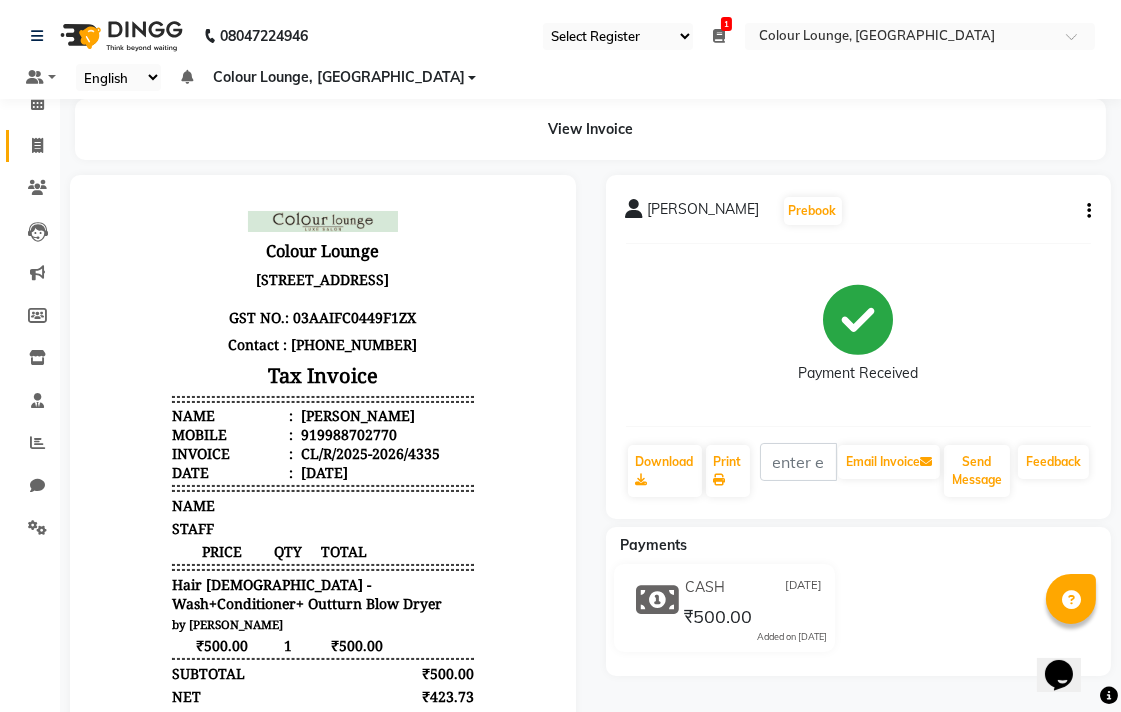 click 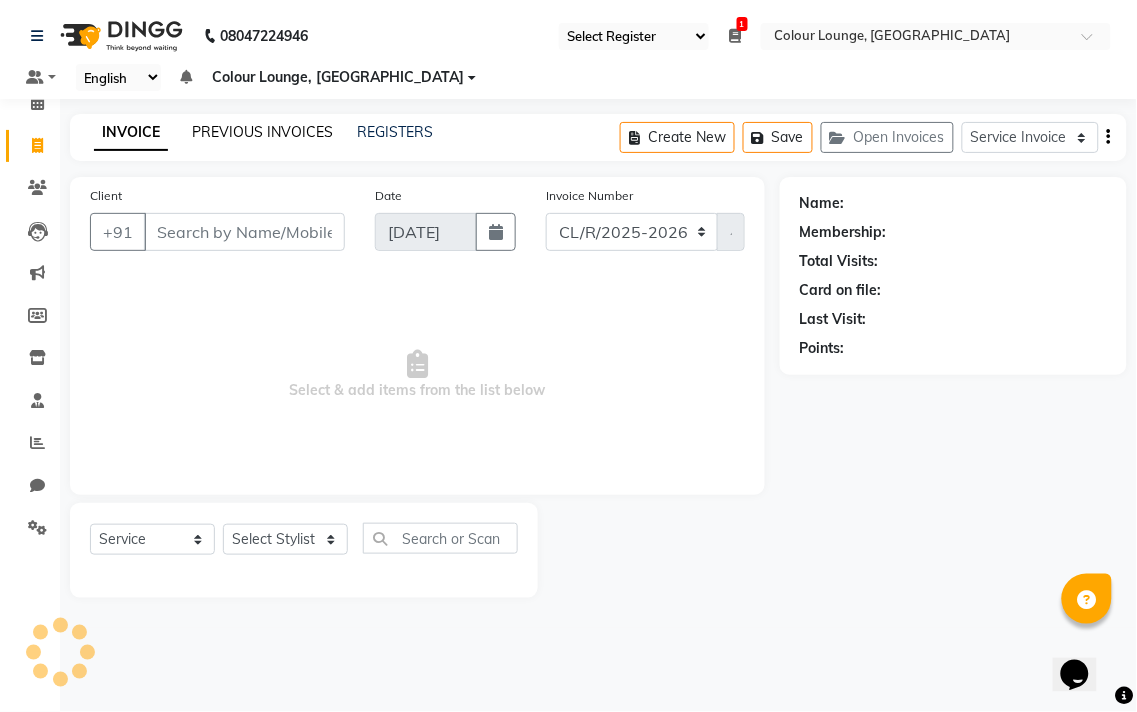 click on "PREVIOUS INVOICES" 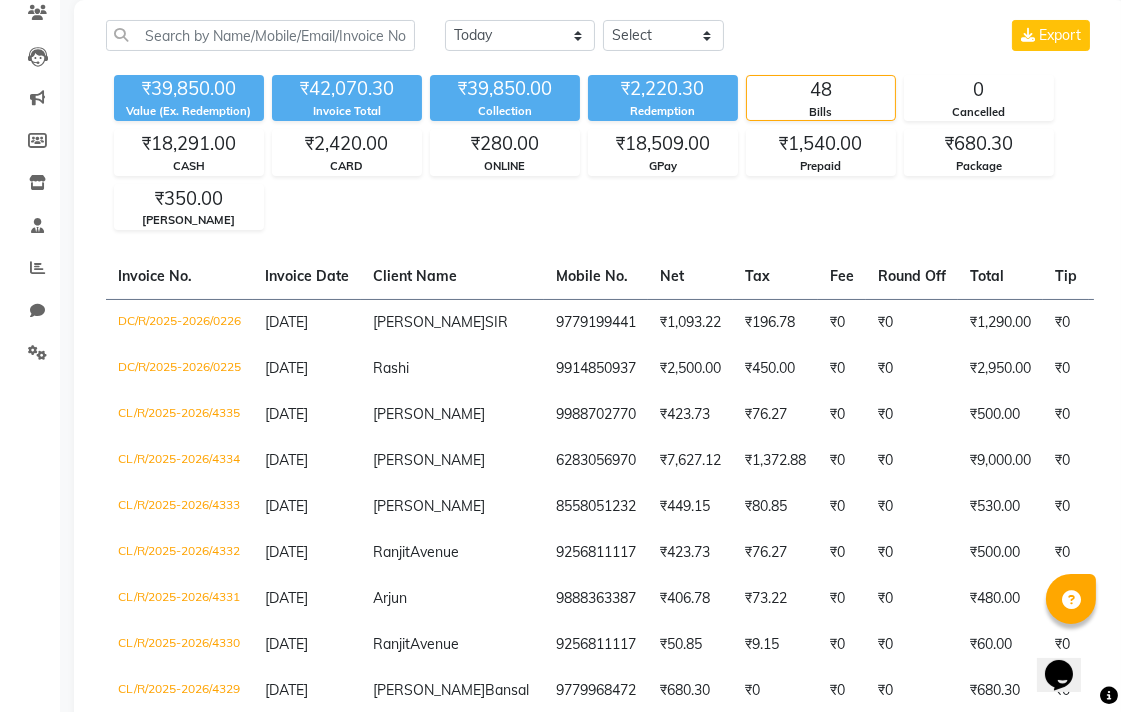 scroll, scrollTop: 183, scrollLeft: 0, axis: vertical 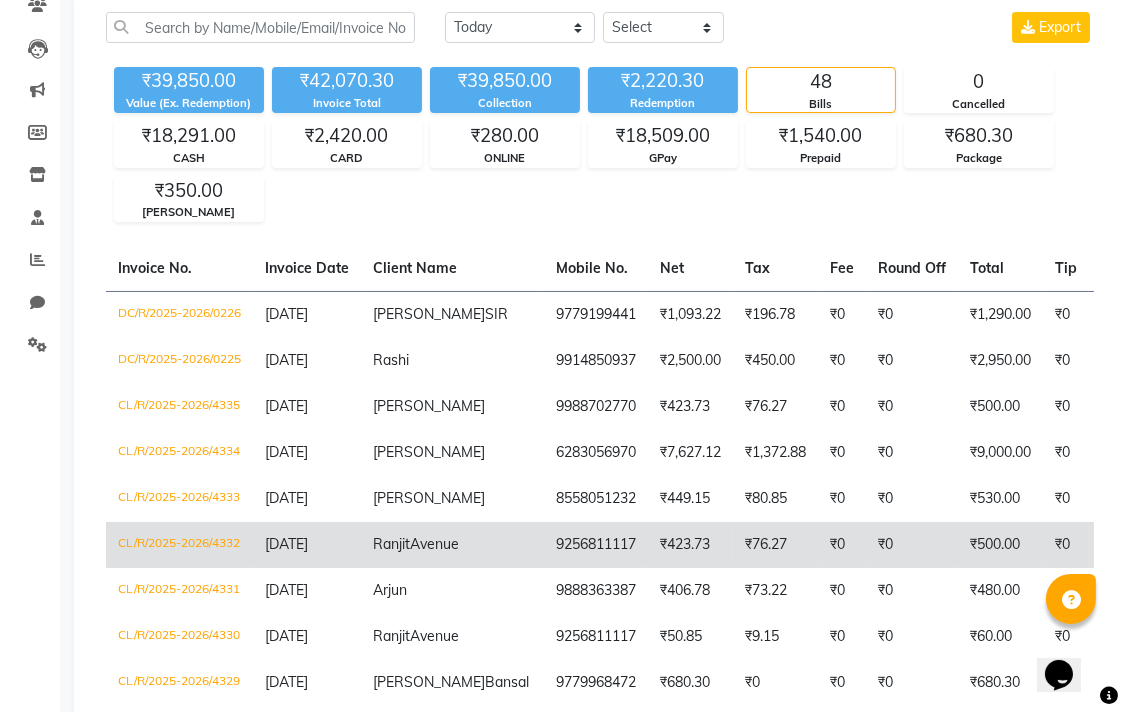 click on "CL/R/2025-2026/4332" 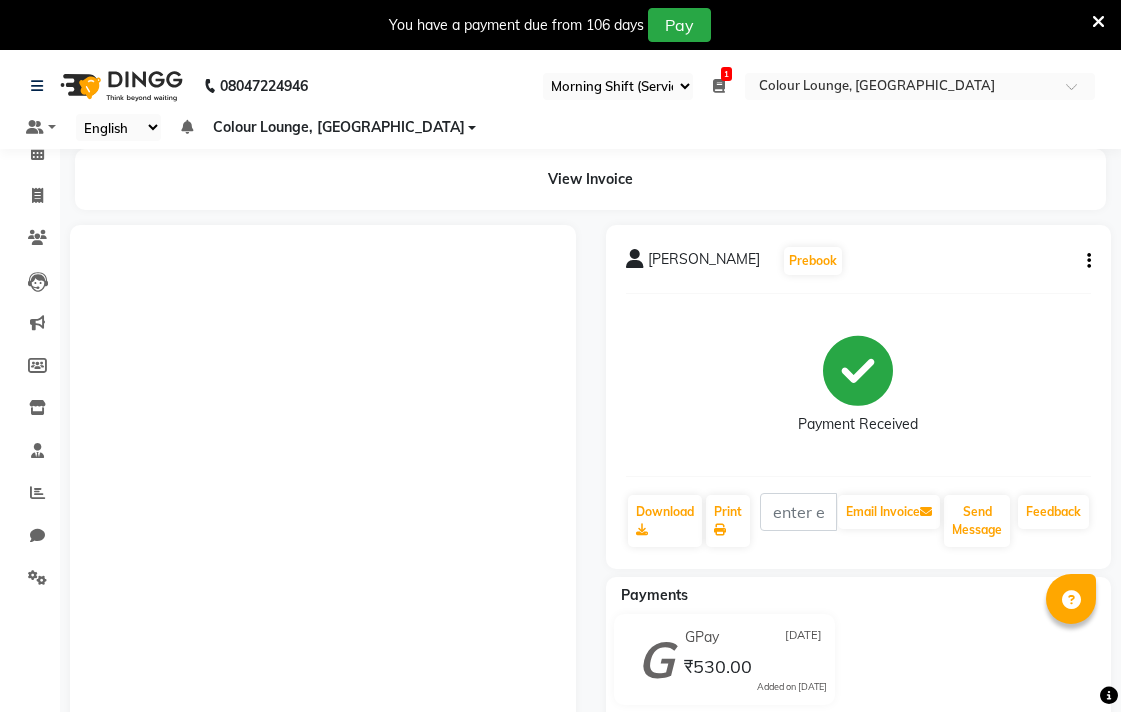 select on "83" 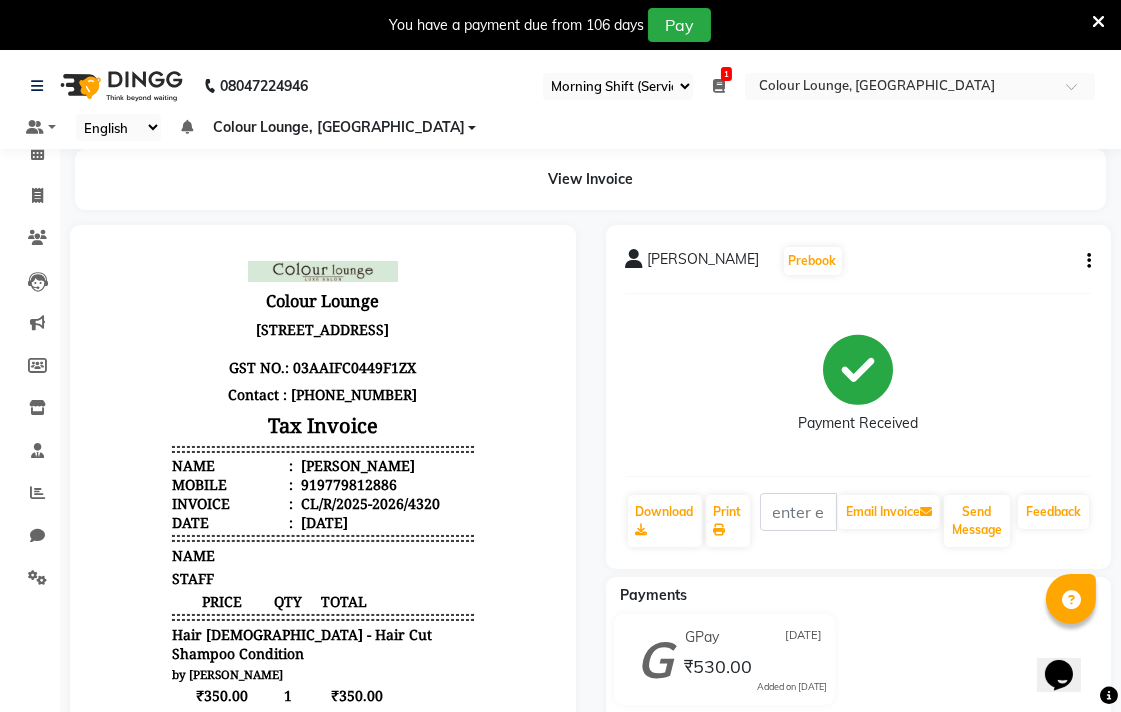 scroll, scrollTop: 0, scrollLeft: 0, axis: both 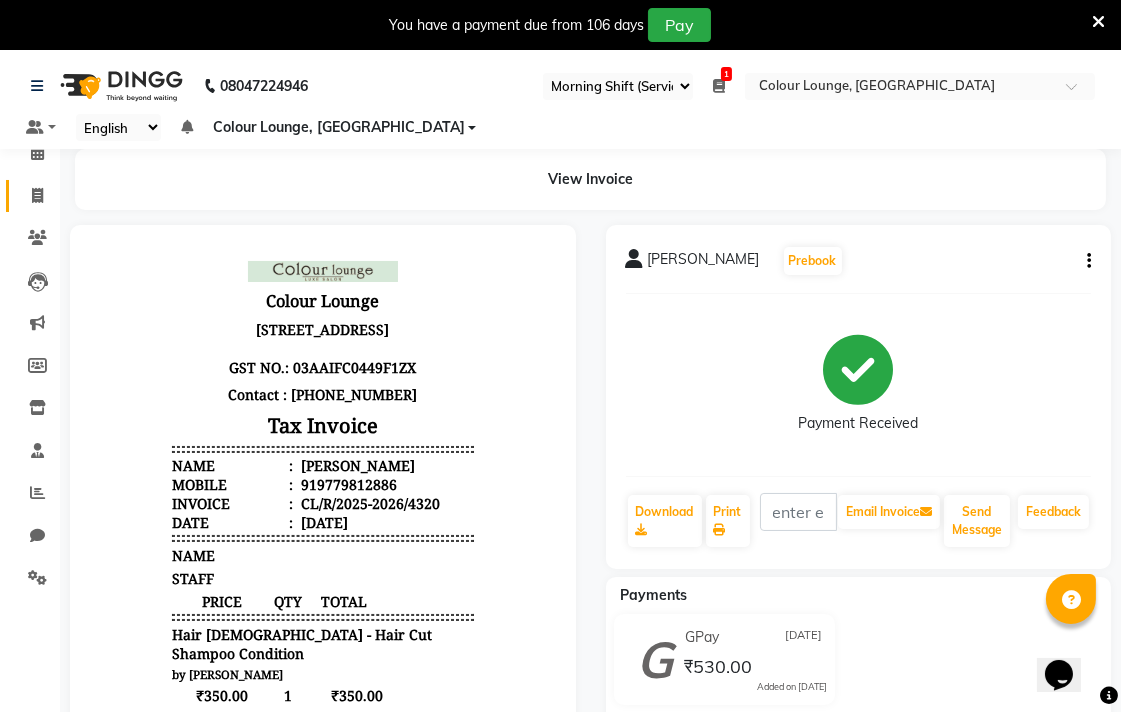 click 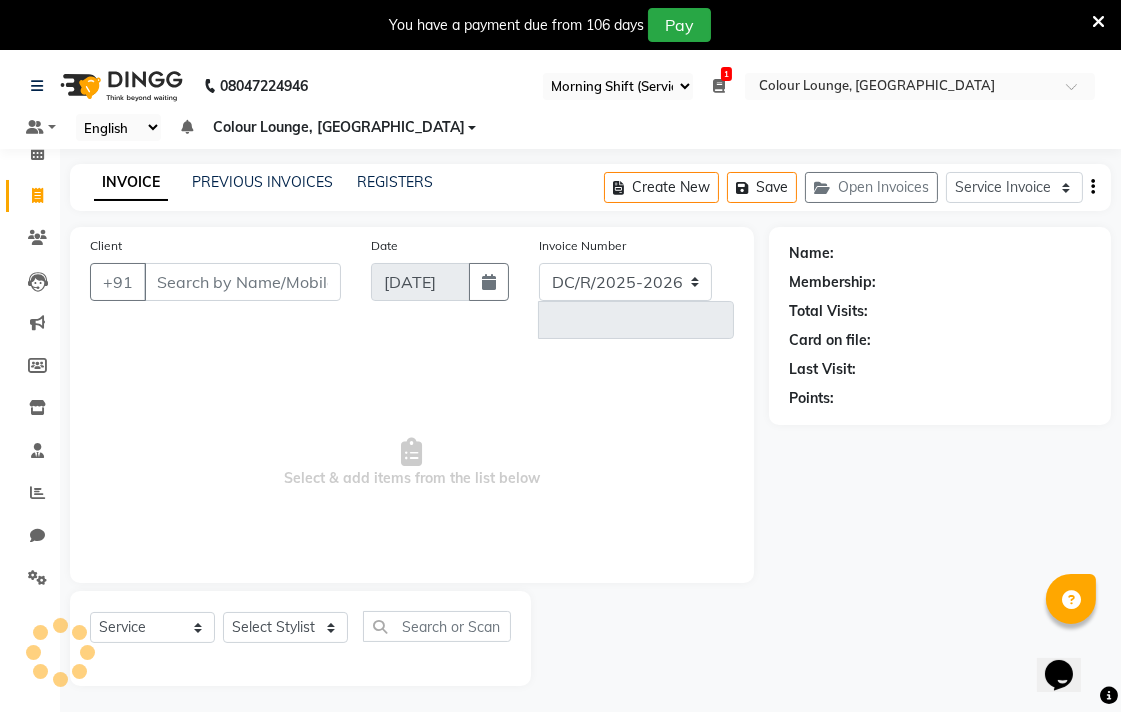scroll, scrollTop: 50, scrollLeft: 0, axis: vertical 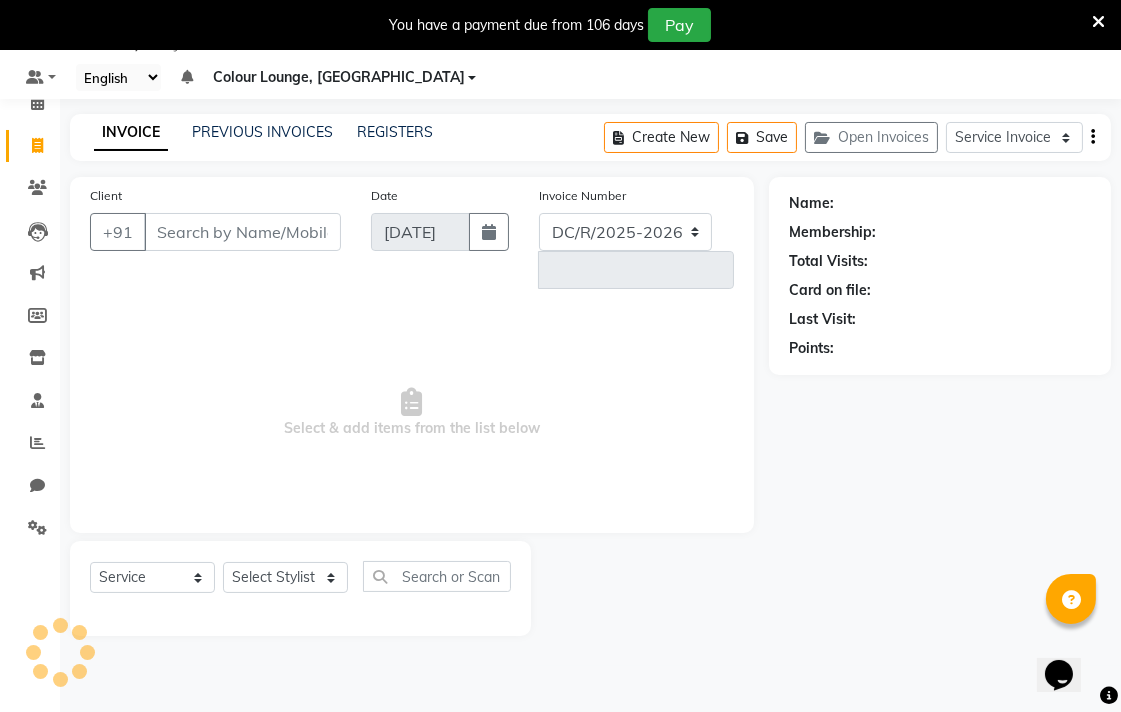 select on "8013" 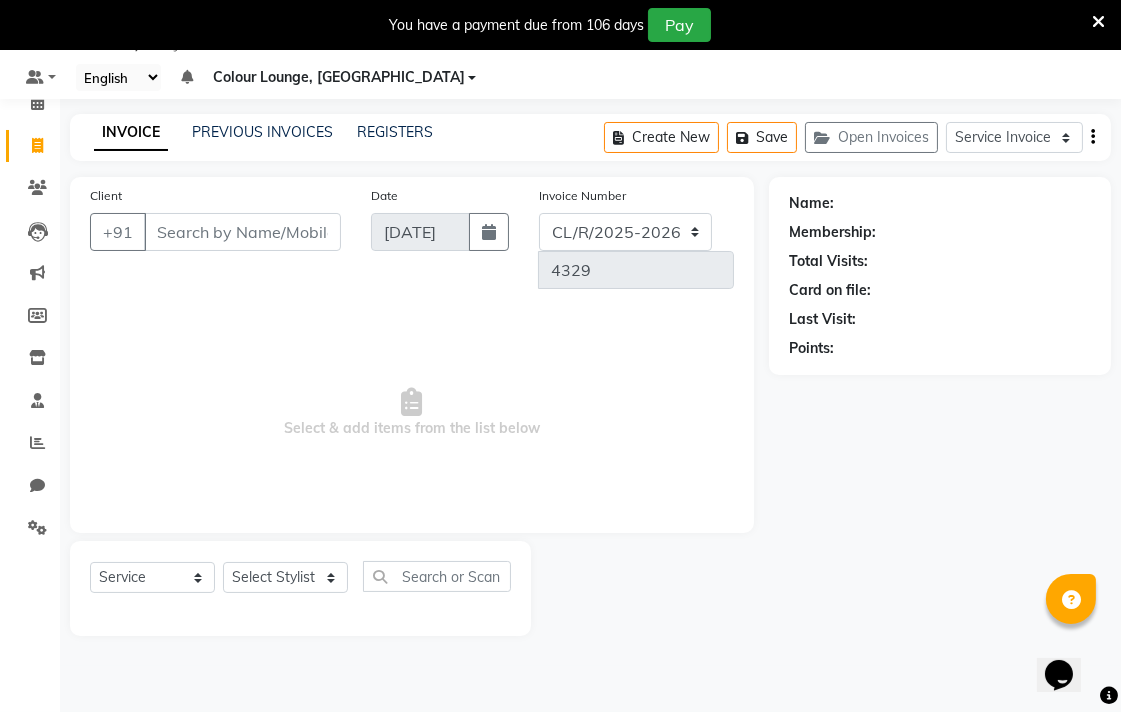 click on "Client" at bounding box center [242, 232] 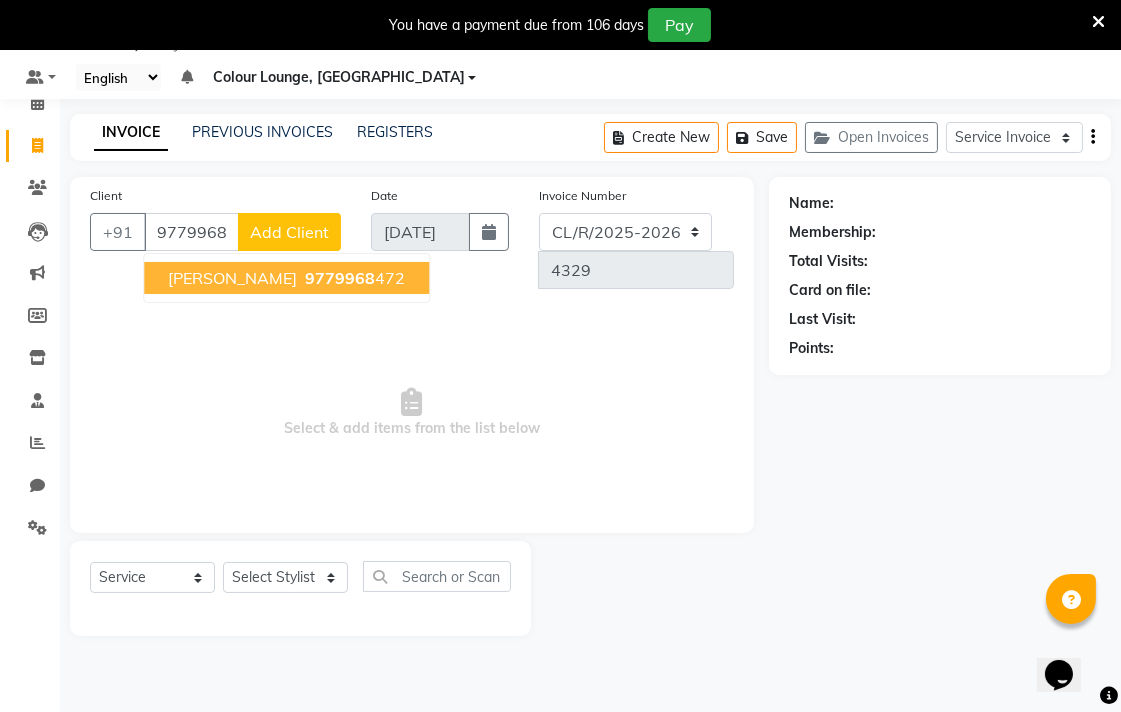 click on "9779968 472" at bounding box center [353, 278] 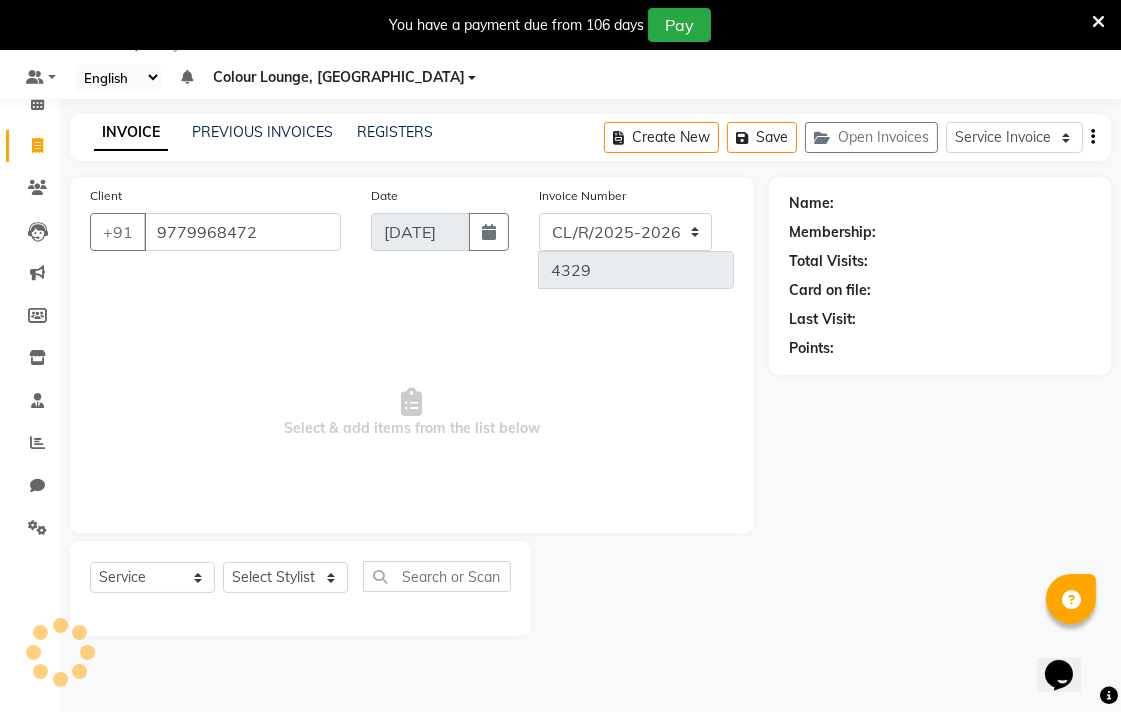 type on "9779968472" 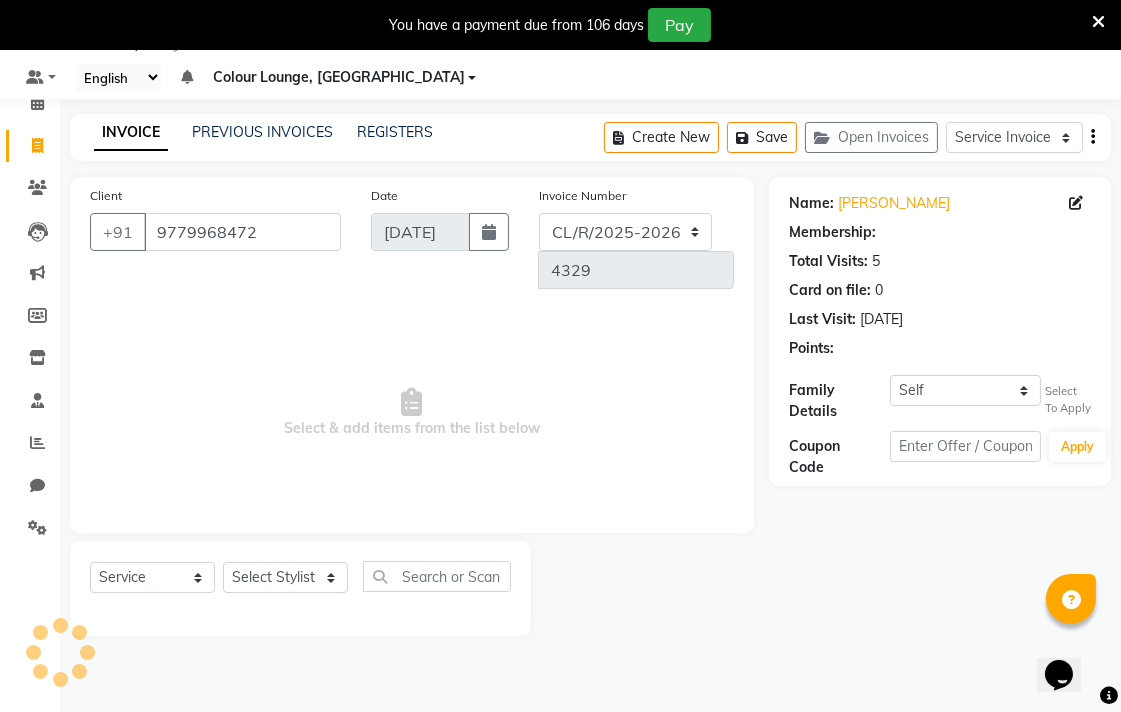 select on "1: Object" 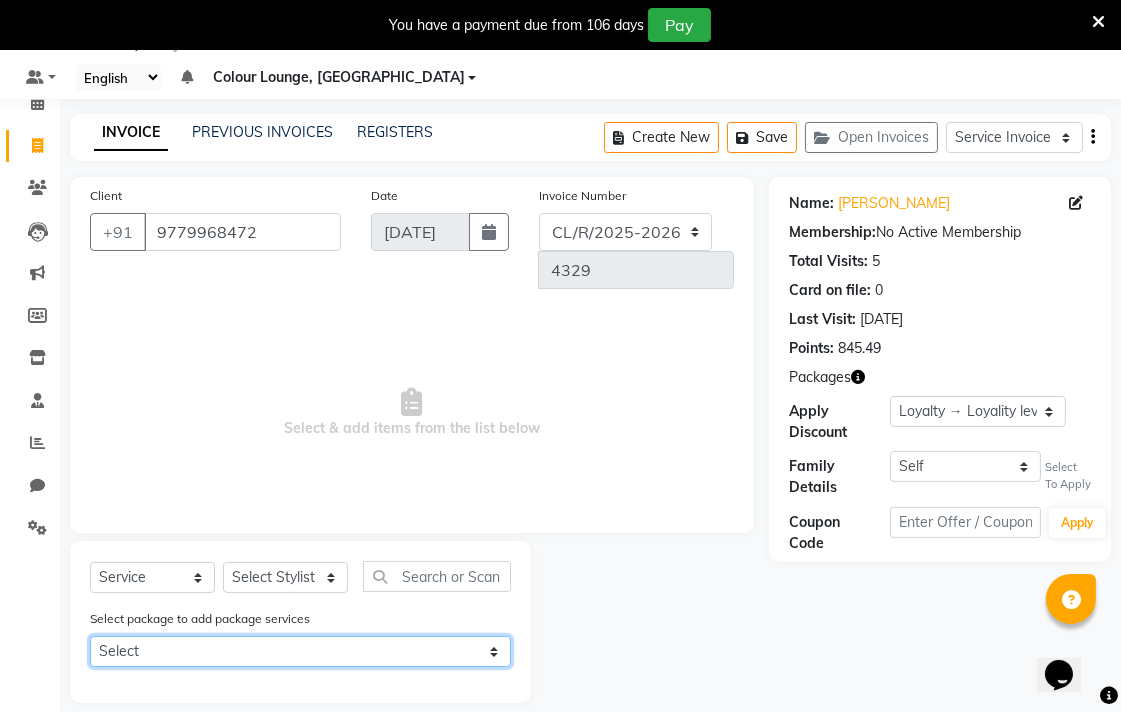 click on "Select 10 Root touchup pkg" 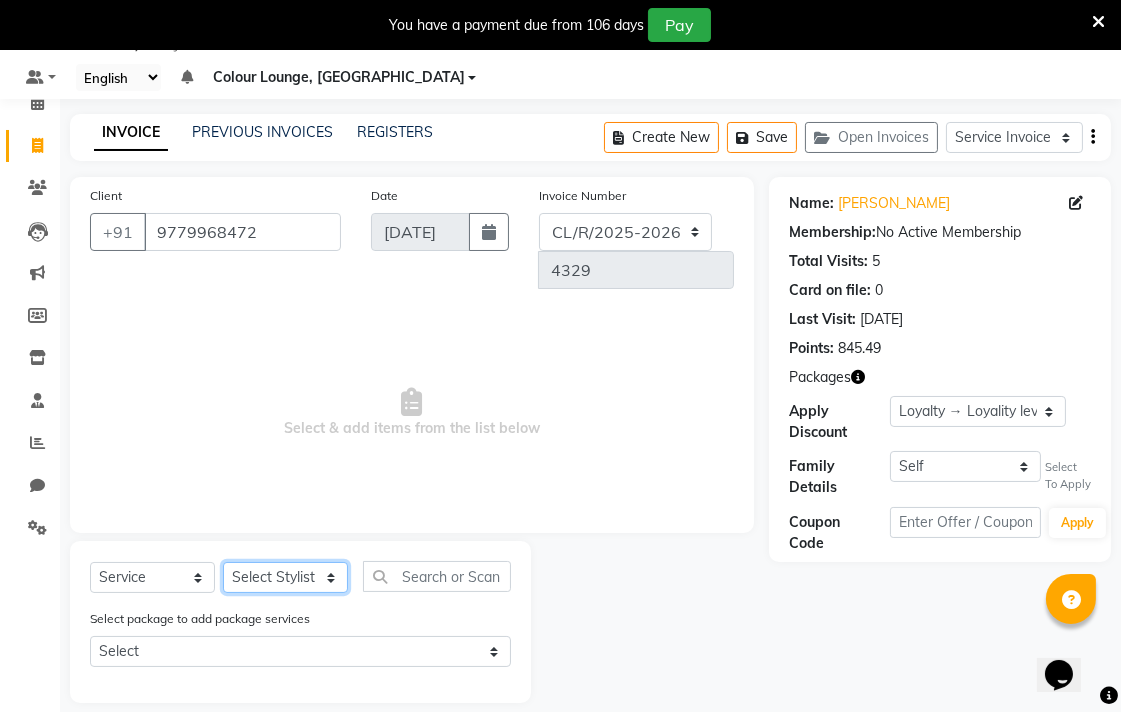 click on "Select Stylist Admin AMIT Birshika Colour Lounge, Ranjit Avenue Colour Lounge, Ranjit Avenue Digvijay JAGPREET SINGH KARAN JAFFAL KARAN KUMAR Komal mam LOVEPREET MAIBAM SURJIT SINGH MANDEEP MOHIT Nandani PARAS POOJA DEVNATH Pooja Negi PREM KOHLI RADHIKA Rahul guard Reema mehra Riya Sahil SAJAN SAMEER SANIA SANJAY SIMRAN Sonia Sunita TANUJ VISHAL Vishal singh" 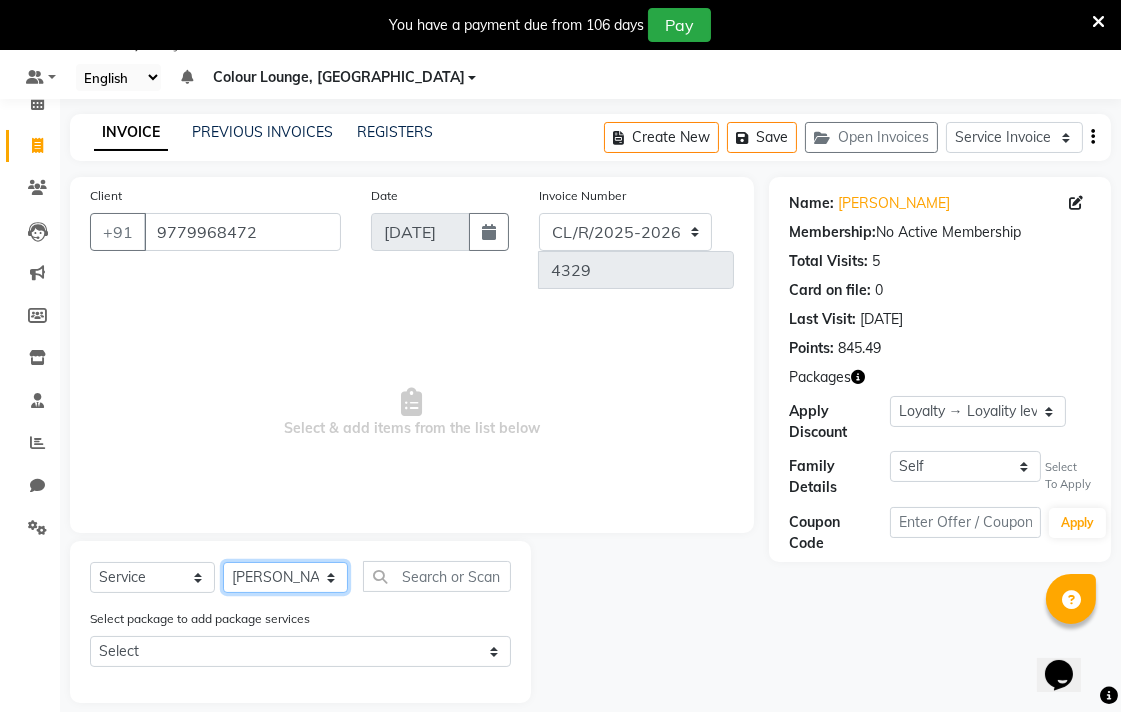 click on "Select Stylist Admin AMIT Birshika Colour Lounge, Ranjit Avenue Colour Lounge, Ranjit Avenue Digvijay JAGPREET SINGH KARAN JAFFAL KARAN KUMAR Komal mam LOVEPREET MAIBAM SURJIT SINGH MANDEEP MOHIT Nandani PARAS POOJA DEVNATH Pooja Negi PREM KOHLI RADHIKA Rahul guard Reema mehra Riya Sahil SAJAN SAMEER SANIA SANJAY SIMRAN Sonia Sunita TANUJ VISHAL Vishal singh" 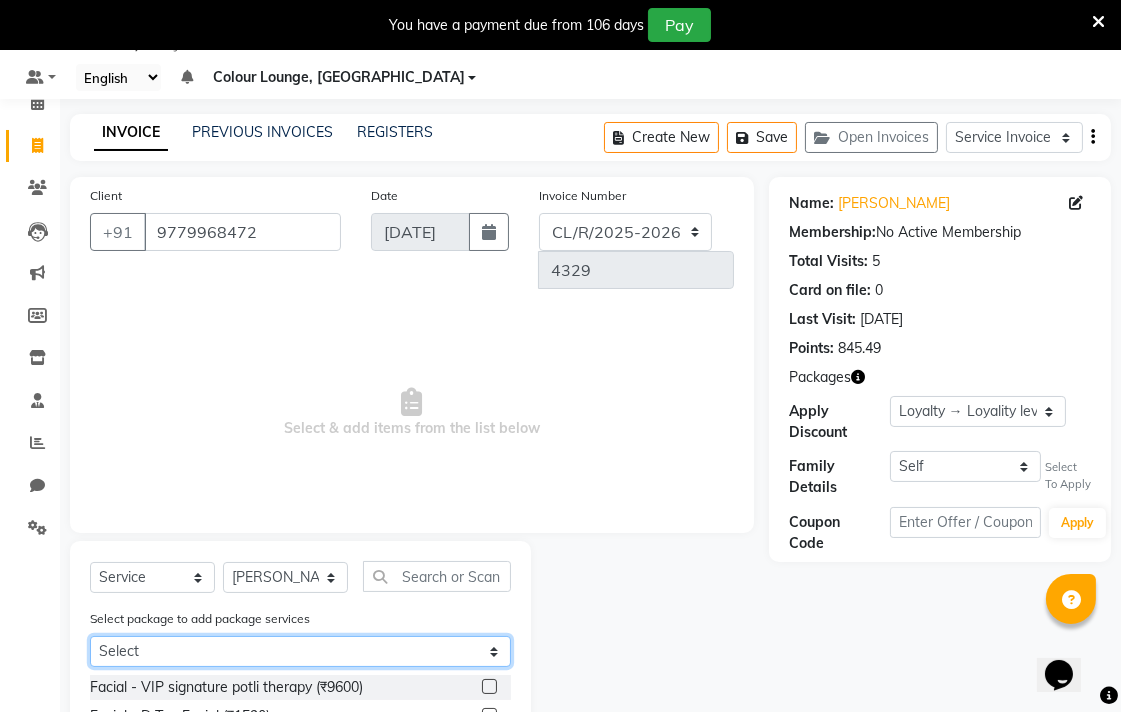 click on "Select 10 Root touchup pkg" 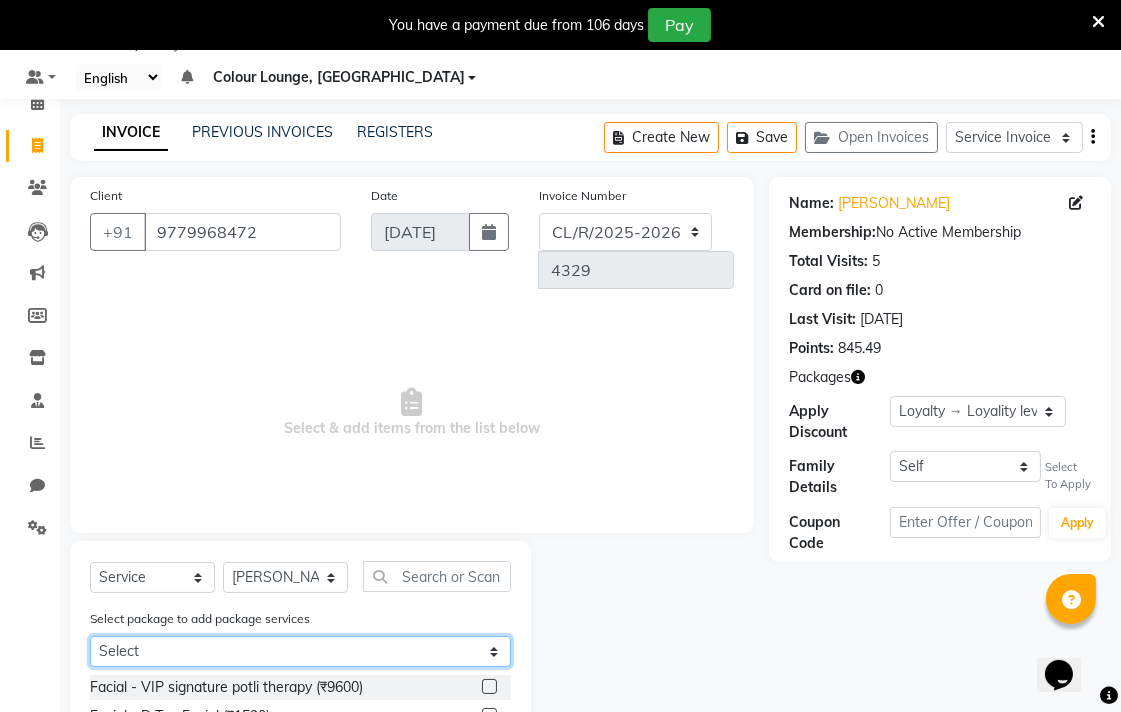 select on "1: Object" 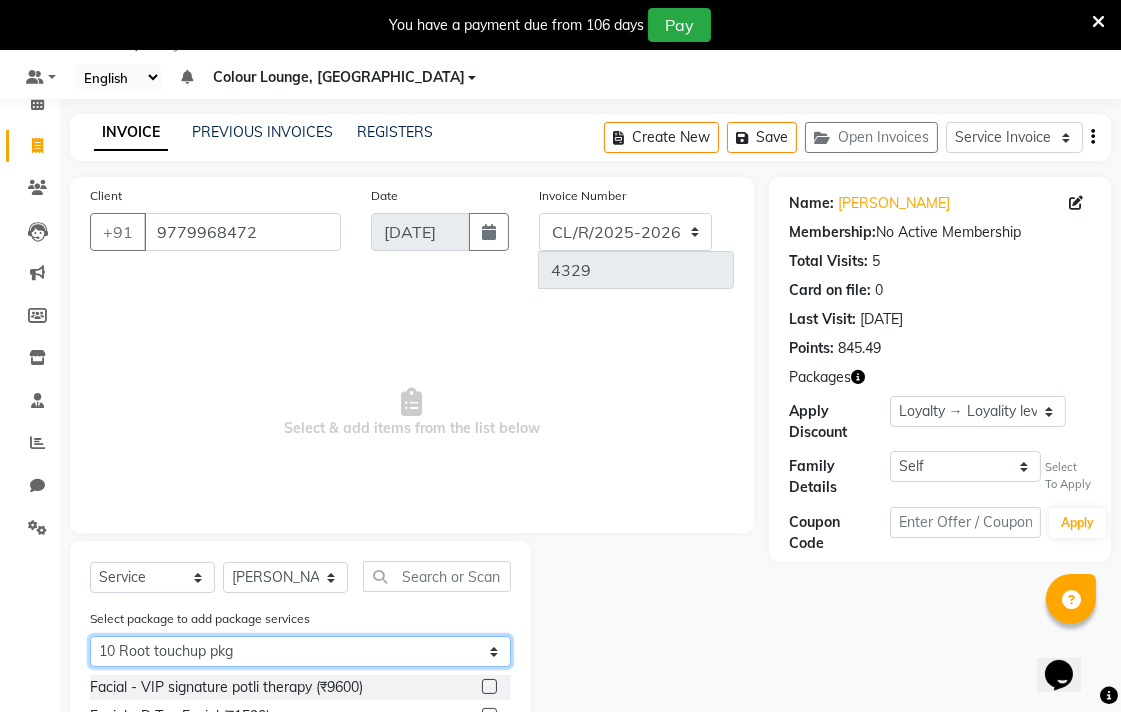 click on "Select 10 Root touchup pkg" 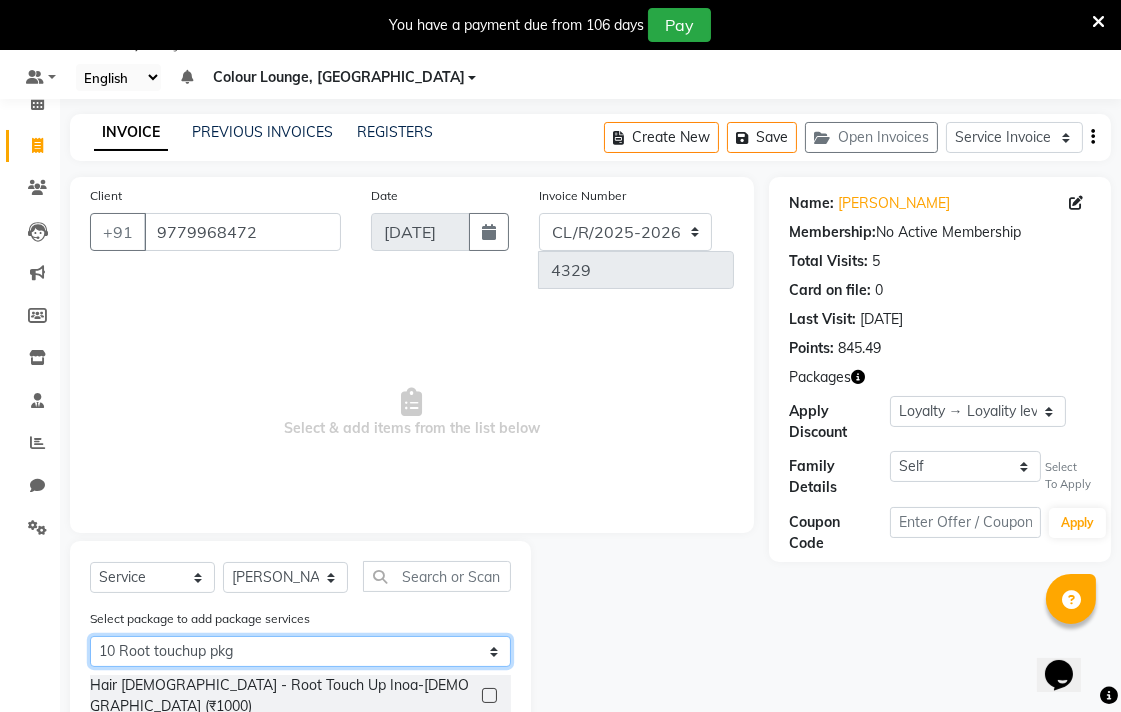 scroll, scrollTop: 62, scrollLeft: 0, axis: vertical 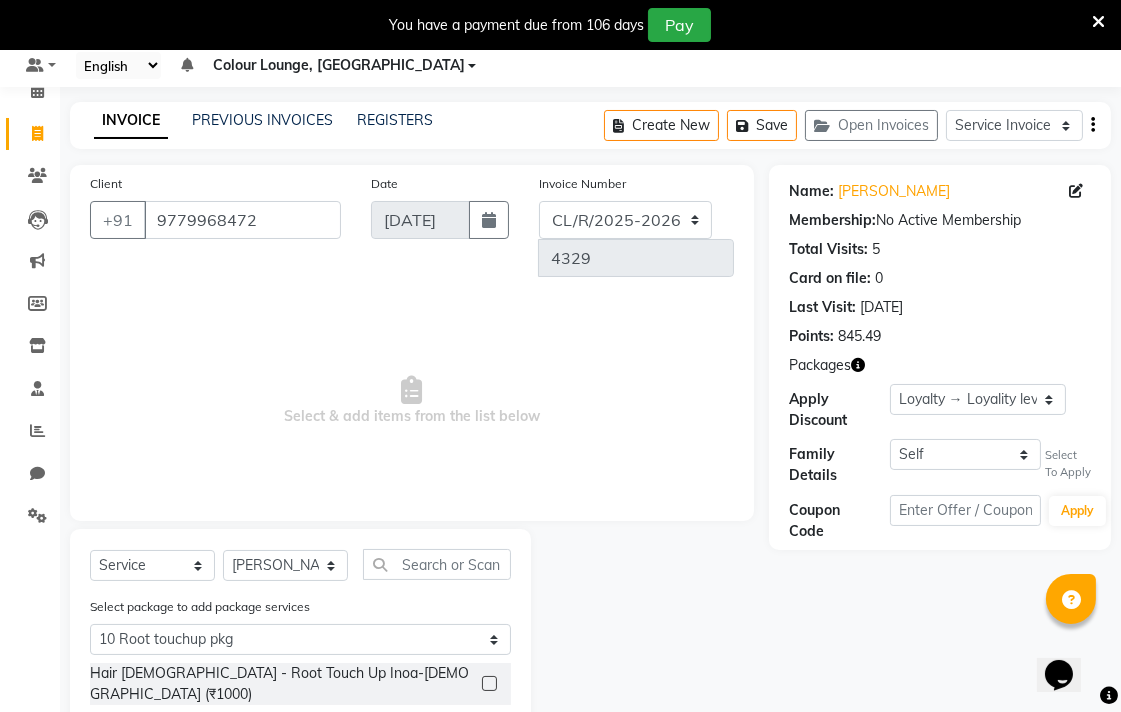 click 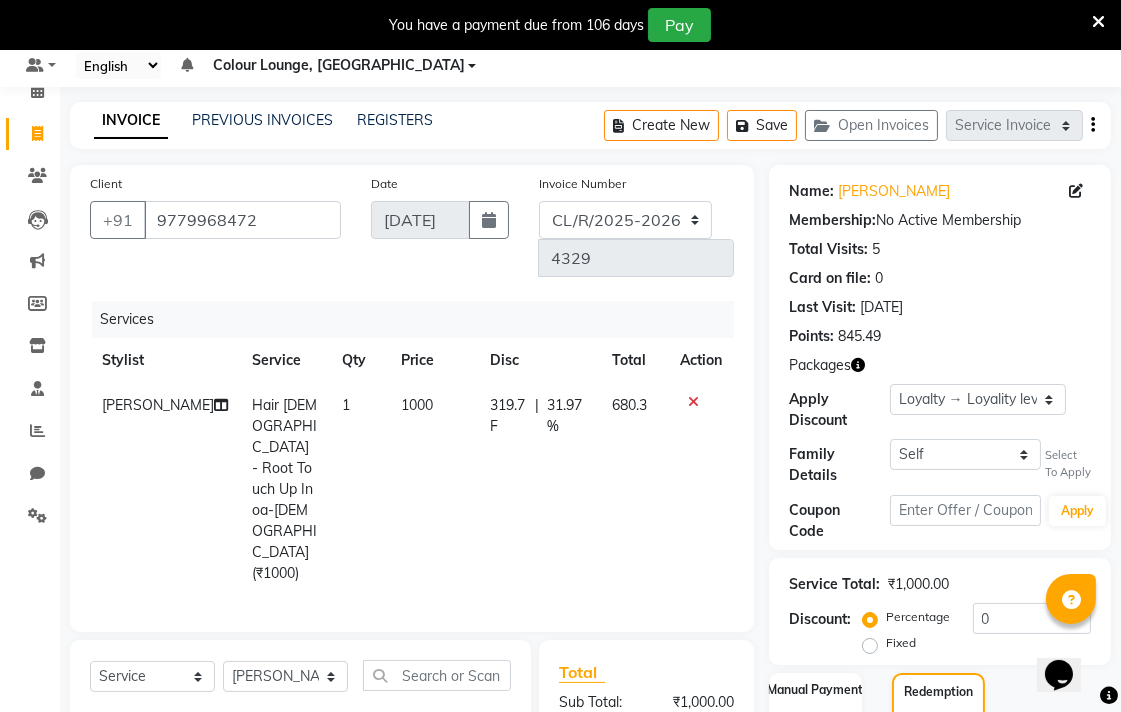 checkbox on "false" 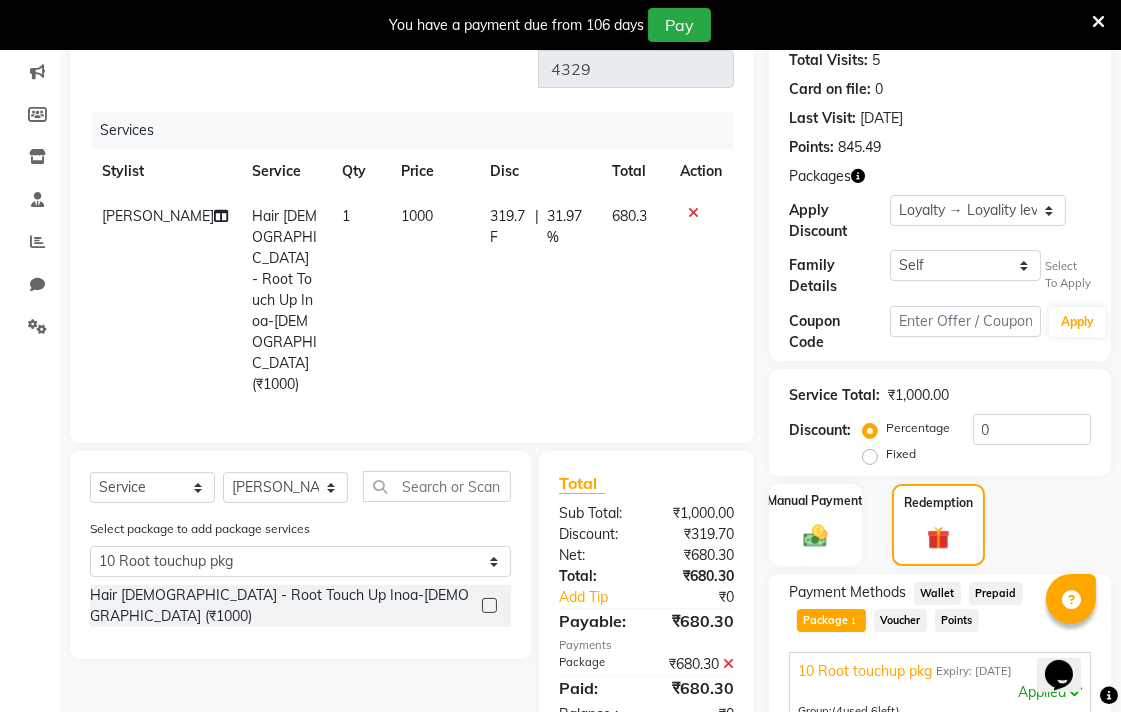scroll, scrollTop: 493, scrollLeft: 0, axis: vertical 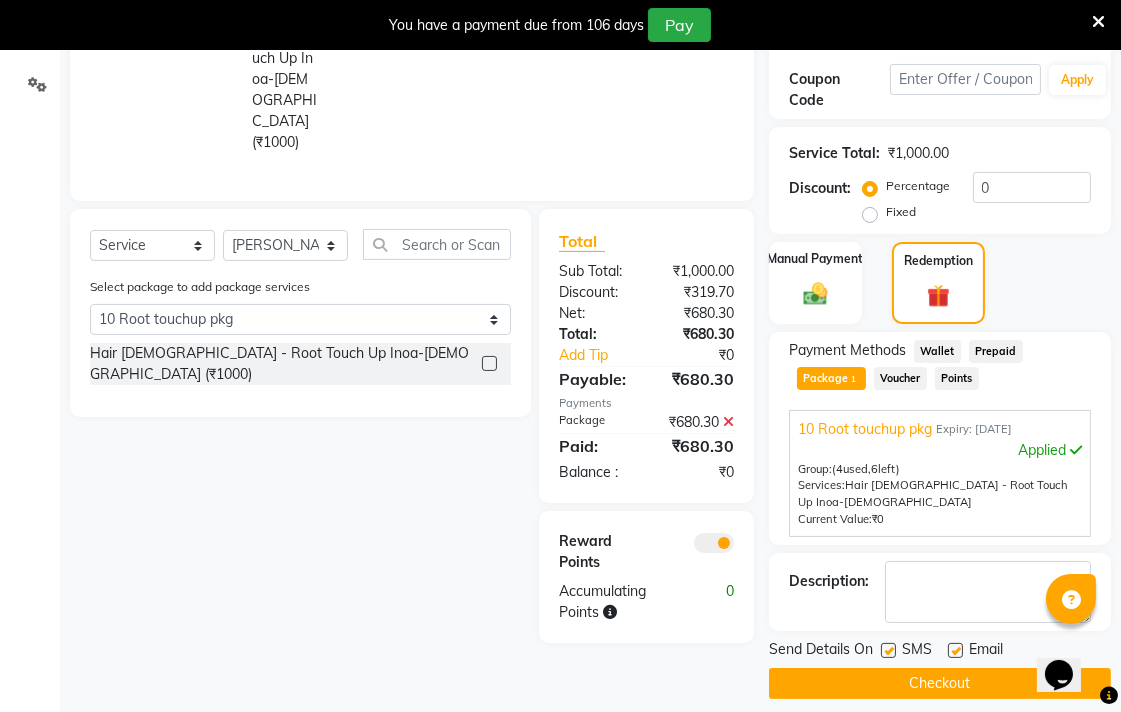 click on "Checkout" 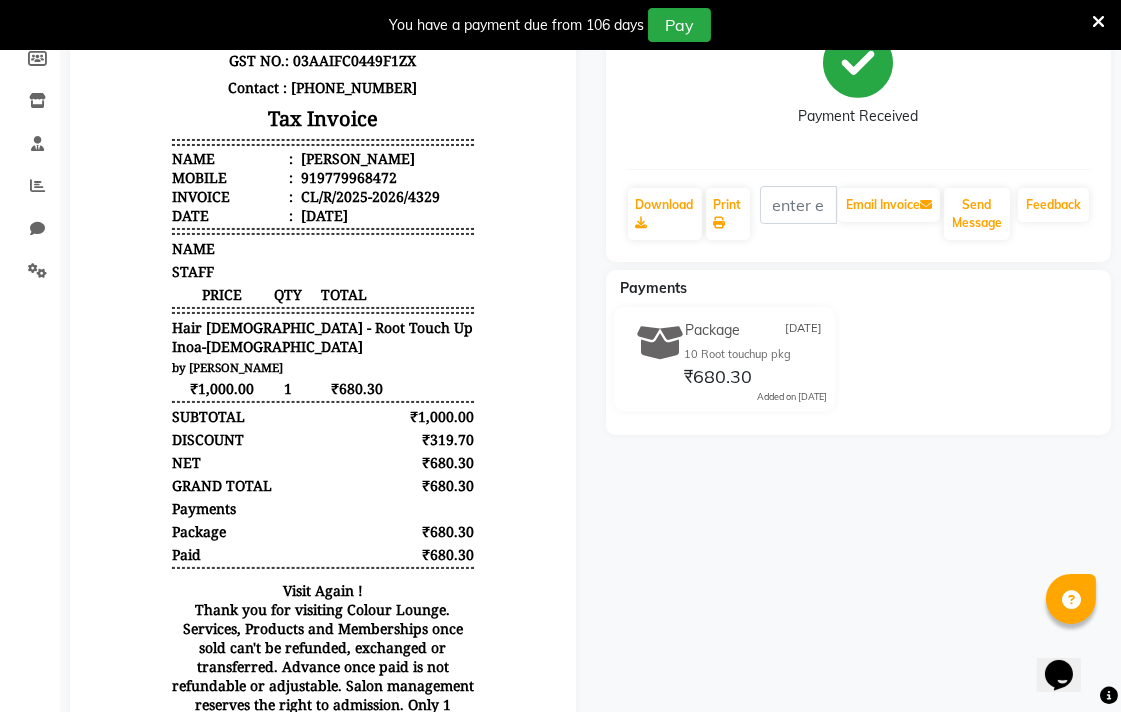 scroll, scrollTop: 313, scrollLeft: 0, axis: vertical 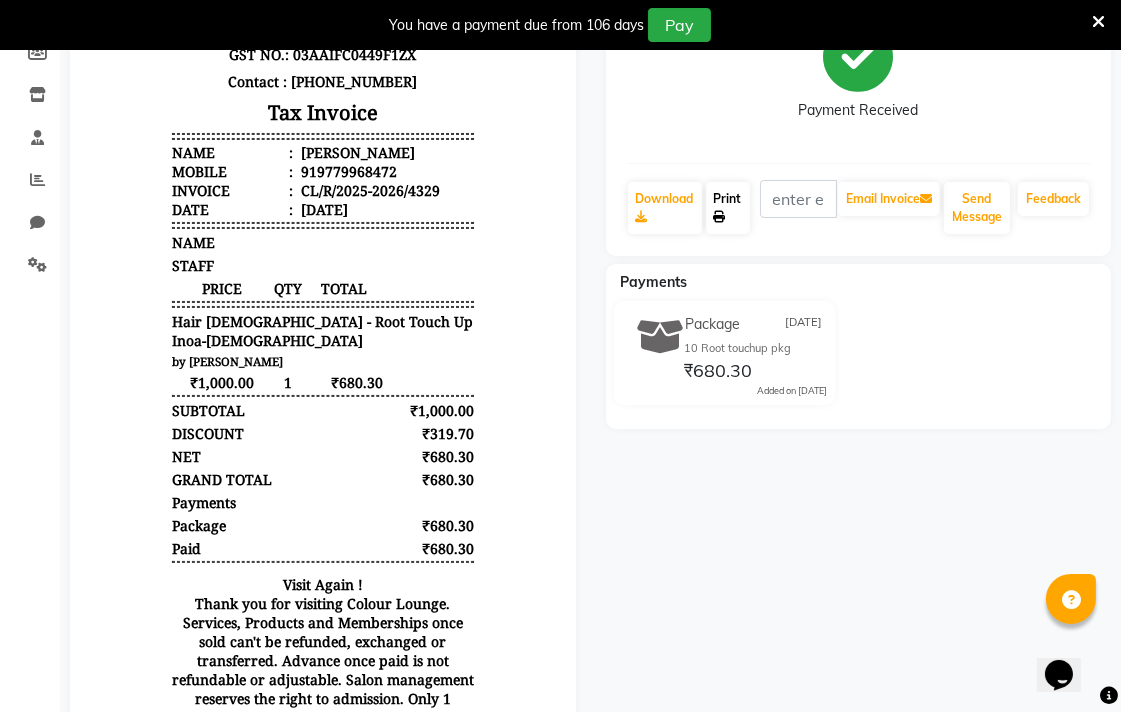 click on "Print" 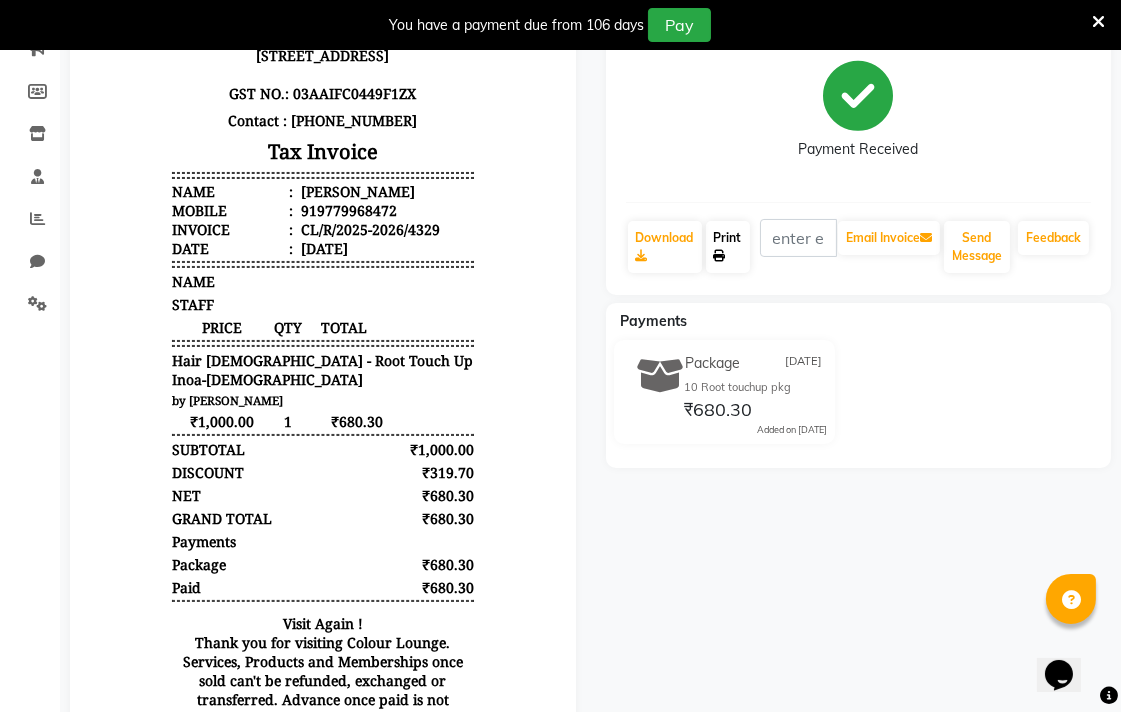 scroll, scrollTop: 0, scrollLeft: 0, axis: both 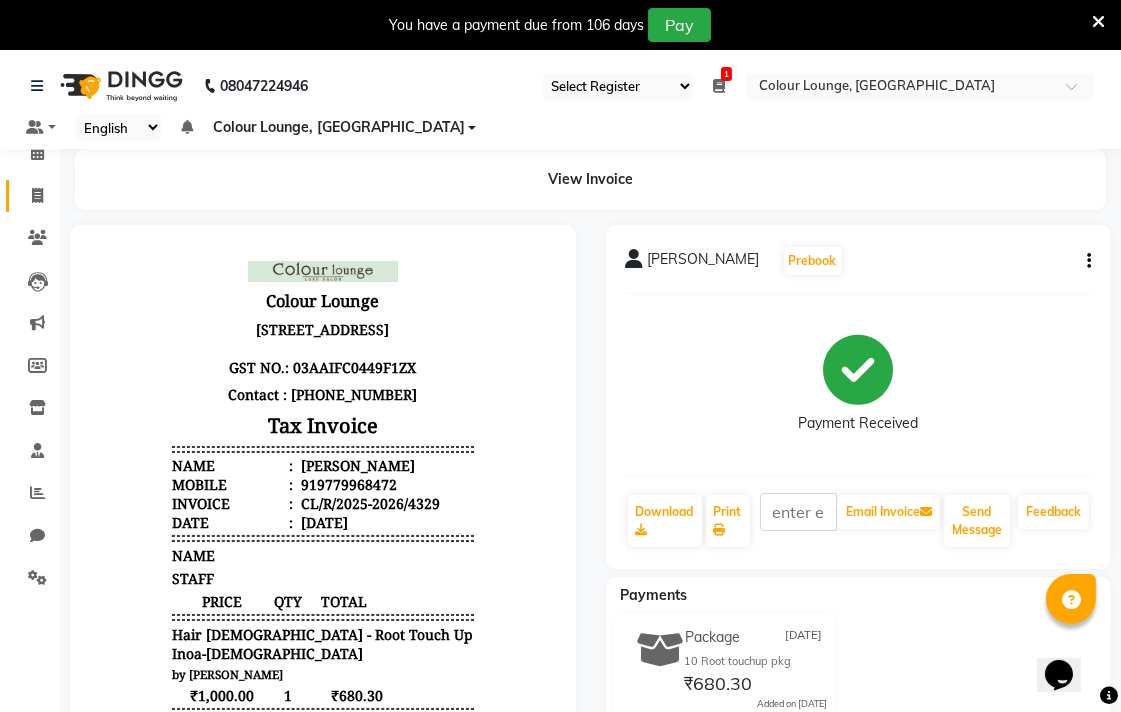 click 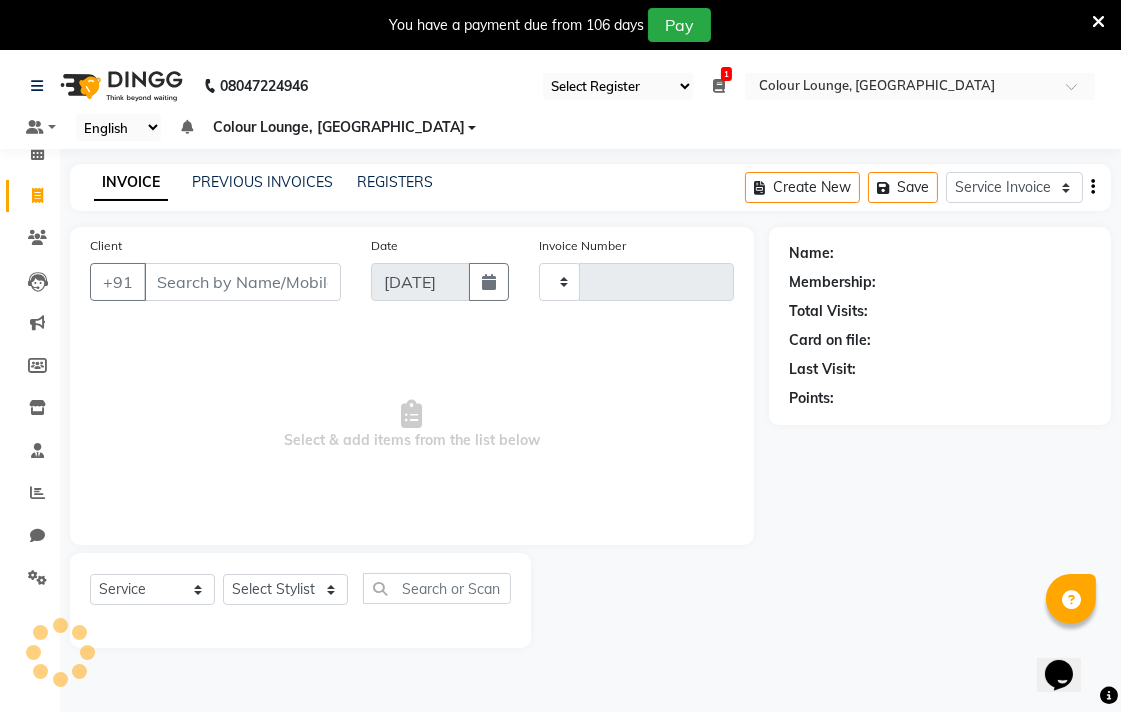 type on "4330" 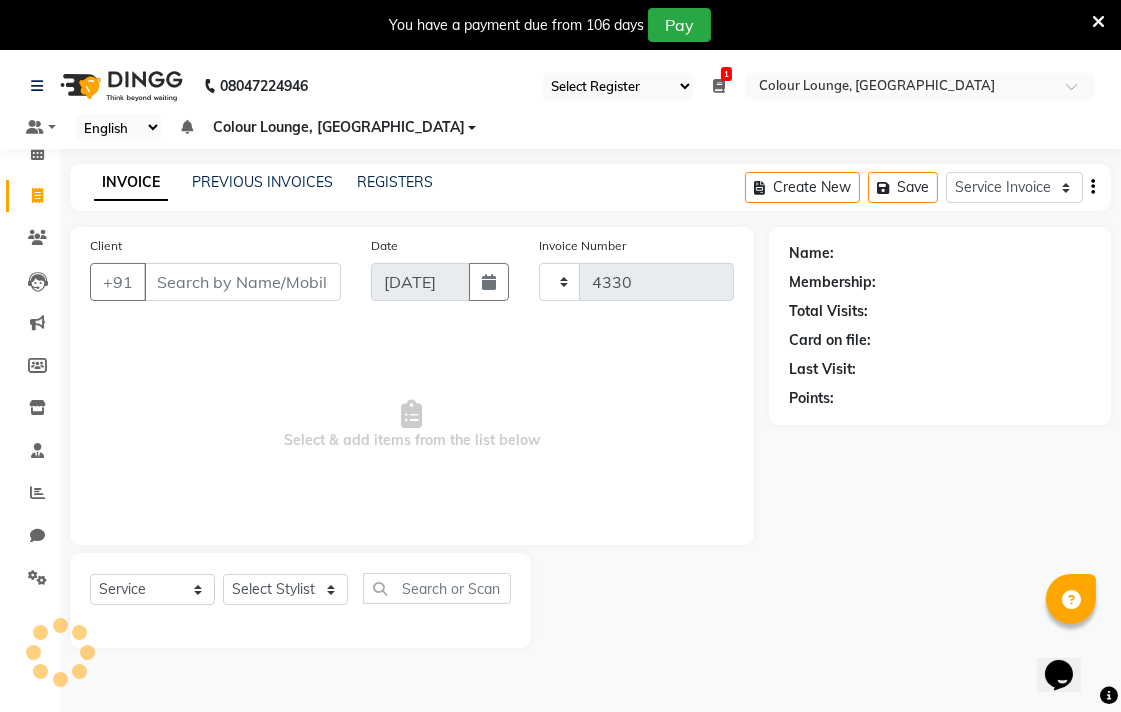 select on "8013" 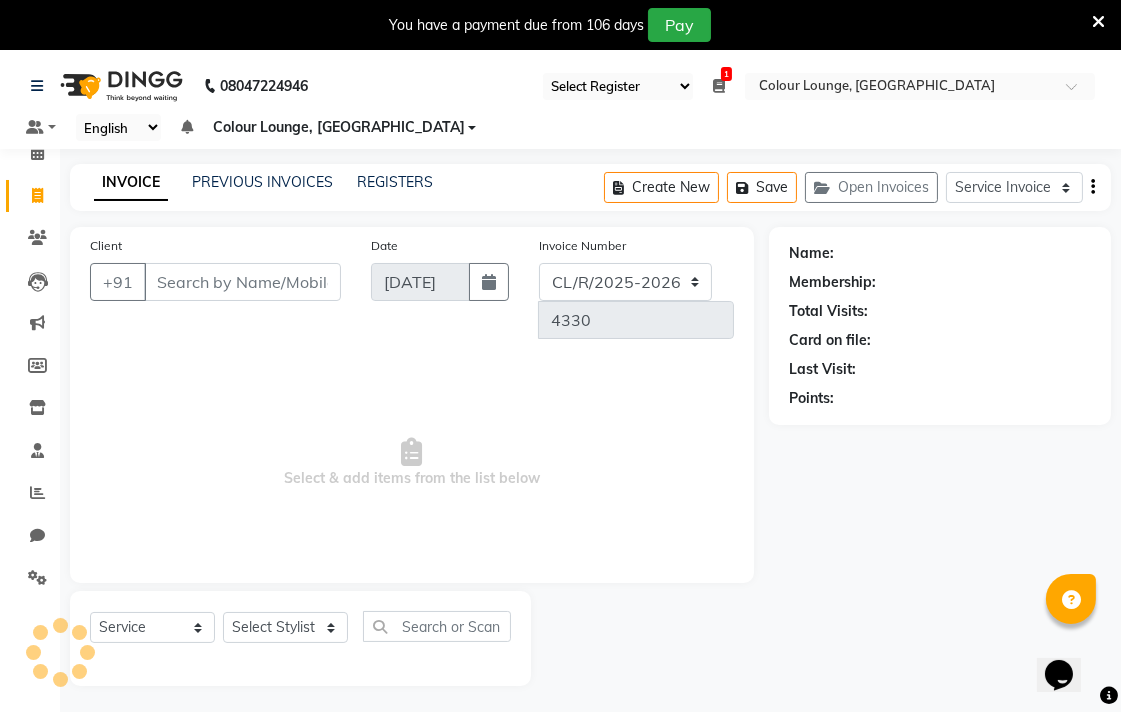 scroll, scrollTop: 50, scrollLeft: 0, axis: vertical 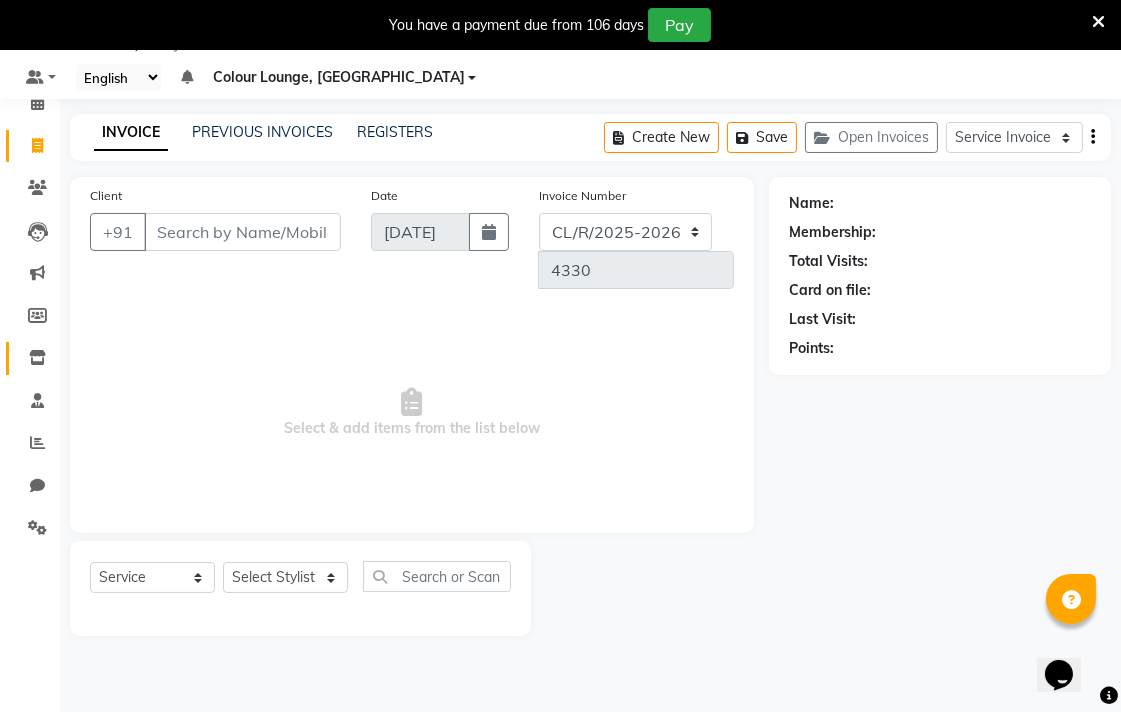 click 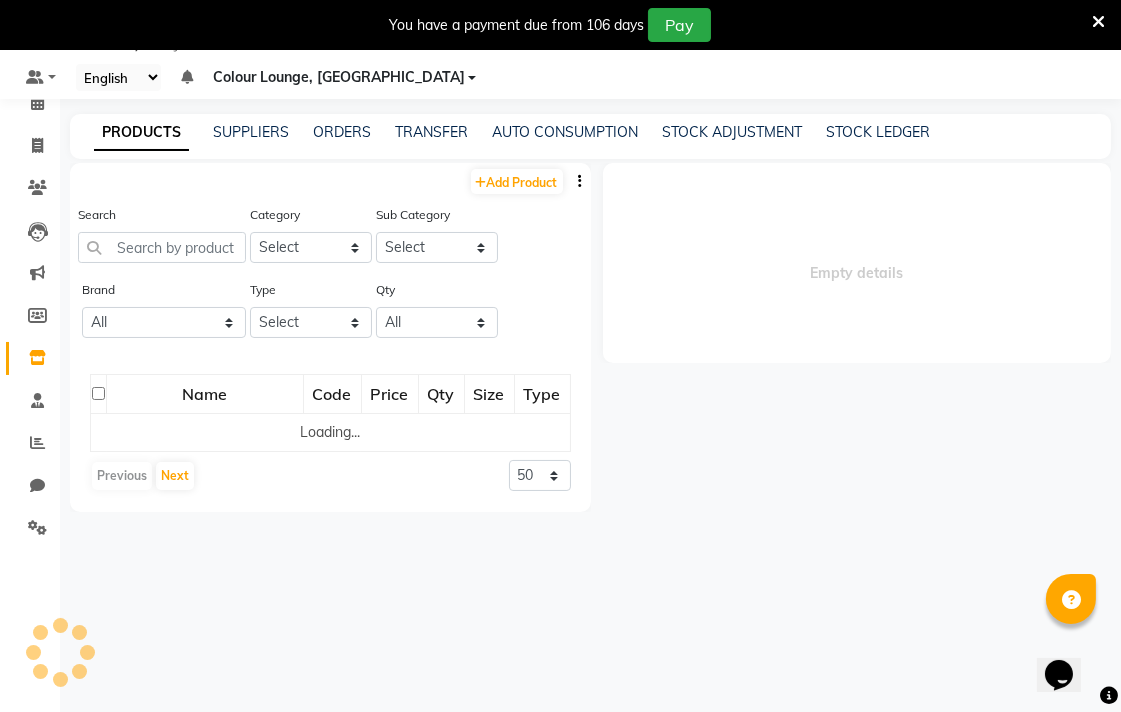 select 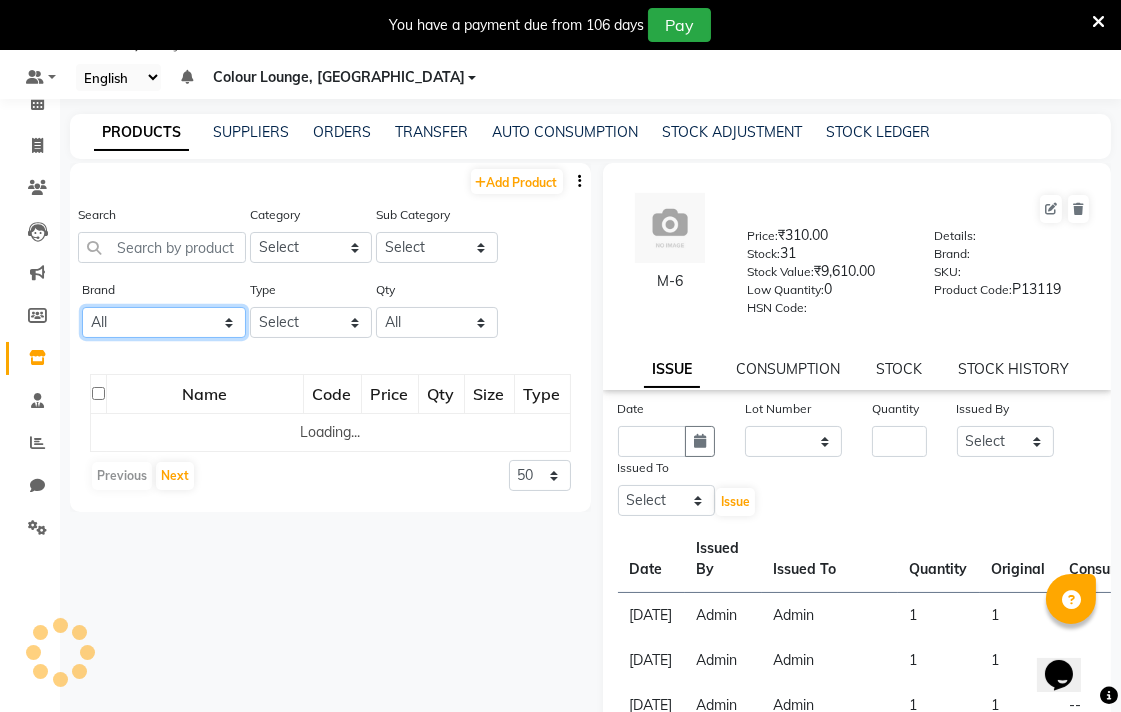 click on "All Biotique Kanpeki Kerastase Loreal Lotus Null Redken Skeyndor" 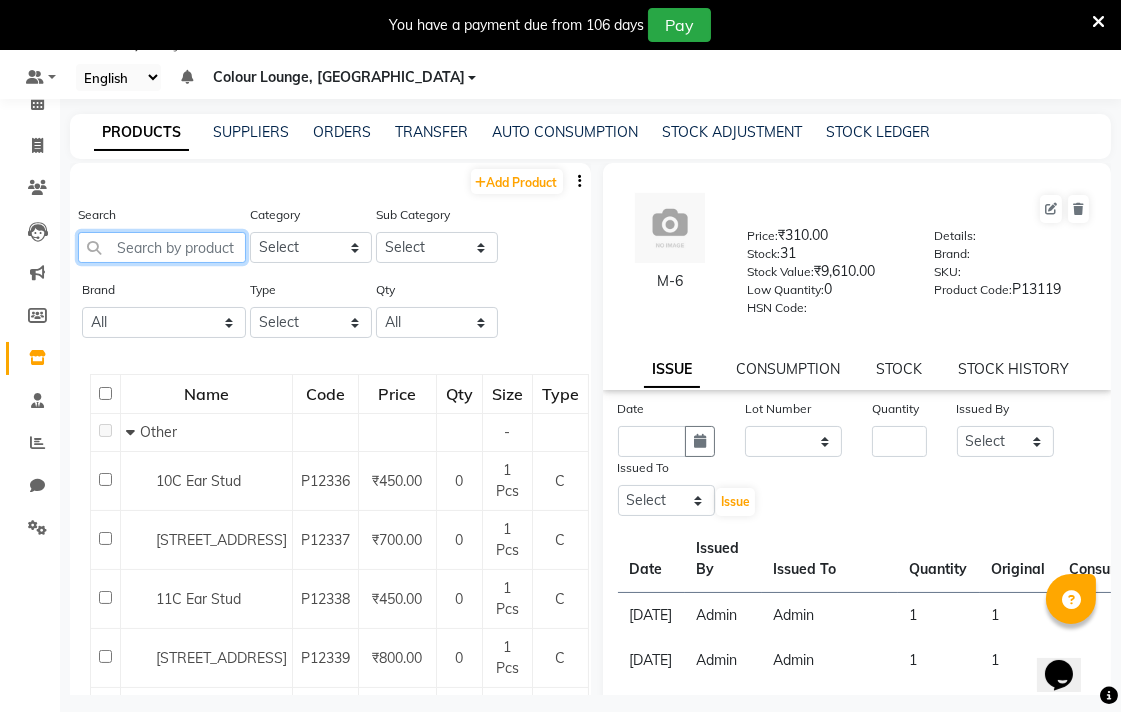 click 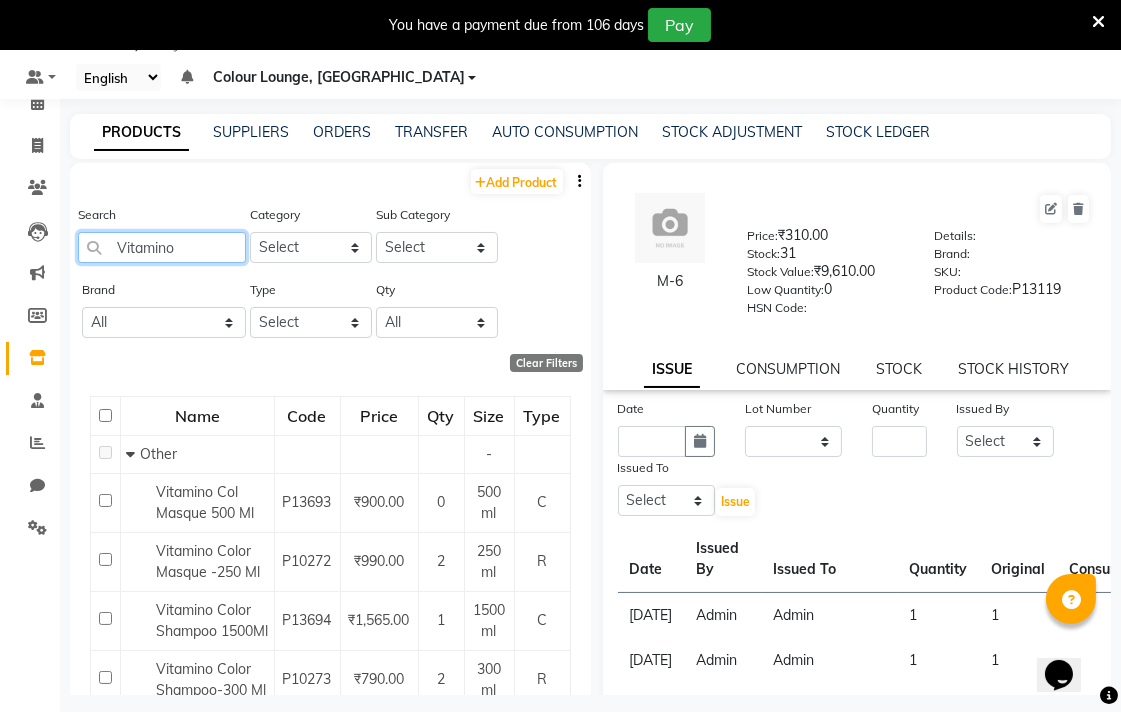 type on "Vitamino" 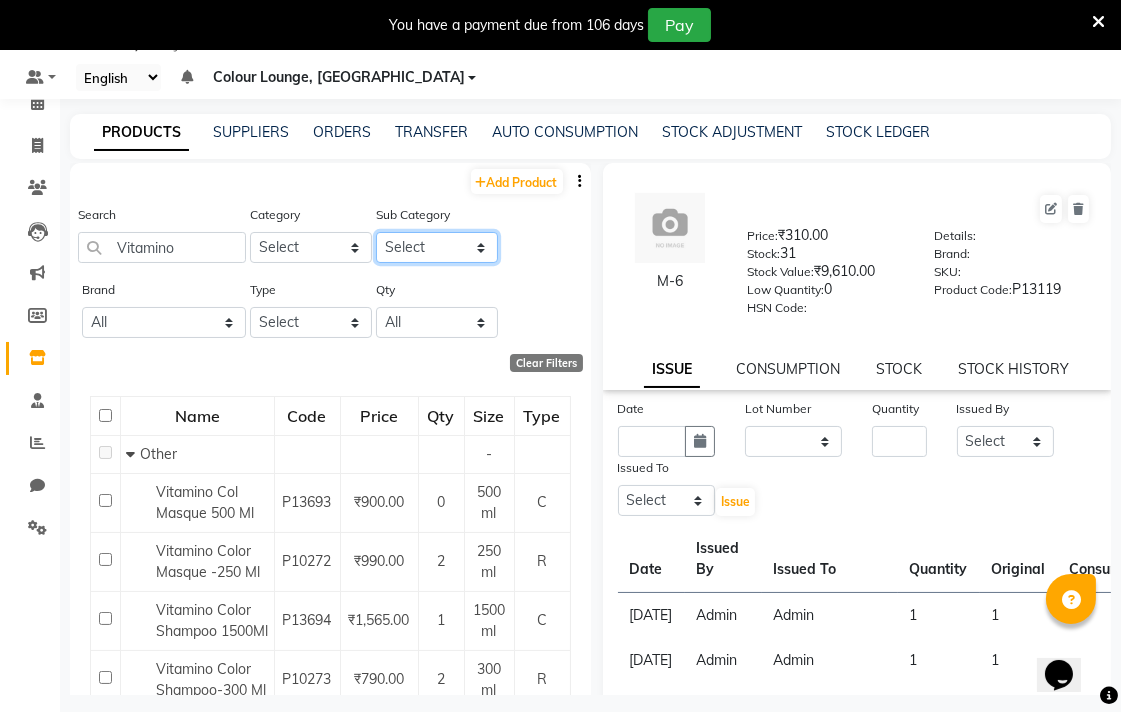 click on "Select" 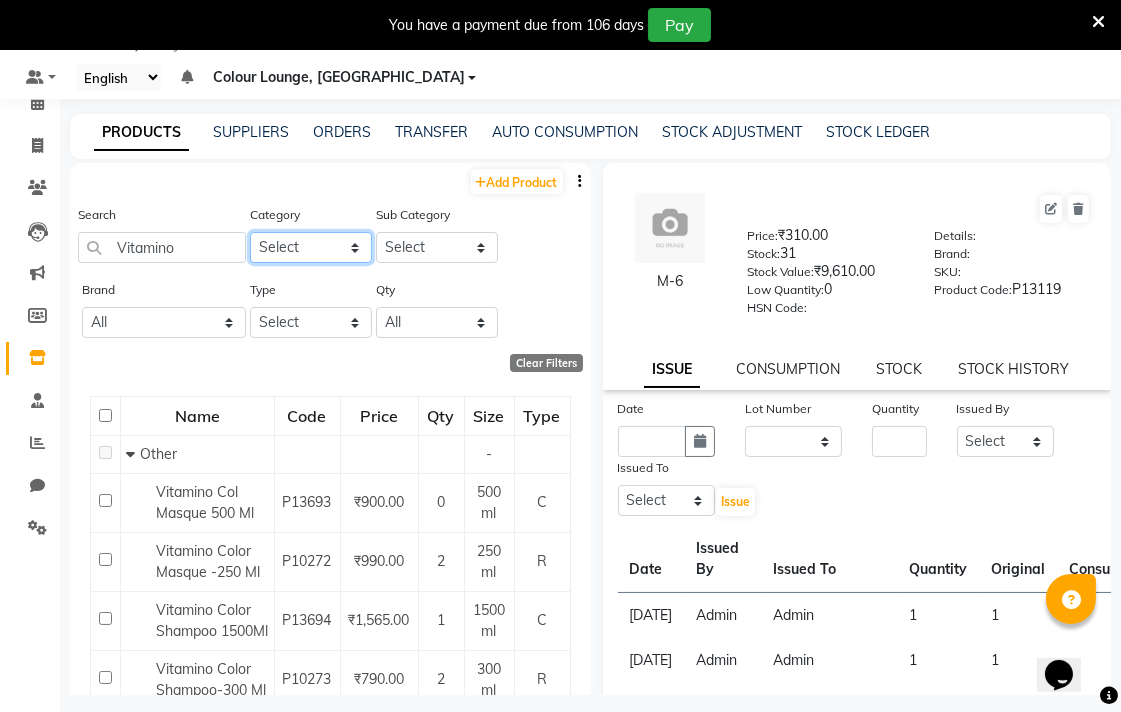 click on "Select Hair Skin Makeup Personal Care Appliances Beard Waxing Disposable Threading Hands and Feet Beauty Planet Botox Cadiveu Casmara Cheryls Loreal Olaplex Old Product Other" 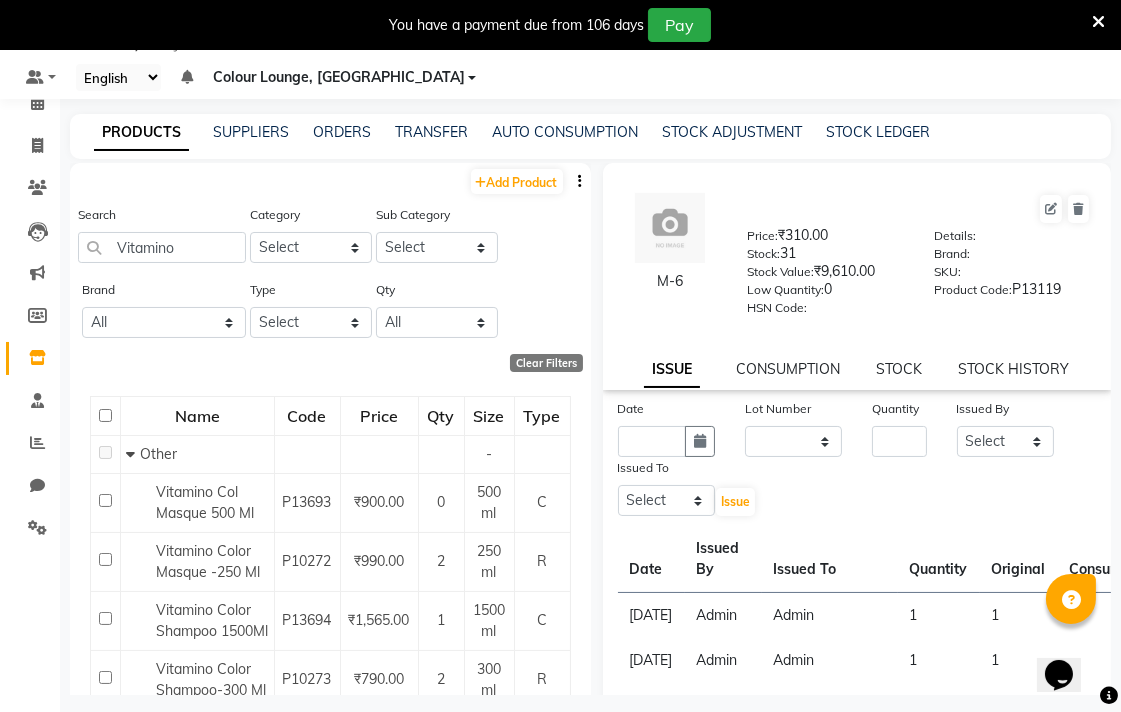 click on "Search Vitamino Category Select Hair Skin Makeup Personal Care Appliances Beard Waxing Disposable Threading Hands and Feet Beauty Planet Botox Cadiveu Casmara Cheryls Loreal Olaplex Old Product Other Sub Category Select" 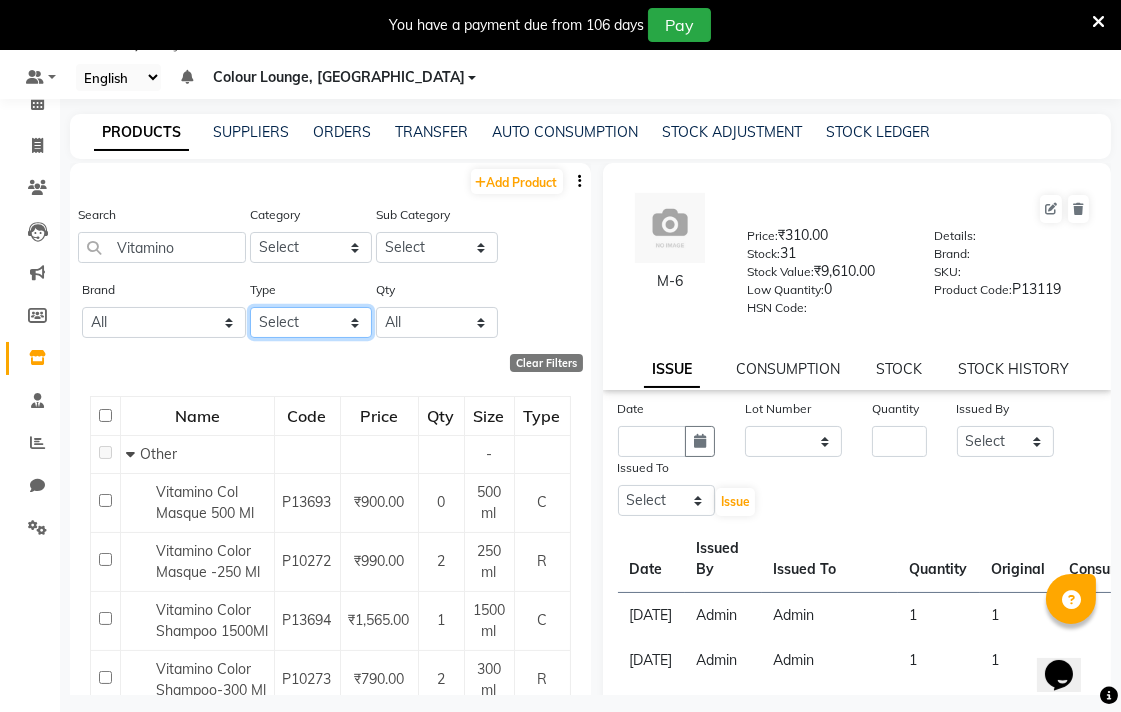 click on "Select Both Retail Consumable" 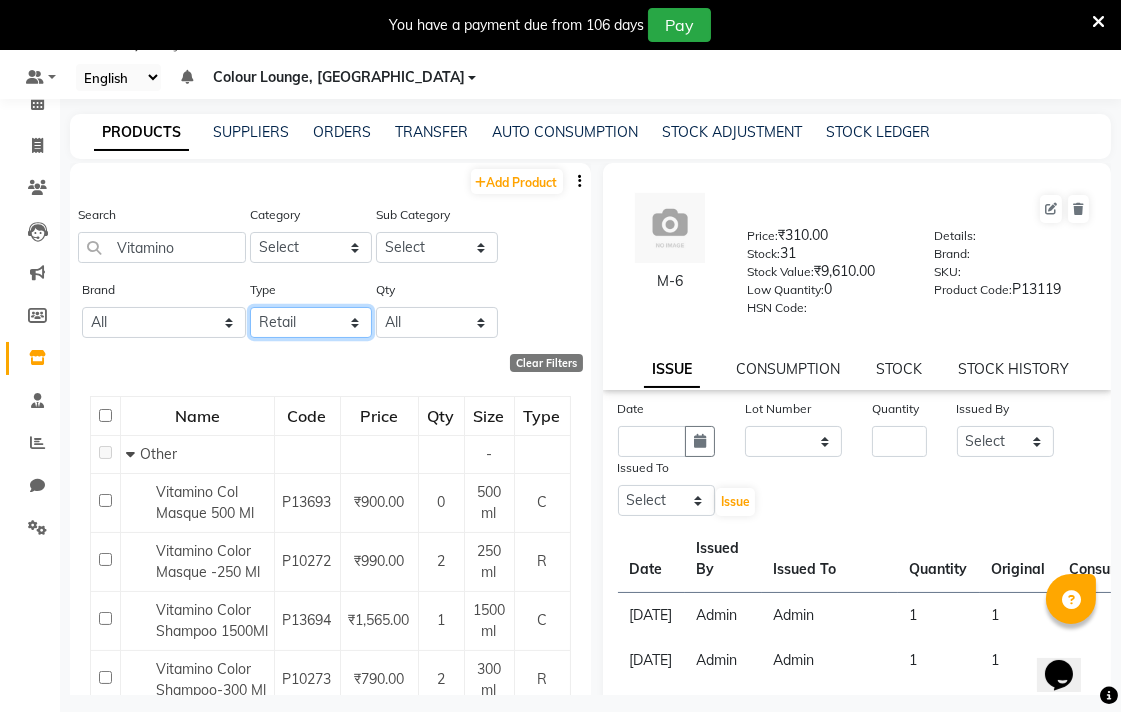 click on "Select Both Retail Consumable" 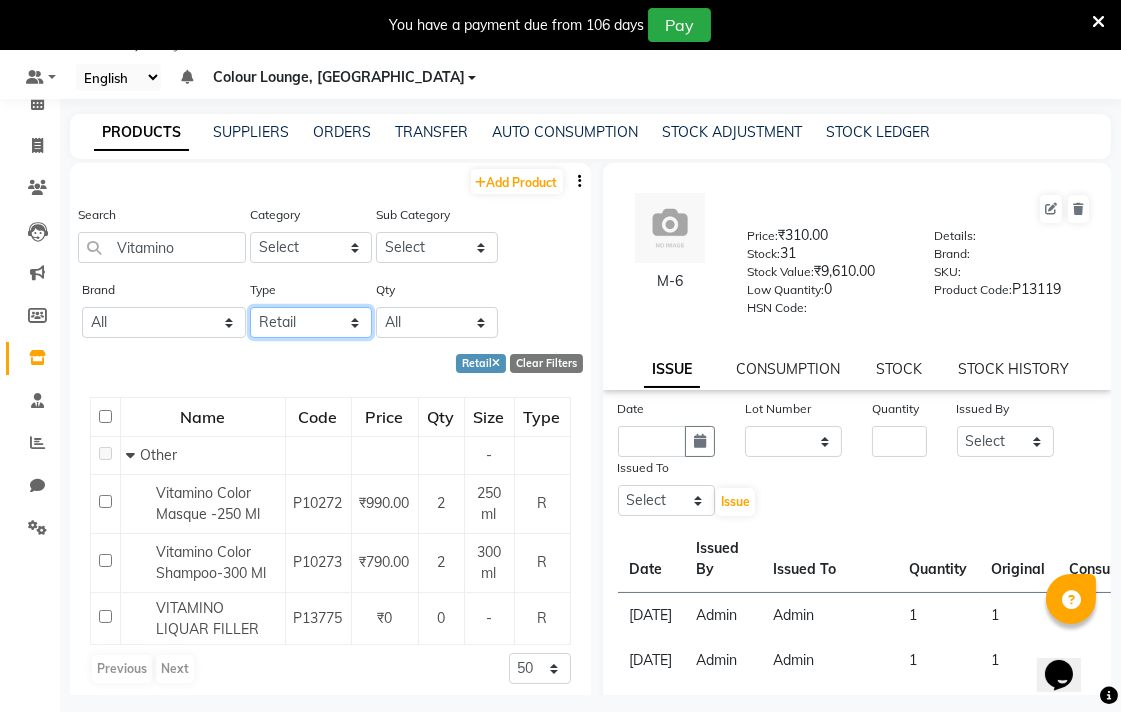 scroll, scrollTop: 38, scrollLeft: 0, axis: vertical 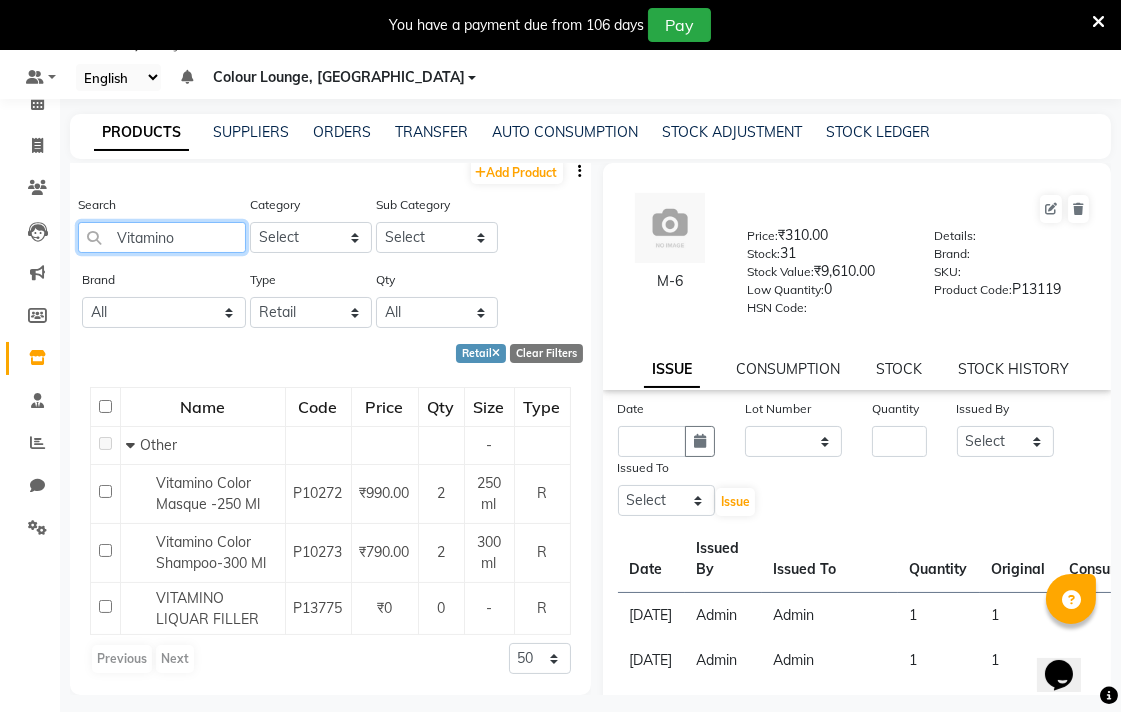 click on "Vitamino" 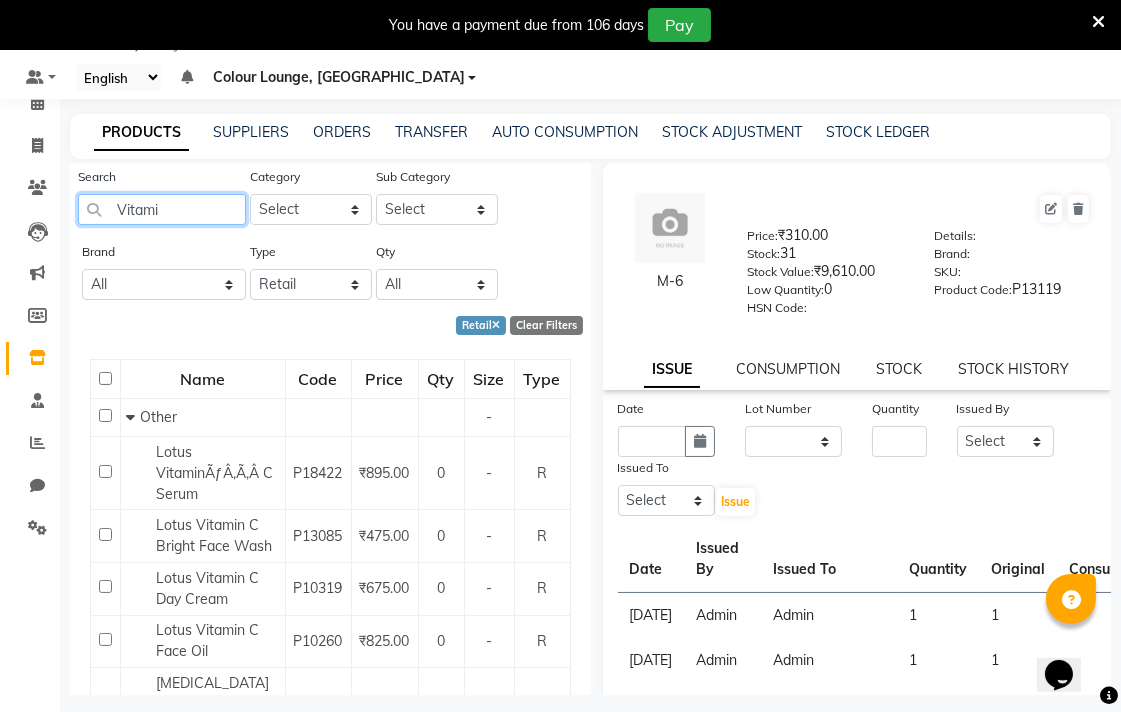 scroll, scrollTop: 0, scrollLeft: 0, axis: both 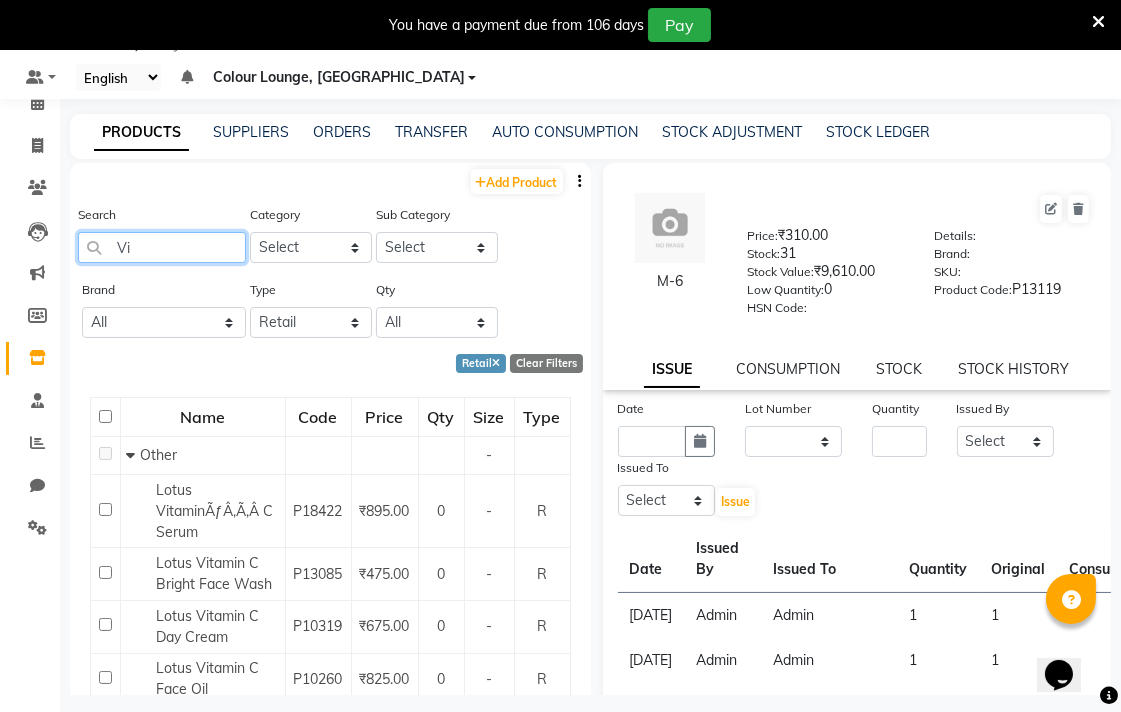 type on "V" 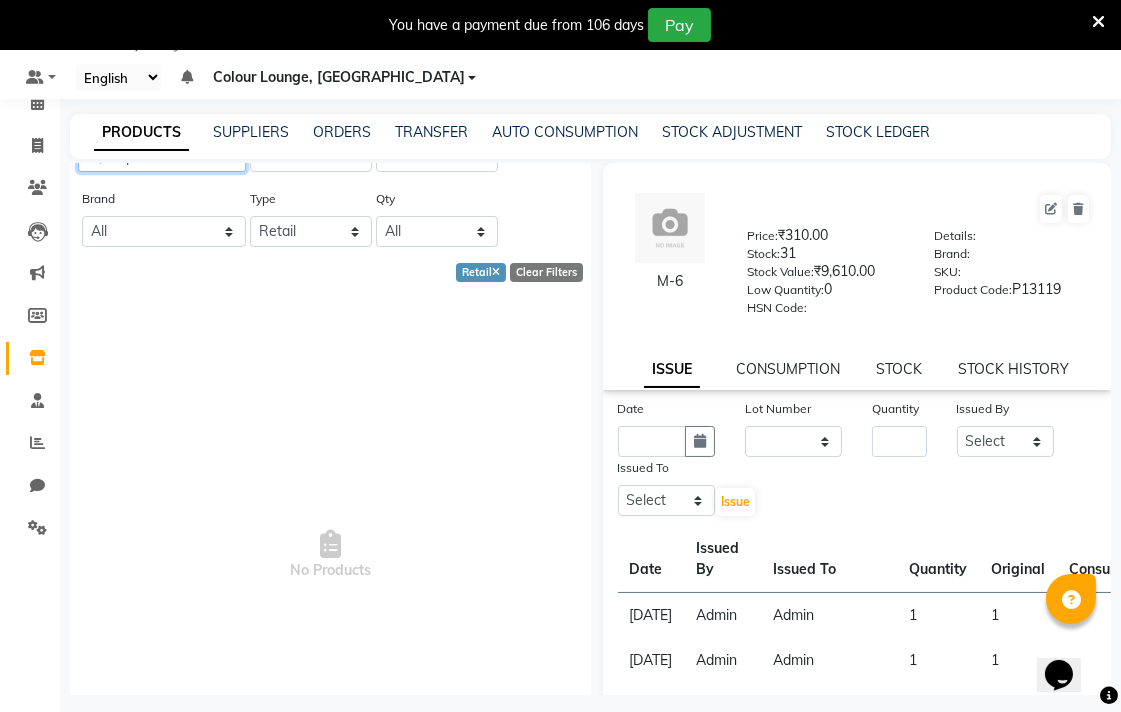 scroll, scrollTop: 0, scrollLeft: 0, axis: both 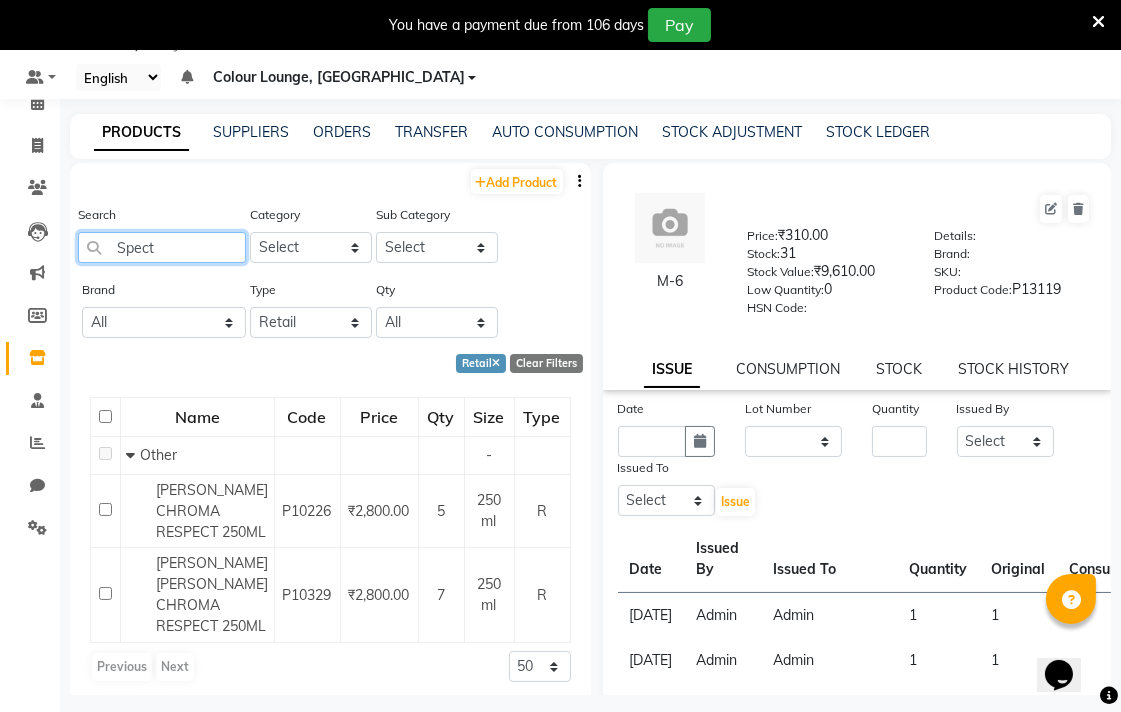 type on "Spec" 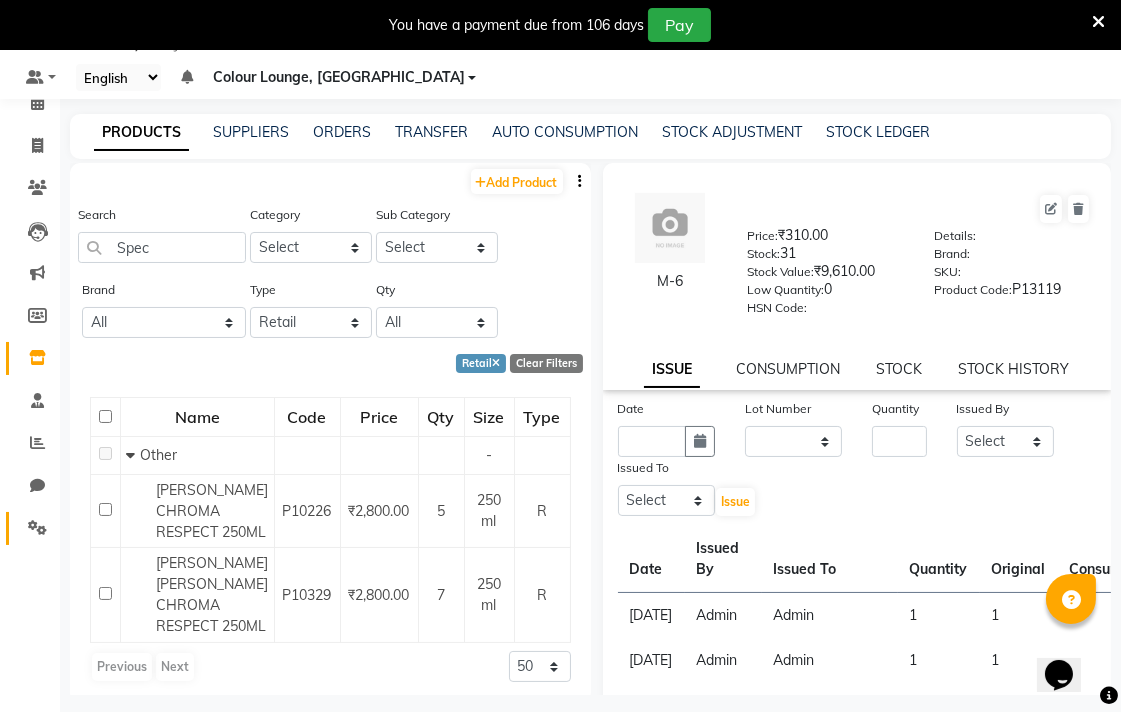 click 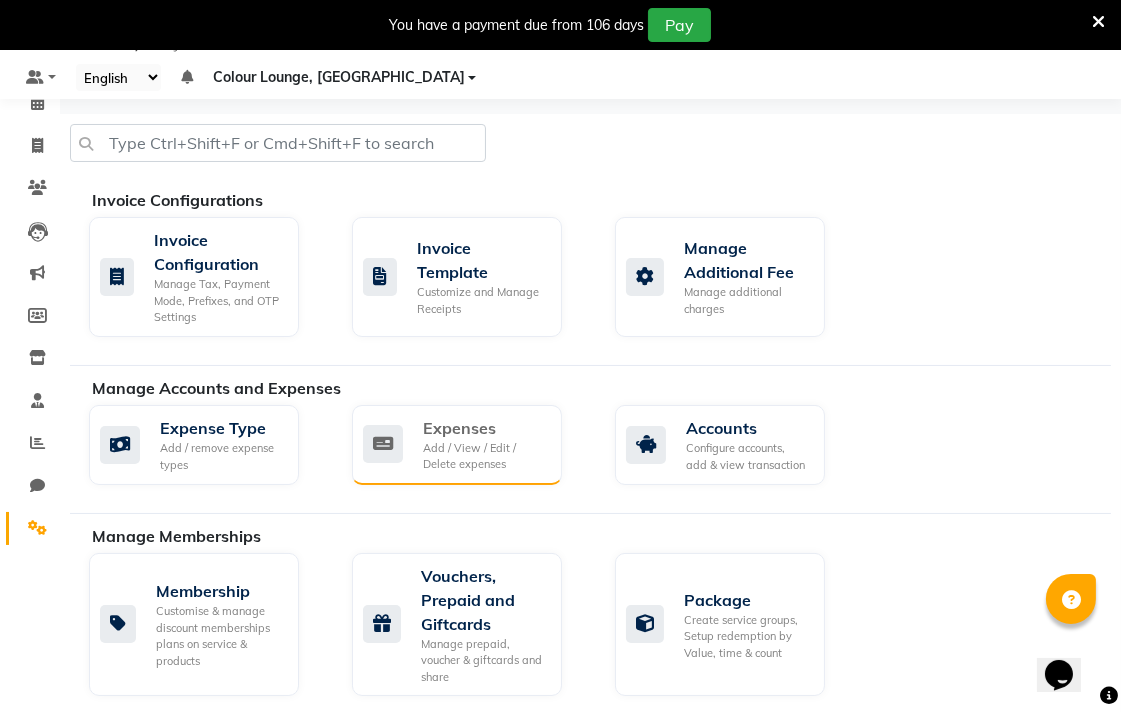 click on "Add / View / Edit / Delete expenses" 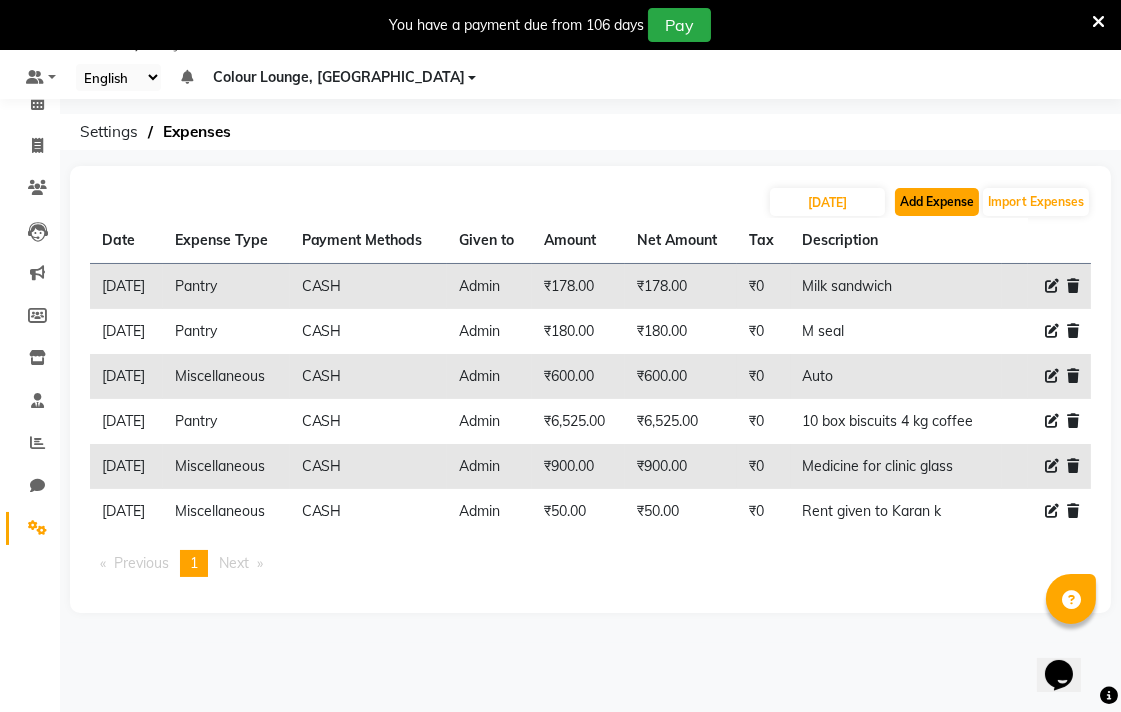 click on "Add Expense" 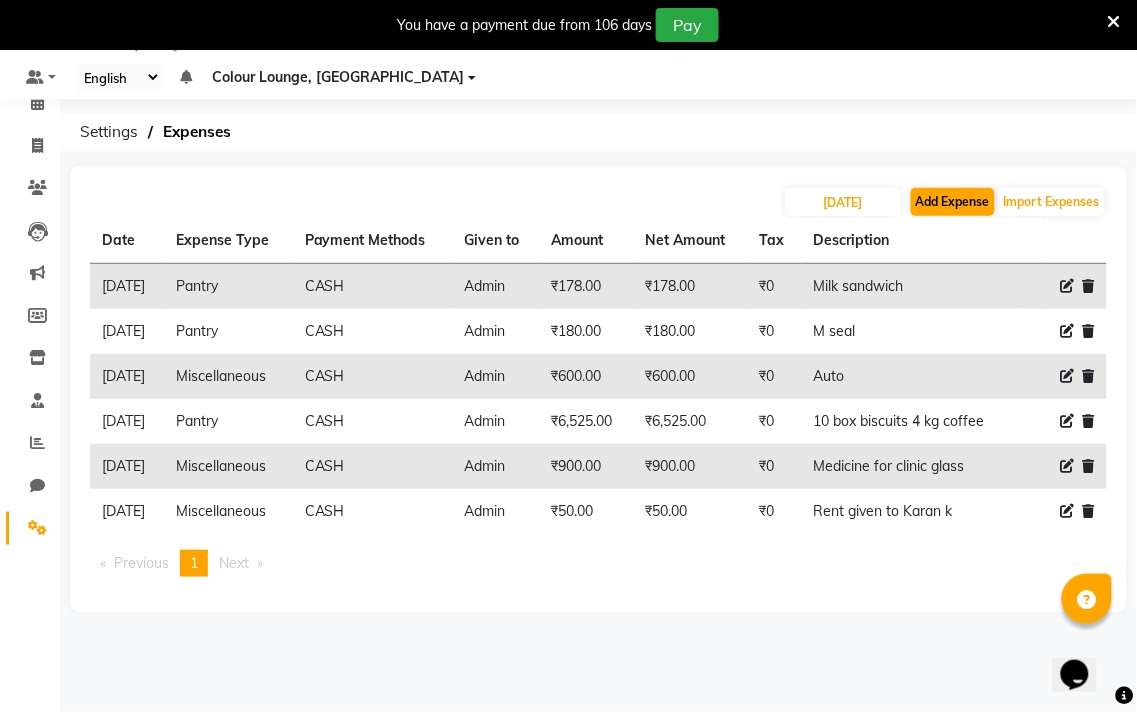 select on "1" 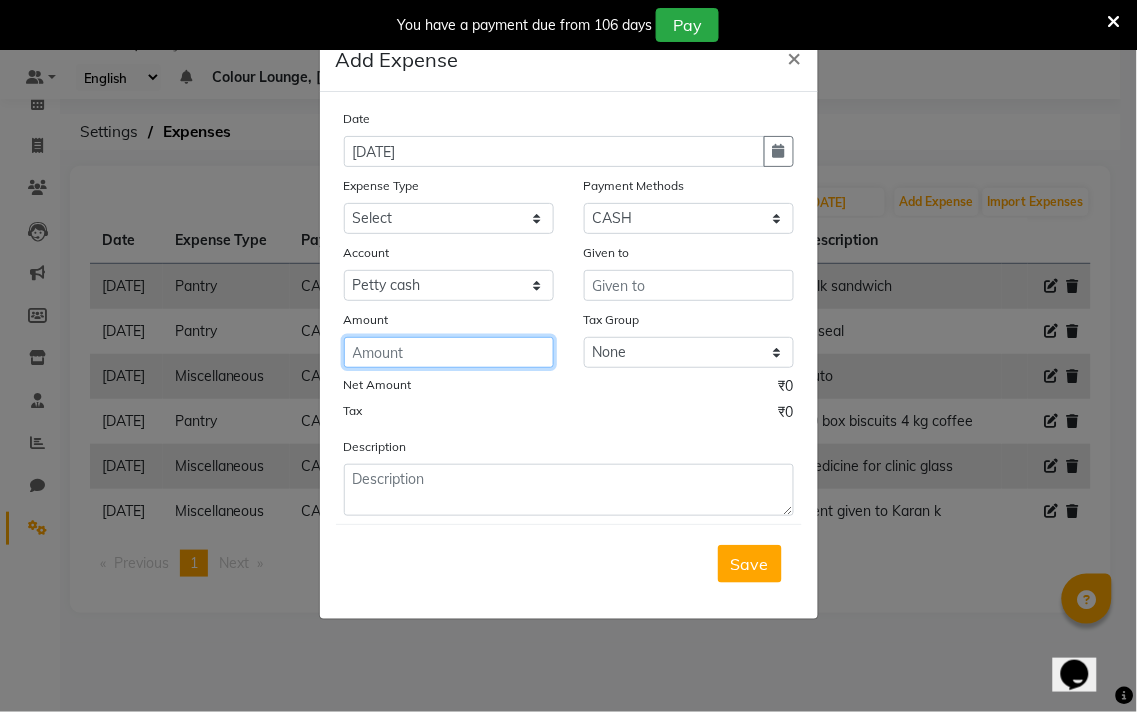 click 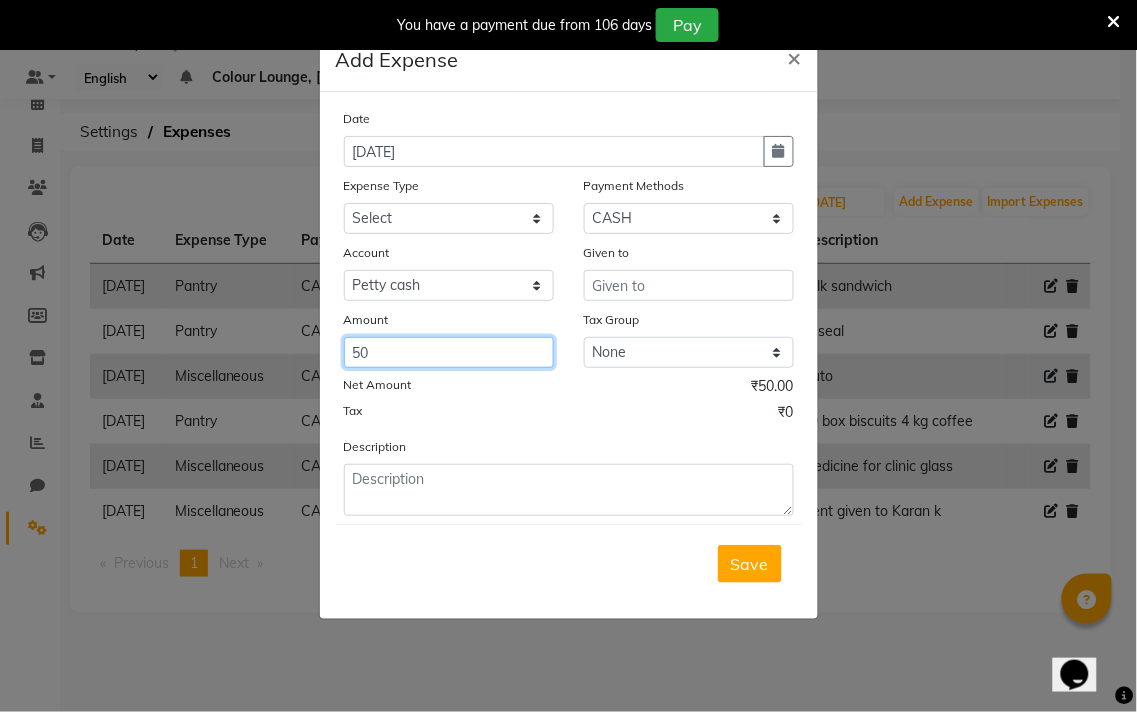 type on "50" 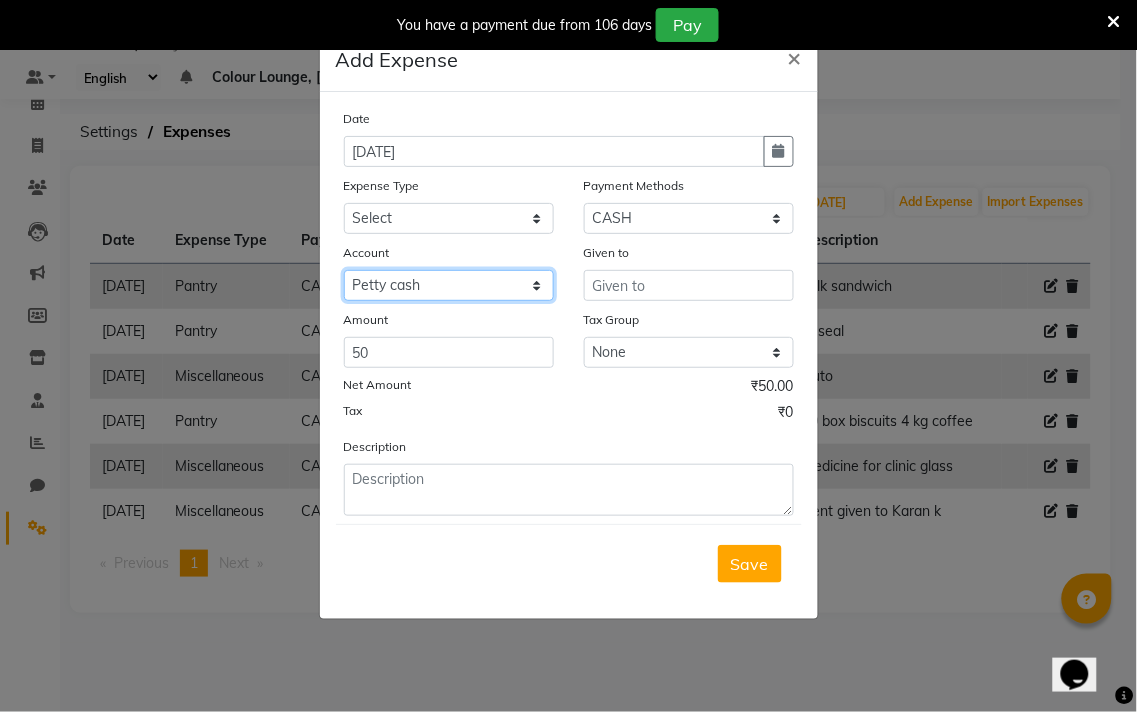 click on "Select Petty cash Default account Expense account" 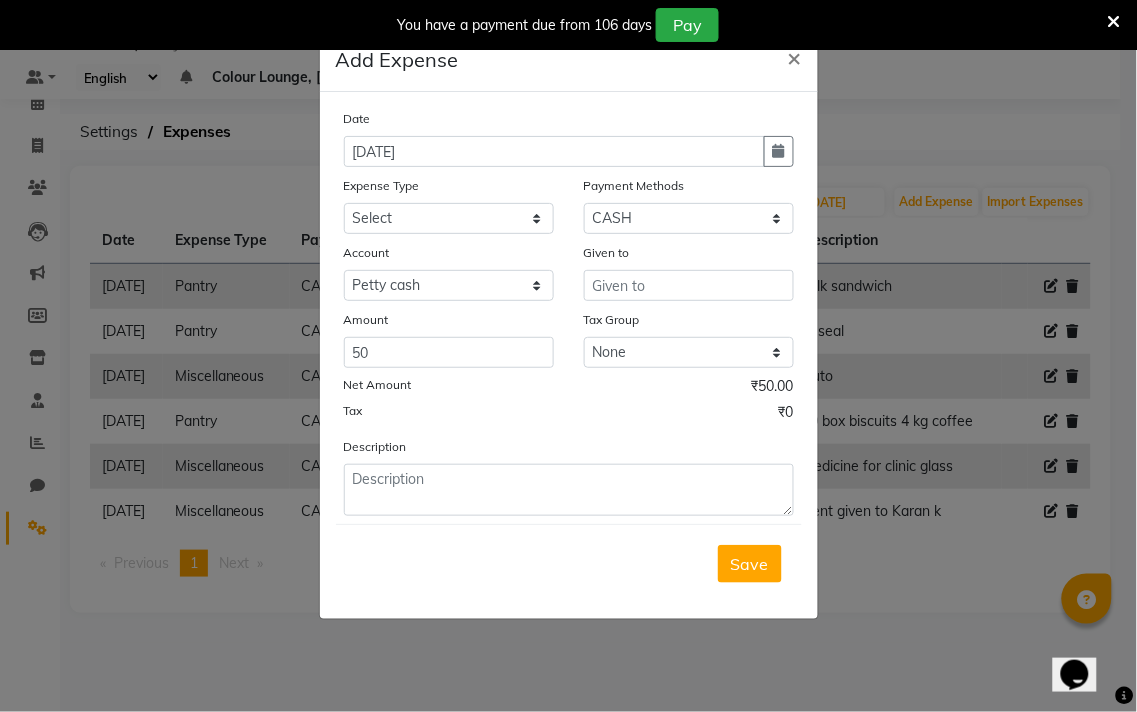 click on "Tax ₹0" 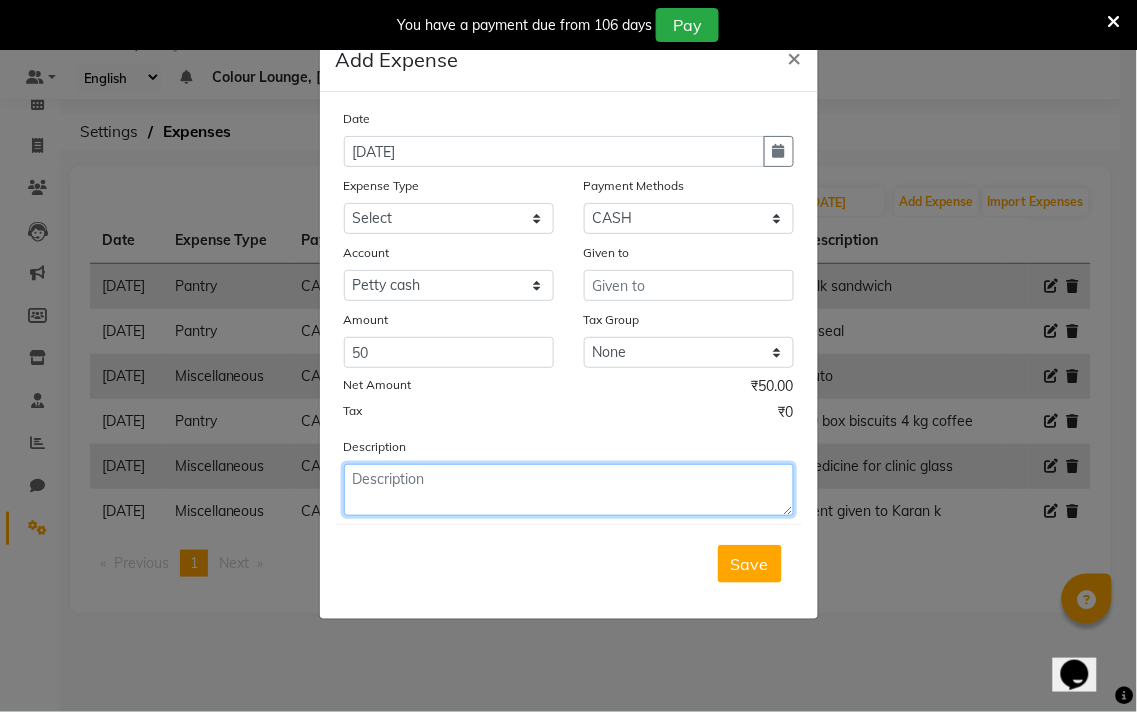click 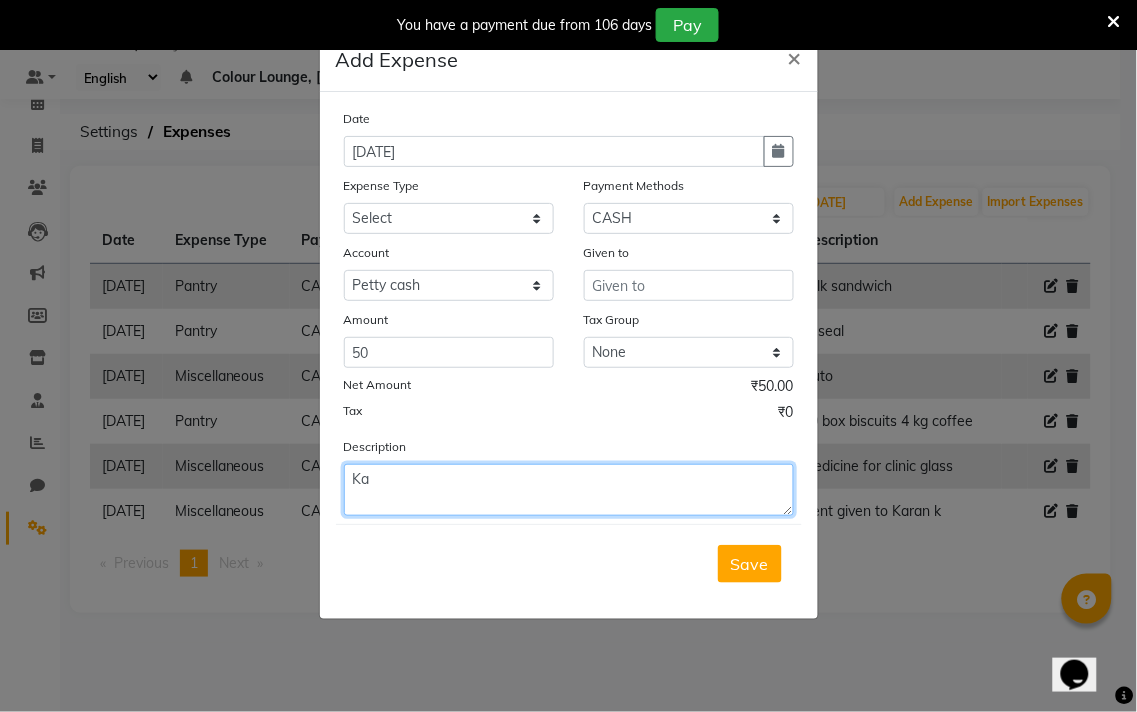 type on "K" 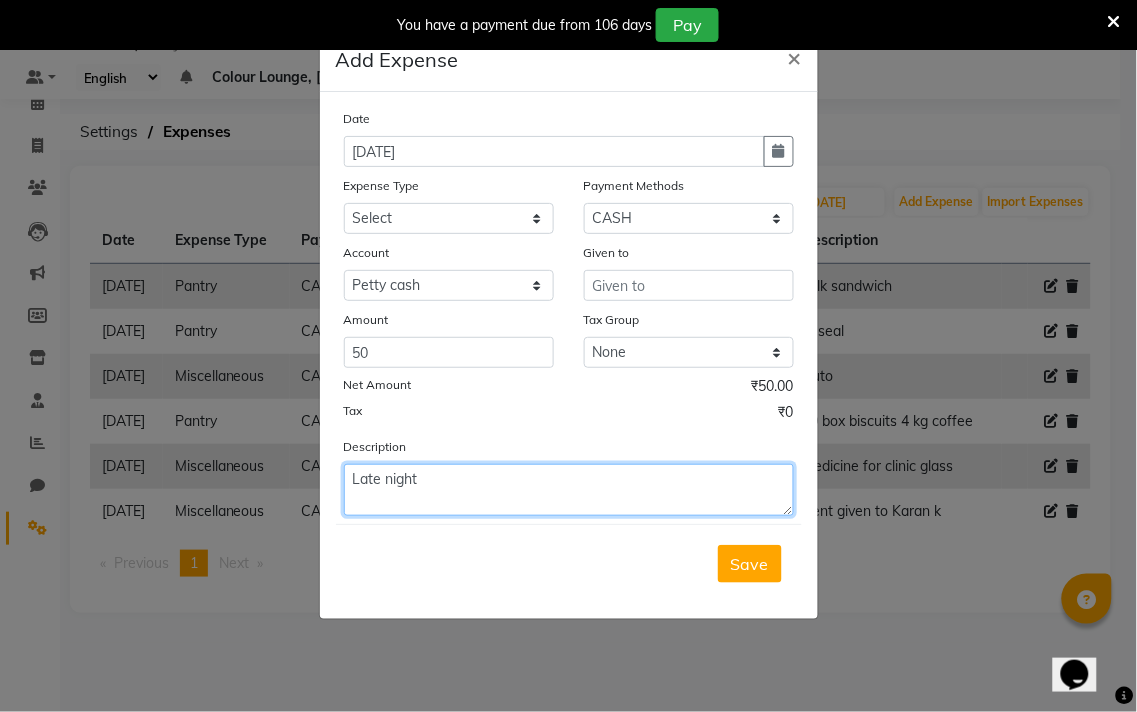 type on "Late night" 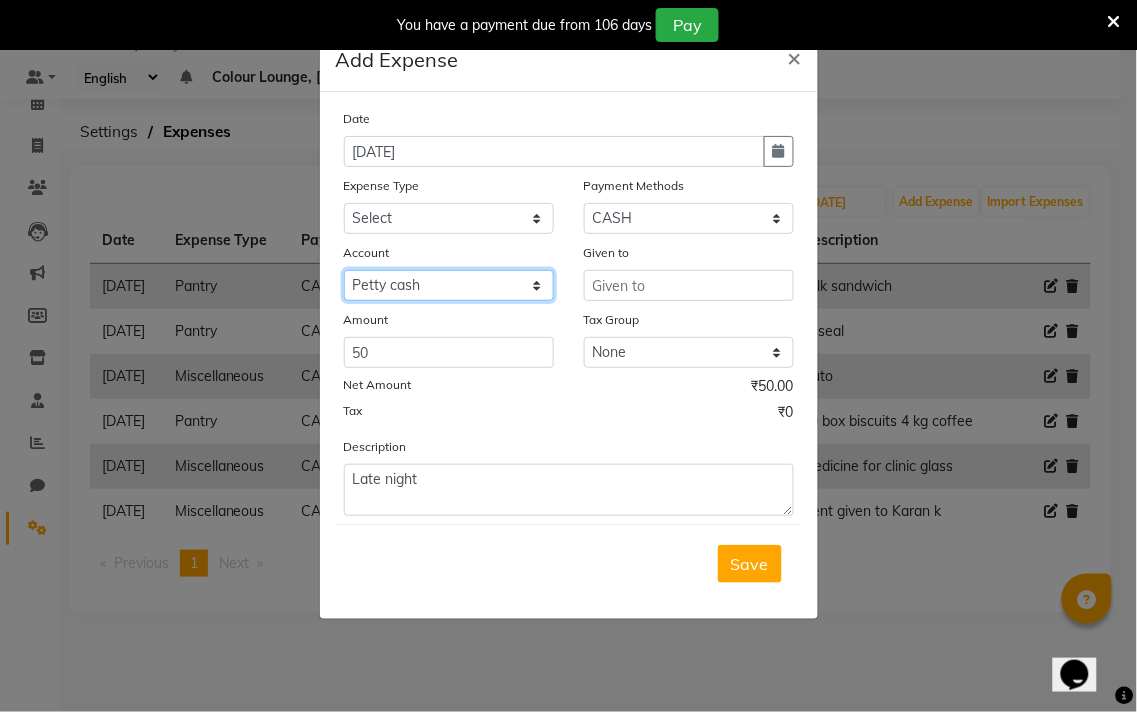 click on "Select Petty cash Default account Expense account" 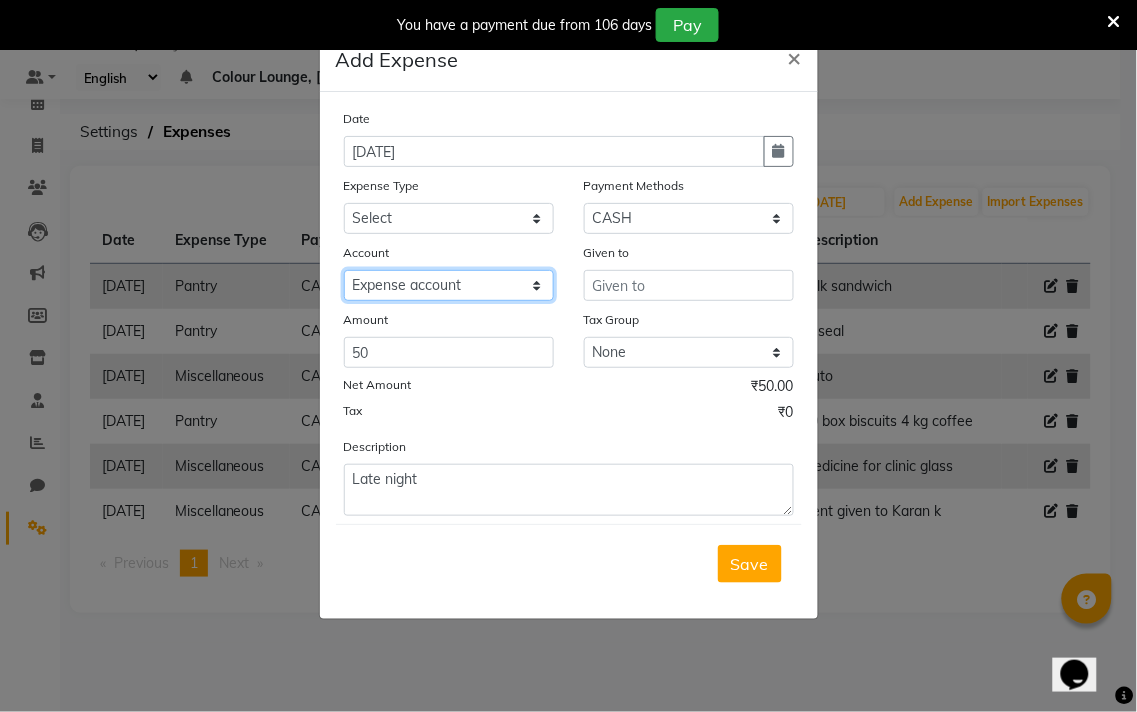 click on "Select Petty cash Default account Expense account" 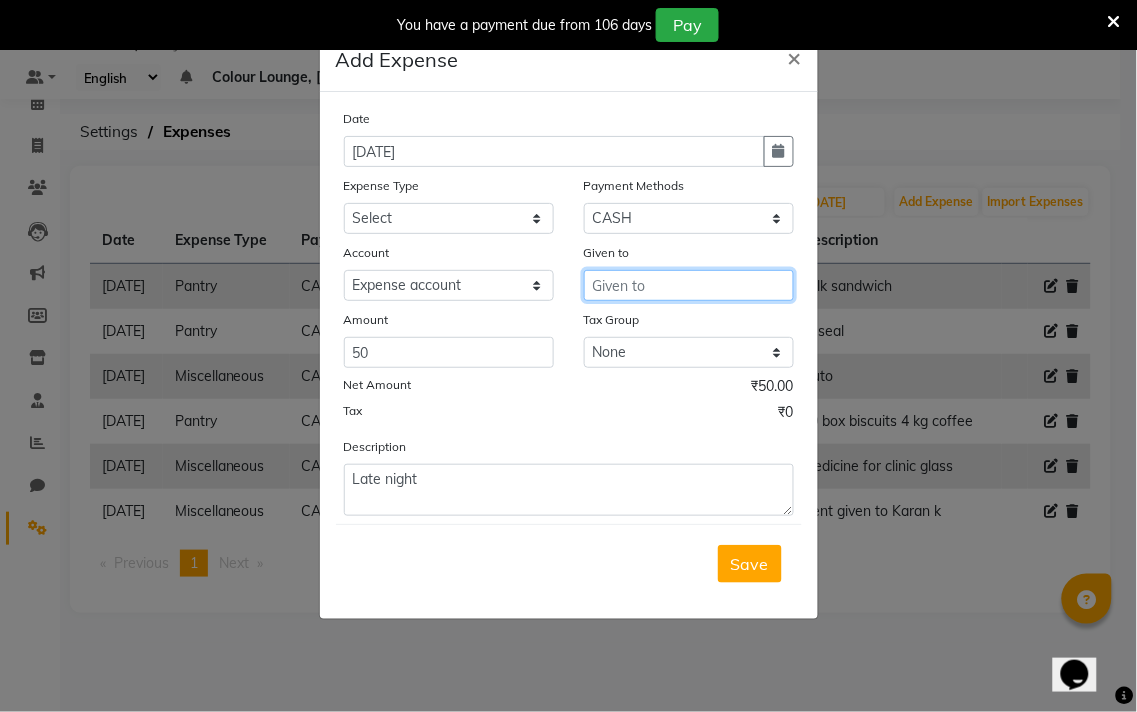 click at bounding box center (689, 285) 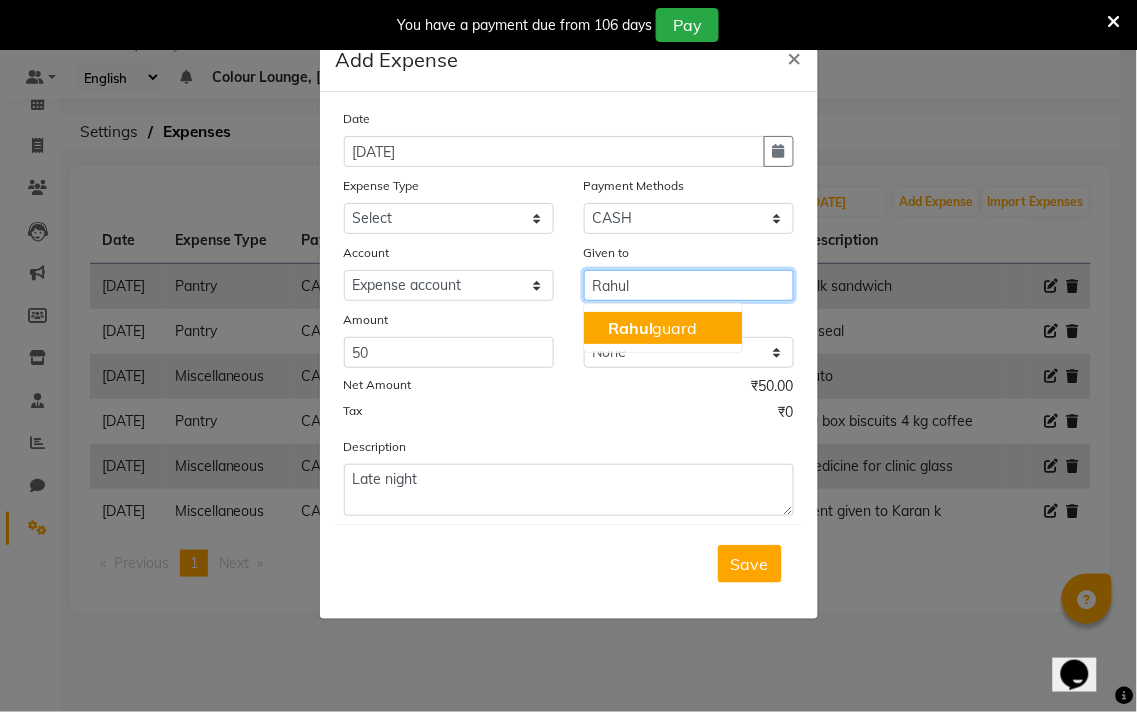 click on "Rahul  guard" at bounding box center (663, 328) 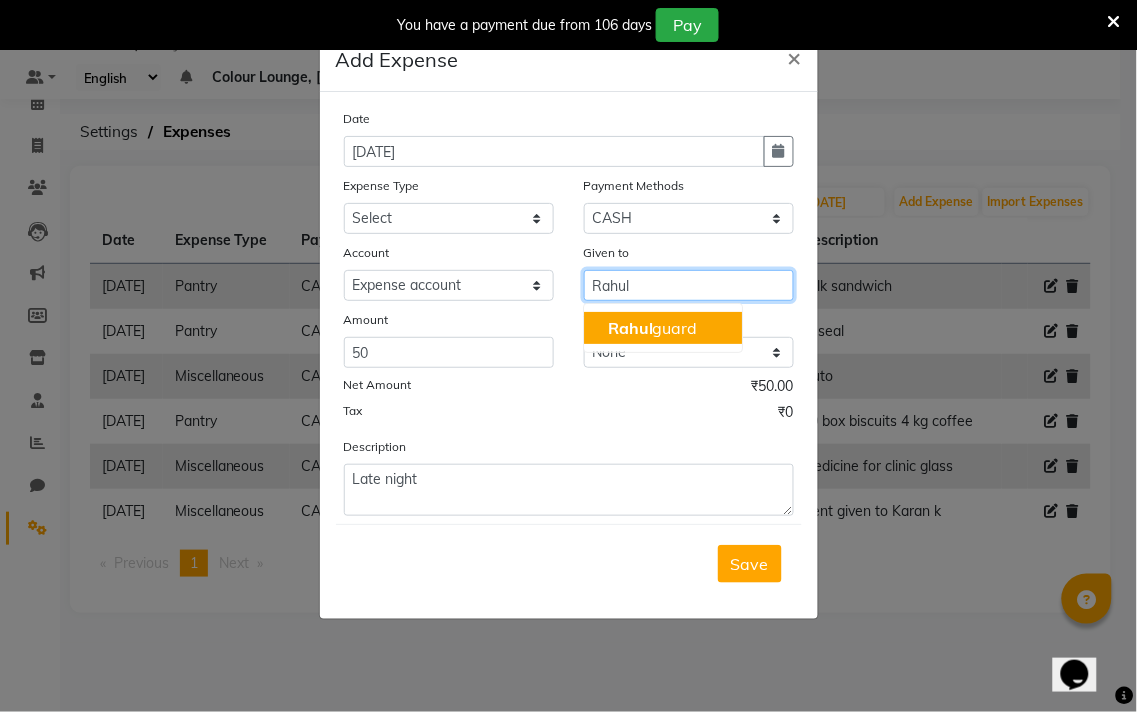 click on "Rahul" 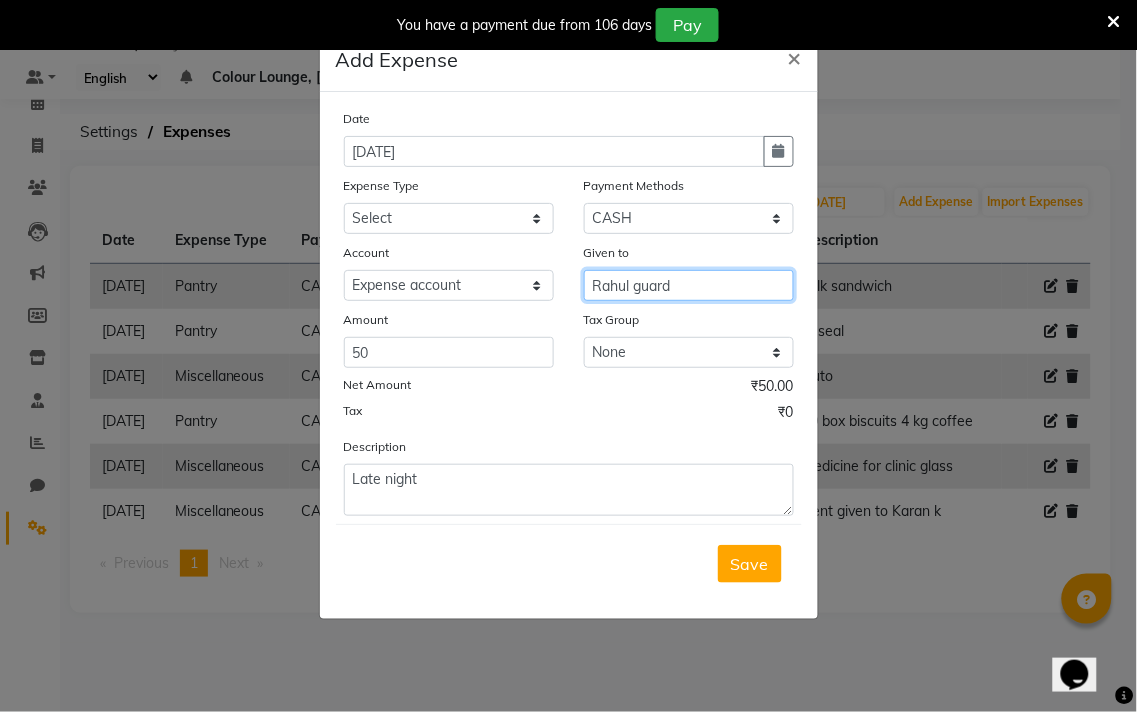 type on "Rahul guard" 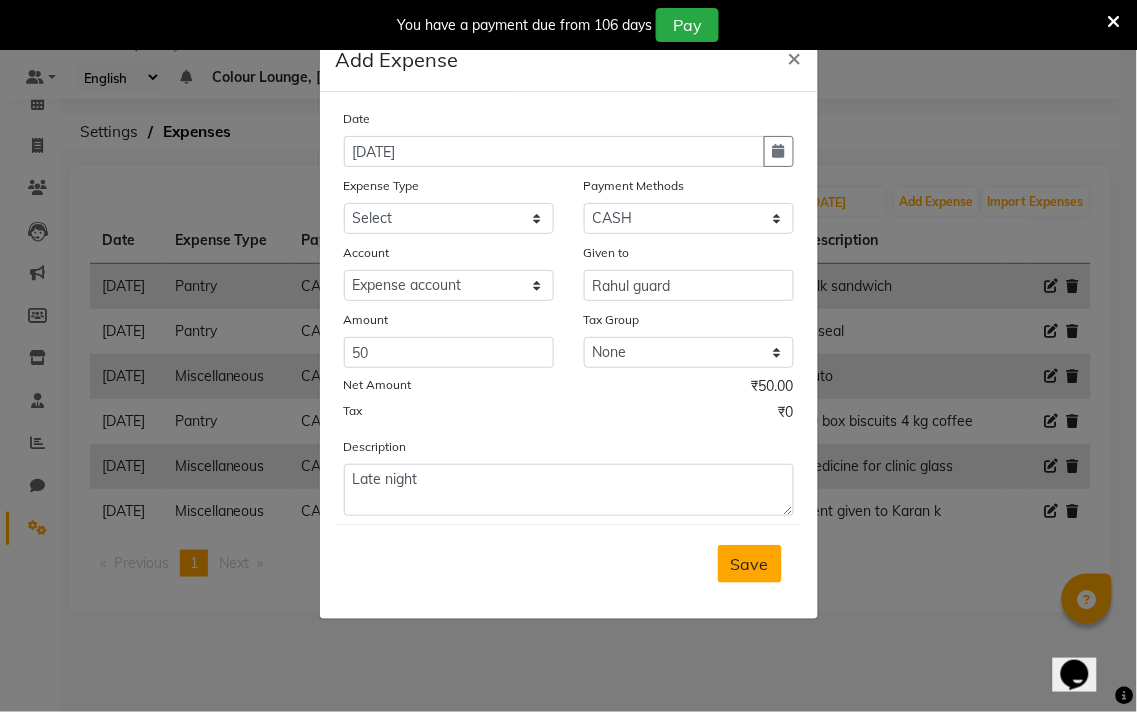 click on "Save" at bounding box center [750, 564] 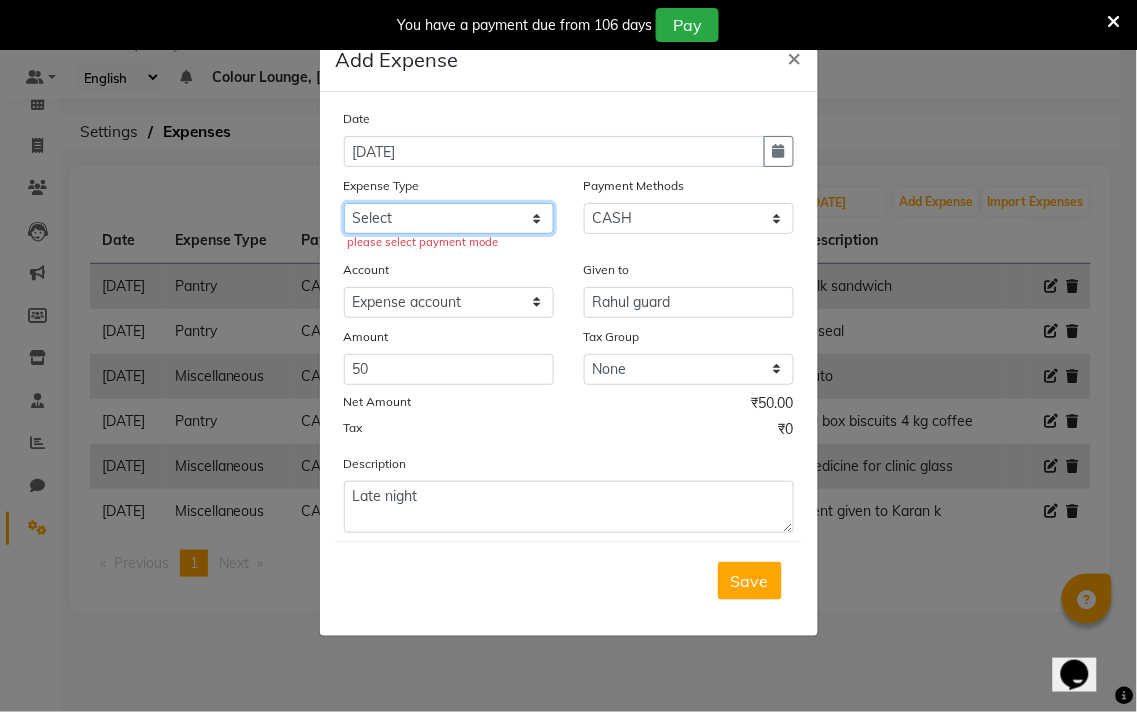 click on "Select Advance Salary Bank charges Car maintenance  Cash transfer to bank Cash transfer to hub Client Snacks Clinical charges Equipment Fuel Govt fee Incentive Insurance International purchase Loan Repayment Maintenance Marketing Miscellaneous MRA Other Pantry Product Rent Salary Staff Snacks Tax Tea & Refreshment Utilities" 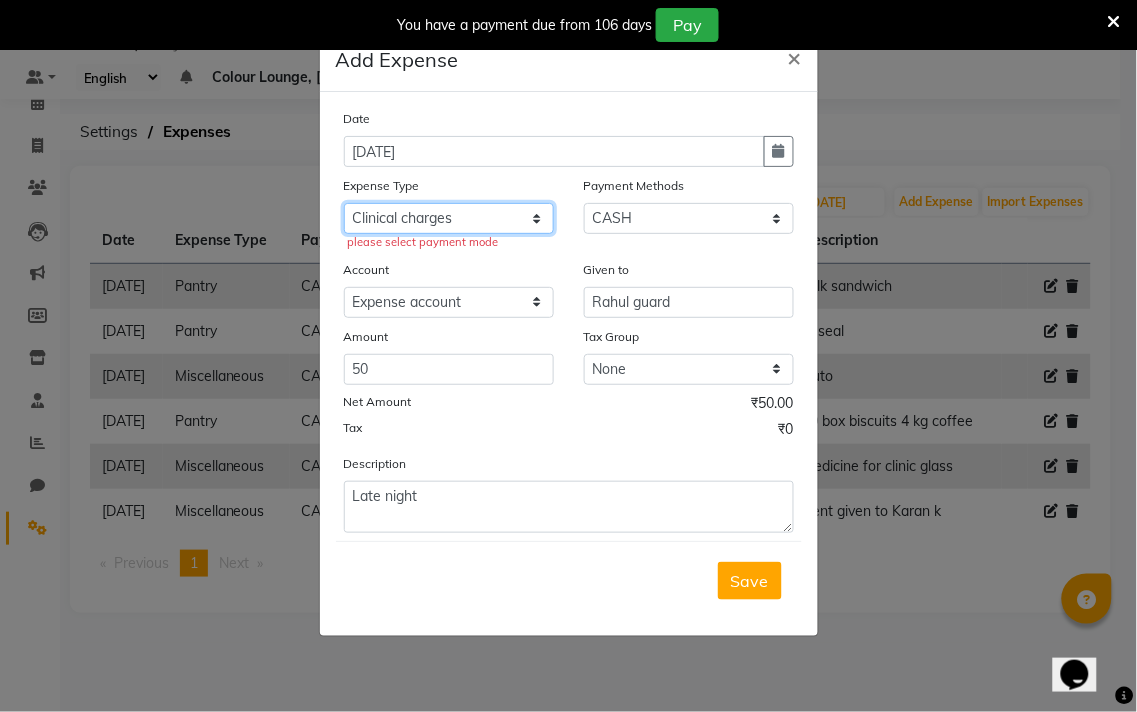 click on "Select Advance Salary Bank charges Car maintenance  Cash transfer to bank Cash transfer to hub Client Snacks Clinical charges Equipment Fuel Govt fee Incentive Insurance International purchase Loan Repayment Maintenance Marketing Miscellaneous MRA Other Pantry Product Rent Salary Staff Snacks Tax Tea & Refreshment Utilities" 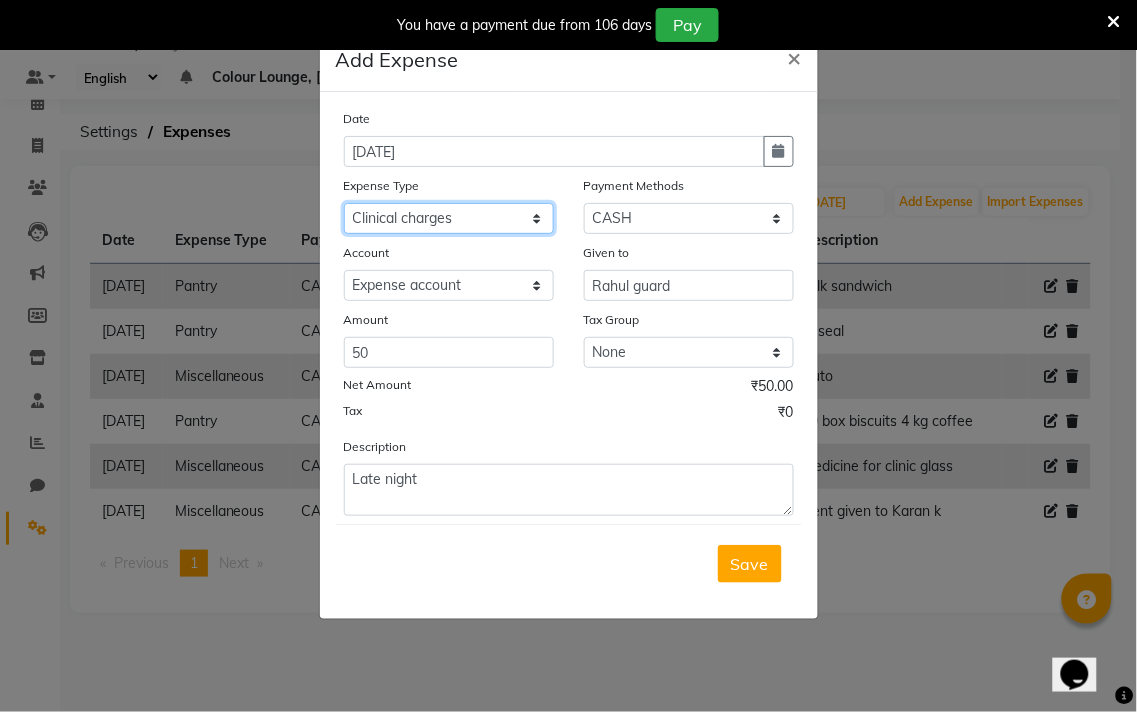 click on "Select Advance Salary Bank charges Car maintenance  Cash transfer to bank Cash transfer to hub Client Snacks Clinical charges Equipment Fuel Govt fee Incentive Insurance International purchase Loan Repayment Maintenance Marketing Miscellaneous MRA Other Pantry Product Rent Salary Staff Snacks Tax Tea & Refreshment Utilities" 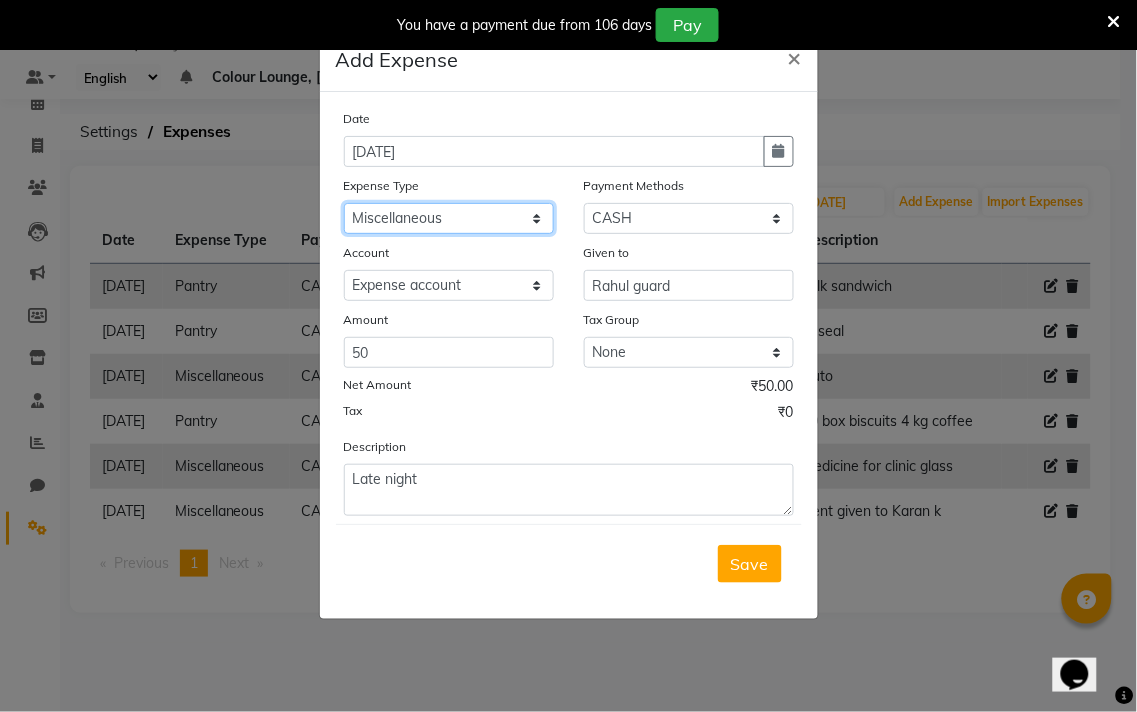 click on "Select Advance Salary Bank charges Car maintenance  Cash transfer to bank Cash transfer to hub Client Snacks Clinical charges Equipment Fuel Govt fee Incentive Insurance International purchase Loan Repayment Maintenance Marketing Miscellaneous MRA Other Pantry Product Rent Salary Staff Snacks Tax Tea & Refreshment Utilities" 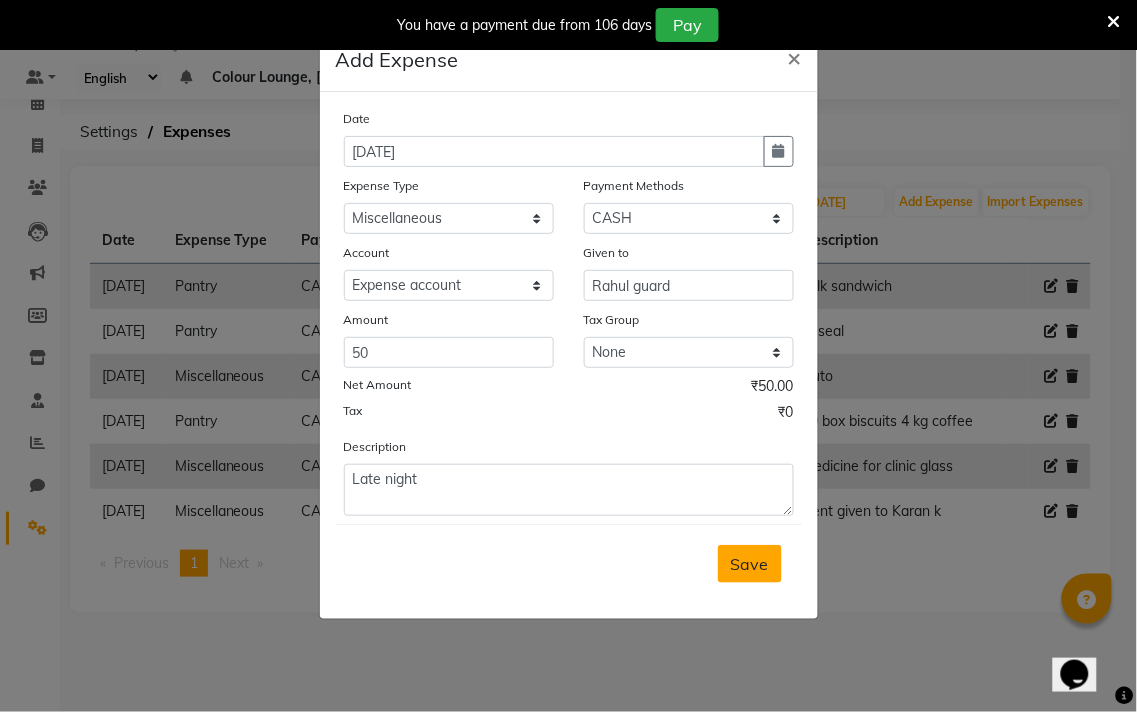 click on "Save" at bounding box center (750, 564) 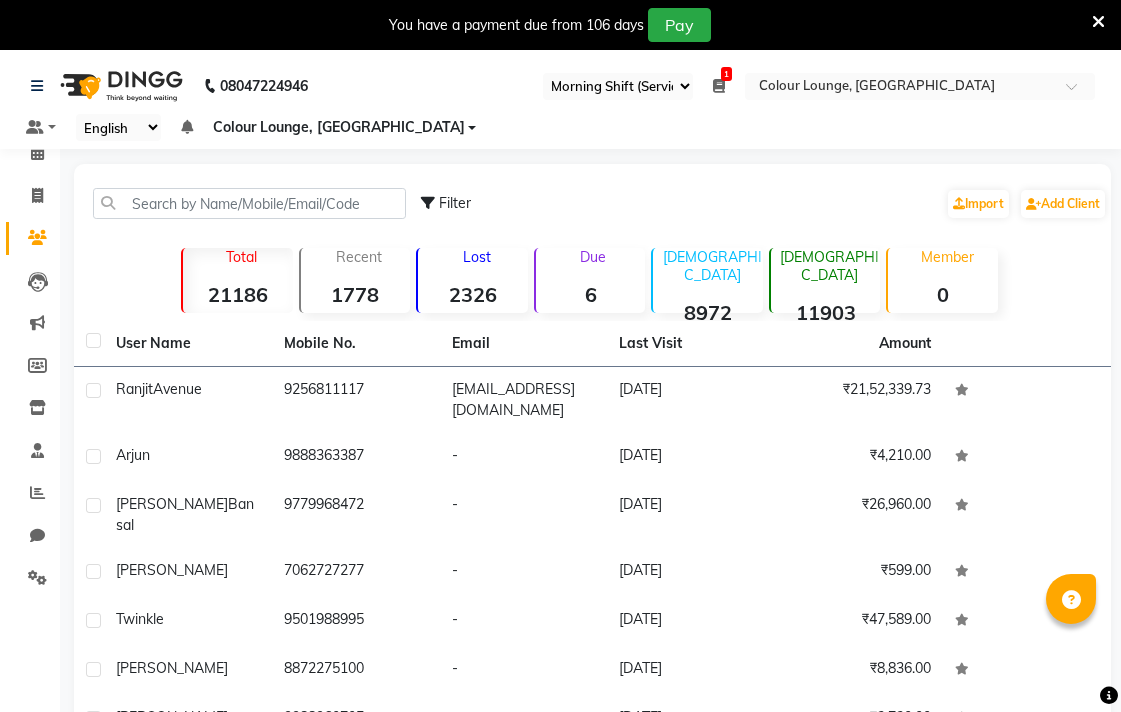 select on "83" 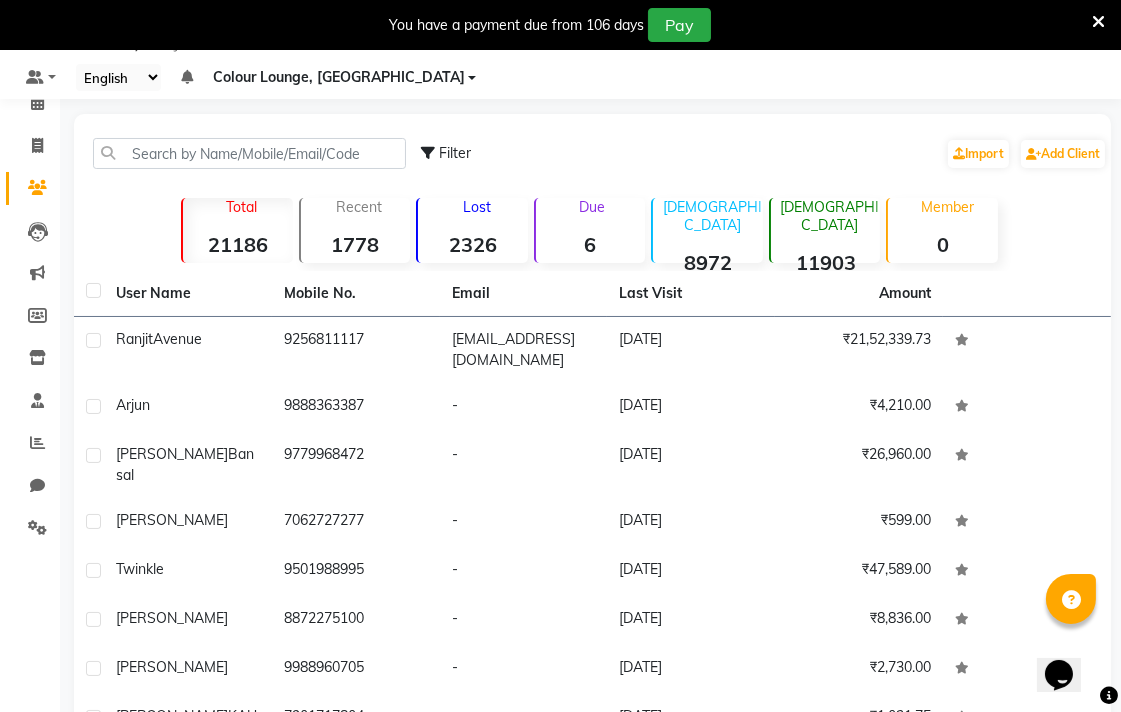 scroll, scrollTop: 0, scrollLeft: 0, axis: both 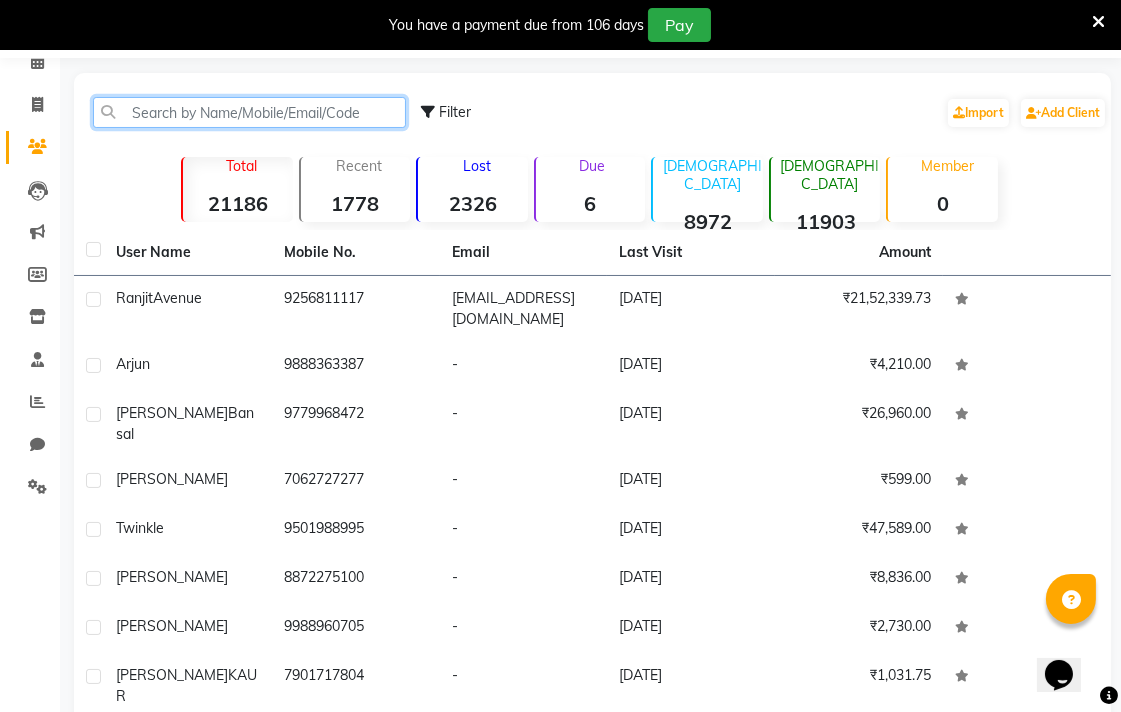 click 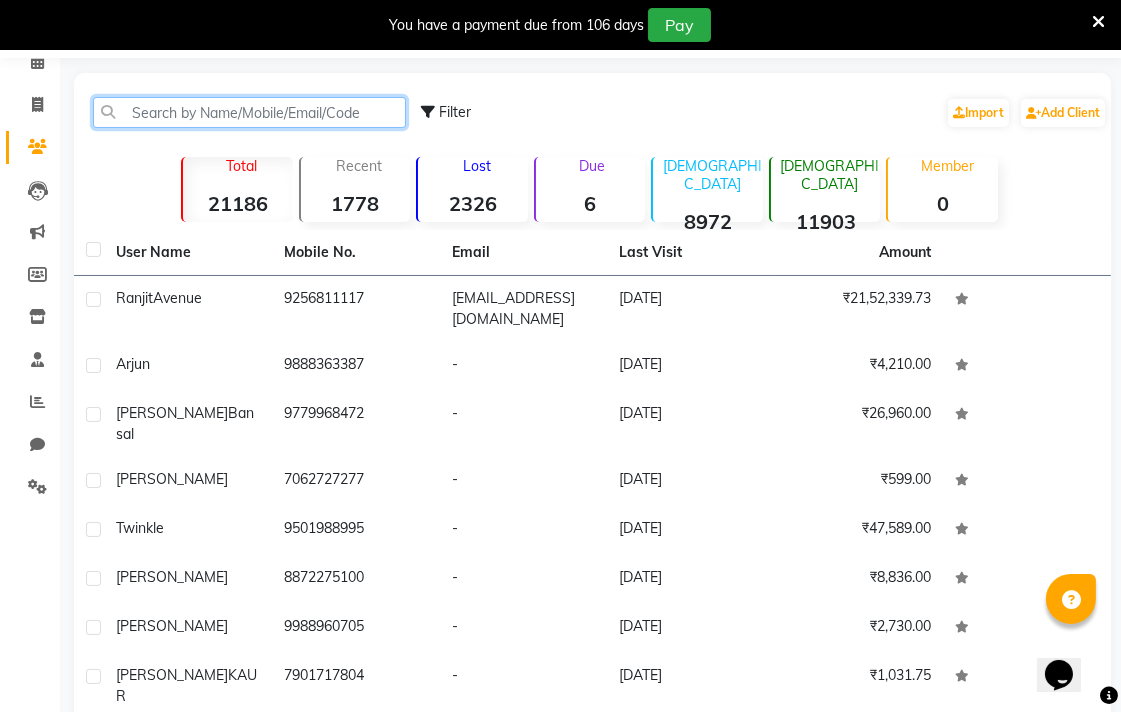 paste on "8558051232" 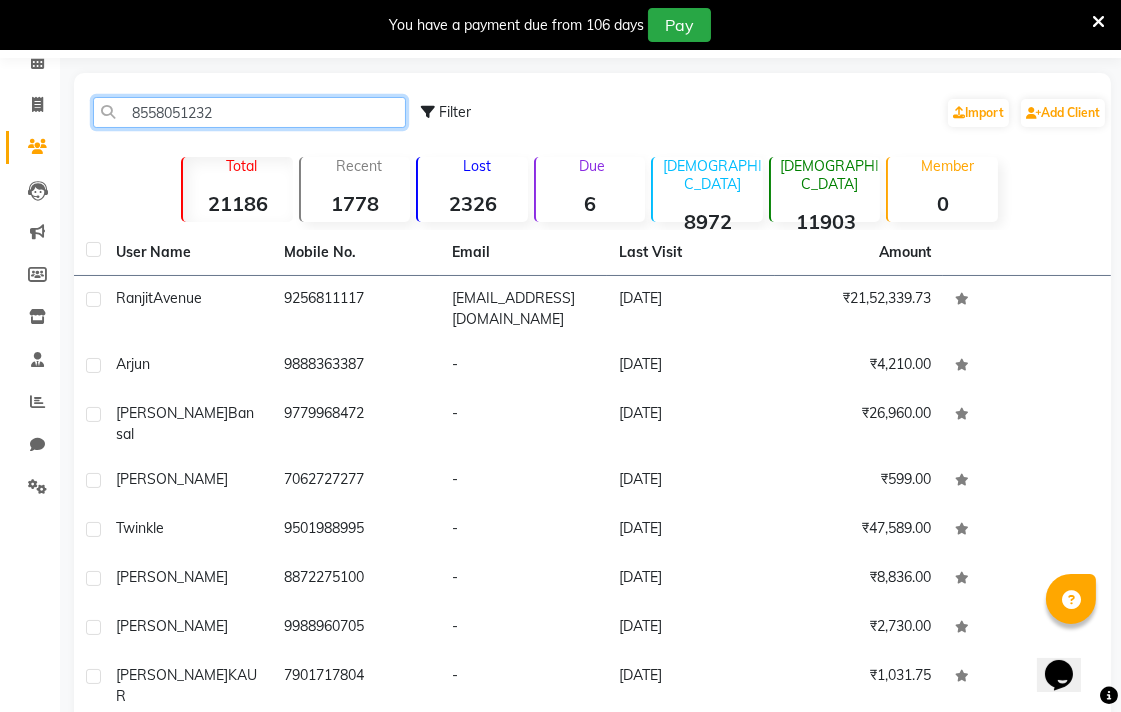 click on "8558051232" 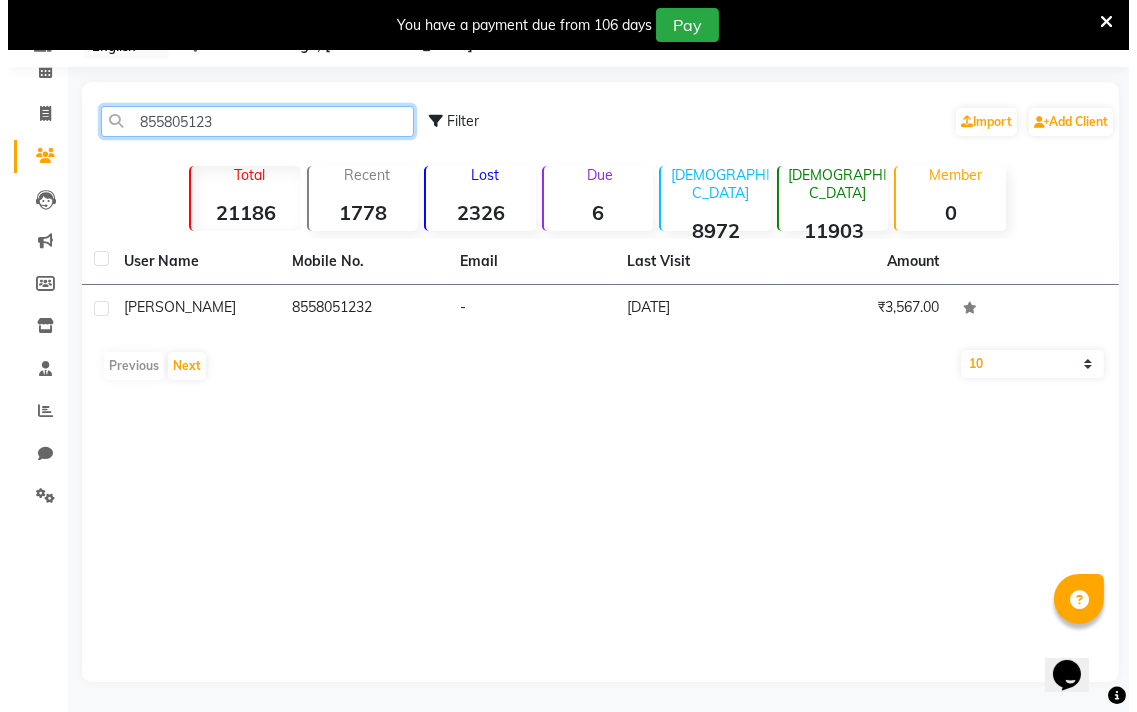 scroll, scrollTop: 82, scrollLeft: 0, axis: vertical 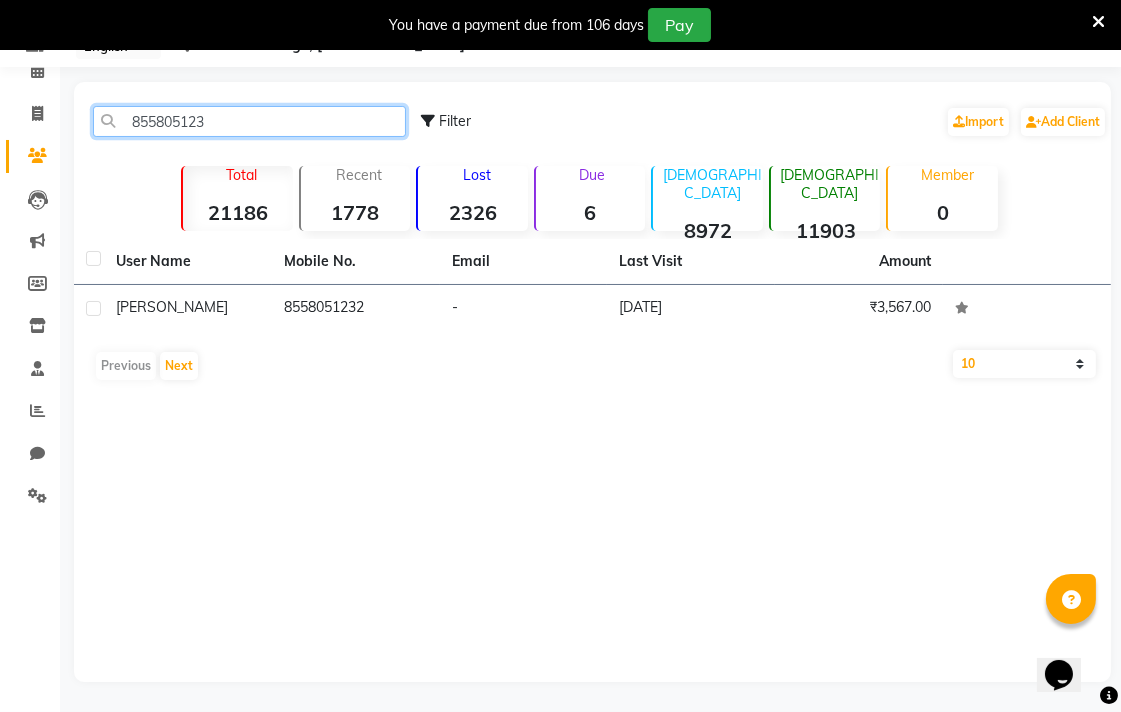 type on "855805123" 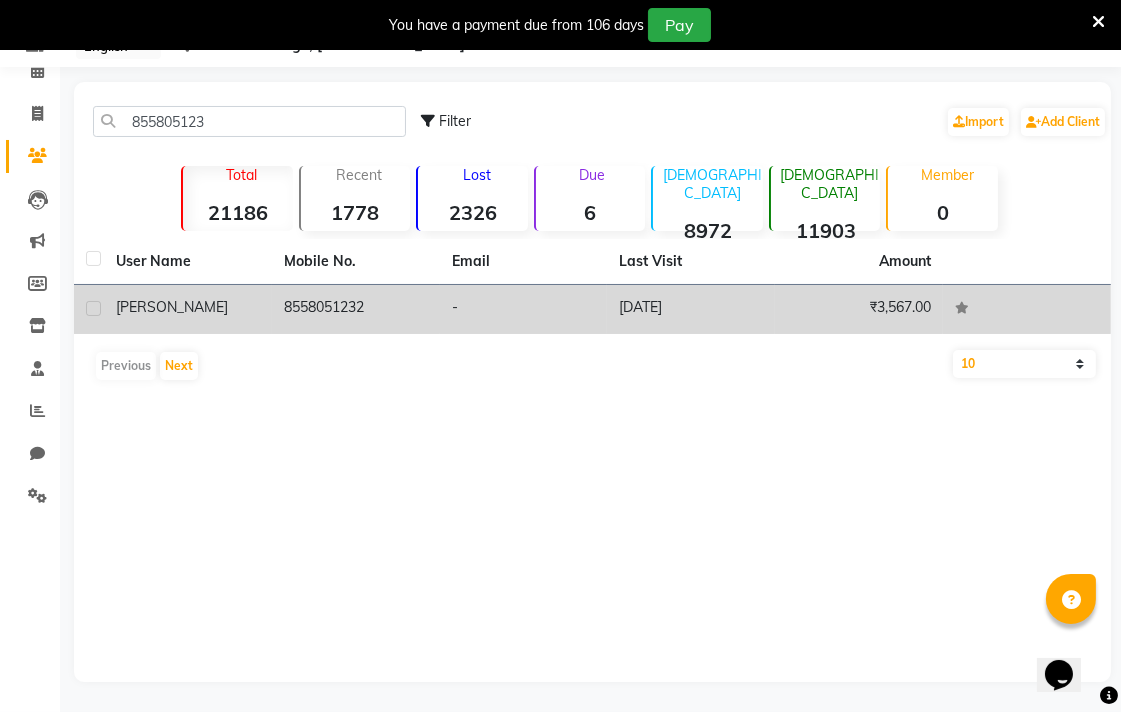 click on "[DATE]" 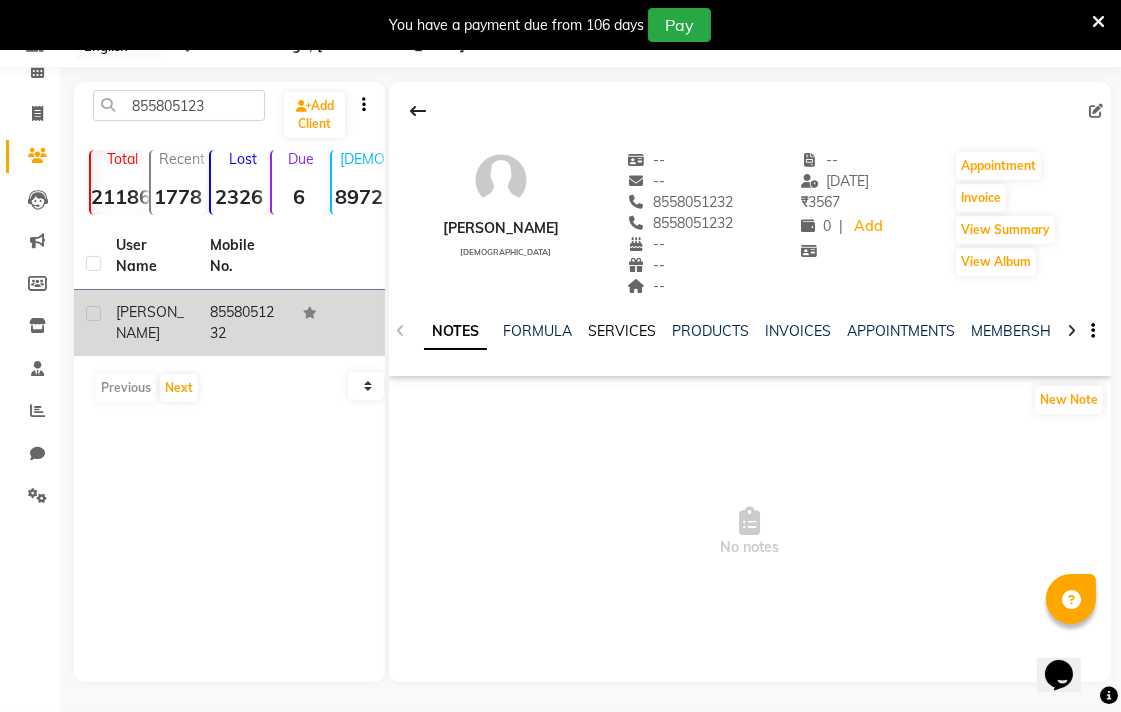 click on "SERVICES" 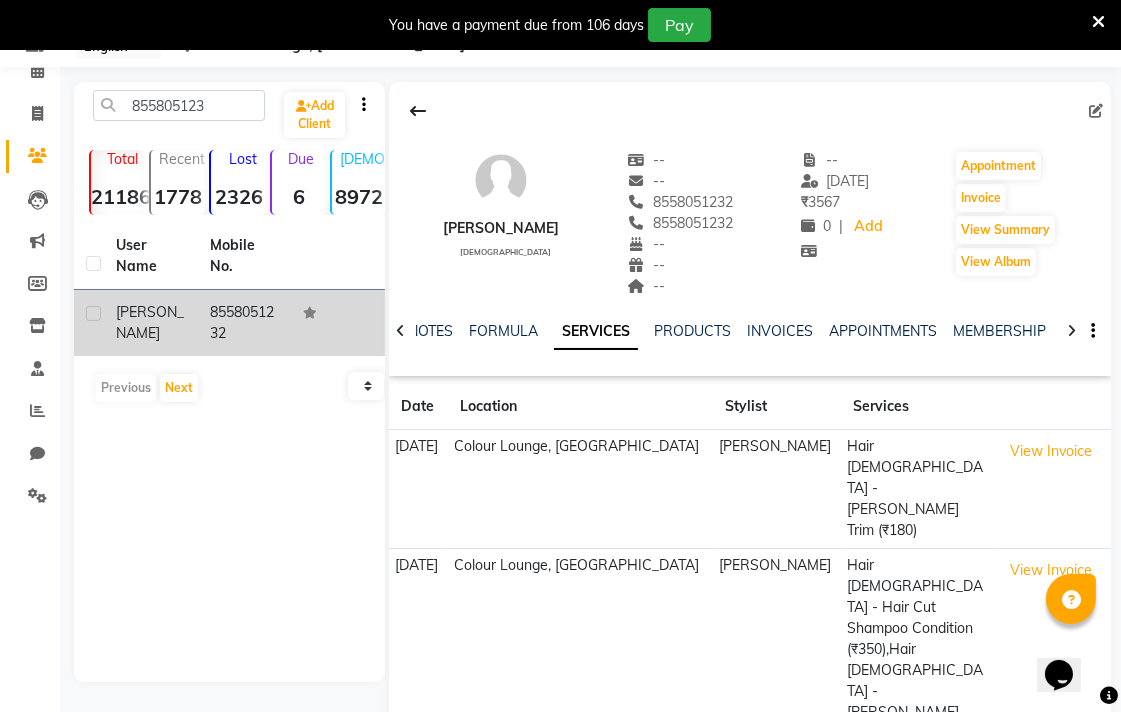 click on "Hair [DEMOGRAPHIC_DATA] - [PERSON_NAME] Trim (₹180)" 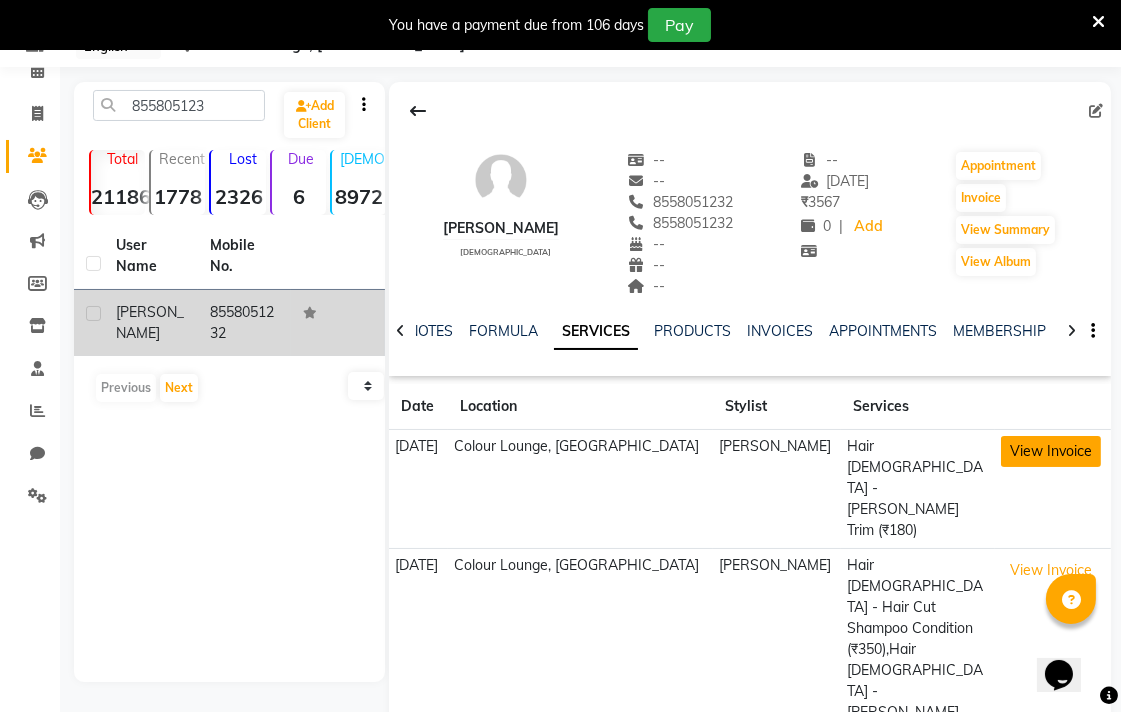 click on "View Invoice" 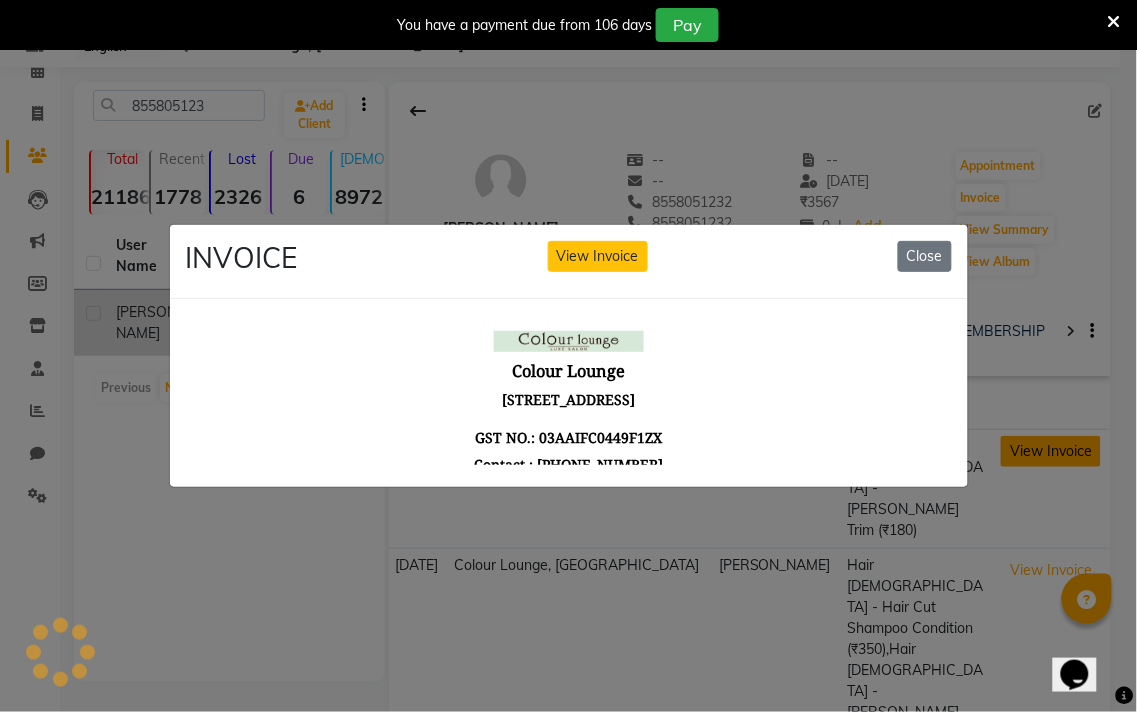 scroll, scrollTop: 0, scrollLeft: 0, axis: both 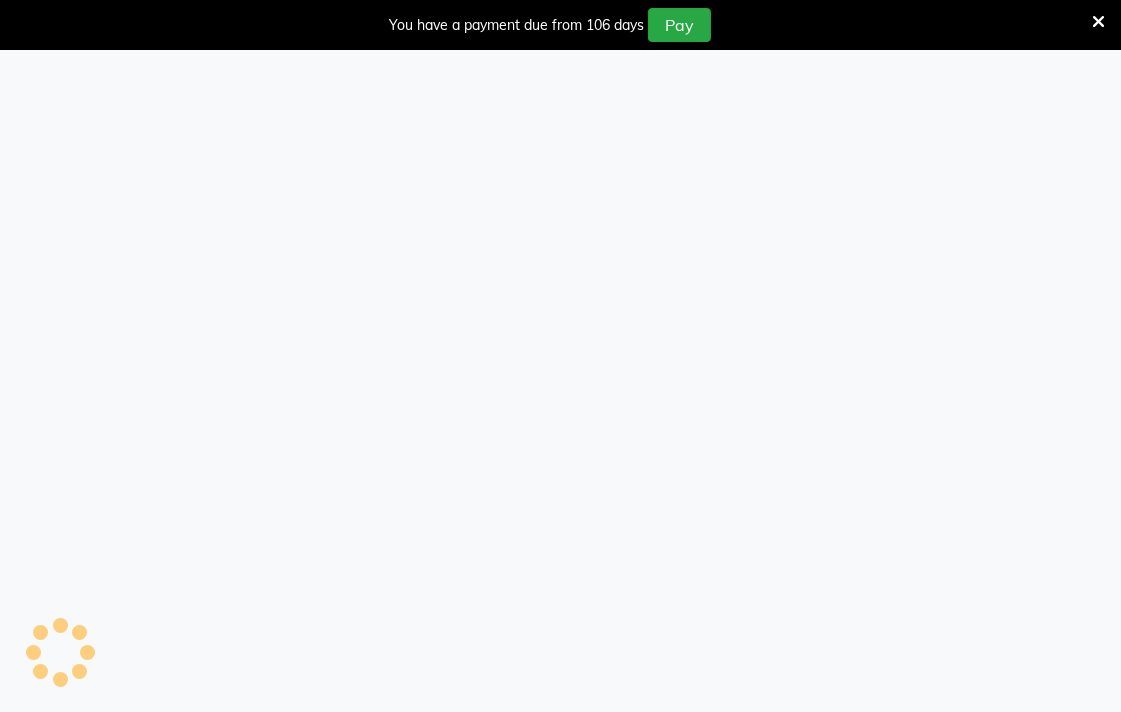 select on "83" 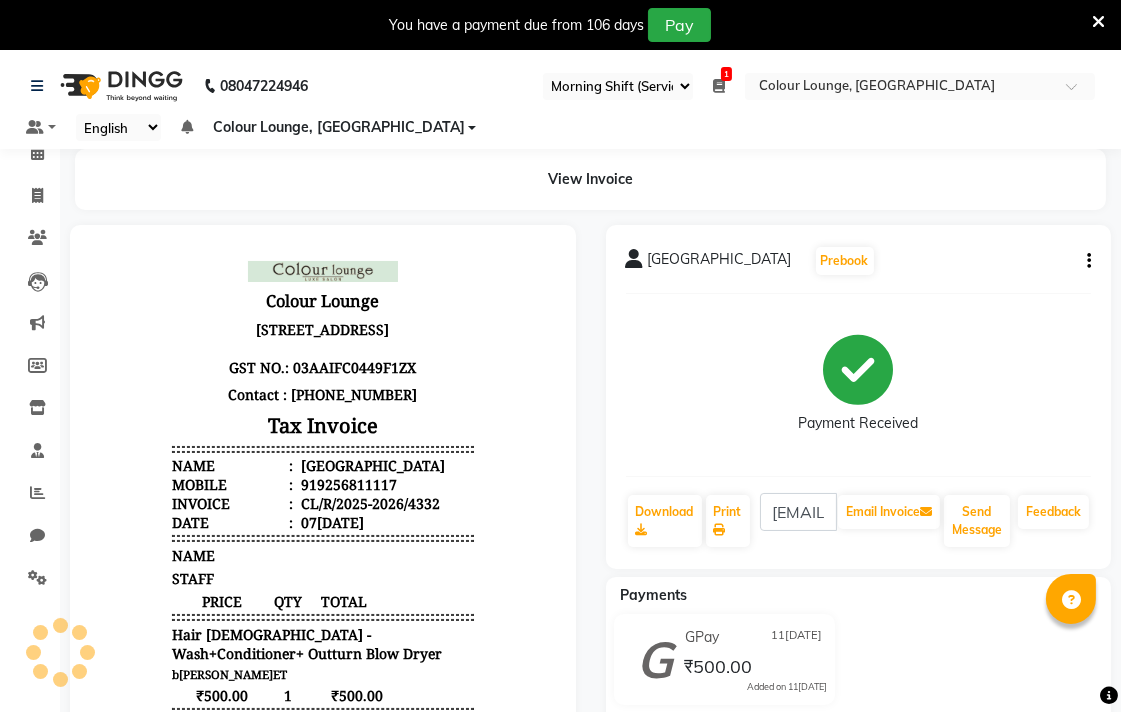 scroll, scrollTop: 0, scrollLeft: 0, axis: both 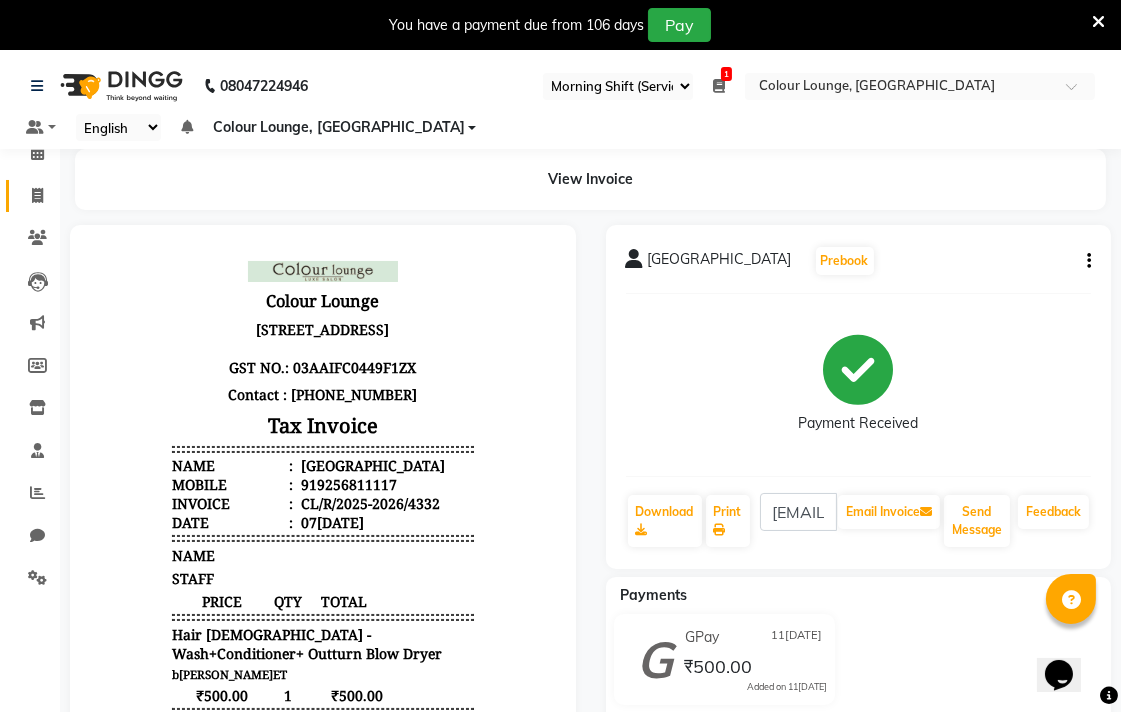 click 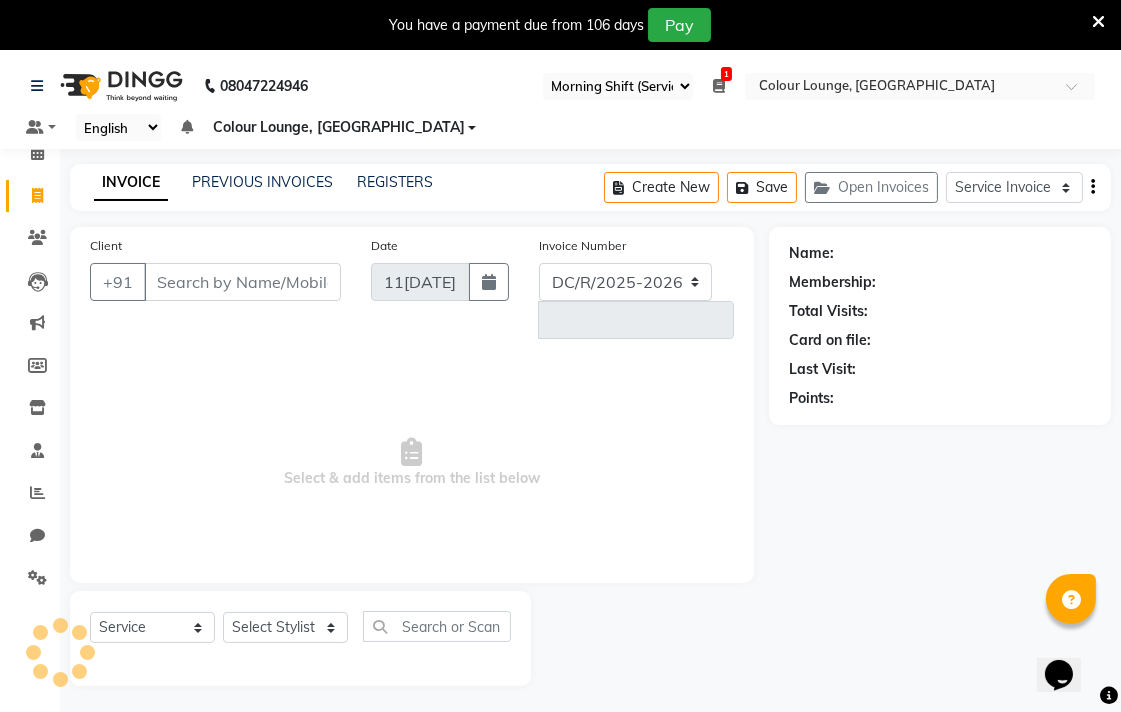 select on "8013" 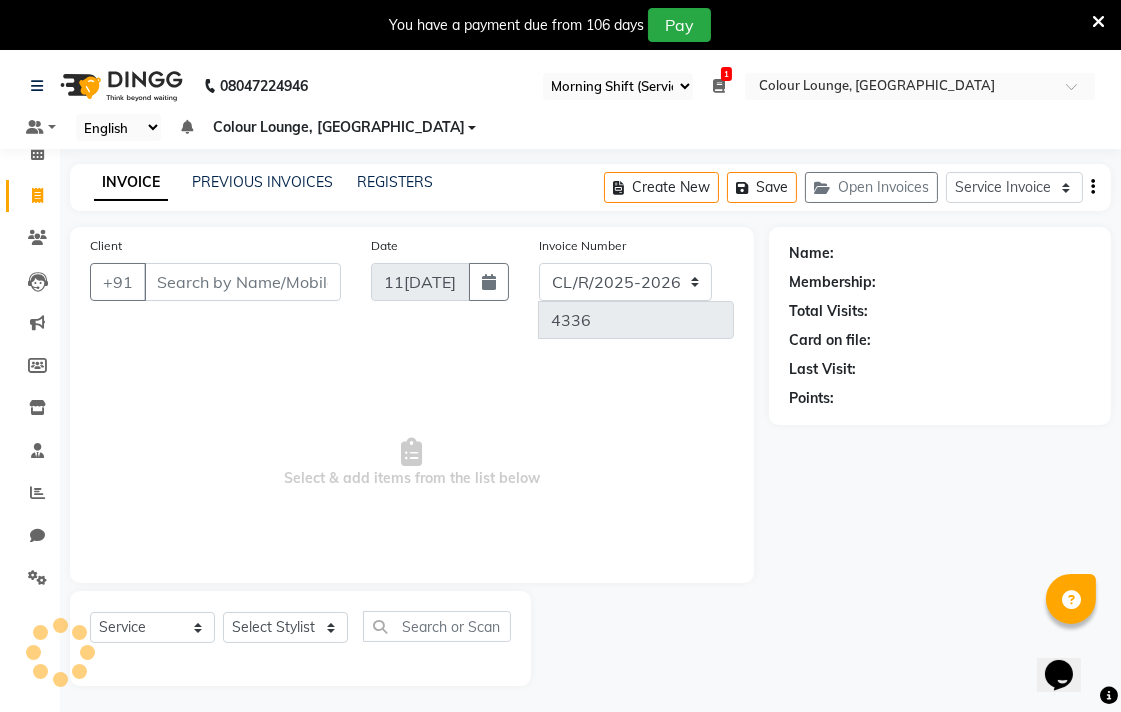 scroll, scrollTop: 50, scrollLeft: 0, axis: vertical 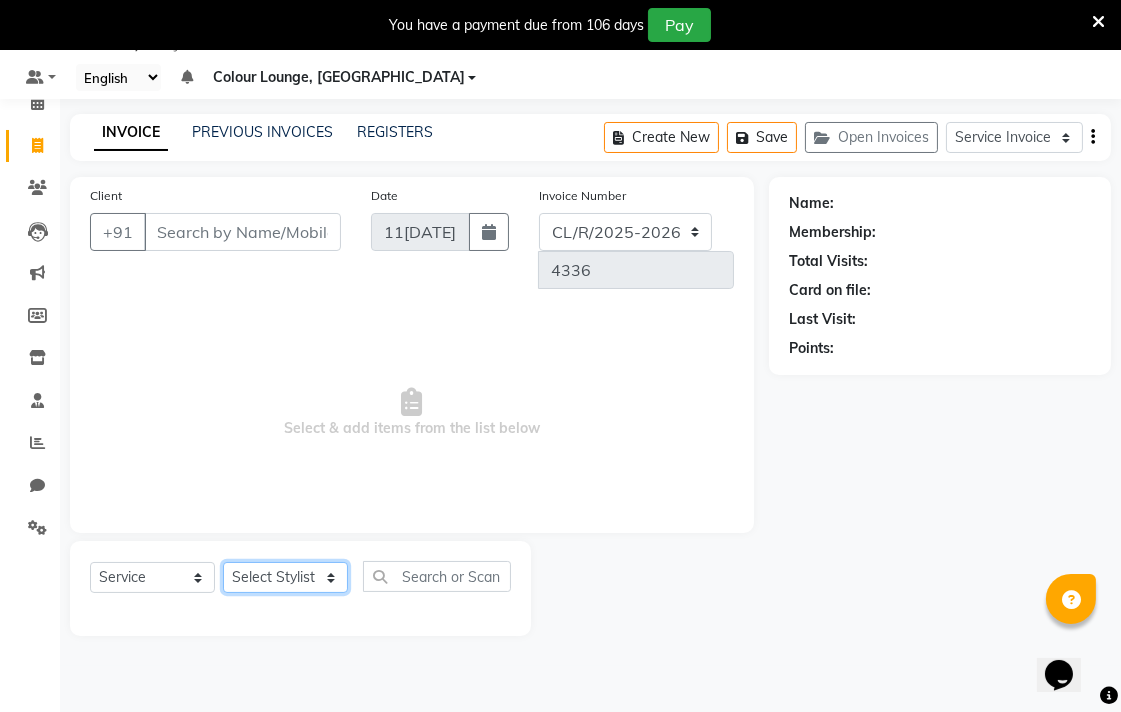 click on "Select Stylist Admin AMIT Birshika Colour Lounge, Ranjit Avenue Colour Lounge, Ranjit Avenue Digvijay JAGPREET SINGH KARAN JAFFAL KARAN KUMAR Komal mam LOVEPREET MAIBAM SURJIT SINGH MANDEEP MOHIT Nandani PARAS POOJA DEVNATH Pooja Negi PREM KOHLI RADHIKA Rahul guard Reema mehra Riya Sahil SAJAN SAMEER SANIA SANJAY SIMRAN Sonia Sunita TANUJ VISHAL Vishal singh" 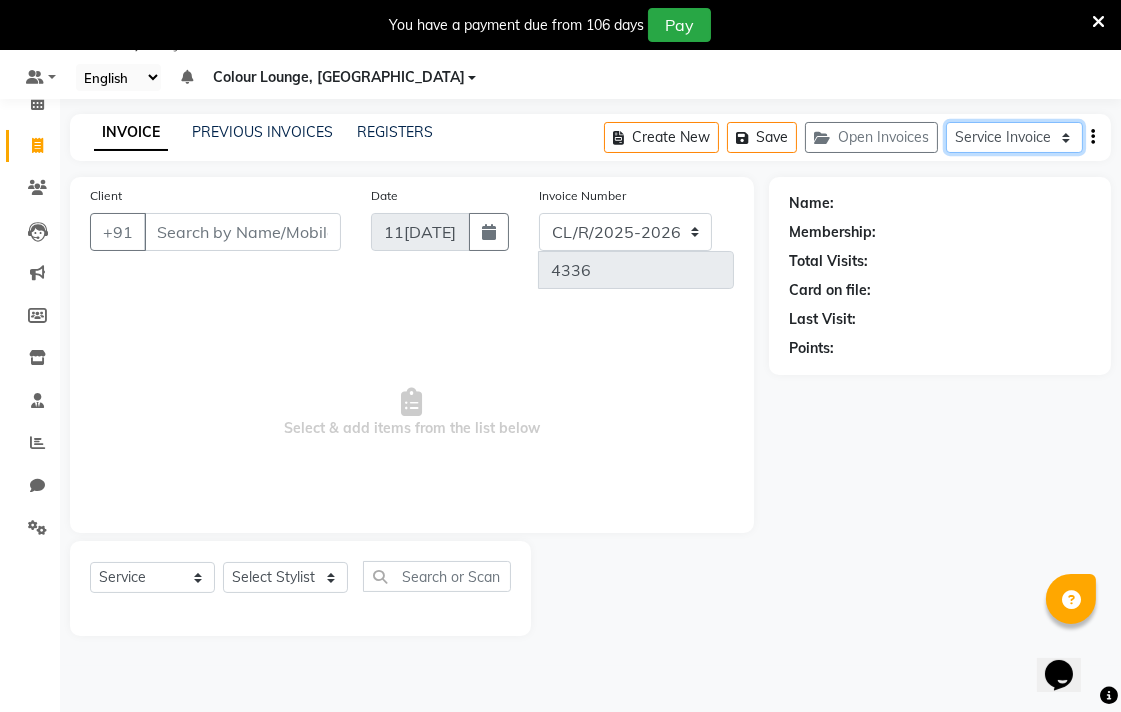 click on "Service Invoice Product Invoice" 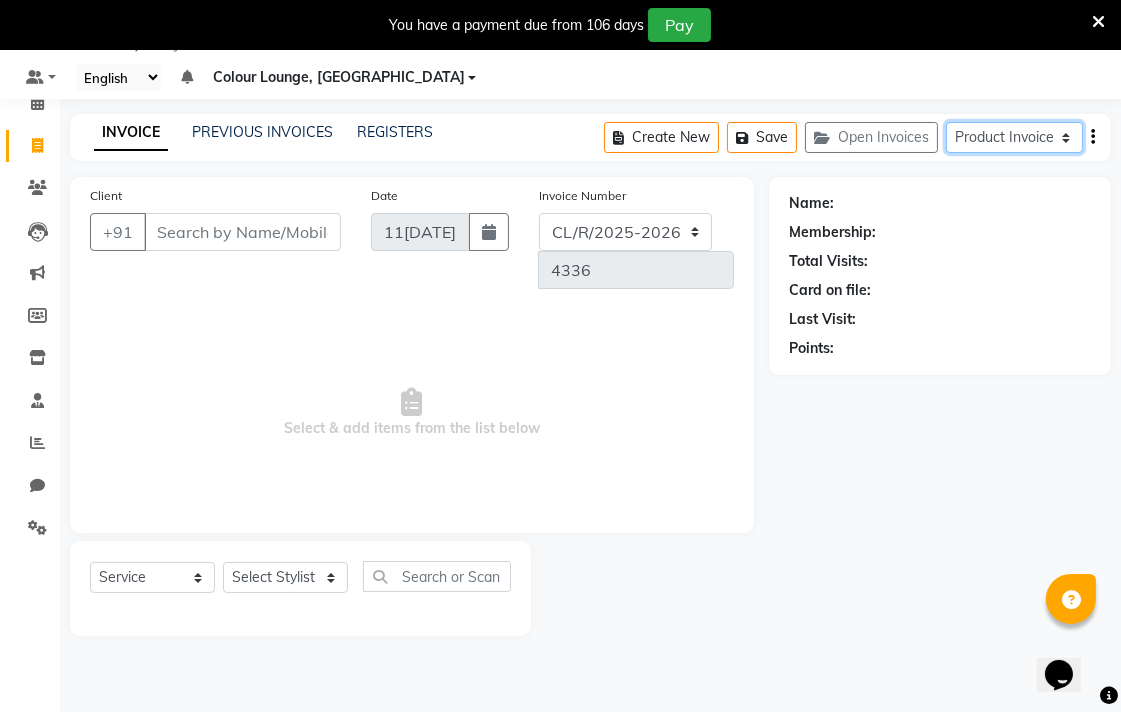 click on "Service Invoice Product Invoice" 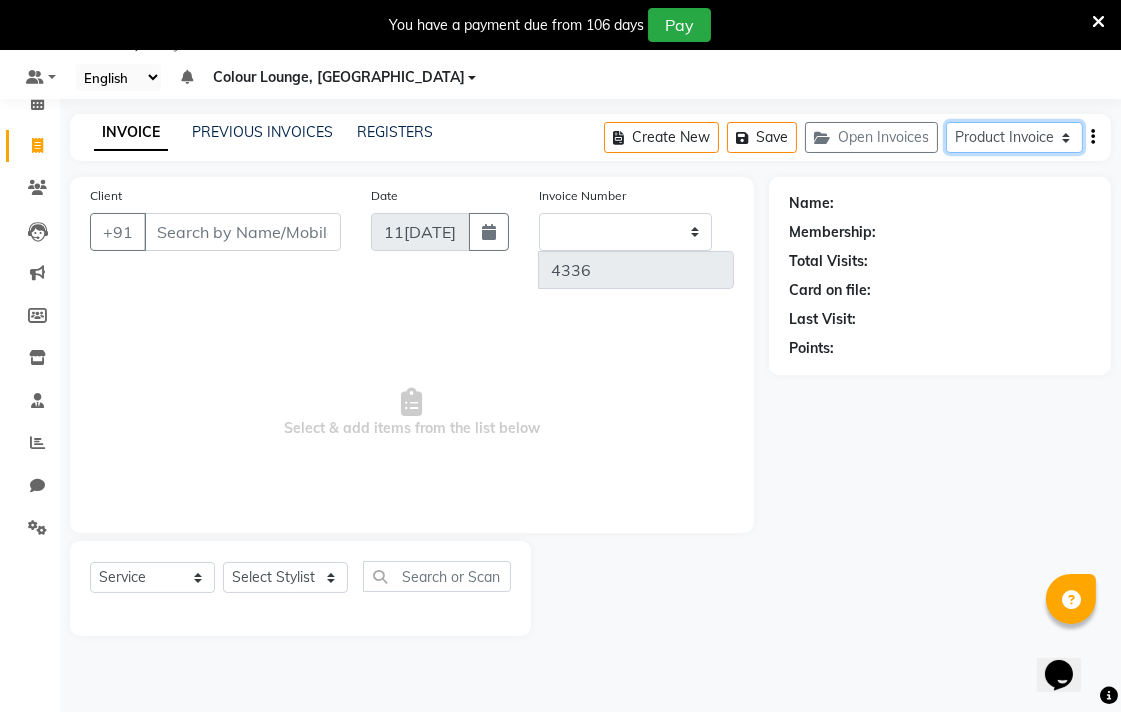 type on "0227" 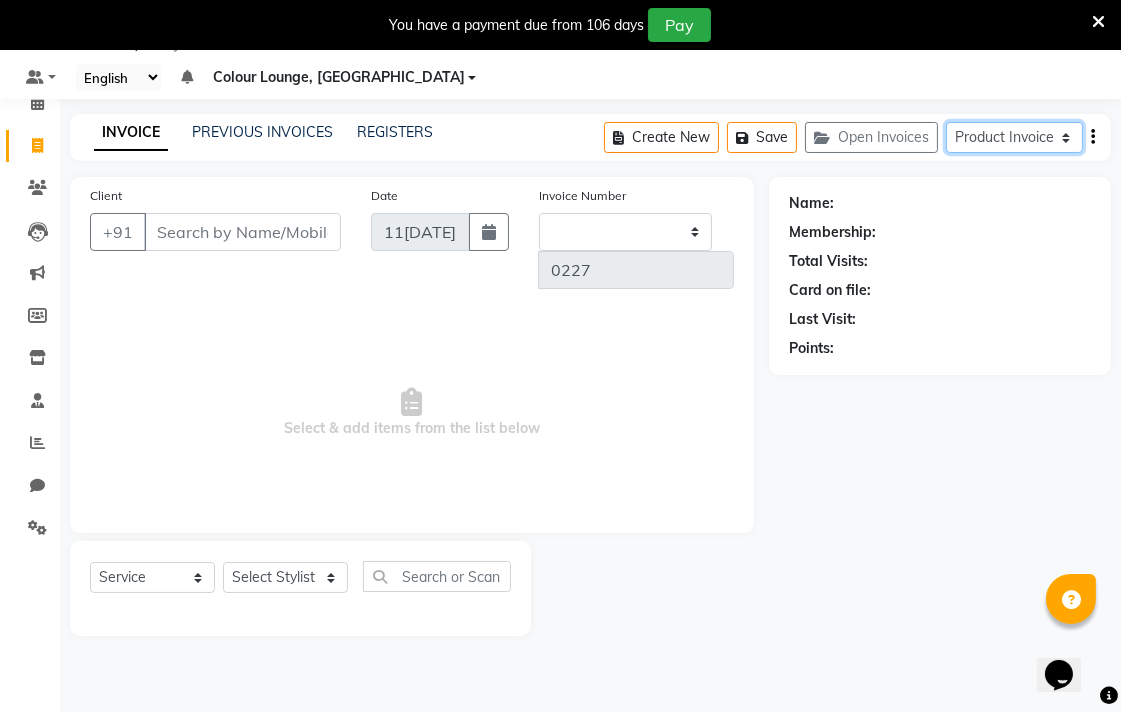 select on "82" 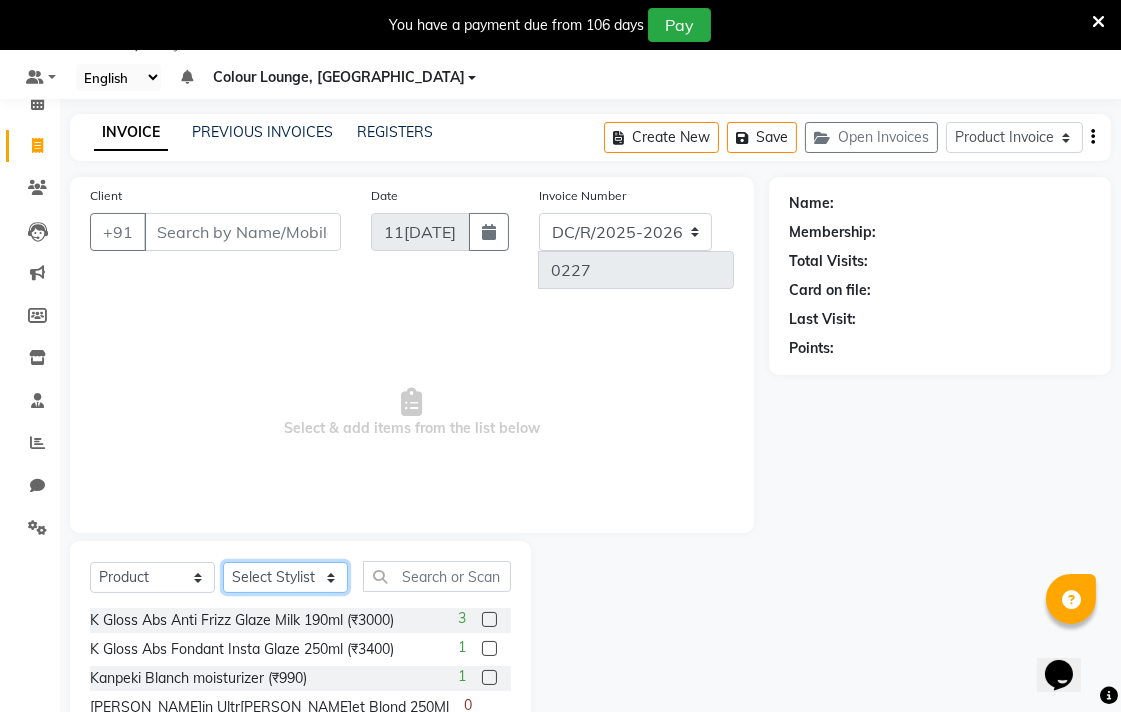 click on "Select Stylist Admin AMIT Birshika Colour Lounge, Ranjit Avenue Colour Lounge, Ranjit Avenue Digvijay JAGPREET SINGH KARAN JAFFAL KARAN KUMAR Komal mam LOVEPREET MAIBAM SURJIT SINGH MANDEEP MOHIT Nandani PARAS POOJA DEVNATH Pooja Negi PREM KOHLI RADHIKA Rahul guard Reema mehra Riya Sahil SAJAN SAMEER SANIA SANJAY SIMRAN Sonia Sunita TANUJ VISHAL Vishal singh" 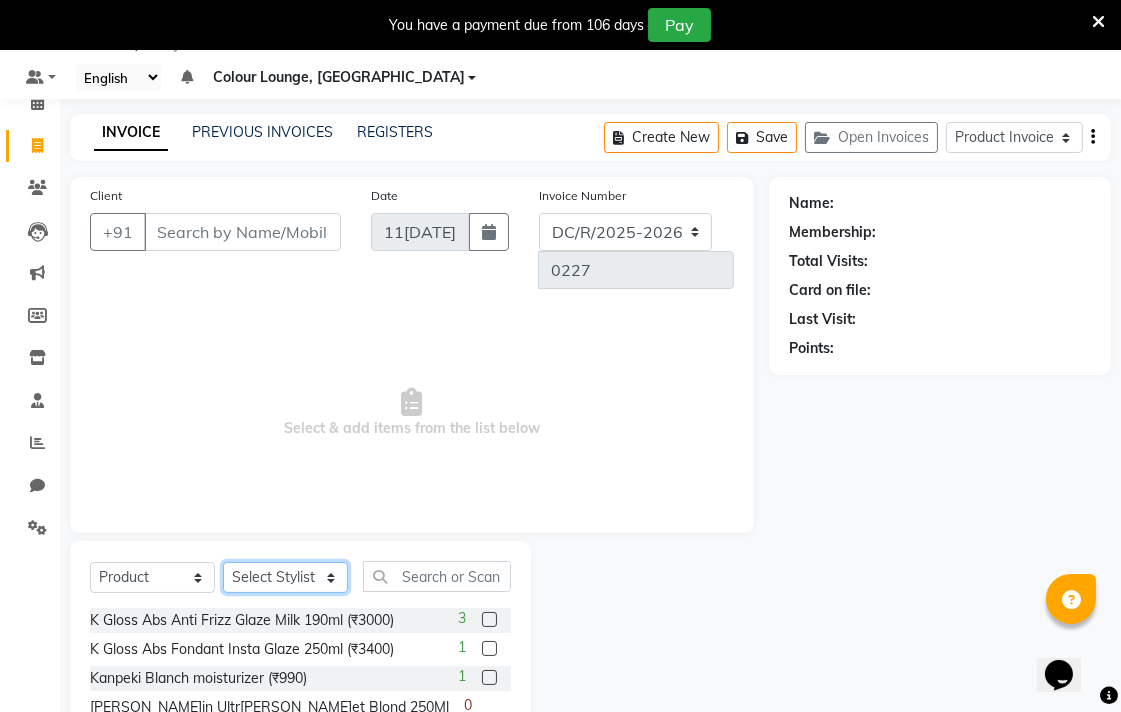 select on "70162" 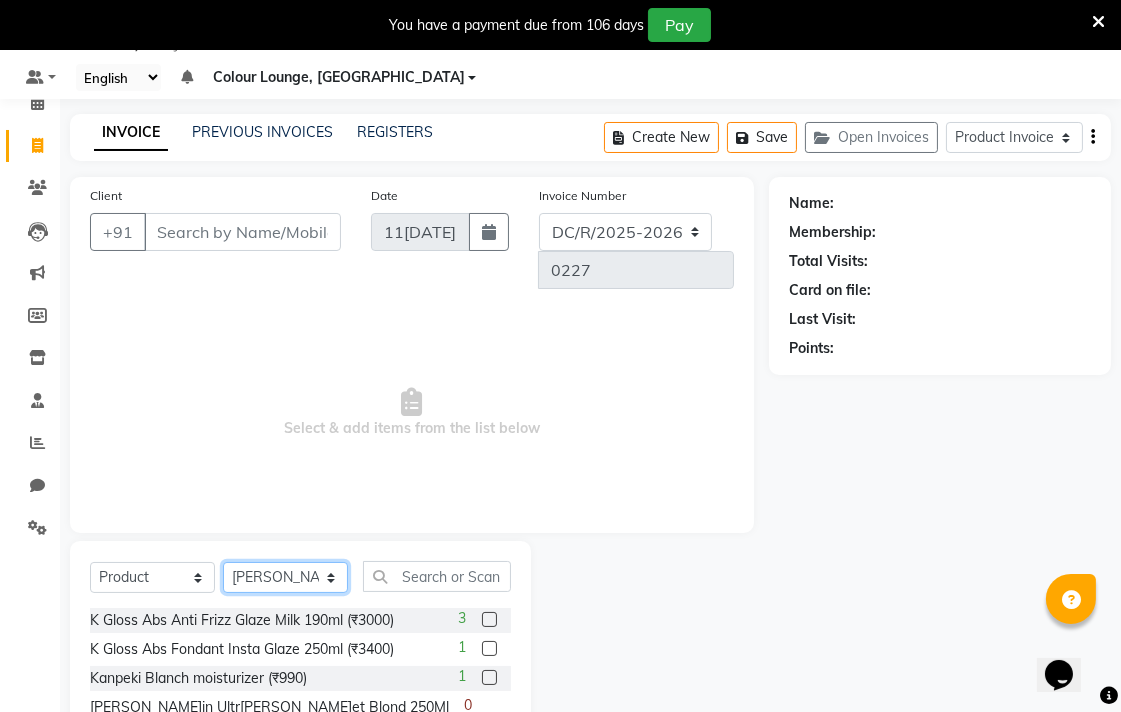 click on "Select Stylist Admin AMIT Birshika Colour Lounge, Ranjit Avenue Colour Lounge, Ranjit Avenue Digvijay JAGPREET SINGH KARAN JAFFAL KARAN KUMAR Komal mam LOVEPREET MAIBAM SURJIT SINGH MANDEEP MOHIT Nandani PARAS POOJA DEVNATH Pooja Negi PREM KOHLI RADHIKA Rahul guard Reema mehra Riya Sahil SAJAN SAMEER SANIA SANJAY SIMRAN Sonia Sunita TANUJ VISHAL Vishal singh" 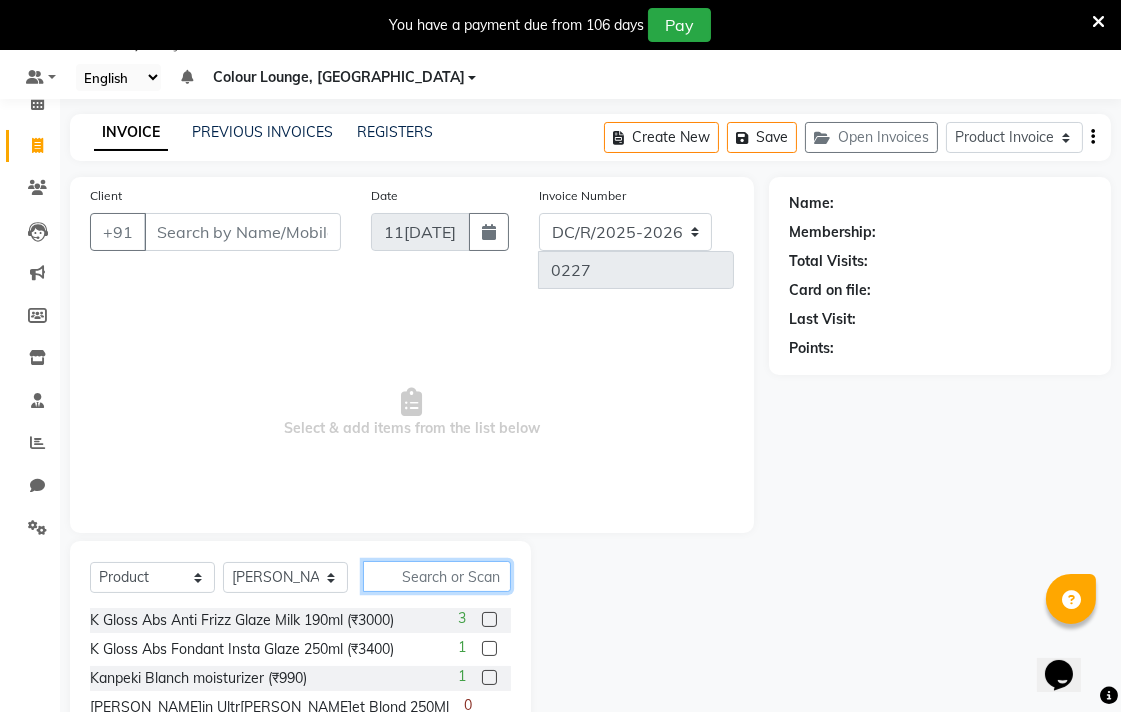 click 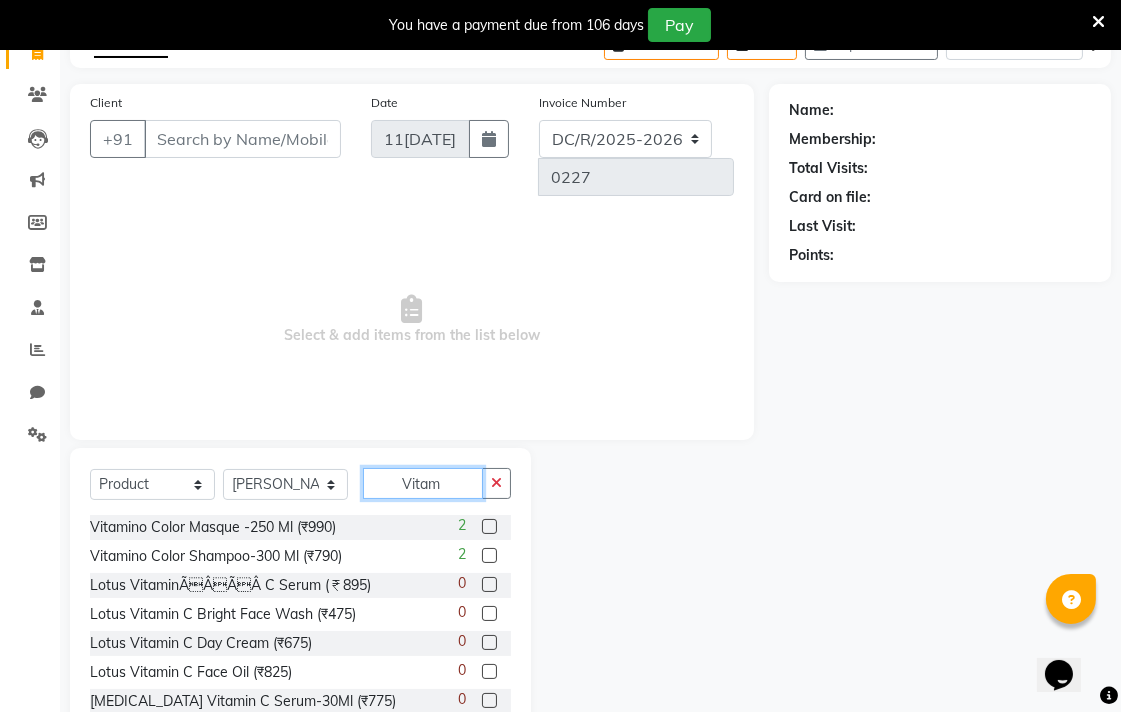 scroll, scrollTop: 166, scrollLeft: 0, axis: vertical 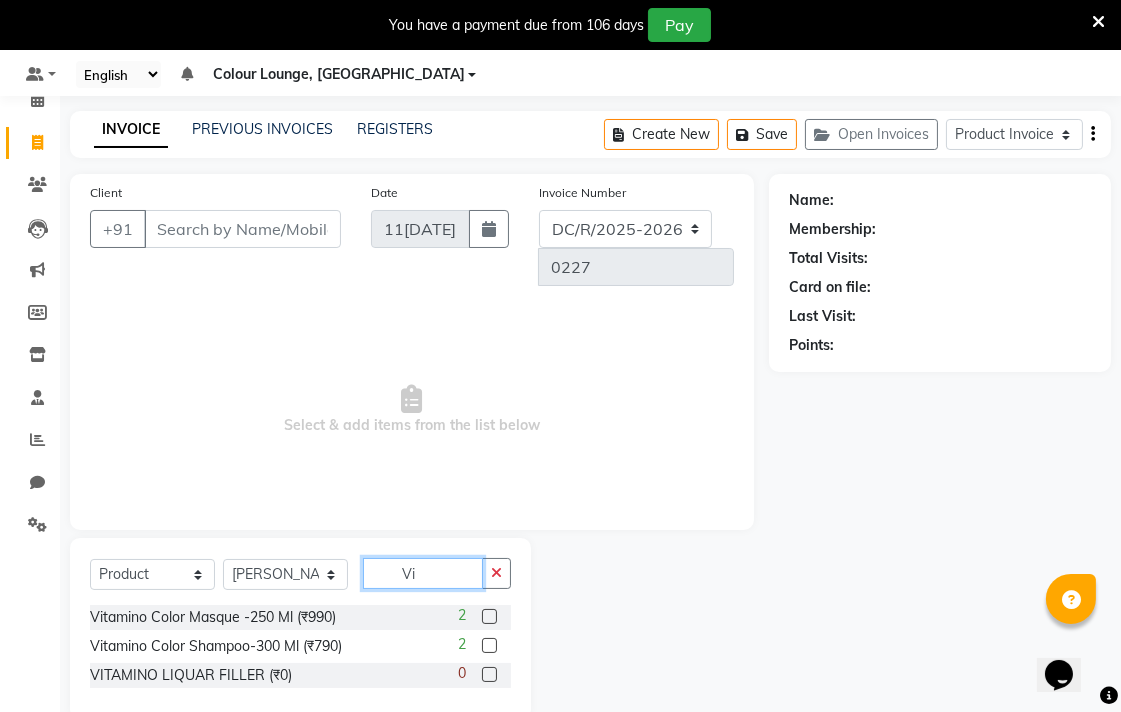type on "V" 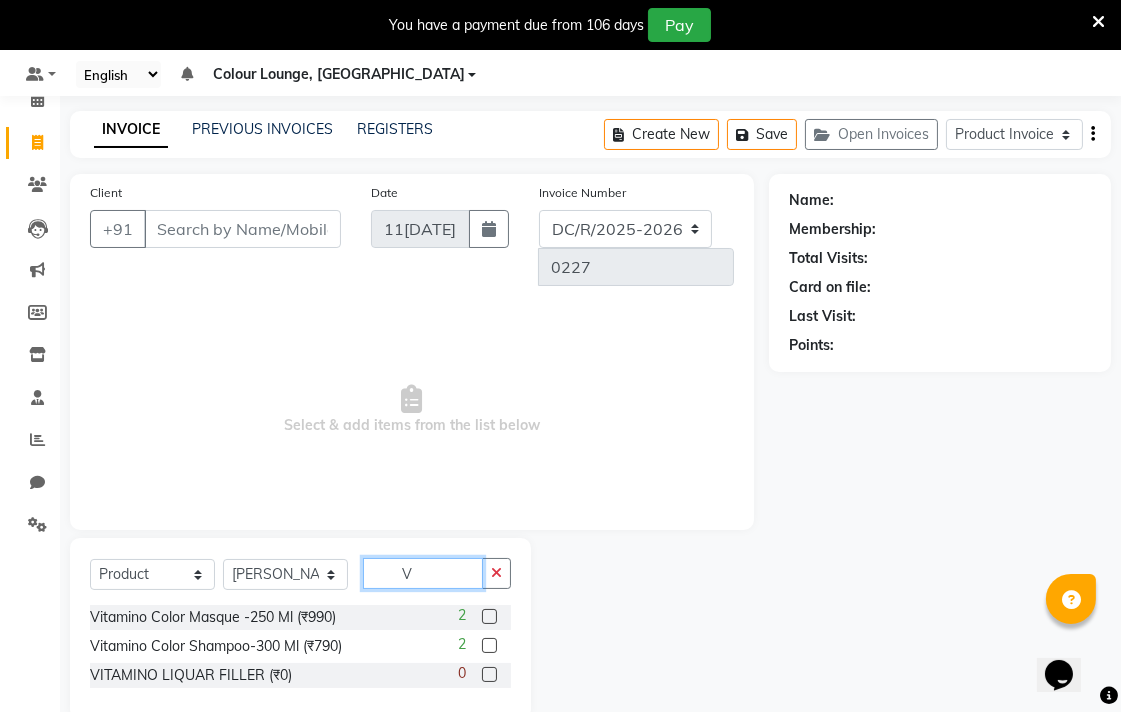 type 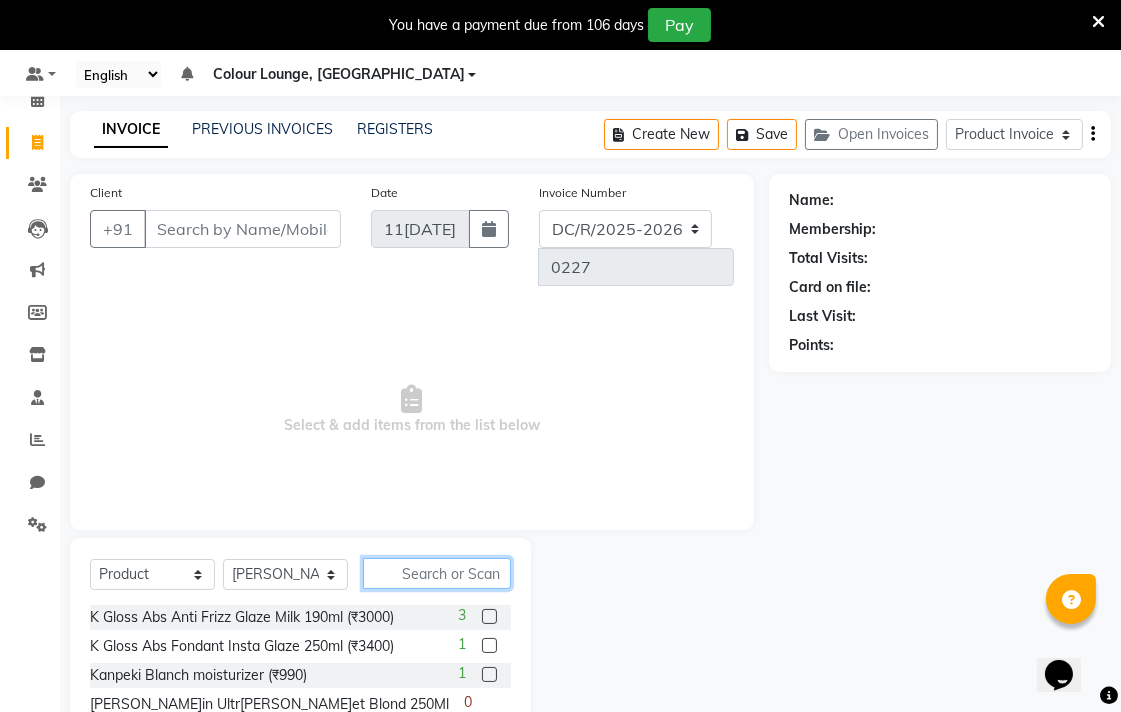scroll, scrollTop: 165, scrollLeft: 0, axis: vertical 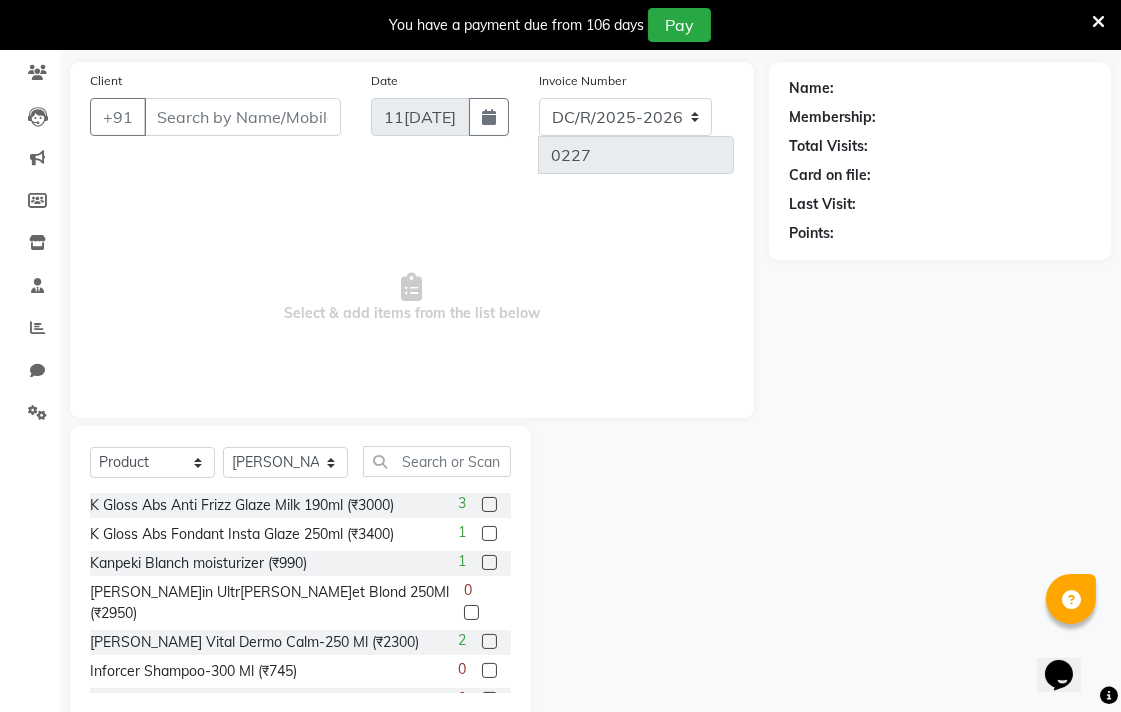 click at bounding box center [1098, 25] 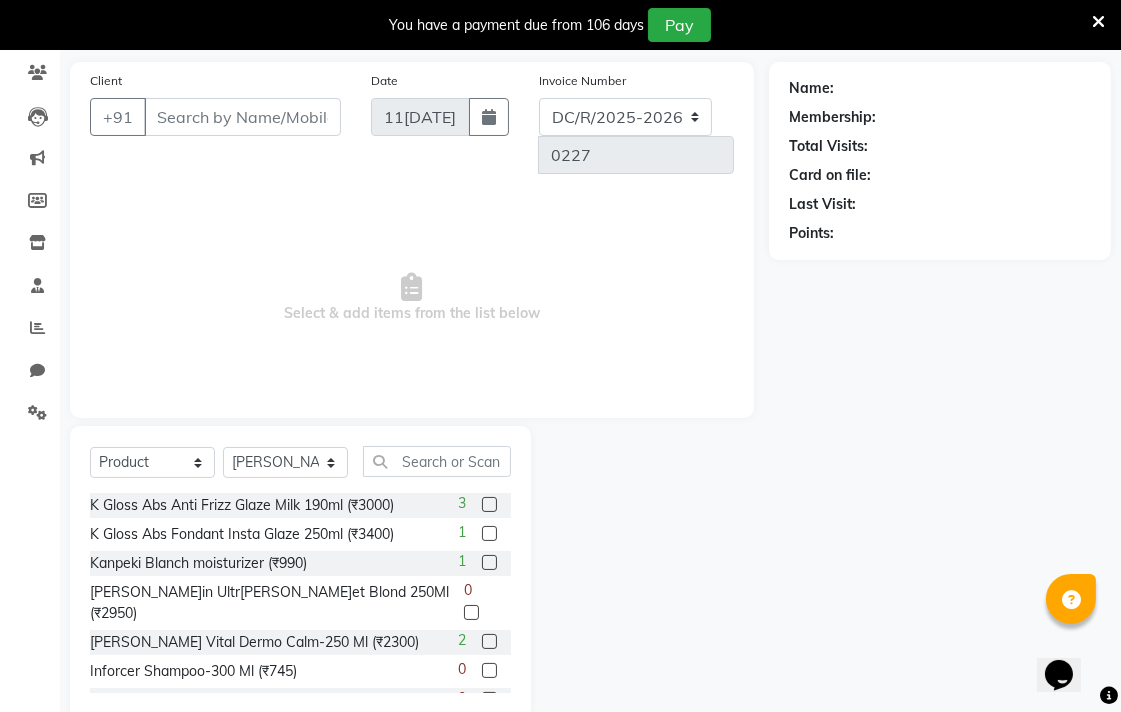 scroll, scrollTop: 94, scrollLeft: 0, axis: vertical 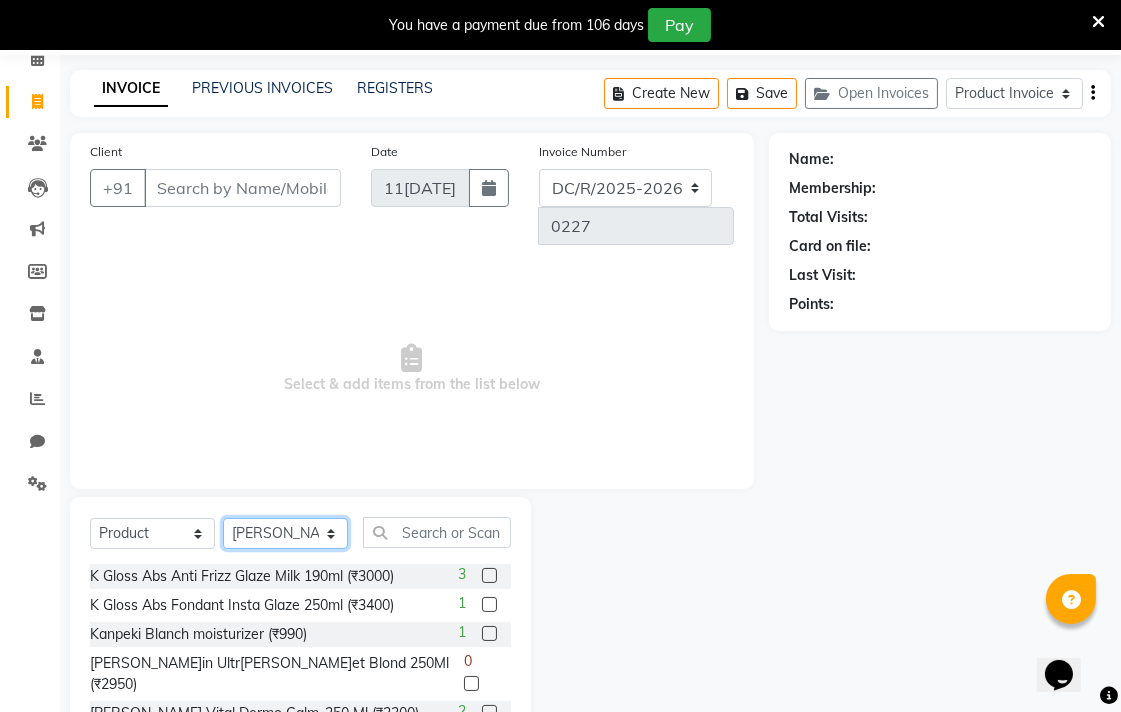 click on "Select Stylist Admin AMIT Birshika Colour Lounge, Ranjit Avenue Colour Lounge, Ranjit Avenue Digvijay JAGPREET SINGH KARAN JAFFAL KARAN KUMAR Komal mam LOVEPREET MAIBAM SURJIT SINGH MANDEEP MOHIT Nandani PARAS POOJA DEVNATH Pooja Negi PREM KOHLI RADHIKA Rahul guard Reema mehra Riya Sahil SAJAN SAMEER SANIA SANJAY SIMRAN Sonia Sunita TANUJ VISHAL Vishal singh" 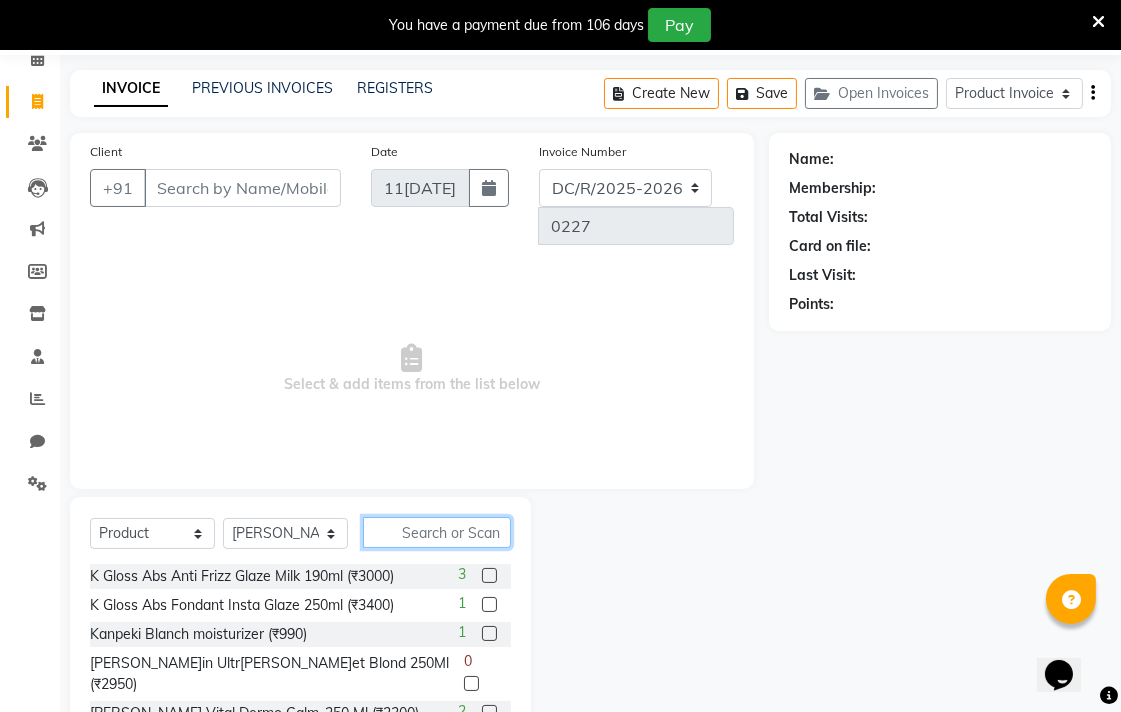click 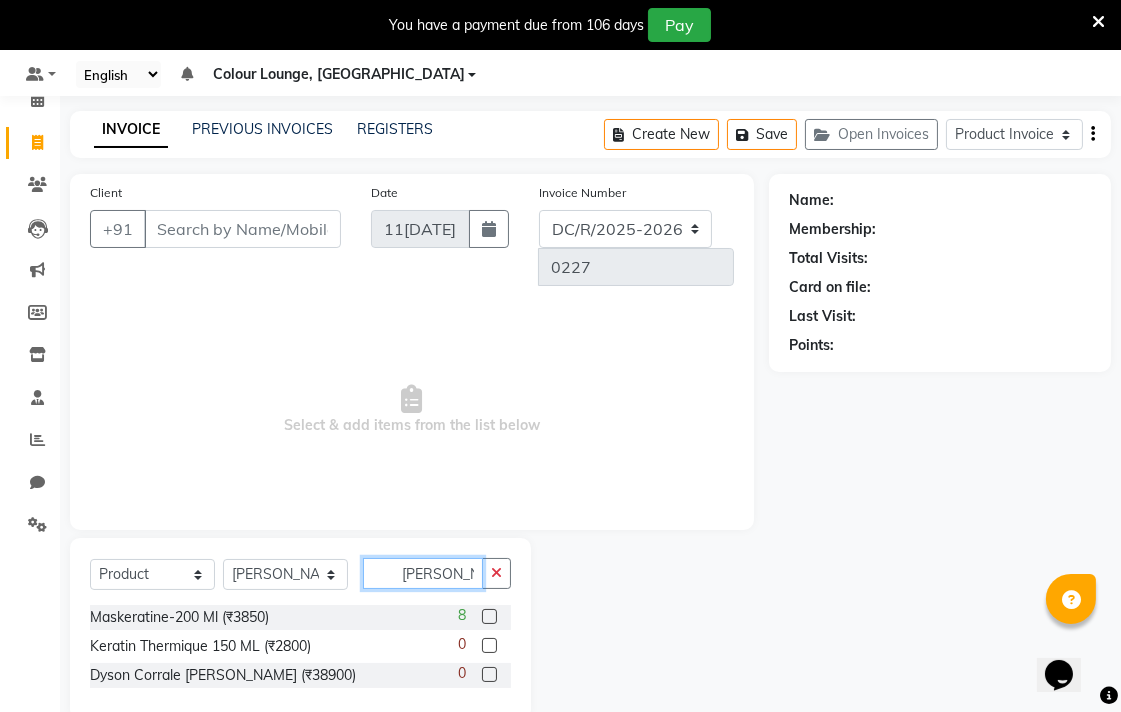 scroll, scrollTop: 50, scrollLeft: 0, axis: vertical 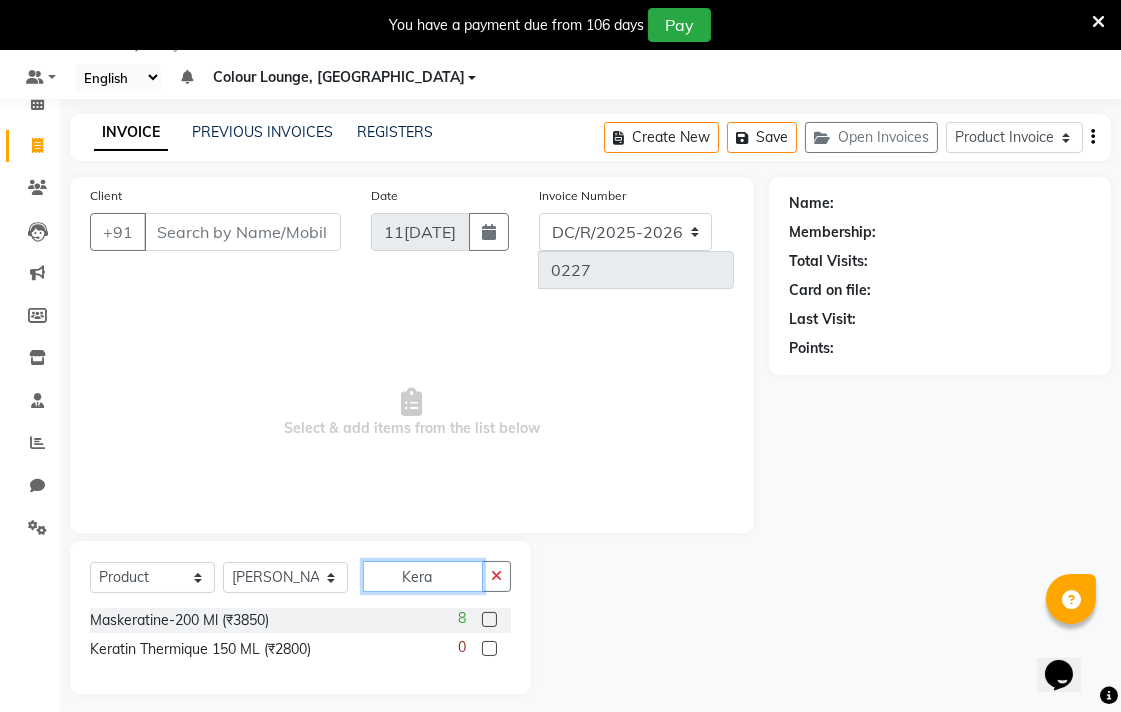 type on "Kera" 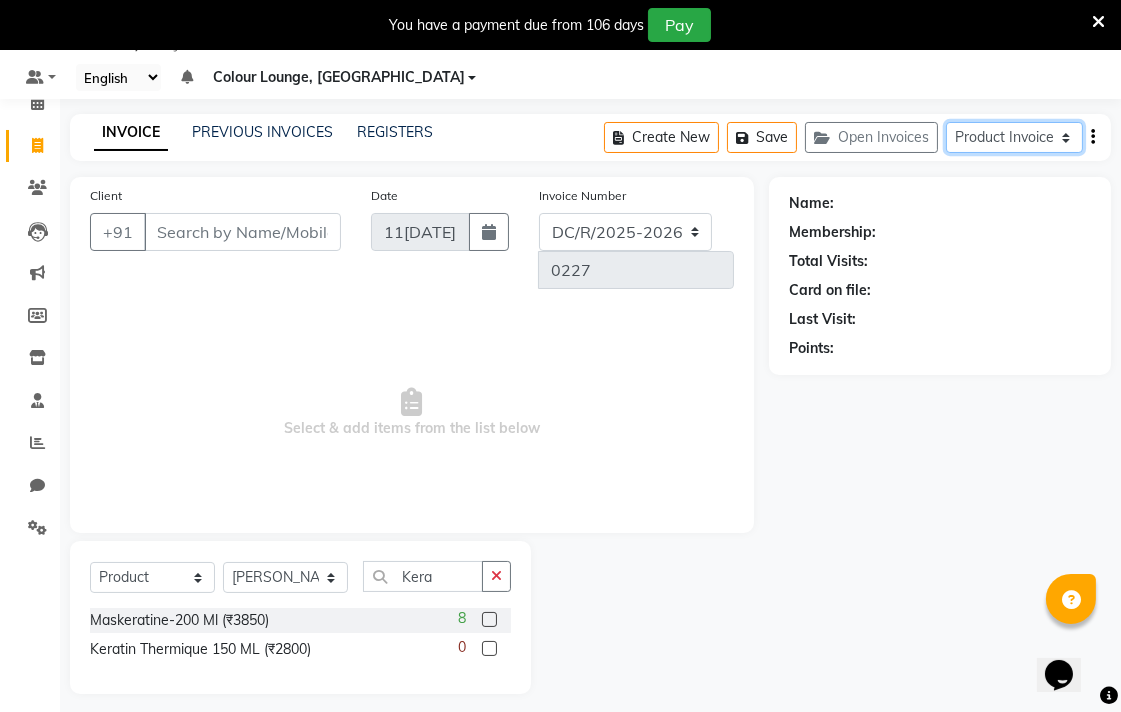 click on "Service Invoice Product Invoice" 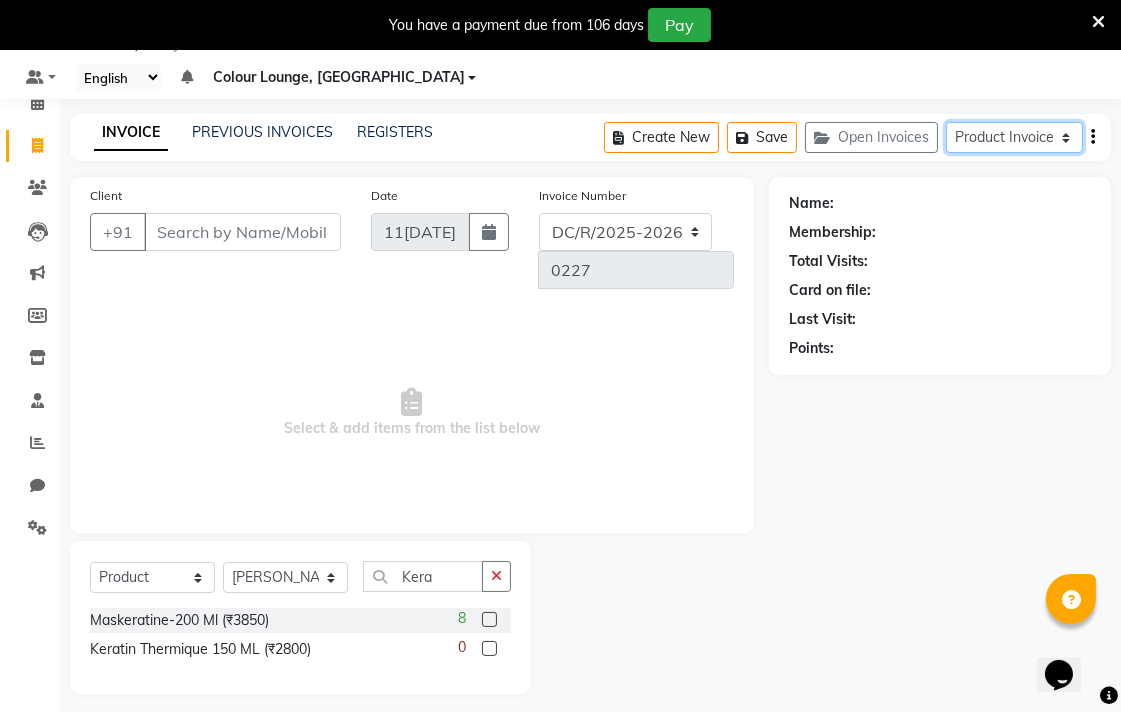 click on "Service Invoice Product Invoice" 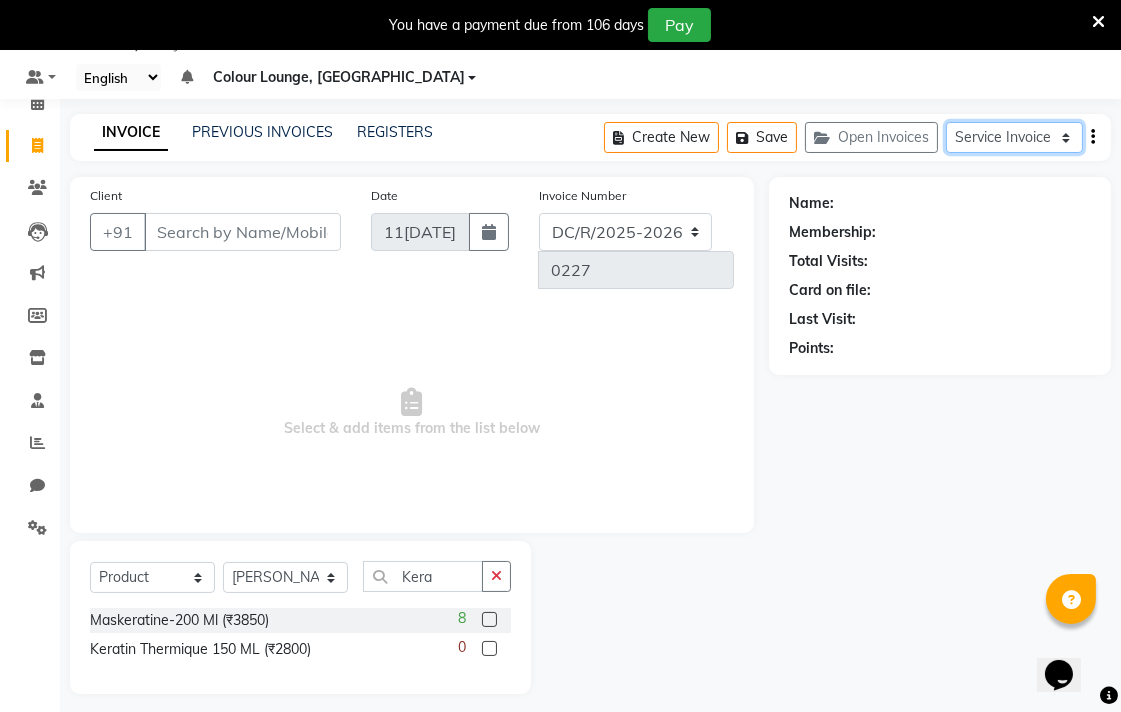 click on "Service Invoice Product Invoice" 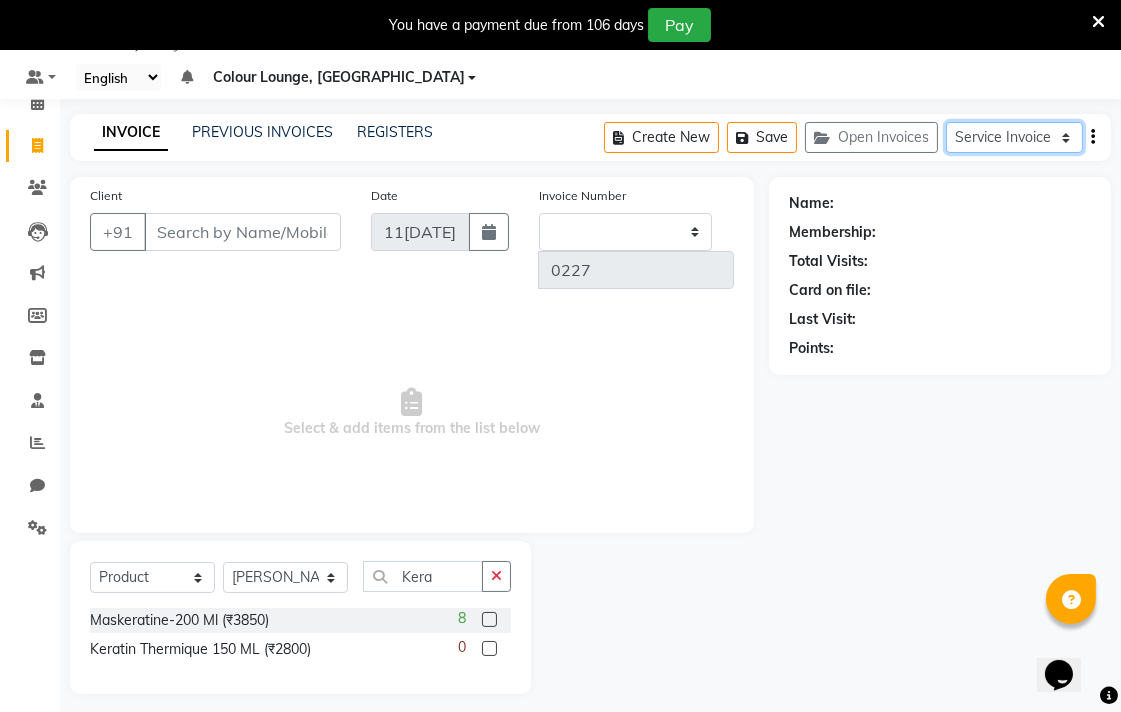select on "83" 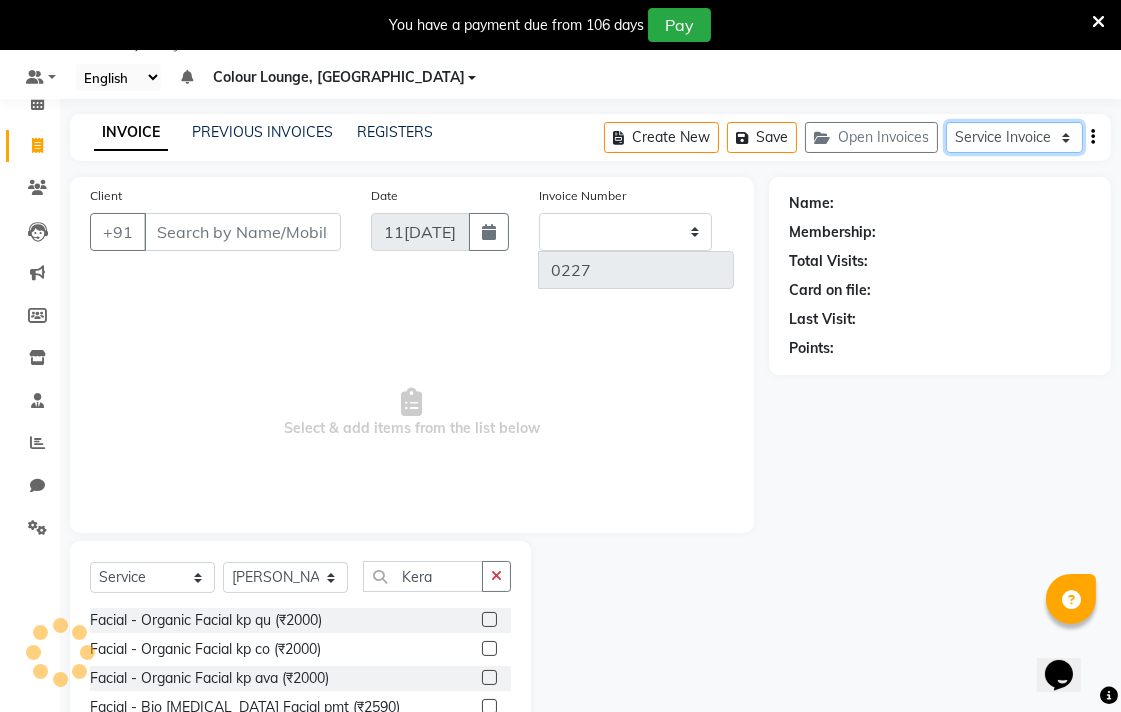 type on "4336" 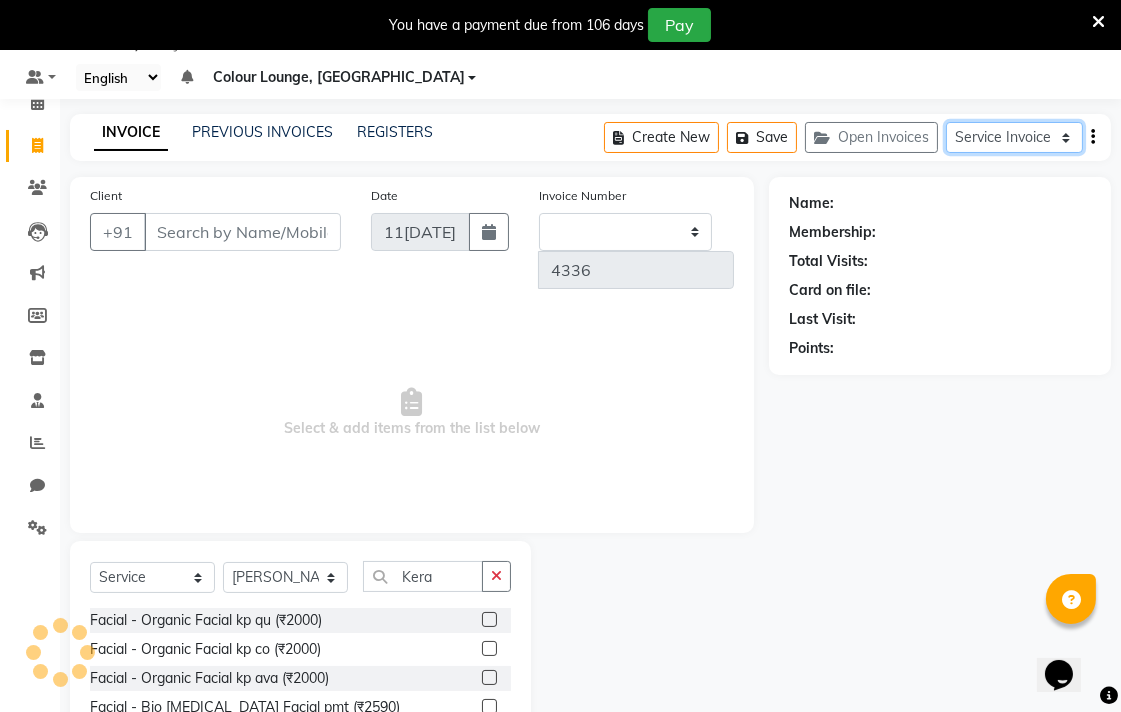 select on "8013" 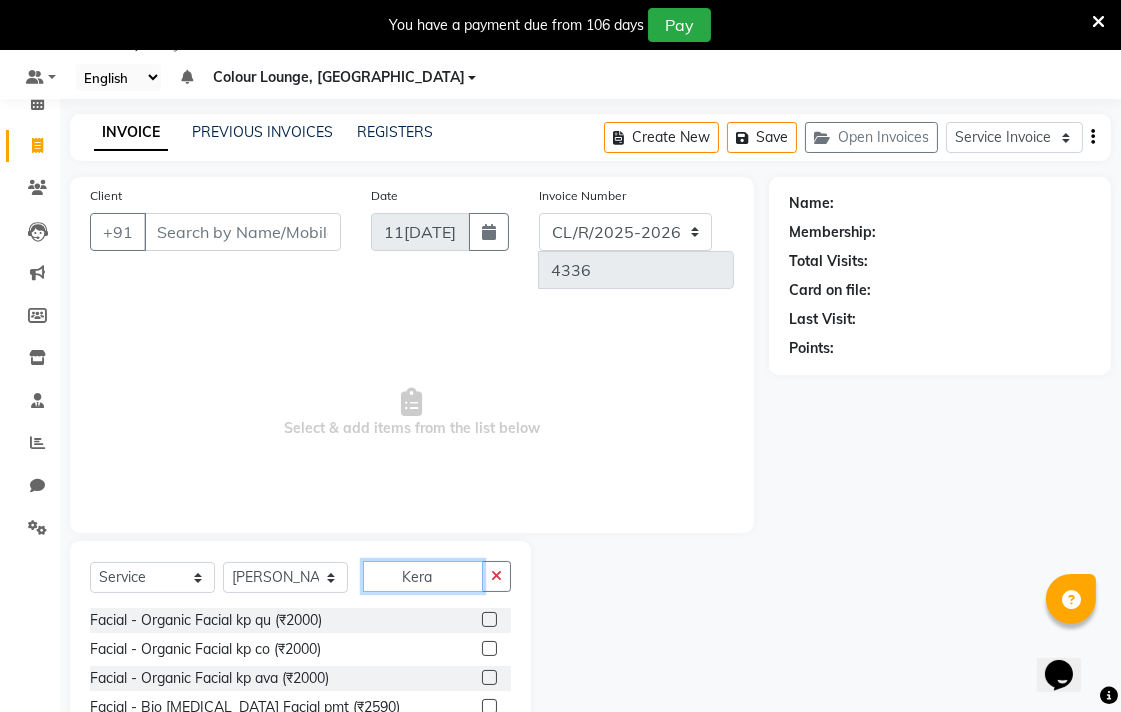 click on "Kera" 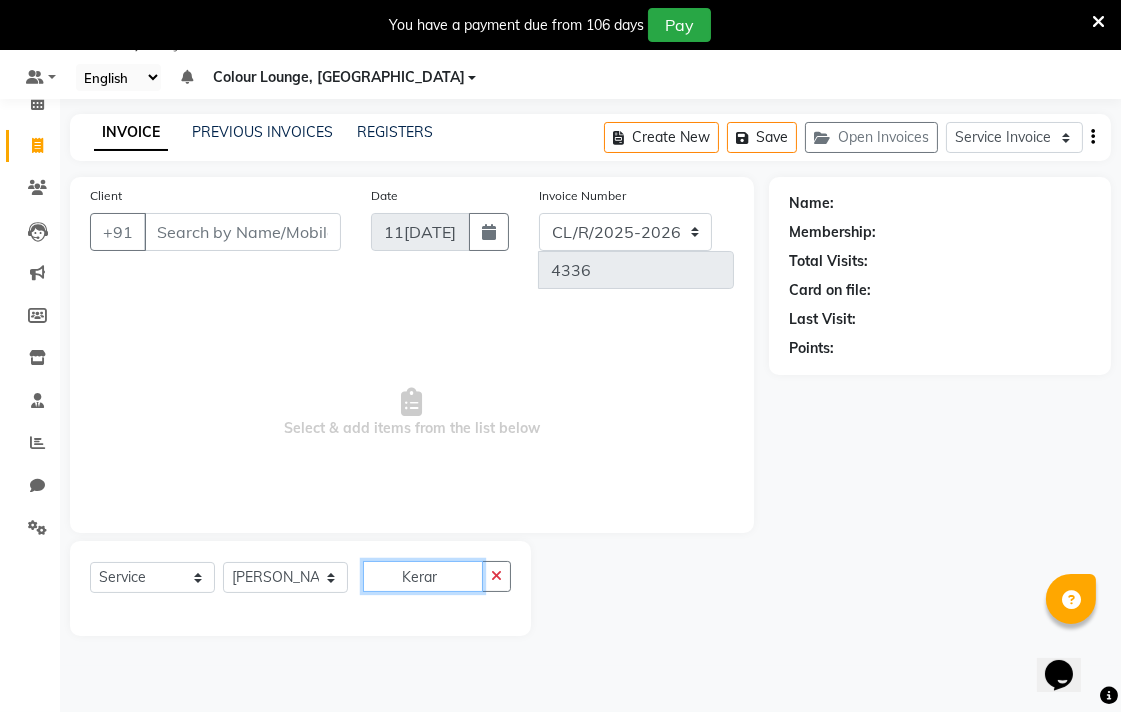 type on "Kera" 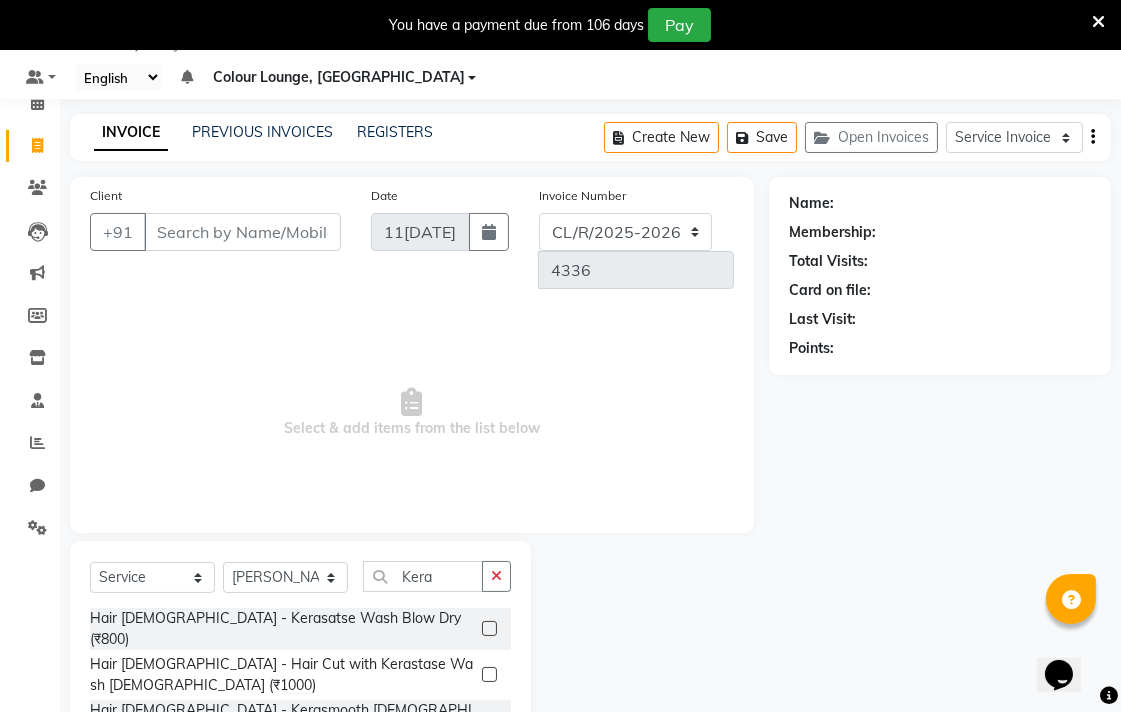 click 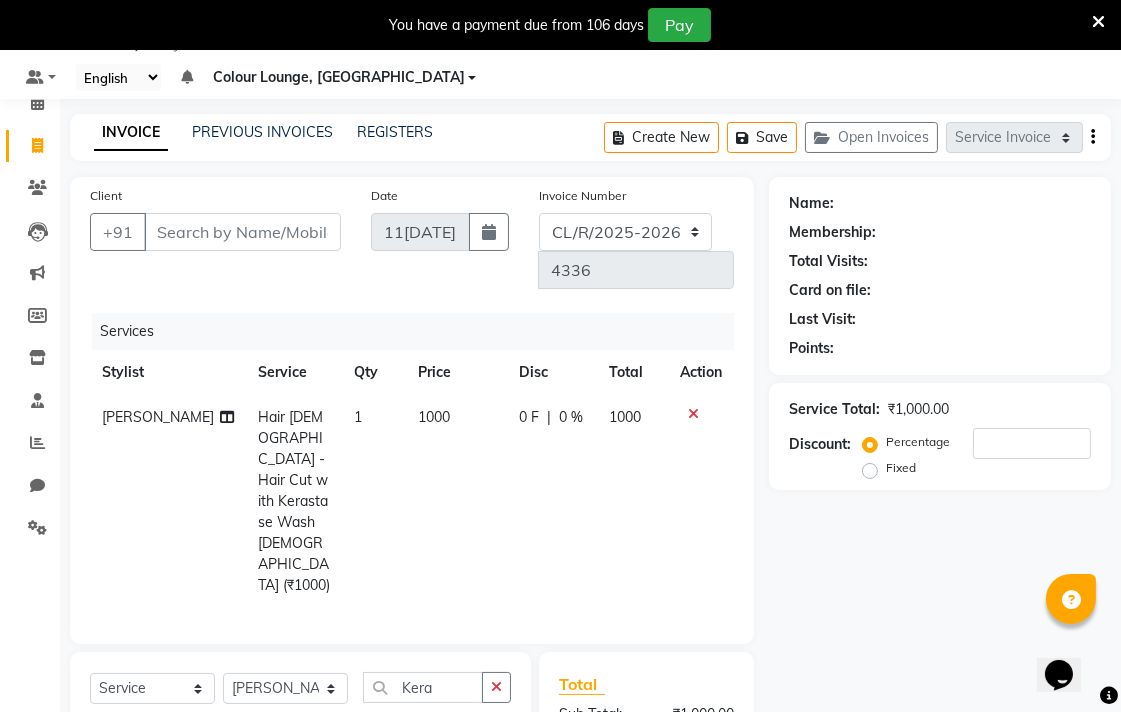 checkbox on "false" 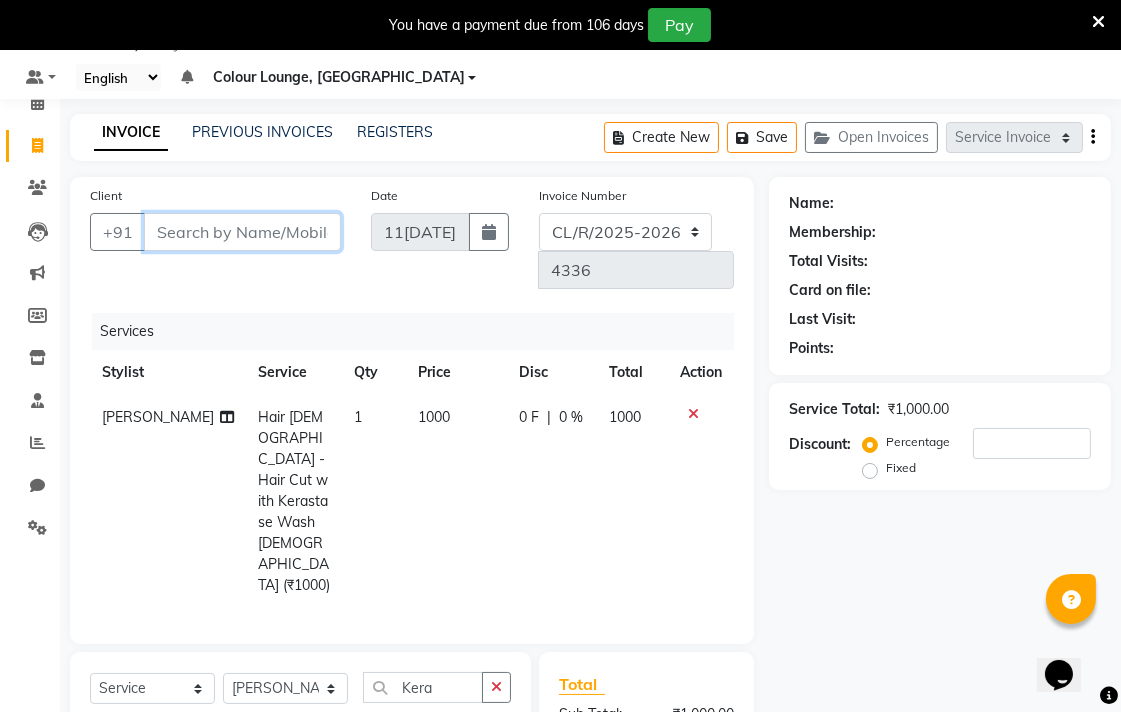 click on "Client" at bounding box center (242, 232) 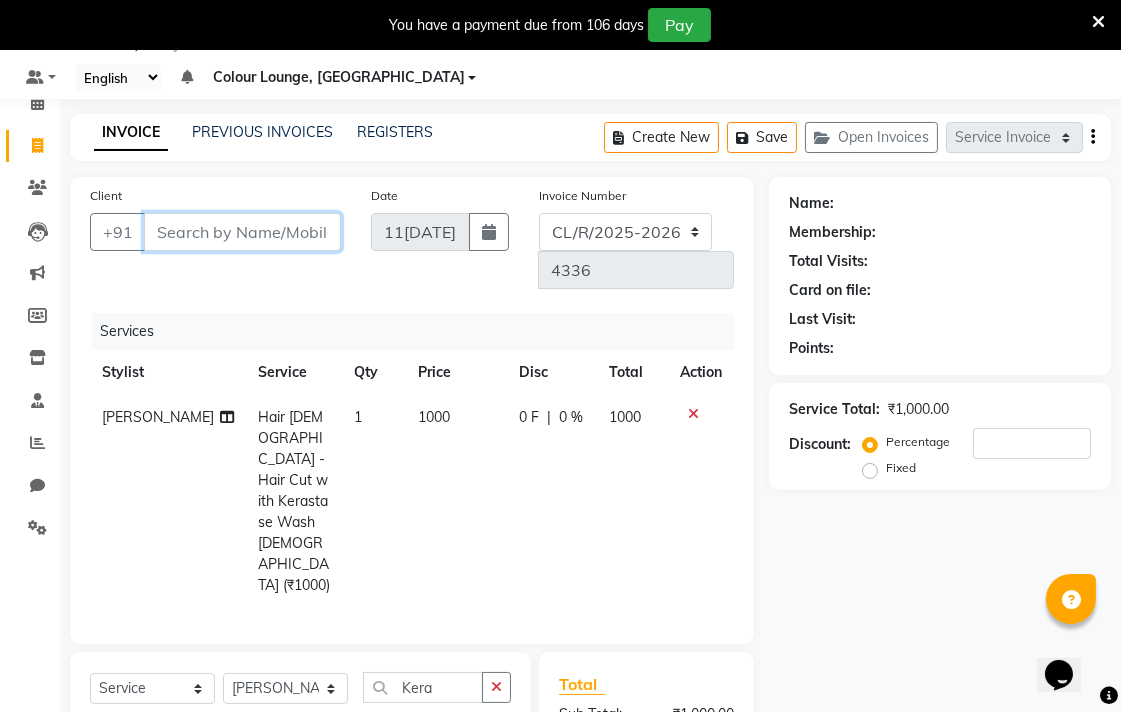 type on "9" 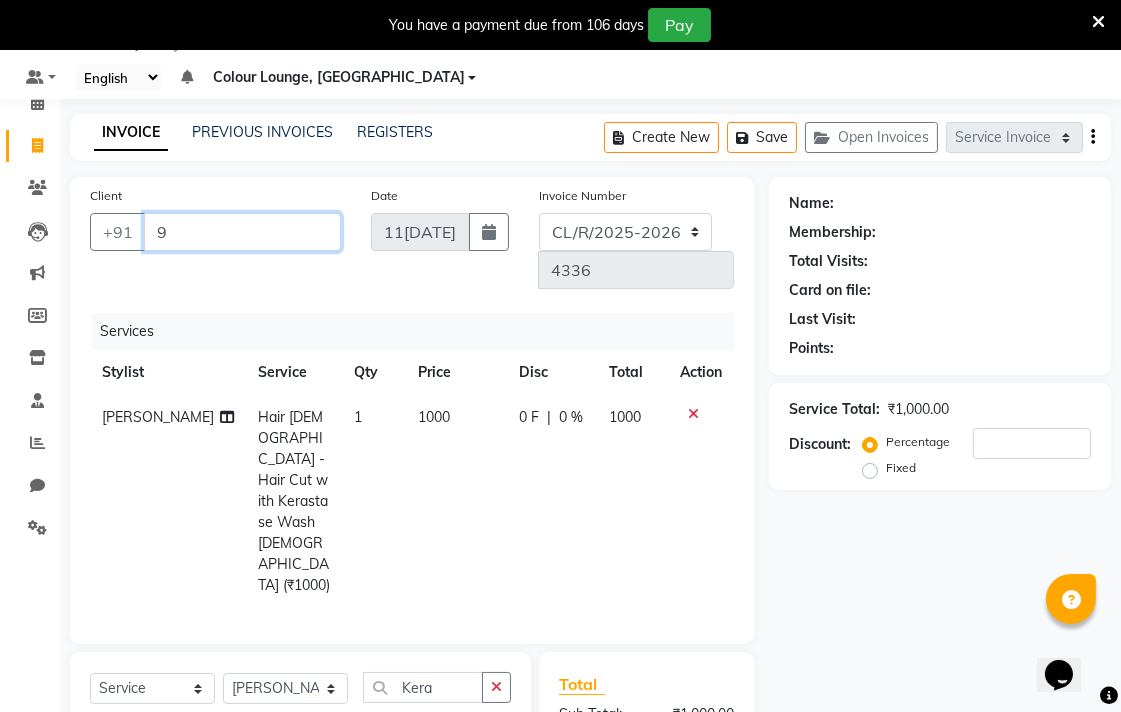 type on "0" 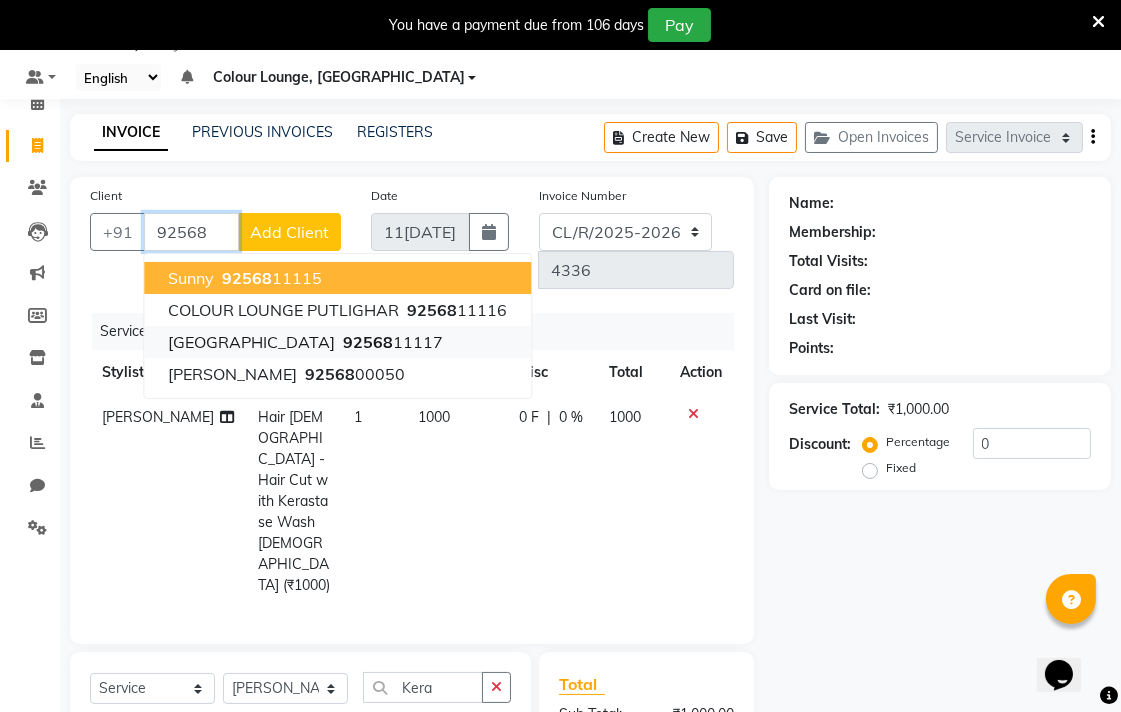 click on "92568 11117" at bounding box center (391, 342) 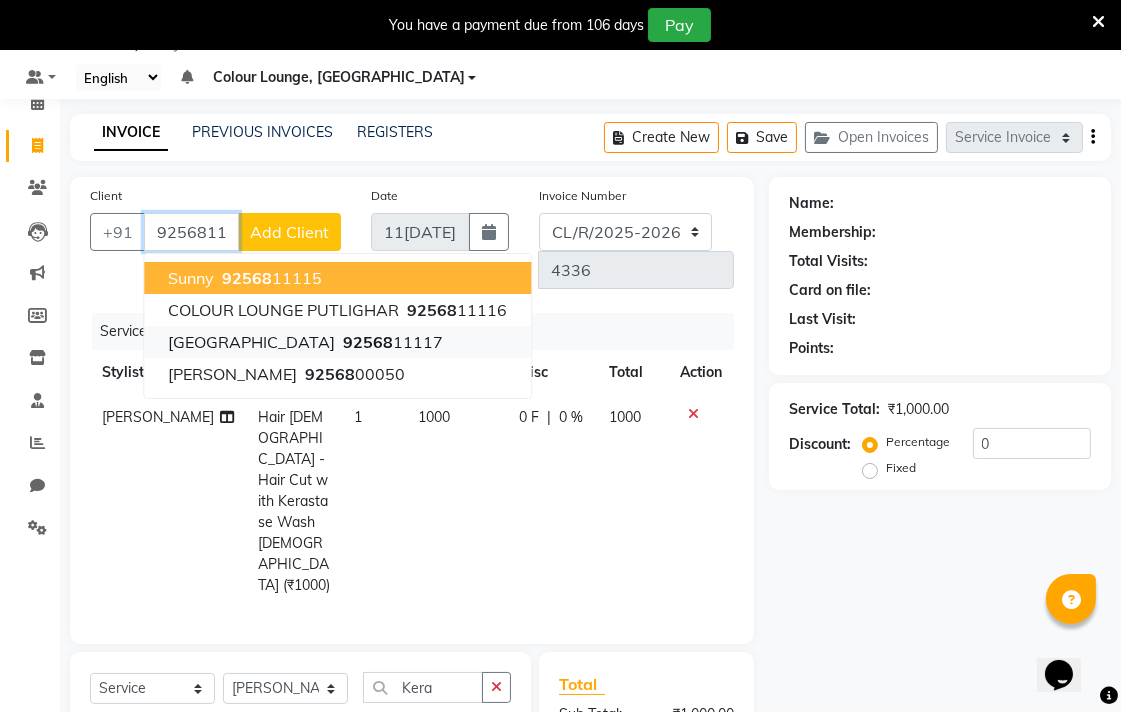 type on "9256811117" 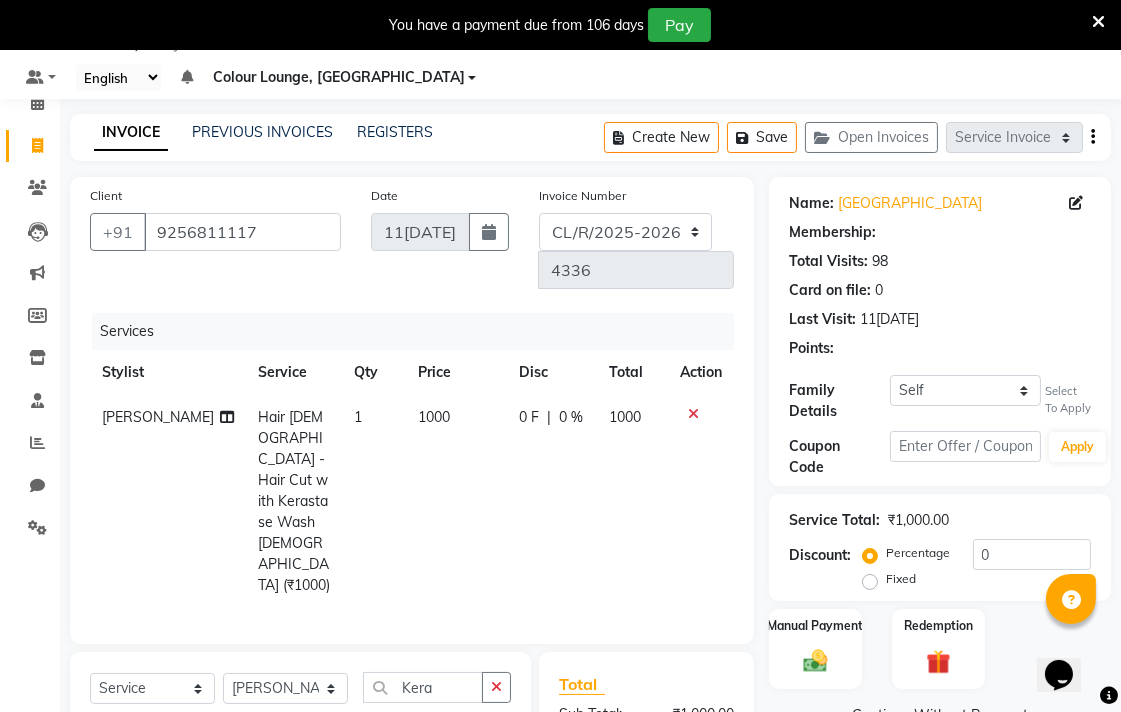 select on "1: Object" 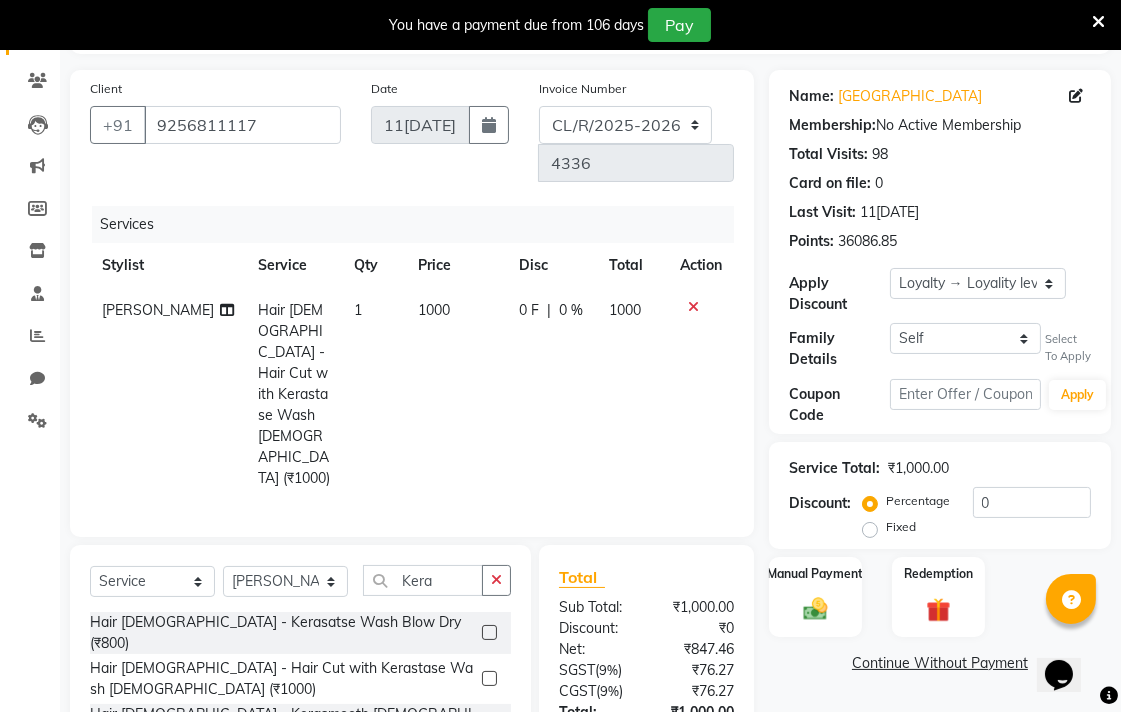 scroll, scrollTop: 230, scrollLeft: 0, axis: vertical 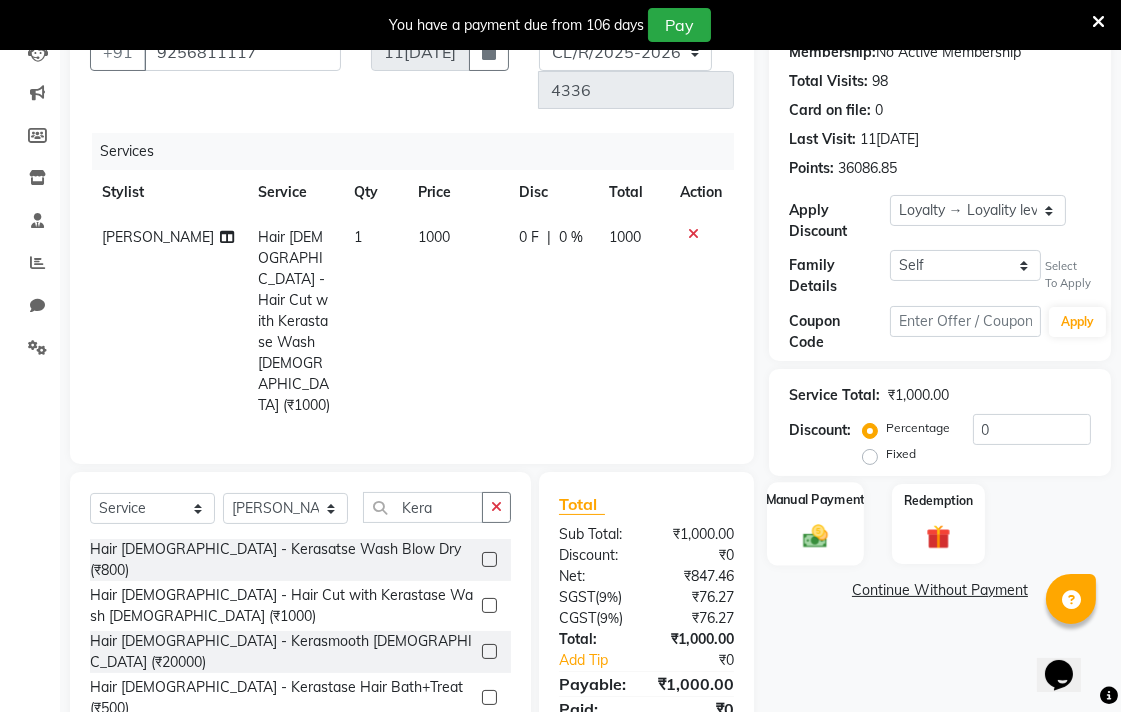 click on "Manual Payment" 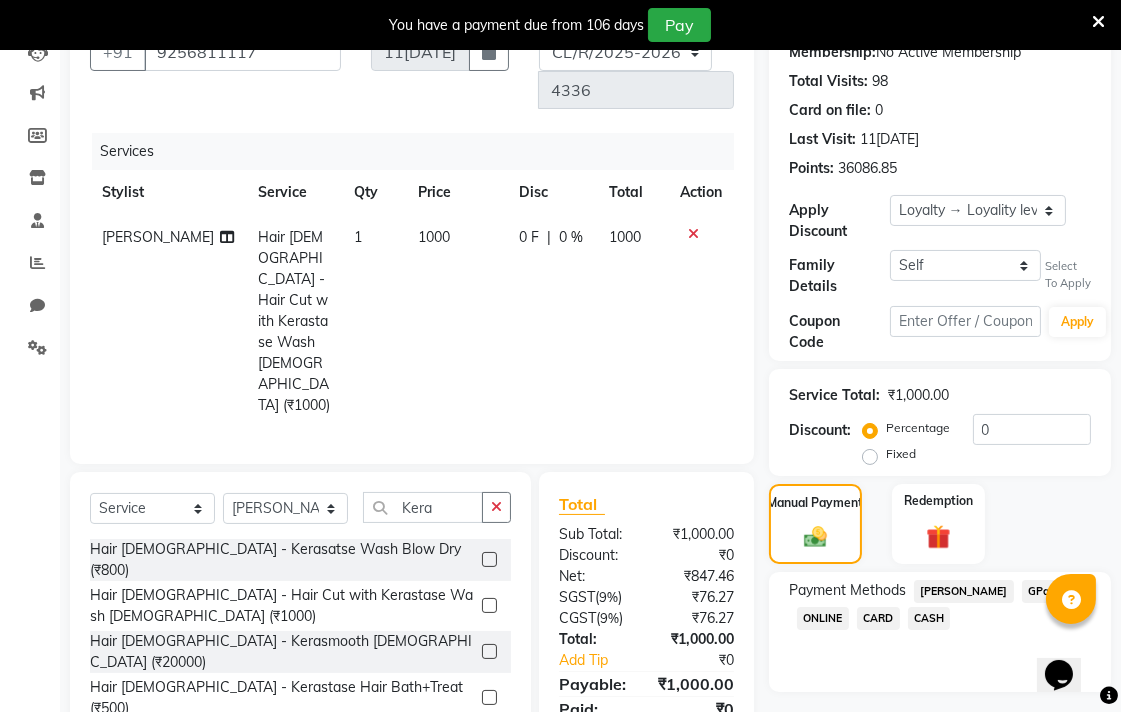 click on "CASH" 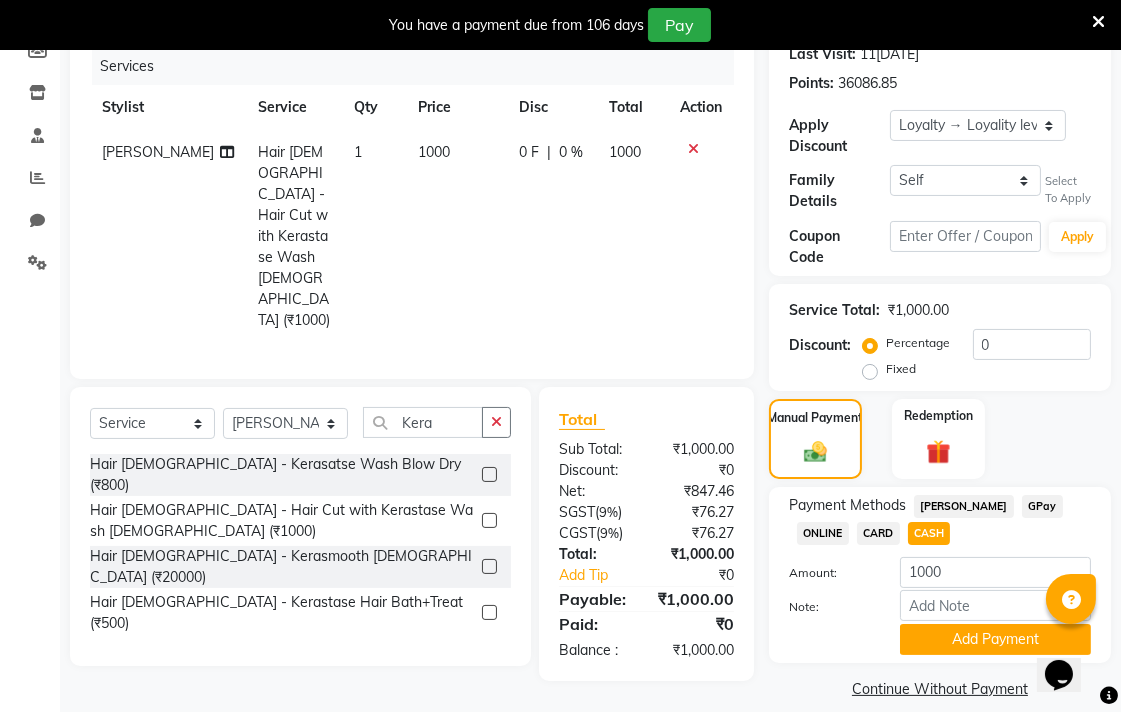 scroll, scrollTop: 337, scrollLeft: 0, axis: vertical 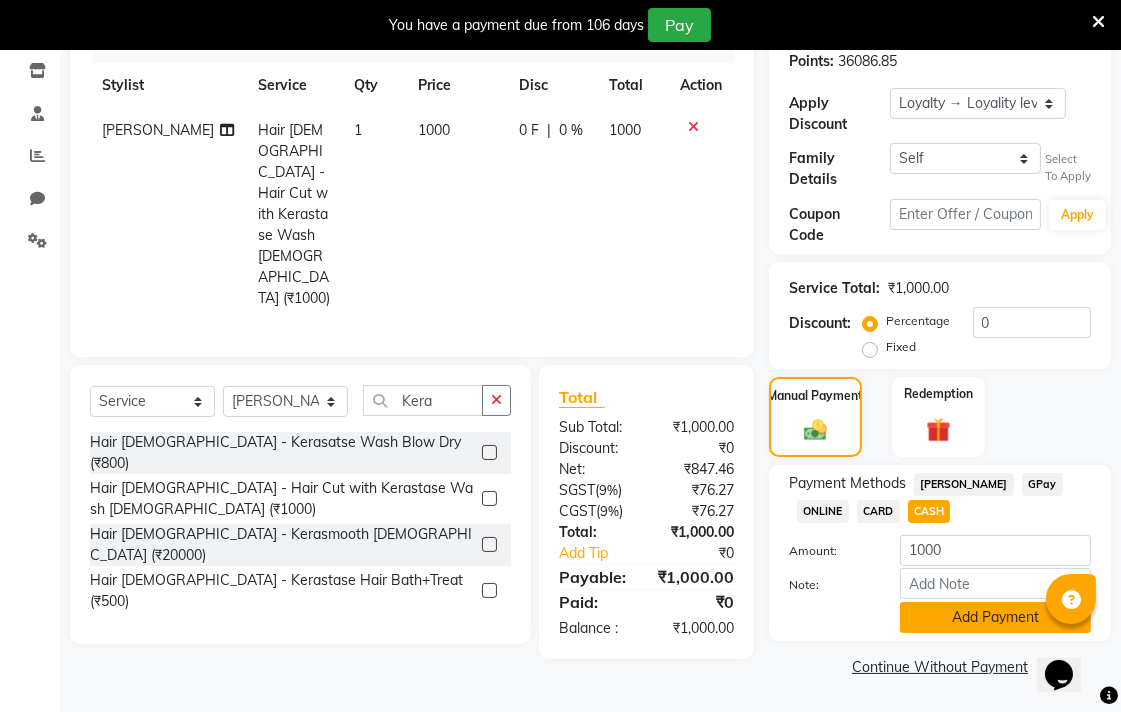 click on "Add Payment" 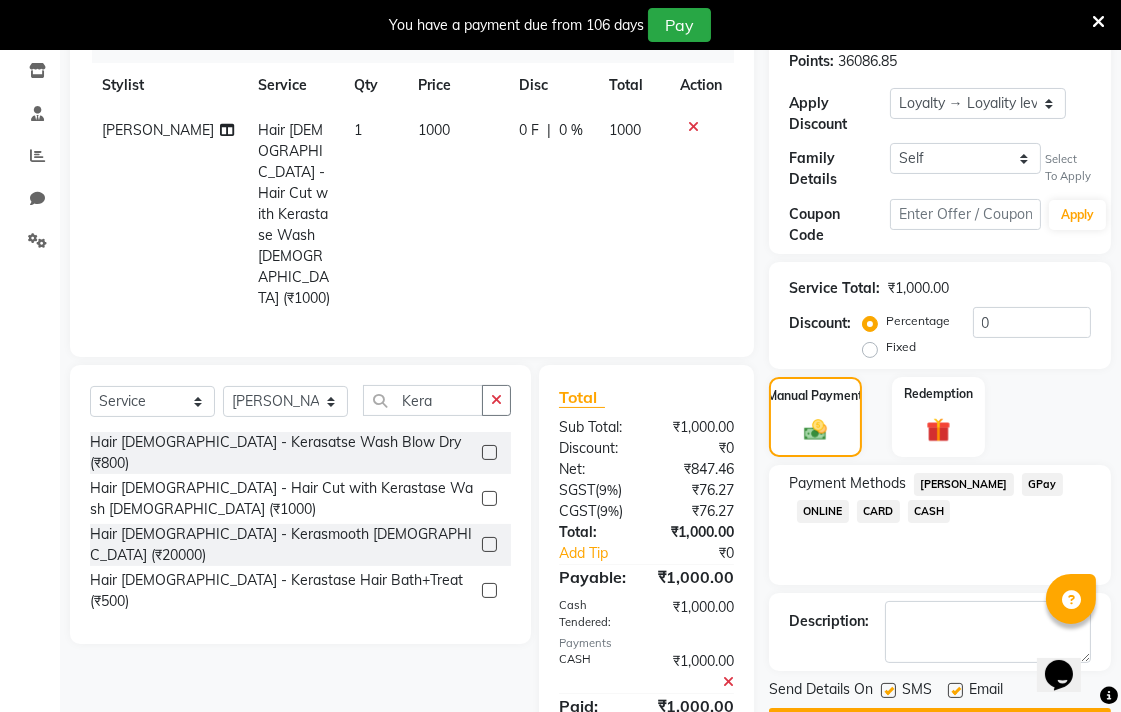 scroll, scrollTop: 494, scrollLeft: 0, axis: vertical 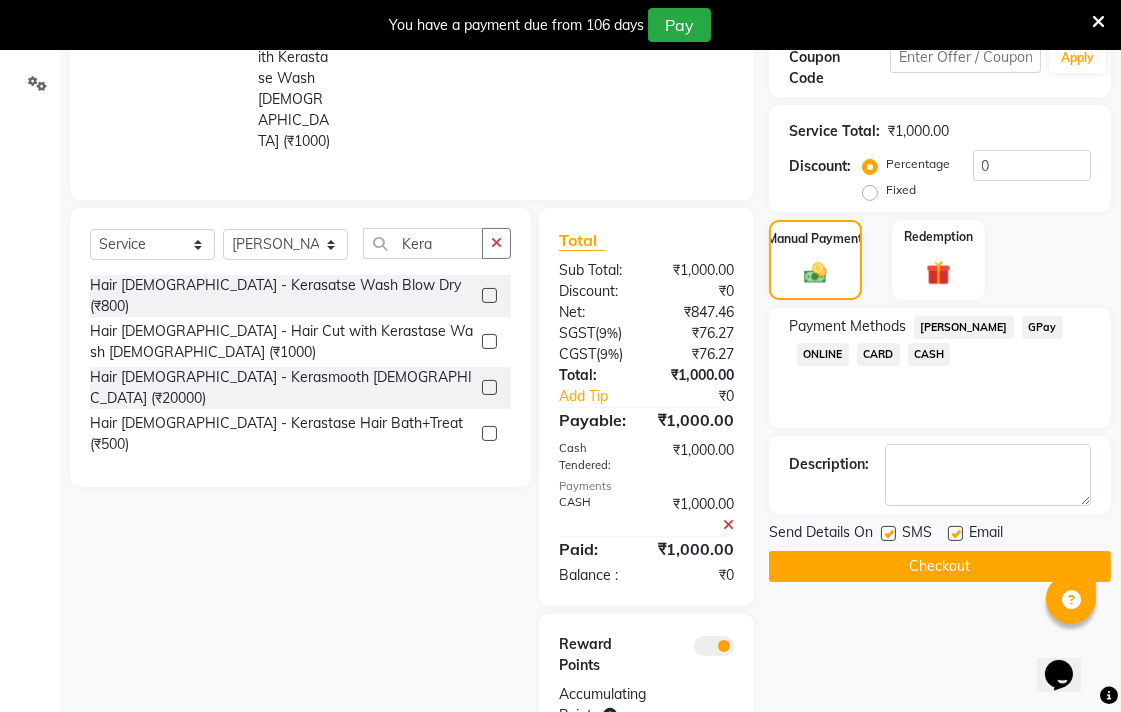 click on "Checkout" 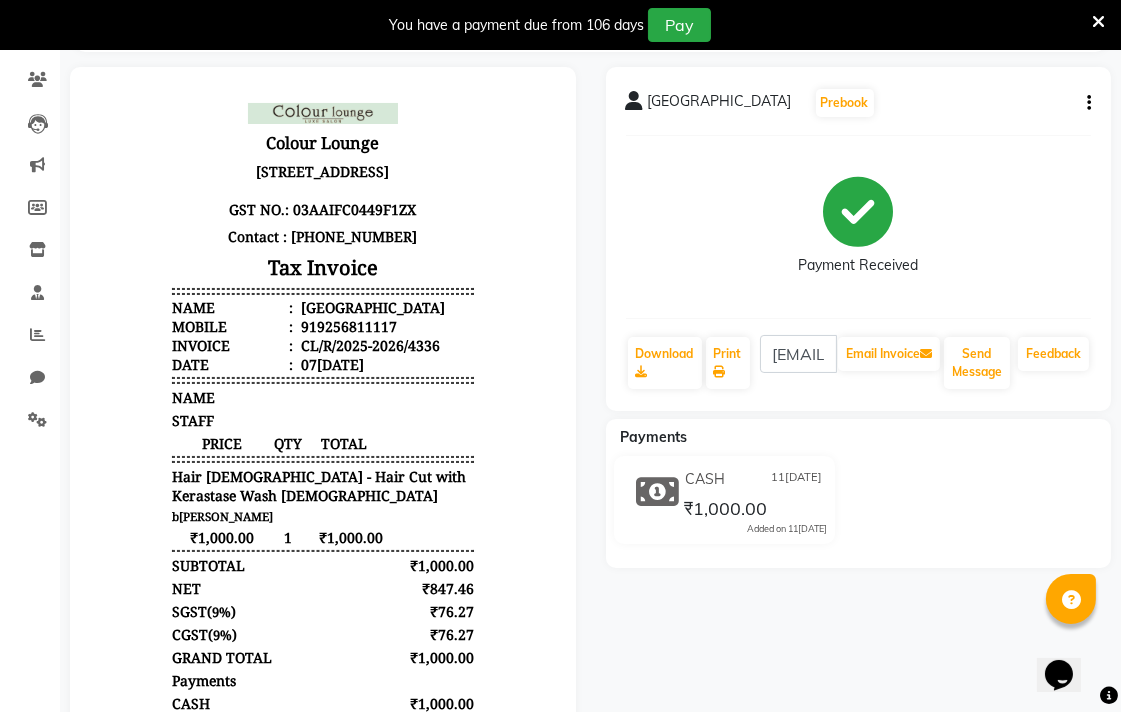 scroll, scrollTop: 153, scrollLeft: 0, axis: vertical 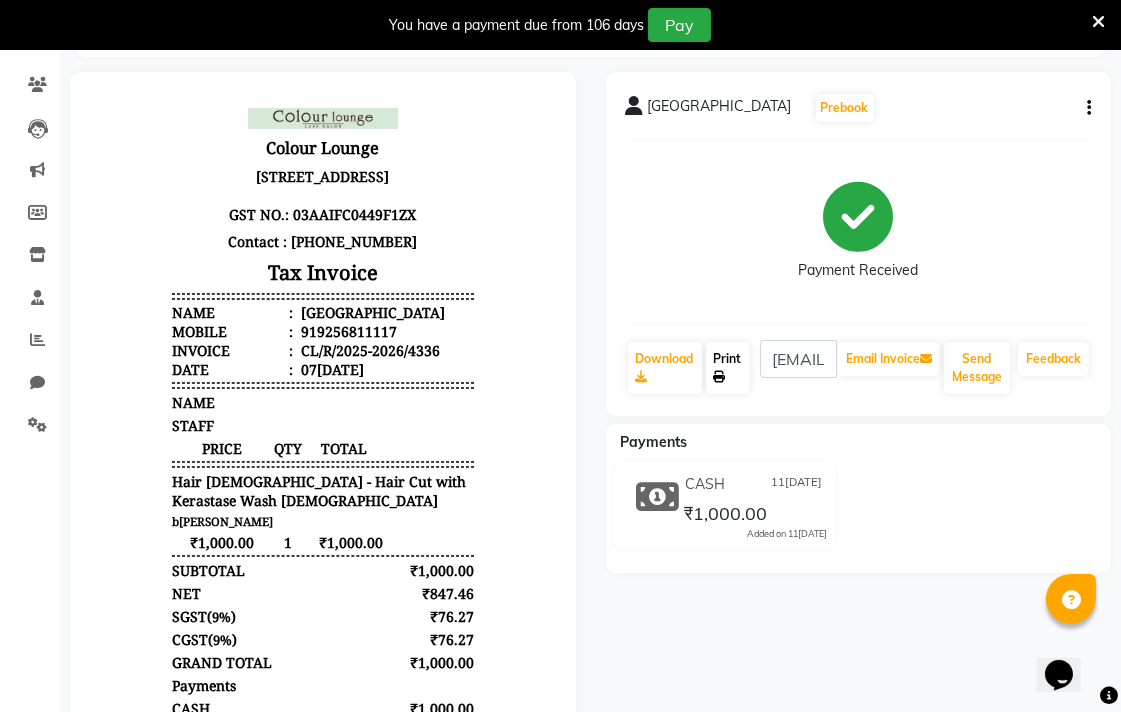 click on "Print" 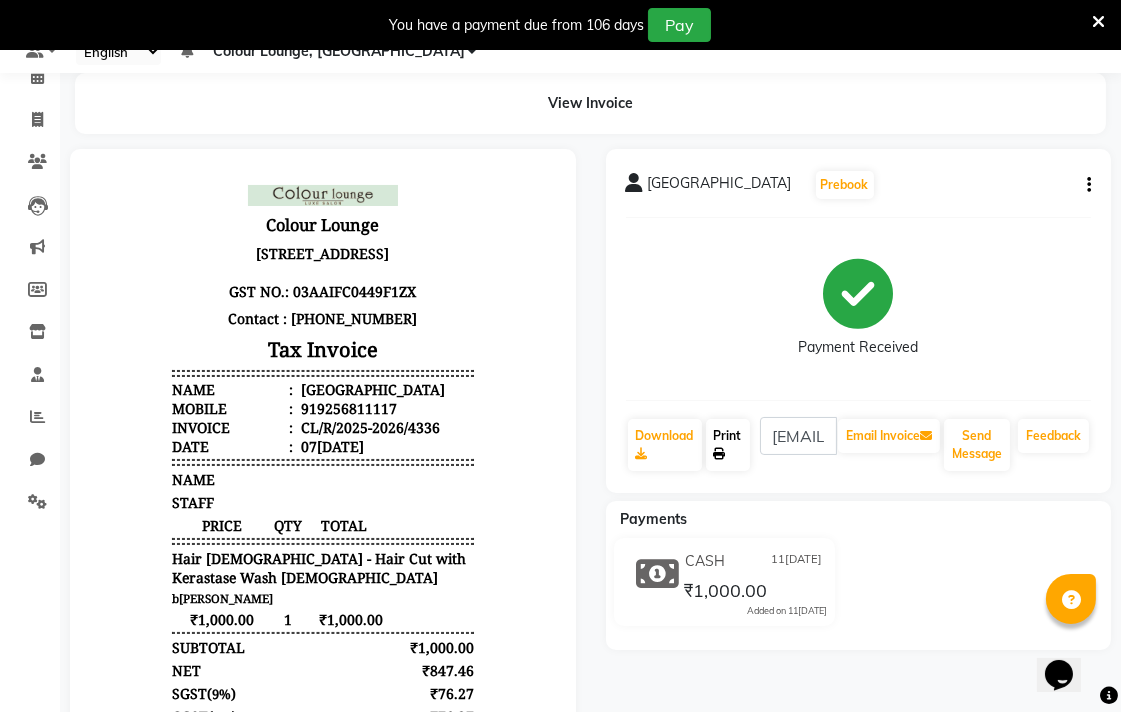 scroll, scrollTop: 0, scrollLeft: 0, axis: both 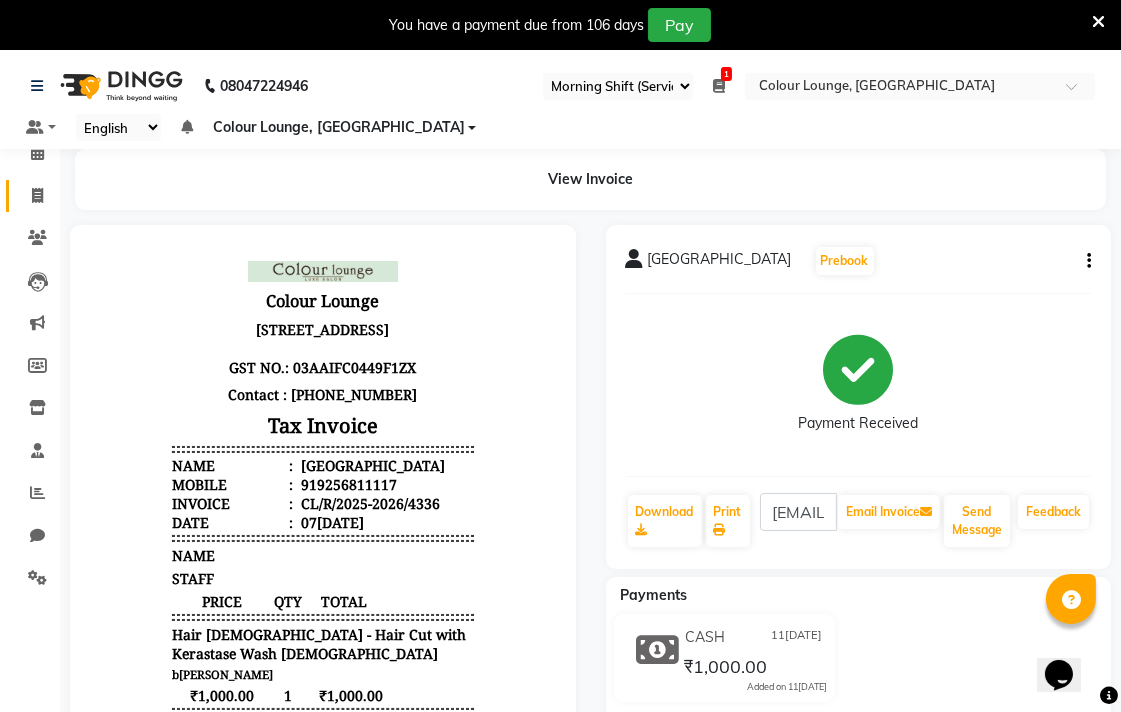 click 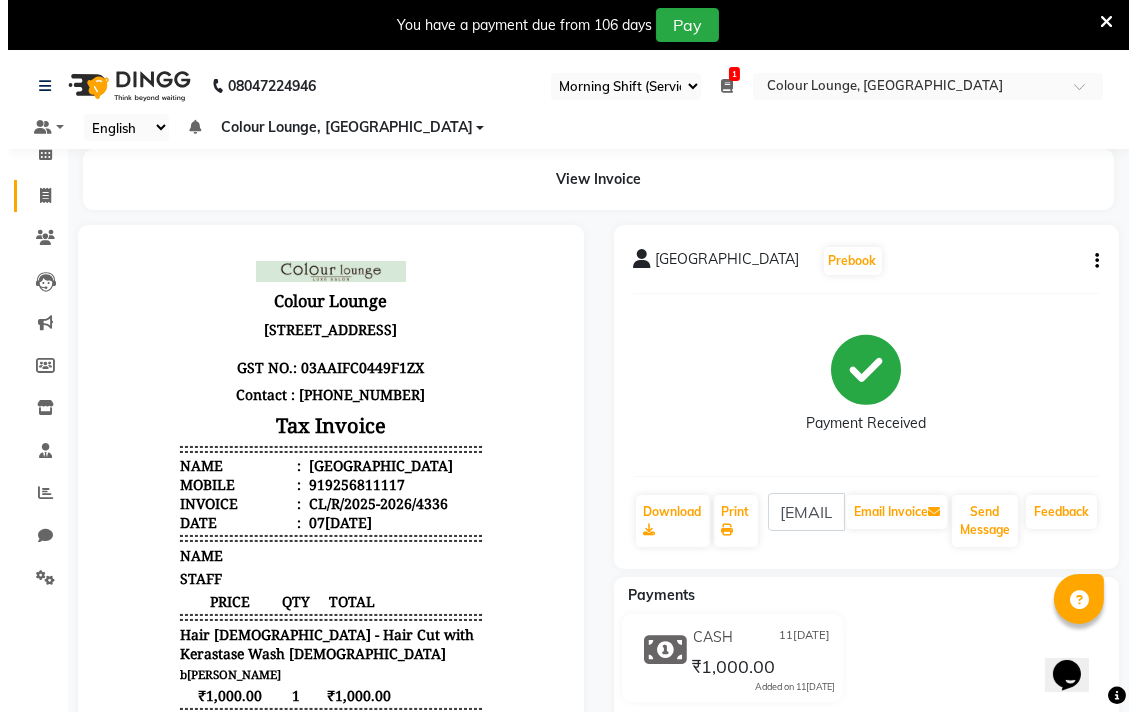 scroll, scrollTop: 50, scrollLeft: 0, axis: vertical 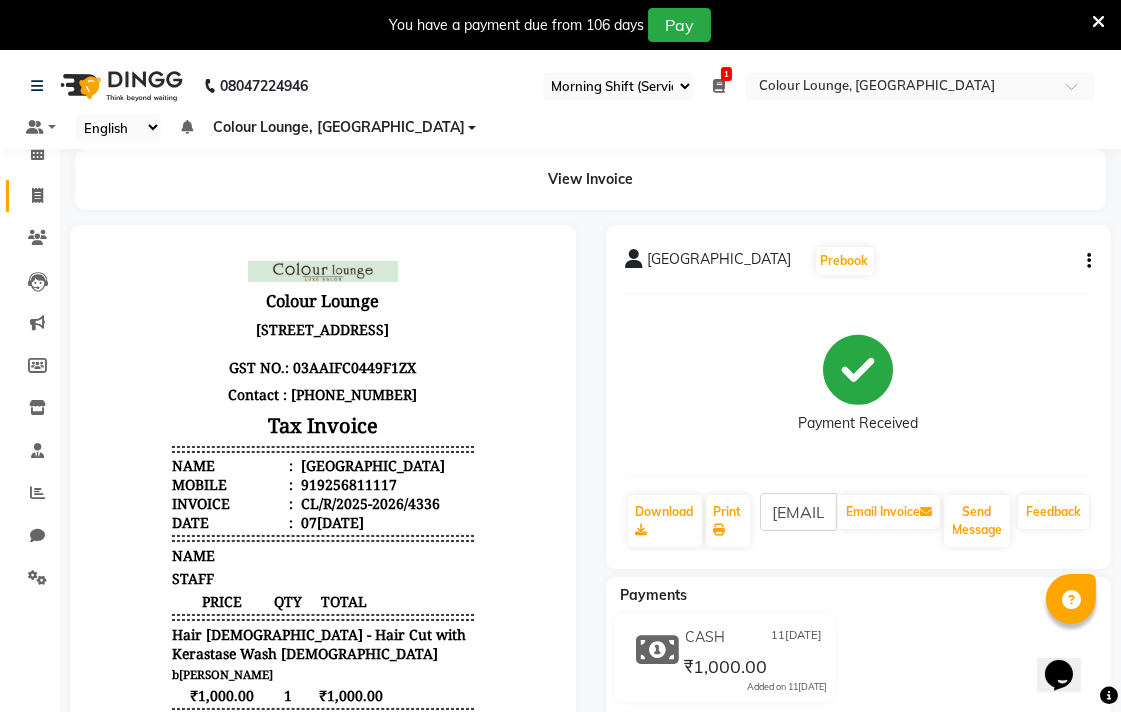 select on "service" 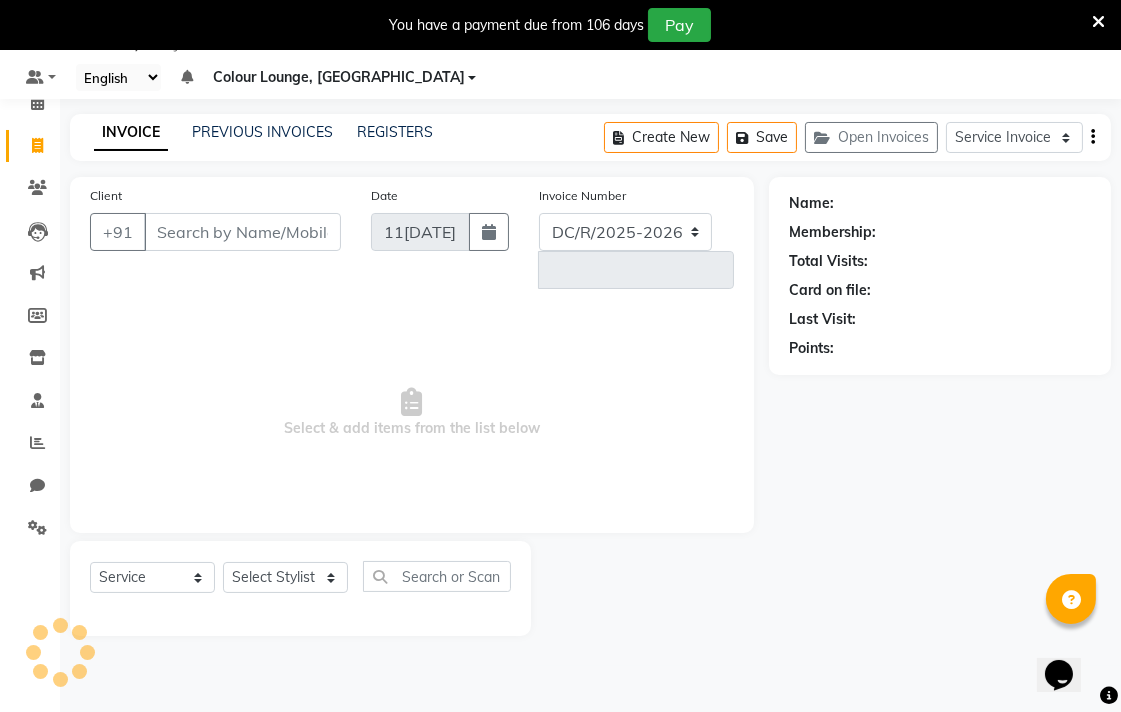 select on "8013" 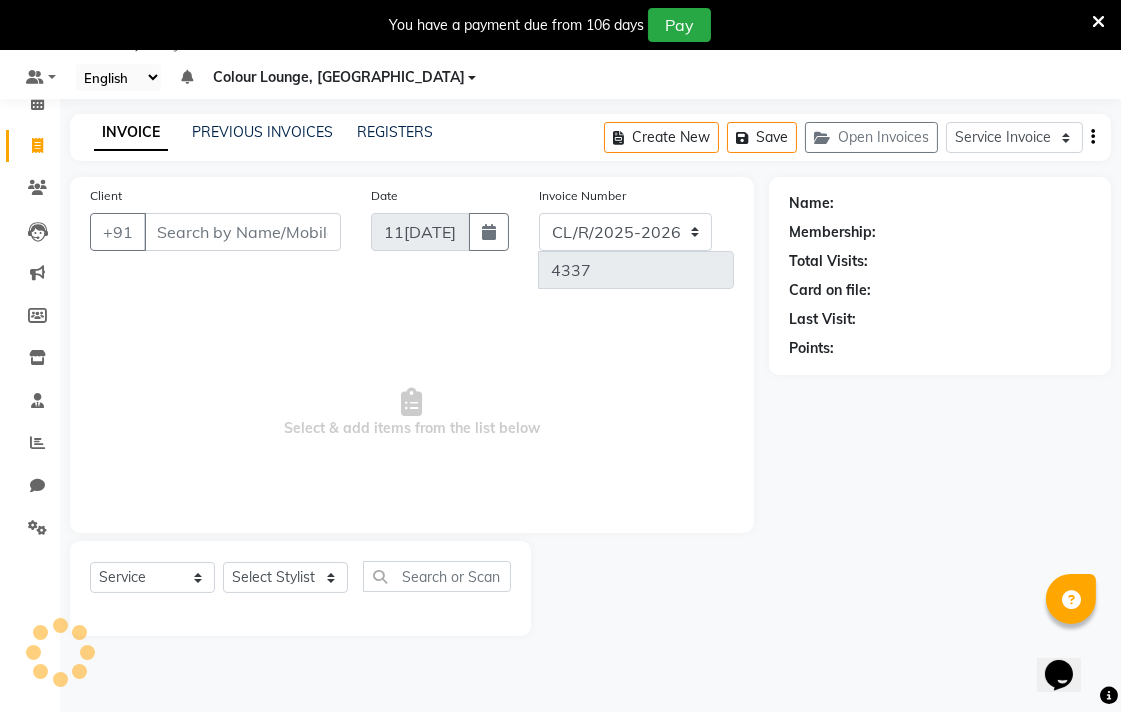 click on "Client" at bounding box center [242, 232] 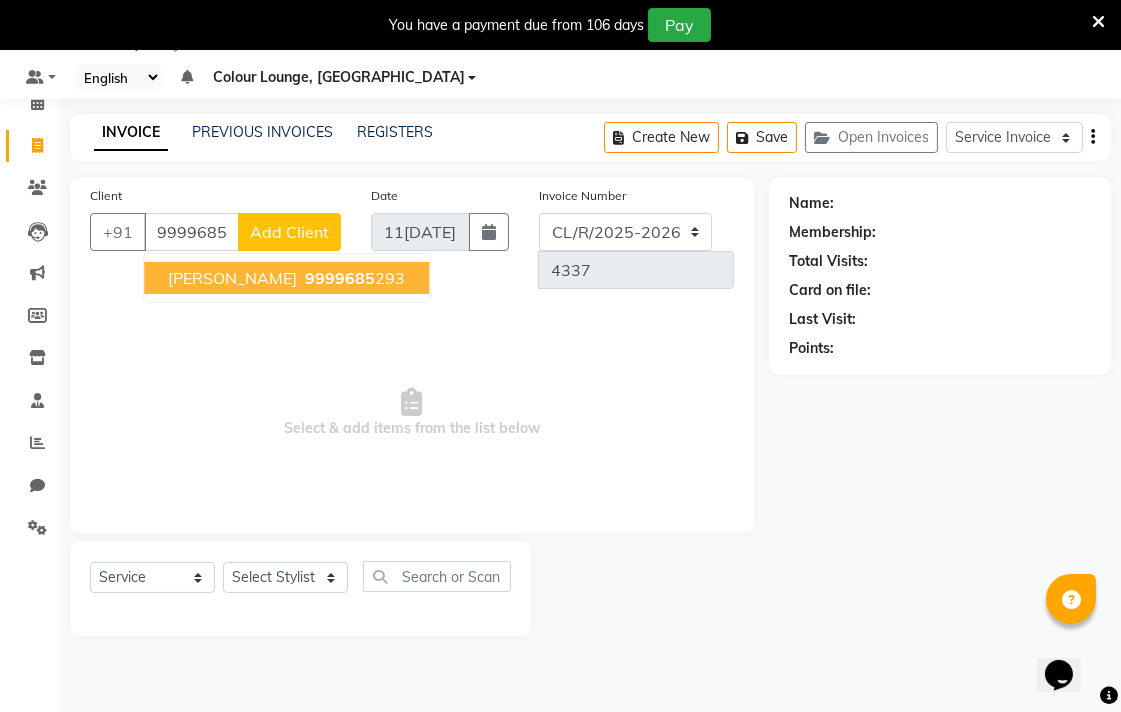 click on "9999685 293" at bounding box center (353, 278) 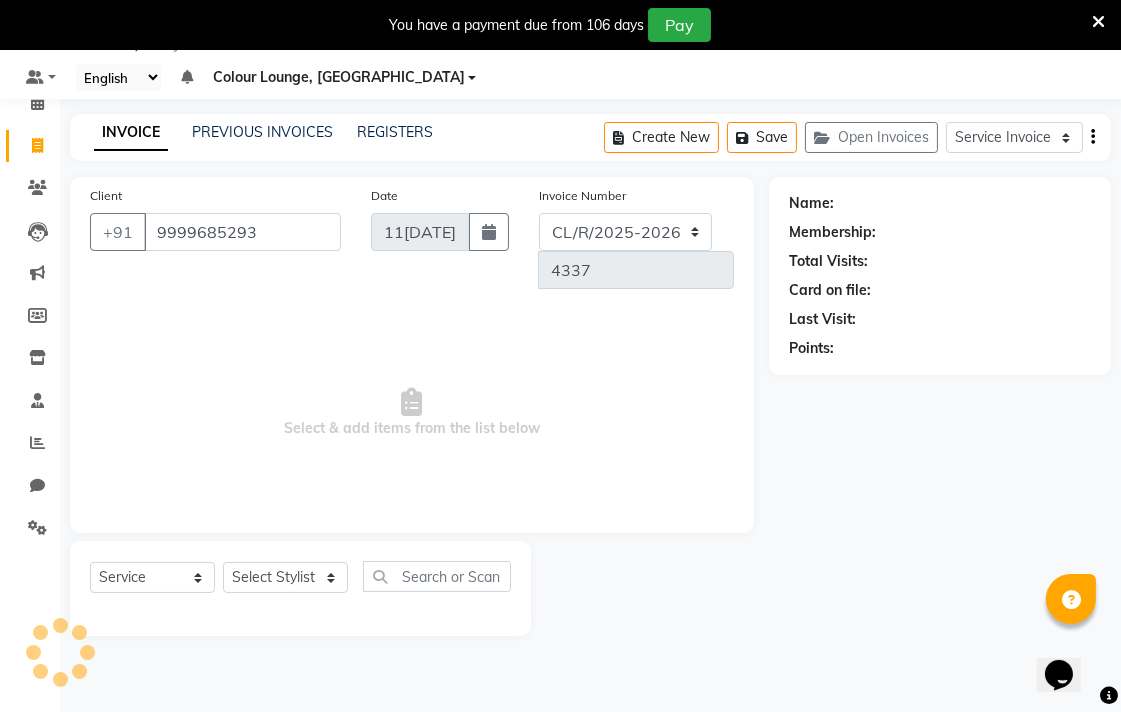 type on "9999685293" 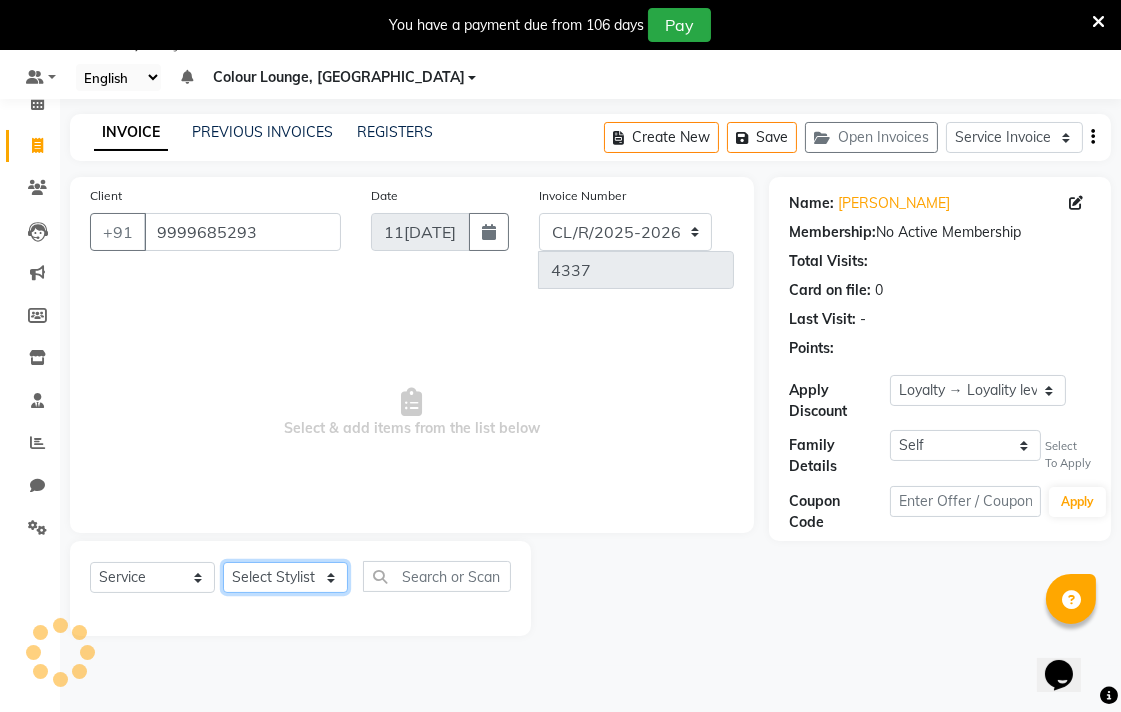click on "Select Stylist Admin AMIT Birshika Colour Lounge, [GEOGRAPHIC_DATA] Colour Lounge, [GEOGRAPHIC_DATA] [PERSON_NAME] [PERSON_NAME] [PERSON_NAME] [PERSON_NAME] [PERSON_NAME] mam [PERSON_NAME] [PERSON_NAME] [PERSON_NAME] MOHIT [PERSON_NAME] POOJA [PERSON_NAME] [PERSON_NAME] [PERSON_NAME] guard [PERSON_NAME] [PERSON_NAME] [PERSON_NAME] [PERSON_NAME] SAMEER [PERSON_NAME] [PERSON_NAME] [PERSON_NAME] [PERSON_NAME] [PERSON_NAME] [PERSON_NAME] VISHAL [PERSON_NAME]" 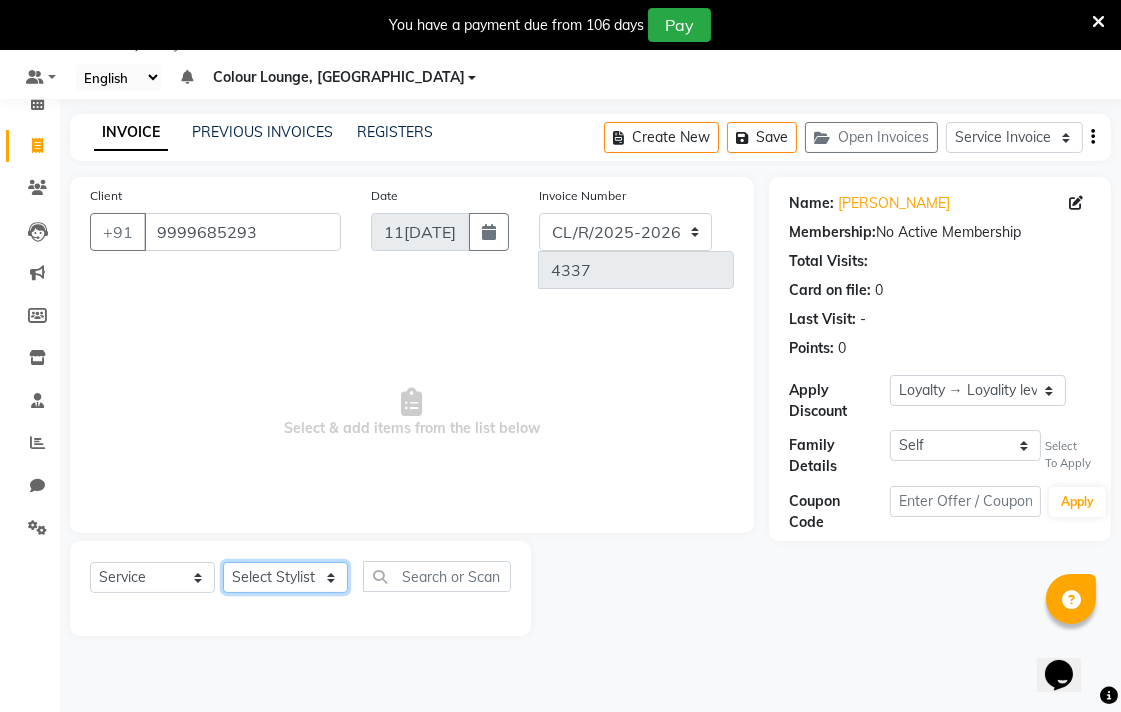 select on "70162" 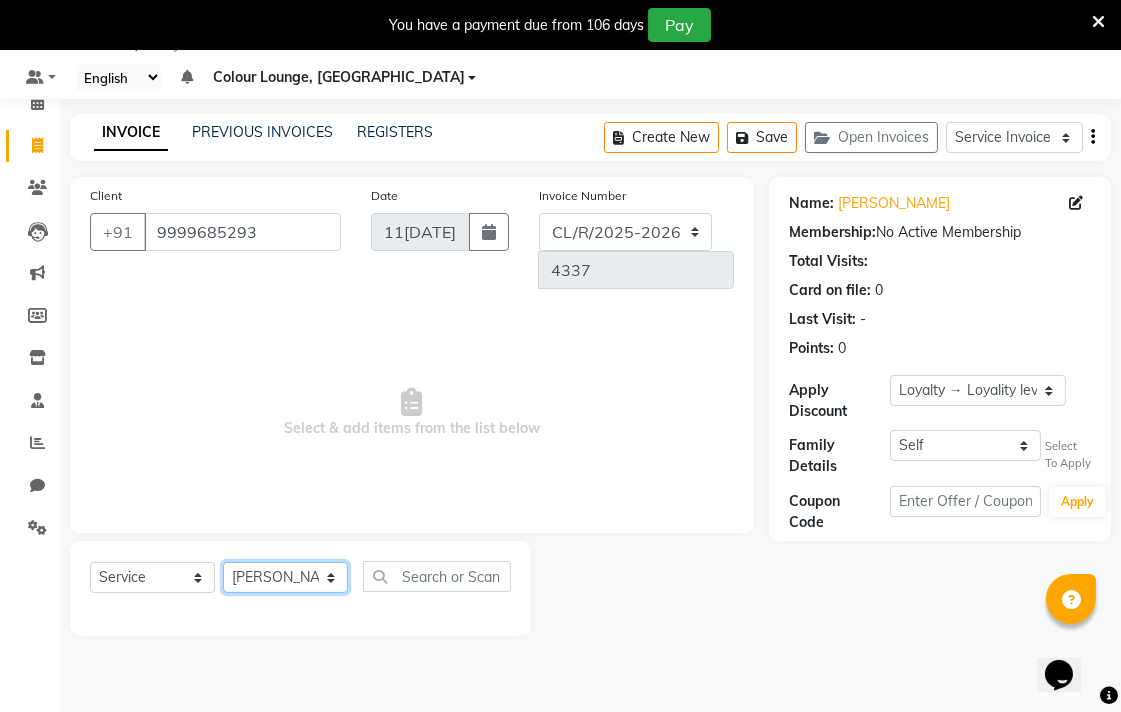 click on "Select Stylist Admin AMIT Birshika Colour Lounge, [GEOGRAPHIC_DATA] Colour Lounge, [GEOGRAPHIC_DATA] [PERSON_NAME] [PERSON_NAME] [PERSON_NAME] [PERSON_NAME] [PERSON_NAME] mam [PERSON_NAME] [PERSON_NAME] [PERSON_NAME] MOHIT [PERSON_NAME] POOJA [PERSON_NAME] [PERSON_NAME] [PERSON_NAME] guard [PERSON_NAME] [PERSON_NAME] [PERSON_NAME] [PERSON_NAME] SAMEER [PERSON_NAME] [PERSON_NAME] [PERSON_NAME] [PERSON_NAME] [PERSON_NAME] [PERSON_NAME] VISHAL [PERSON_NAME]" 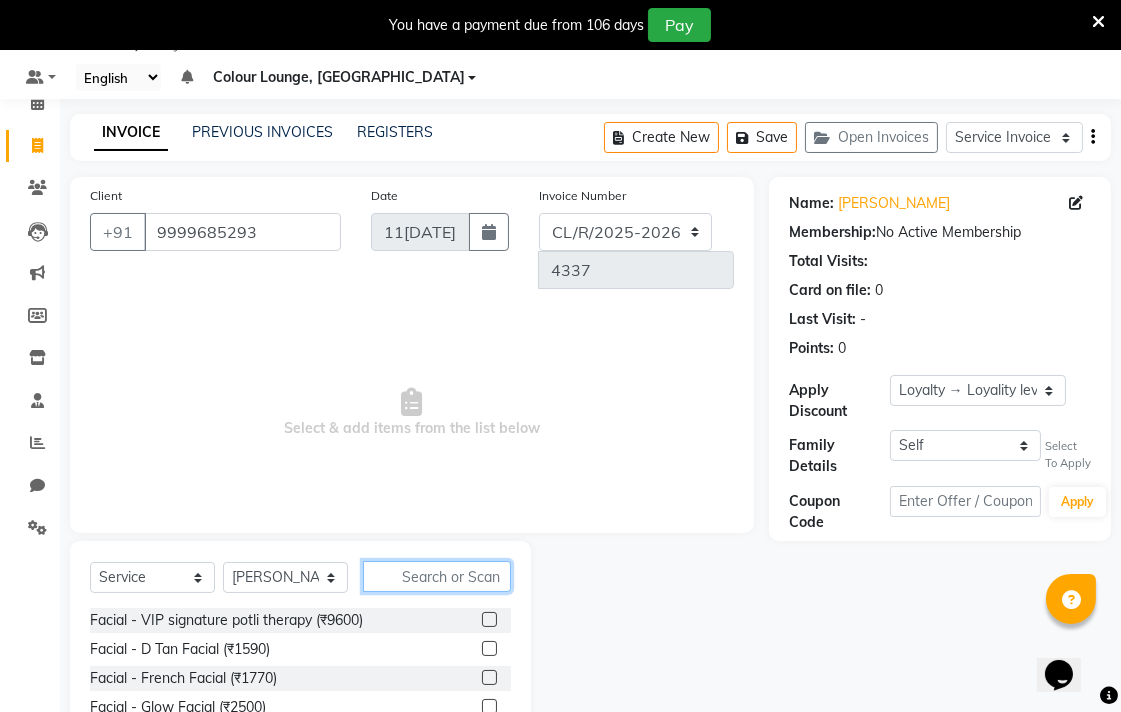 click 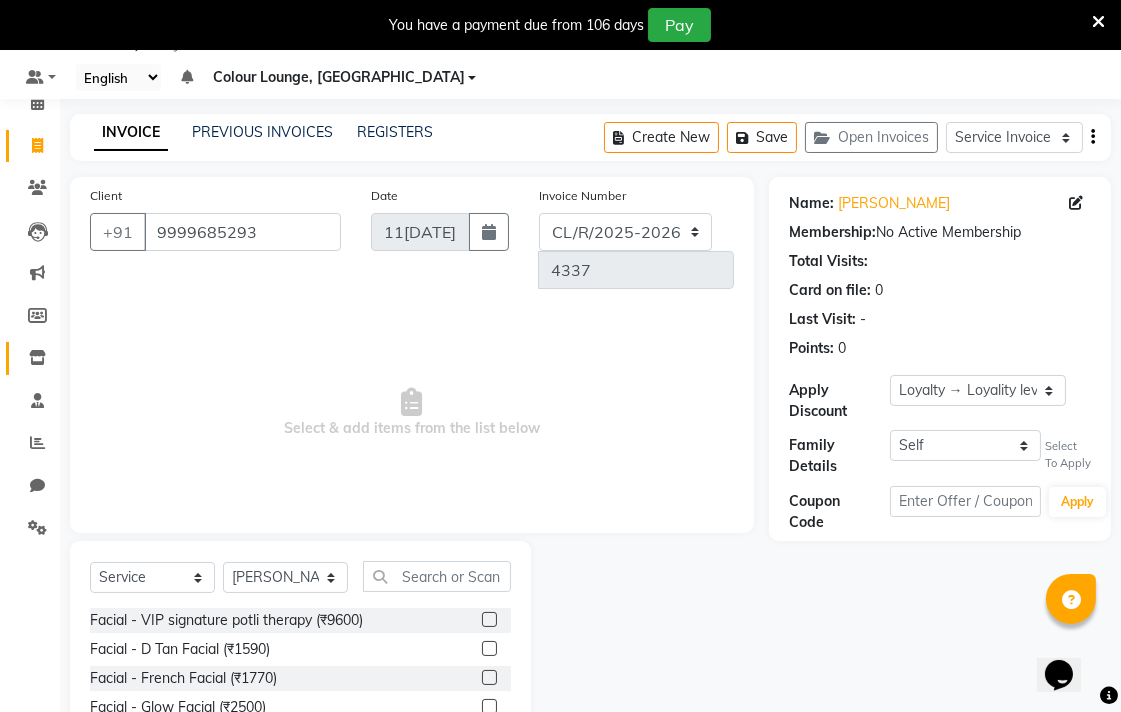 click 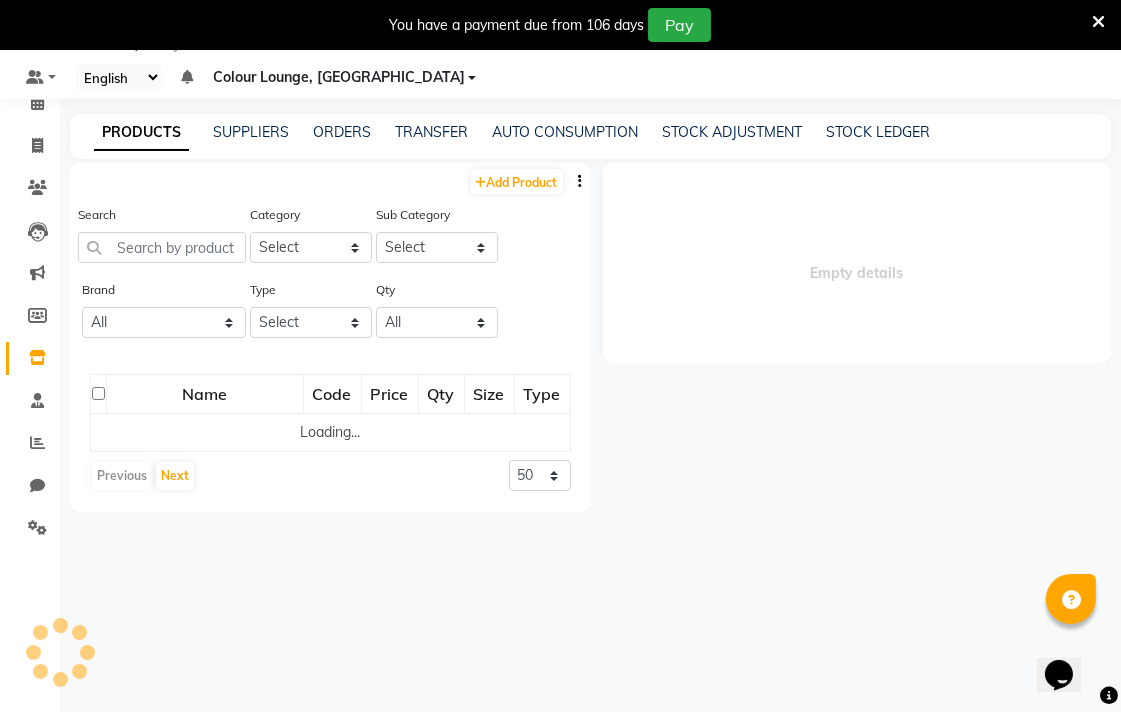 select 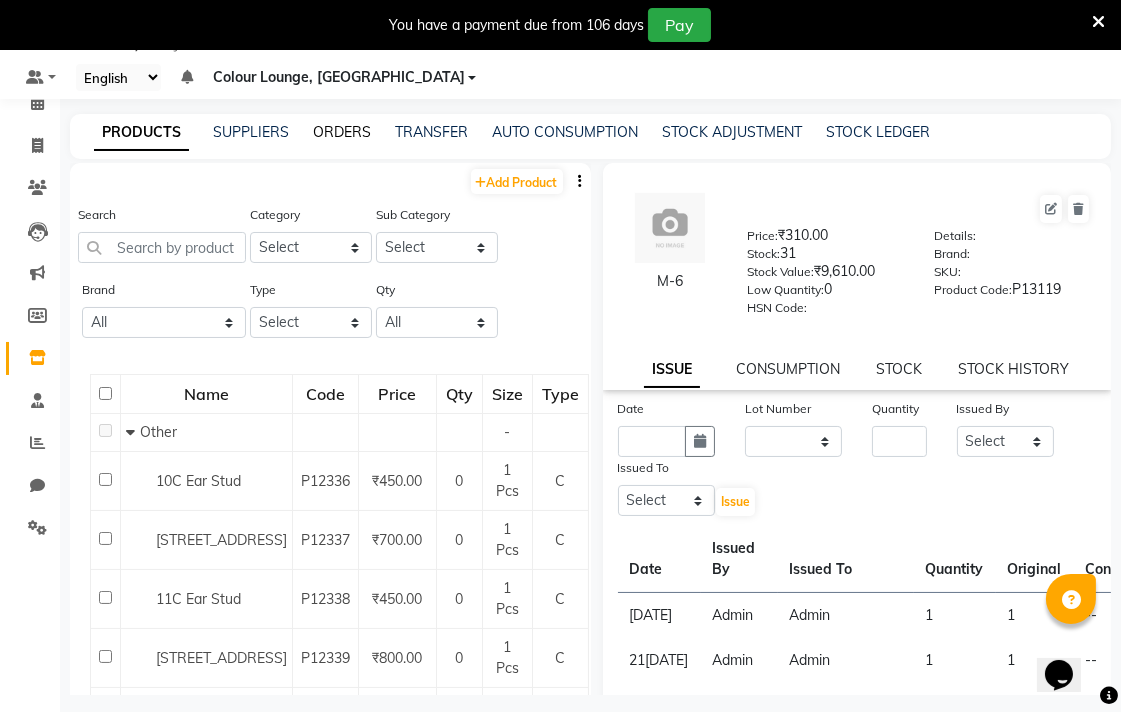click on "ORDERS" 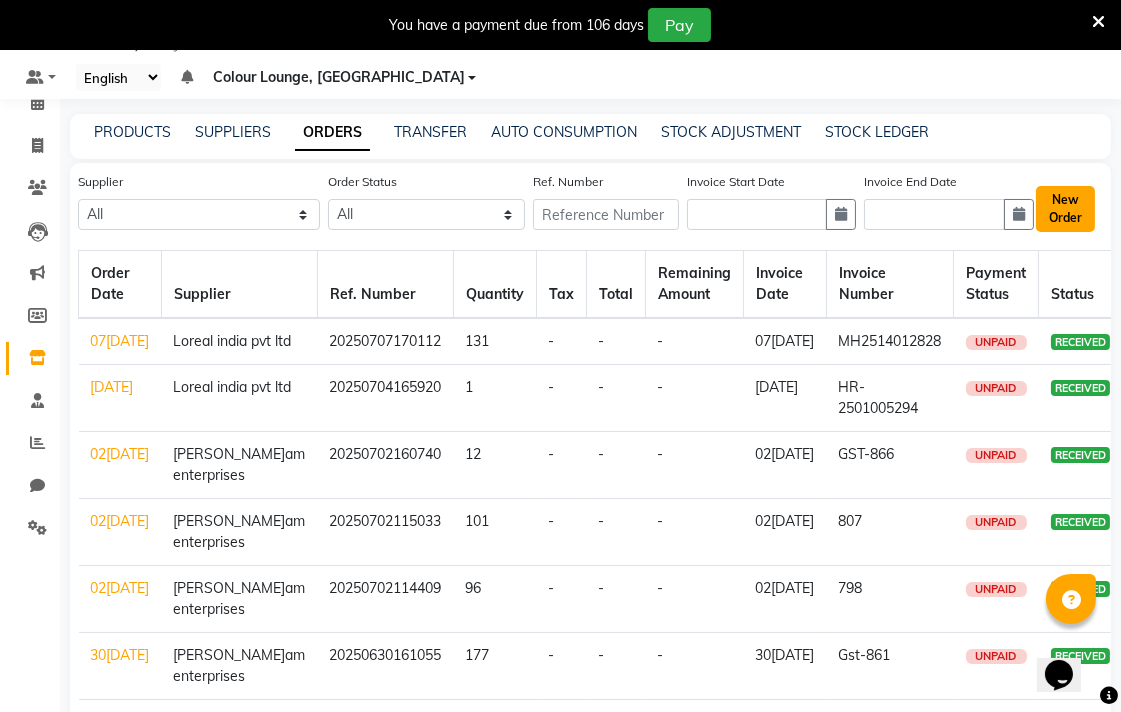 click on "New Order" 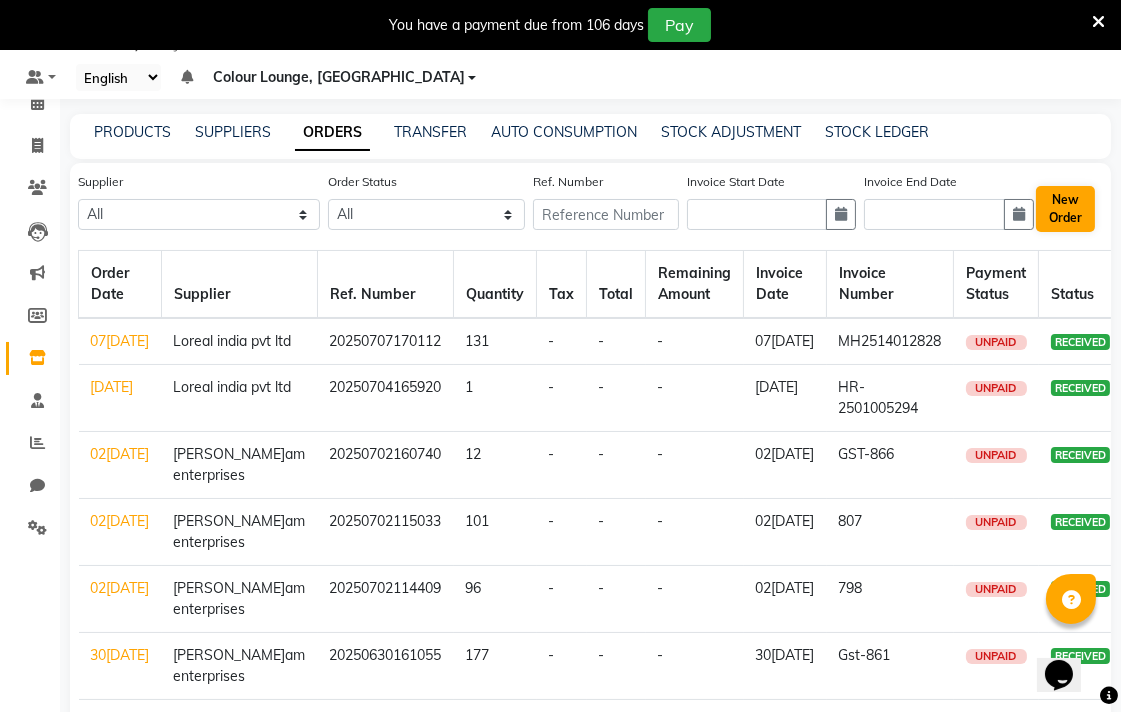 select on "true" 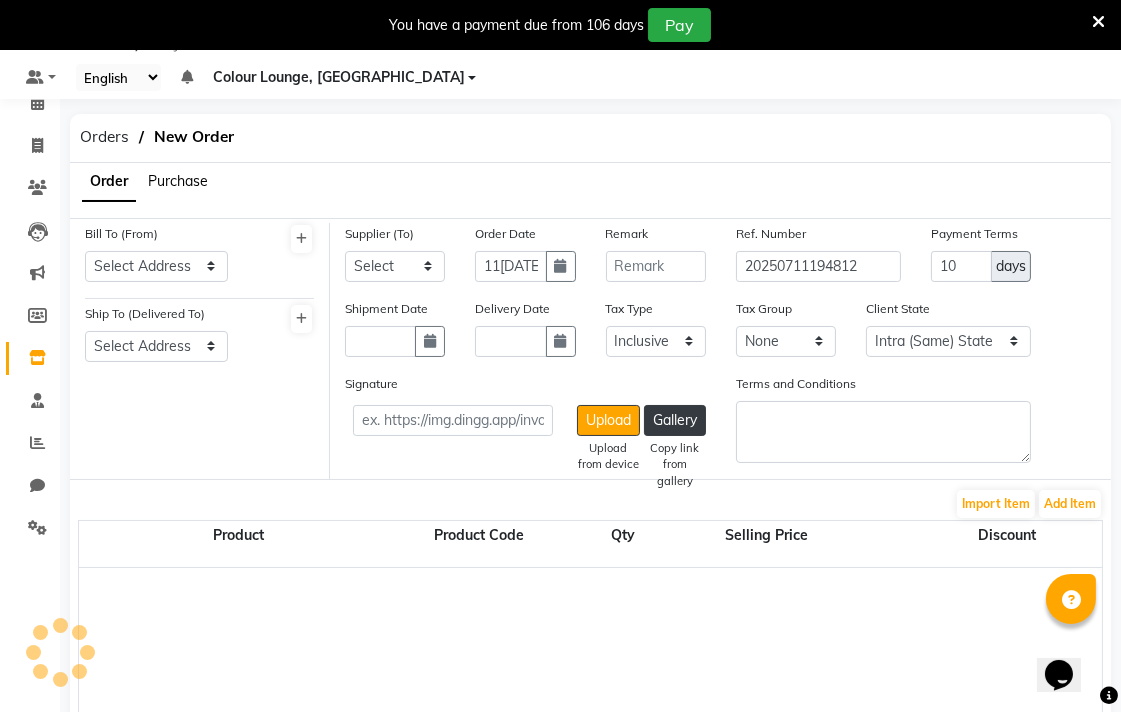 select on "3458" 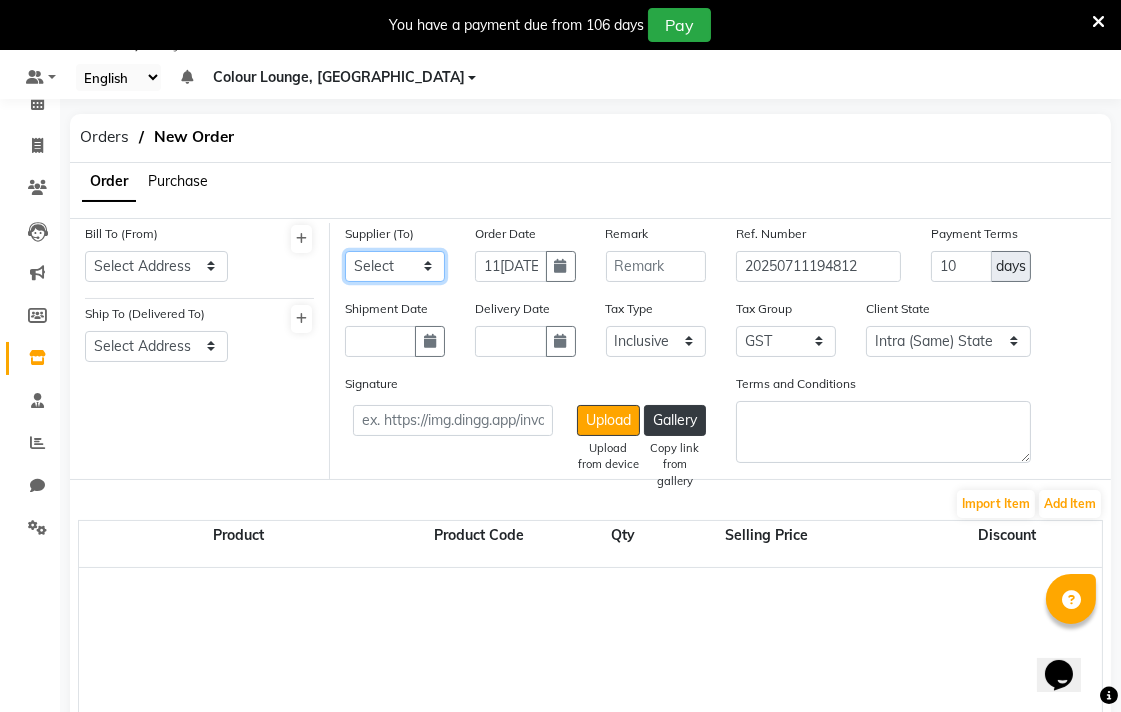 click on "Select MM Desraj Agencies Kc beauty city Esskay beauty Kapoor colour industries Arora general store Anandit sales agency Loreal india pvt ltd Shree ap enterprises Guru nanak kohlu ghar Lahore stationary Rank International Sachdeva enterprises Wahi international Satyam enterprises Nilesh enterprise Metro asr surgical Jks enterprises Guru kirpa  enterprises Global sales Aggarwal store AA sales agencies Royal enterprise" 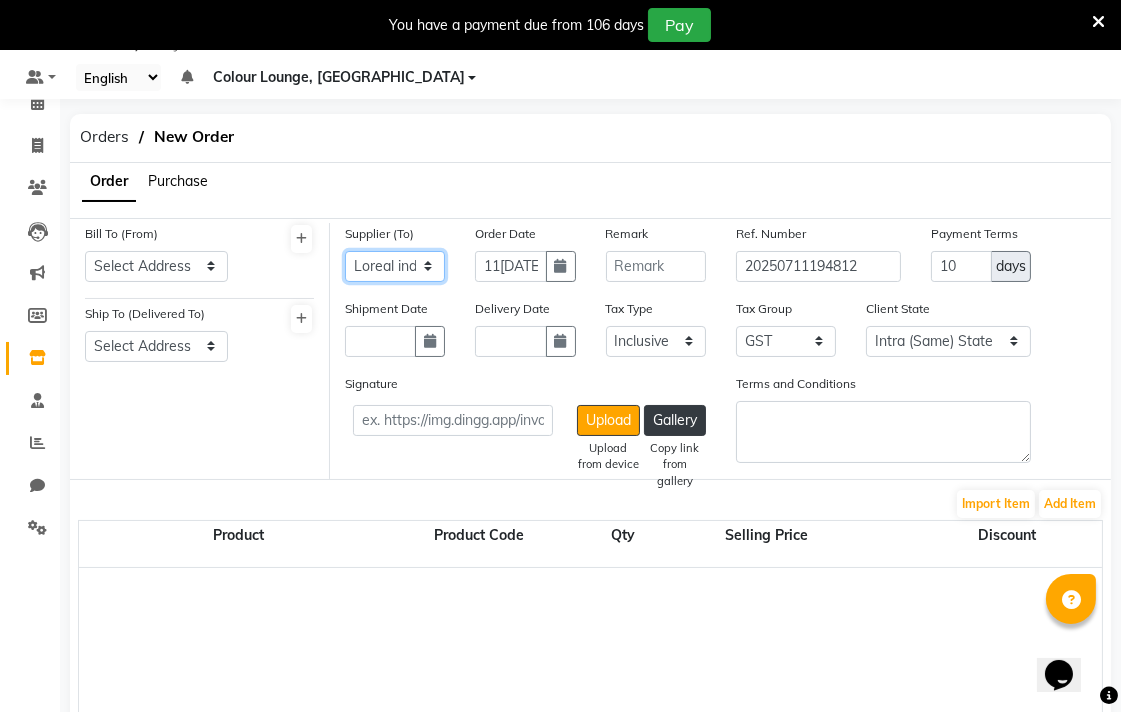 click on "Select MM Desraj Agencies Kc beauty city Esskay beauty Kapoor colour industries Arora general store Anandit sales agency Loreal india pvt ltd Shree ap enterprises Guru nanak kohlu ghar Lahore stationary Rank International Sachdeva enterprises Wahi international Satyam enterprises Nilesh enterprise Metro asr surgical Jks enterprises Guru kirpa  enterprises Global sales Aggarwal store AA sales agencies Royal enterprise" 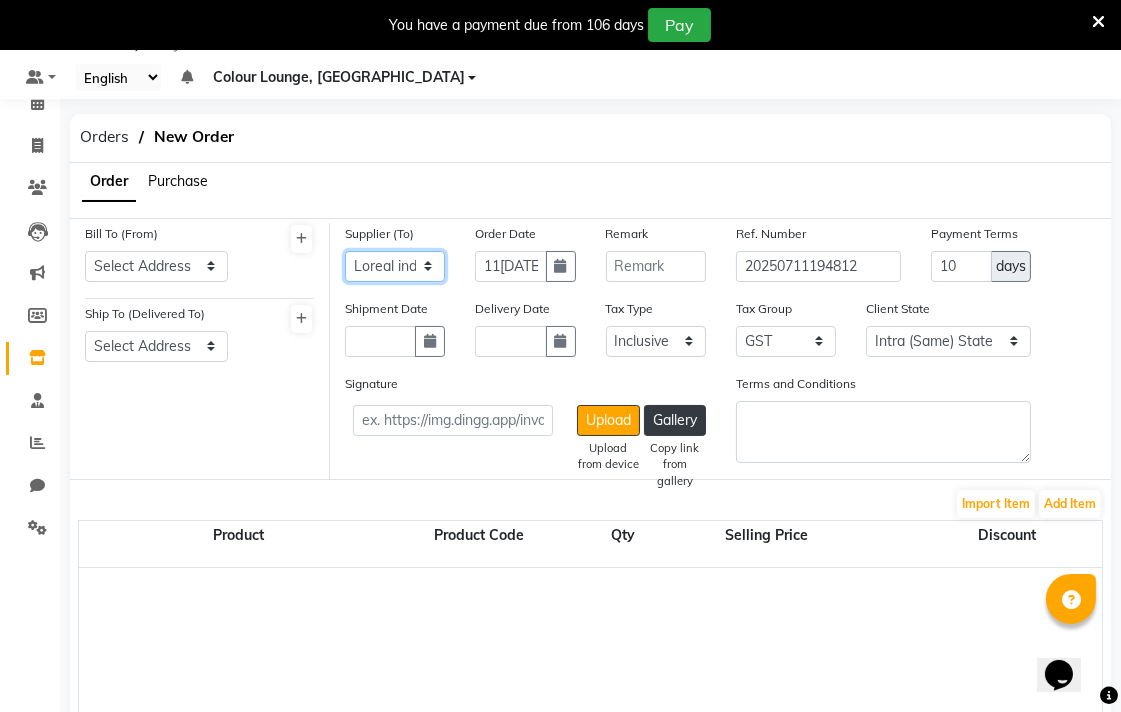 click on "Select MM Desraj Agencies Kc beauty city Esskay beauty Kapoor colour industries Arora general store Anandit sales agency Loreal india pvt ltd Shree ap enterprises Guru nanak kohlu ghar Lahore stationary Rank International Sachdeva enterprises Wahi international Satyam enterprises Nilesh enterprise Metro asr surgical Jks enterprises Guru kirpa  enterprises Global sales Aggarwal store AA sales agencies Royal enterprise" 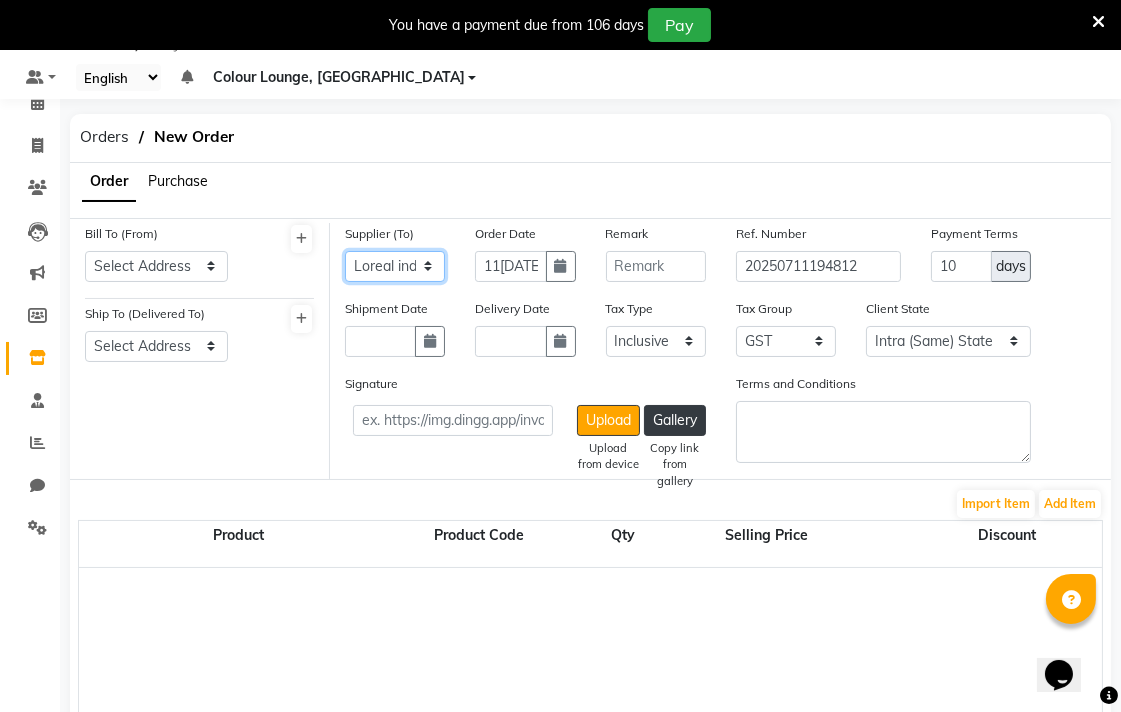 select on "3891" 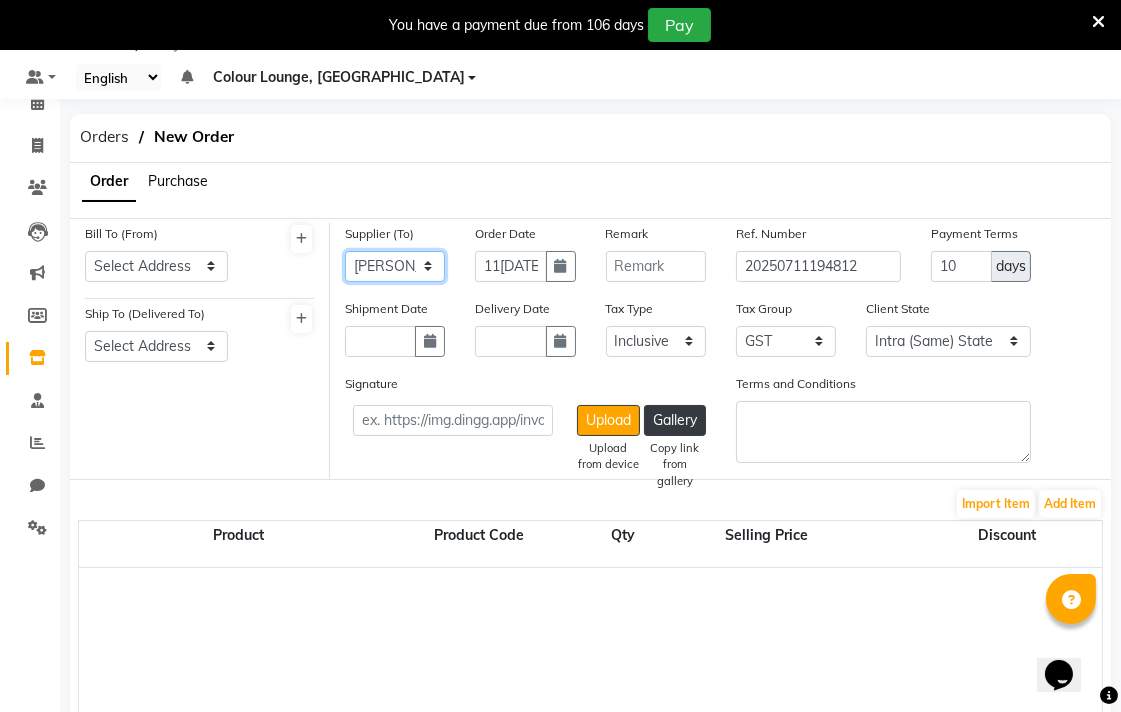 click on "Select MM Desraj Agencies Kc beauty city Esskay beauty Kapoor colour industries Arora general store Anandit sales agency Loreal india pvt ltd Shree ap enterprises Guru nanak kohlu ghar Lahore stationary Rank International Sachdeva enterprises Wahi international Satyam enterprises Nilesh enterprise Metro asr surgical Jks enterprises Guru kirpa  enterprises Global sales Aggarwal store AA sales agencies Royal enterprise" 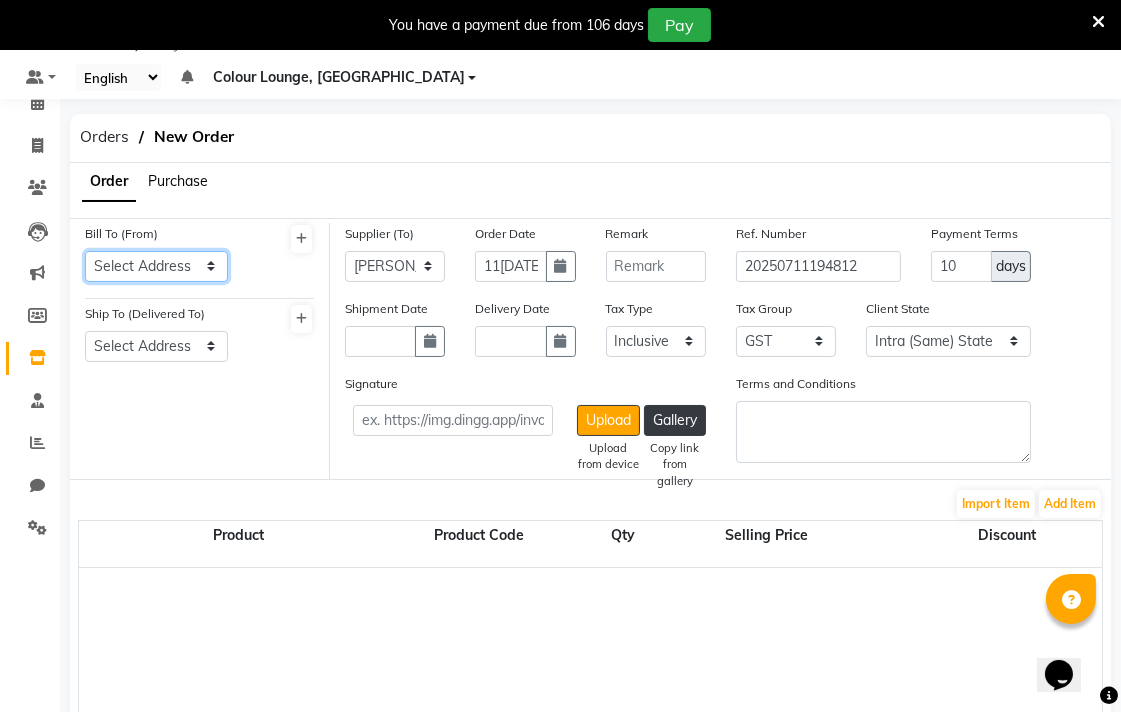 click on "Select Address  Colour lounge Ranjit Avenue b block   DC Agencies" 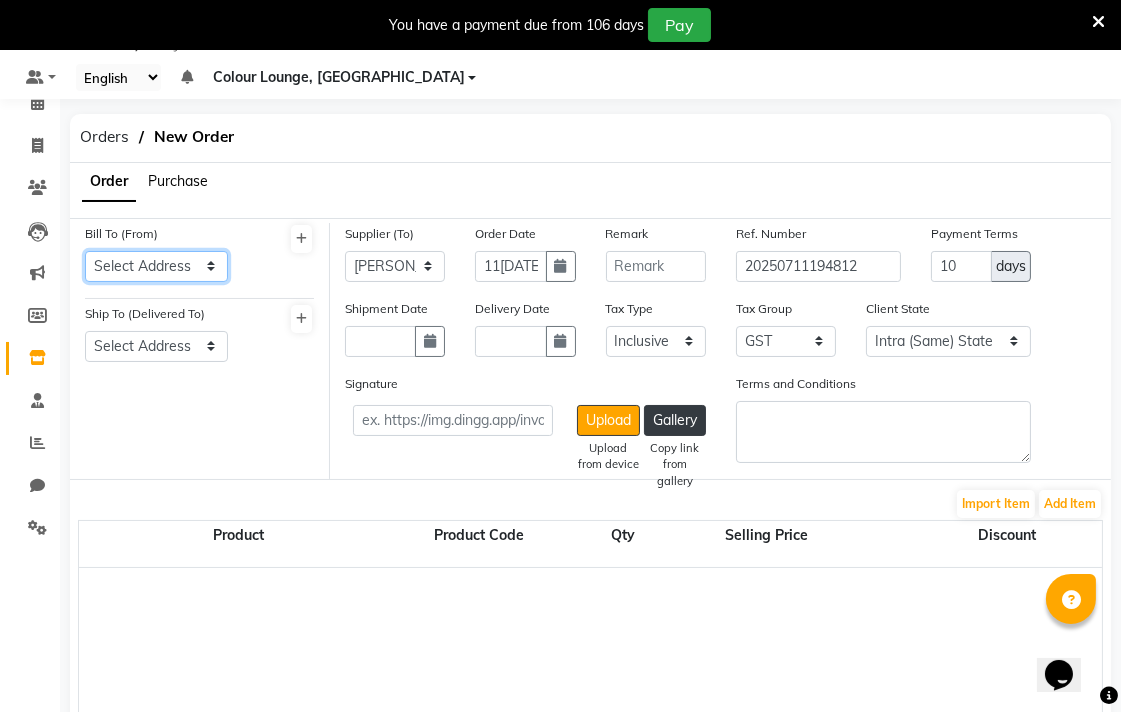 select on "1346" 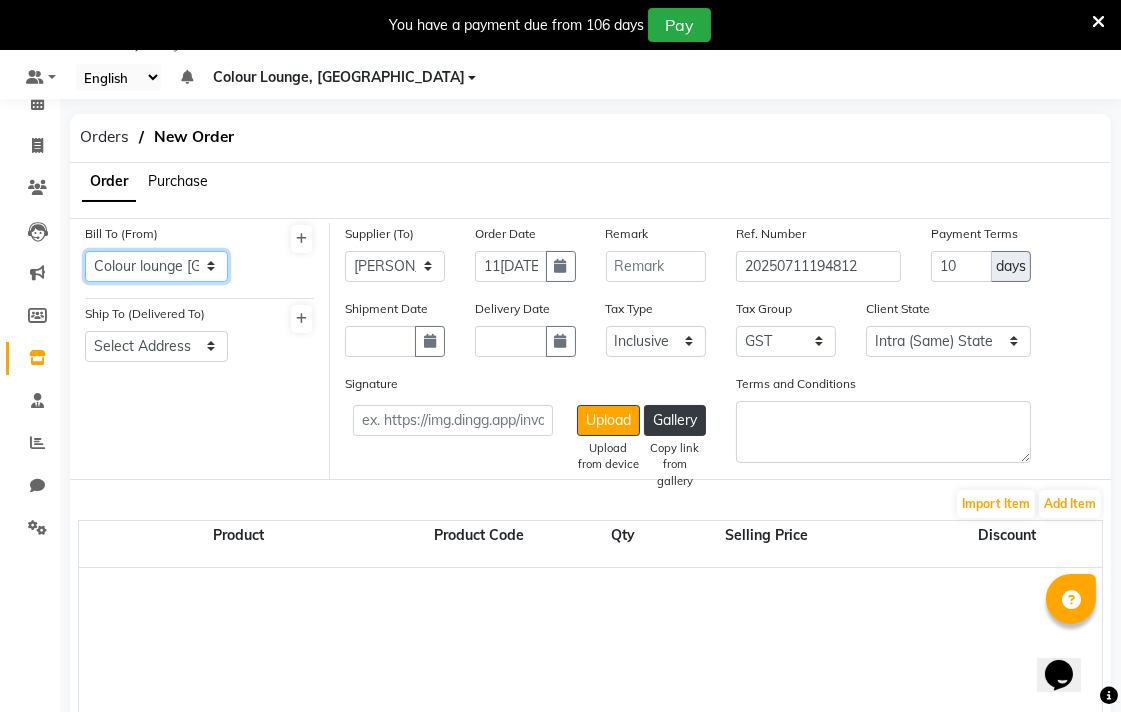 click on "Select Address  Colour lounge Ranjit Avenue b block   DC Agencies" 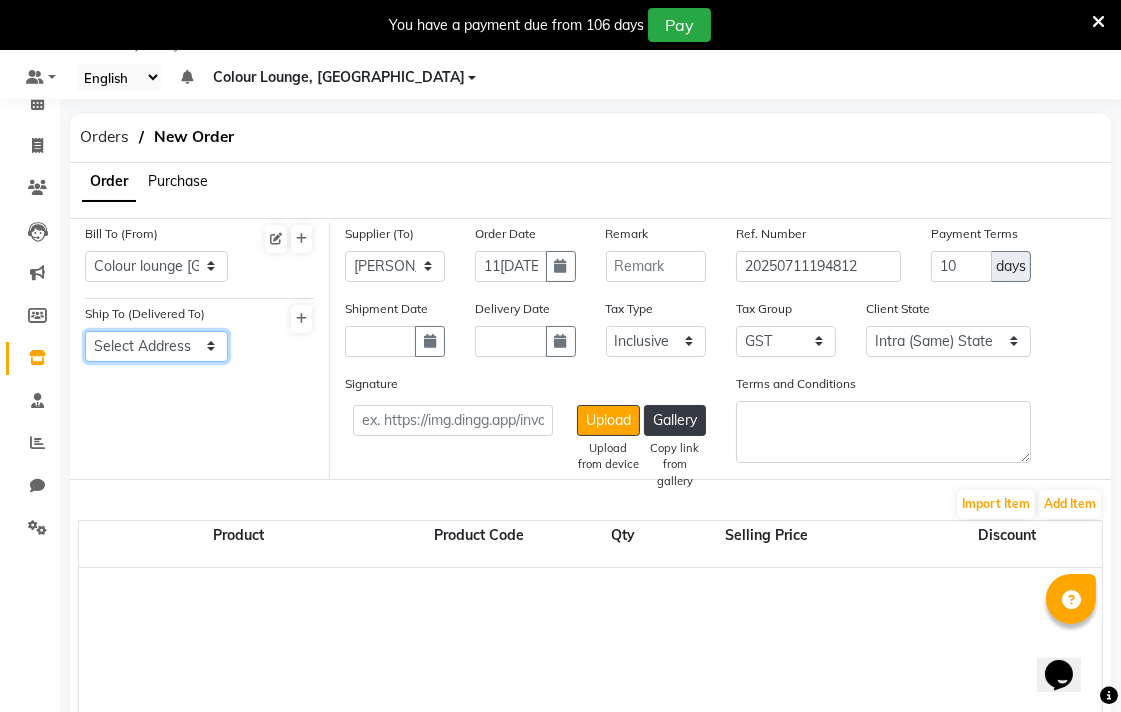 click on "Select Address  Colour lounge Ranjit Avenue b block   DC Agencies" 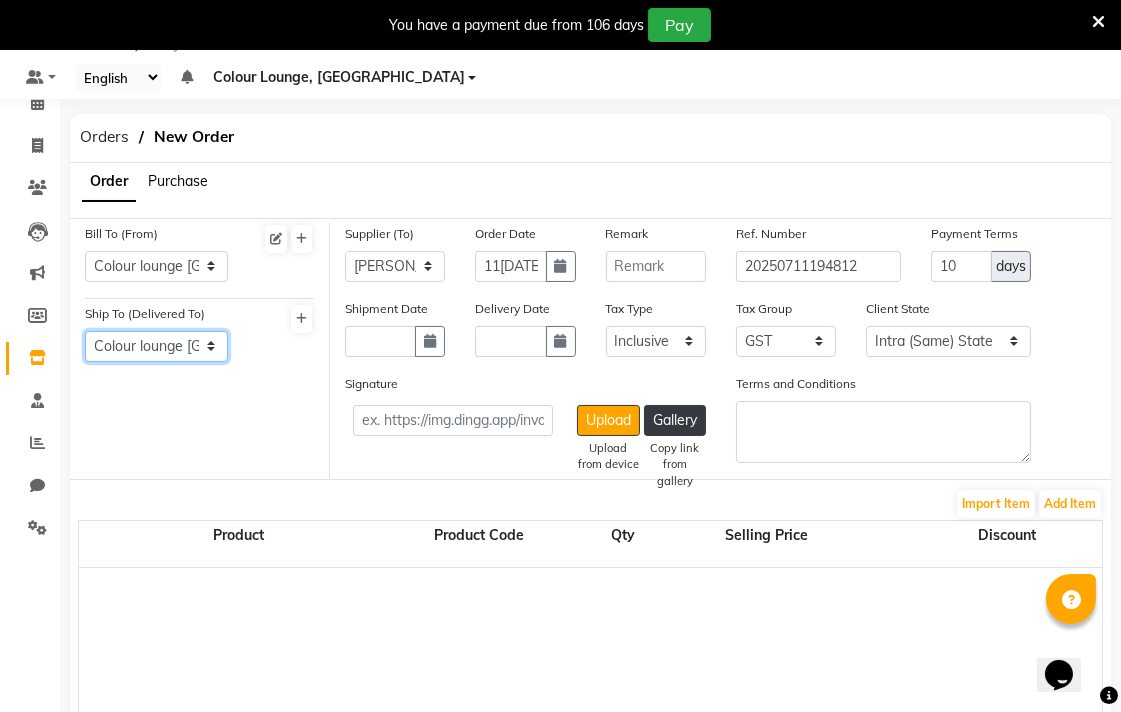 click on "Select Address  Colour lounge Ranjit Avenue b block   DC Agencies" 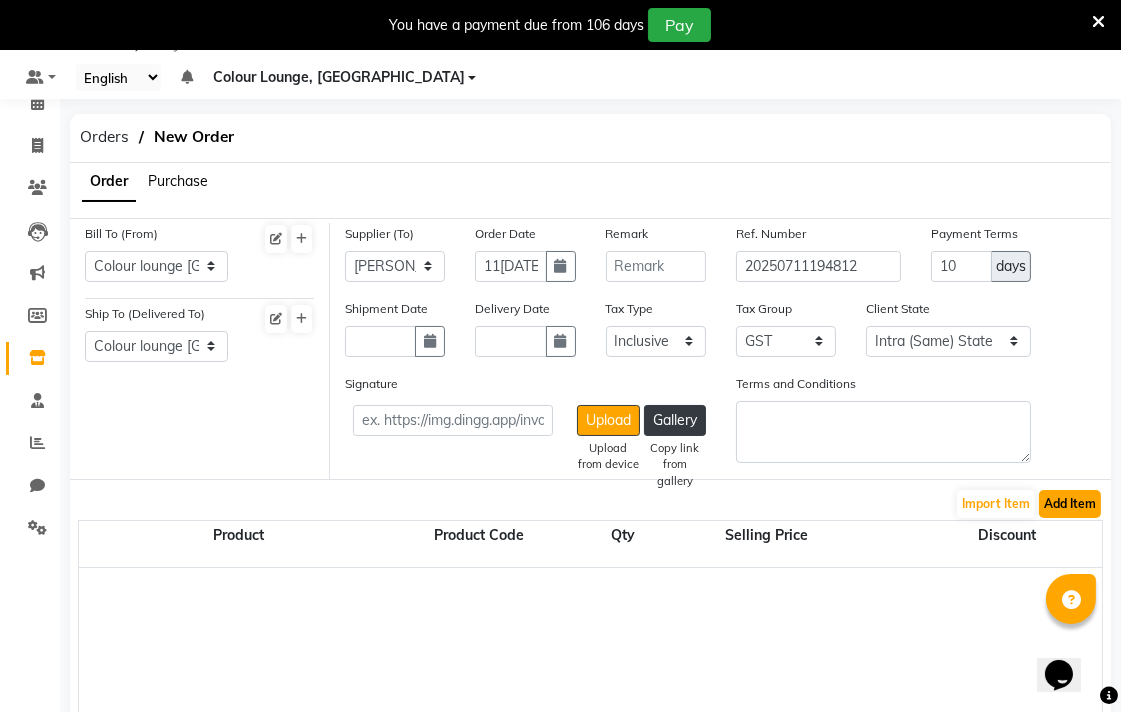 click on "Add Item" 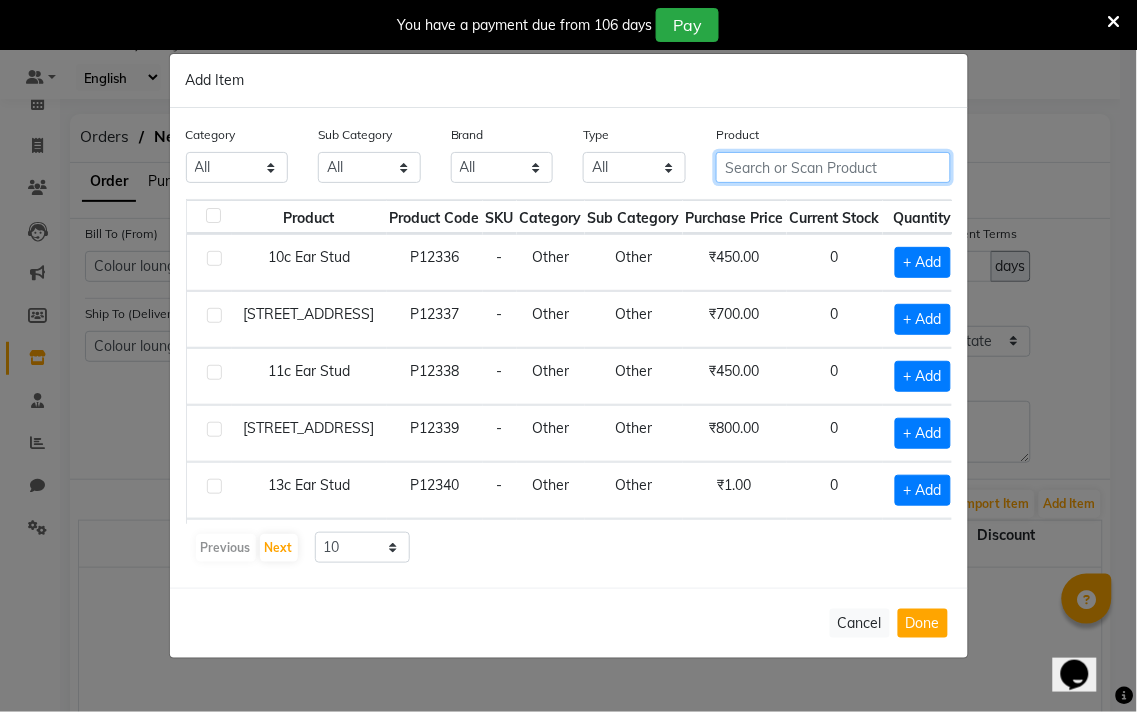 click 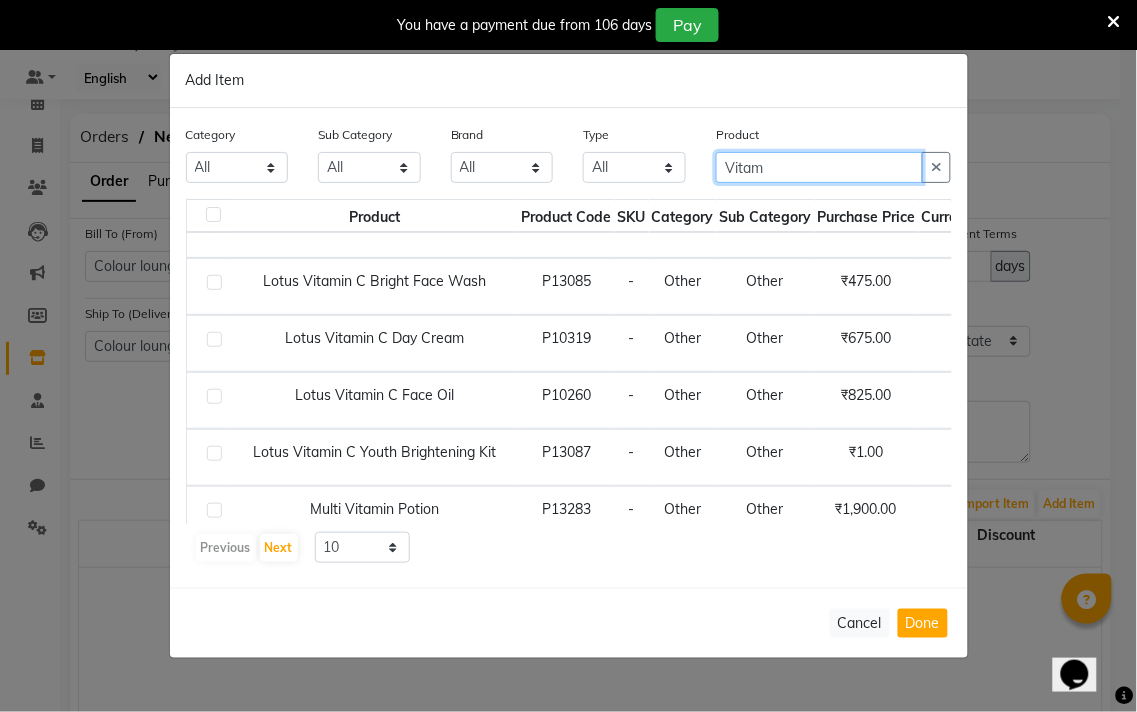scroll, scrollTop: 0, scrollLeft: 0, axis: both 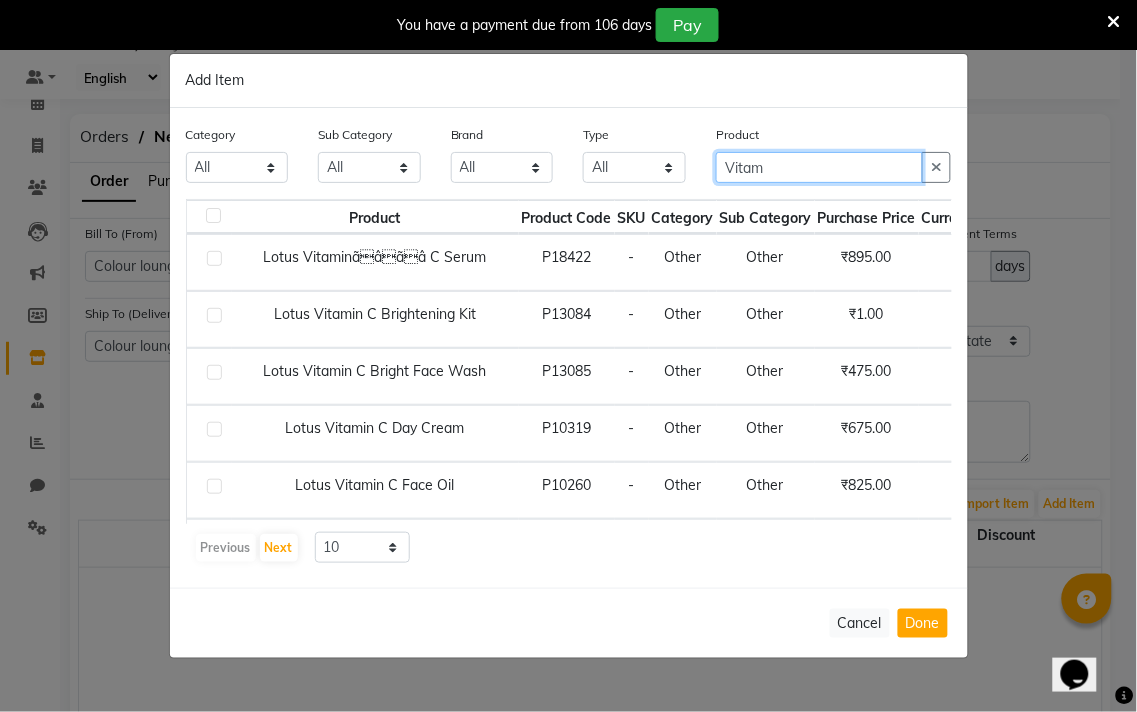click on "Vitam" 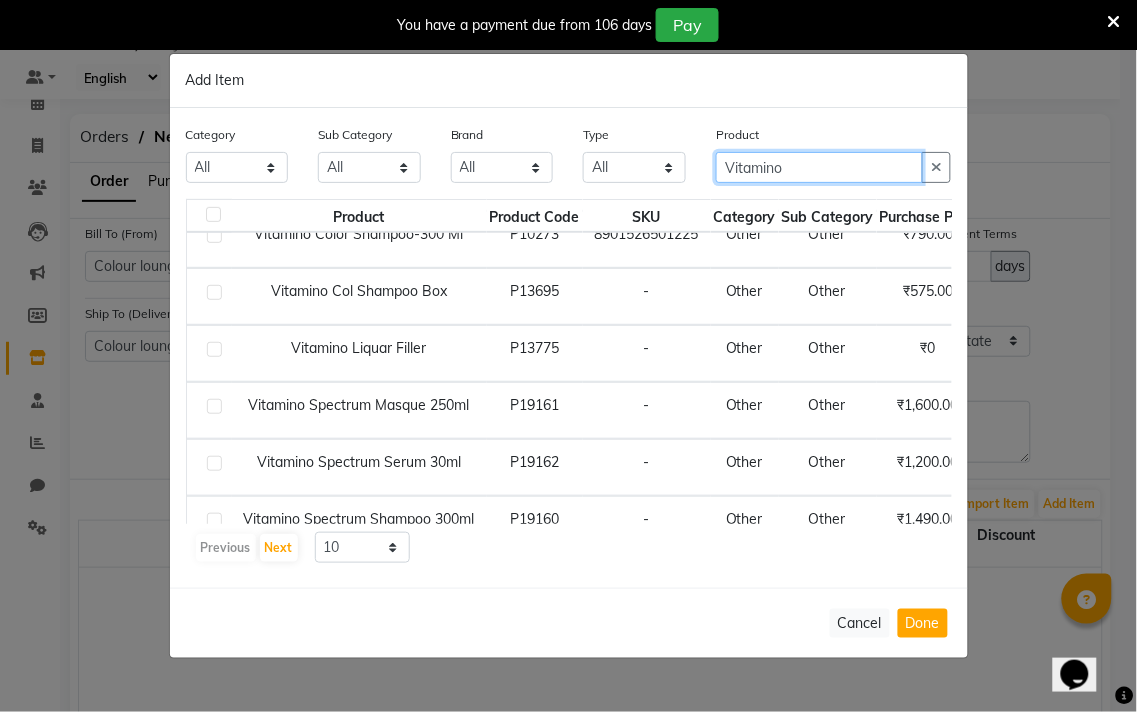 scroll, scrollTop: 194, scrollLeft: 233, axis: both 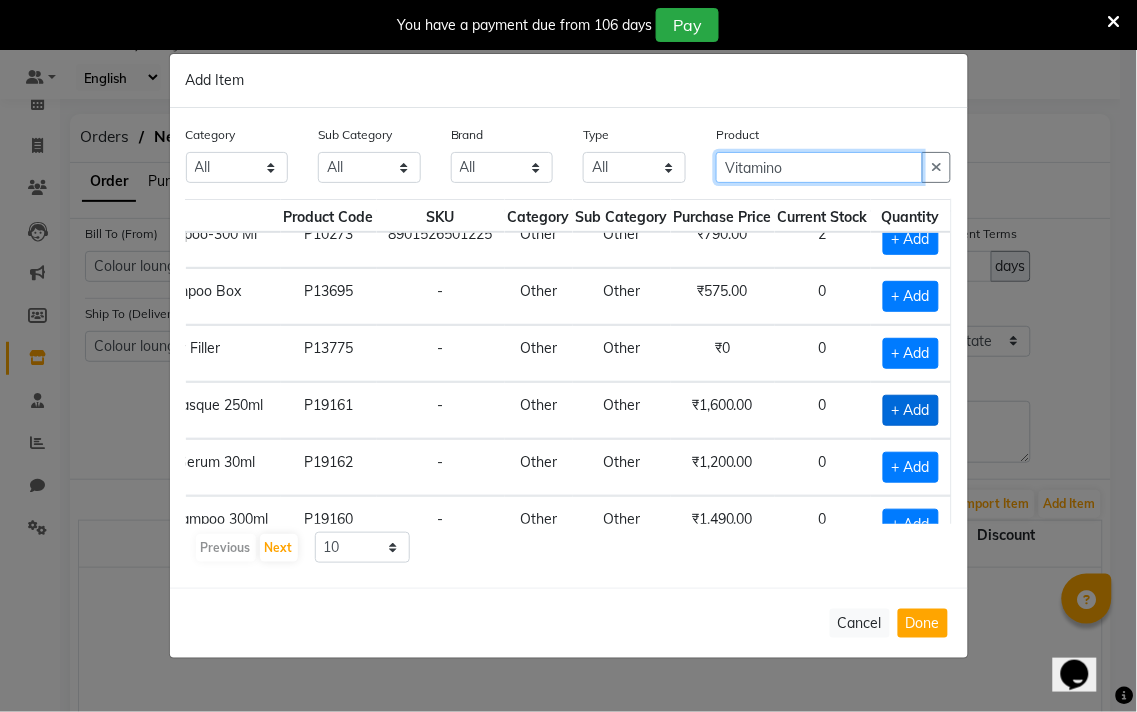 type on "Vitamino" 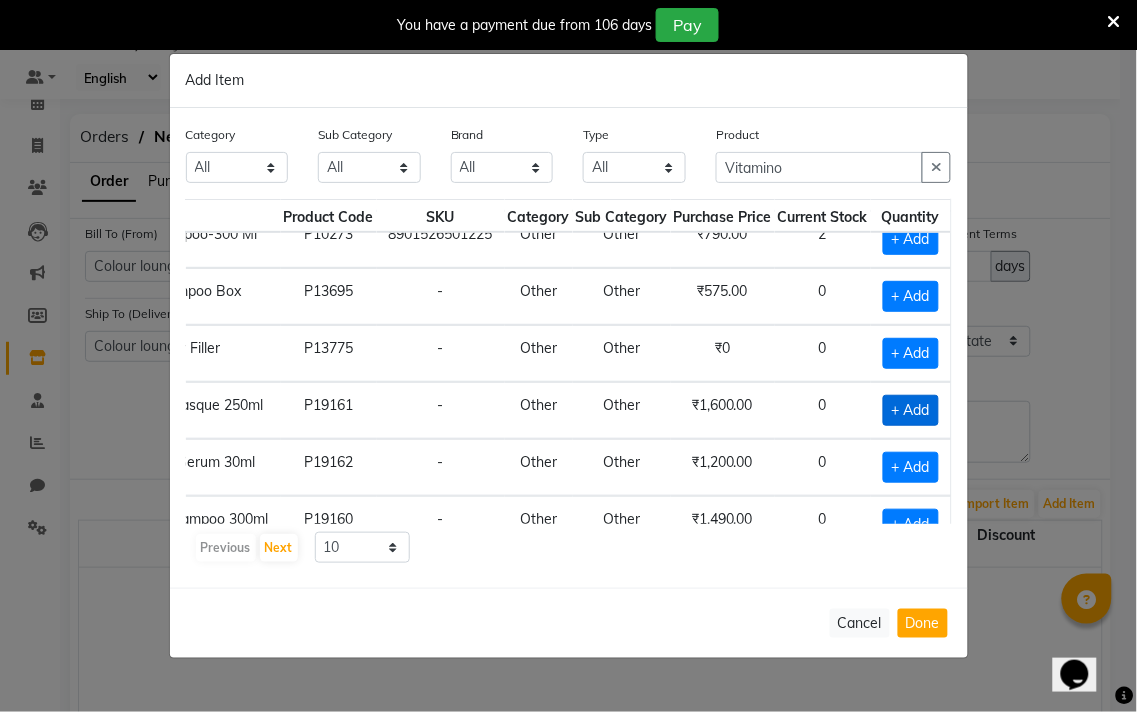 click on "+ Add" 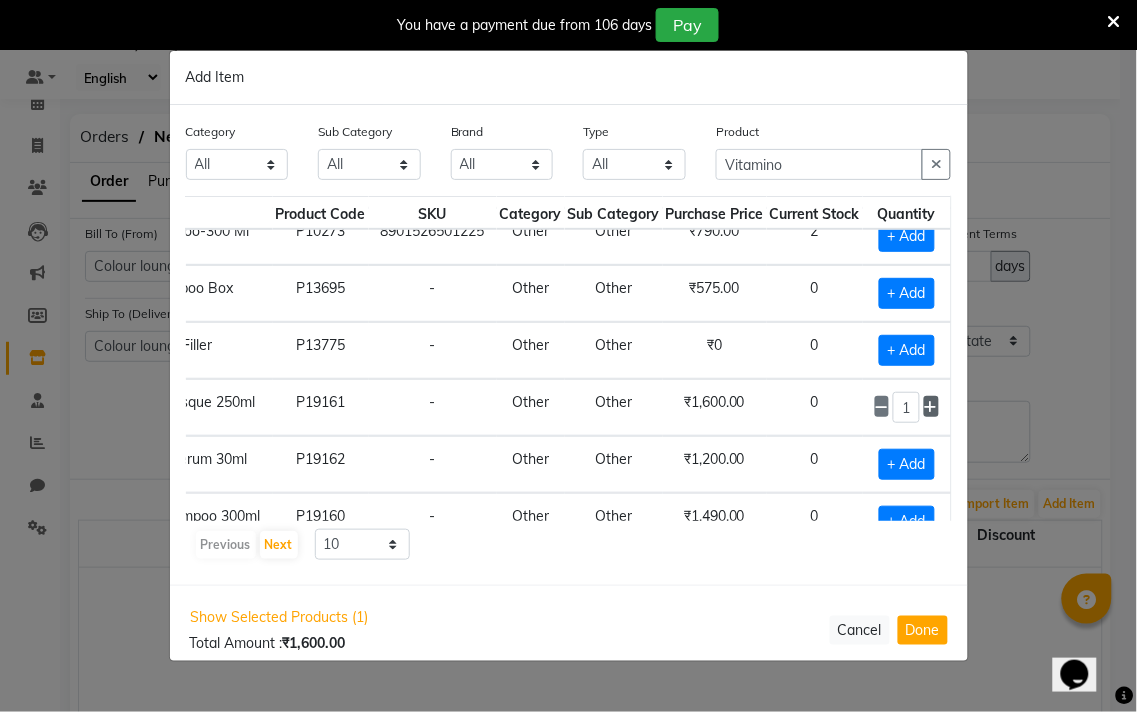 click 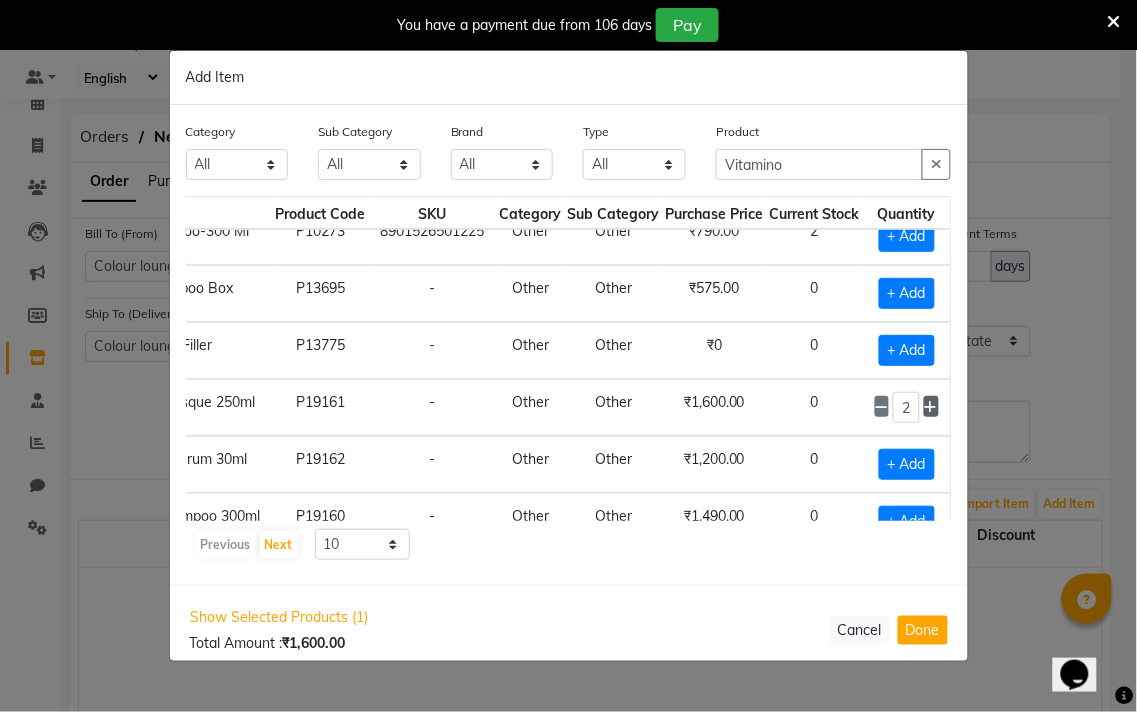 click 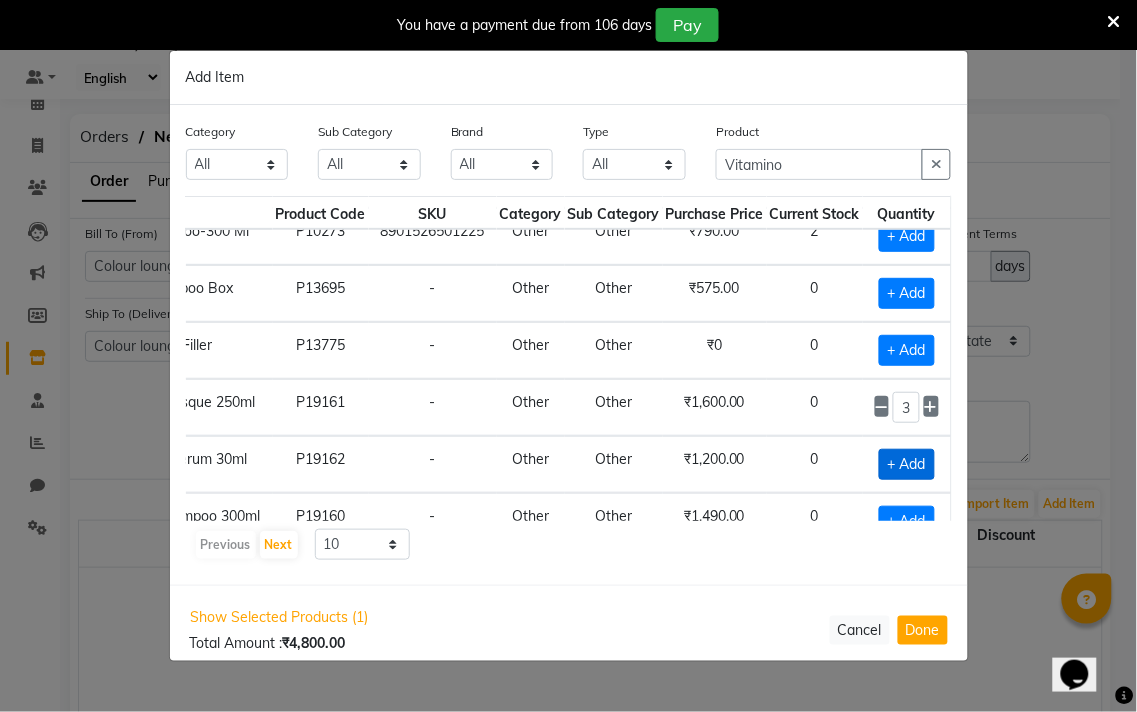 click on "+ Add" 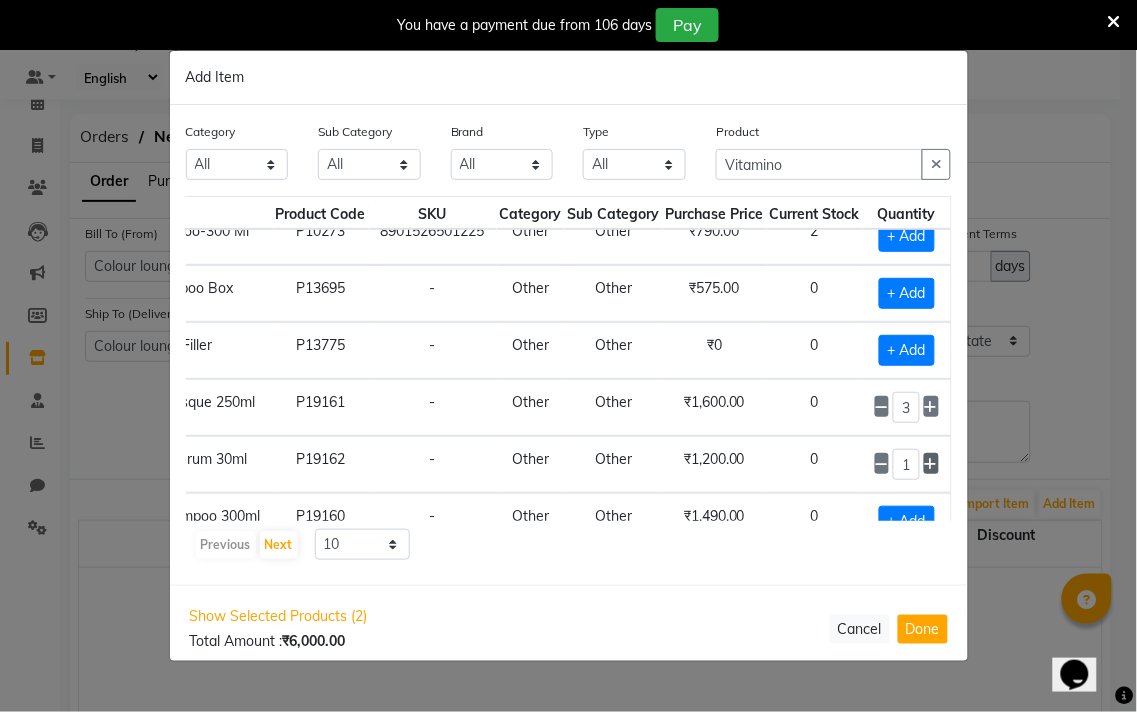 click 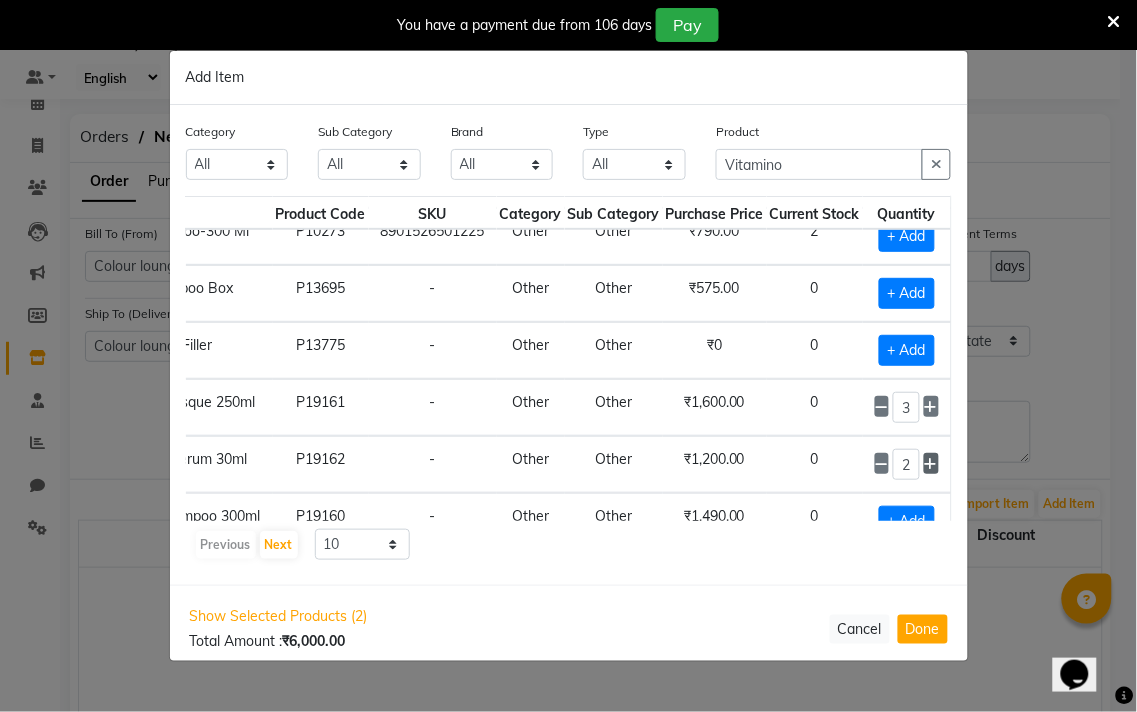 click 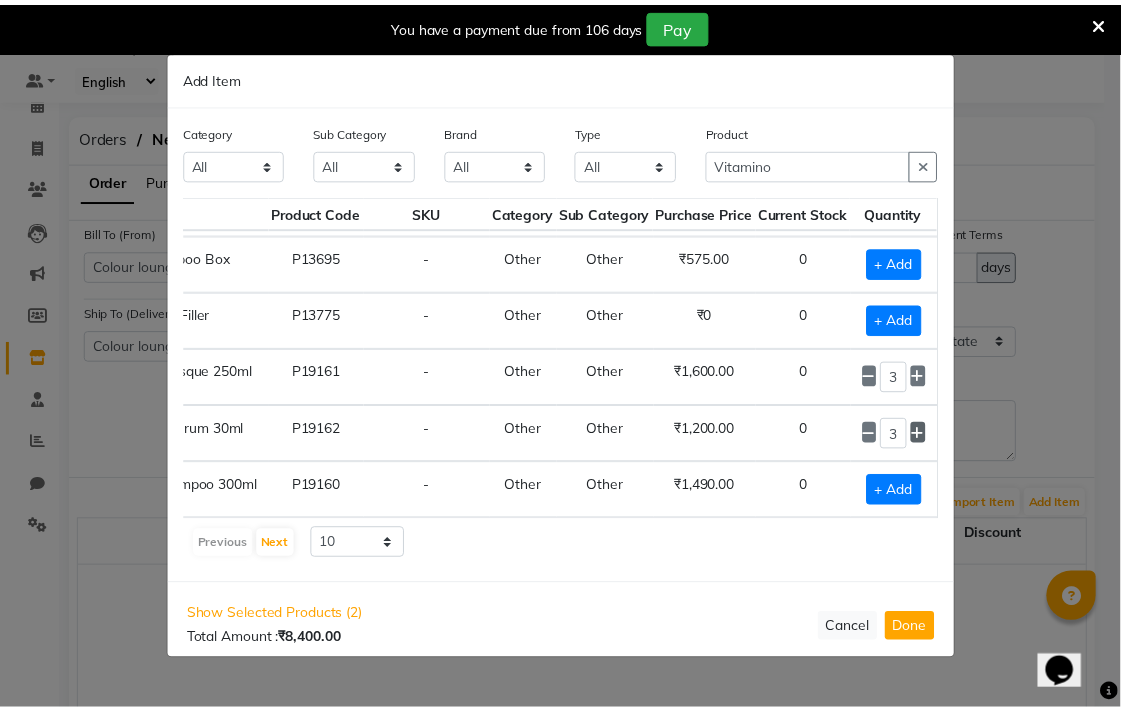 scroll, scrollTop: 242, scrollLeft: 240, axis: both 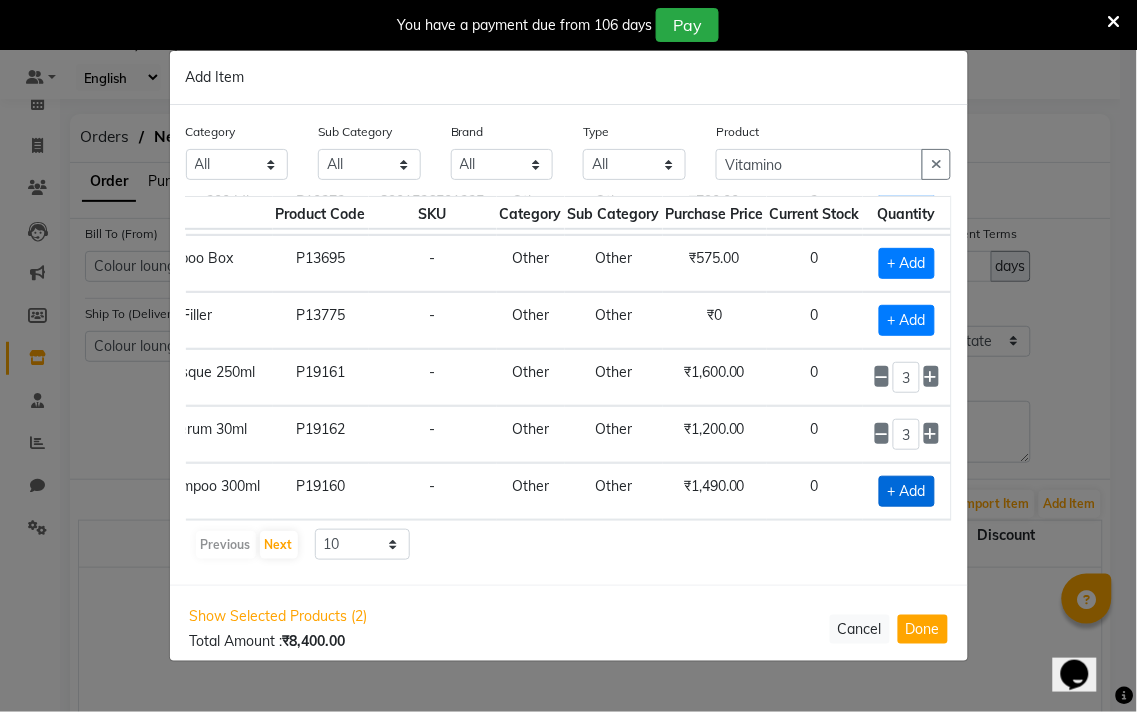 click on "+ Add" 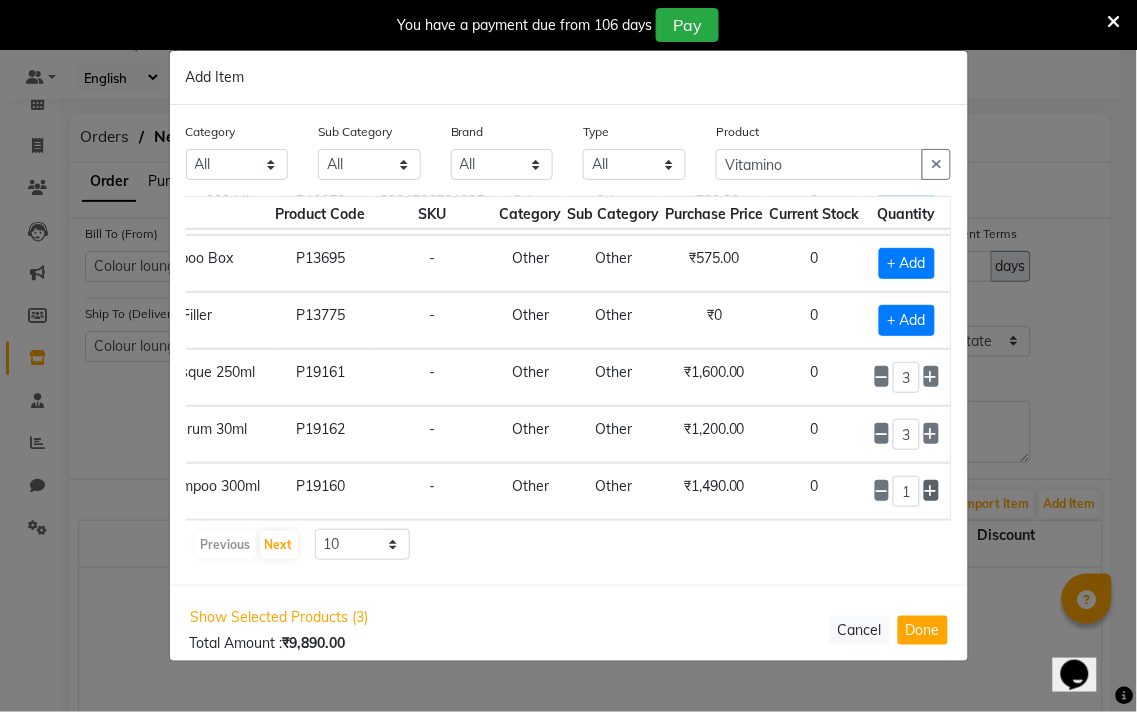 click 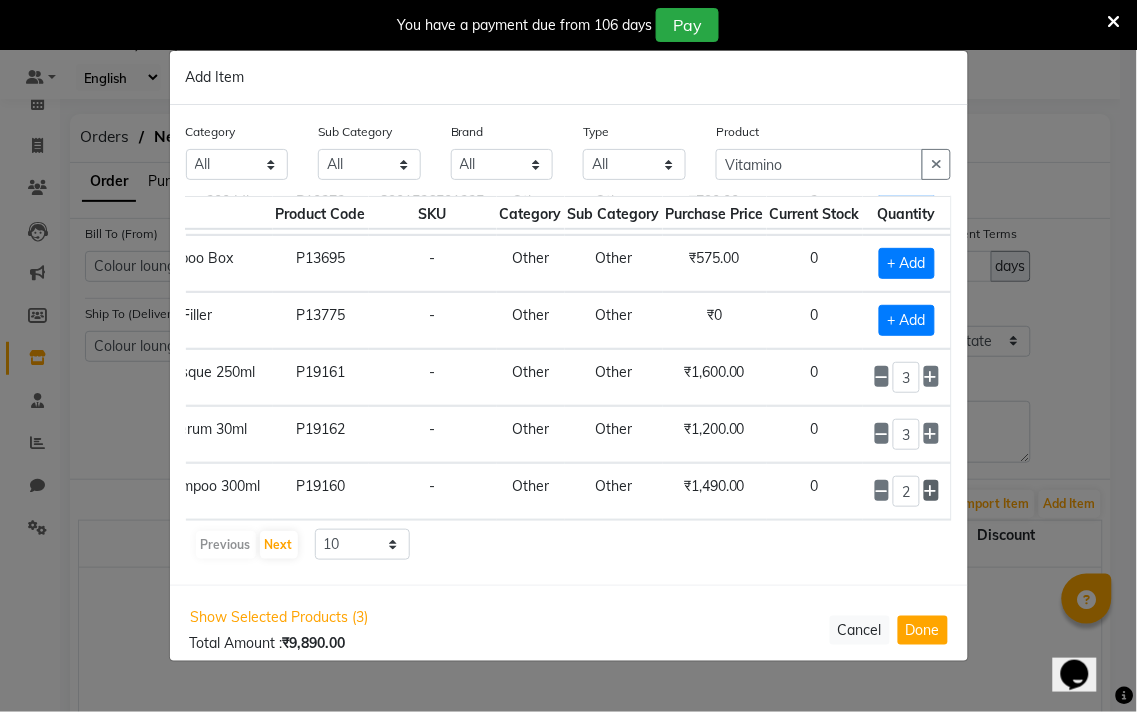 click 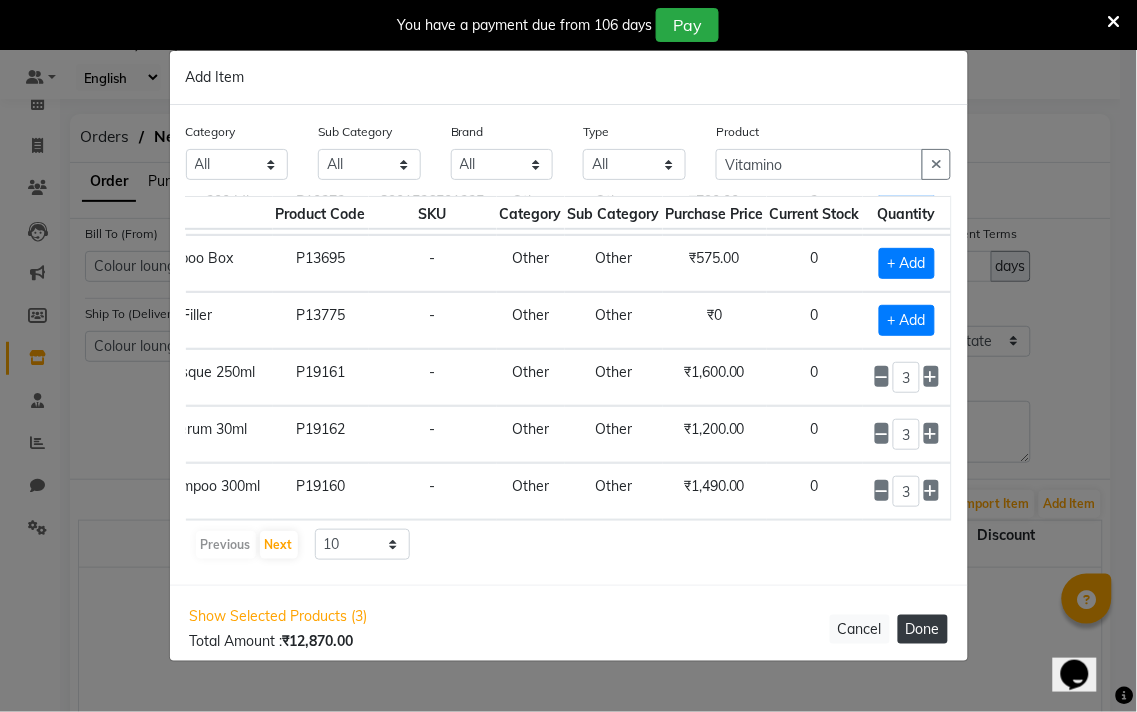 click on "Done" 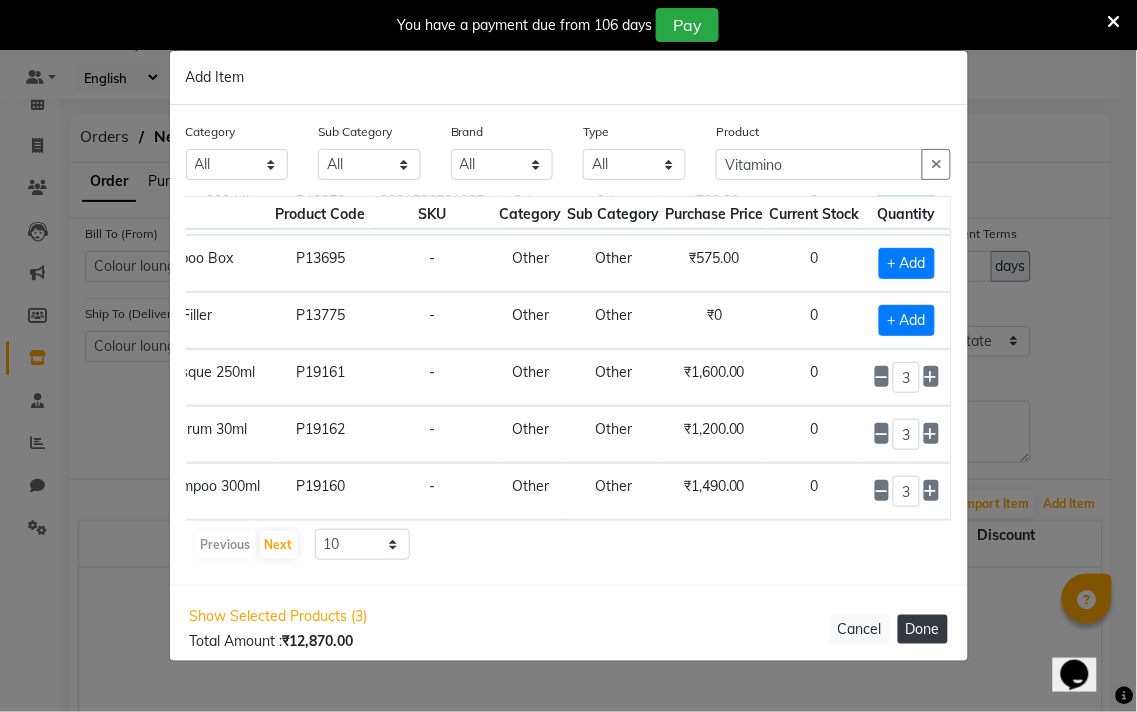 select on "3458" 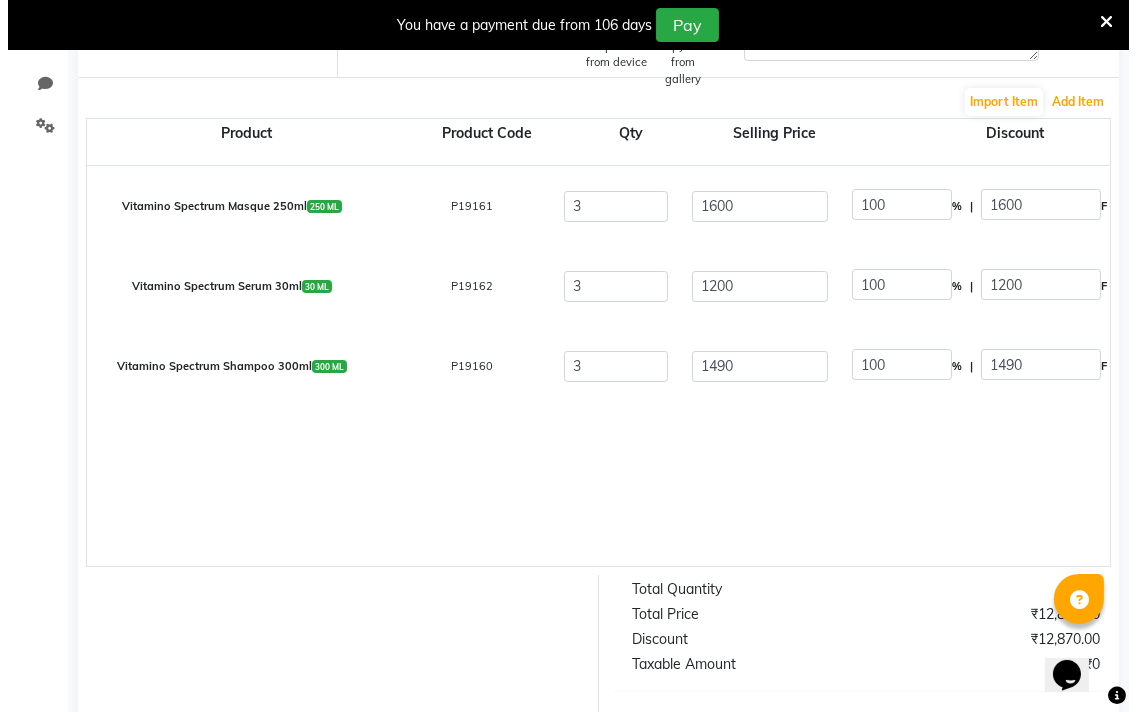 scroll, scrollTop: 453, scrollLeft: 0, axis: vertical 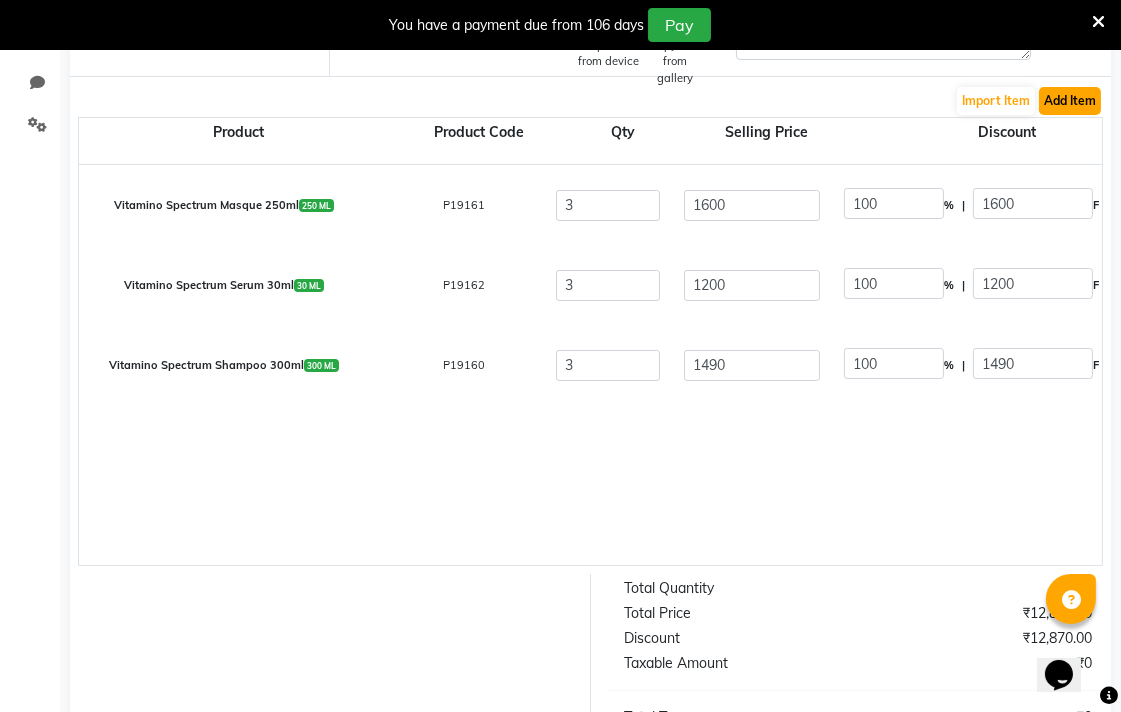 click on "Add Item" 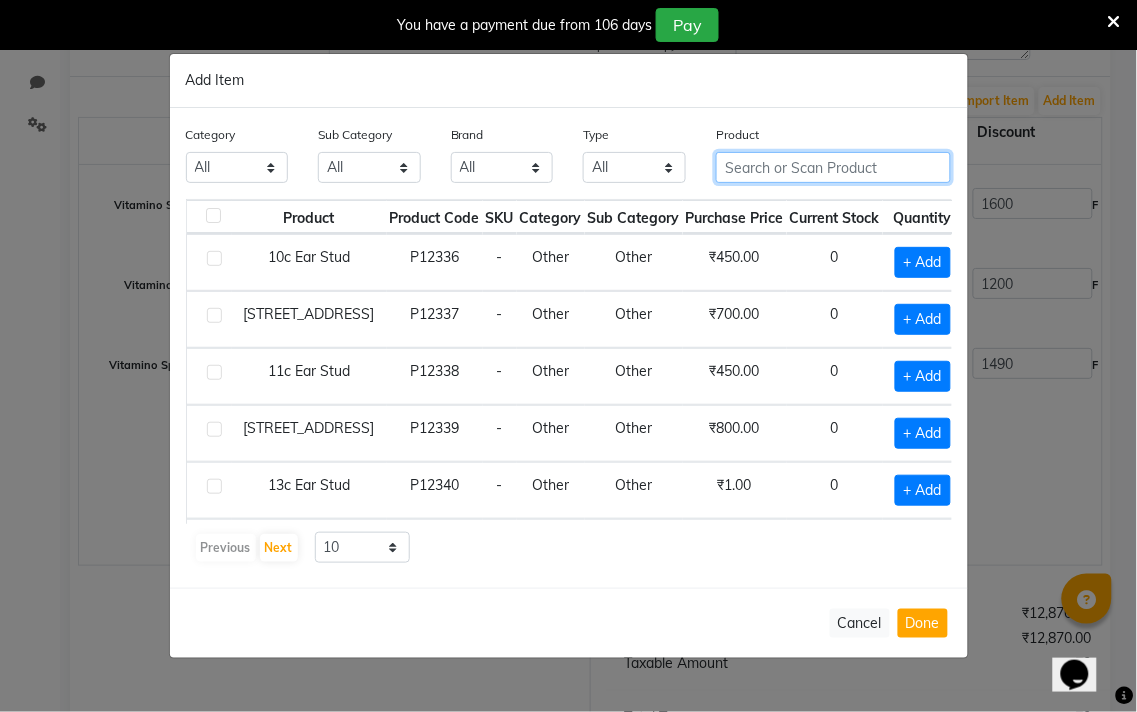 click 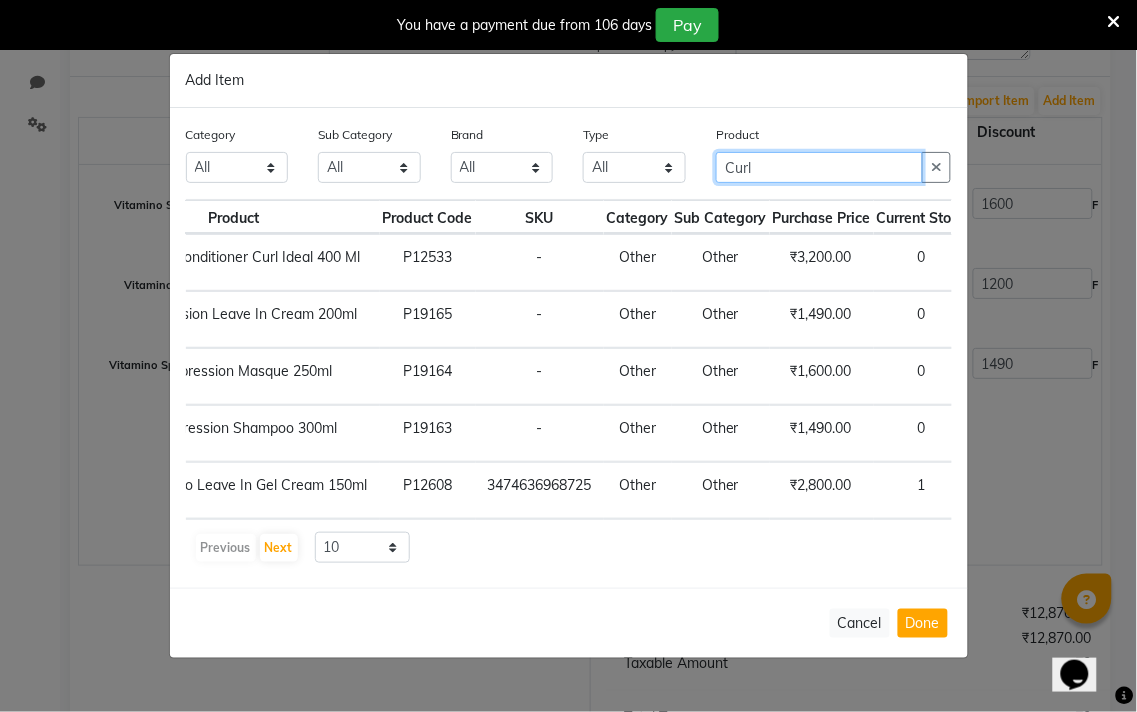 scroll, scrollTop: 0, scrollLeft: 265, axis: horizontal 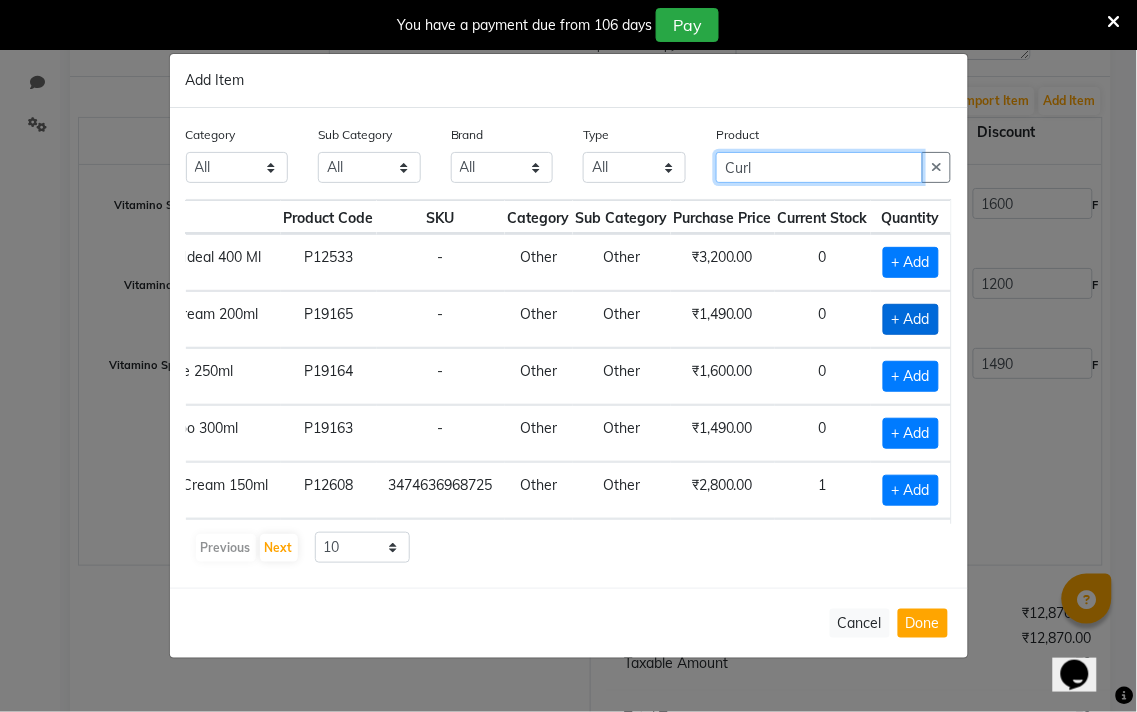 type on "Curl" 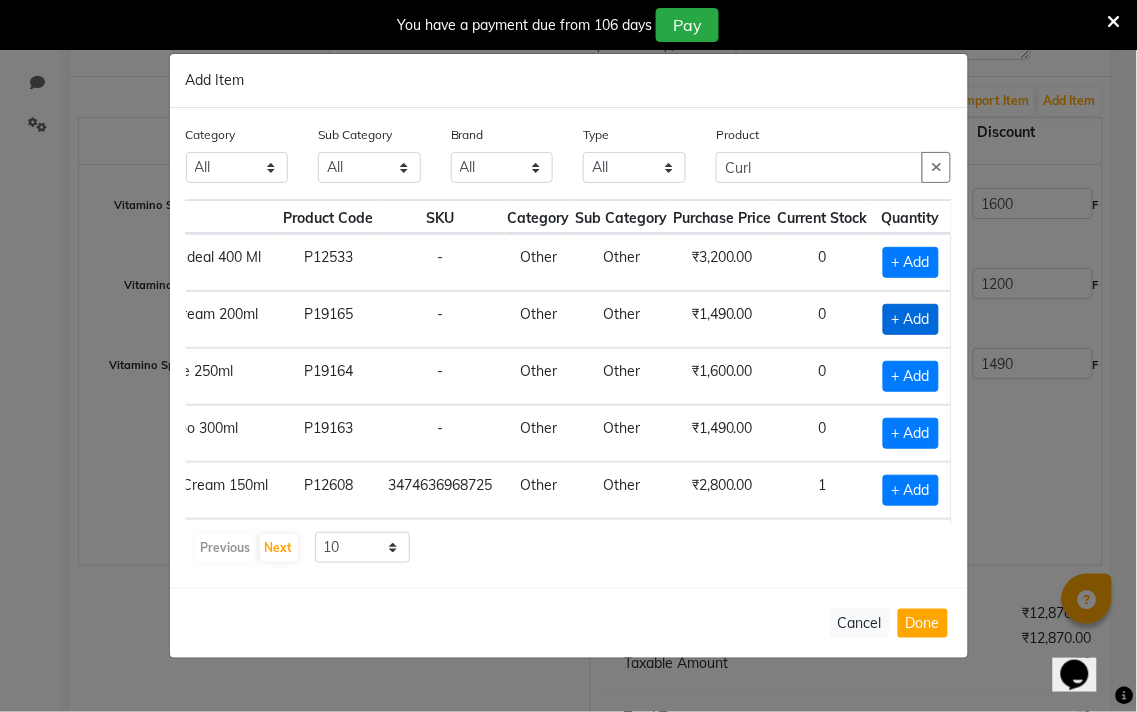 click on "+ Add" 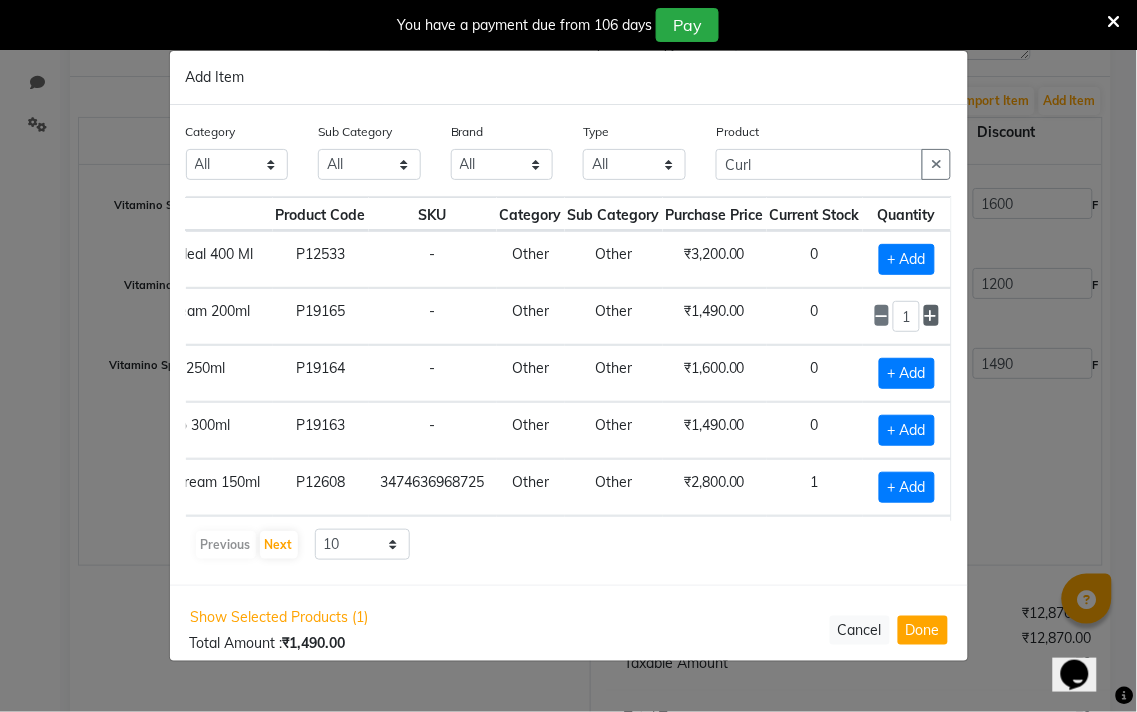click 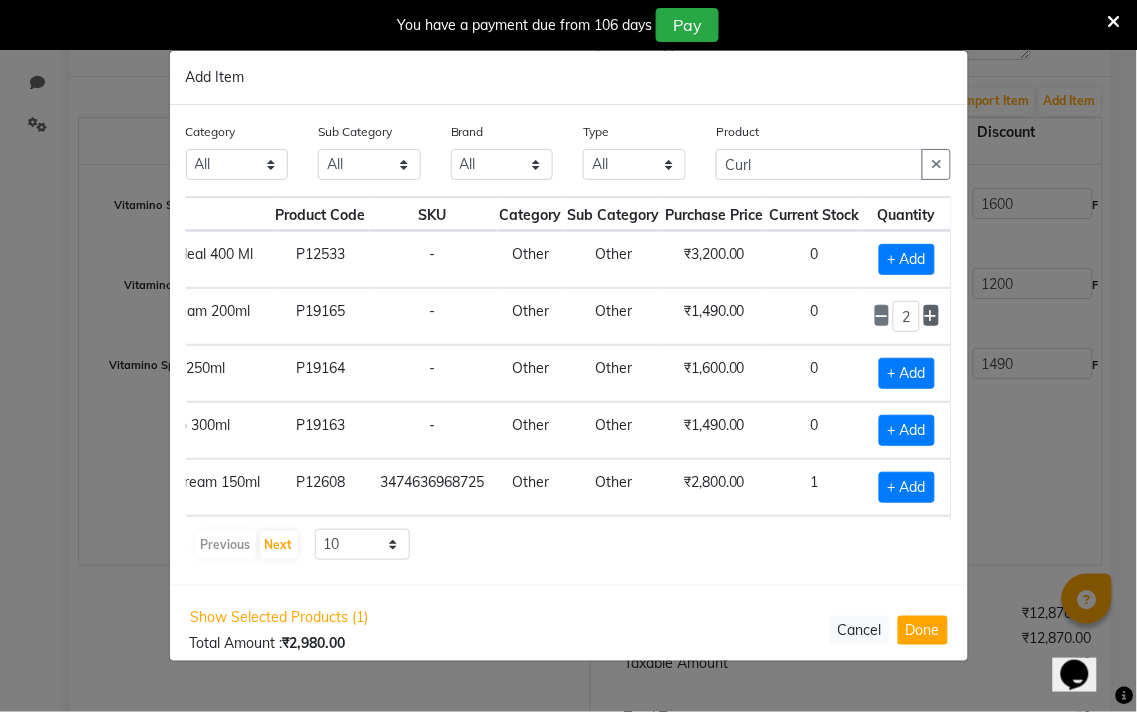 click 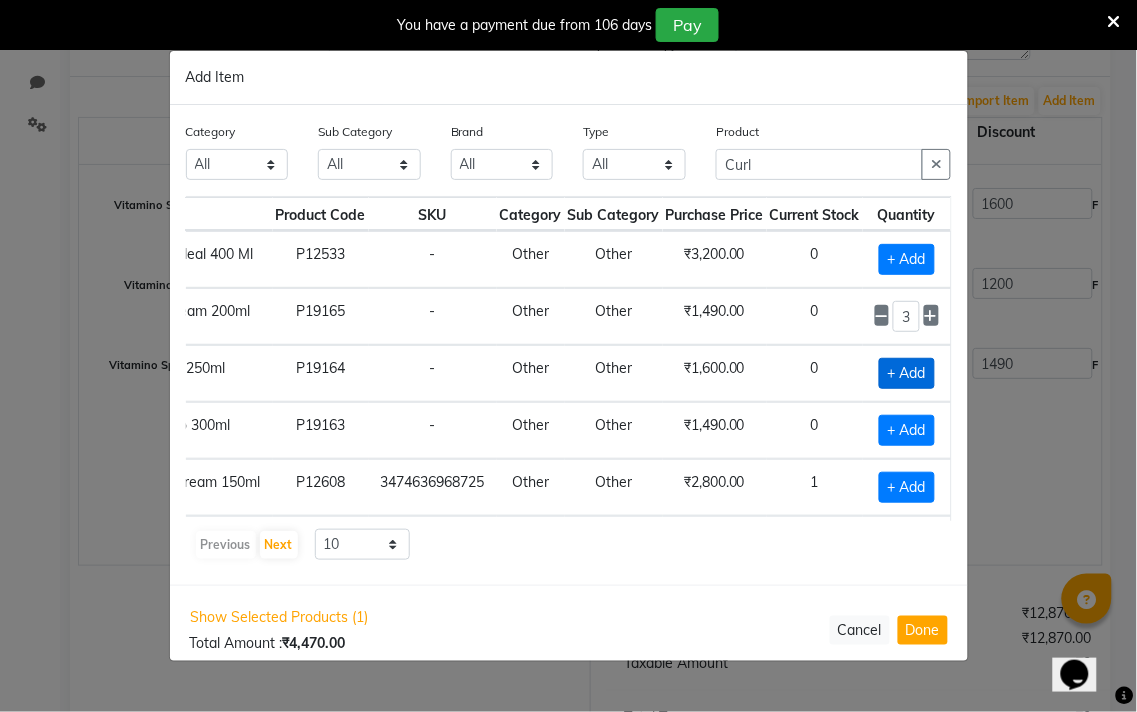click on "+ Add" 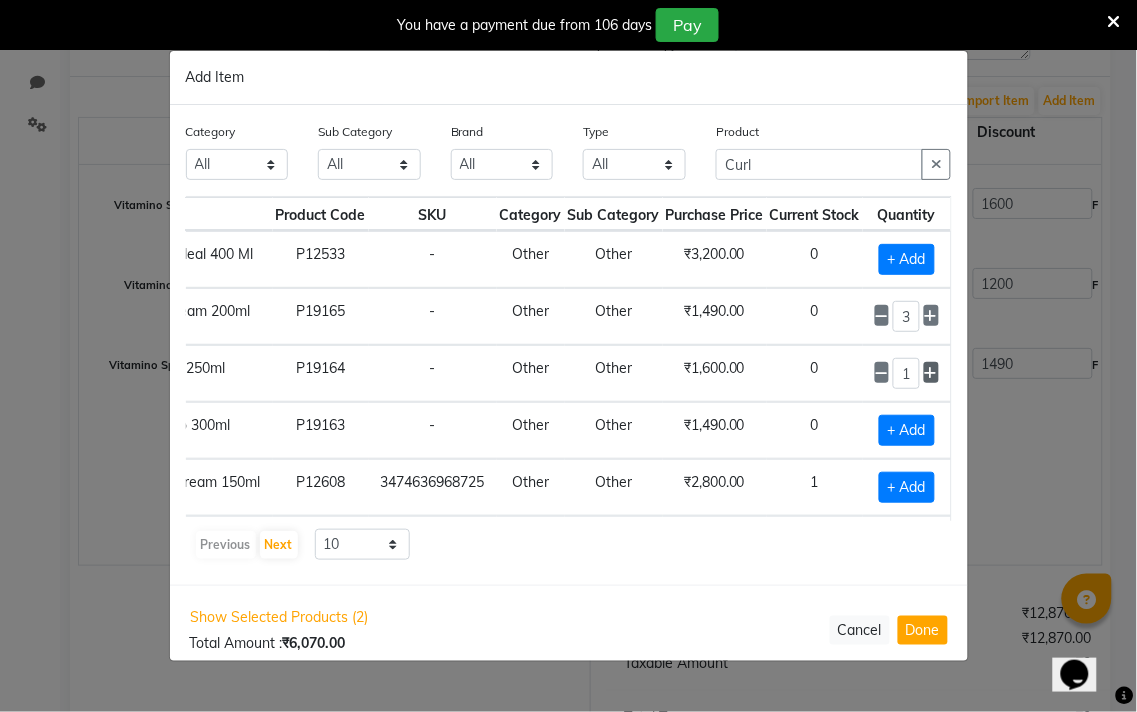 click 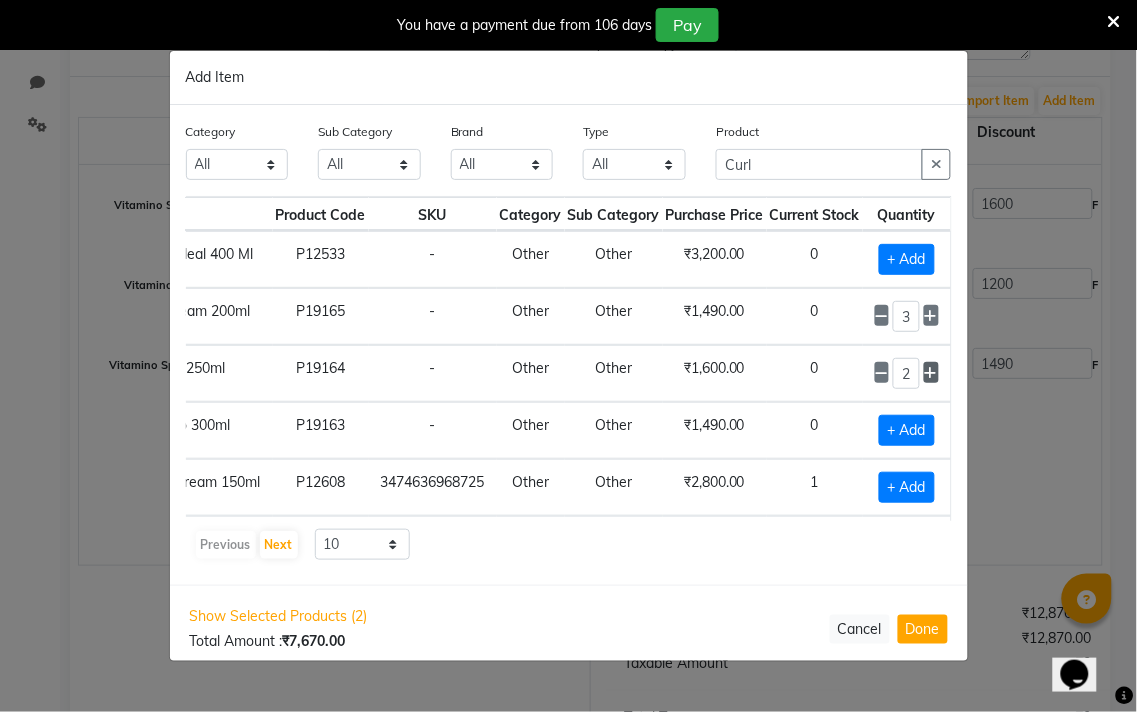 click 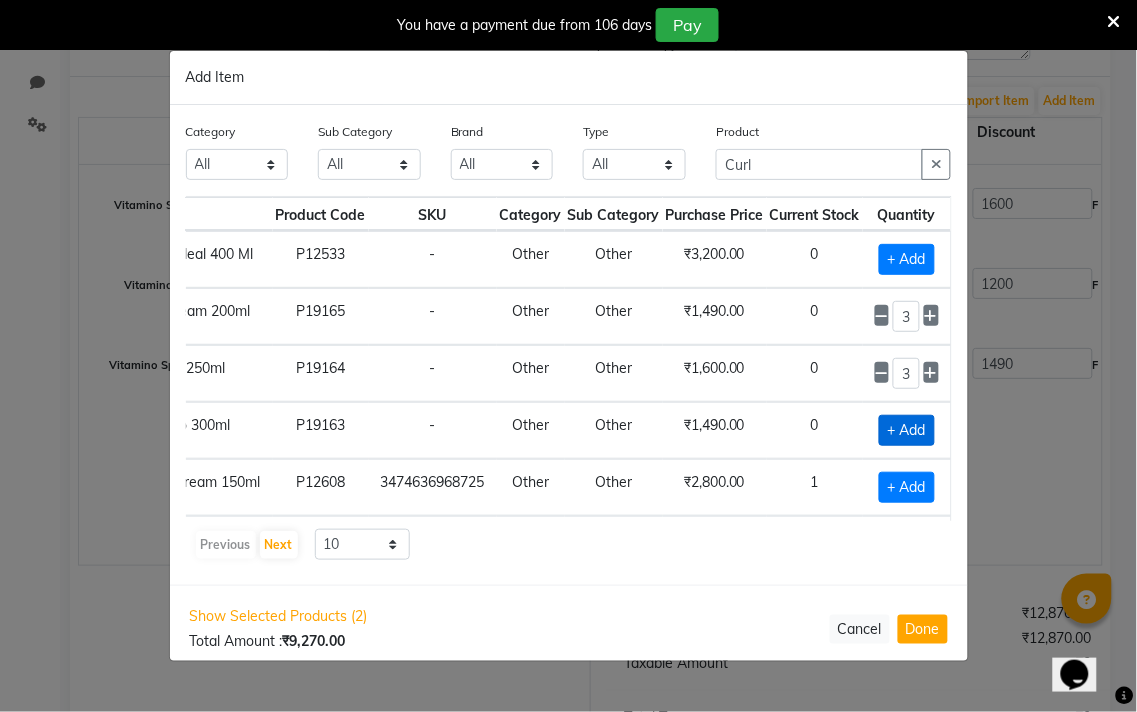 click on "+ Add" 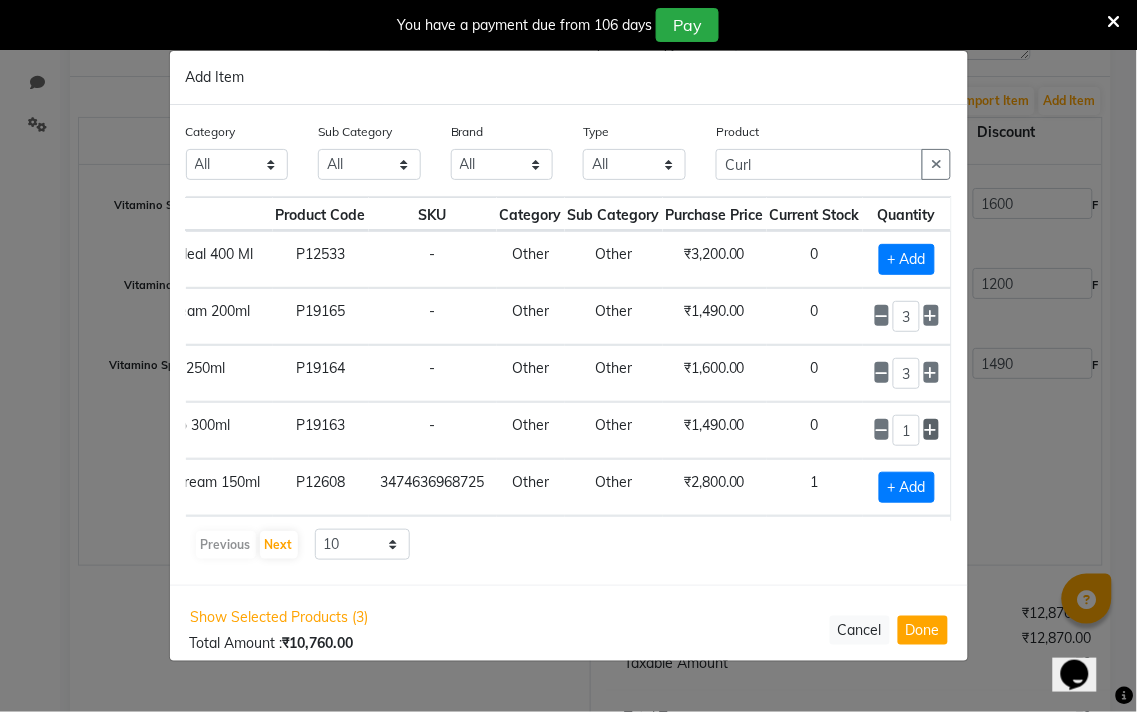 click 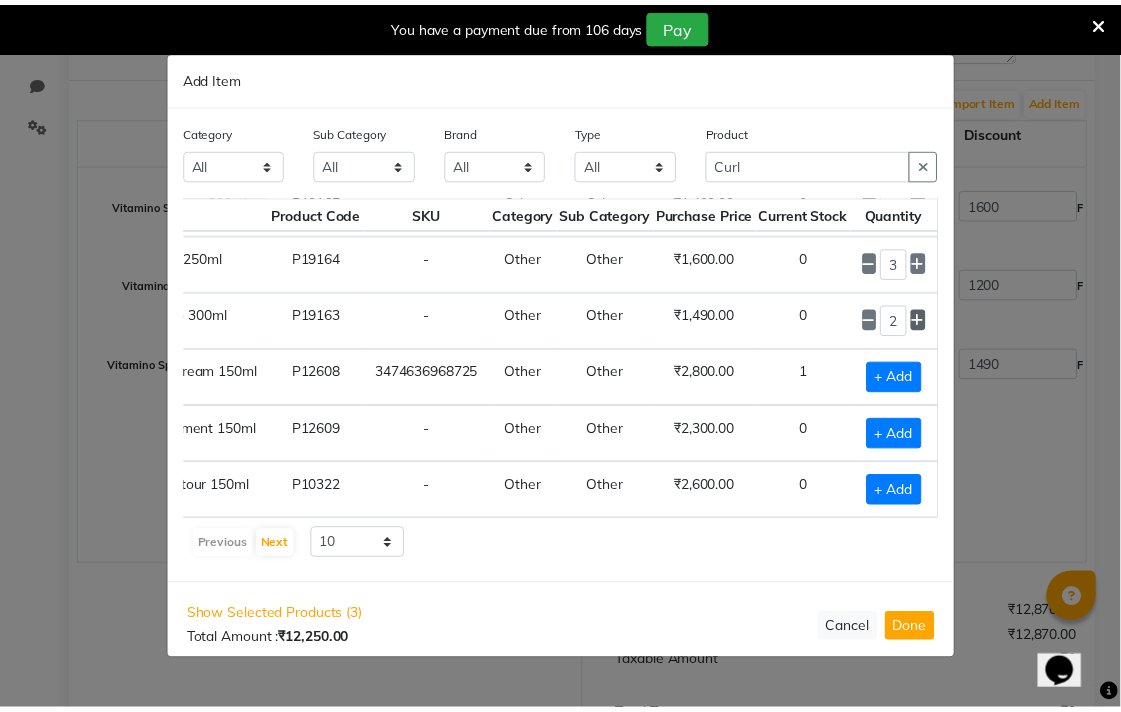 scroll, scrollTop: 0, scrollLeft: 265, axis: horizontal 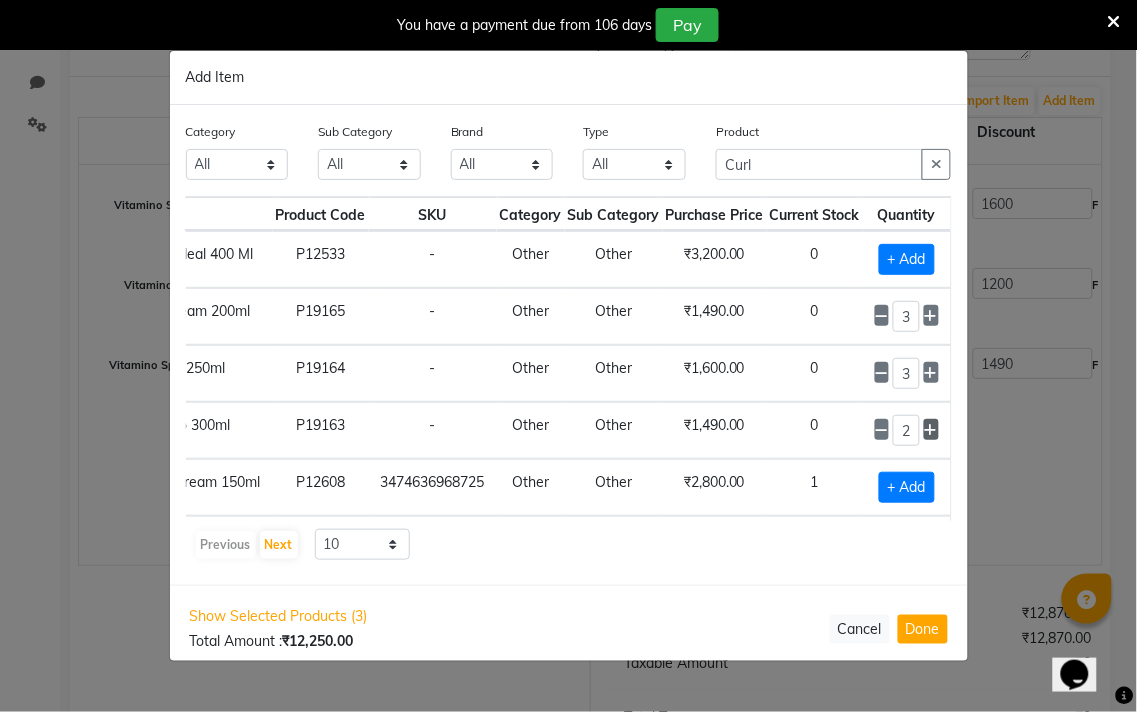 click 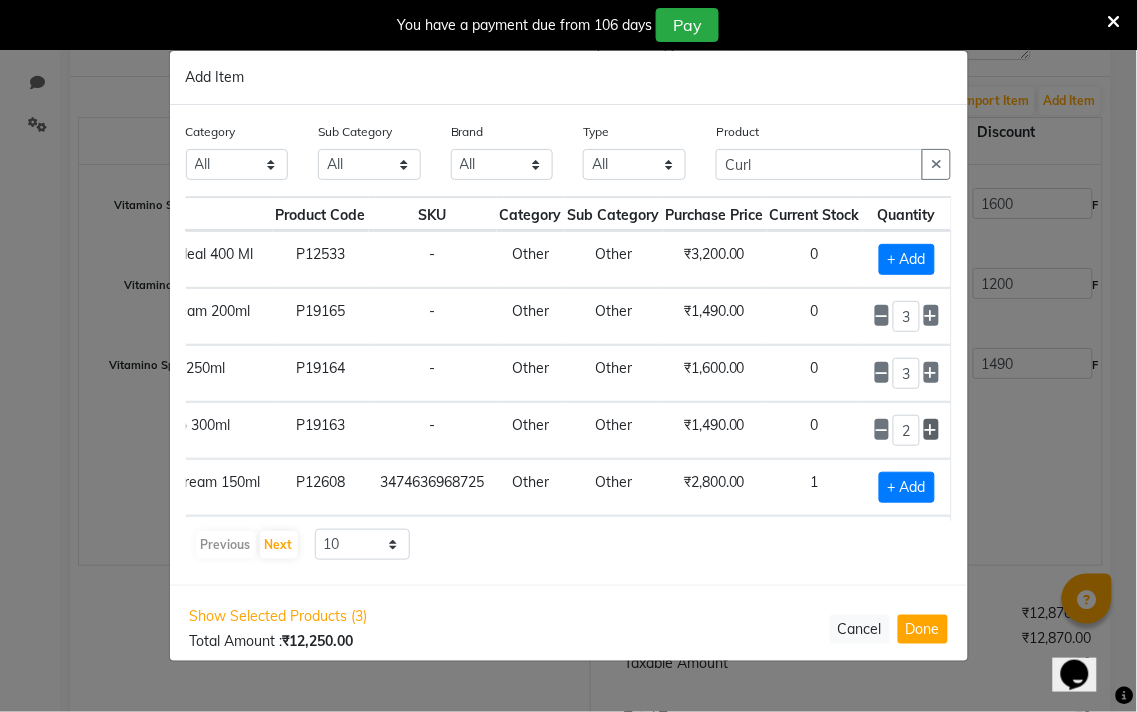 type on "3" 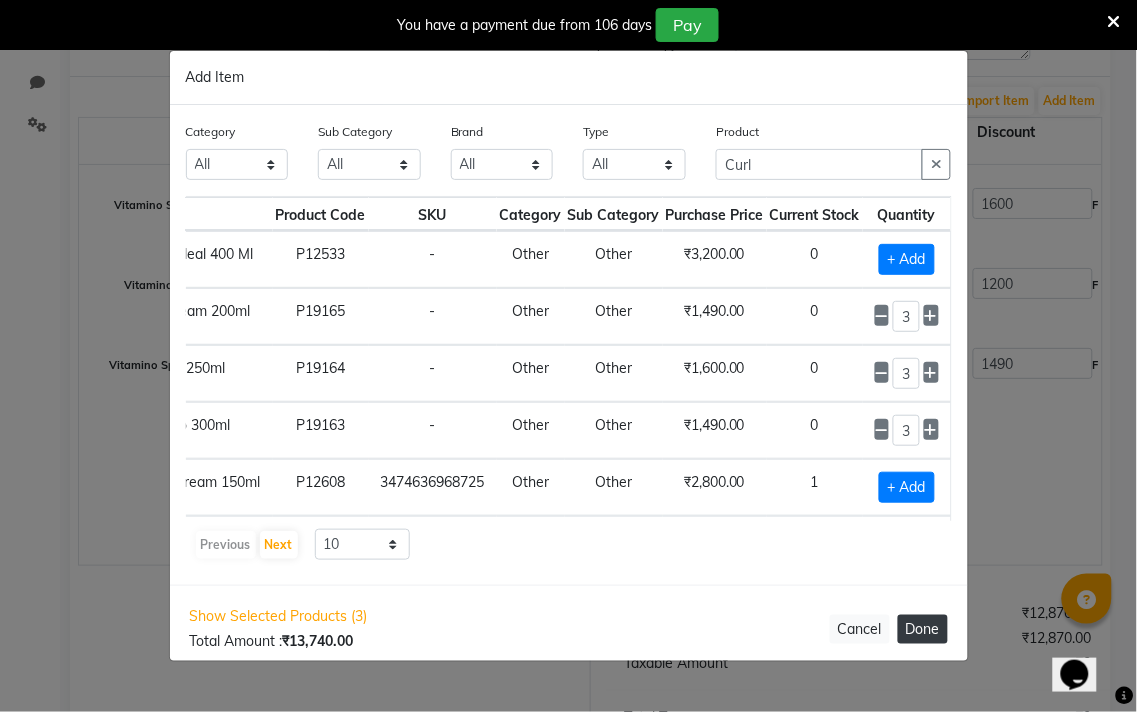 click on "Done" 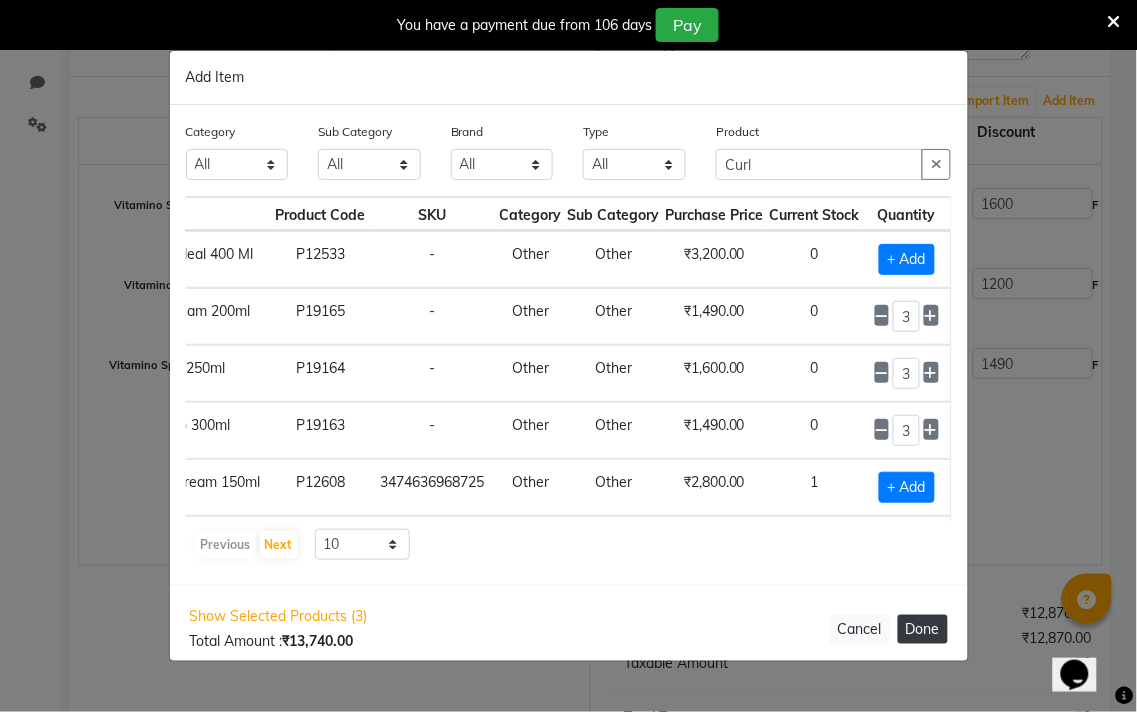select on "3458" 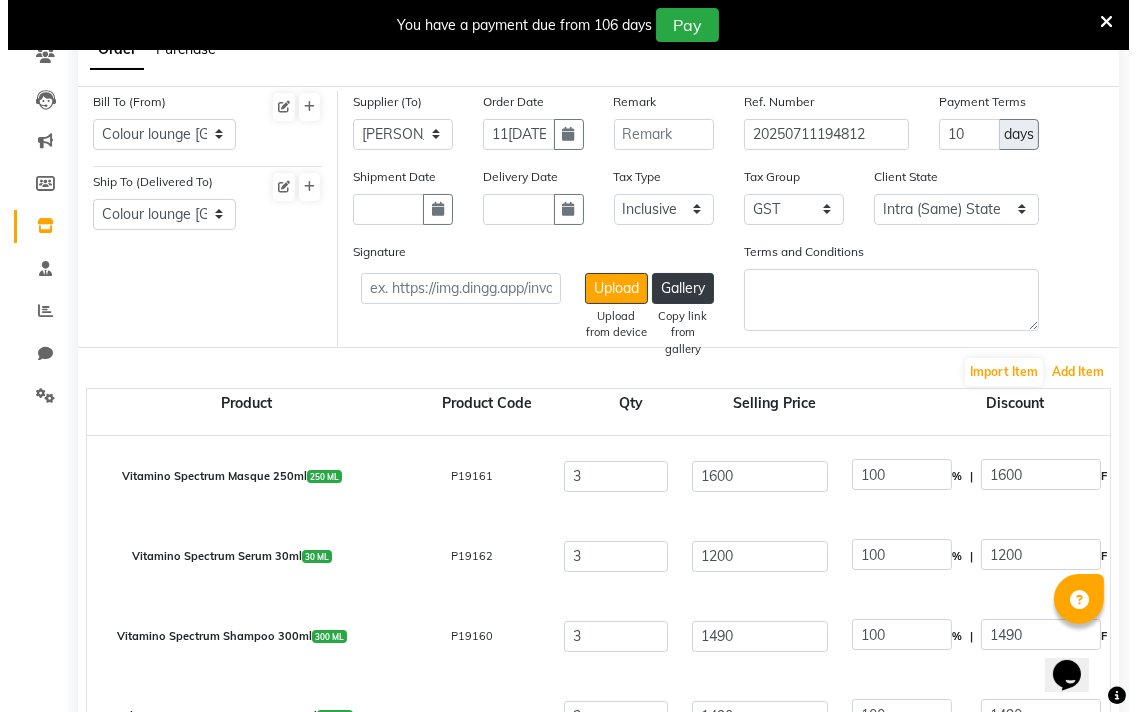 scroll, scrollTop: 0, scrollLeft: 0, axis: both 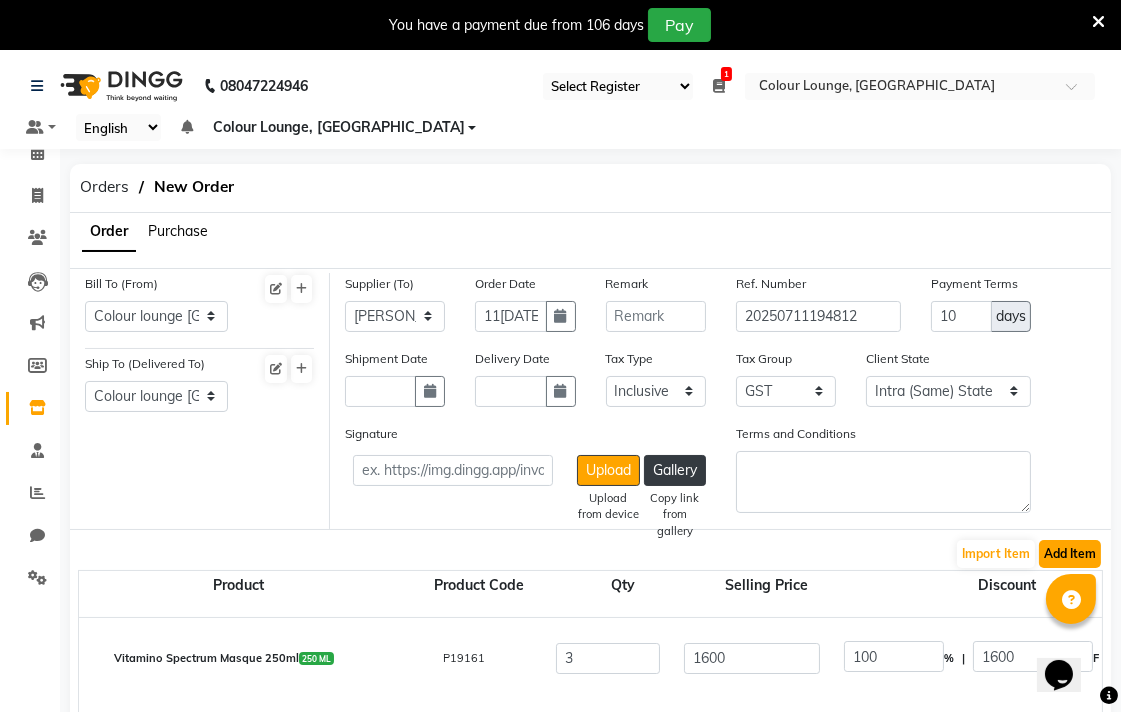 click on "Add Item" 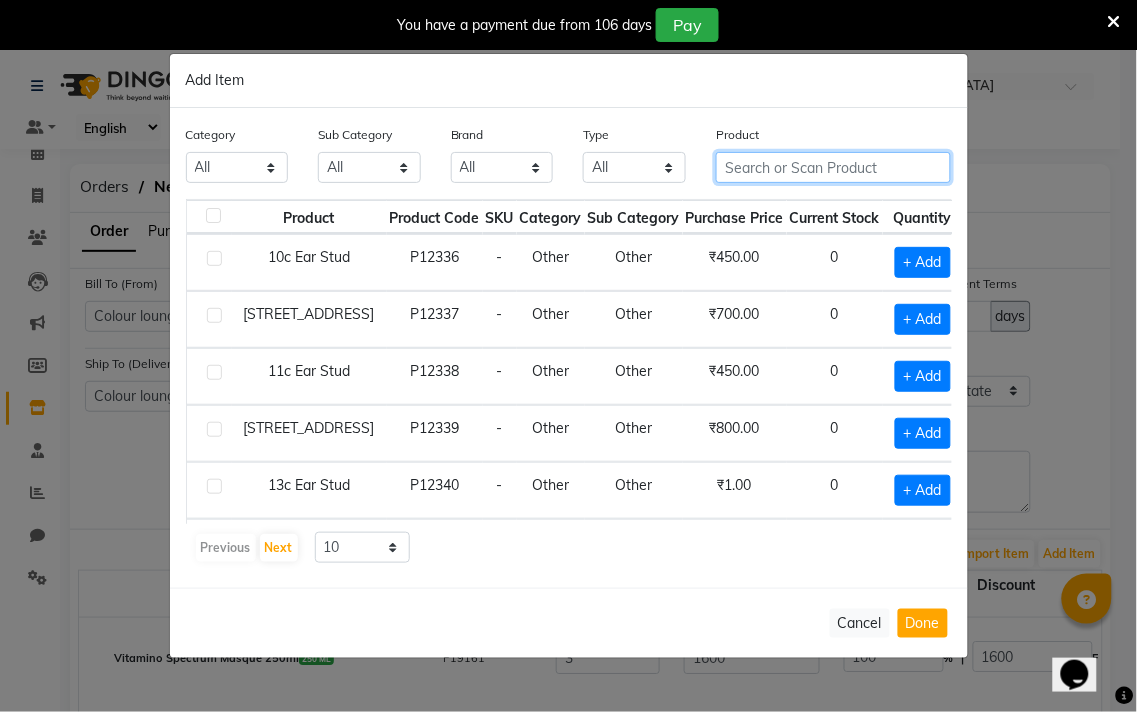 click 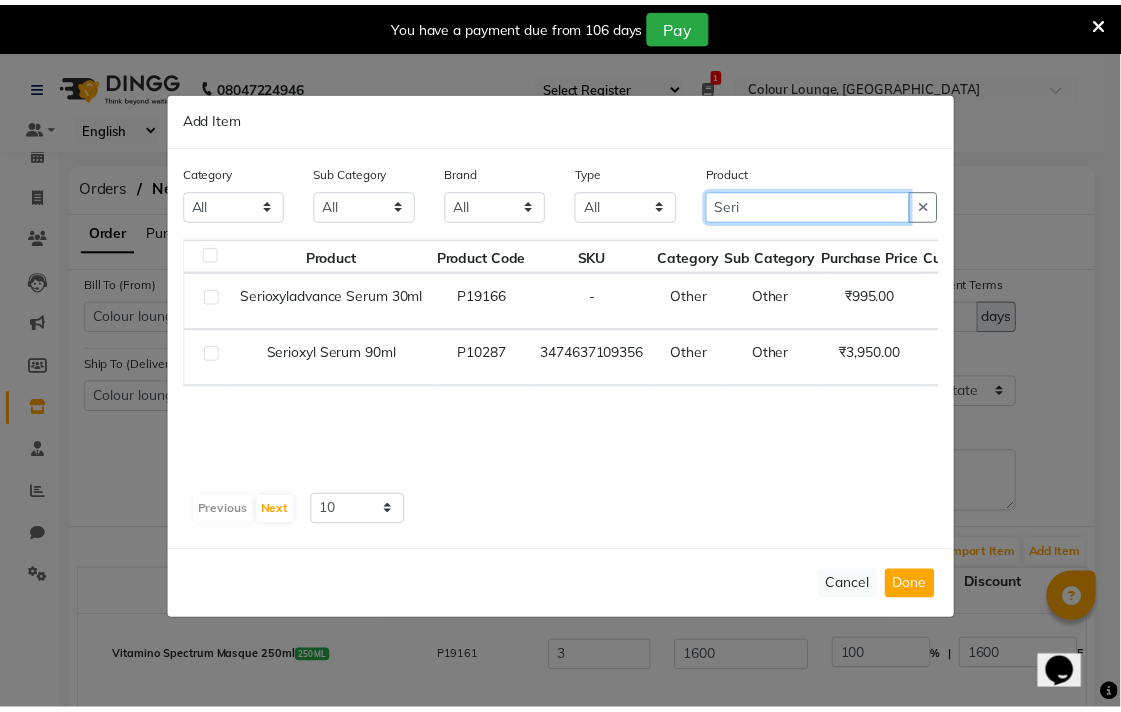 scroll, scrollTop: 0, scrollLeft: 170, axis: horizontal 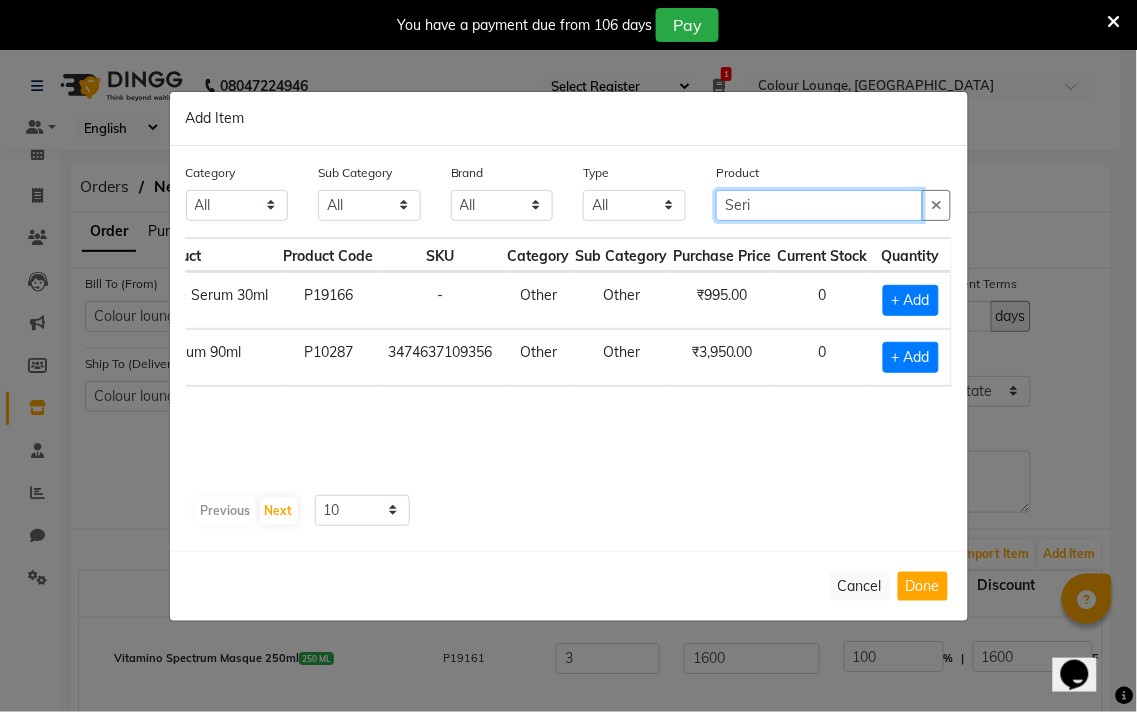 type on "Seri" 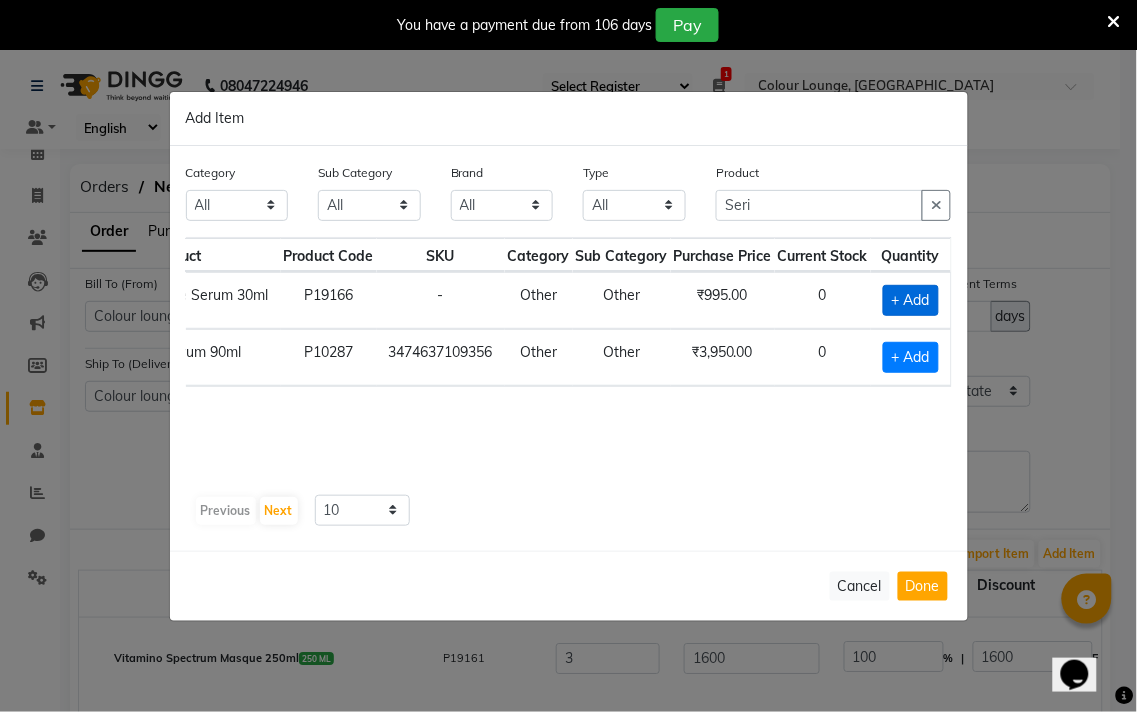 click on "+ Add" 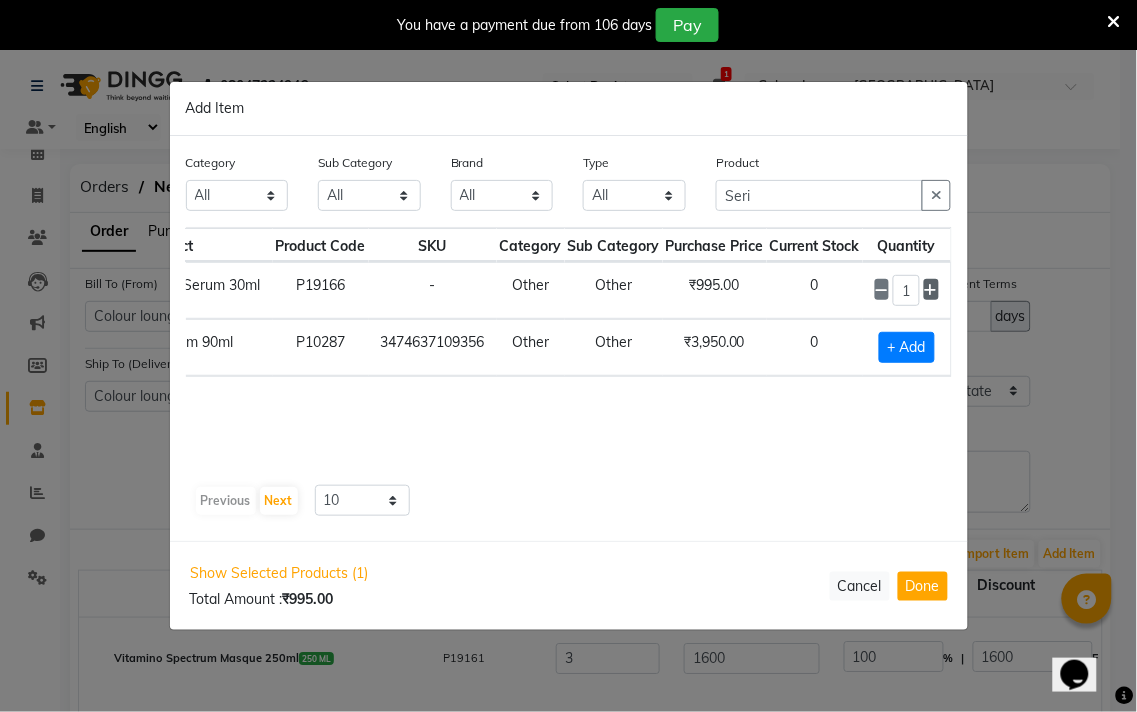 click 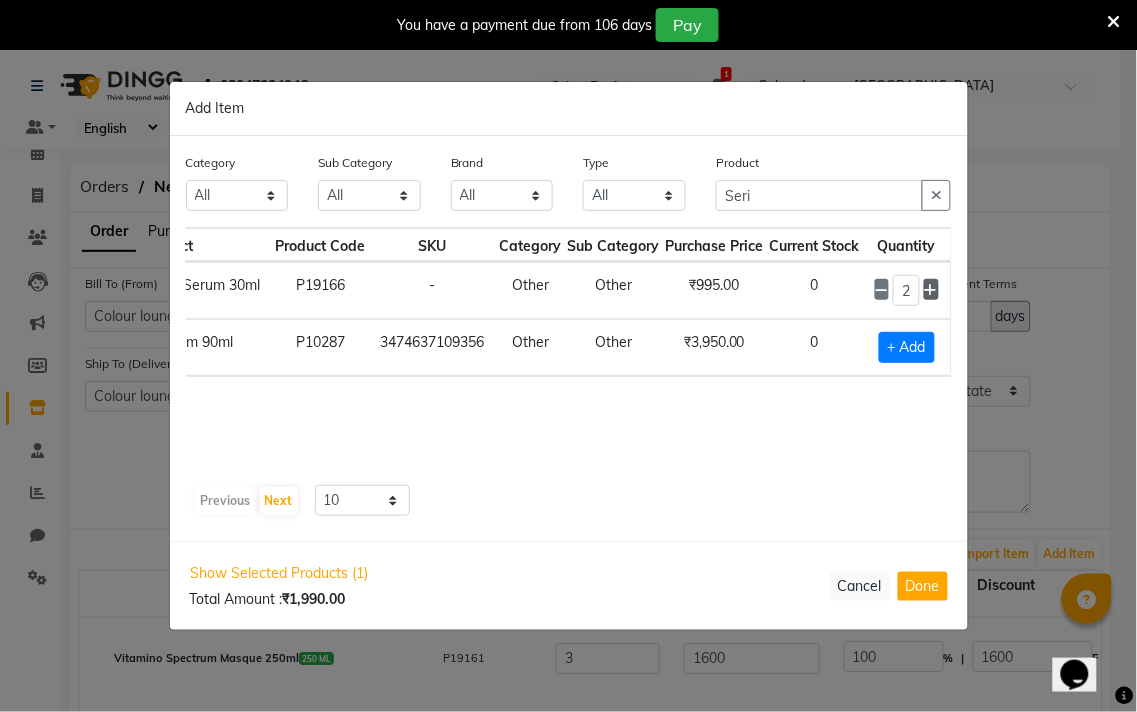 click 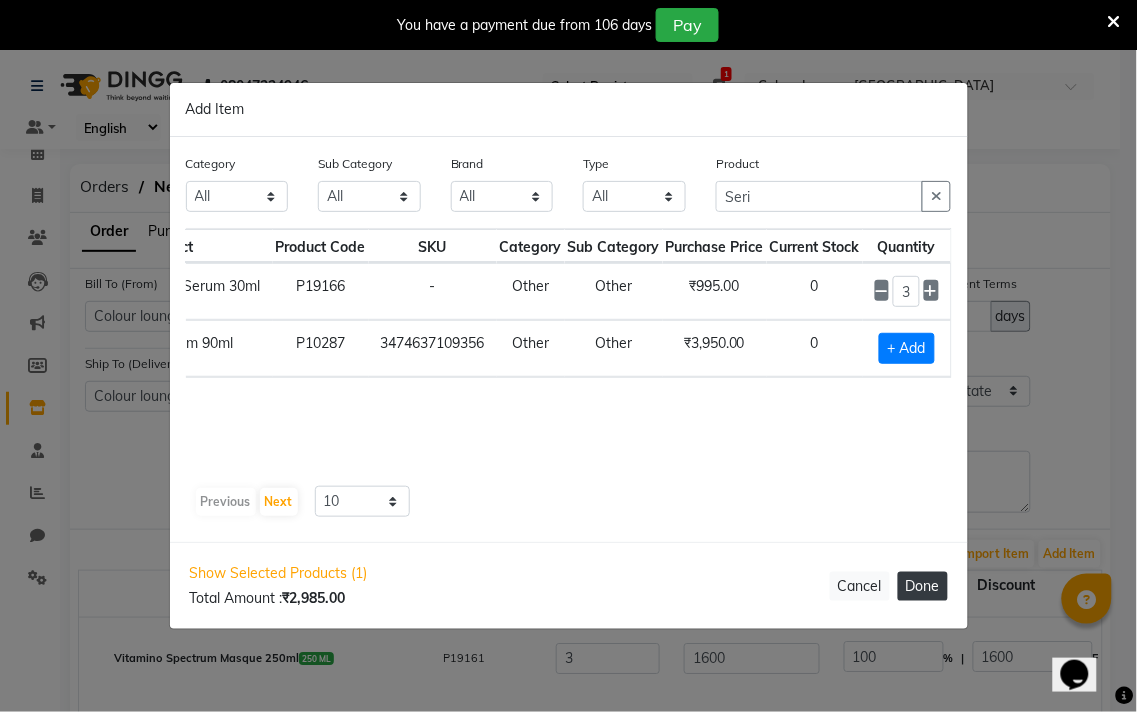 click on "Done" 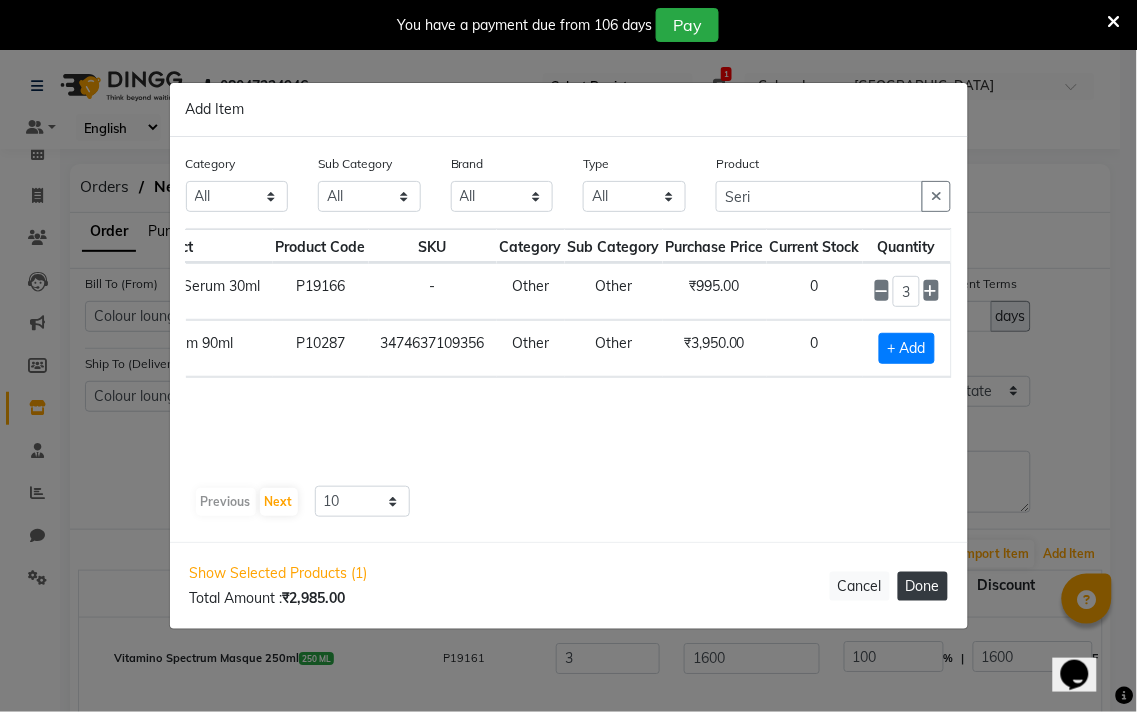 select on "3458" 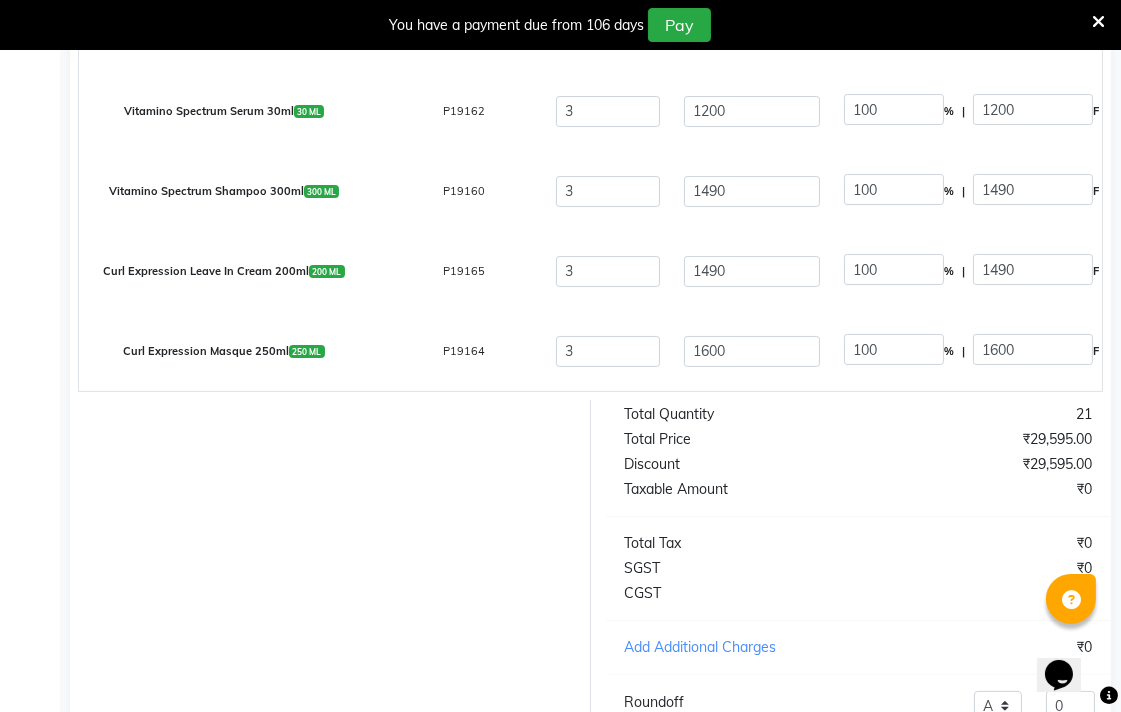 scroll, scrollTop: 814, scrollLeft: 0, axis: vertical 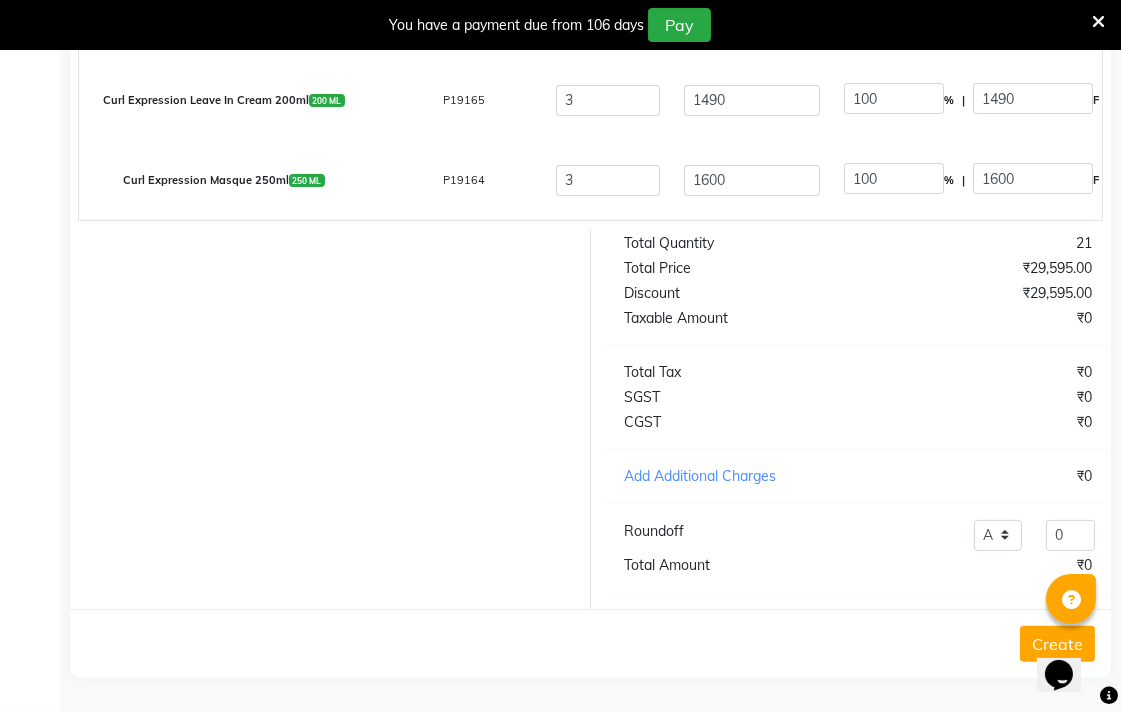 click on "Create" 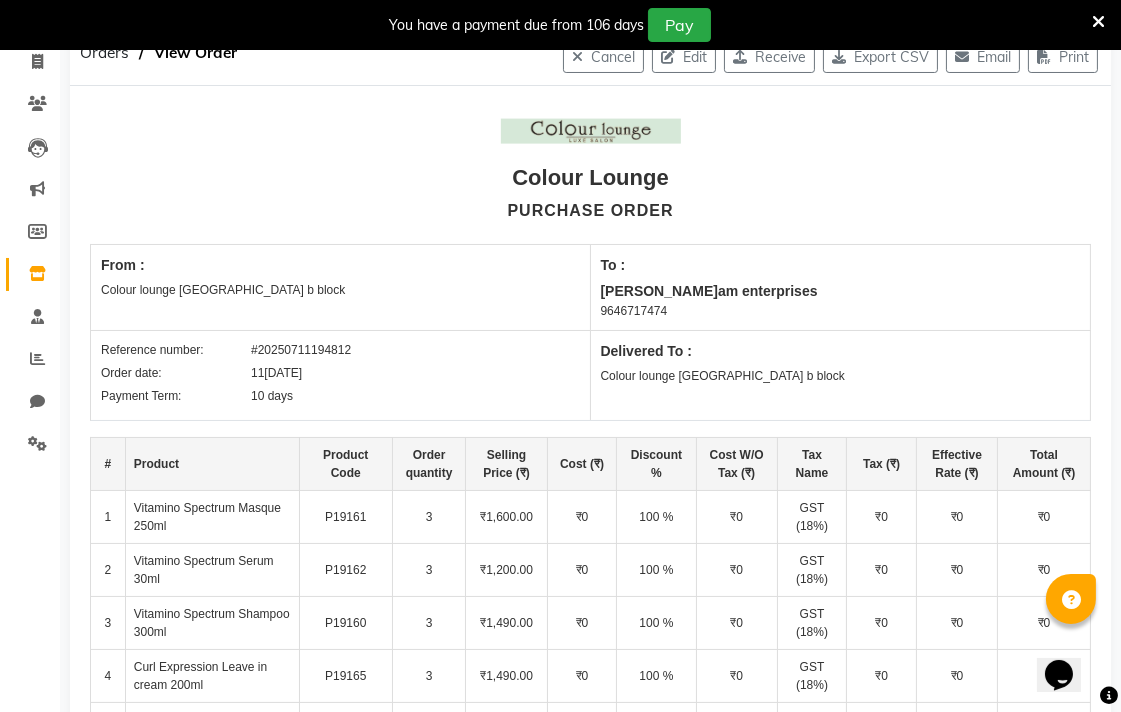 scroll, scrollTop: 0, scrollLeft: 0, axis: both 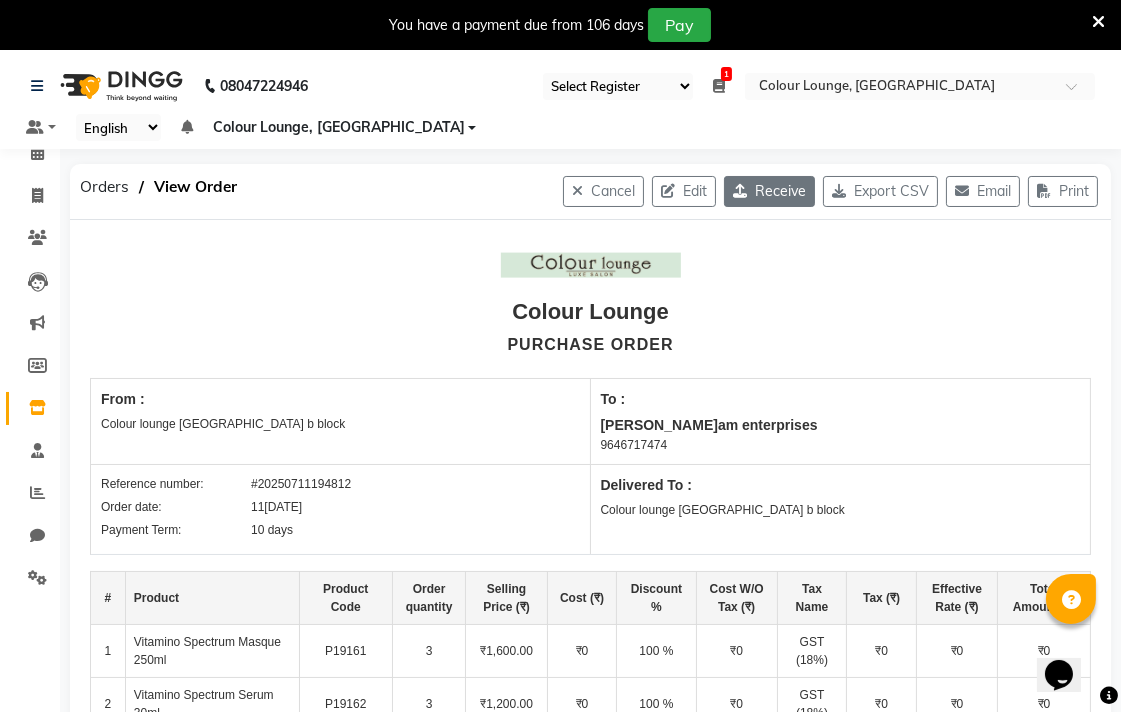 click on "Receive" 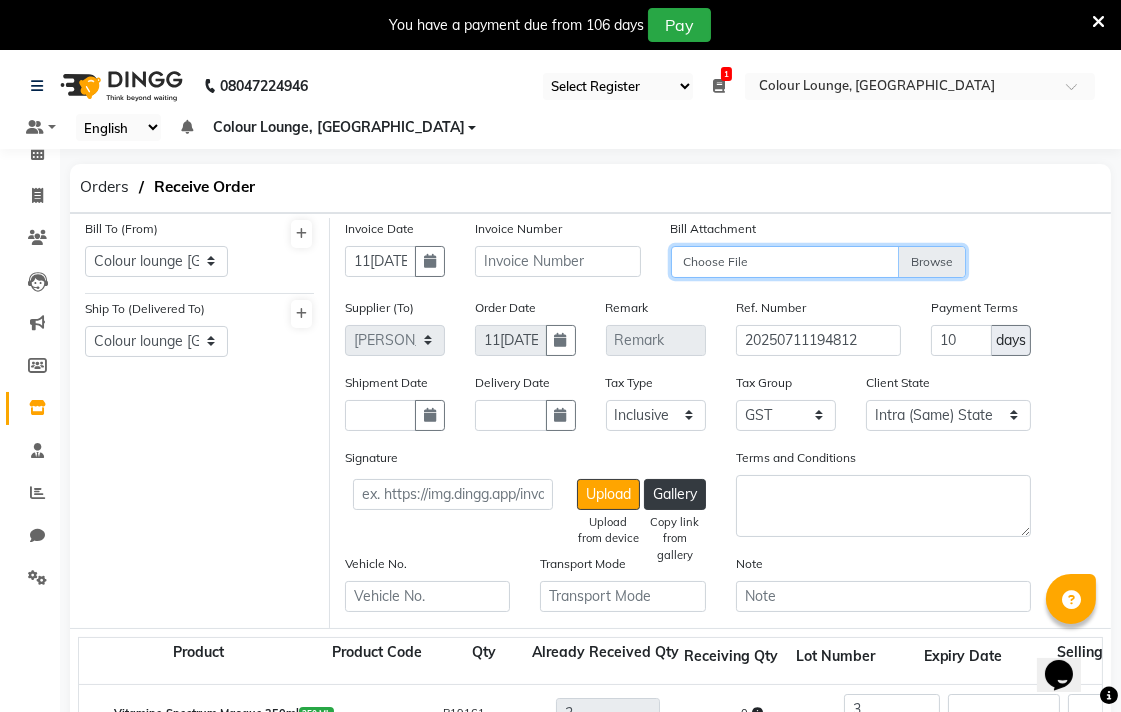 click on "Choose File" at bounding box center (818, 263) 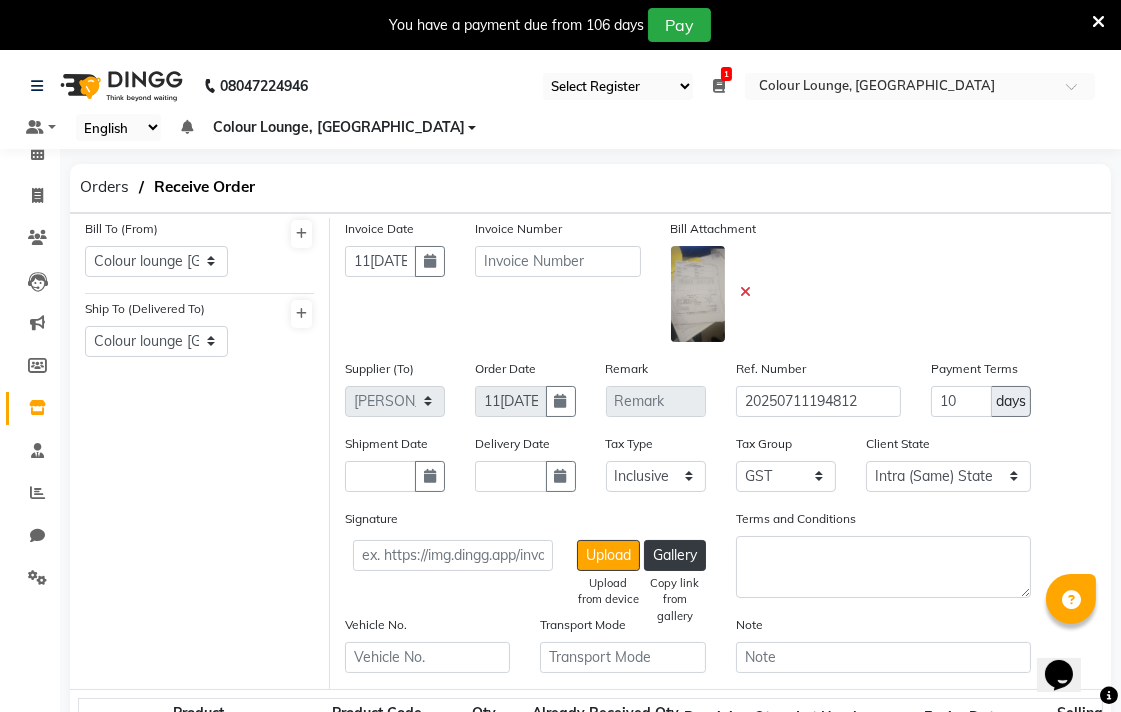 click on "Invoice Number" 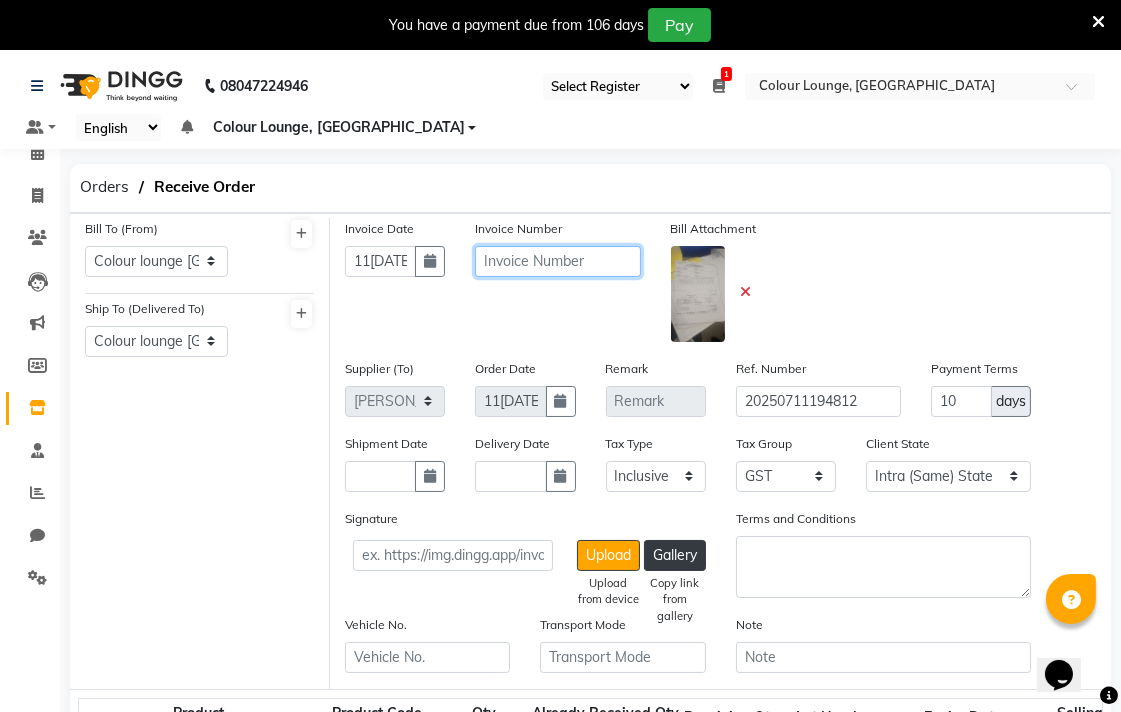 click 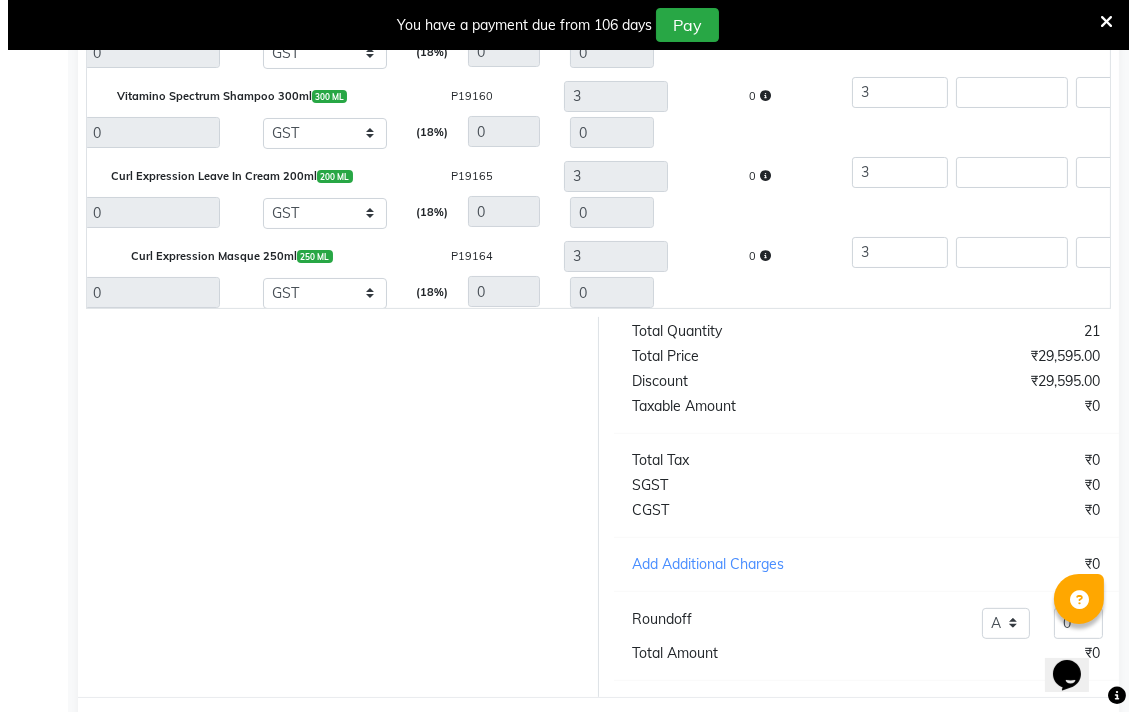 scroll, scrollTop: 944, scrollLeft: 0, axis: vertical 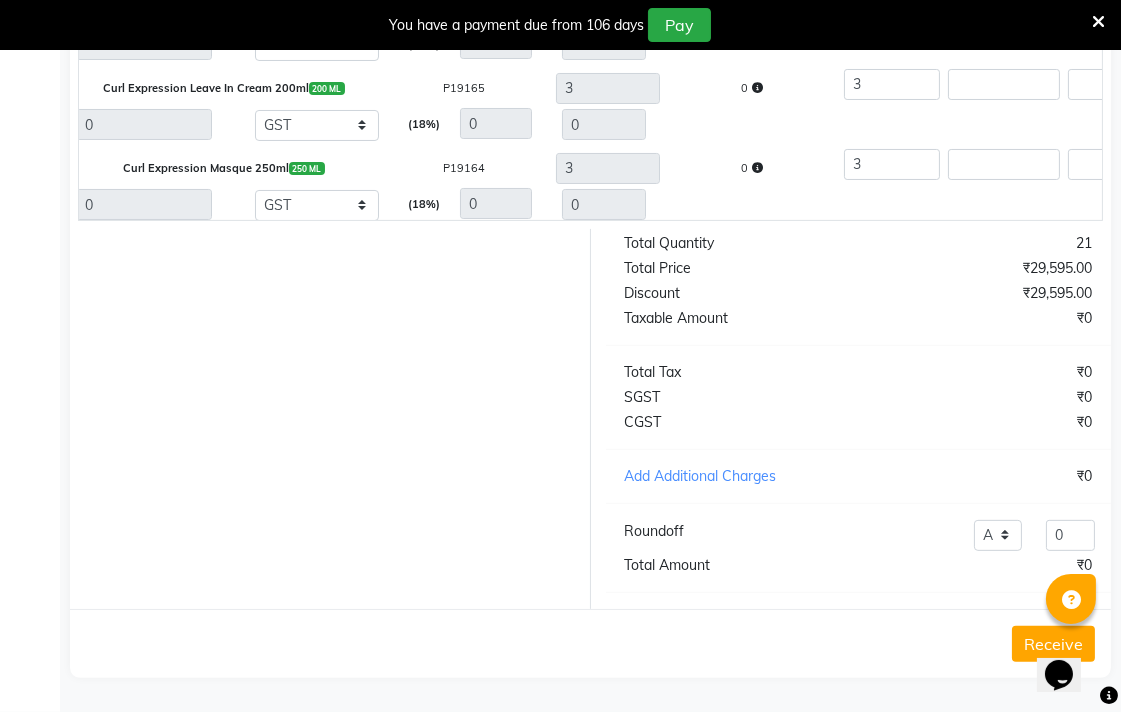 type on "991" 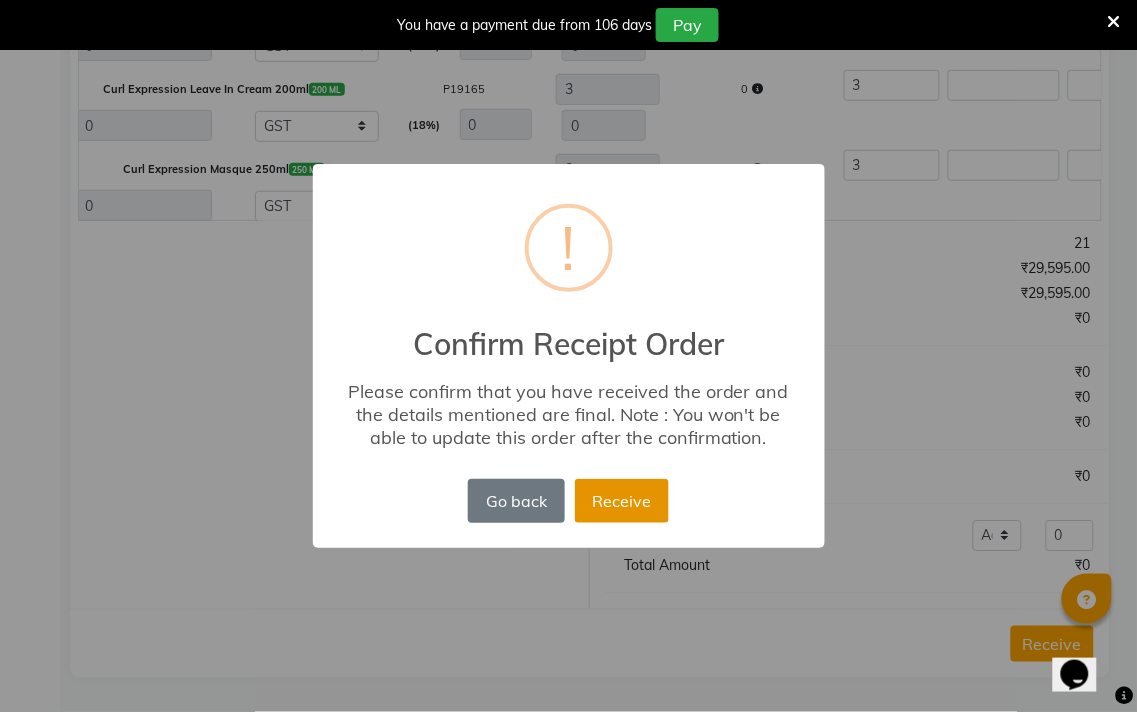 click on "Receive" at bounding box center (622, 501) 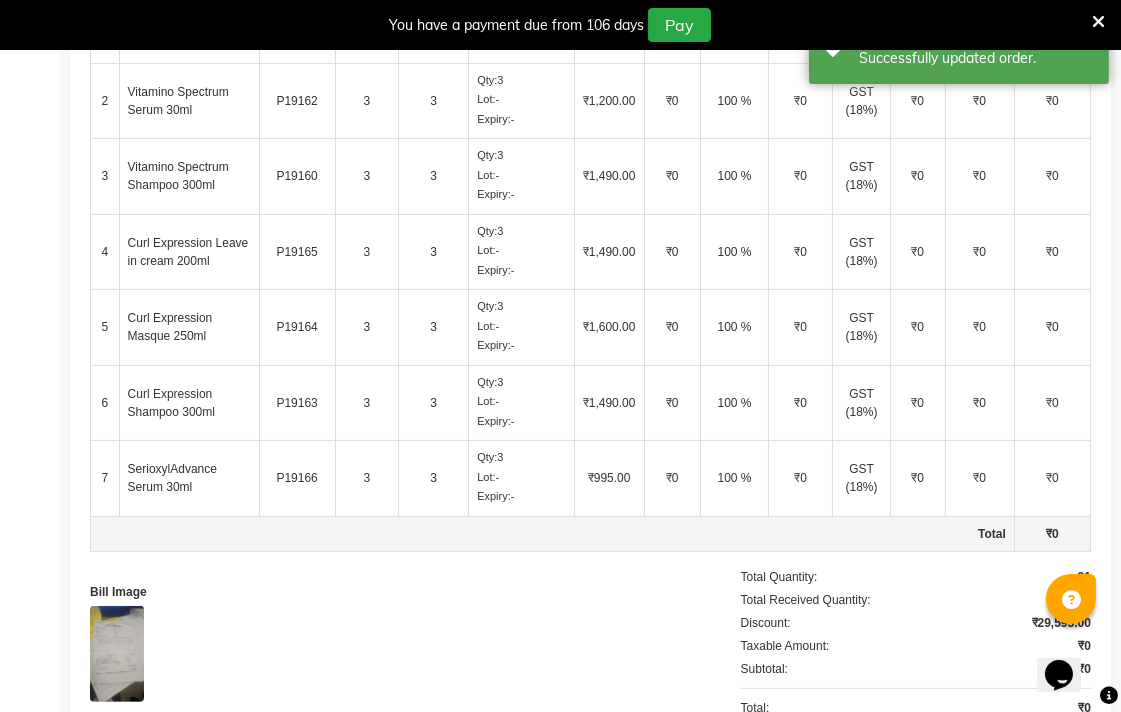 scroll, scrollTop: 0, scrollLeft: 0, axis: both 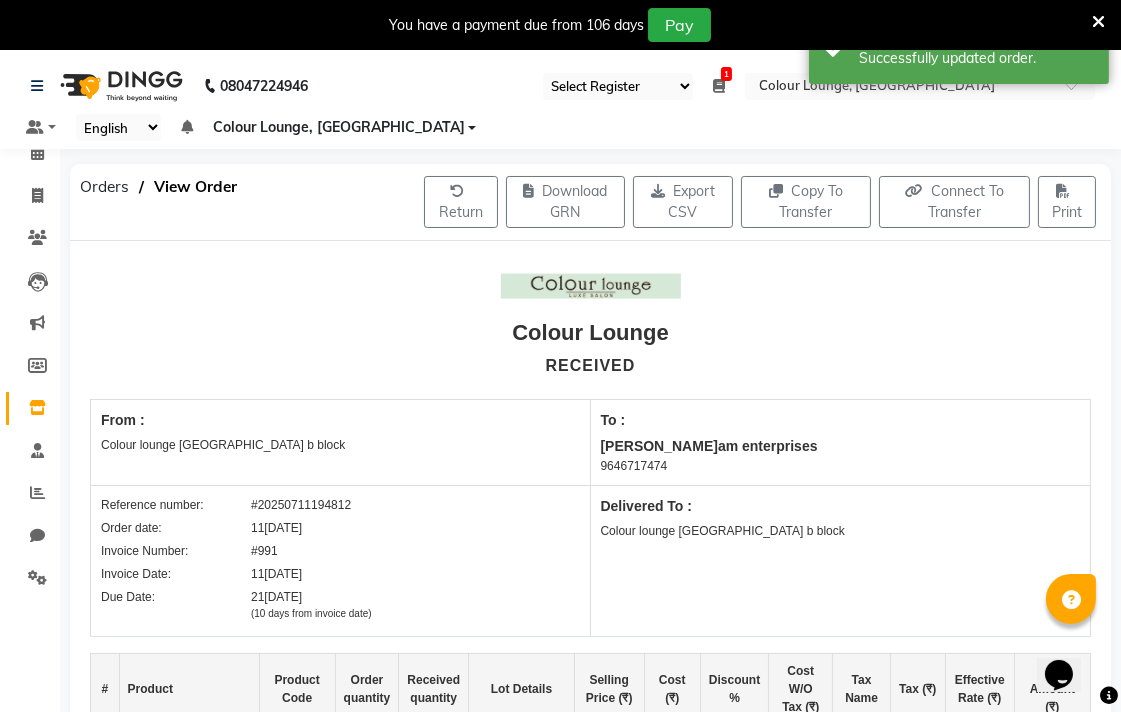 click 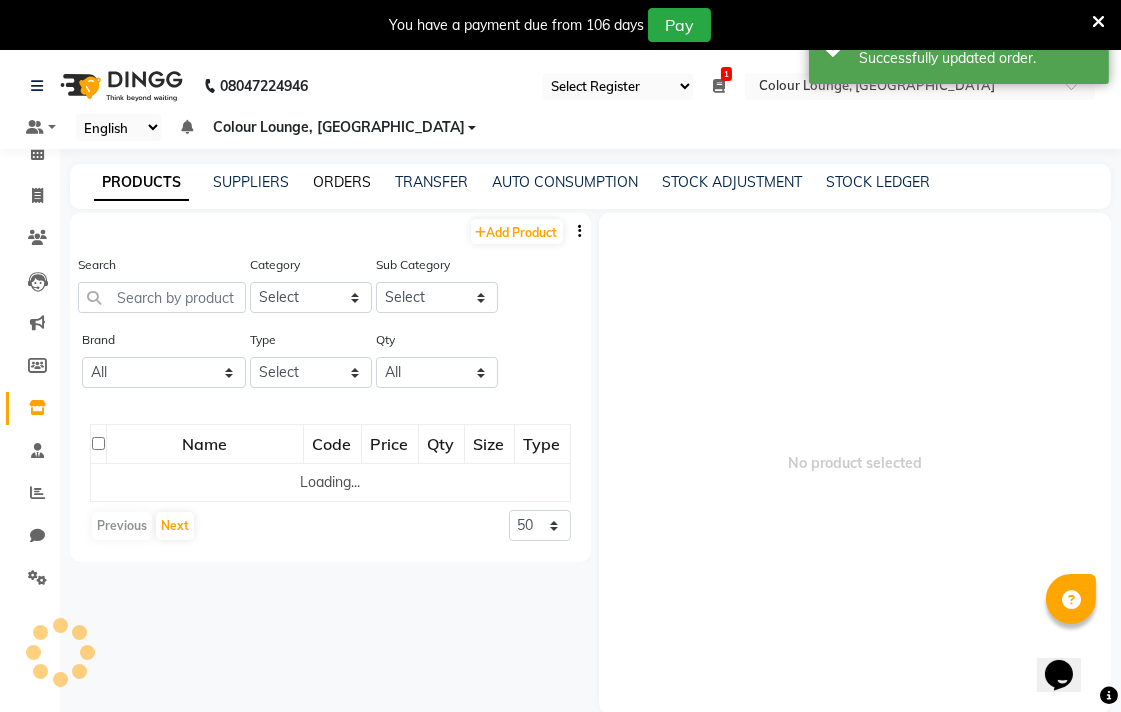 click on "ORDERS" 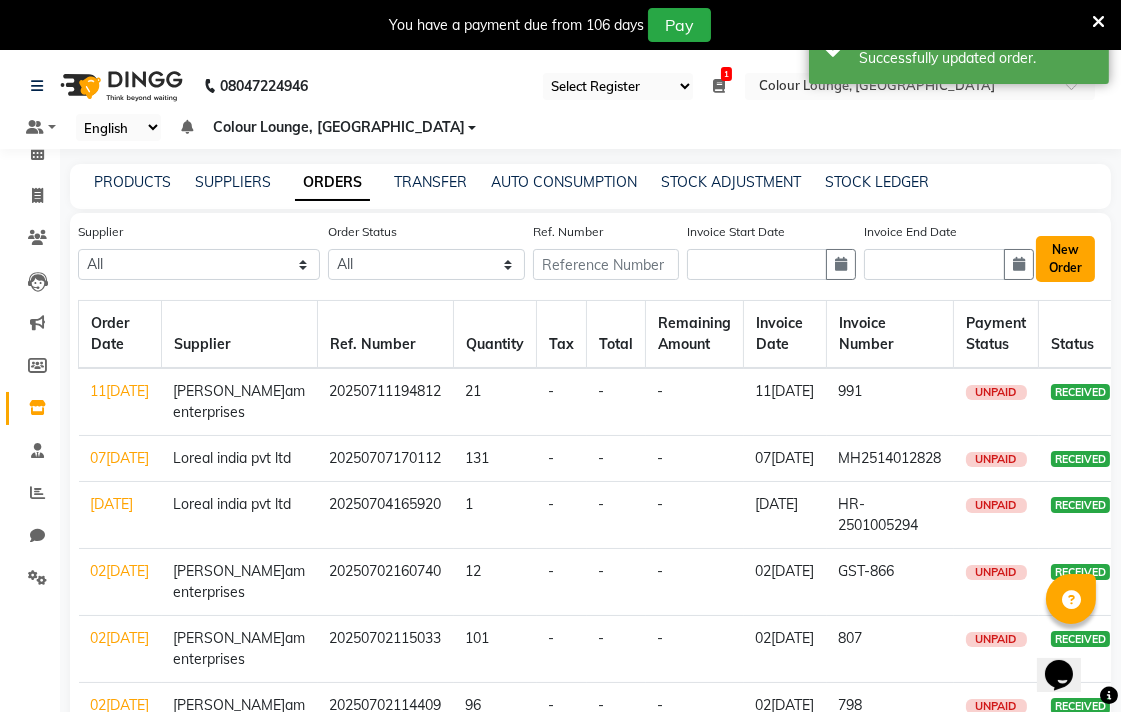 click on "New Order" 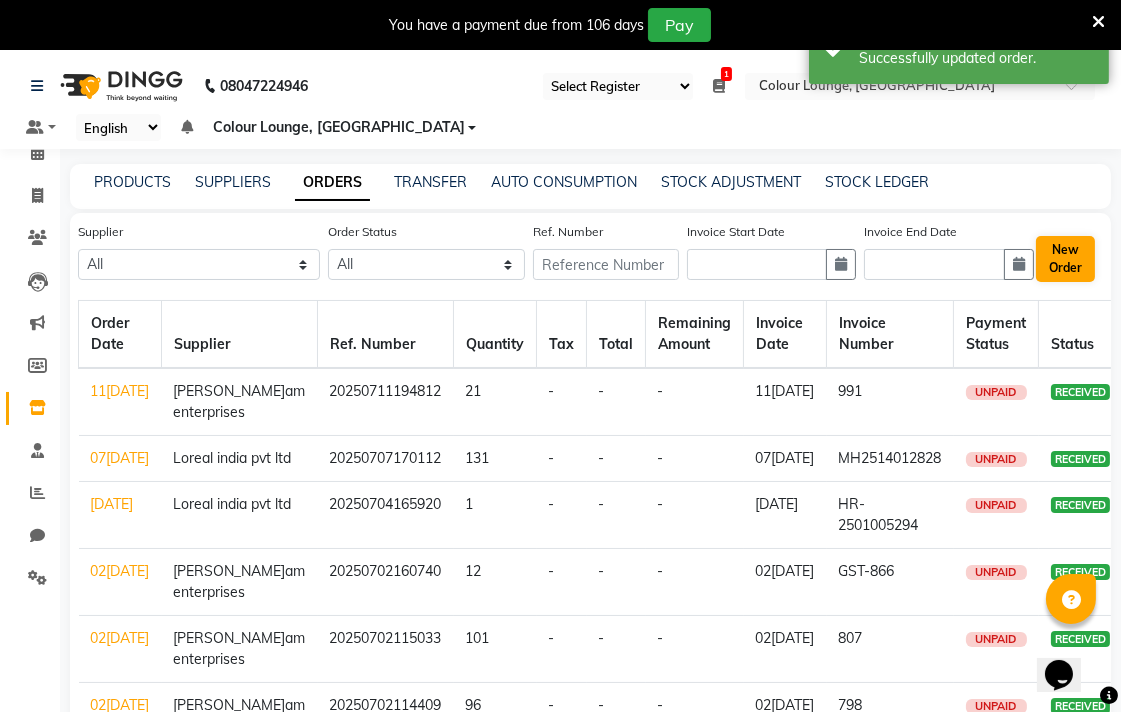 select on "true" 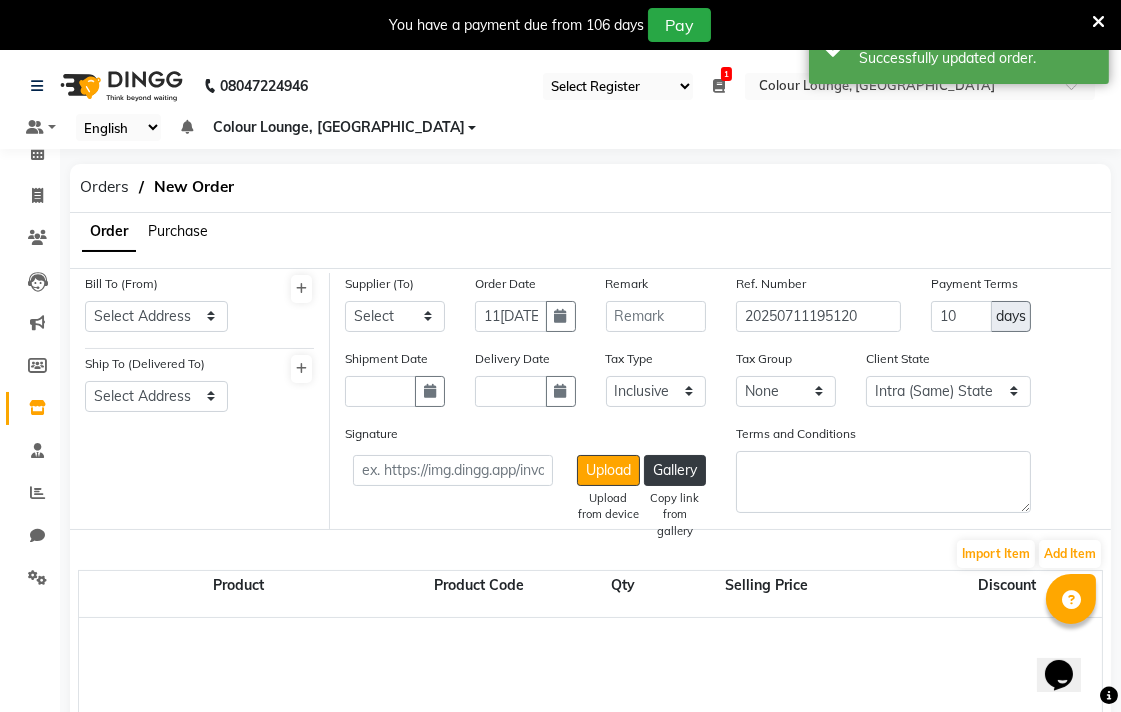 select on "3458" 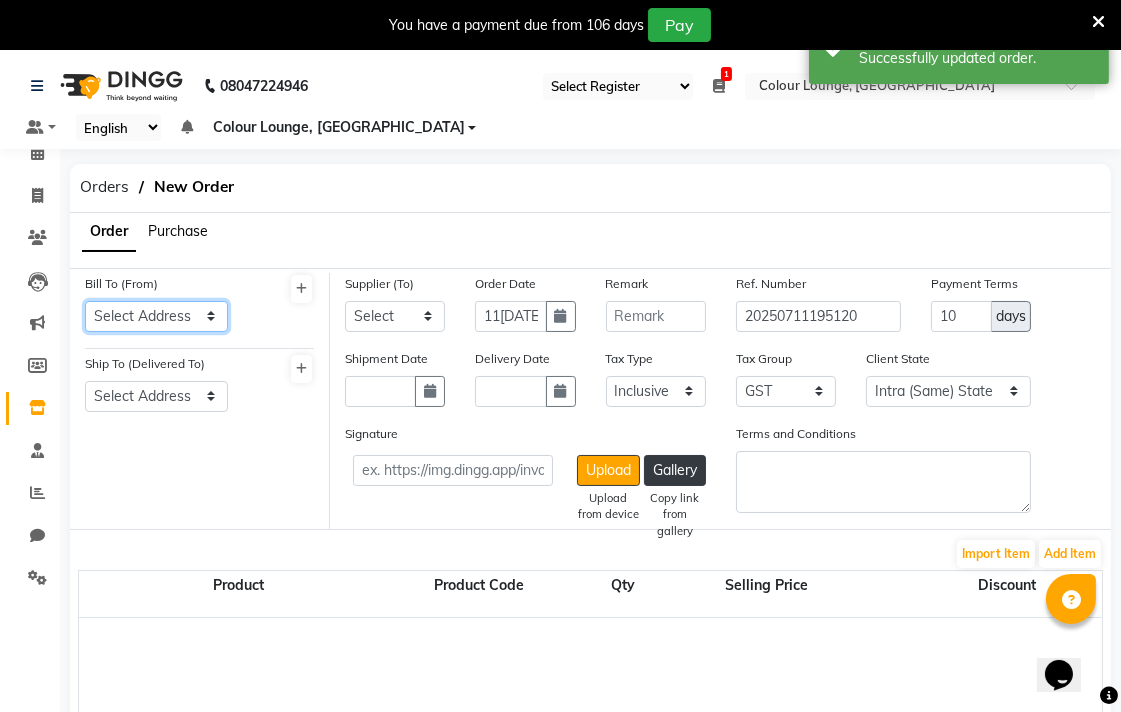 click on "Select Address  Colour lounge Ranjit Avenue b block   DC Agencies" 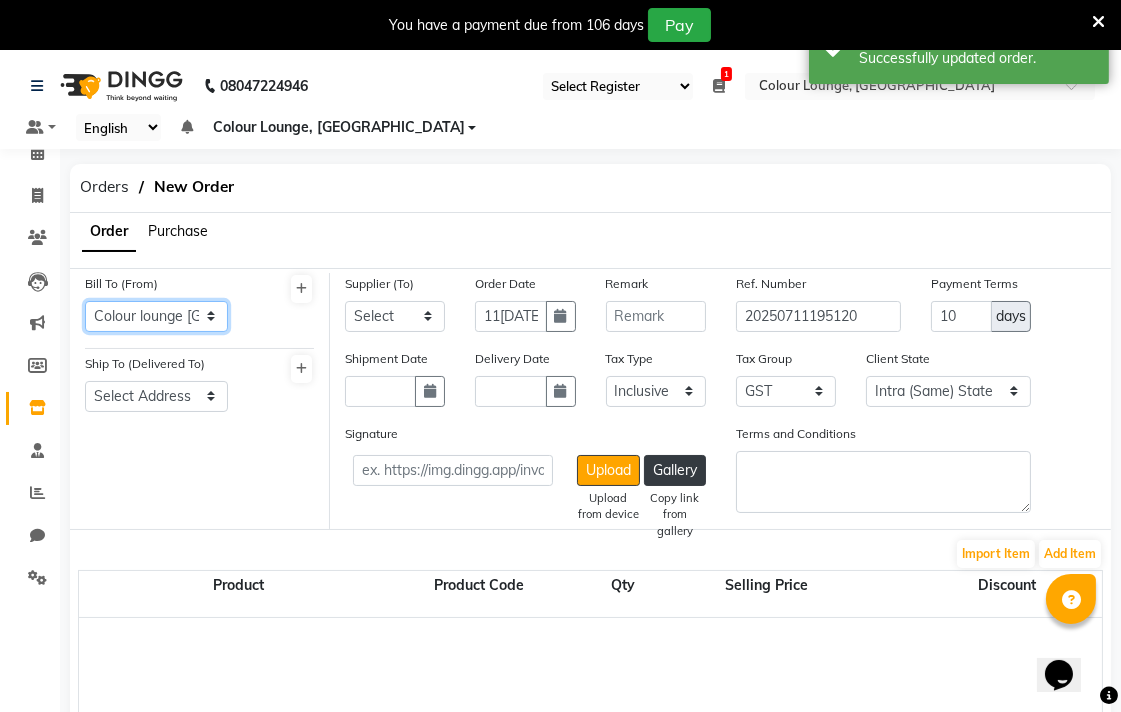 click on "Select Address  Colour lounge Ranjit Avenue b block   DC Agencies" 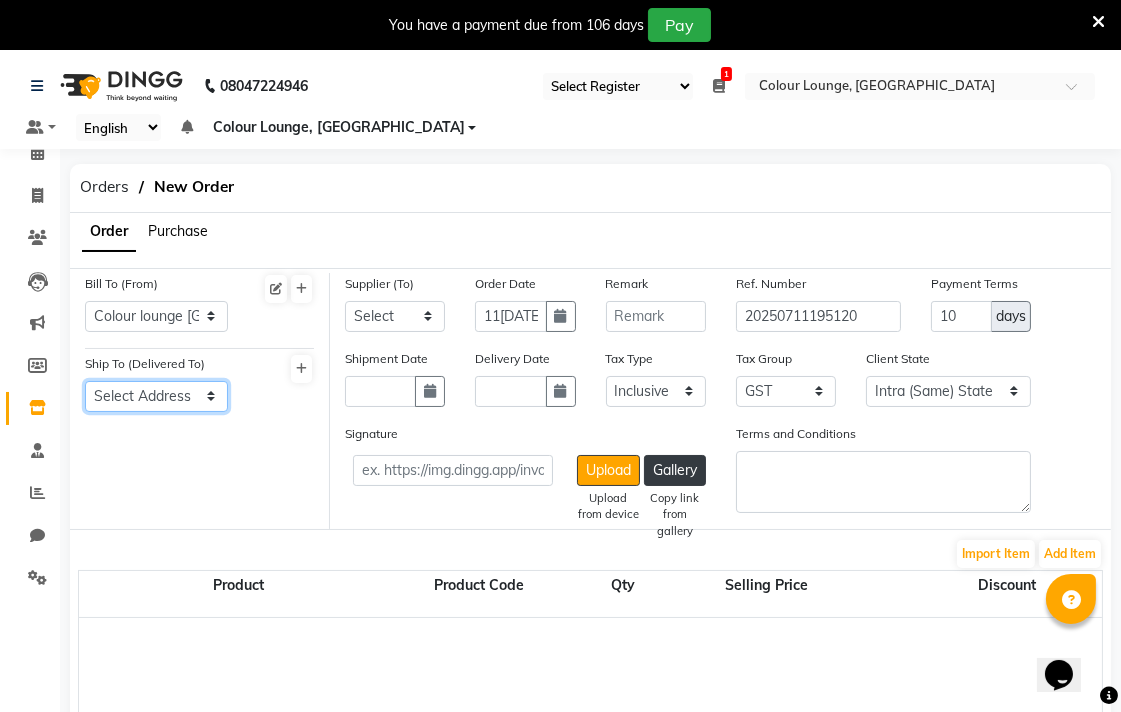 click on "Select Address  Colour lounge Ranjit Avenue b block   DC Agencies" 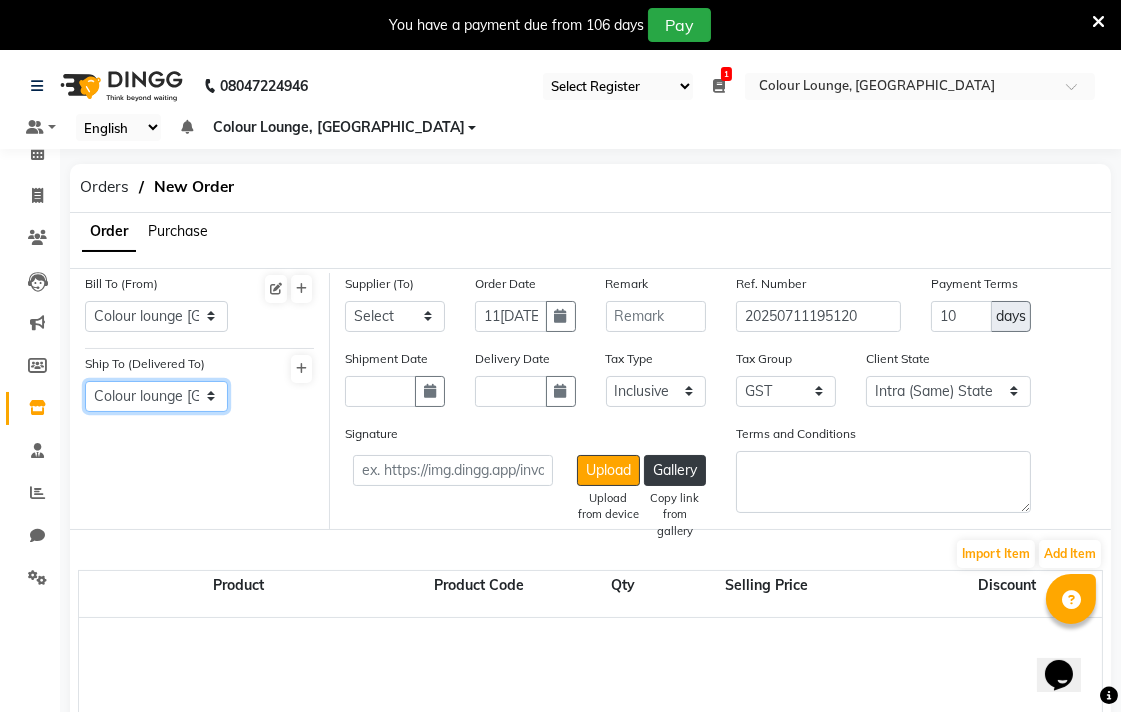 click on "Select Address  Colour lounge Ranjit Avenue b block   DC Agencies" 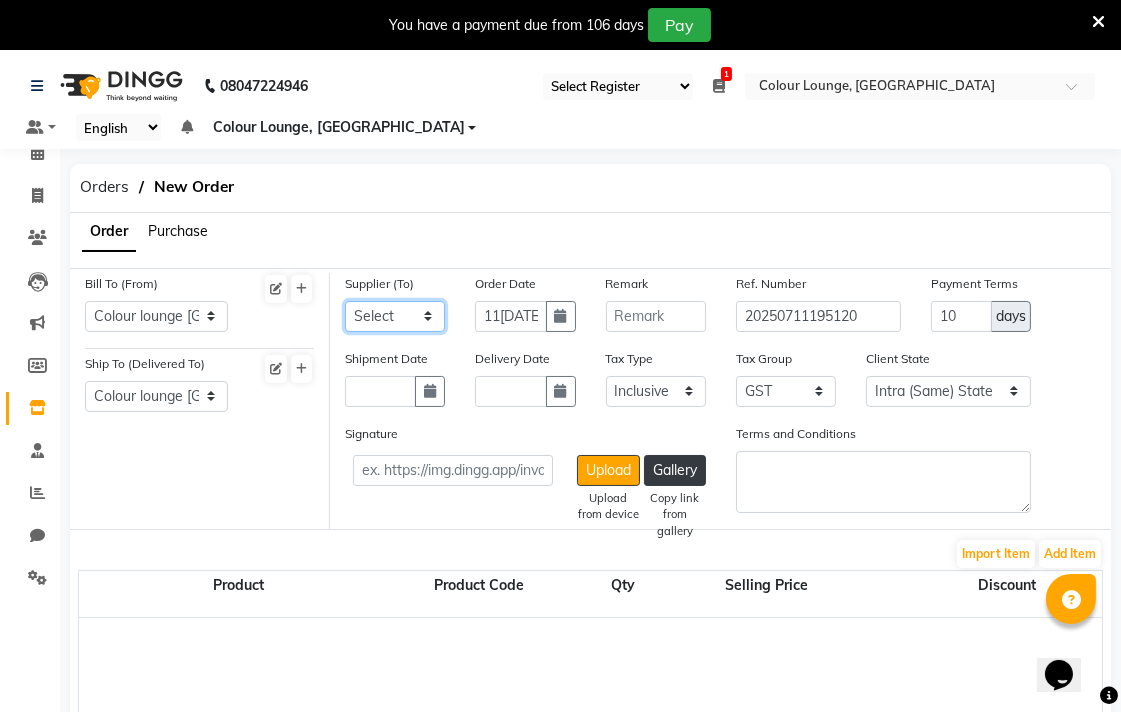 click on "Select MM Desraj Agencies Kc beauty city Esskay beauty Kapoor colour industries Arora general store Anandit sales agency Loreal india pvt ltd Shree ap enterprises Guru nanak kohlu ghar Lahore stationary Rank International Sachdeva enterprises Wahi international Satyam enterprises Nilesh enterprise Metro asr surgical Jks enterprises Guru kirpa  enterprises Global sales Aggarwal store AA sales agencies Royal enterprise" 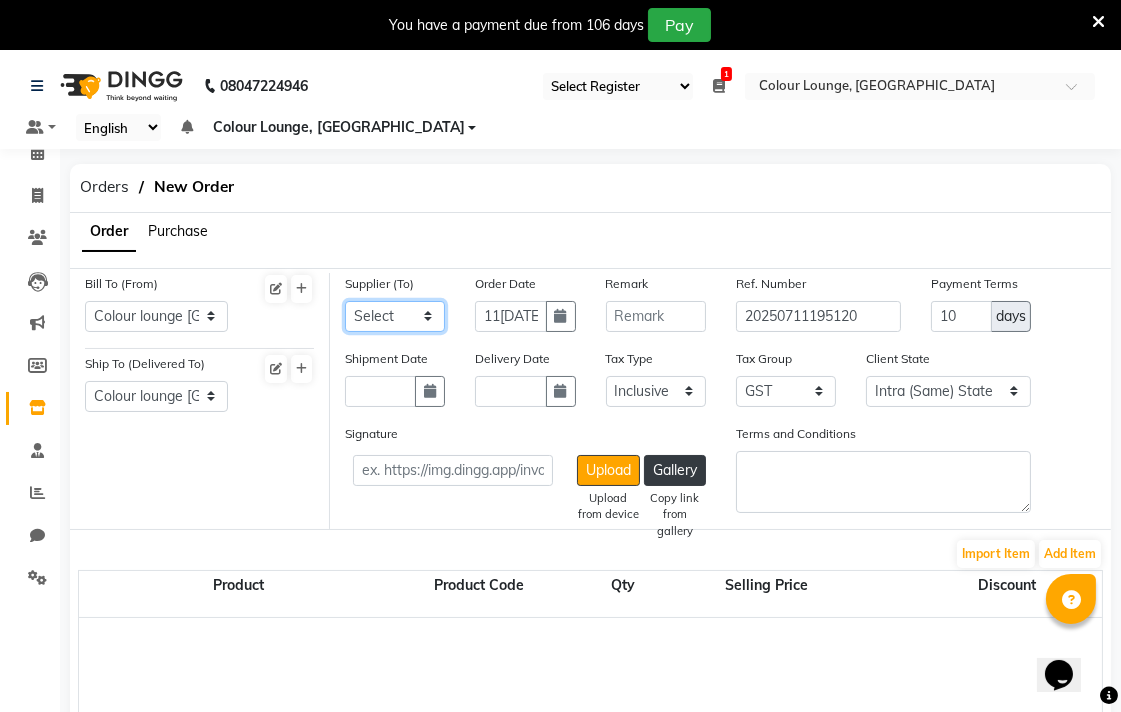 select on "3891" 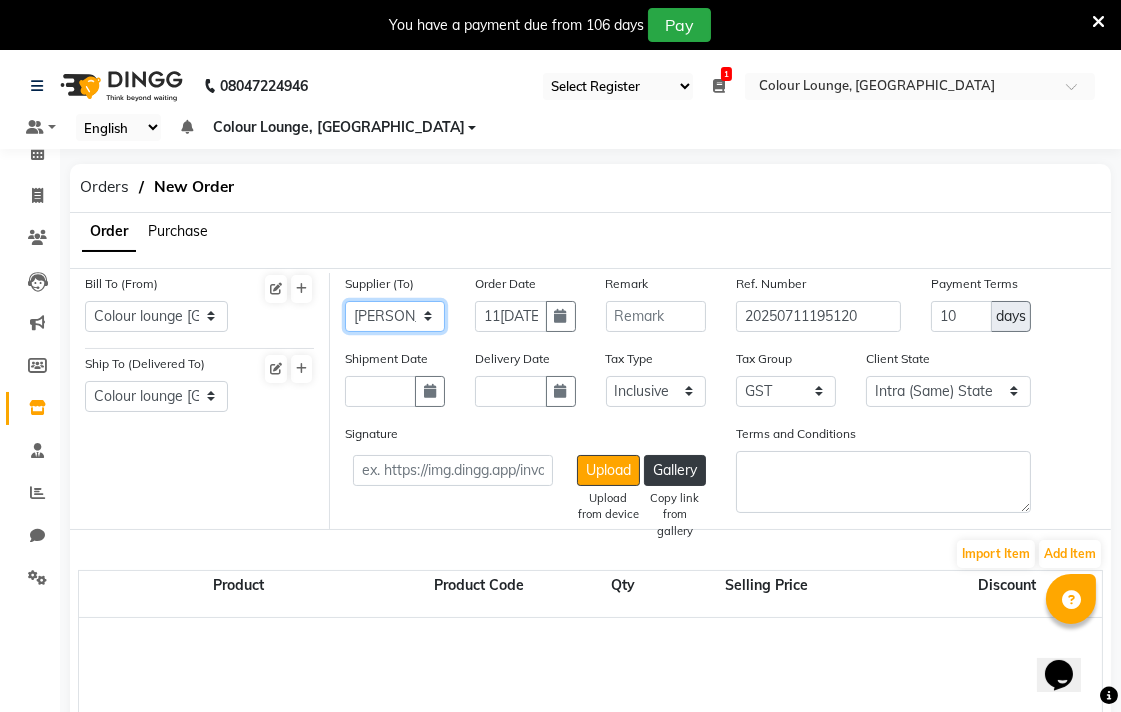 click on "Select MM Desraj Agencies Kc beauty city Esskay beauty Kapoor colour industries Arora general store Anandit sales agency Loreal india pvt ltd Shree ap enterprises Guru nanak kohlu ghar Lahore stationary Rank International Sachdeva enterprises Wahi international Satyam enterprises Nilesh enterprise Metro asr surgical Jks enterprises Guru kirpa  enterprises Global sales Aggarwal store AA sales agencies Royal enterprise" 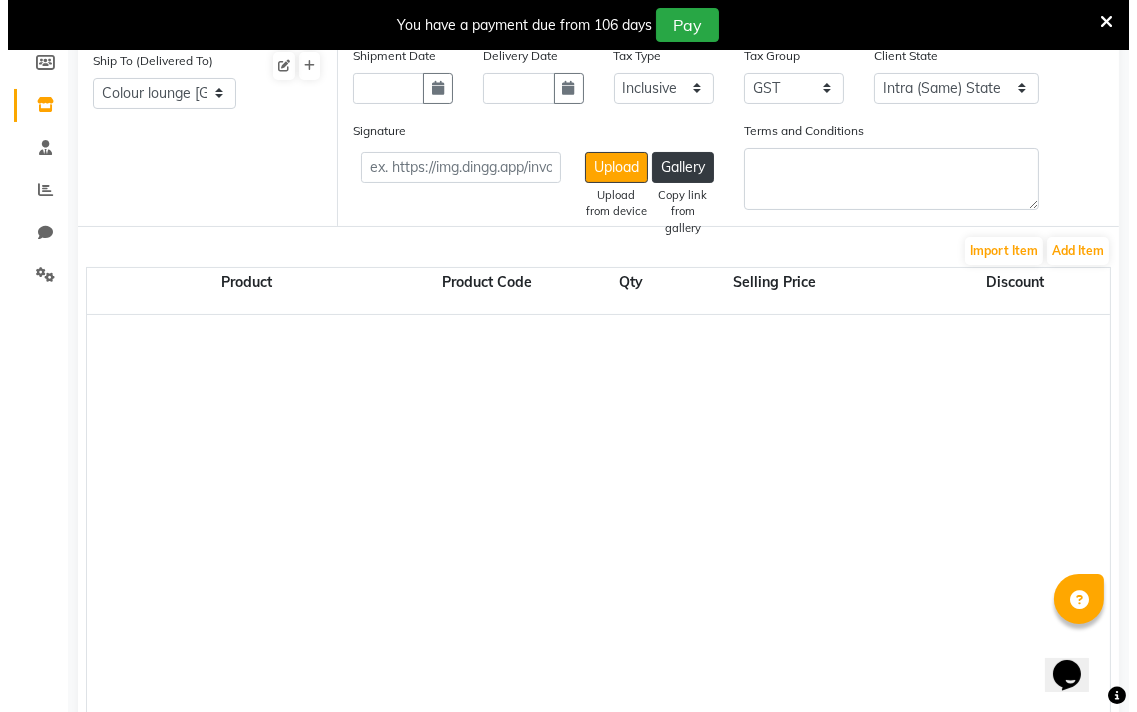 scroll, scrollTop: 310, scrollLeft: 0, axis: vertical 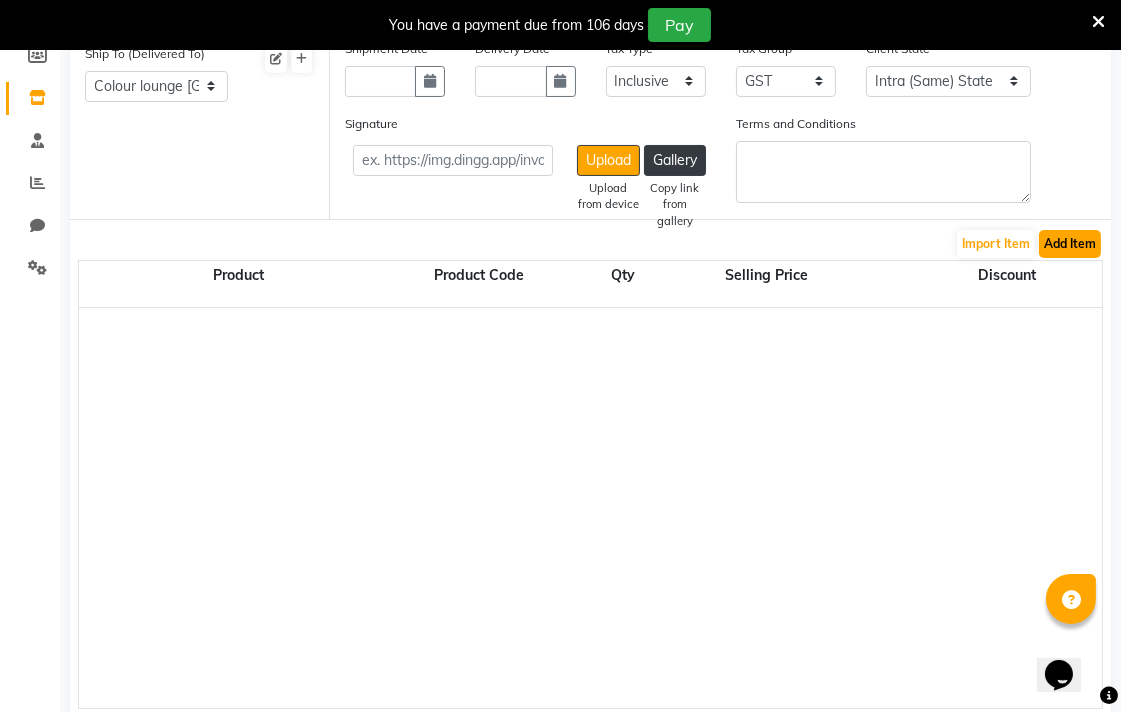click on "Add Item" 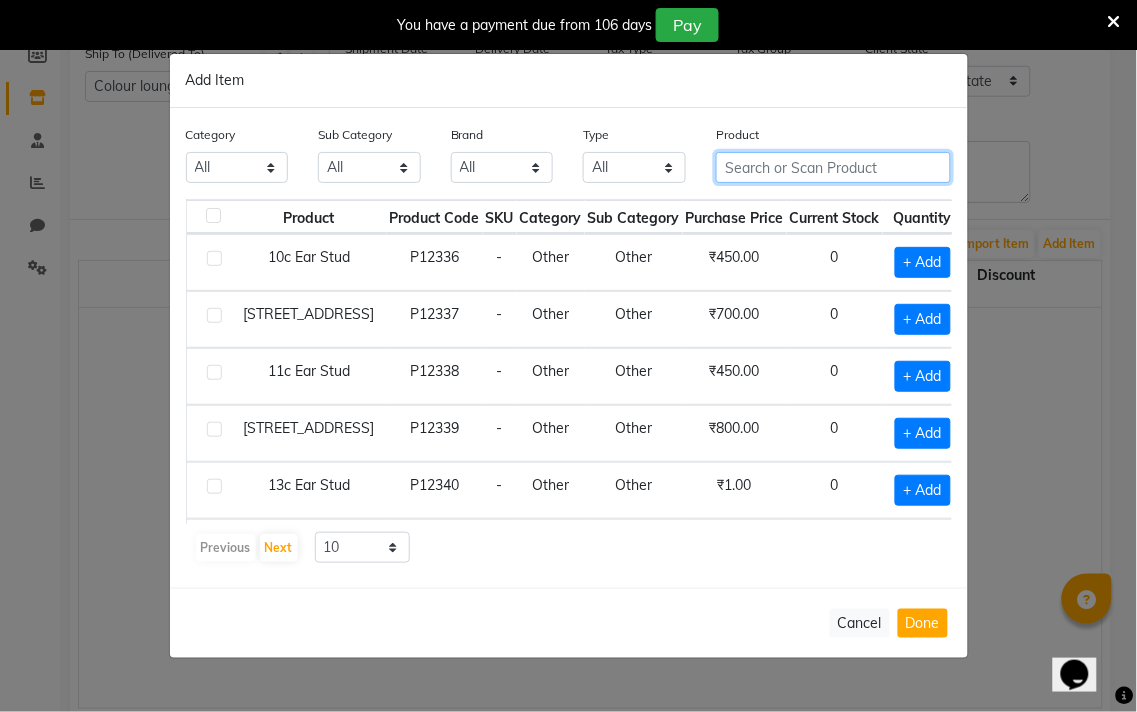 click 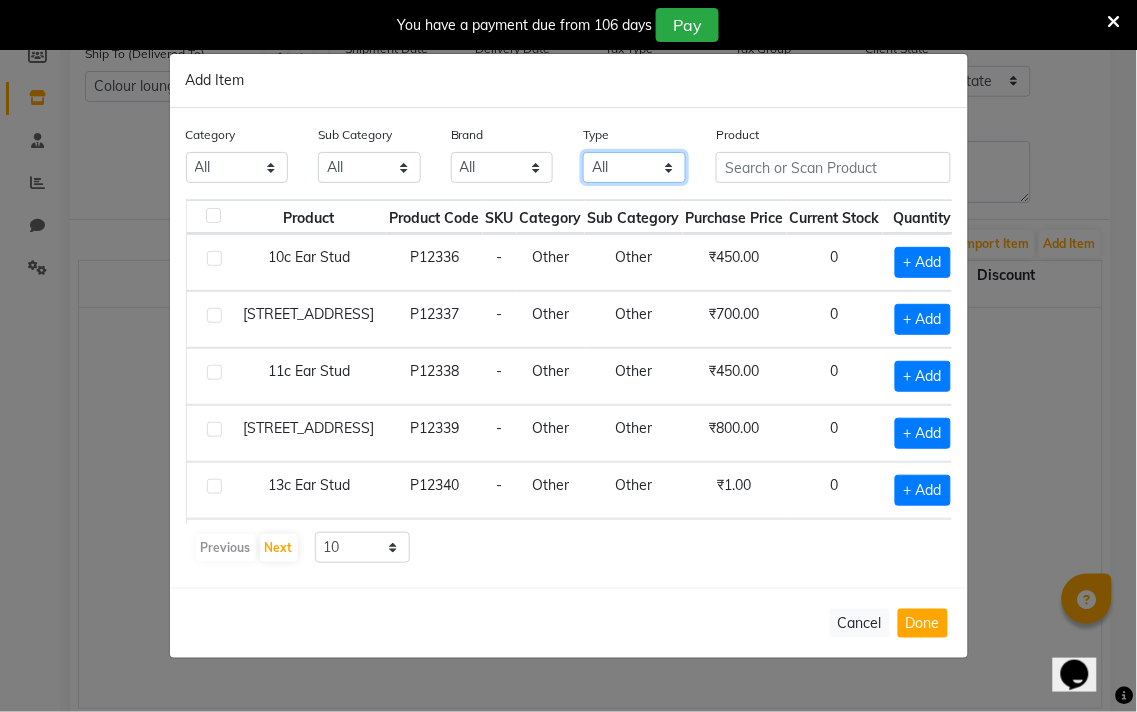 click on "All Both Consumable Retail" 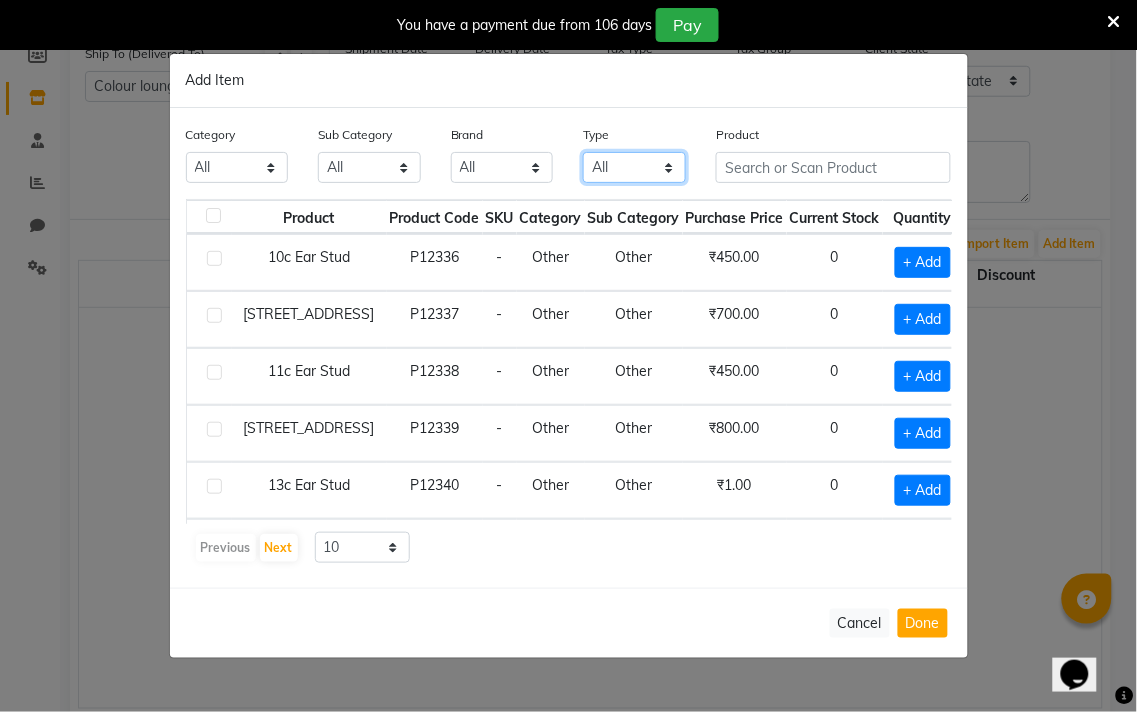 select on "C" 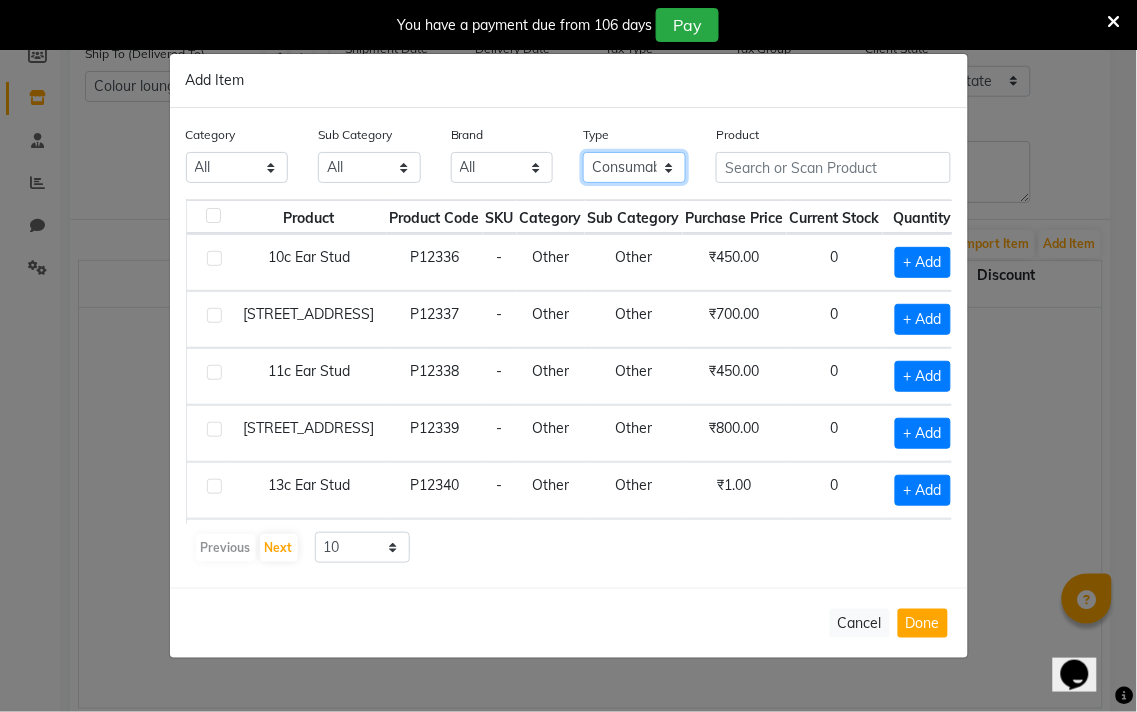 click on "All Both Consumable Retail" 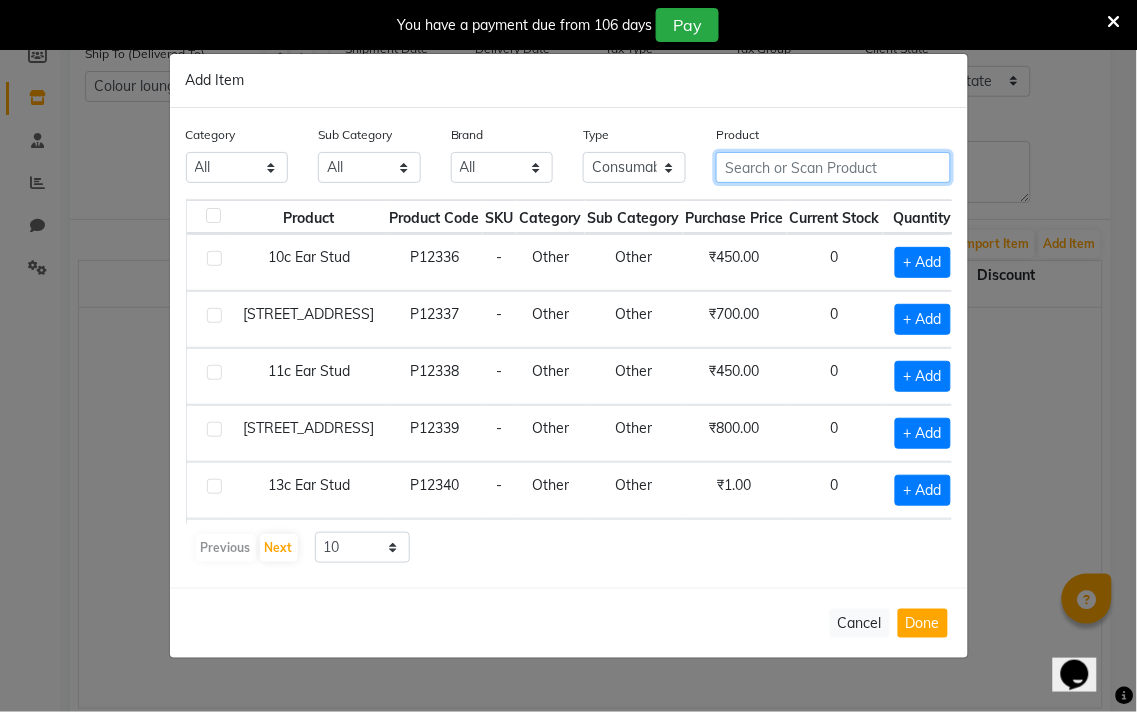 click 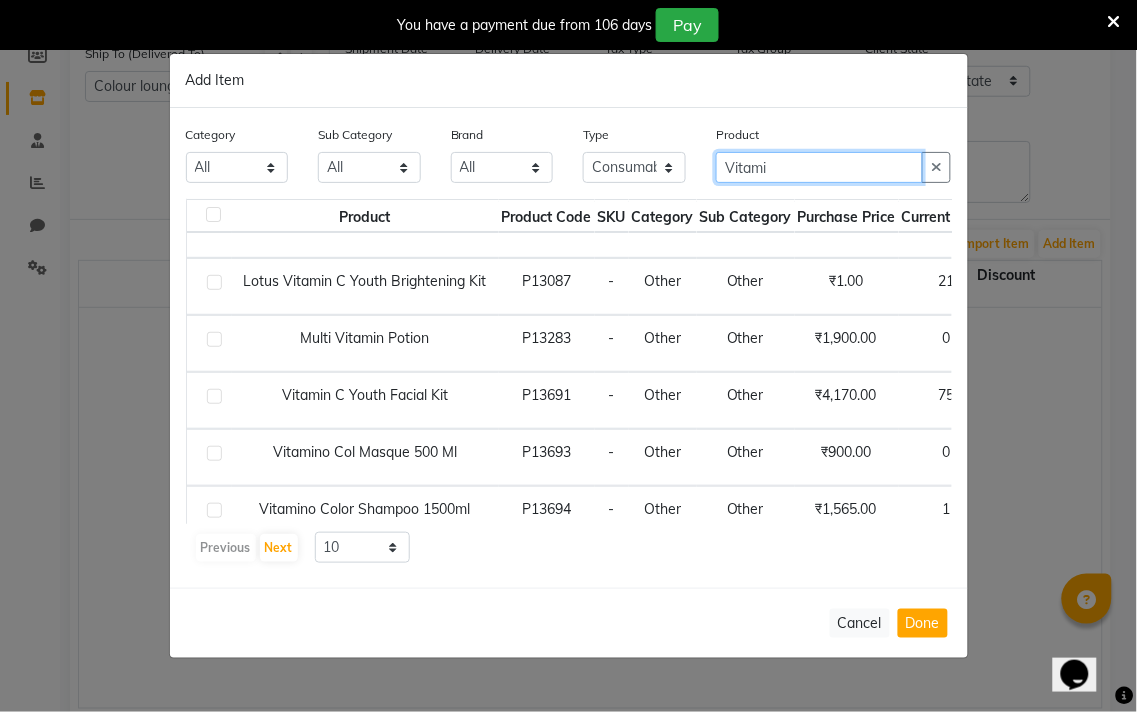 scroll, scrollTop: 0, scrollLeft: 0, axis: both 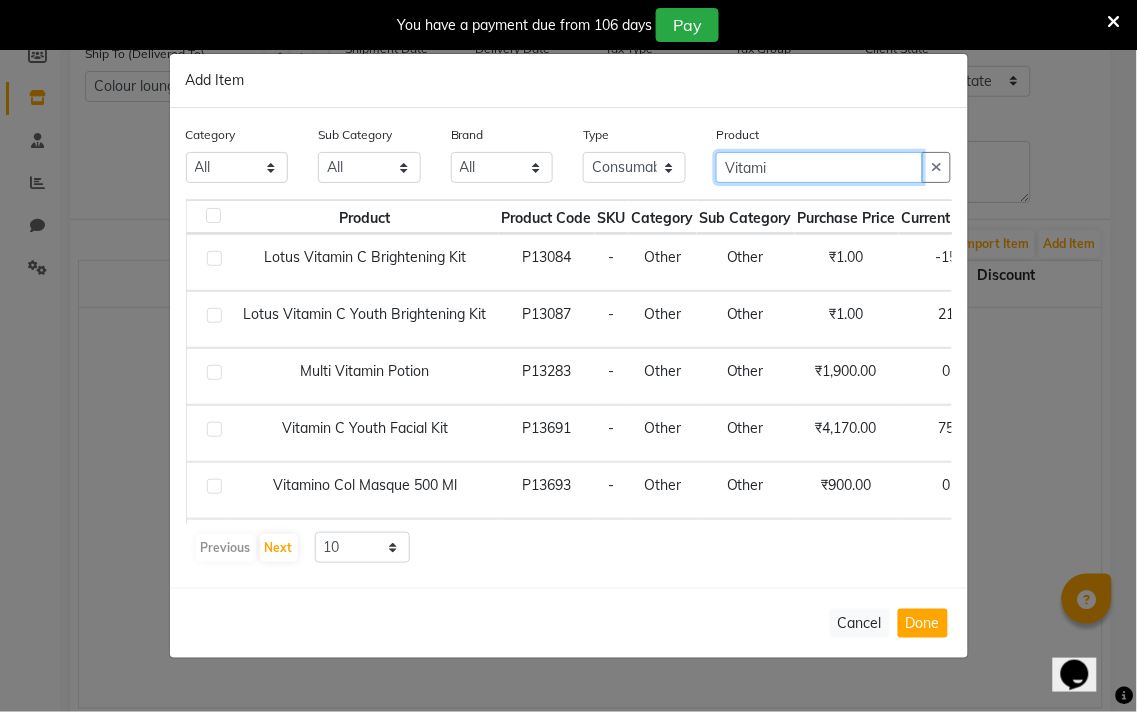 click on "Vitami" 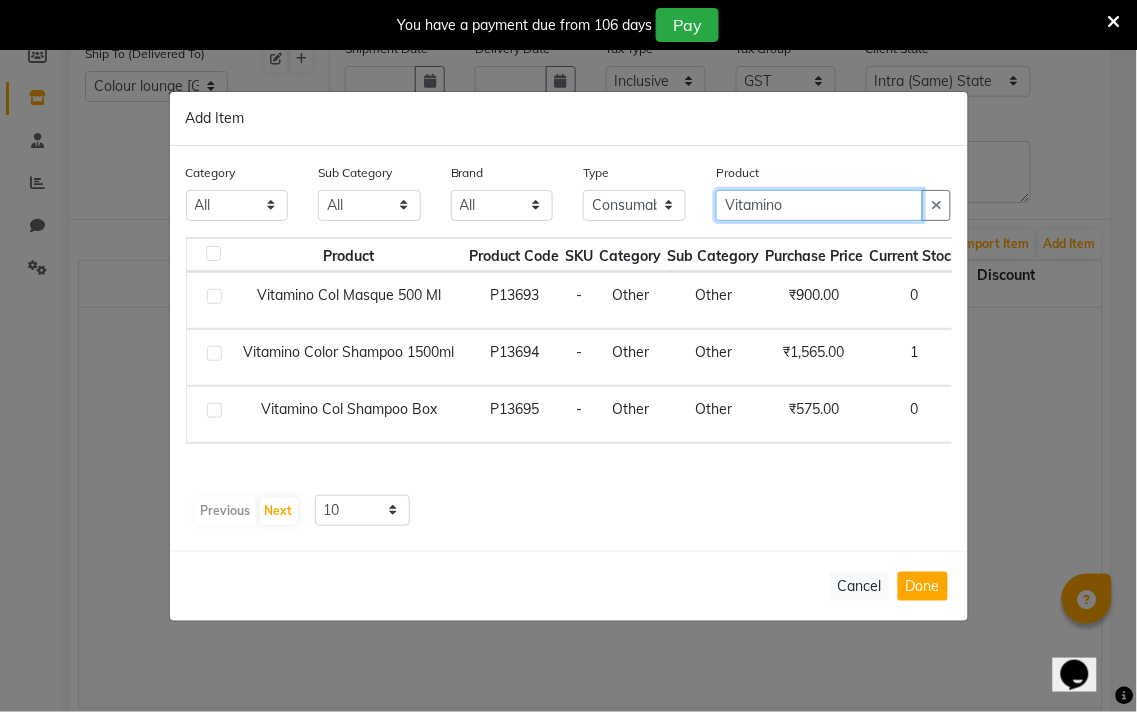click on "Vitamino" 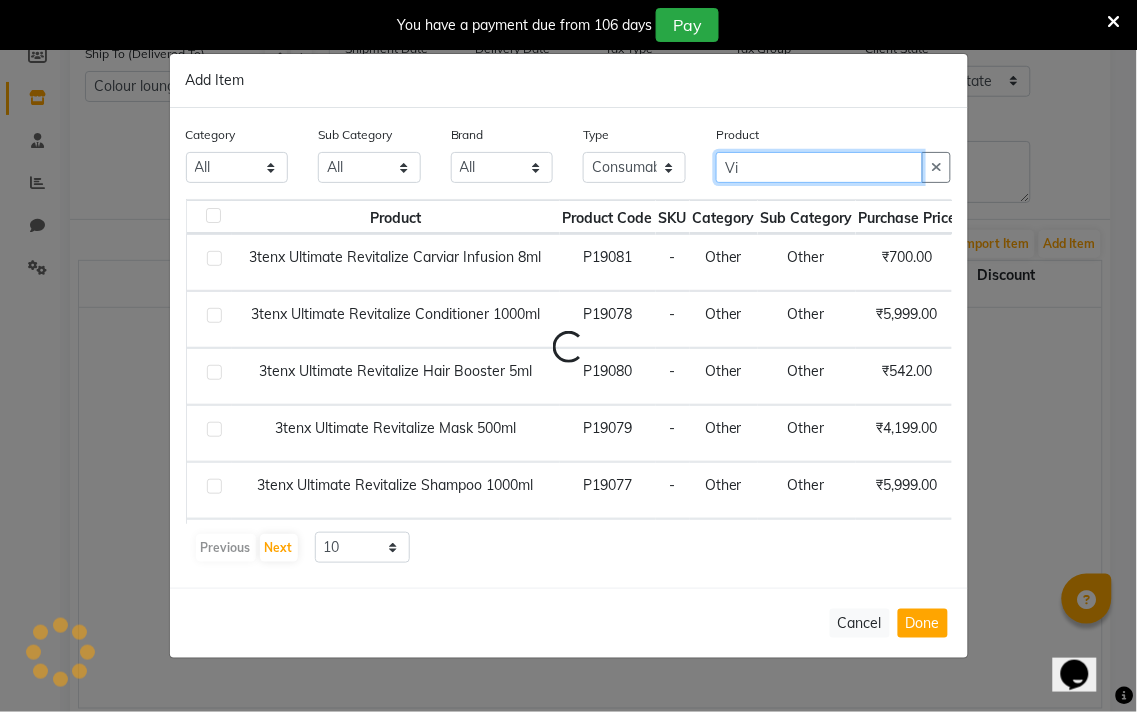 type on "V" 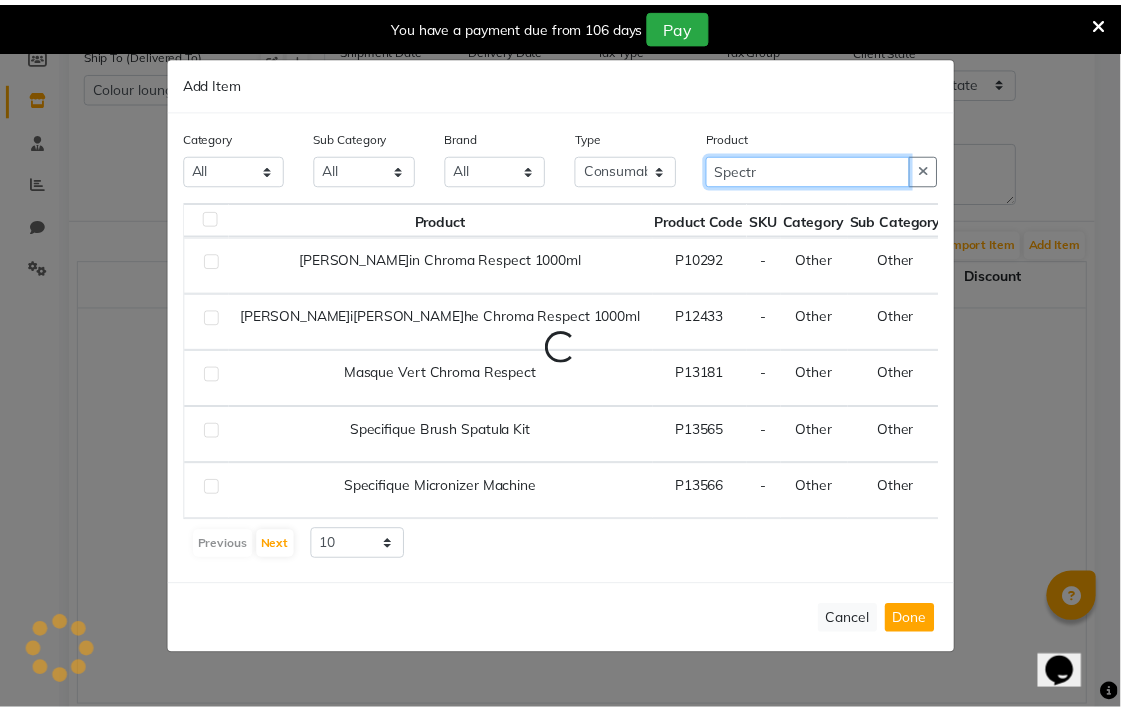 scroll, scrollTop: 0, scrollLeft: 0, axis: both 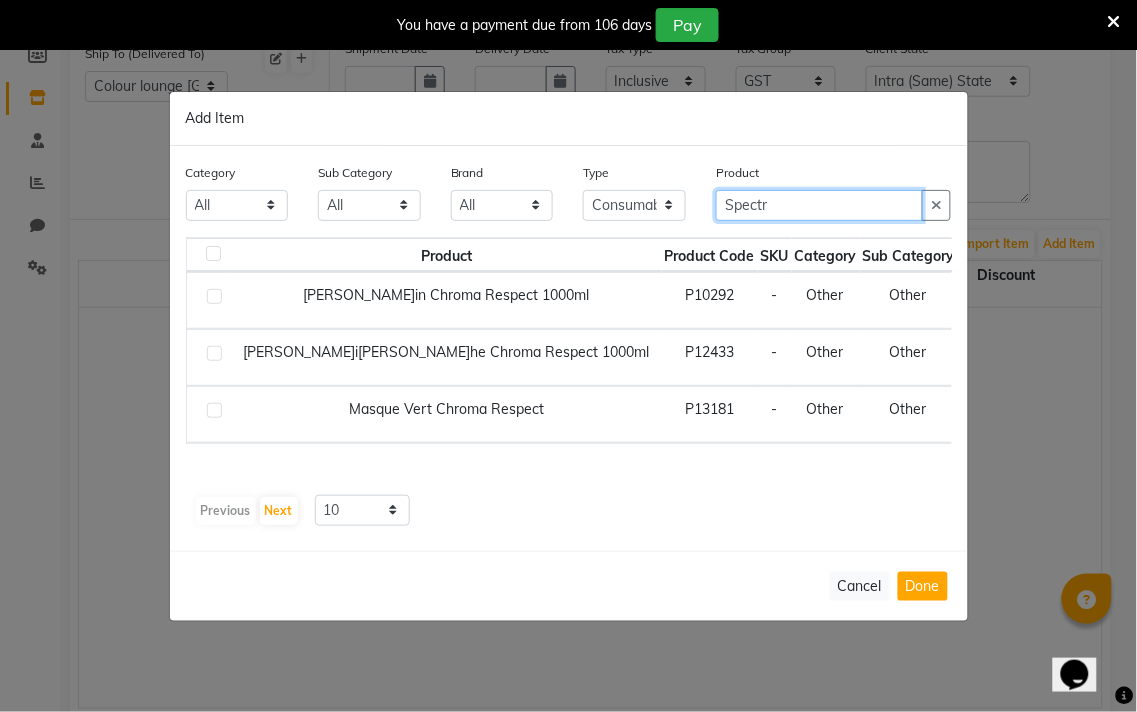 type on "Spectr" 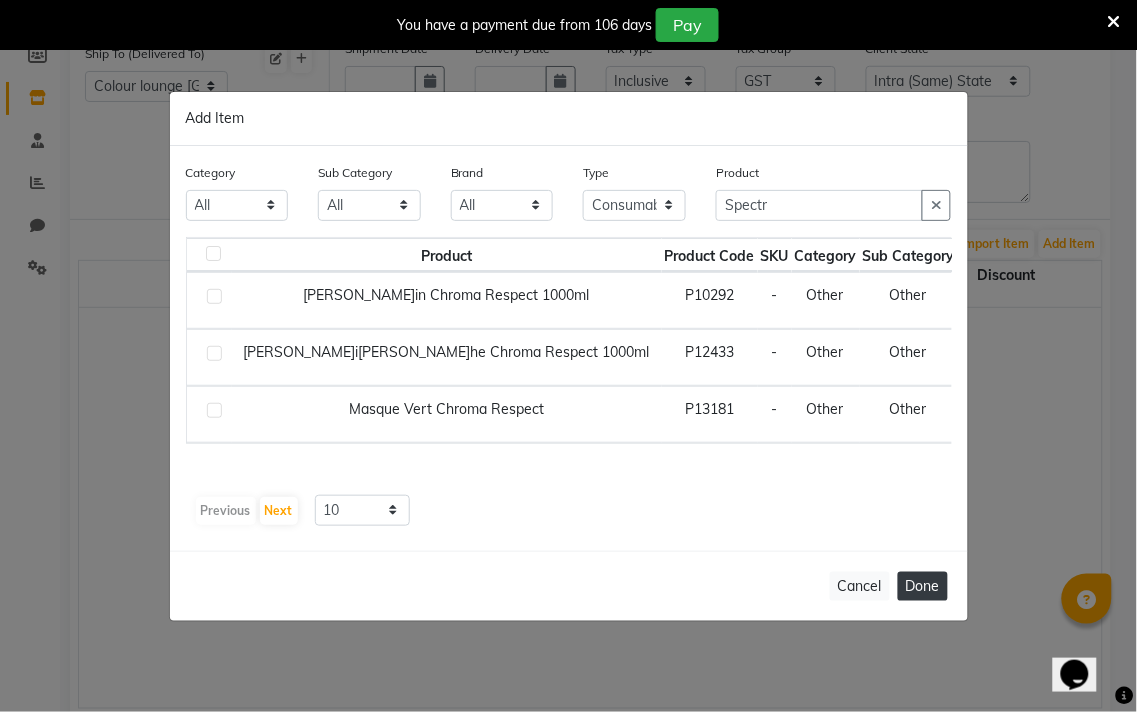 click on "Done" 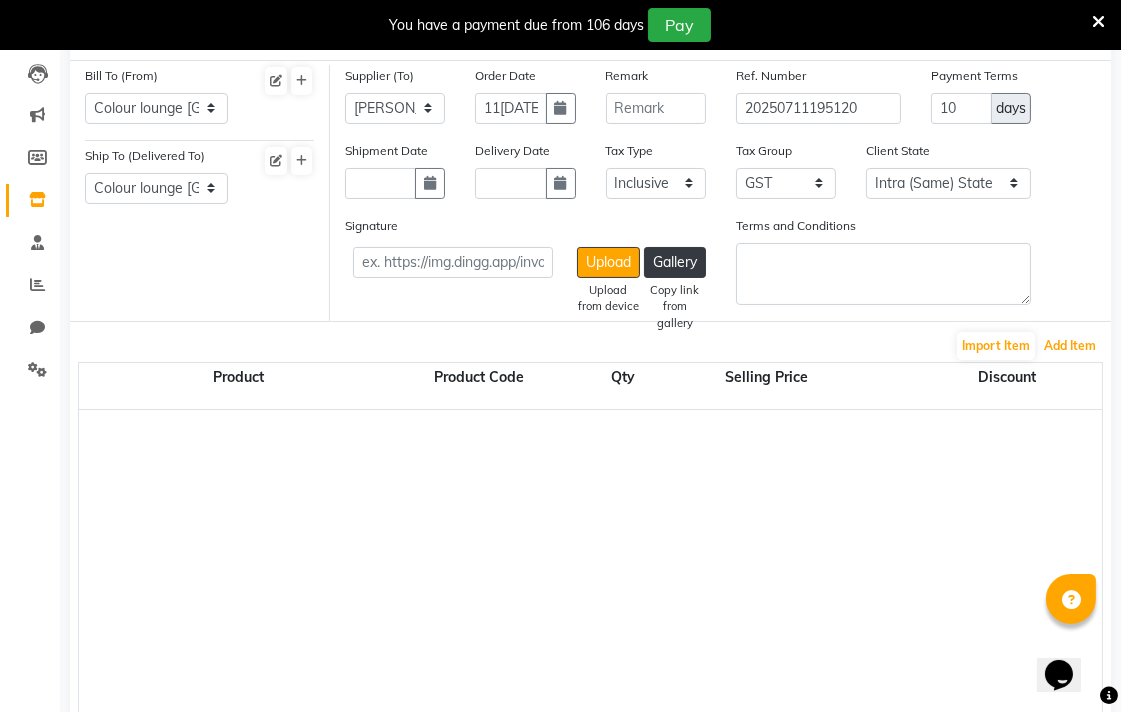 scroll, scrollTop: 0, scrollLeft: 0, axis: both 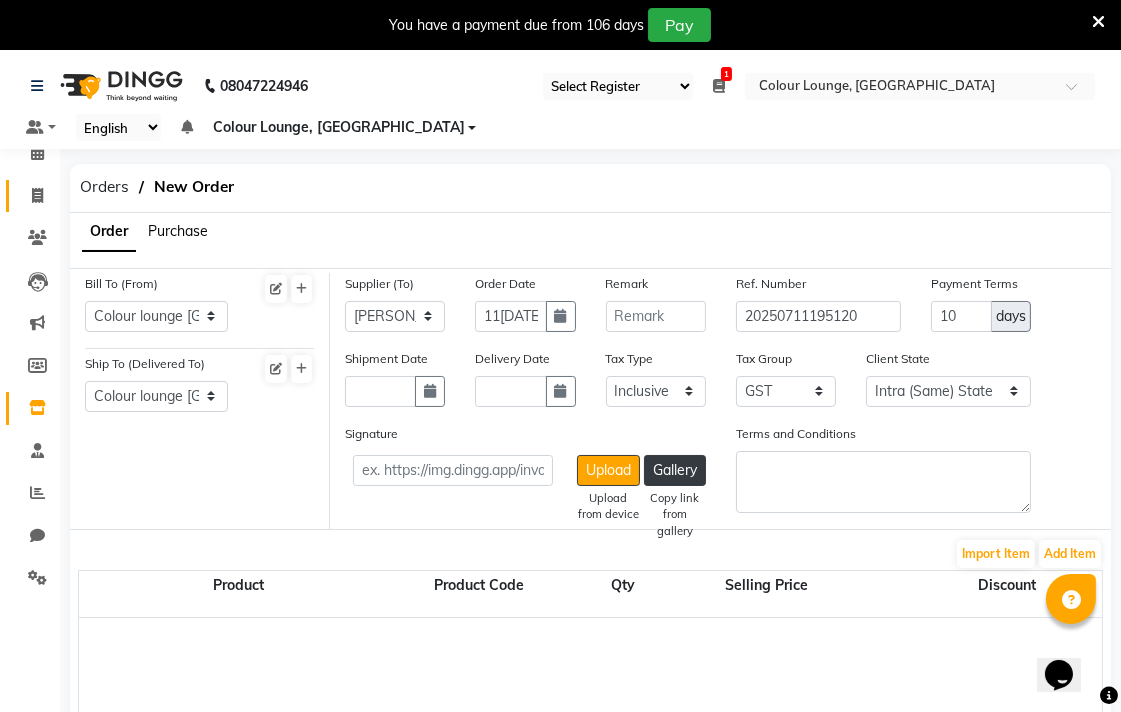click 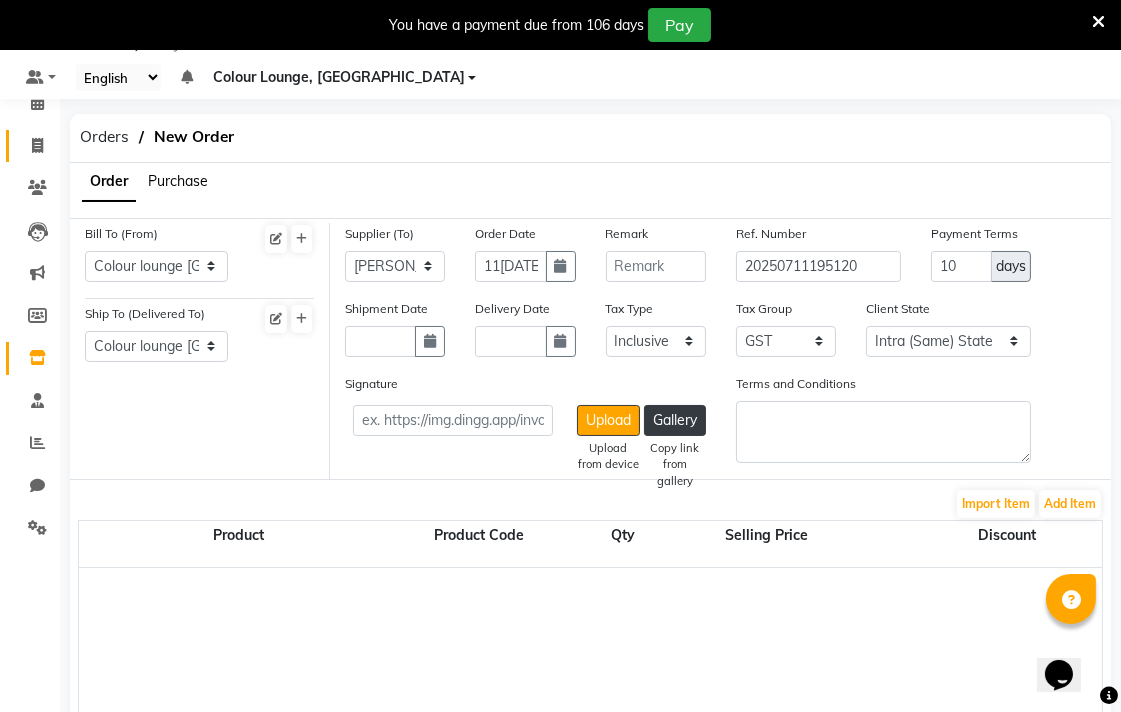 select on "service" 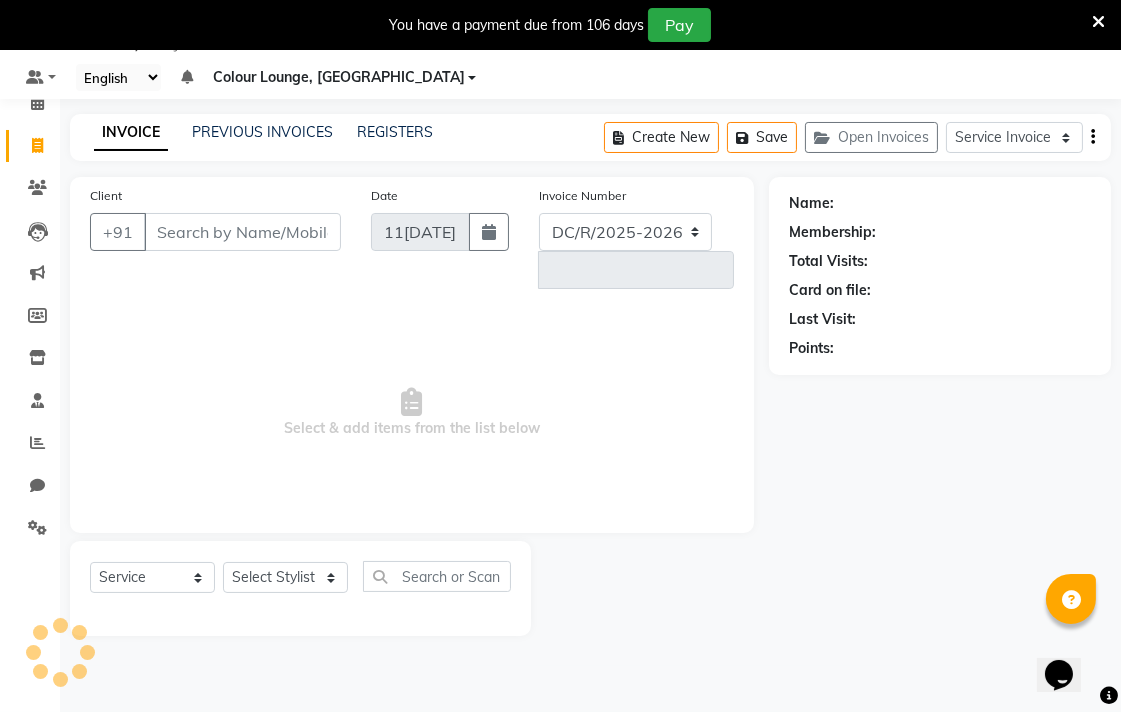 select on "8013" 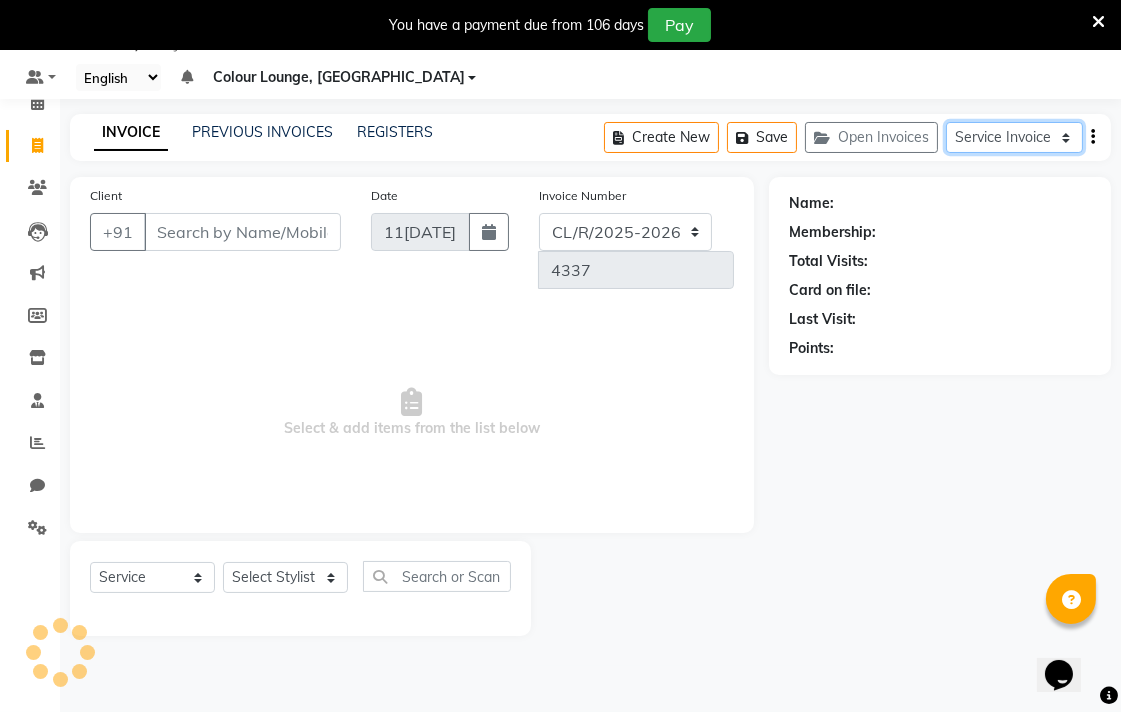 click on "Service Invoice Product Invoice" 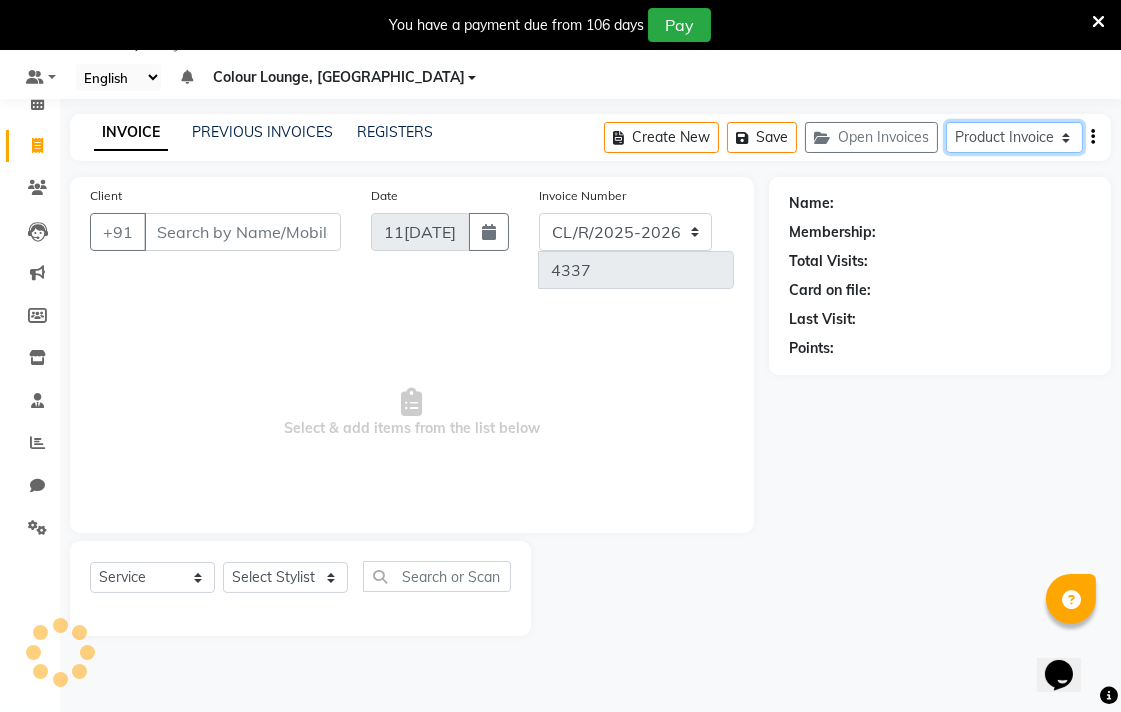 click on "Service Invoice Product Invoice" 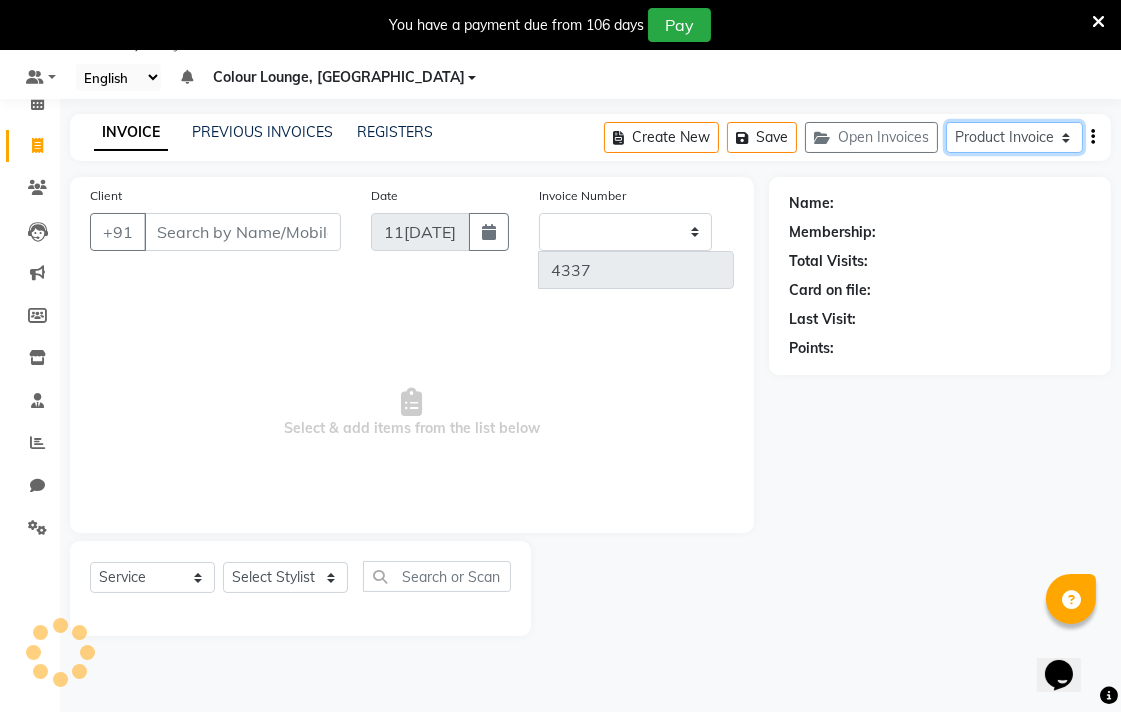 select on "82" 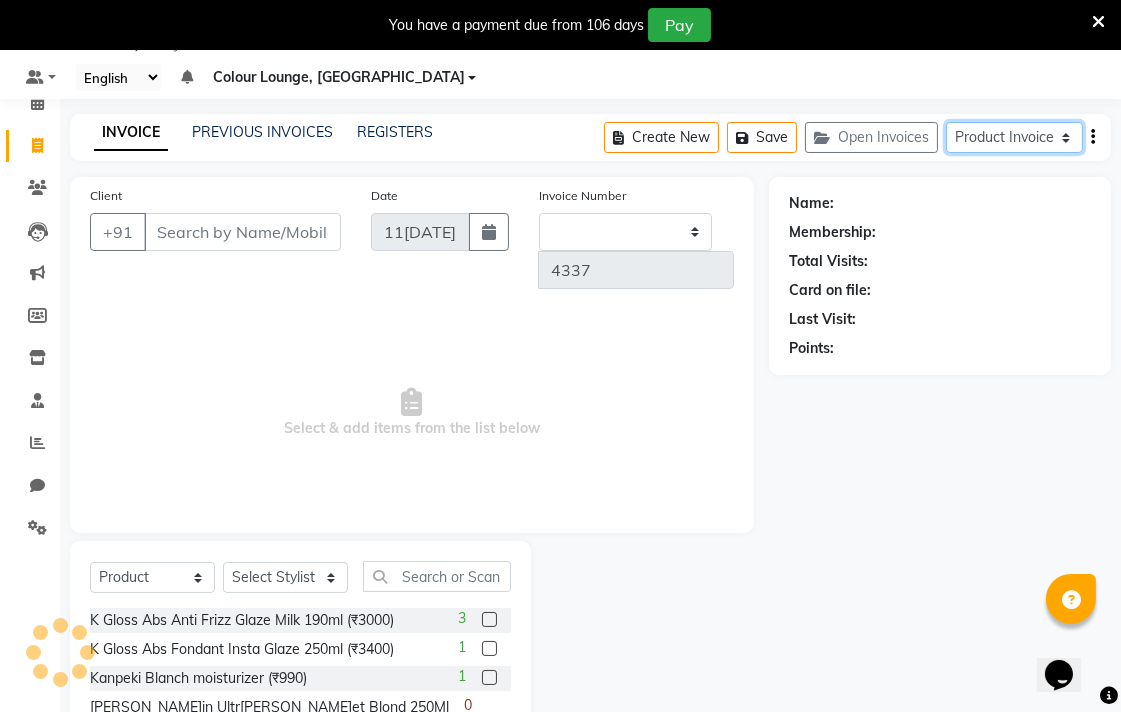 select on "select" 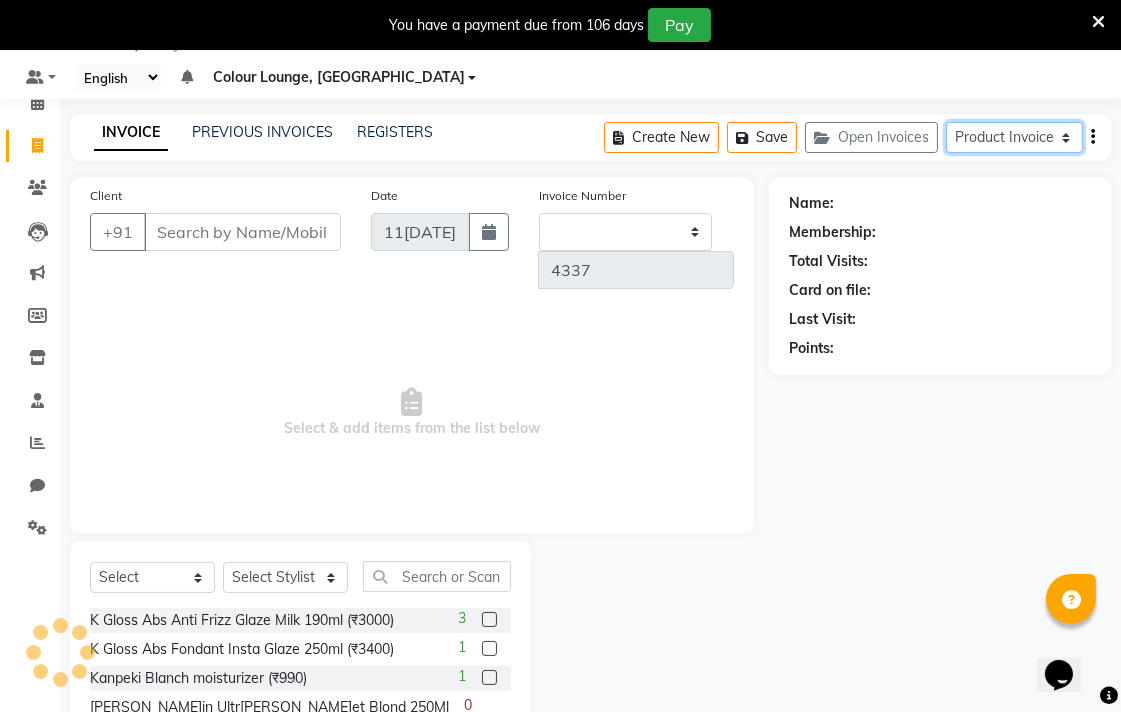 type on "0227" 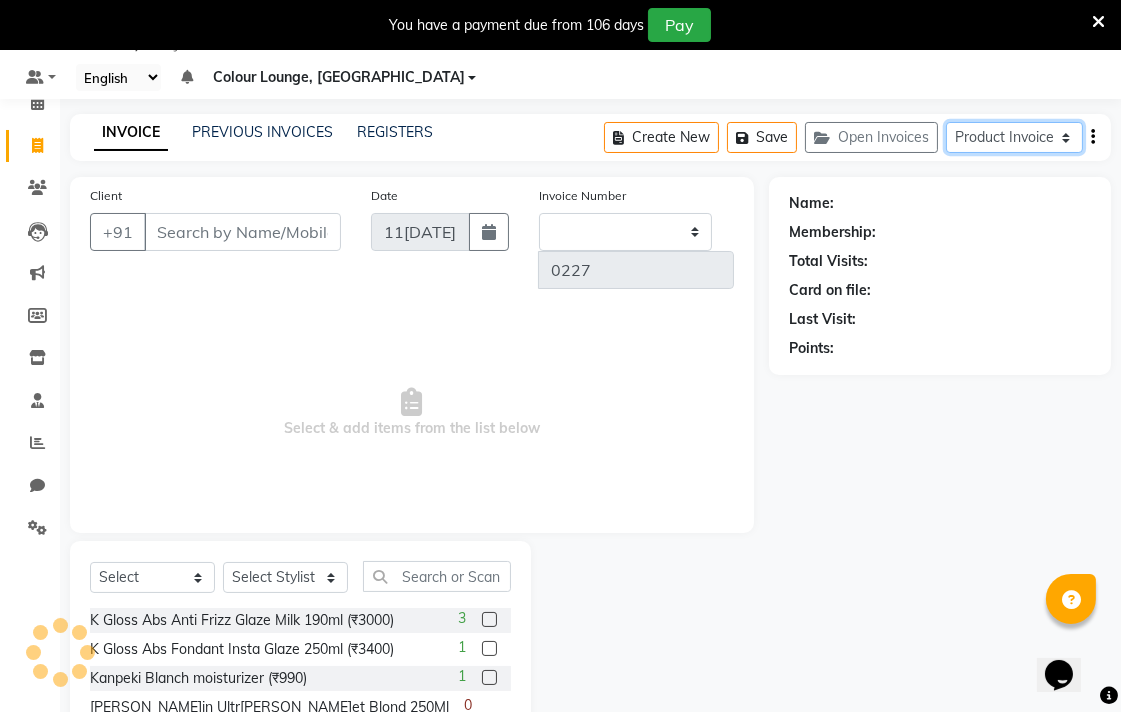 select on "8014" 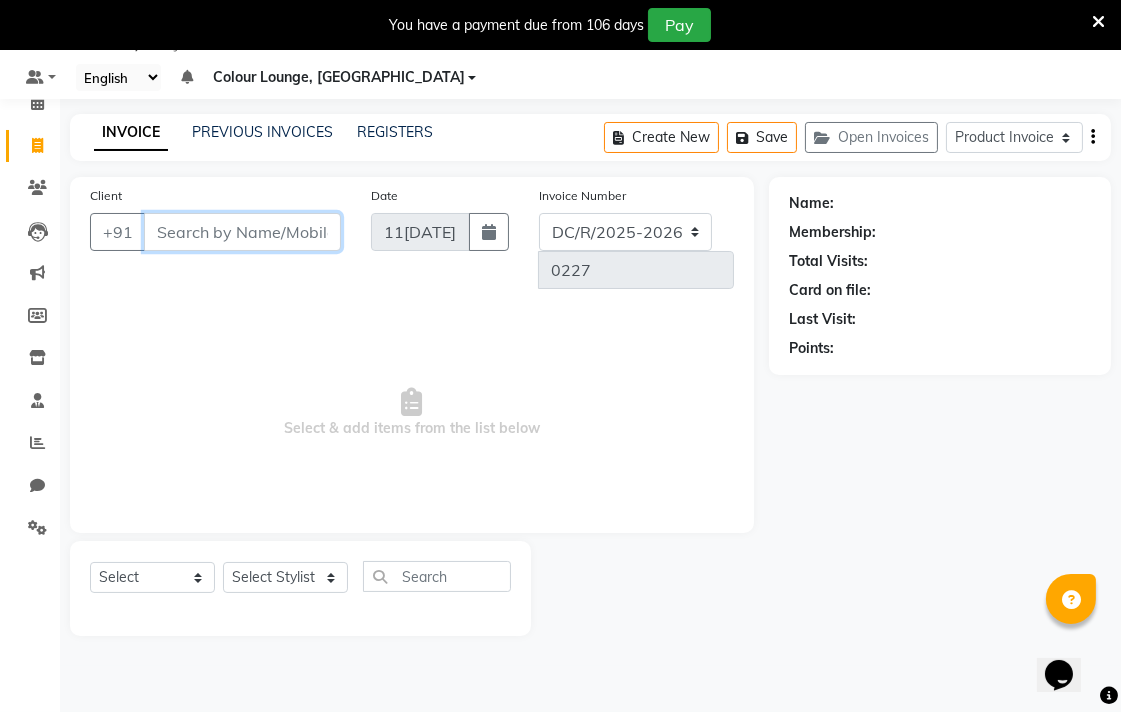 click on "Client" at bounding box center (242, 232) 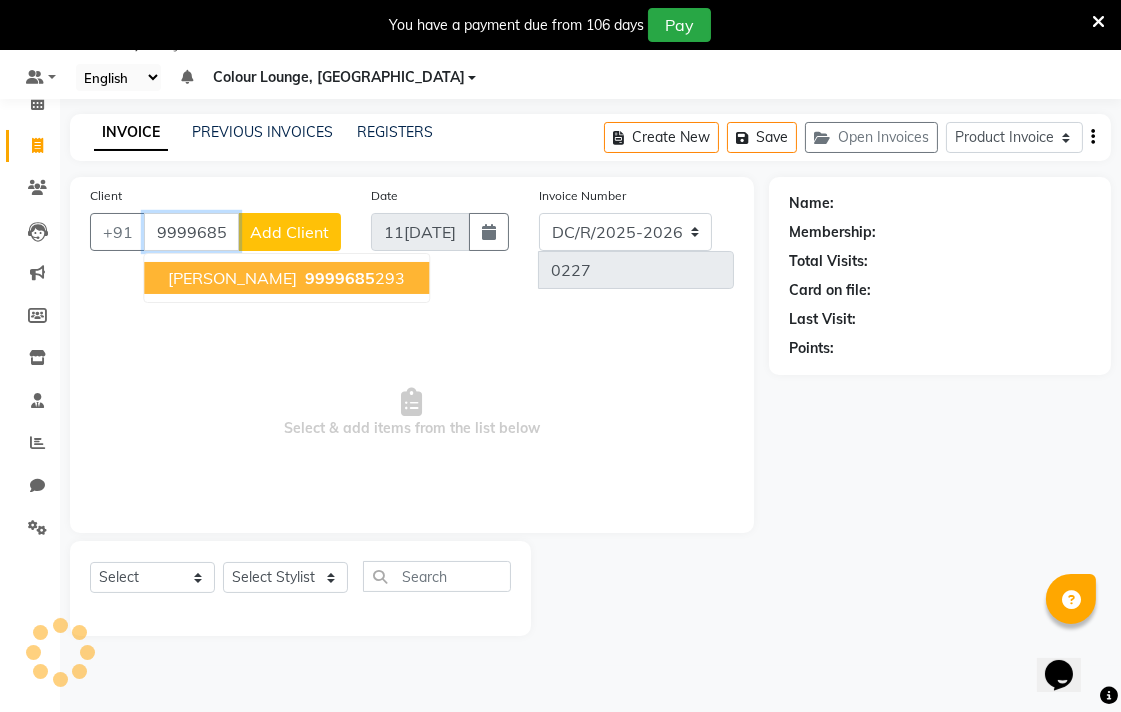 click on "9999685" at bounding box center (340, 278) 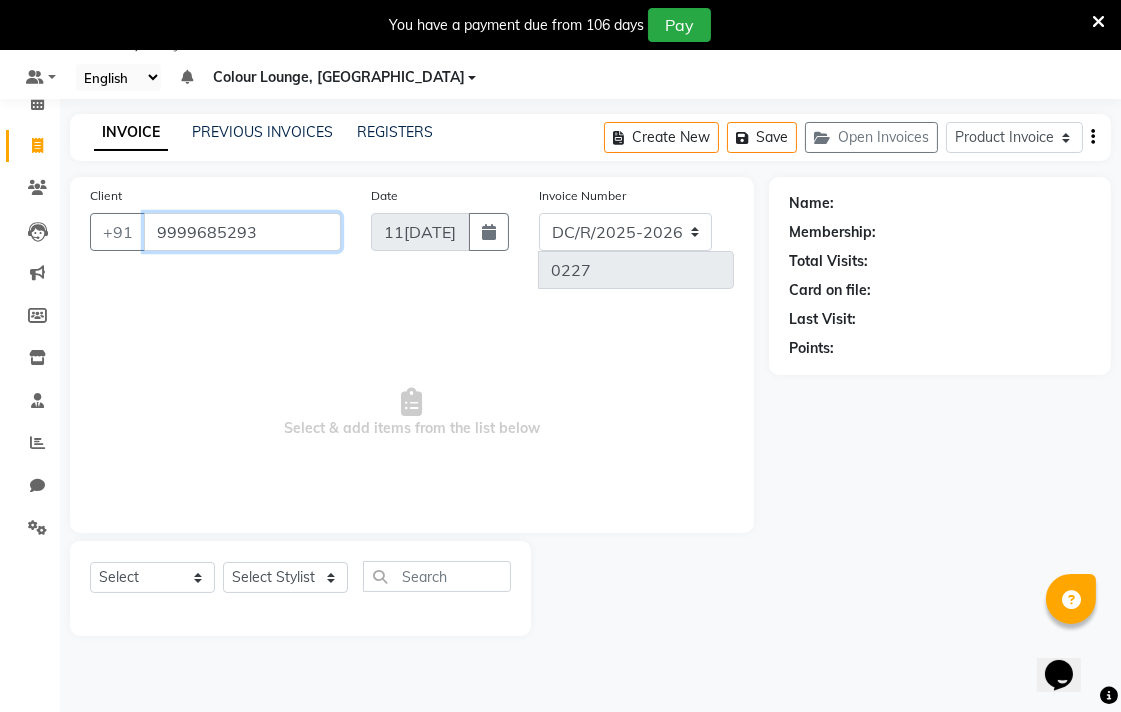 type on "9999685293" 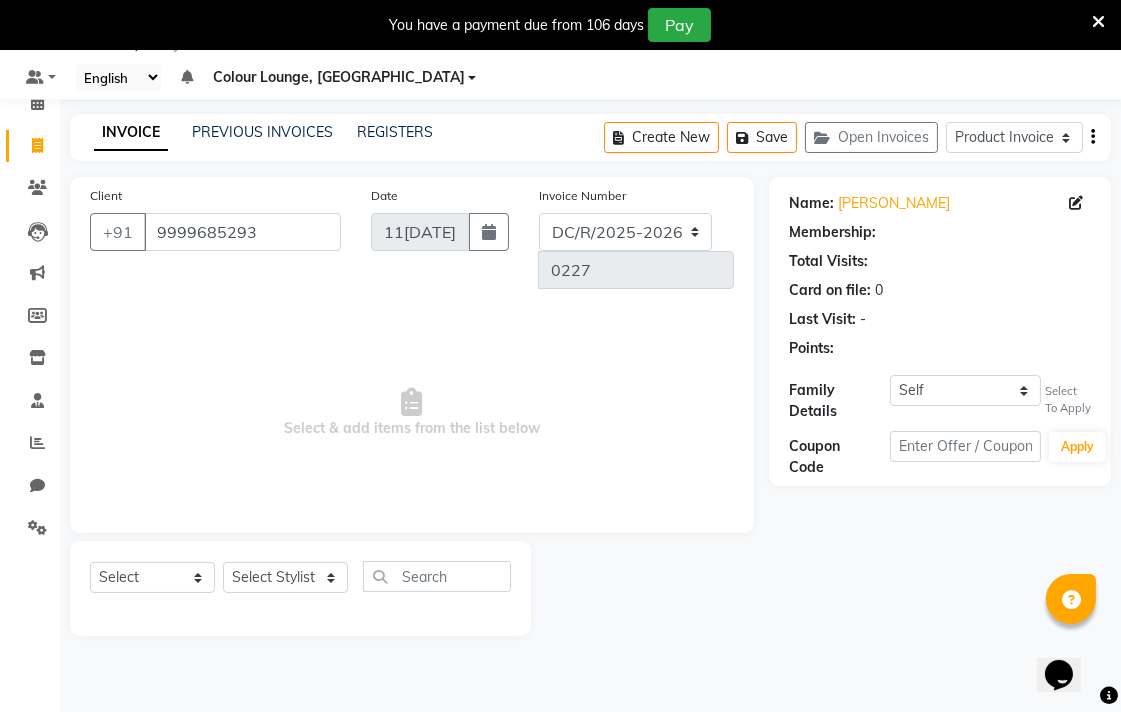 select on "1: Object" 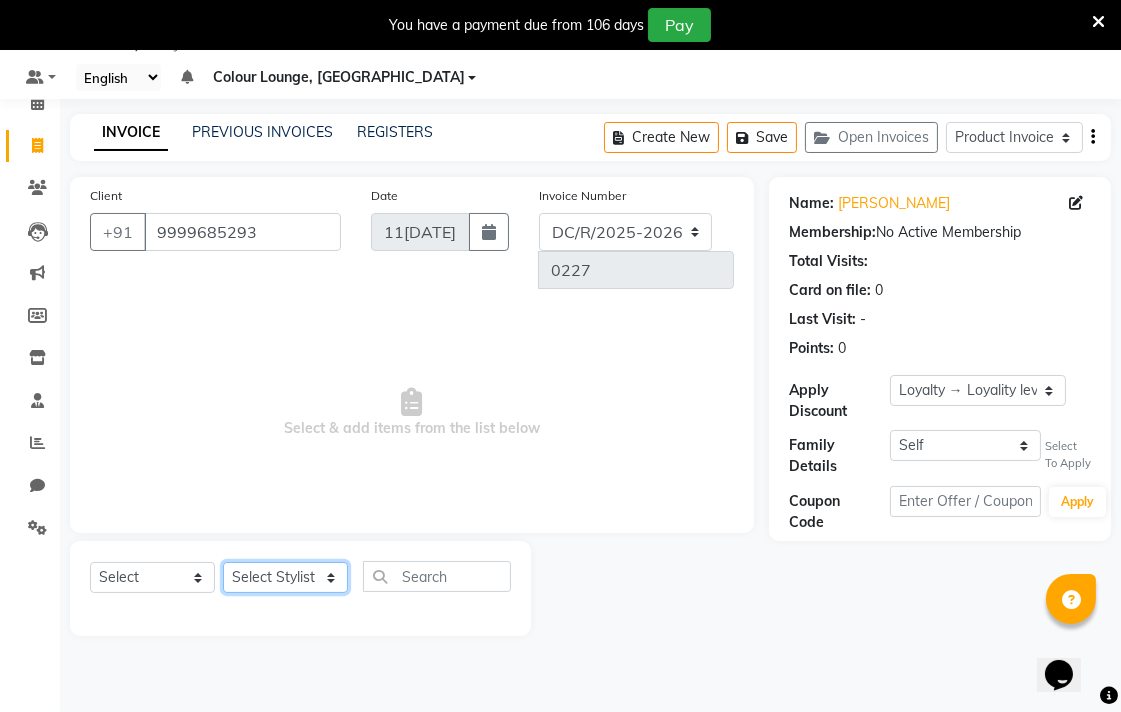click on "Select Stylist Admin AMIT Birshika Colour Lounge, Ranjit Avenue Colour Lounge, Ranjit Avenue Digvijay JAGPREET SINGH KARAN JAFFAL KARAN KUMAR Komal mam LOVEPREET MAIBAM SURJIT SINGH MANDEEP MOHIT Nandani PARAS POOJA DEVNATH Pooja Negi PREM KOHLI RADHIKA Rahul guard Reema mehra Riya Sahil SAJAN SAMEER SANIA SANJAY SIMRAN Sonia Sunita TANUJ VISHAL Vishal singh" 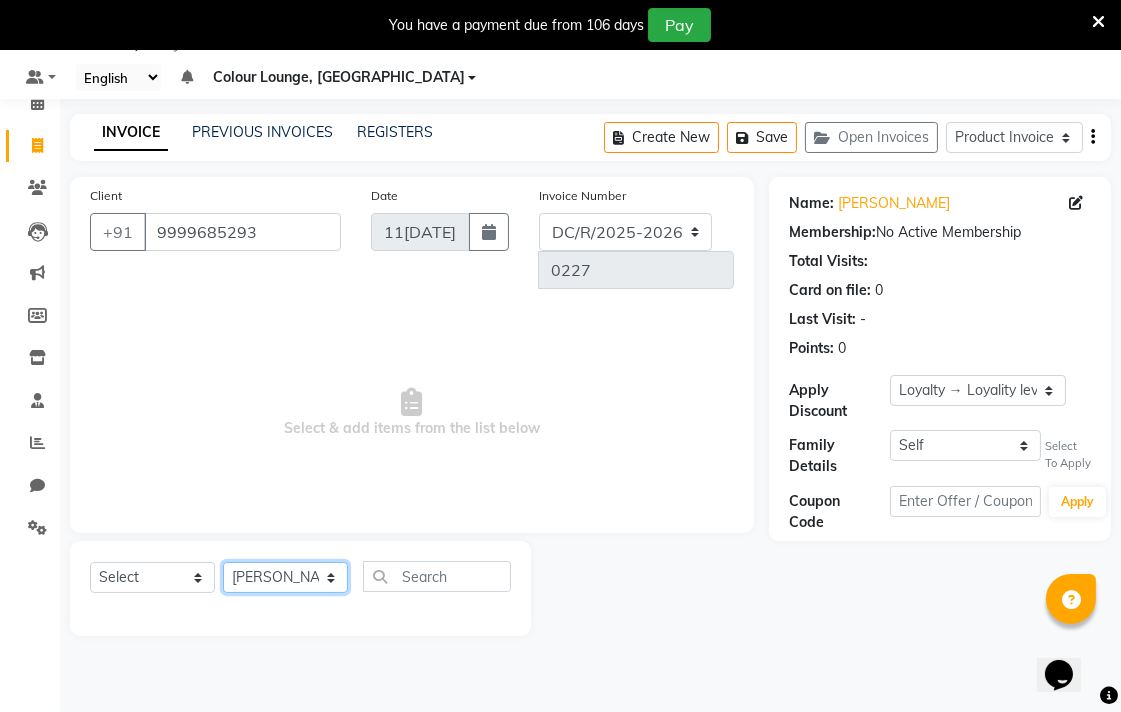 click on "Select Stylist Admin AMIT Birshika Colour Lounge, Ranjit Avenue Colour Lounge, Ranjit Avenue Digvijay JAGPREET SINGH KARAN JAFFAL KARAN KUMAR Komal mam LOVEPREET MAIBAM SURJIT SINGH MANDEEP MOHIT Nandani PARAS POOJA DEVNATH Pooja Negi PREM KOHLI RADHIKA Rahul guard Reema mehra Riya Sahil SAJAN SAMEER SANIA SANJAY SIMRAN Sonia Sunita TANUJ VISHAL Vishal singh" 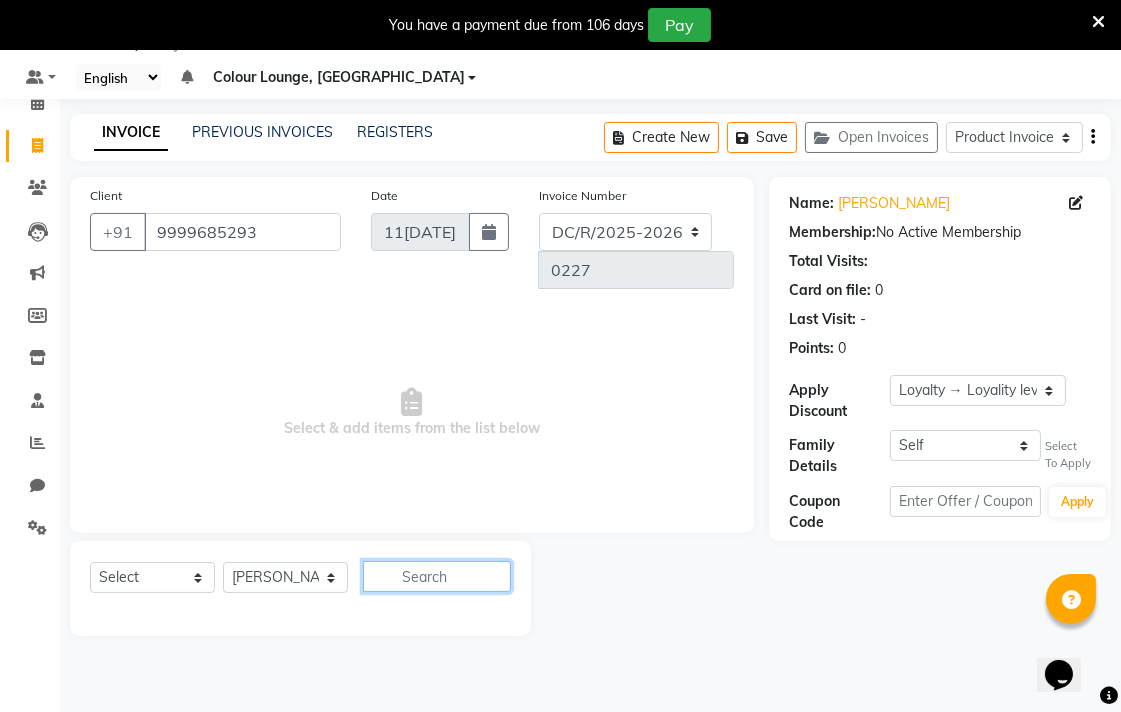 click 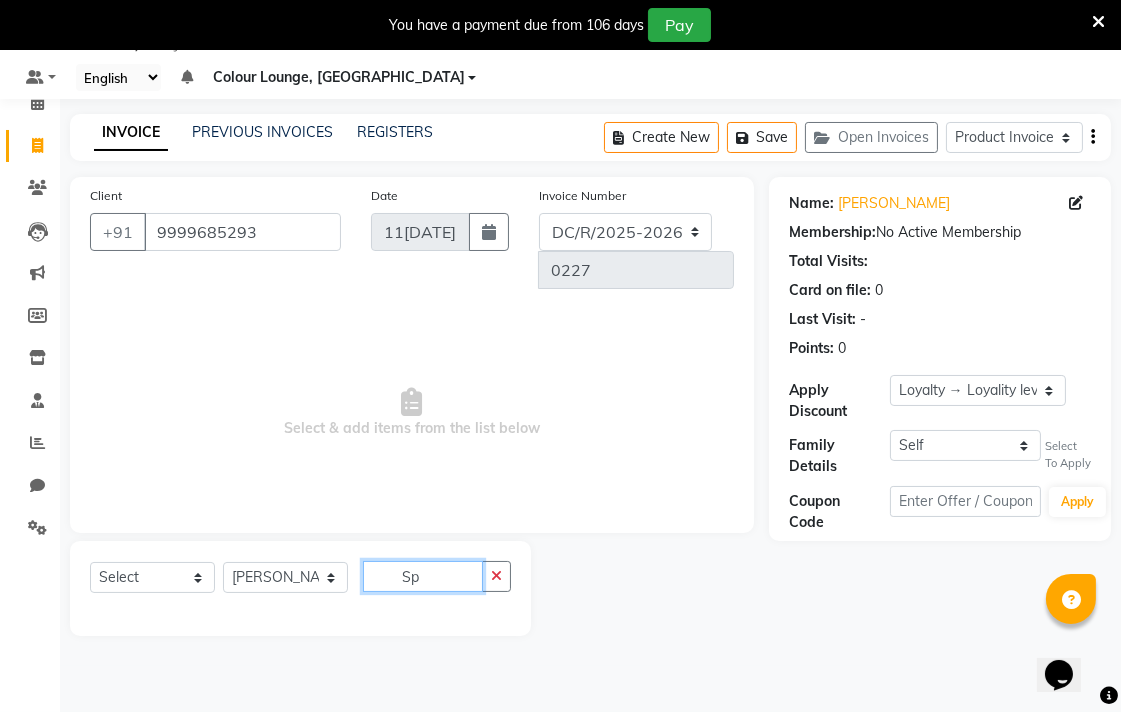 type on "S" 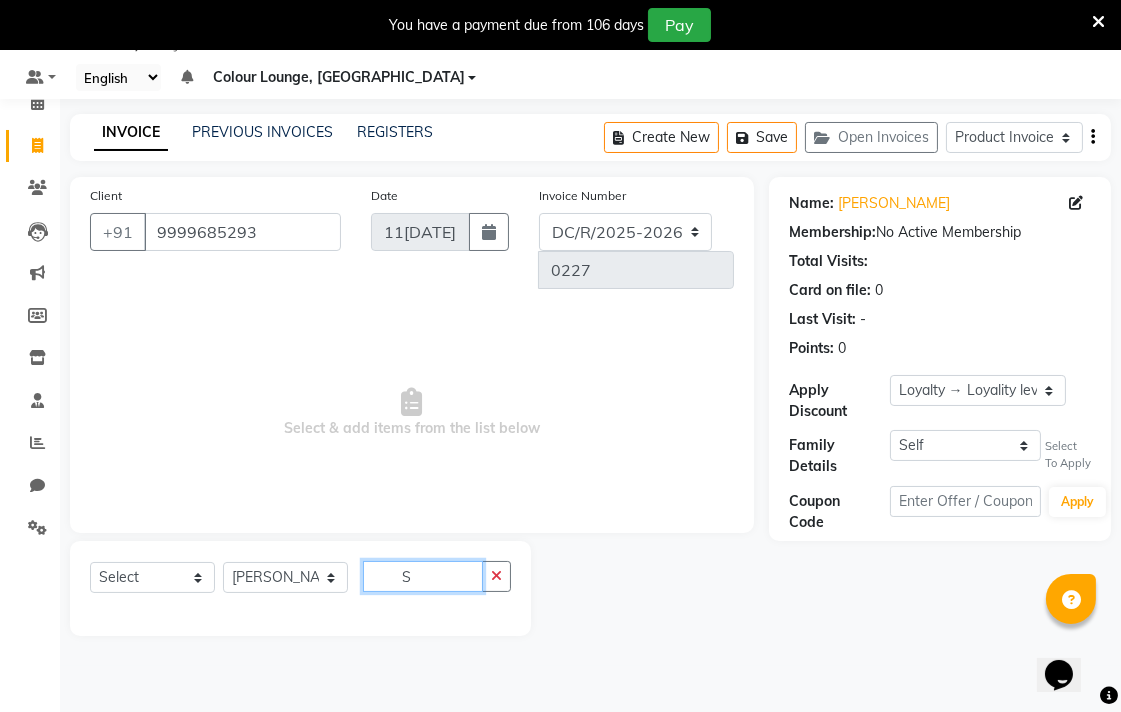 type 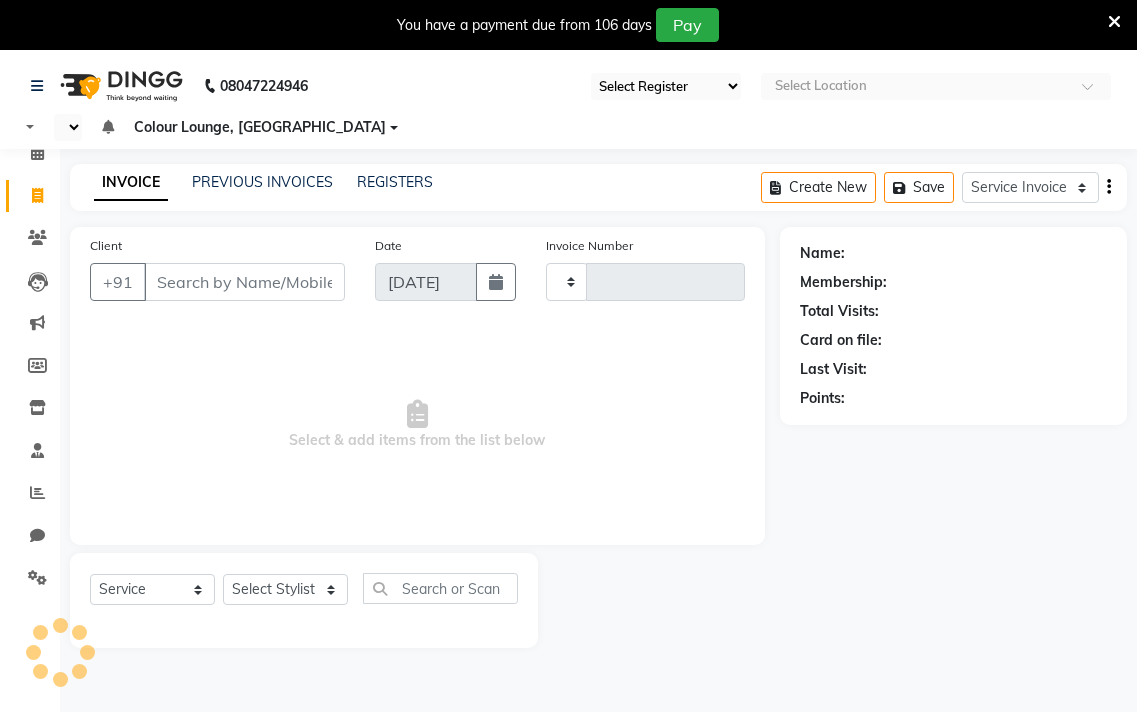 select on "service" 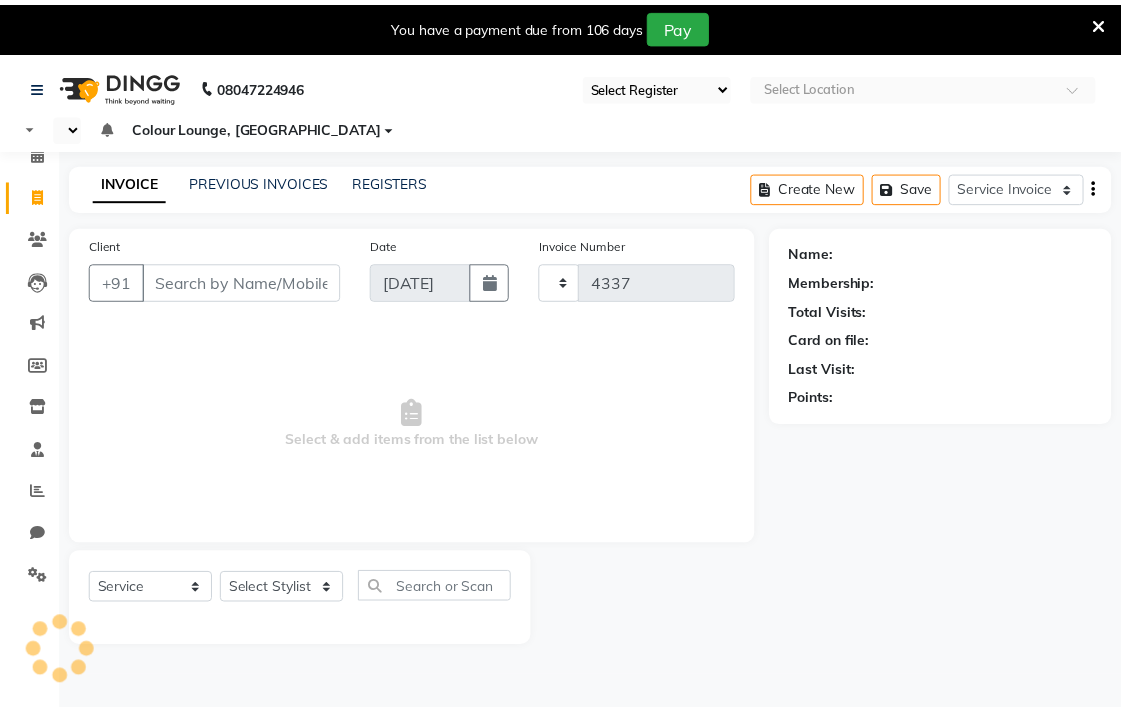 scroll, scrollTop: 0, scrollLeft: 0, axis: both 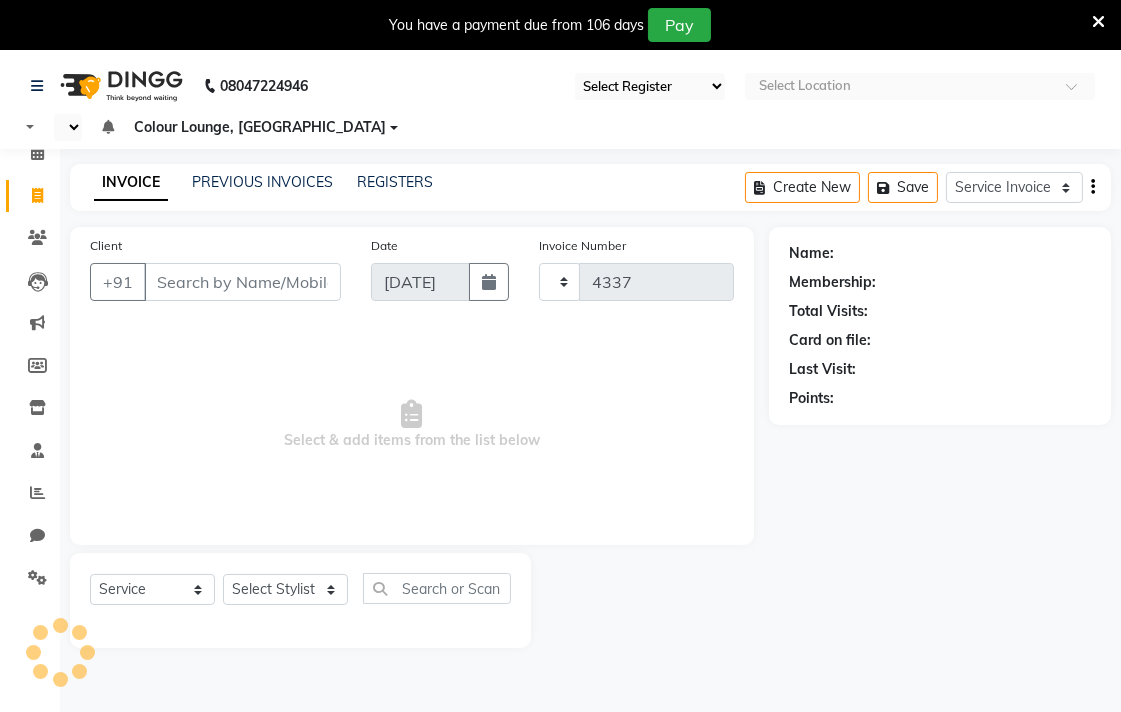 select on "83" 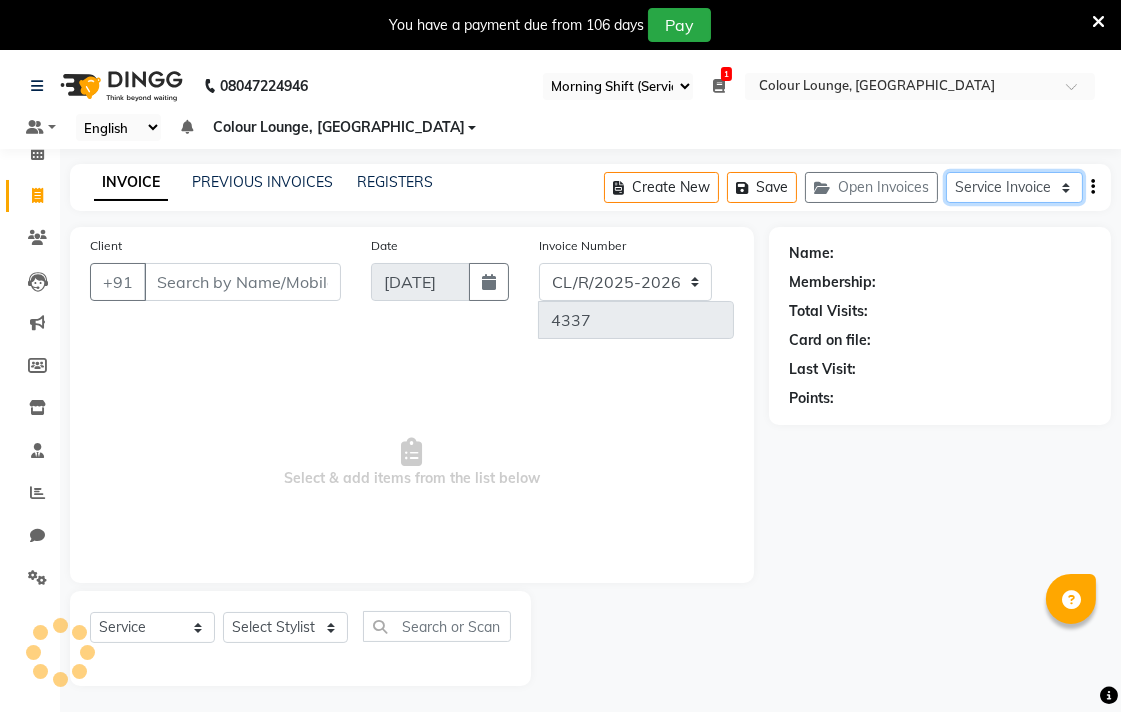 click on "Service Invoice Product Invoice" 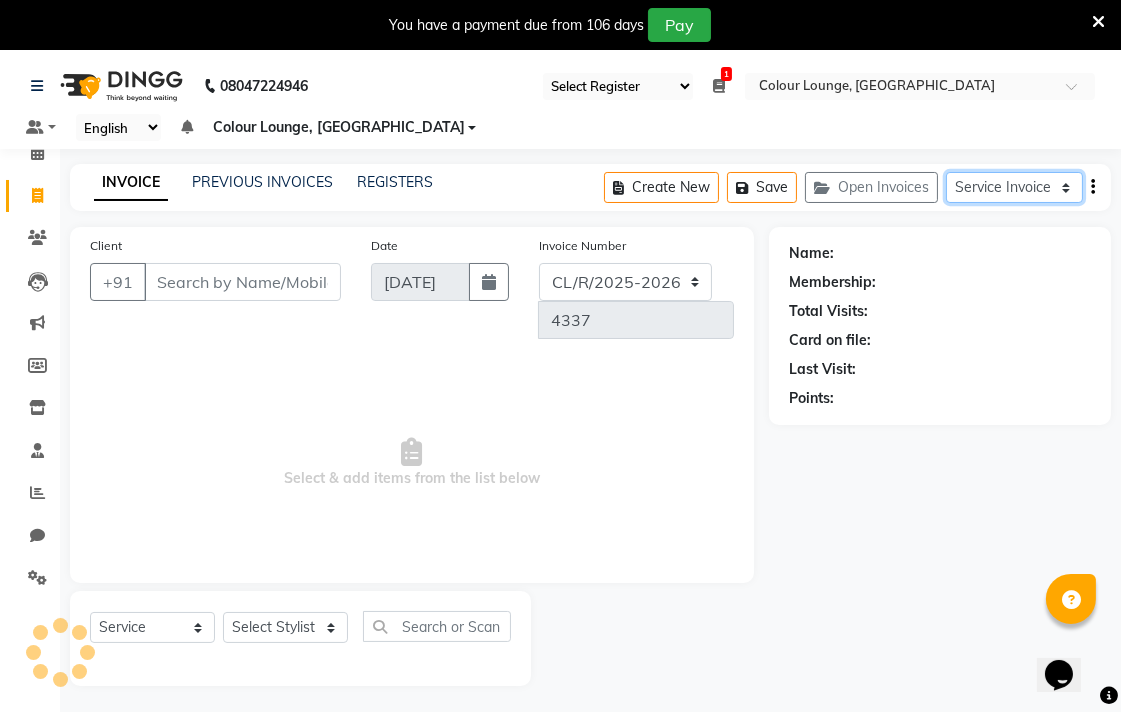 scroll, scrollTop: 0, scrollLeft: 0, axis: both 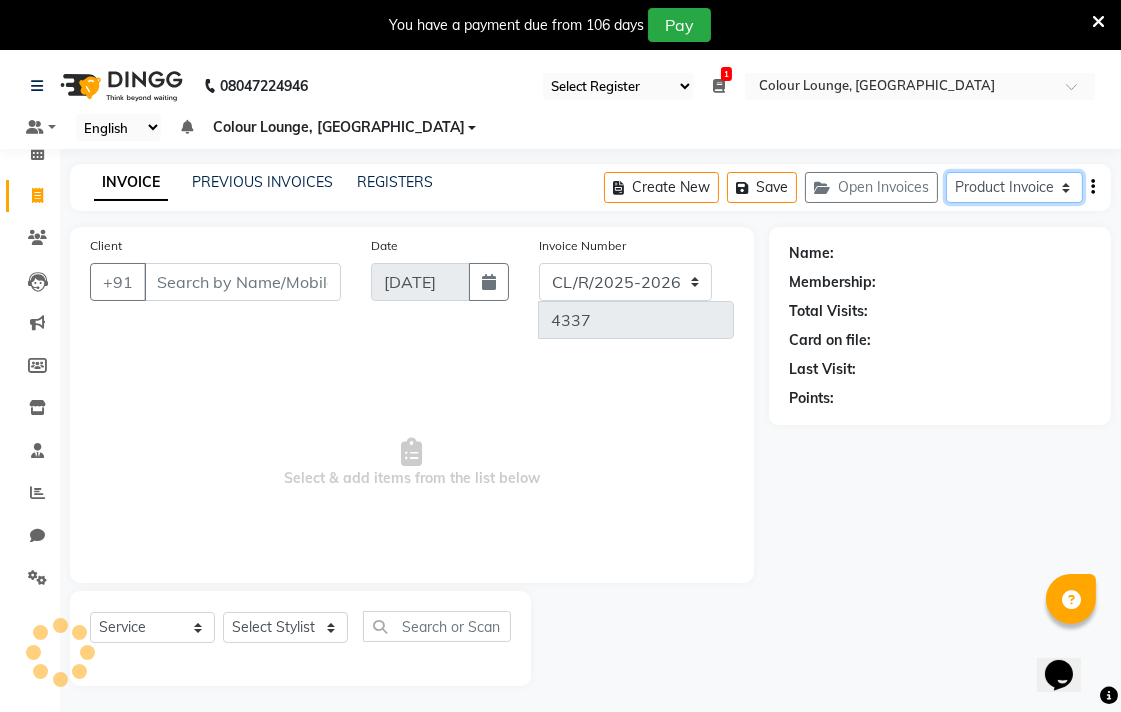 click on "Service Invoice Product Invoice" 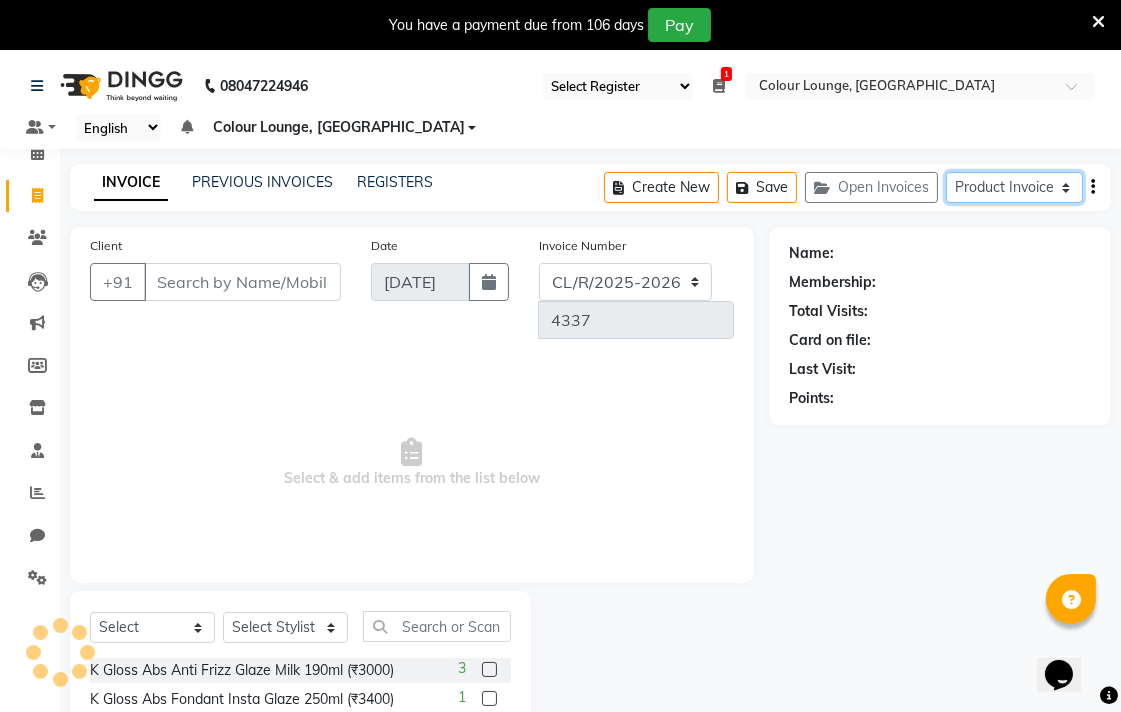 select on "82" 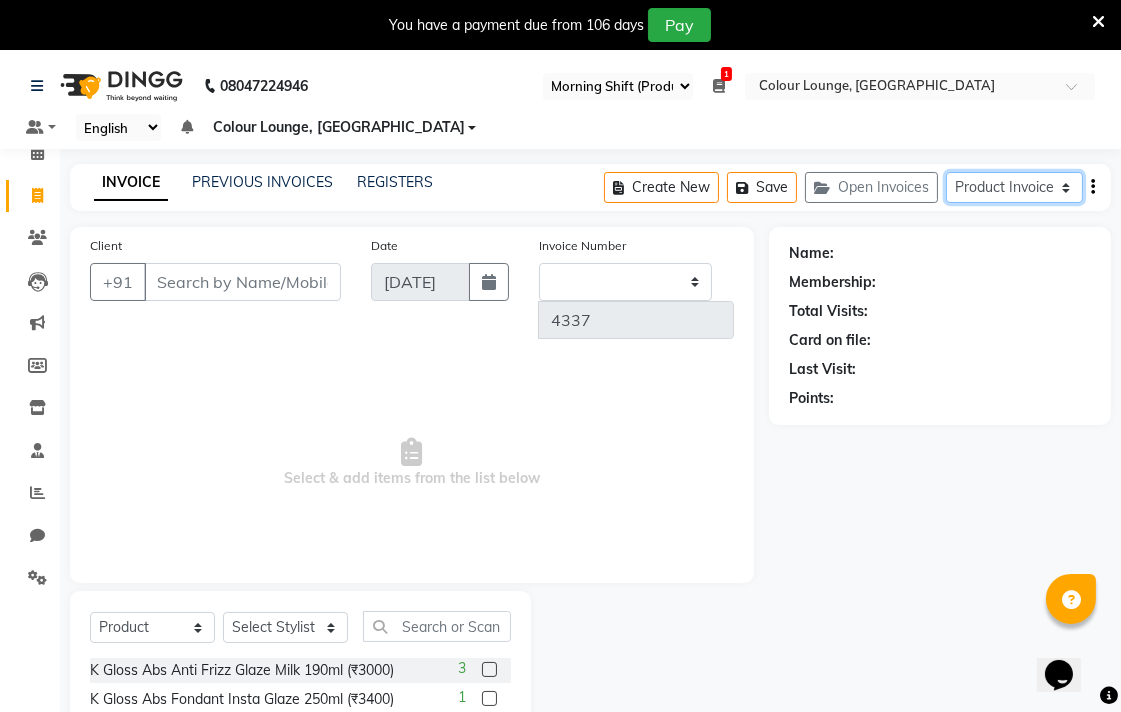 type on "0227" 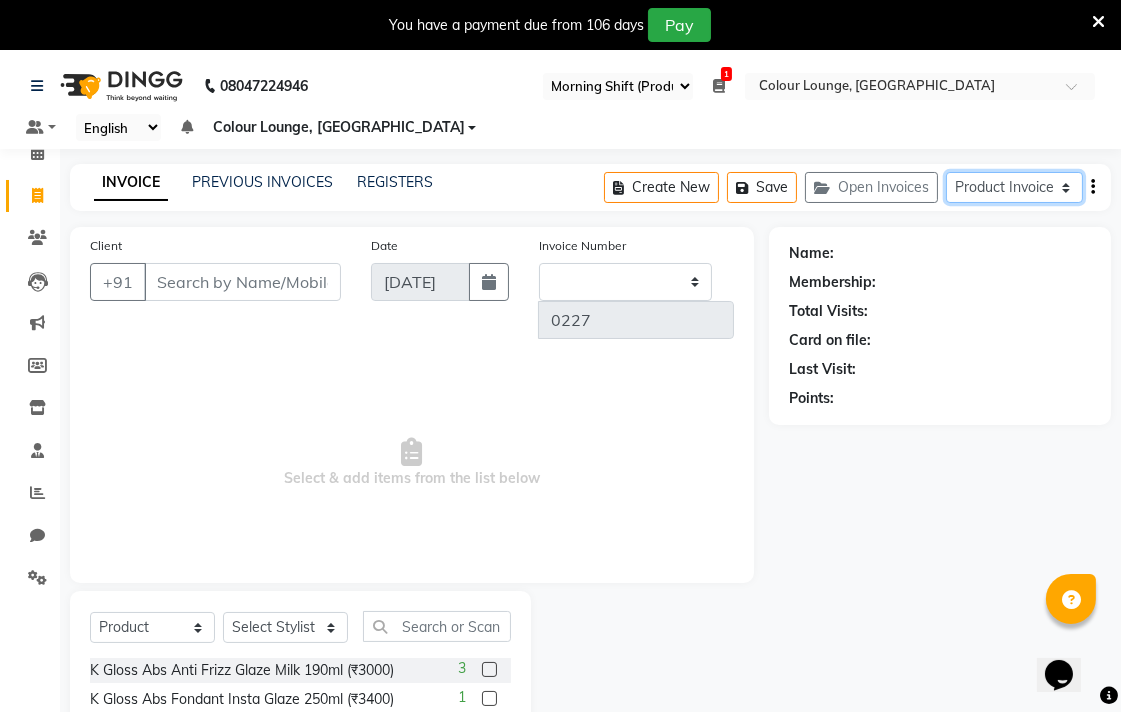 select on "8014" 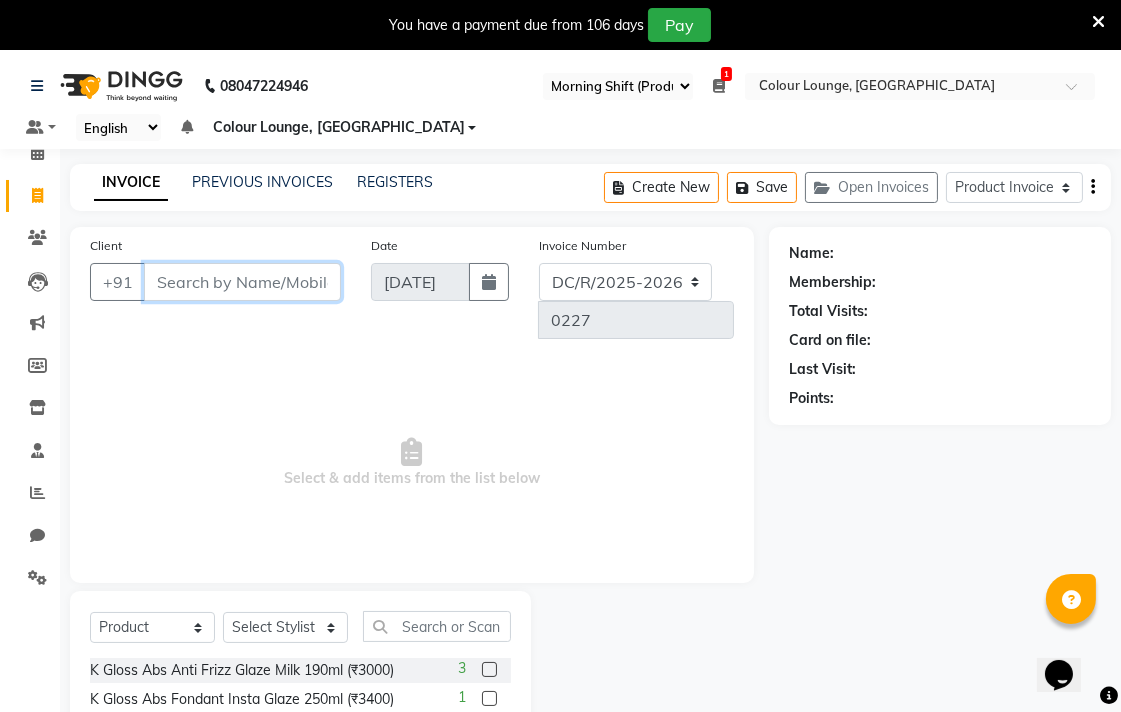 paste on "9999685293" 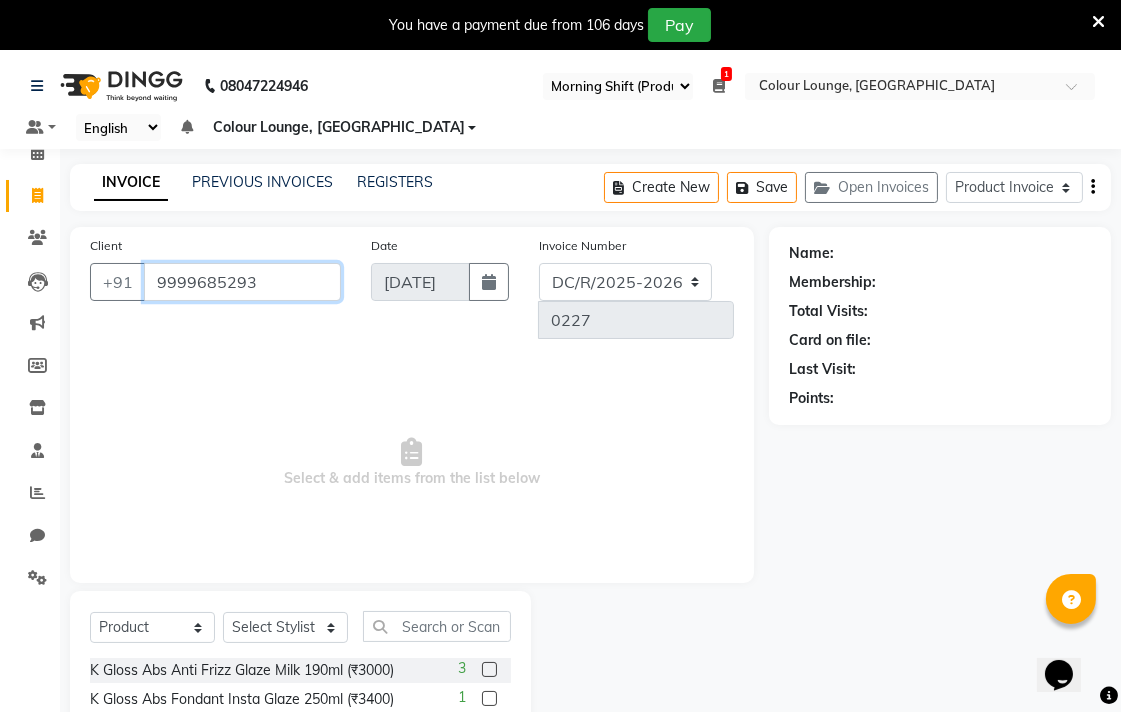 type on "9999685293" 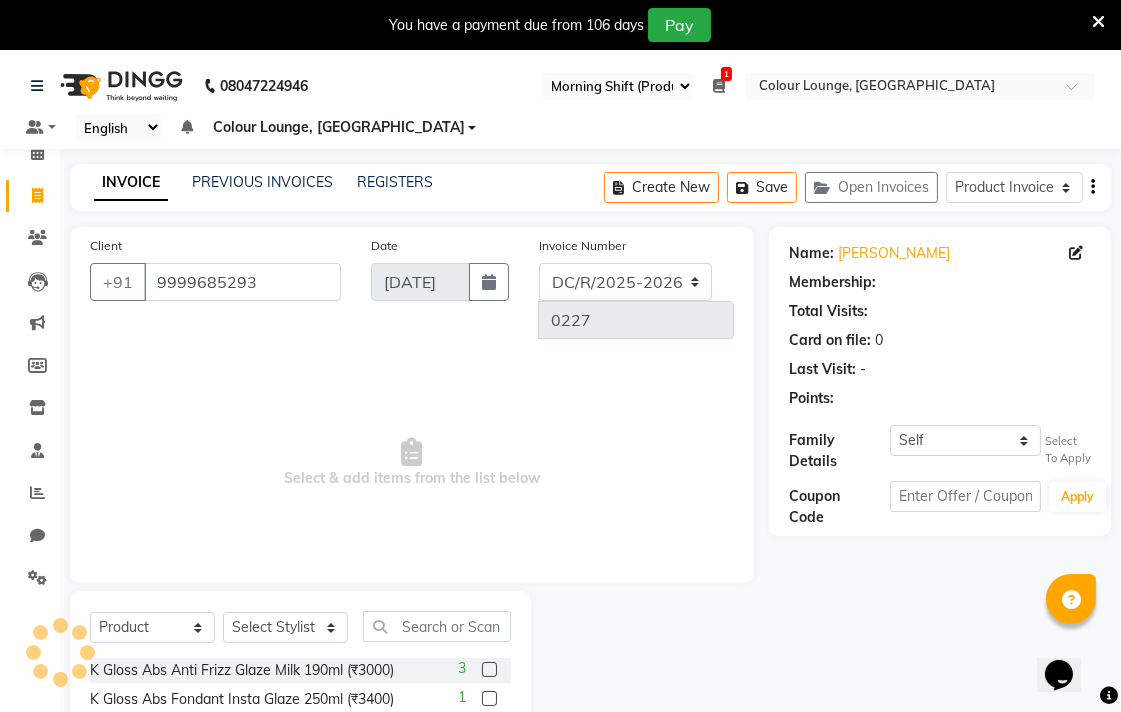 select on "1: Object" 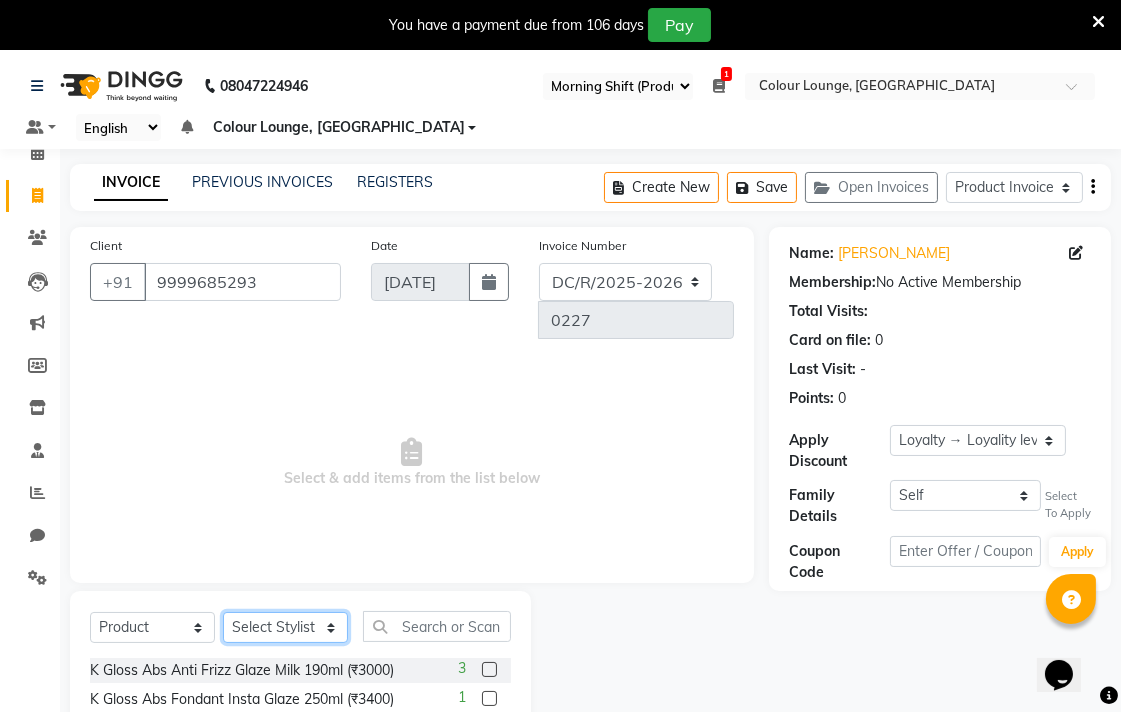 click on "Select Stylist Admin AMIT Birshika Colour Lounge, [GEOGRAPHIC_DATA] Colour Lounge, [GEOGRAPHIC_DATA] [PERSON_NAME] [PERSON_NAME] [PERSON_NAME] [PERSON_NAME] [PERSON_NAME] mam [PERSON_NAME] [PERSON_NAME] [PERSON_NAME] MOHIT [PERSON_NAME] POOJA [PERSON_NAME] [PERSON_NAME] [PERSON_NAME] guard [PERSON_NAME] [PERSON_NAME] [PERSON_NAME] [PERSON_NAME] SAMEER [PERSON_NAME] [PERSON_NAME] [PERSON_NAME] [PERSON_NAME] [PERSON_NAME] [PERSON_NAME] VISHAL [PERSON_NAME]" 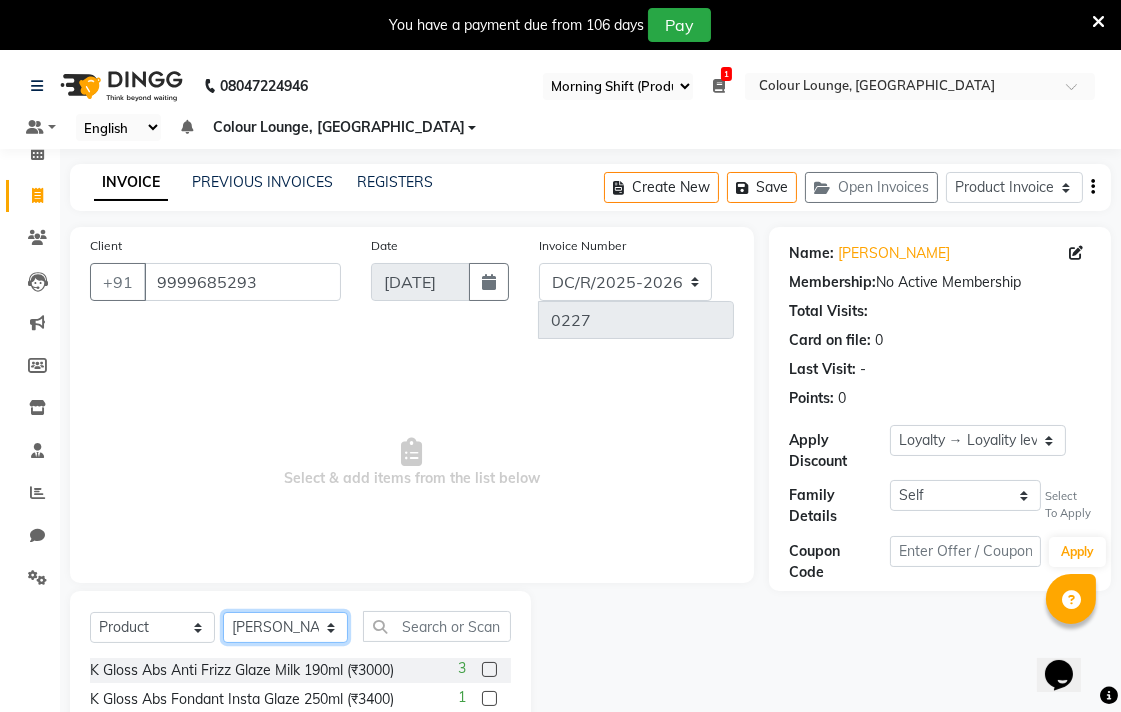 click on "Select Stylist Admin AMIT Birshika Colour Lounge, [GEOGRAPHIC_DATA] Colour Lounge, [GEOGRAPHIC_DATA] [PERSON_NAME] [PERSON_NAME] [PERSON_NAME] [PERSON_NAME] [PERSON_NAME] mam [PERSON_NAME] [PERSON_NAME] [PERSON_NAME] MOHIT [PERSON_NAME] POOJA [PERSON_NAME] [PERSON_NAME] [PERSON_NAME] guard [PERSON_NAME] [PERSON_NAME] [PERSON_NAME] [PERSON_NAME] SAMEER [PERSON_NAME] [PERSON_NAME] [PERSON_NAME] [PERSON_NAME] [PERSON_NAME] [PERSON_NAME] VISHAL [PERSON_NAME]" 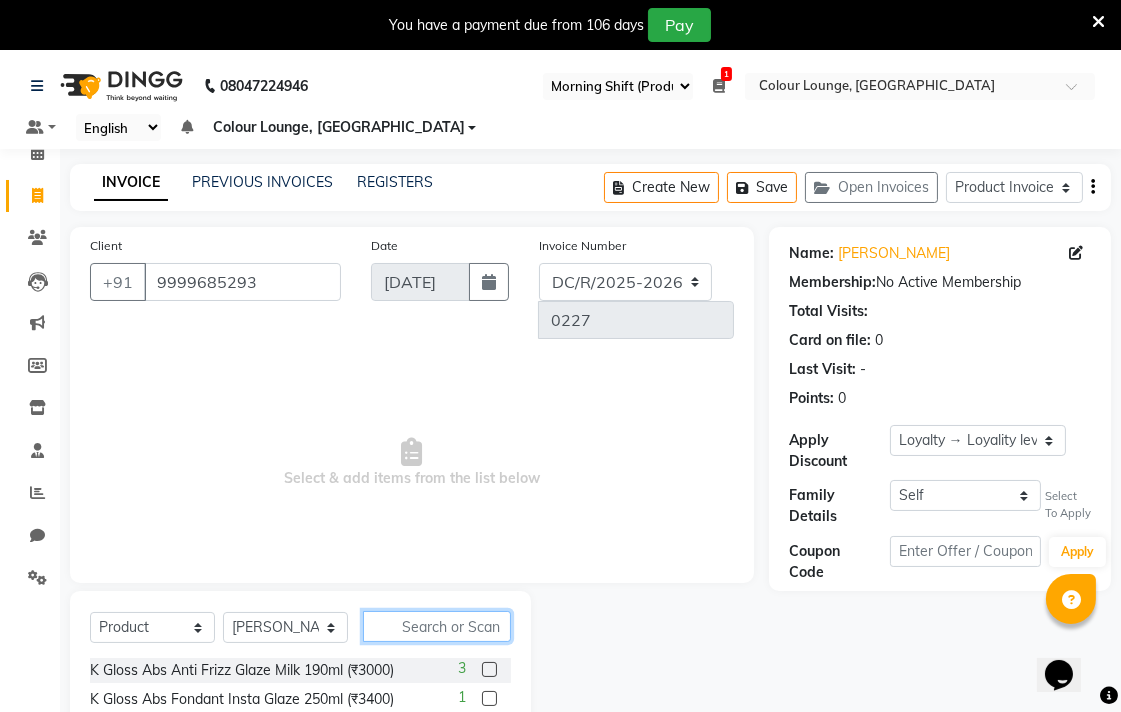 click 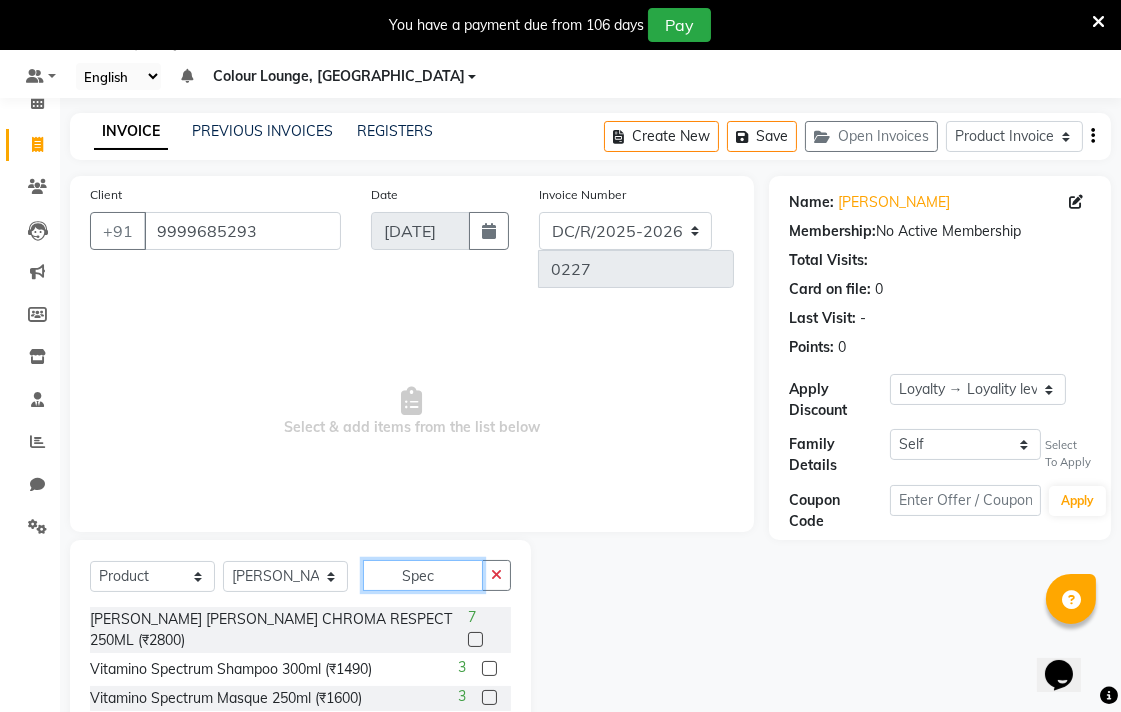 scroll, scrollTop: 111, scrollLeft: 0, axis: vertical 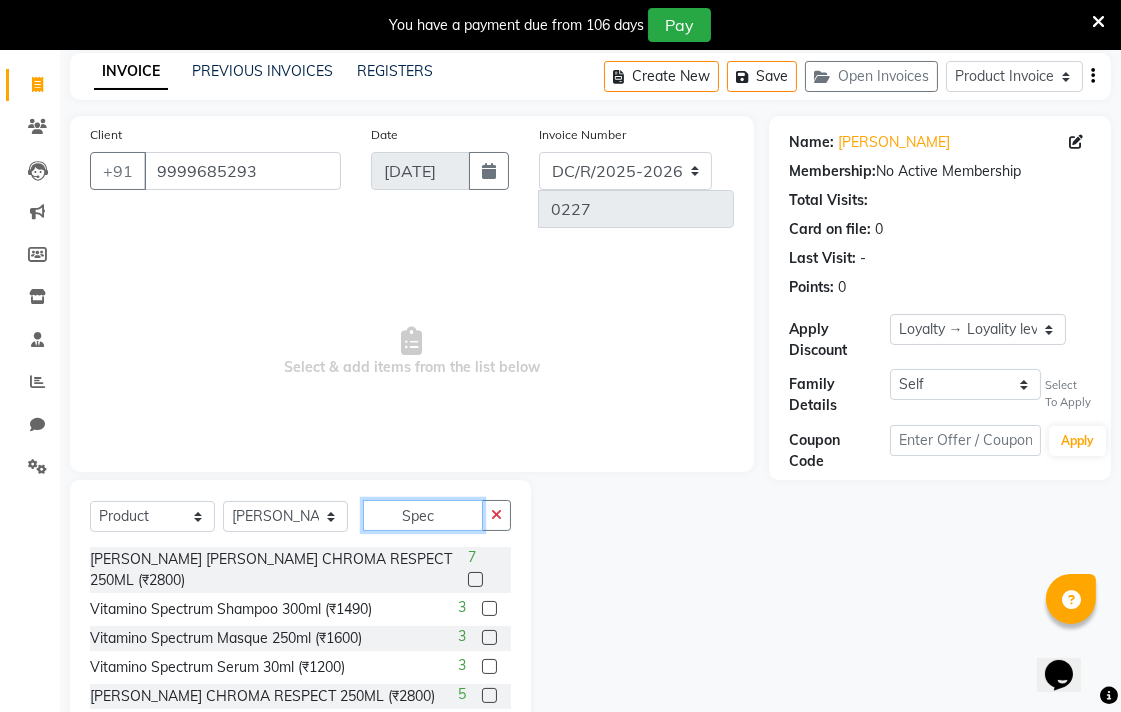 type on "Spec" 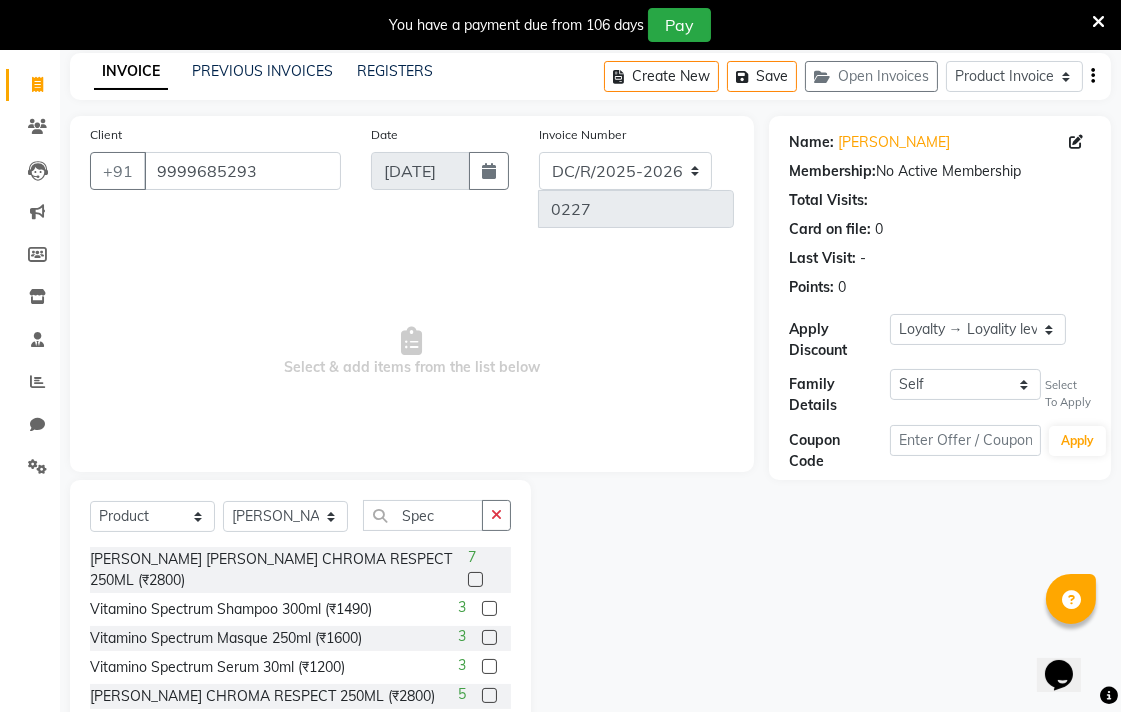 click 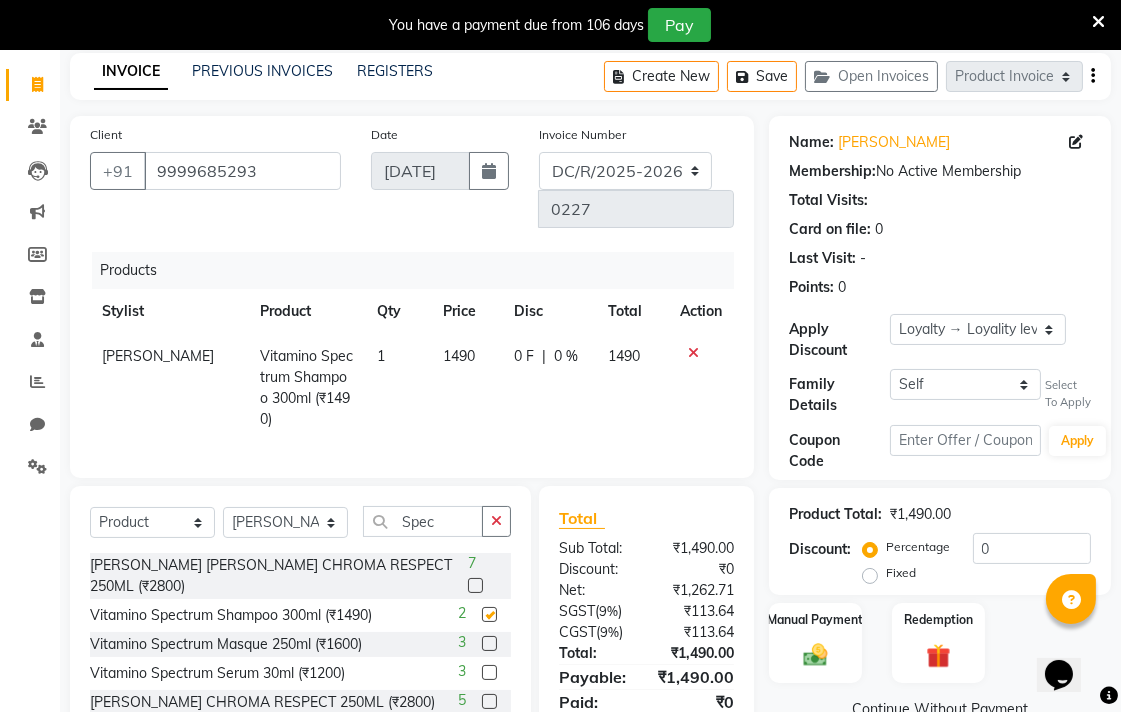checkbox on "false" 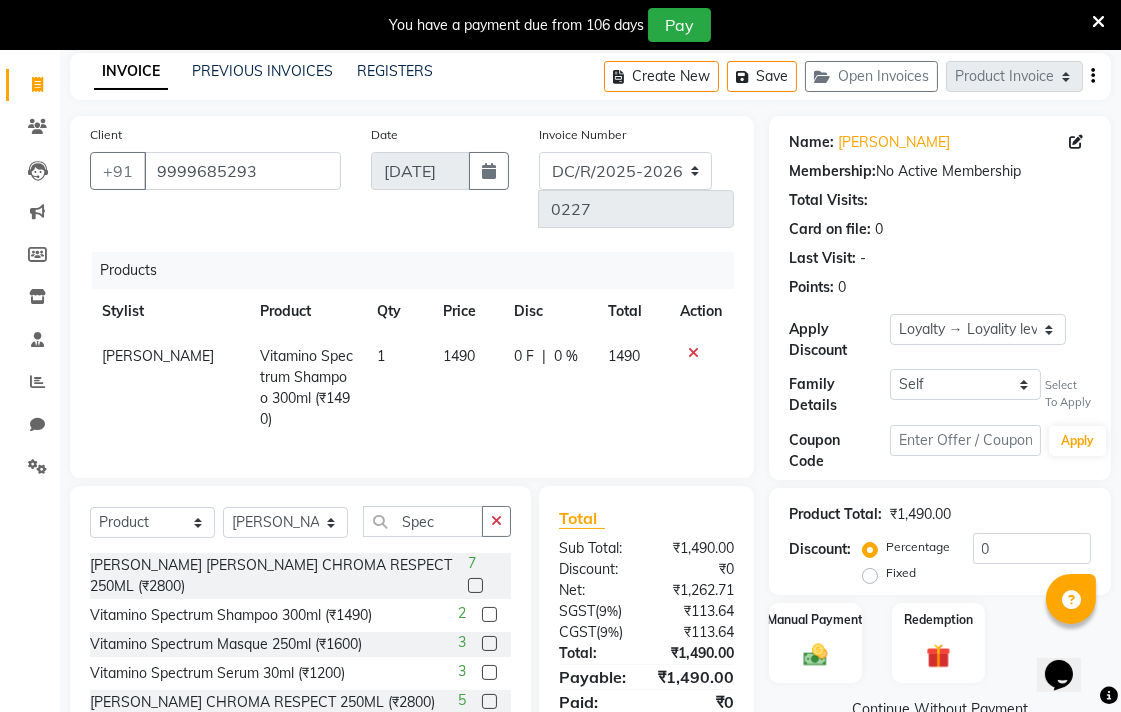 click on "3" 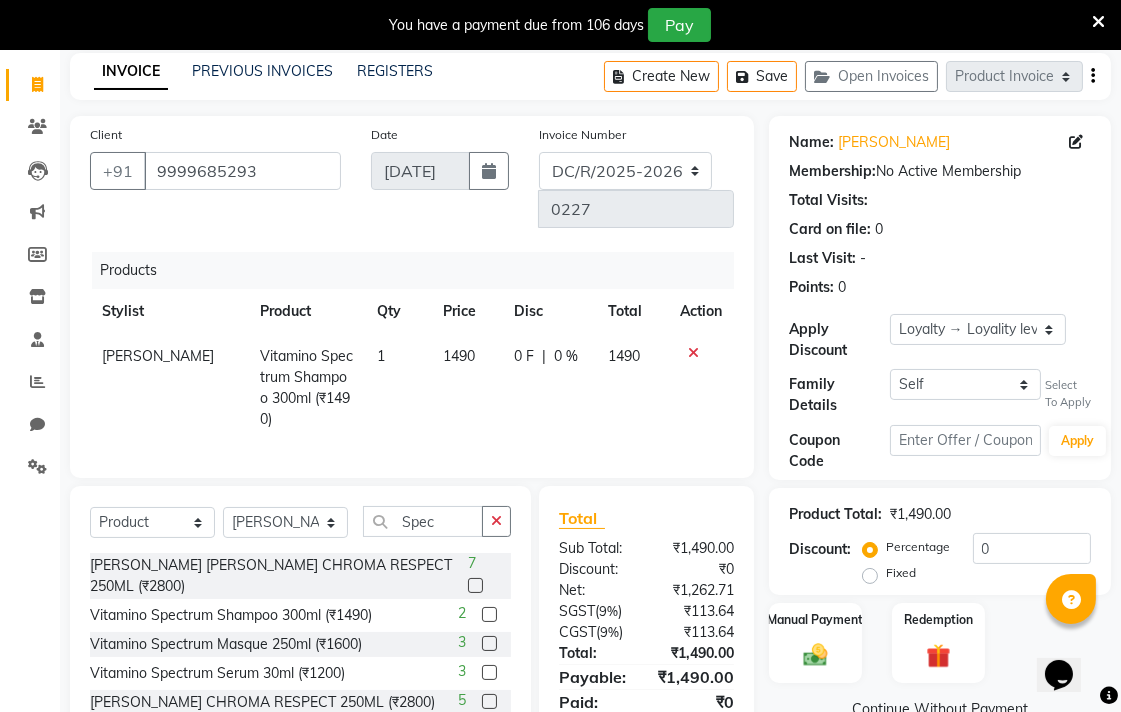click 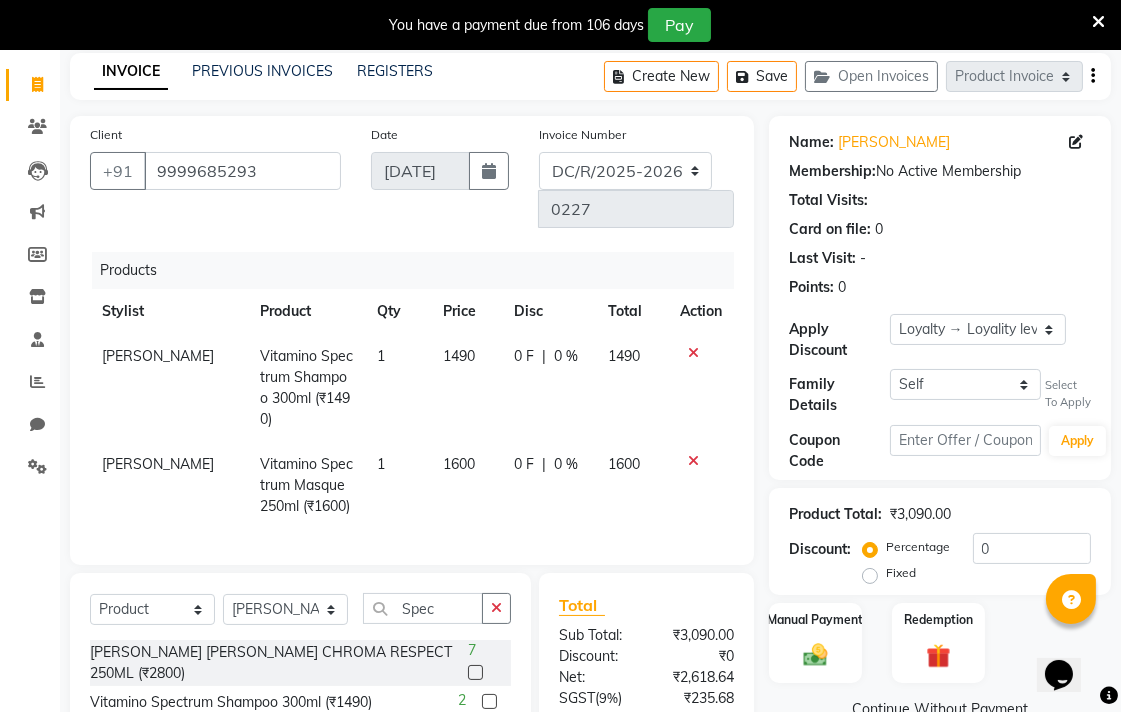checkbox on "false" 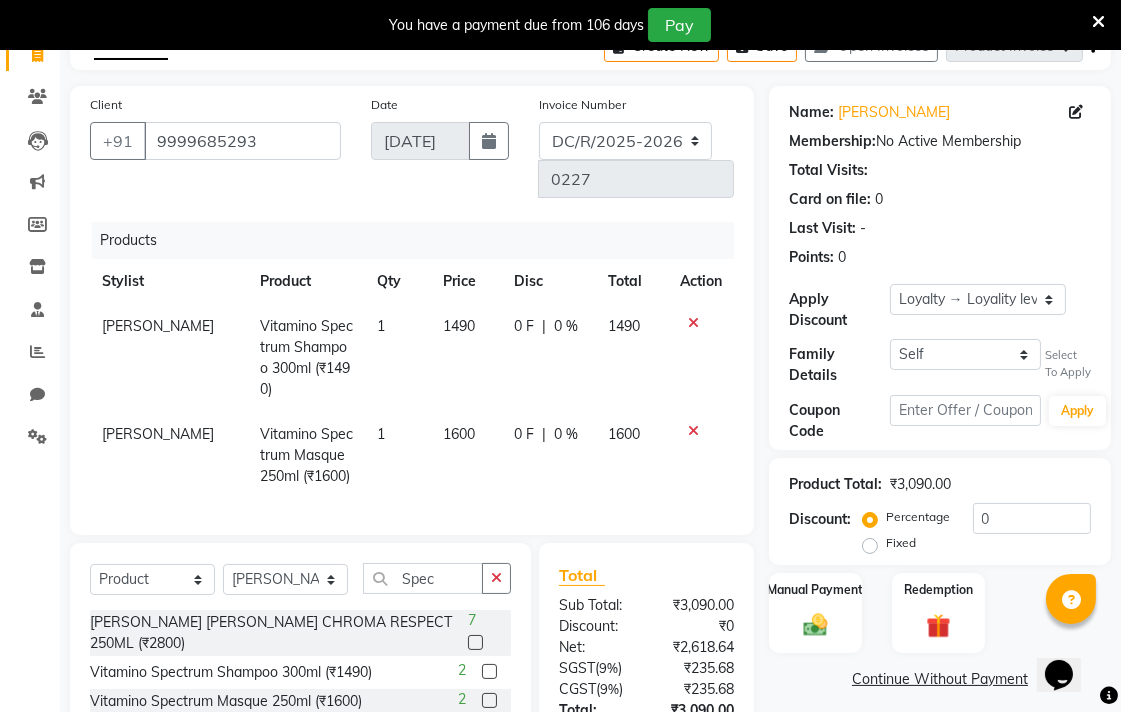 scroll, scrollTop: 232, scrollLeft: 0, axis: vertical 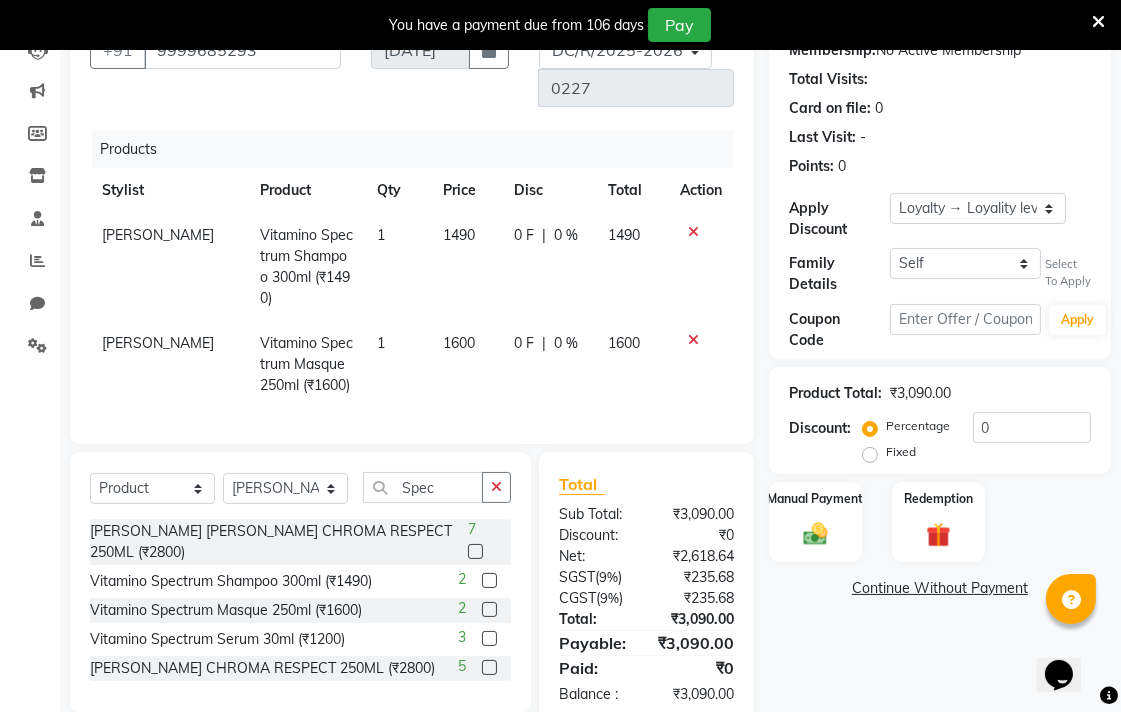 click 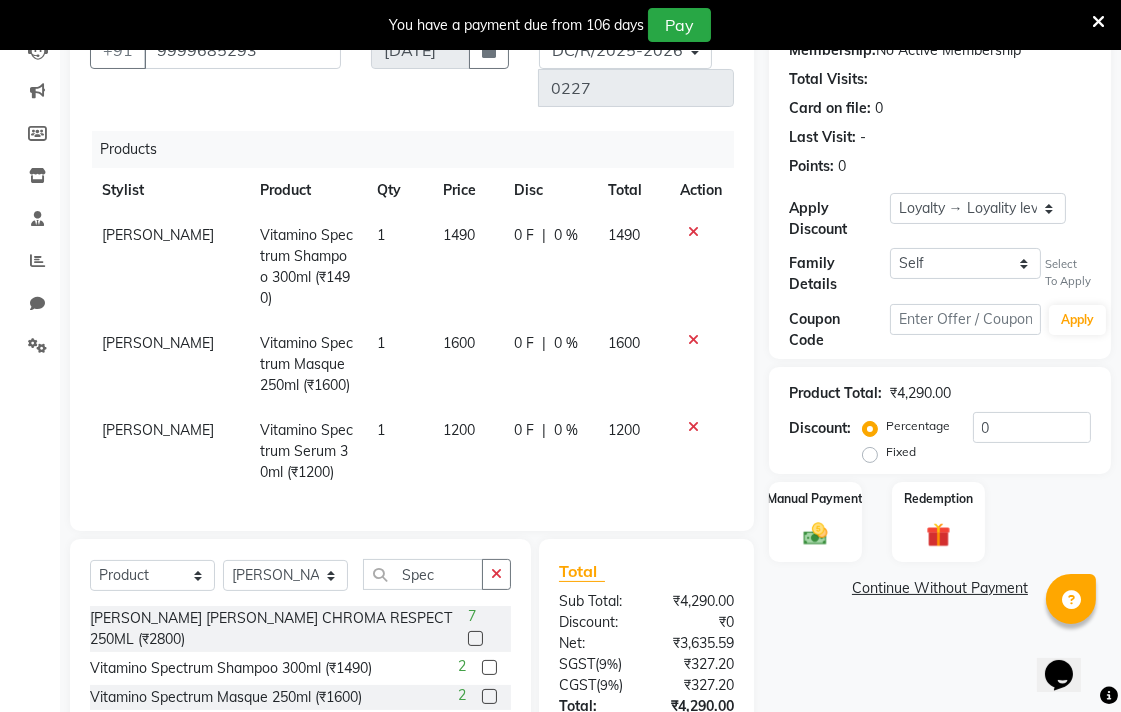 checkbox on "false" 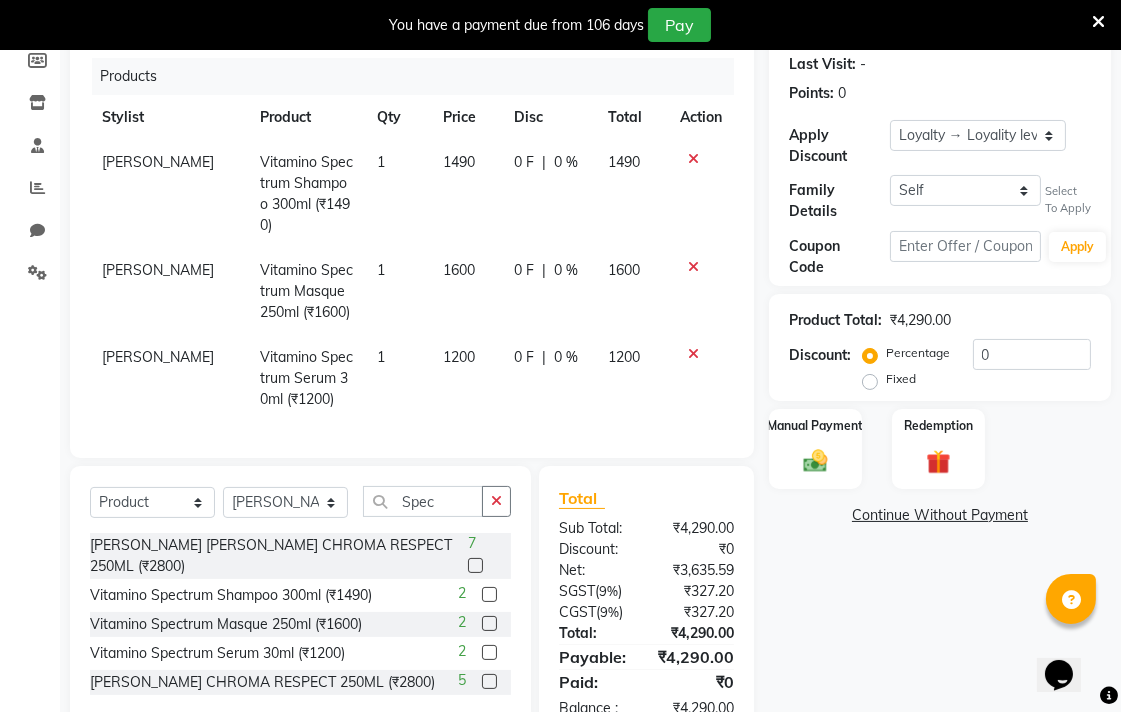 scroll, scrollTop: 320, scrollLeft: 0, axis: vertical 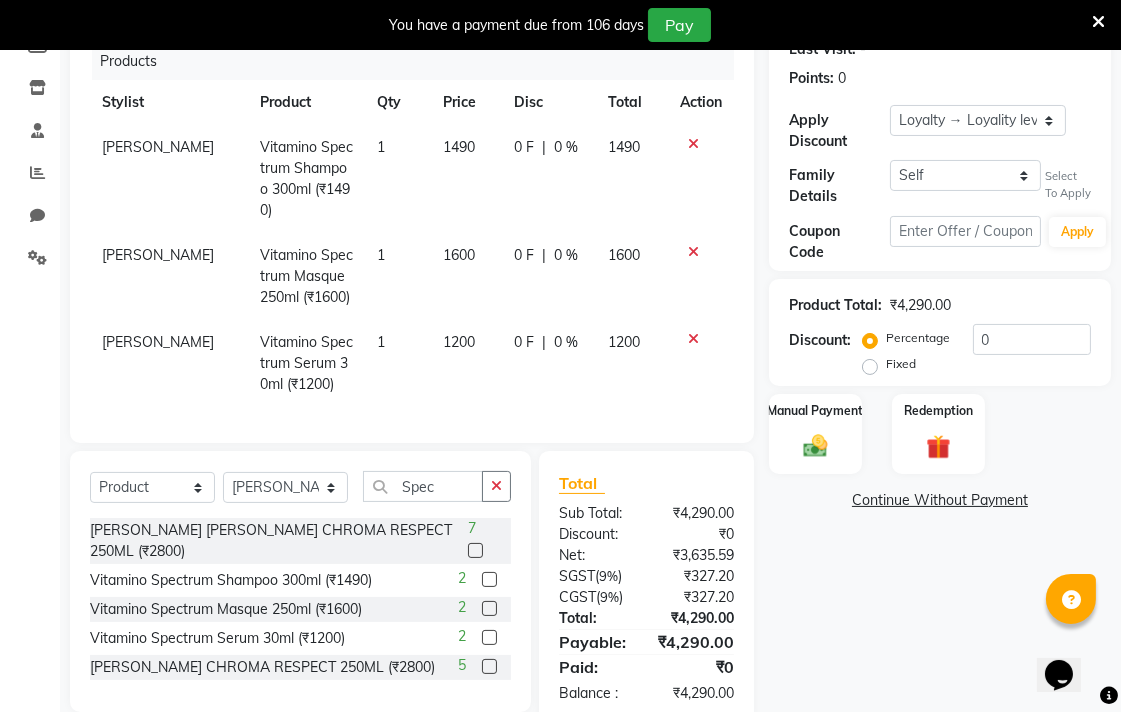 click on "Name: [PERSON_NAME] Membership:  No Active Membership  Total Visits:   Card on file:  0 Last Visit:   - Points:   0  Apply Discount Select  Loyalty → Loyality level 1  Coupon → [PERSON_NAME] Gift Voucher Coupon → [PERSON_NAME] Gift Voucher Coupon → [PERSON_NAME] Gift Voucher Coupon → [PERSON_NAME] Gift Voucher Family Details Self [PERSON_NAME] Select To Apply Coupon Code Apply Product Total:  ₹4,290.00  Discount:  Percentage   Fixed  0 Manual Payment Redemption  Continue Without Payment" 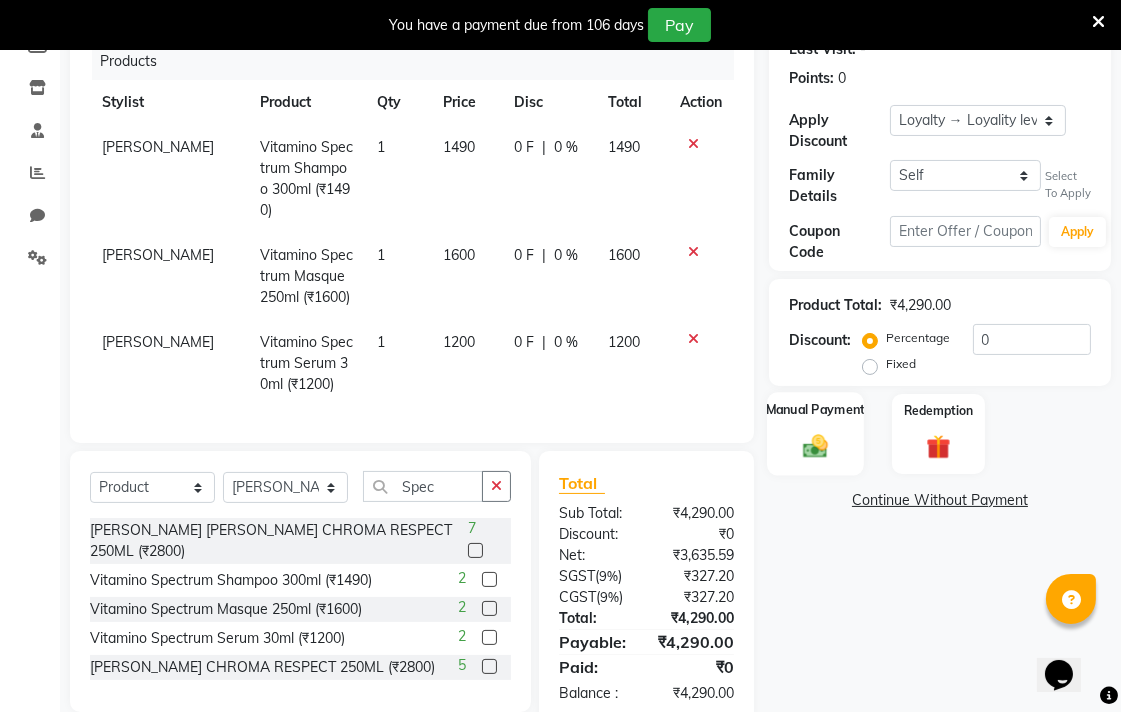 click on "Manual Payment" 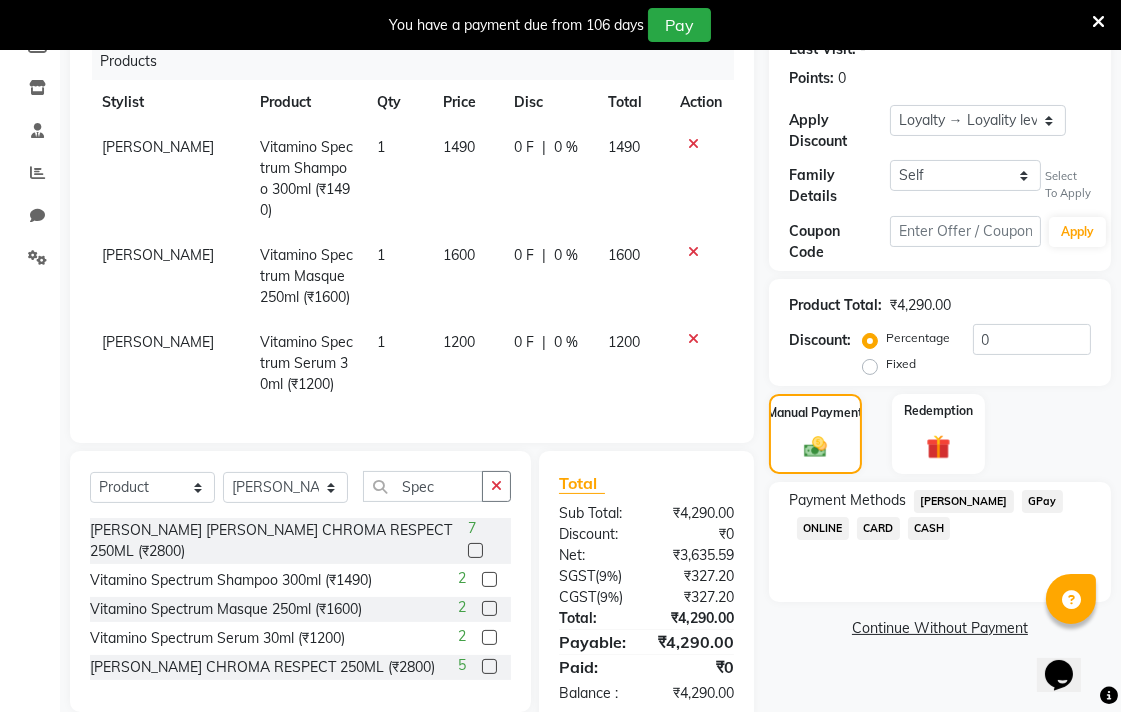 click on "GPay" 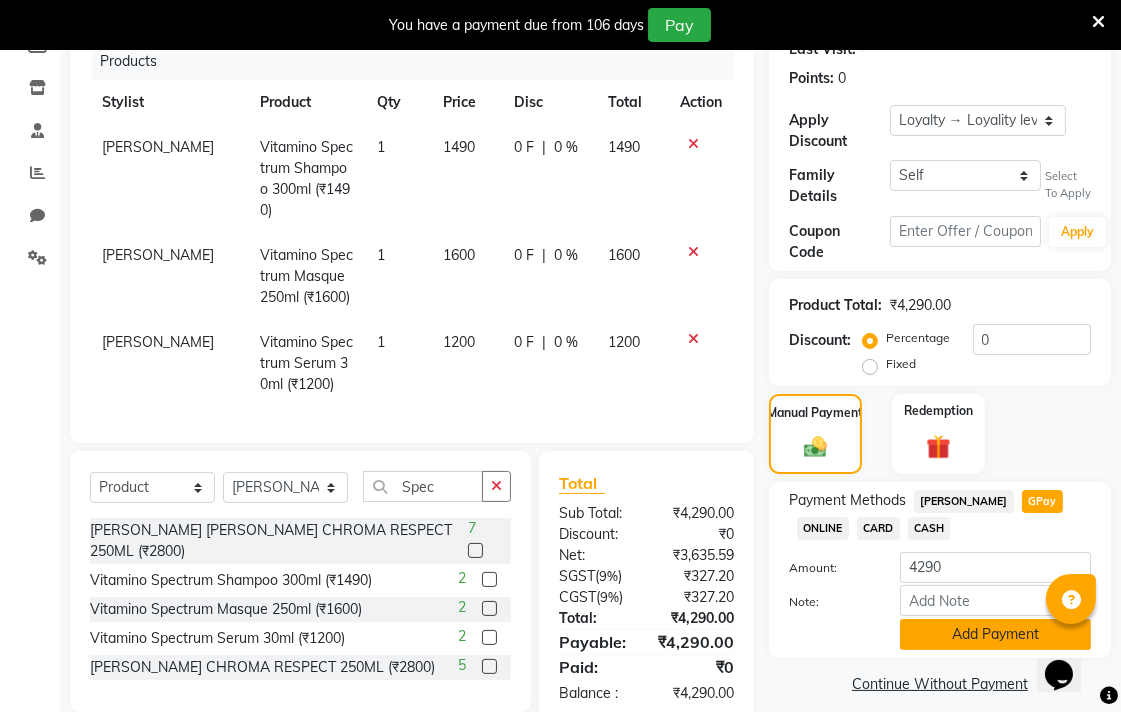 click on "Add Payment" 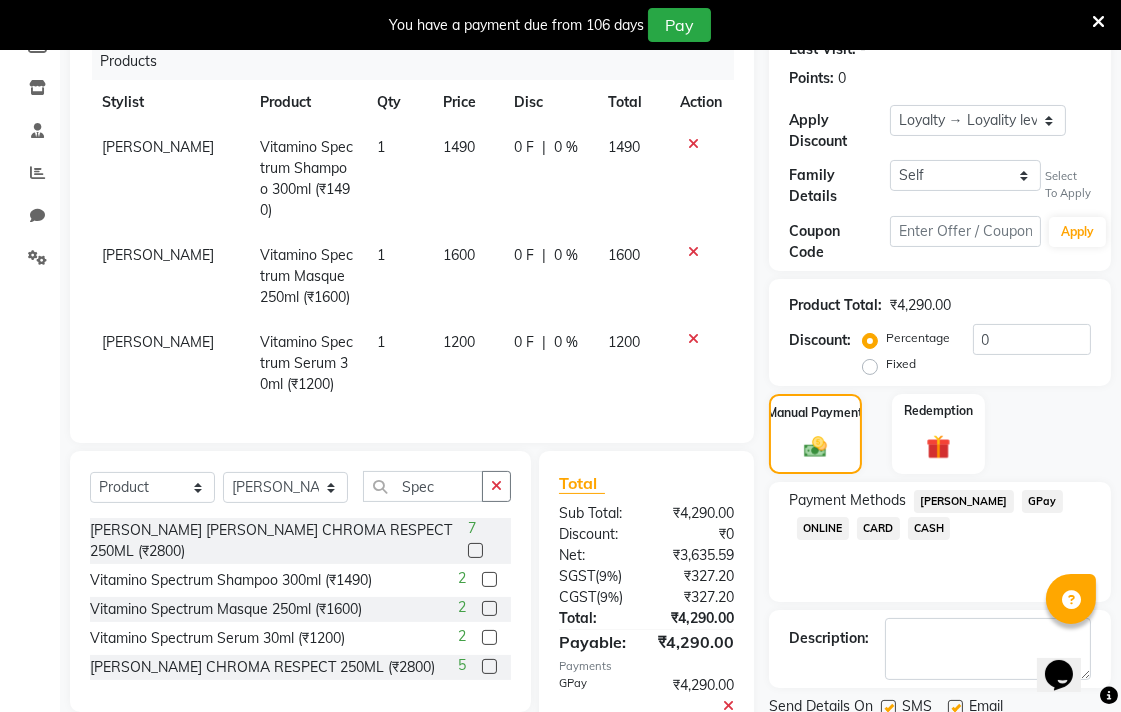 scroll, scrollTop: 522, scrollLeft: 0, axis: vertical 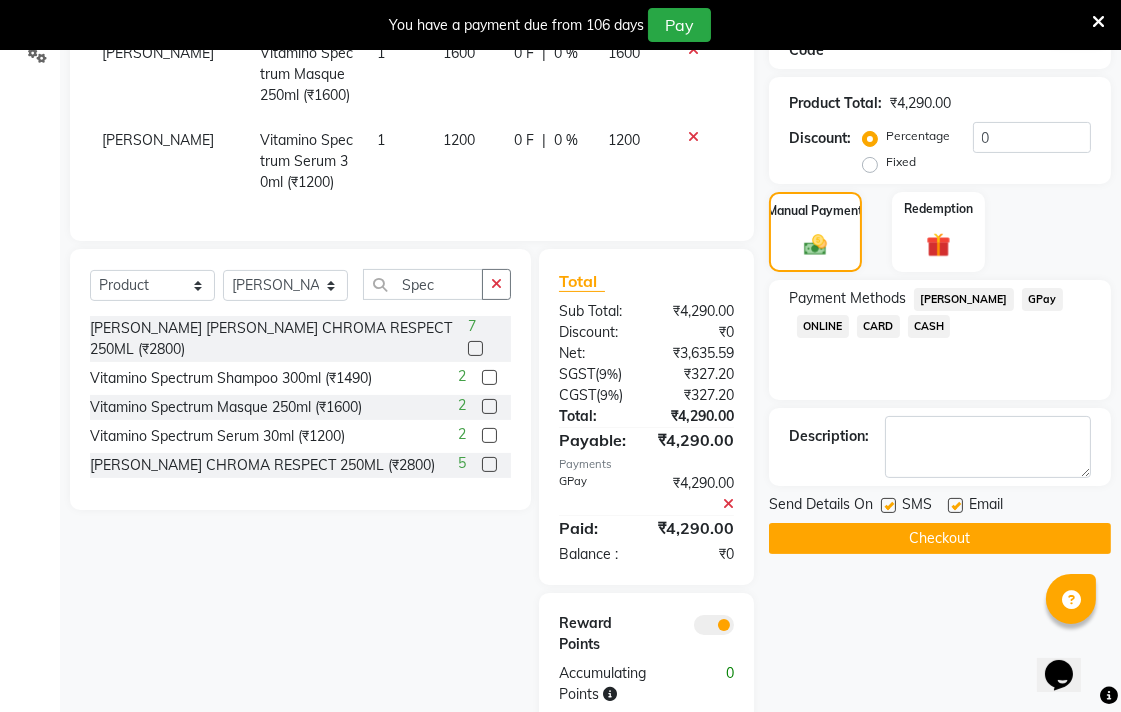 click on "Checkout" 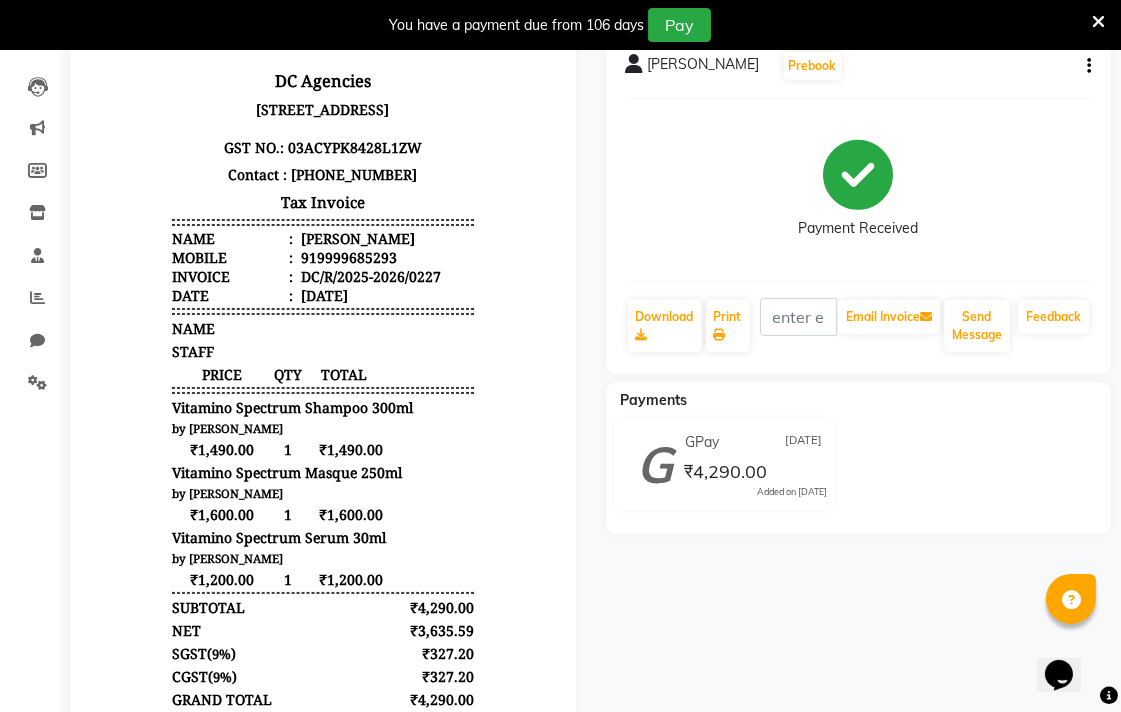 scroll, scrollTop: 202, scrollLeft: 0, axis: vertical 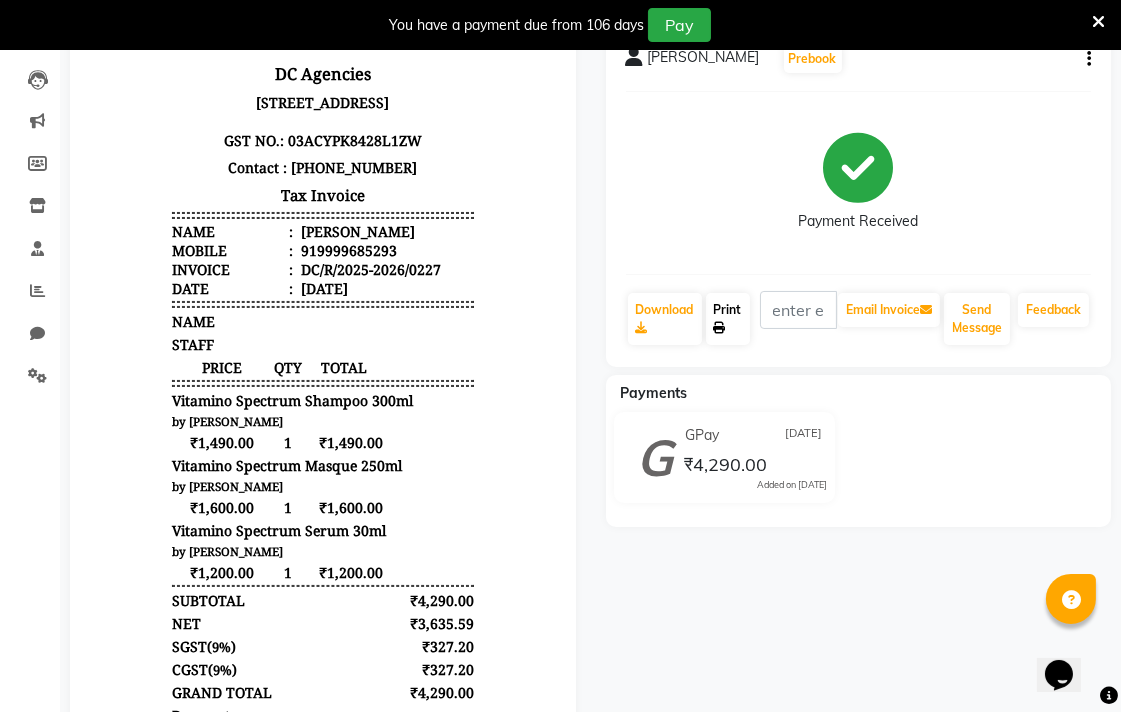 click on "Print" 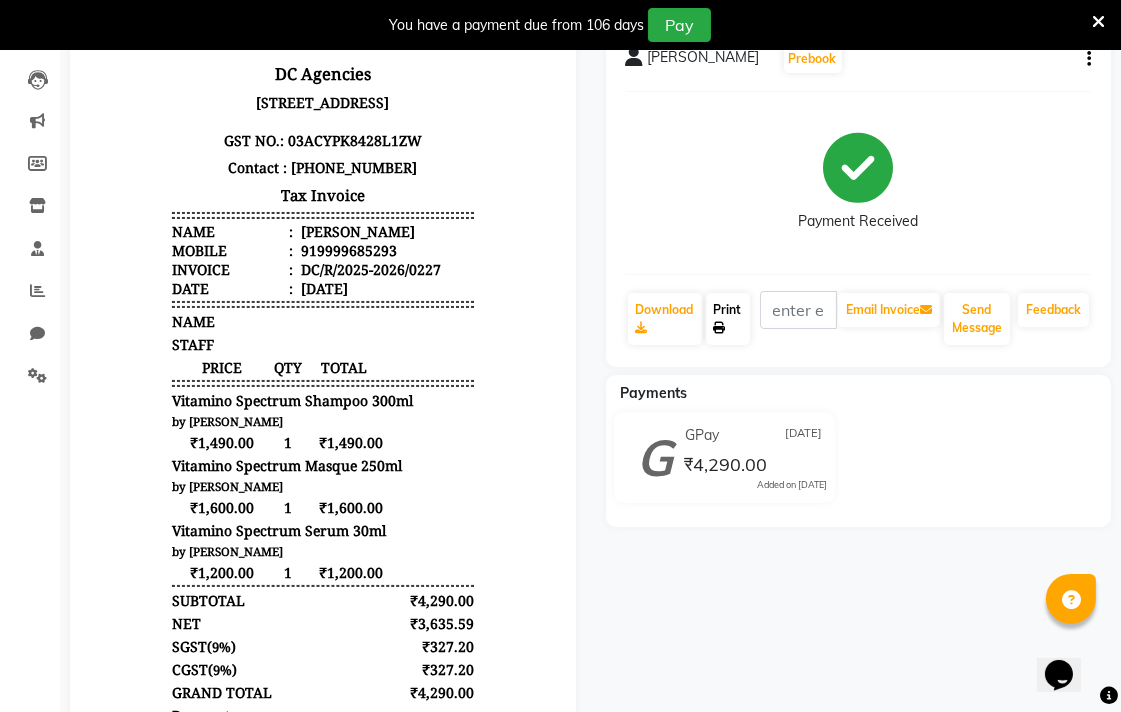 scroll, scrollTop: 0, scrollLeft: 0, axis: both 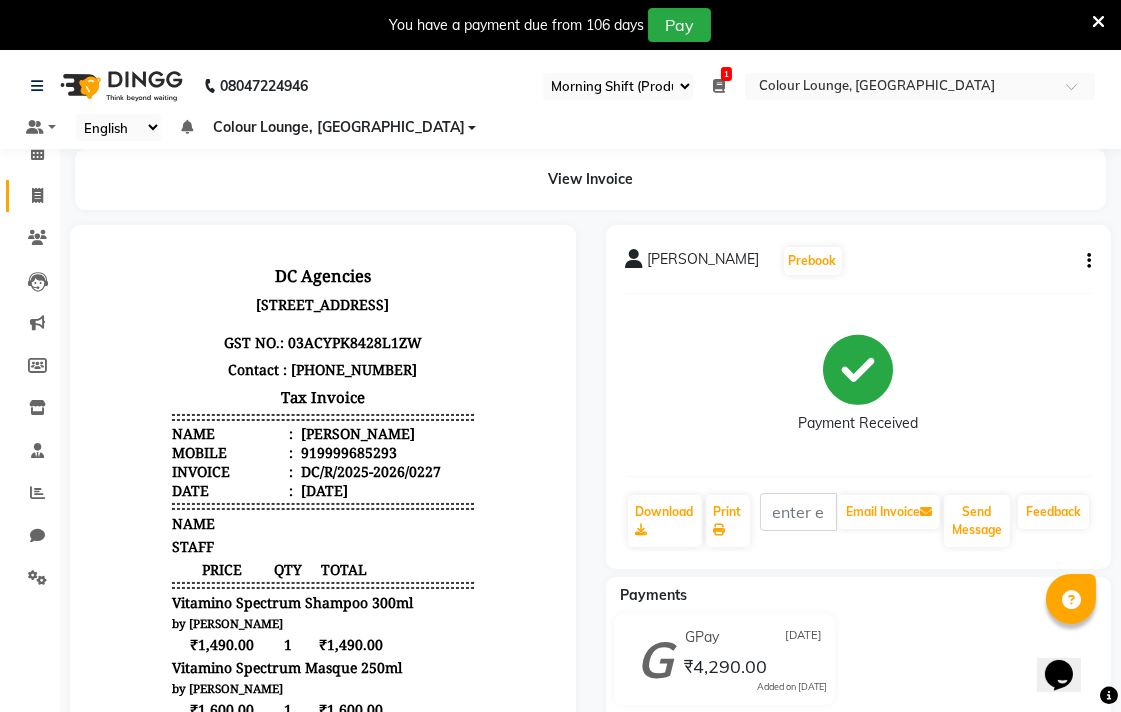 click 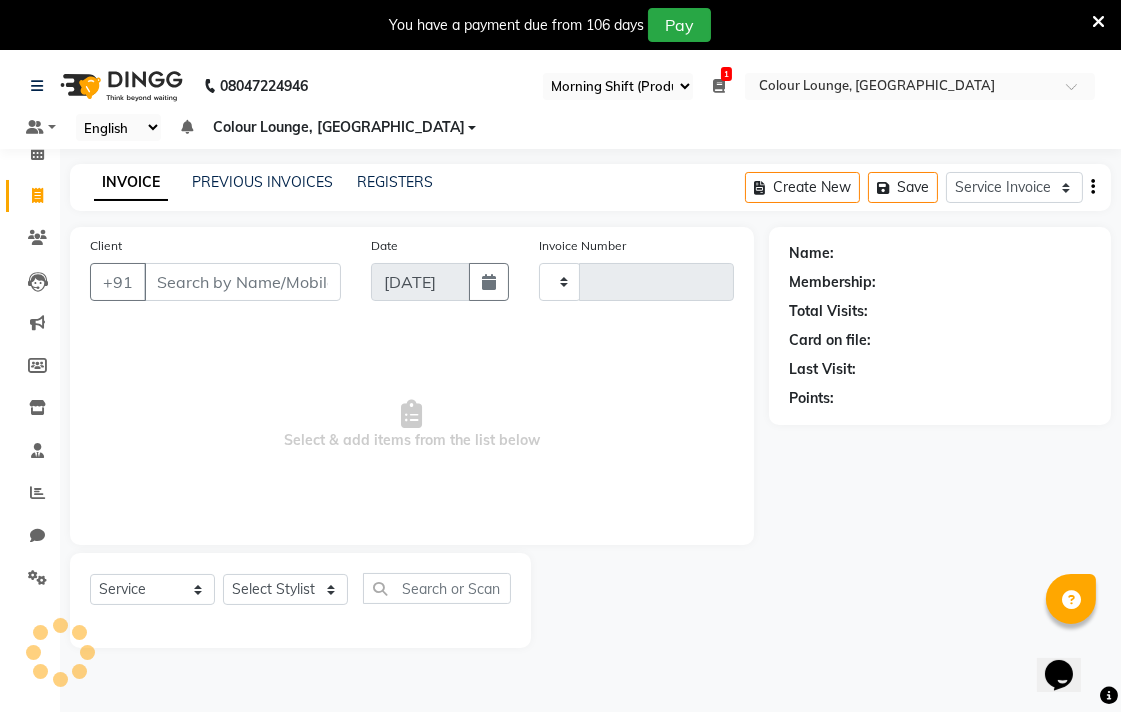 type on "4337" 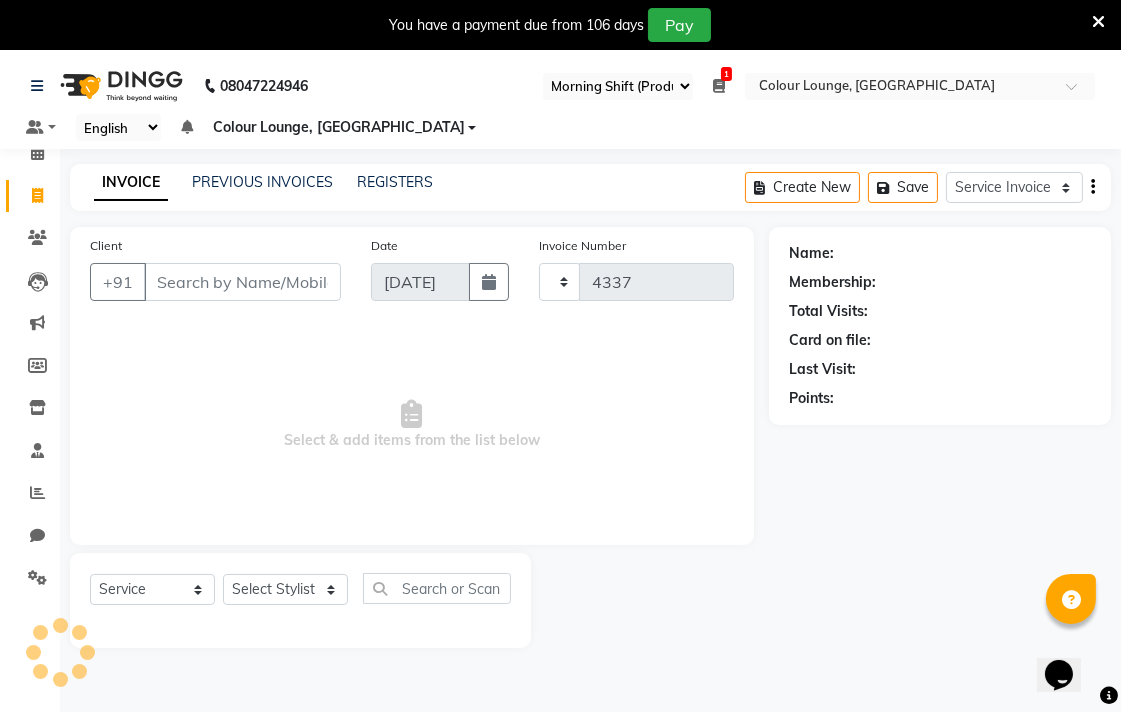 select on "8013" 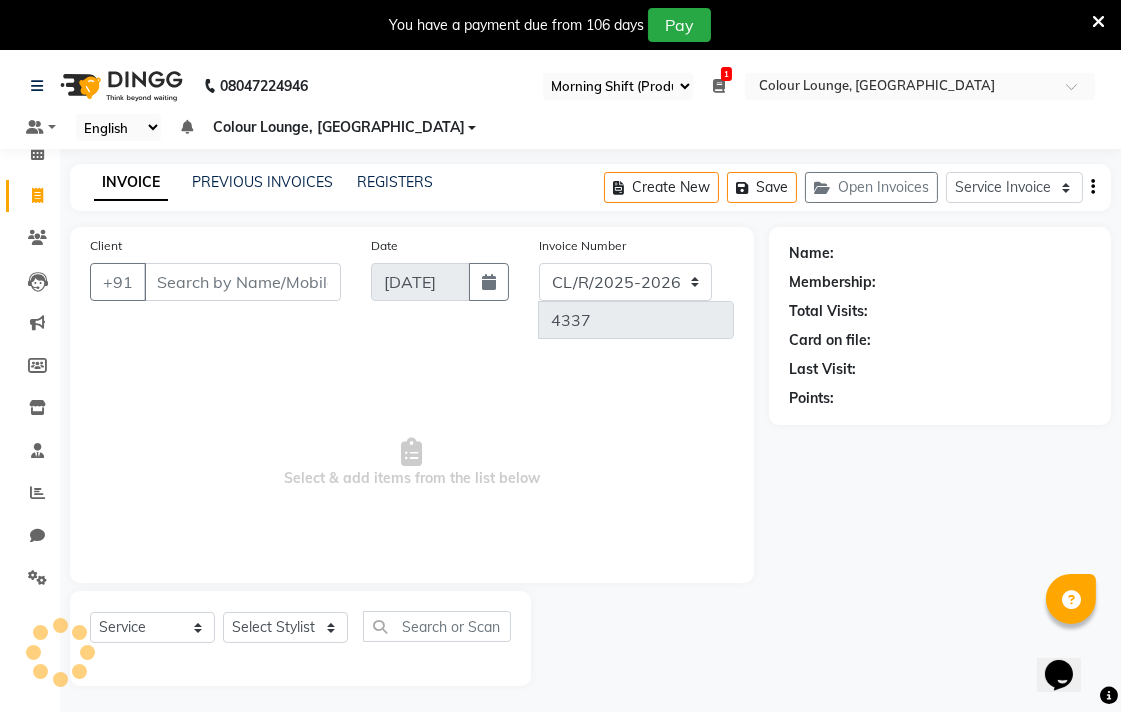 scroll, scrollTop: 50, scrollLeft: 0, axis: vertical 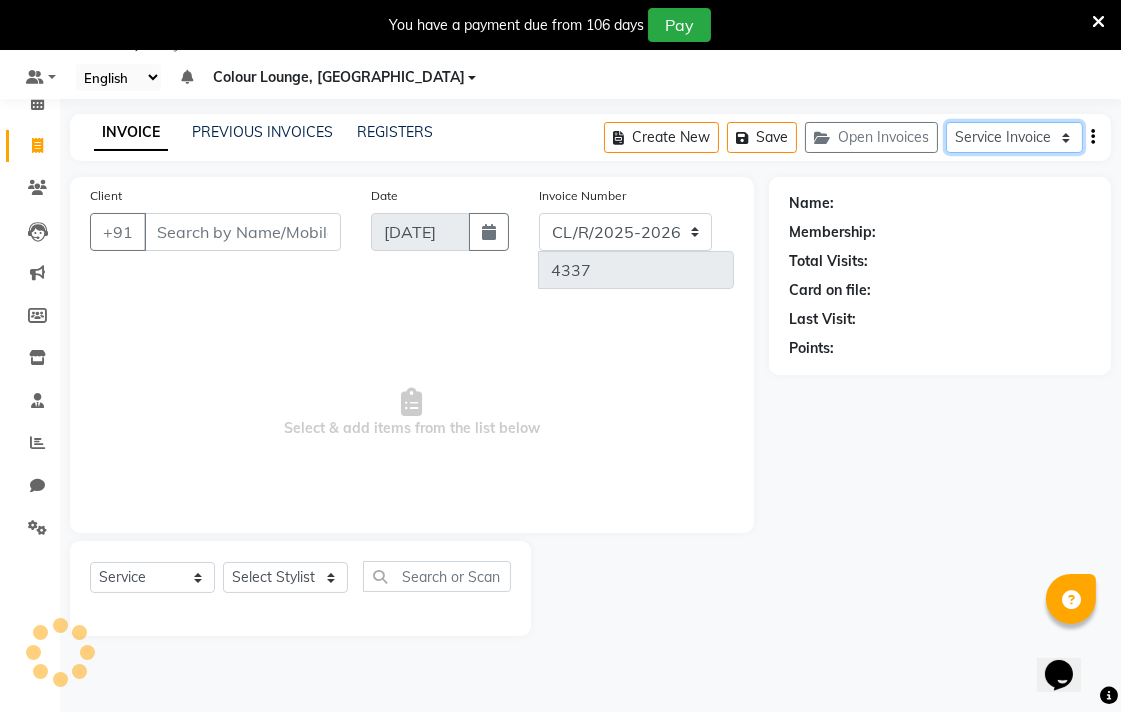 click on "Service Invoice Product Invoice" 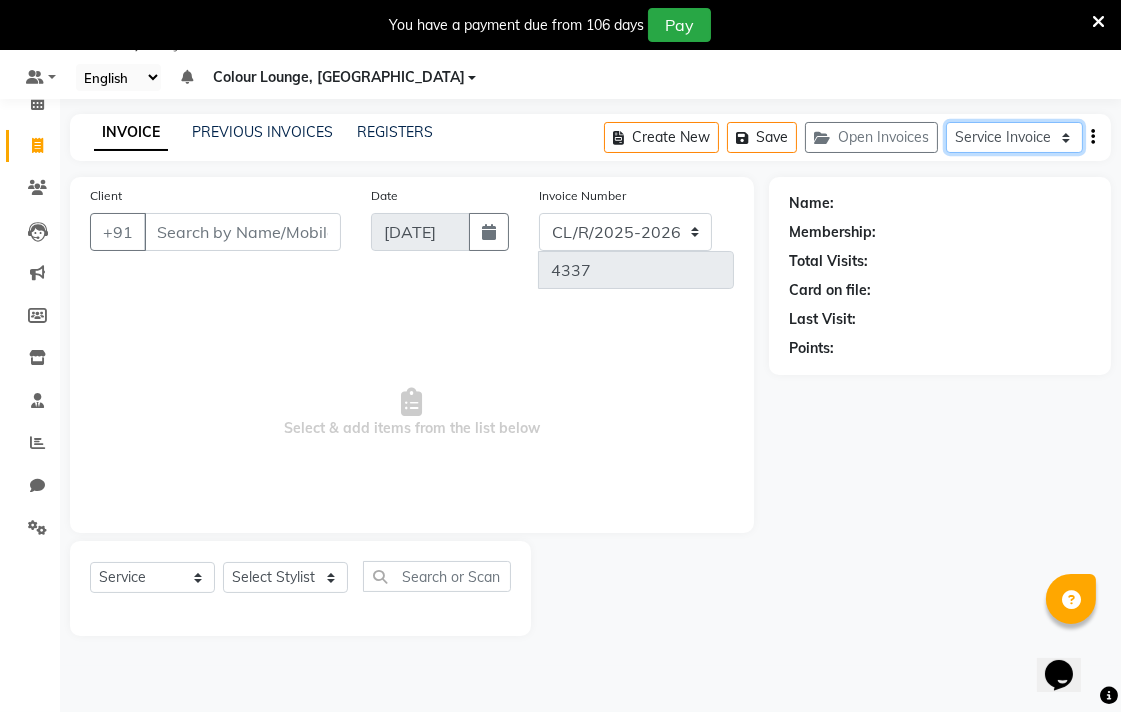 select on "product" 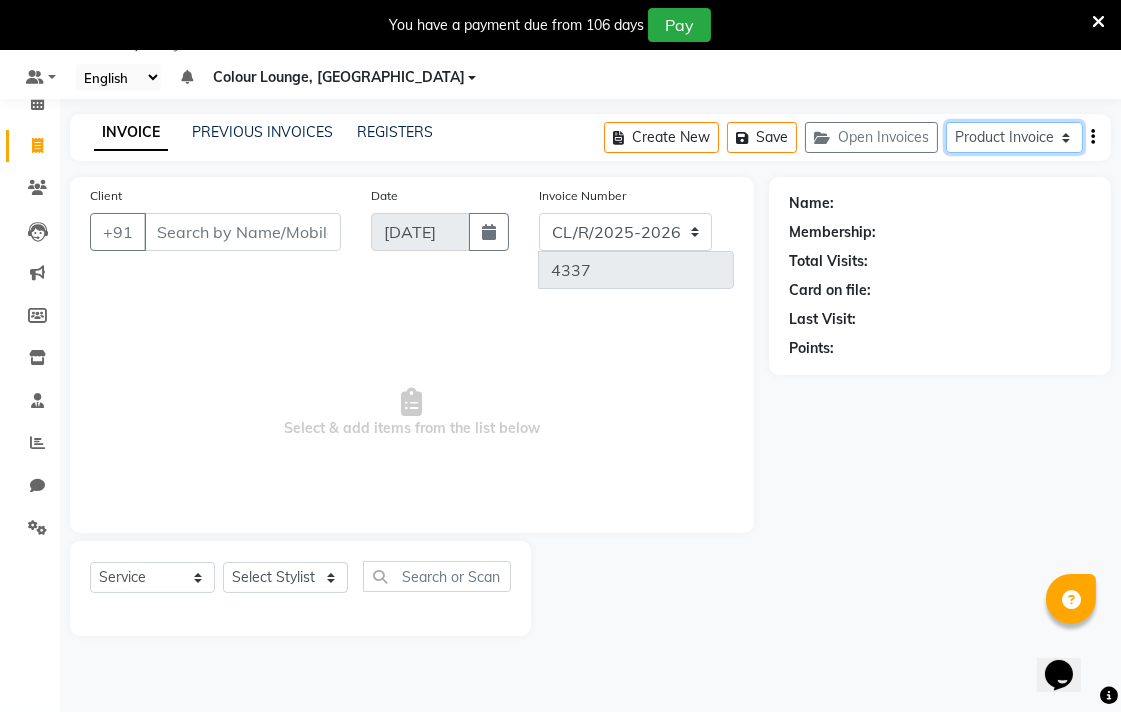click on "Service Invoice Product Invoice" 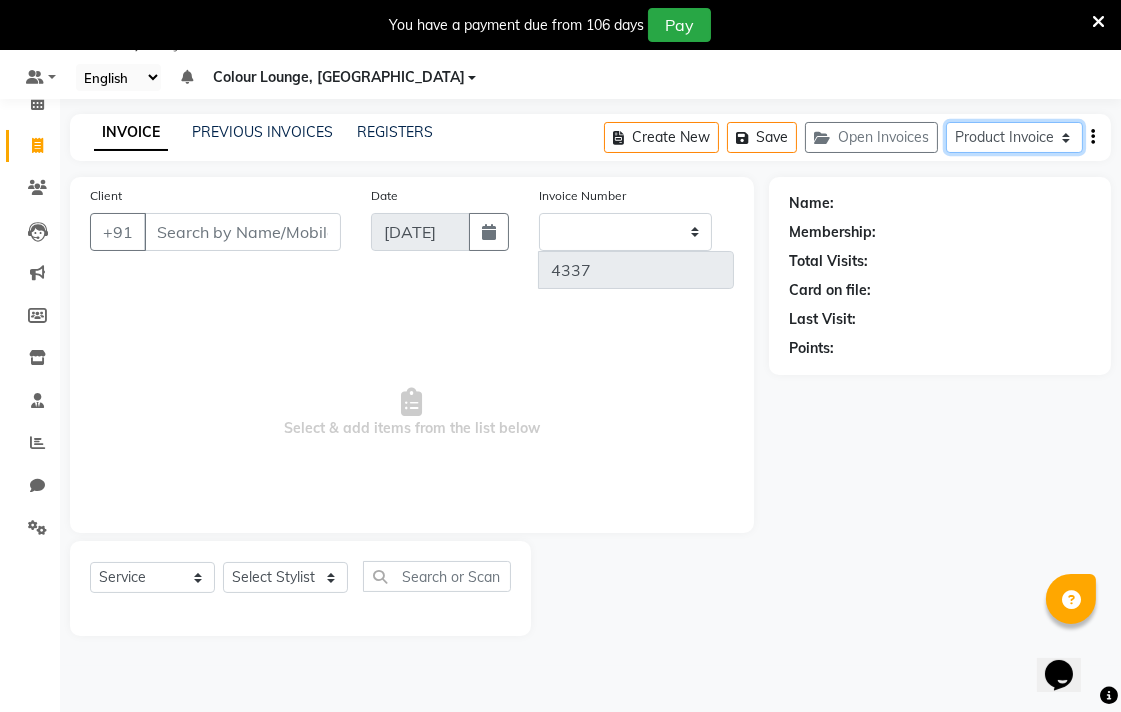 select on "product" 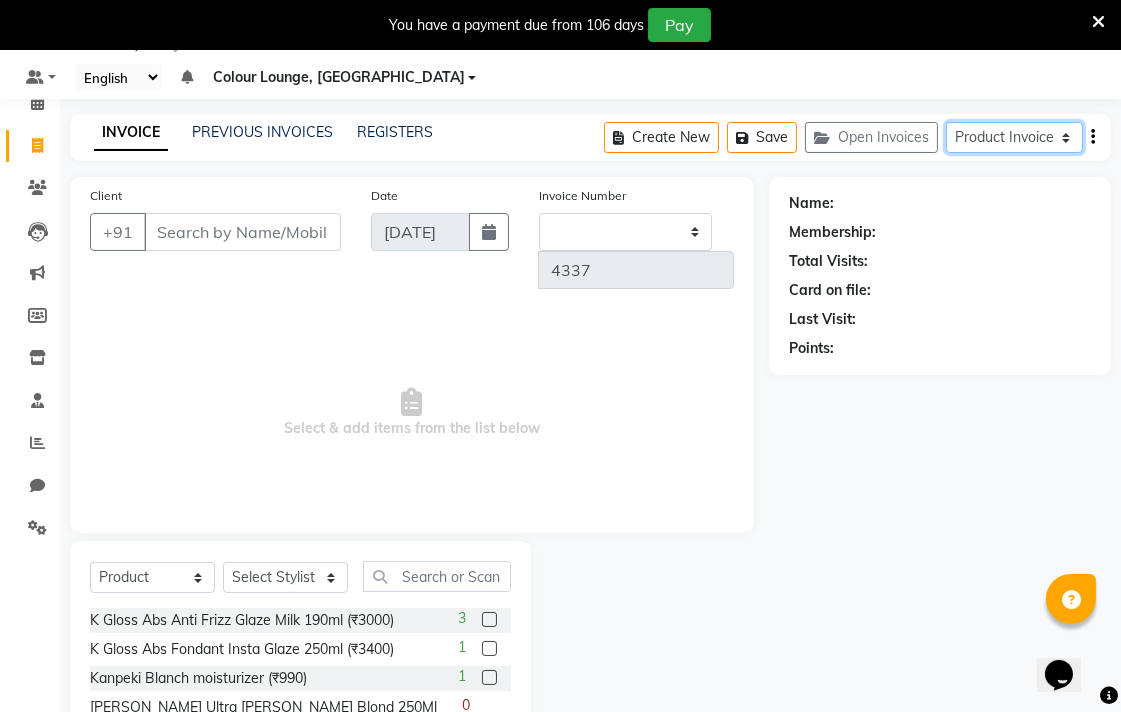 type on "0228" 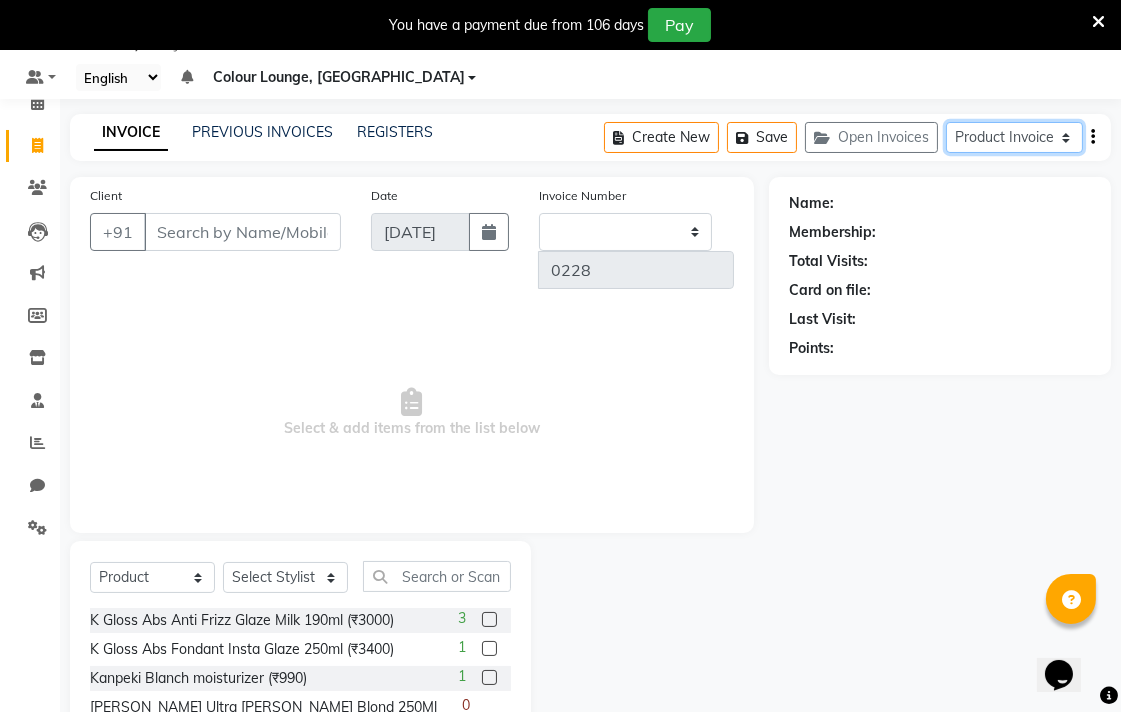 select on "8014" 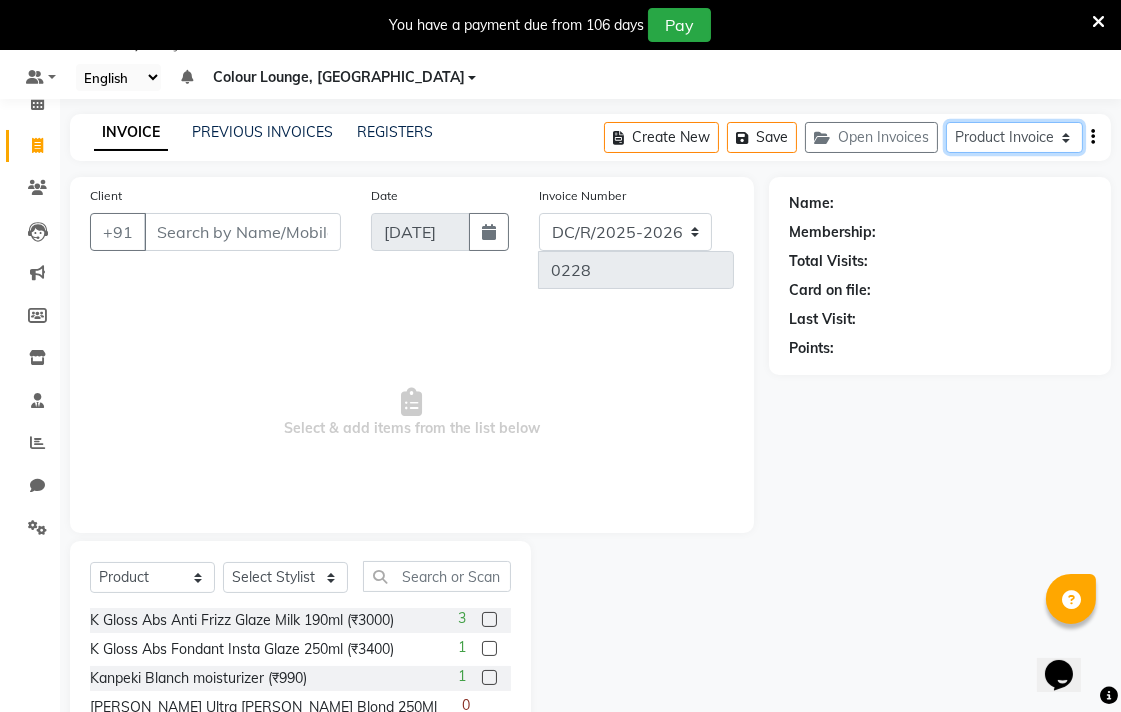 select on "select" 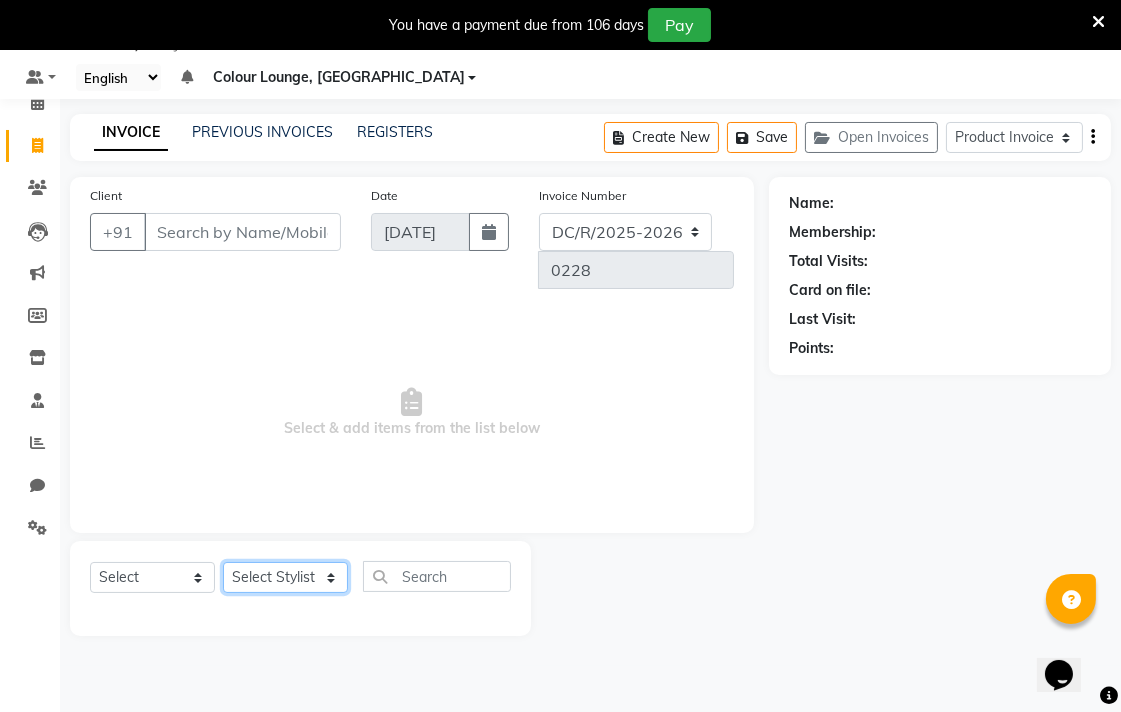 click on "Select Stylist Admin AMIT Birshika Colour Lounge, [GEOGRAPHIC_DATA] Colour Lounge, [GEOGRAPHIC_DATA] [PERSON_NAME] [PERSON_NAME] [PERSON_NAME] [PERSON_NAME] [PERSON_NAME] mam [PERSON_NAME] [PERSON_NAME] [PERSON_NAME] MOHIT [PERSON_NAME] POOJA [PERSON_NAME] [PERSON_NAME] [PERSON_NAME] guard [PERSON_NAME] [PERSON_NAME] [PERSON_NAME] [PERSON_NAME] SAMEER [PERSON_NAME] [PERSON_NAME] [PERSON_NAME] [PERSON_NAME] [PERSON_NAME] [PERSON_NAME] VISHAL [PERSON_NAME]" 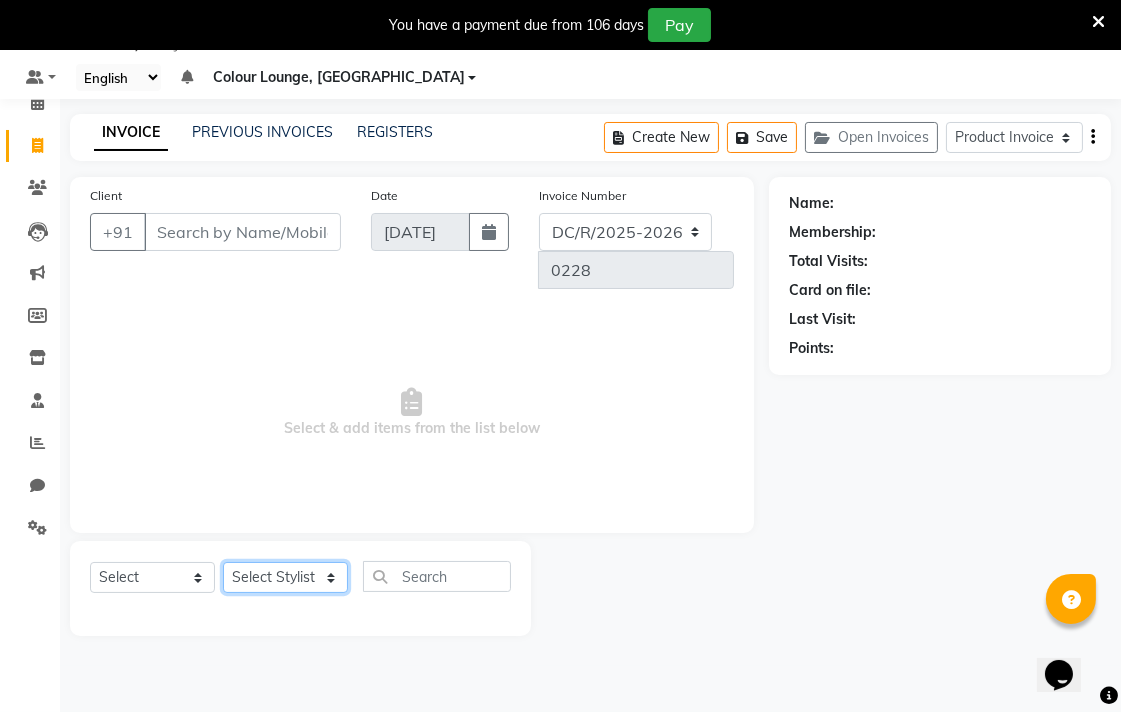 select on "70168" 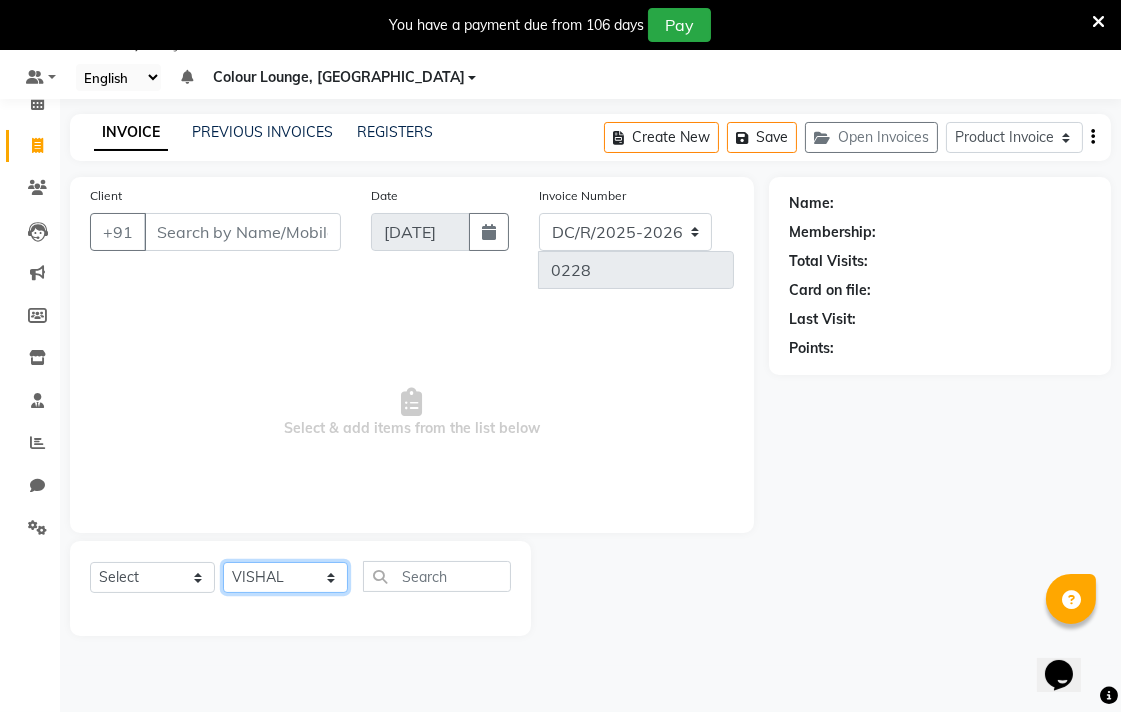 click on "Select Stylist Admin AMIT Birshika Colour Lounge, [GEOGRAPHIC_DATA] Colour Lounge, [GEOGRAPHIC_DATA] [PERSON_NAME] [PERSON_NAME] [PERSON_NAME] [PERSON_NAME] [PERSON_NAME] mam [PERSON_NAME] [PERSON_NAME] [PERSON_NAME] MOHIT [PERSON_NAME] POOJA [PERSON_NAME] [PERSON_NAME] [PERSON_NAME] guard [PERSON_NAME] [PERSON_NAME] [PERSON_NAME] [PERSON_NAME] SAMEER [PERSON_NAME] [PERSON_NAME] [PERSON_NAME] [PERSON_NAME] [PERSON_NAME] [PERSON_NAME] VISHAL [PERSON_NAME]" 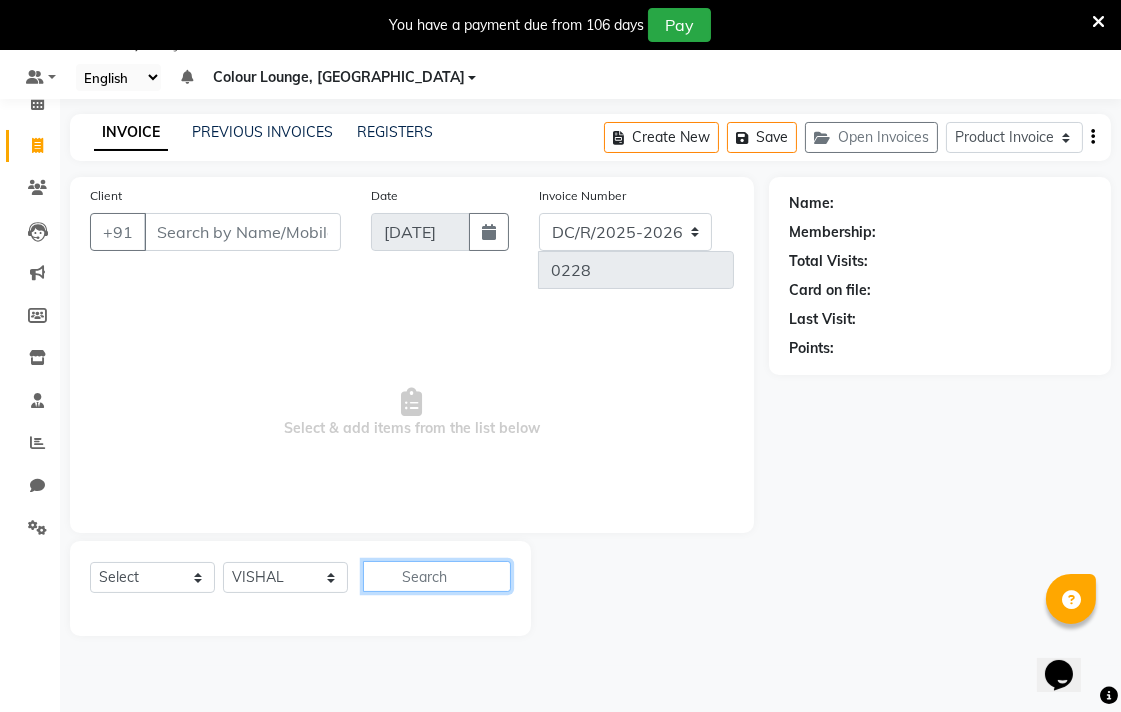 click 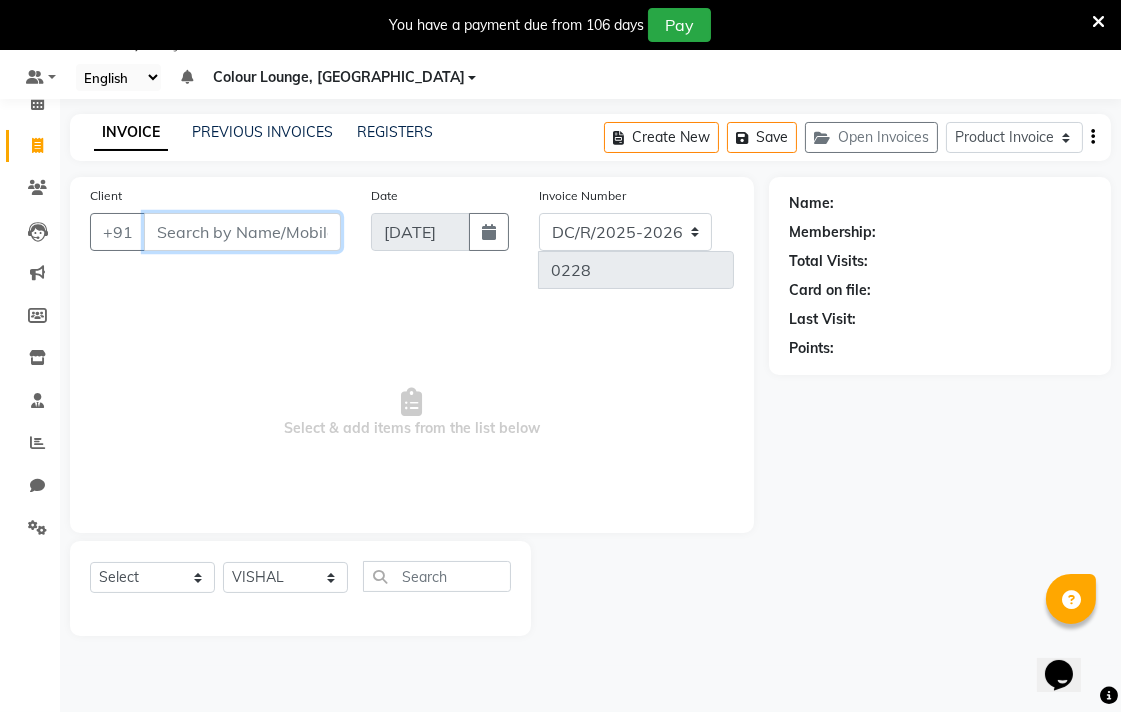 click on "Client" at bounding box center [242, 232] 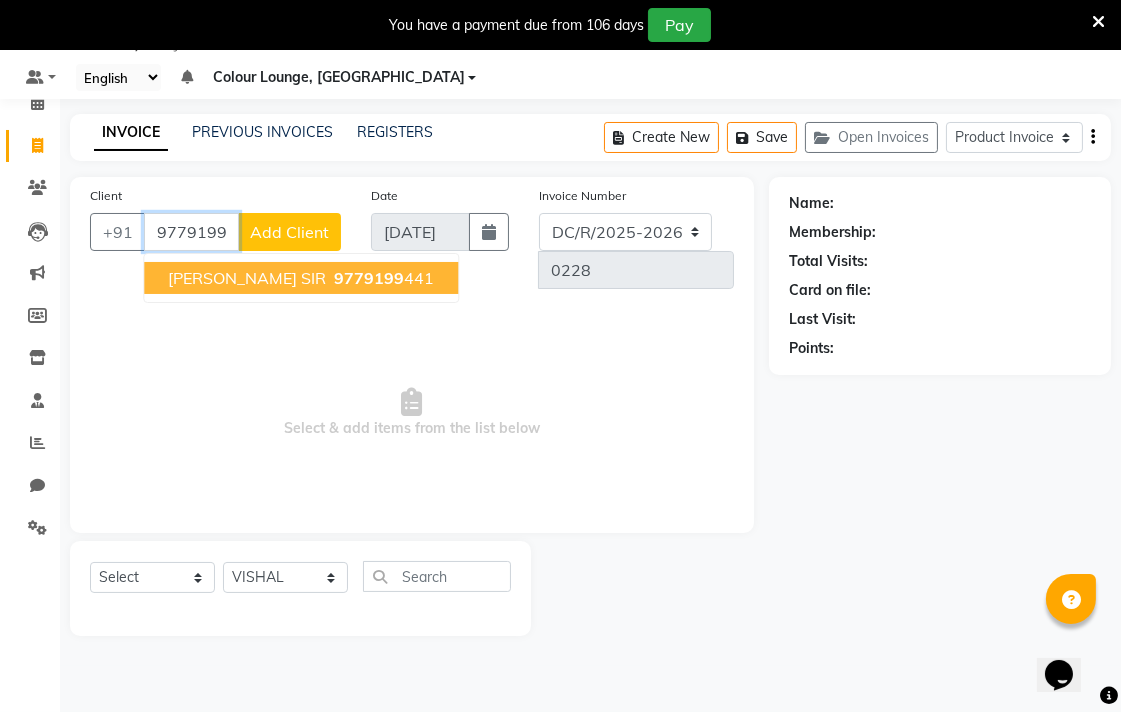 click on "RAWINDER SIR   9779199 441" at bounding box center (301, 278) 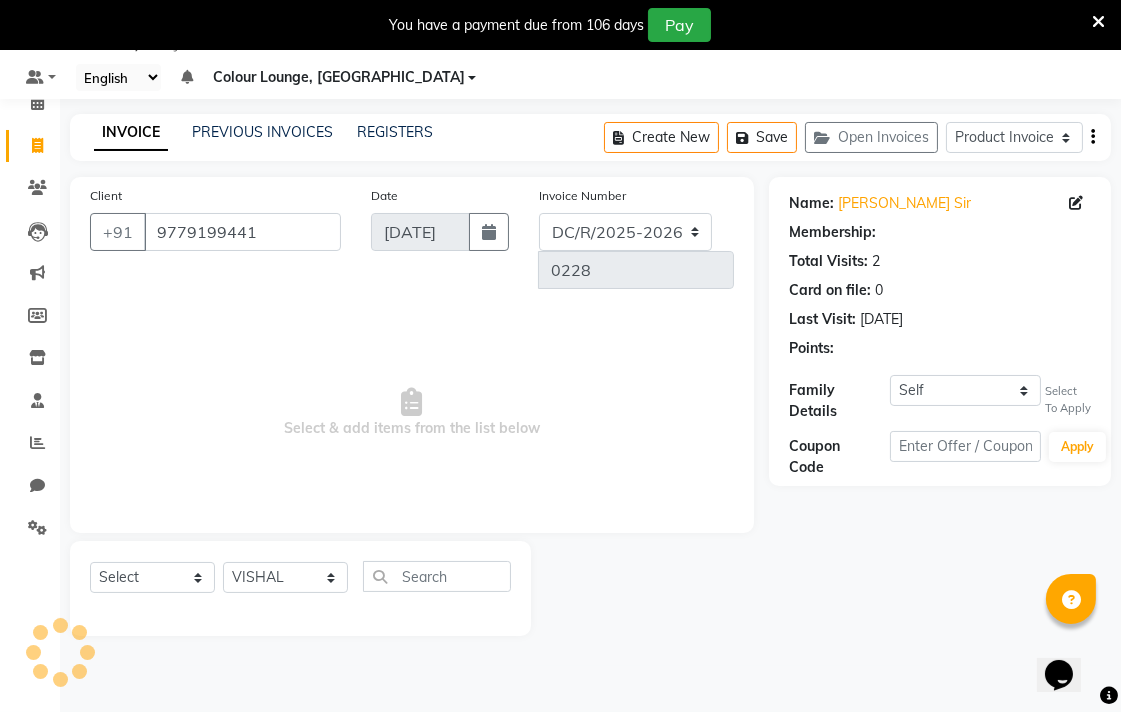 select on "1: Object" 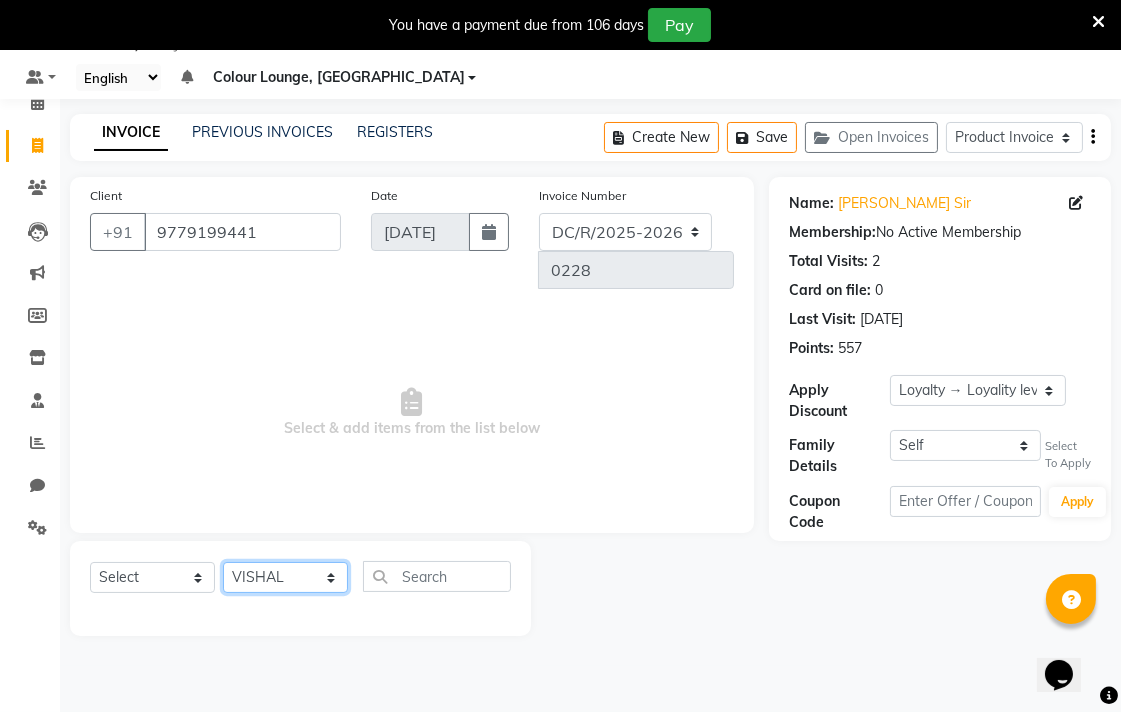 click on "Select Stylist Admin AMIT Birshika Colour Lounge, [GEOGRAPHIC_DATA] Colour Lounge, [GEOGRAPHIC_DATA] [PERSON_NAME] [PERSON_NAME] [PERSON_NAME] [PERSON_NAME] [PERSON_NAME] mam [PERSON_NAME] [PERSON_NAME] [PERSON_NAME] MOHIT [PERSON_NAME] POOJA [PERSON_NAME] [PERSON_NAME] [PERSON_NAME] guard [PERSON_NAME] [PERSON_NAME] [PERSON_NAME] [PERSON_NAME] SAMEER [PERSON_NAME] [PERSON_NAME] [PERSON_NAME] [PERSON_NAME] [PERSON_NAME] [PERSON_NAME] VISHAL [PERSON_NAME]" 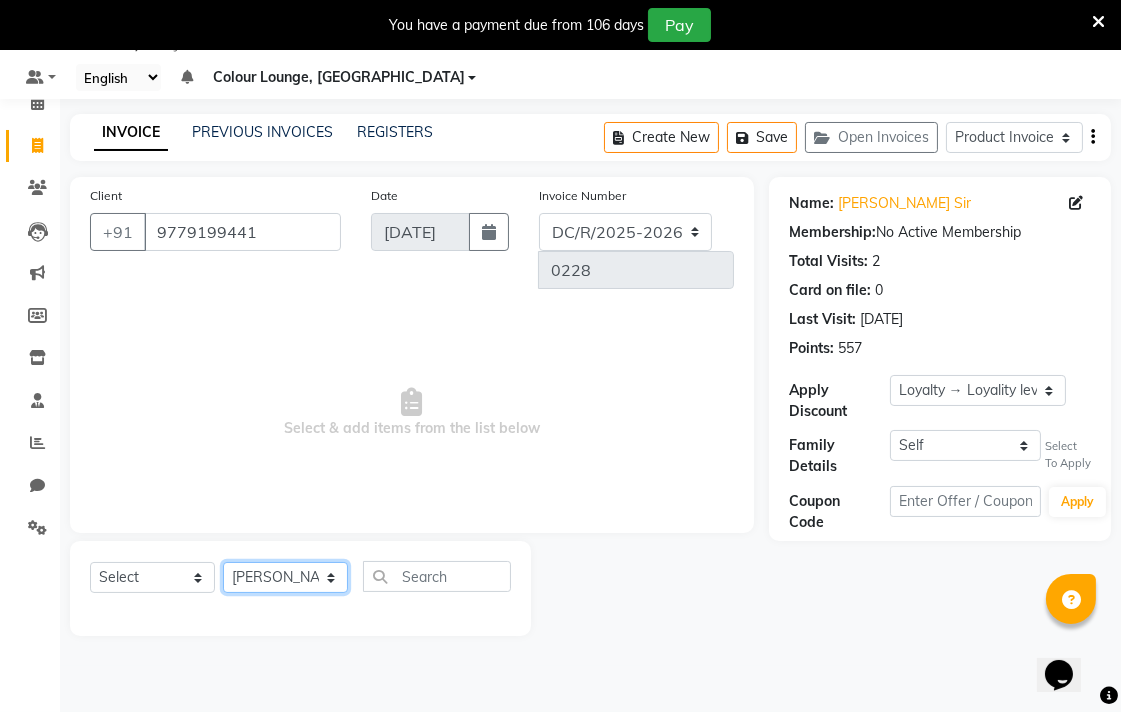 click on "Select Stylist Admin AMIT Birshika Colour Lounge, Ranjit Avenue Colour Lounge, Ranjit Avenue Digvijay JAGPREET SINGH KARAN JAFFAL KARAN KUMAR Komal mam LOVEPREET MAIBAM SURJIT SINGH MANDEEP MOHIT Nandani PARAS POOJA DEVNATH Pooja Negi PREM KOHLI RADHIKA Rahul guard Reema mehra Riya Sahil SAJAN SAMEER SANIA SANJAY SIMRAN Sonia Sunita TANUJ VISHAL Vishal singh" 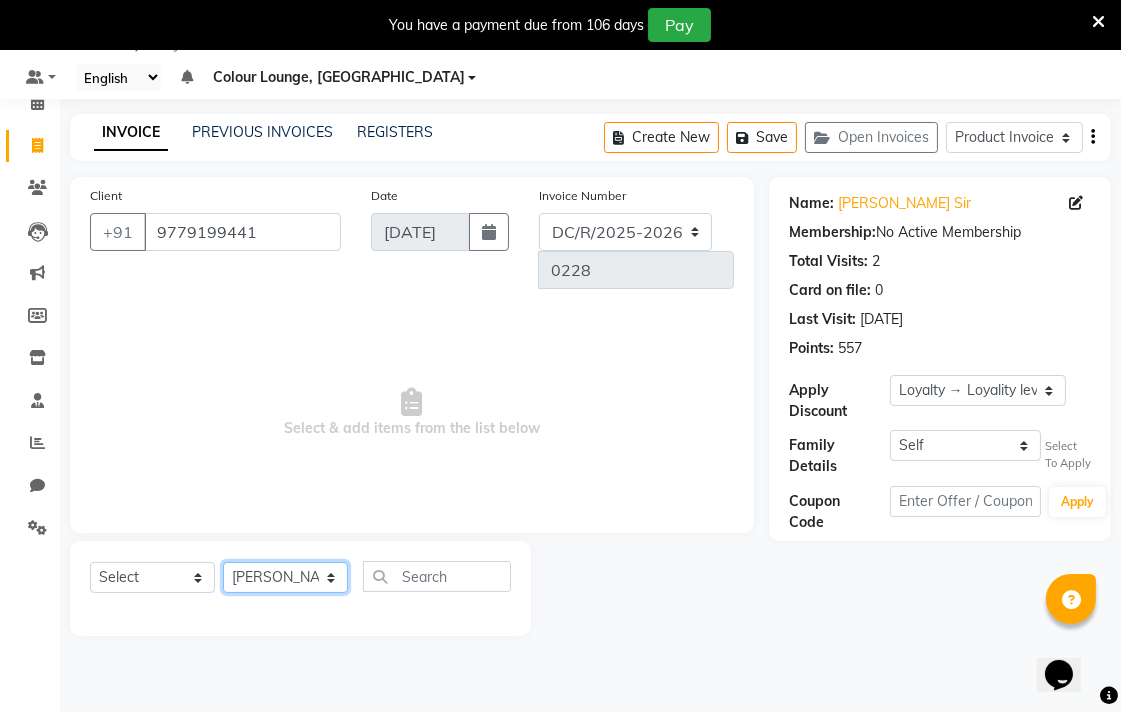 select on "70168" 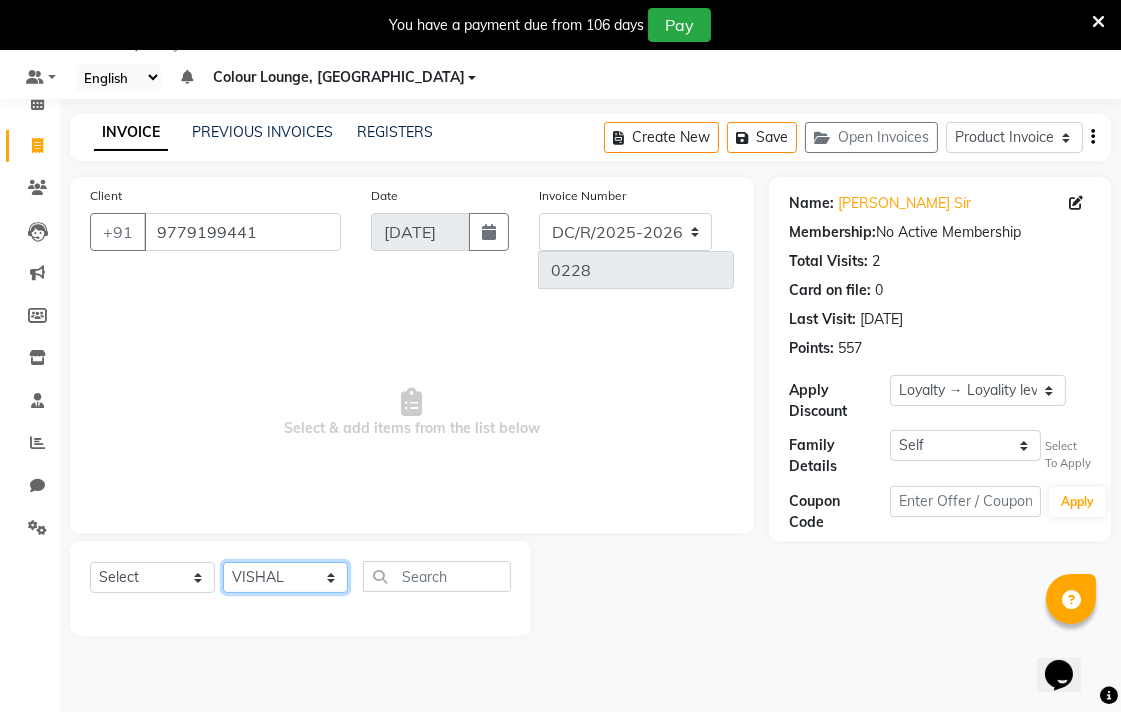 click on "Select Stylist Admin AMIT Birshika Colour Lounge, Ranjit Avenue Colour Lounge, Ranjit Avenue Digvijay JAGPREET SINGH KARAN JAFFAL KARAN KUMAR Komal mam LOVEPREET MAIBAM SURJIT SINGH MANDEEP MOHIT Nandani PARAS POOJA DEVNATH Pooja Negi PREM KOHLI RADHIKA Rahul guard Reema mehra Riya Sahil SAJAN SAMEER SANIA SANJAY SIMRAN Sonia Sunita TANUJ VISHAL Vishal singh" 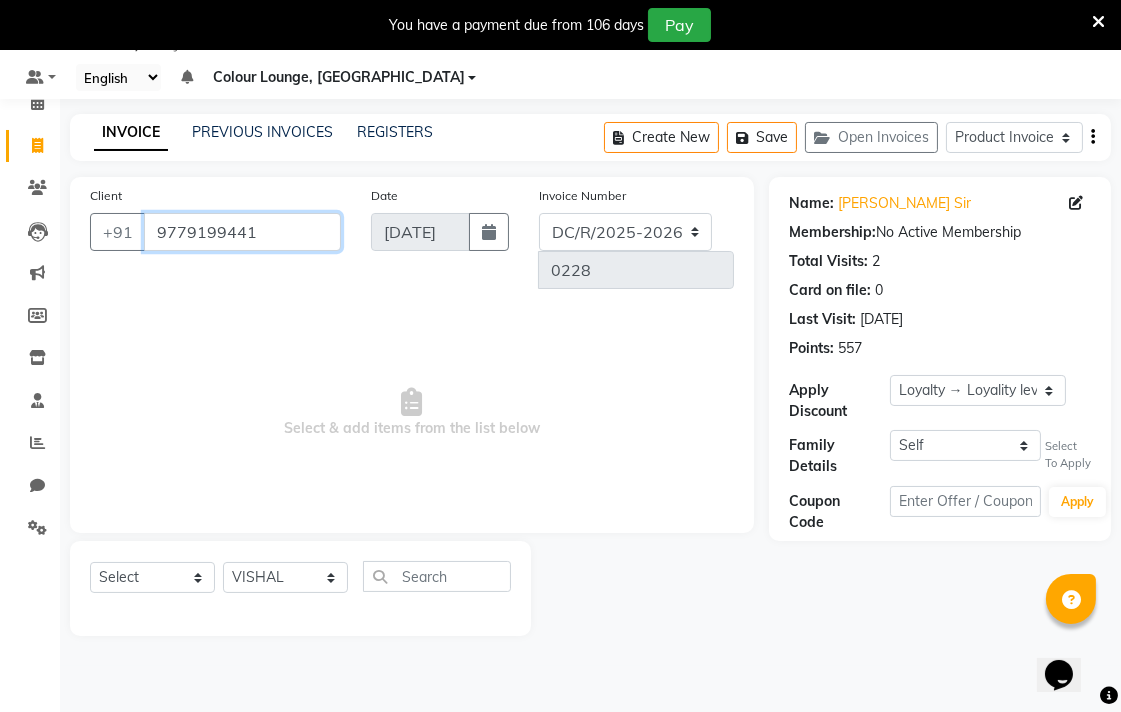 click on "9779199441" at bounding box center (242, 232) 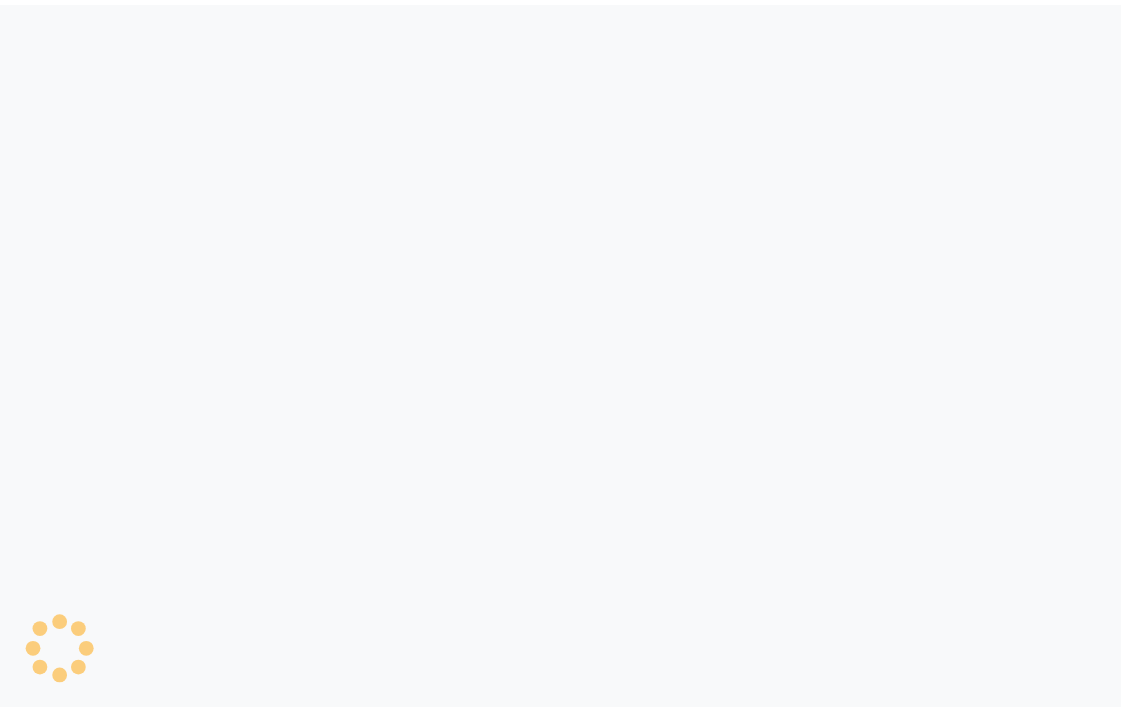scroll, scrollTop: 0, scrollLeft: 0, axis: both 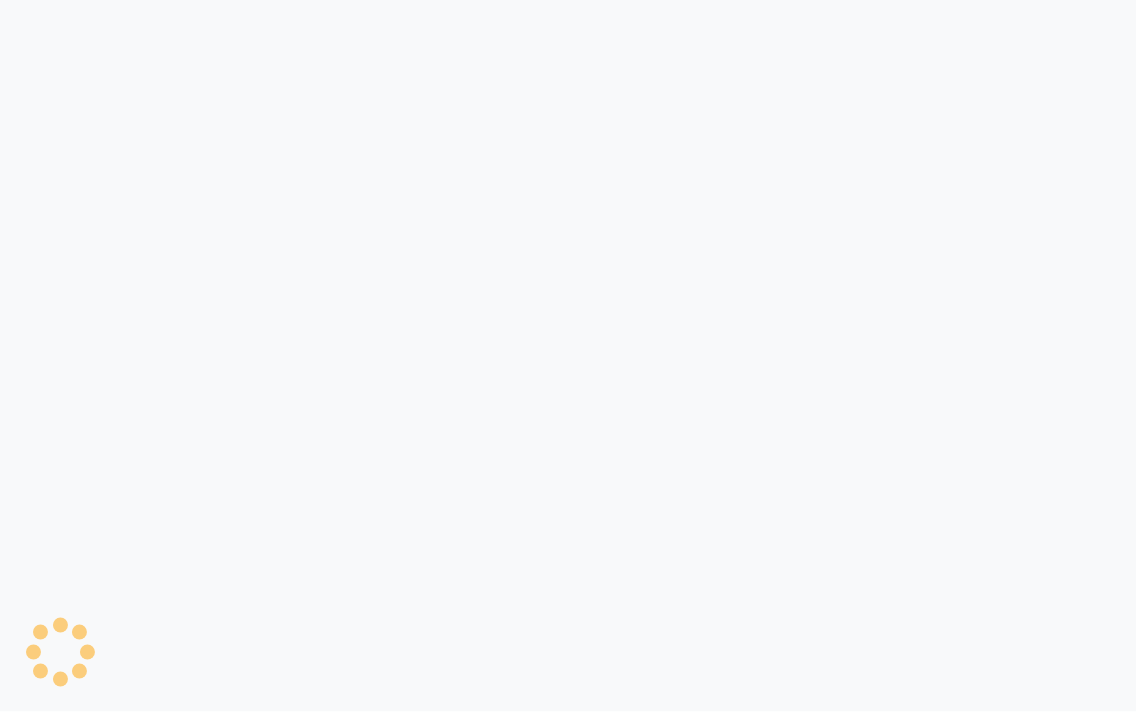 select on "83" 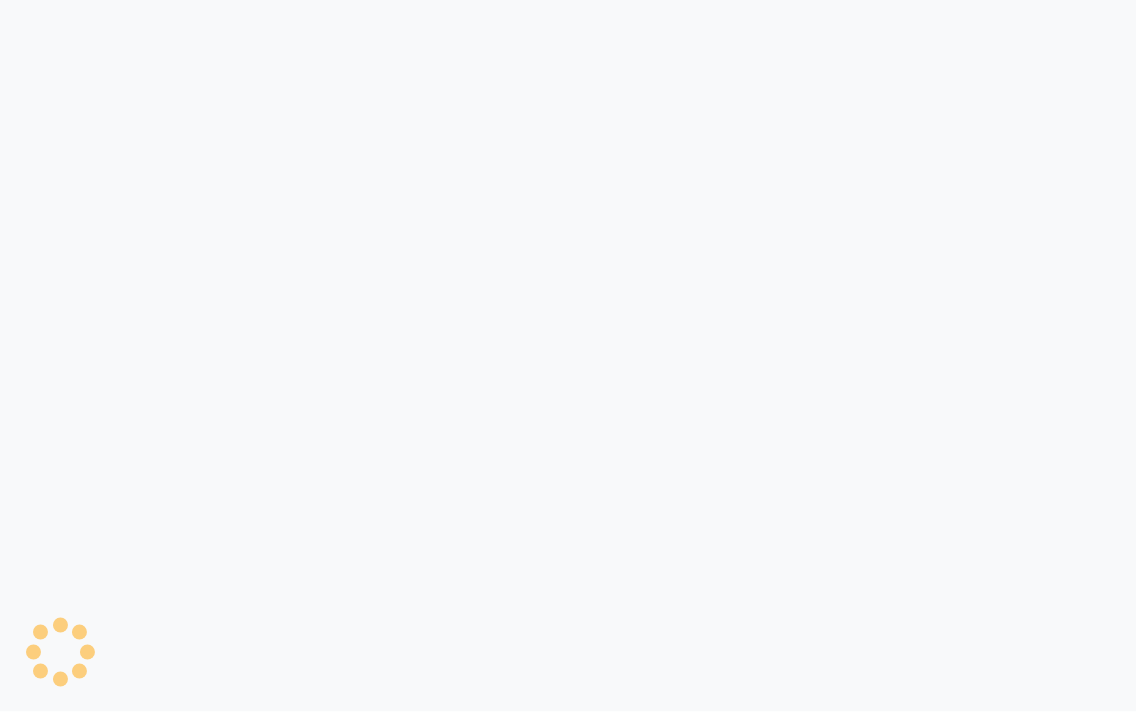 select on "service" 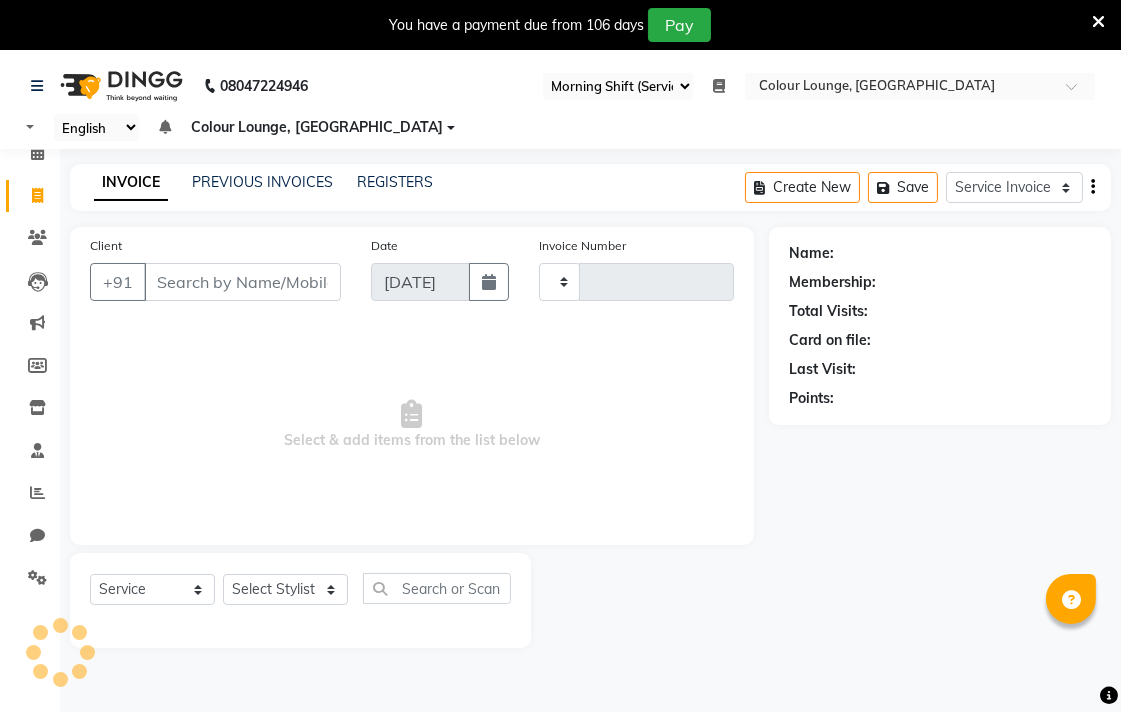 type on "4337" 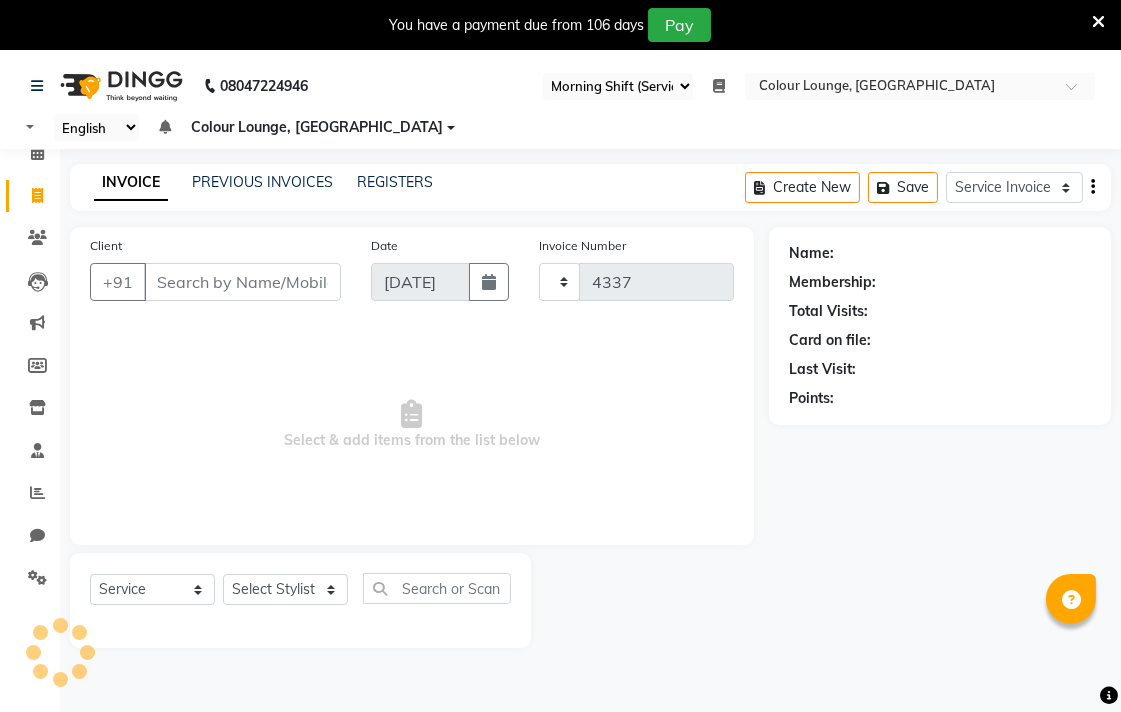 select on "8013" 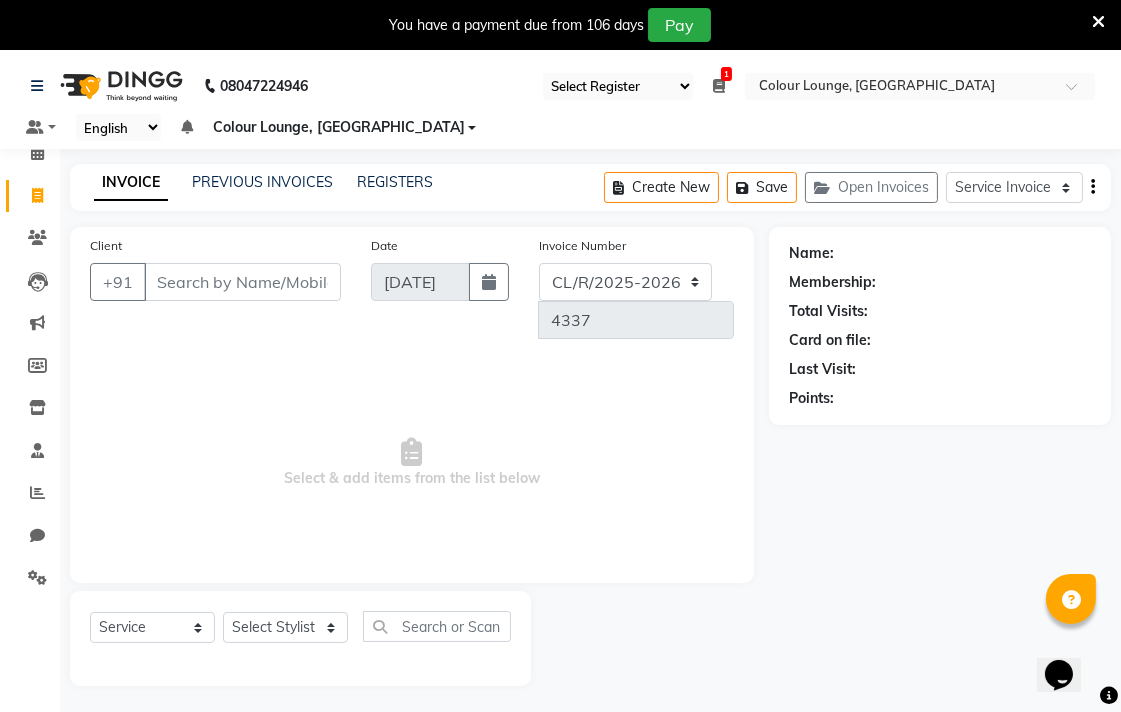 scroll, scrollTop: 0, scrollLeft: 0, axis: both 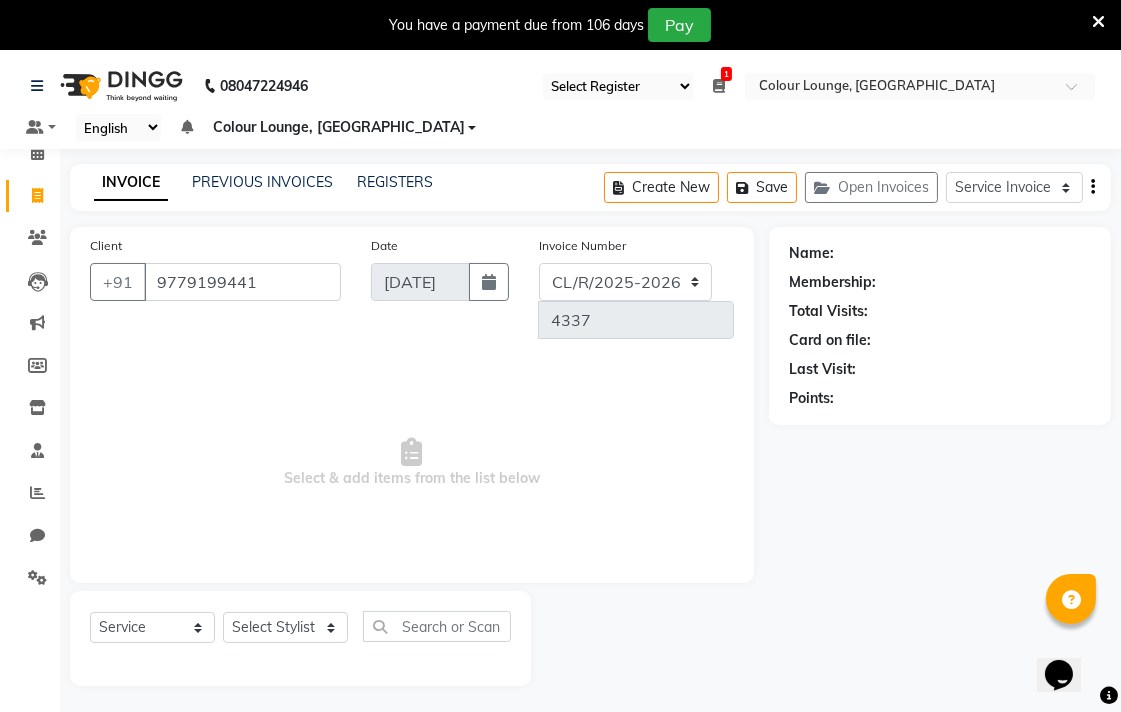 type on "9779199441" 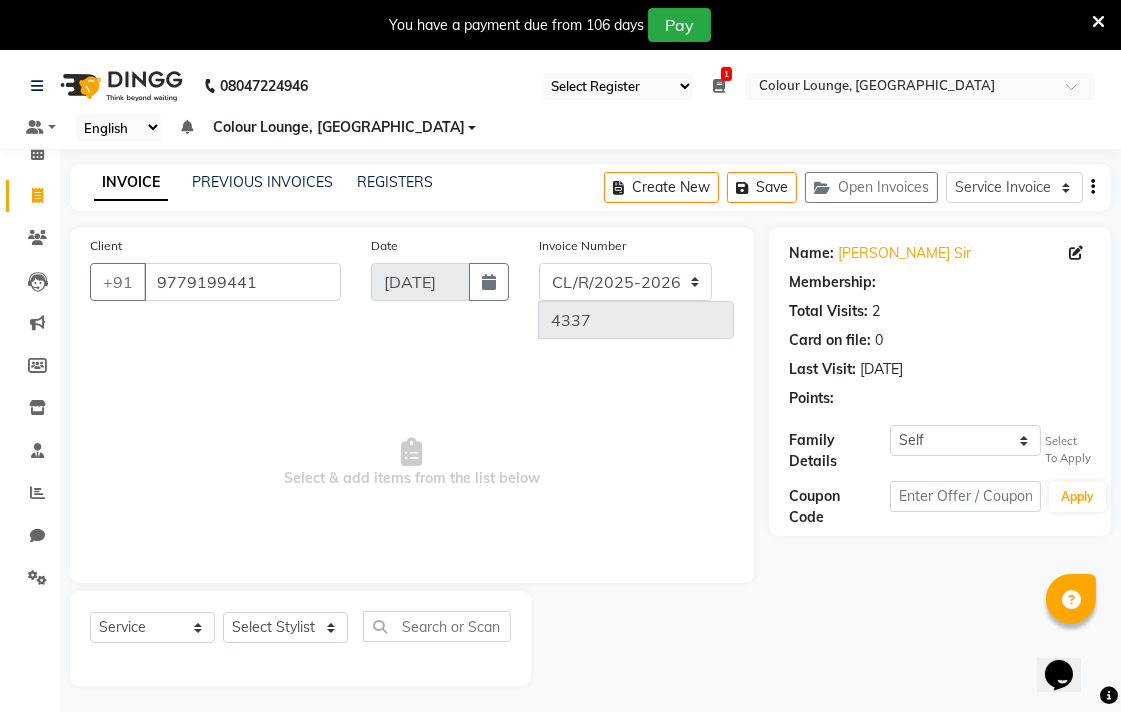 select on "1: Object" 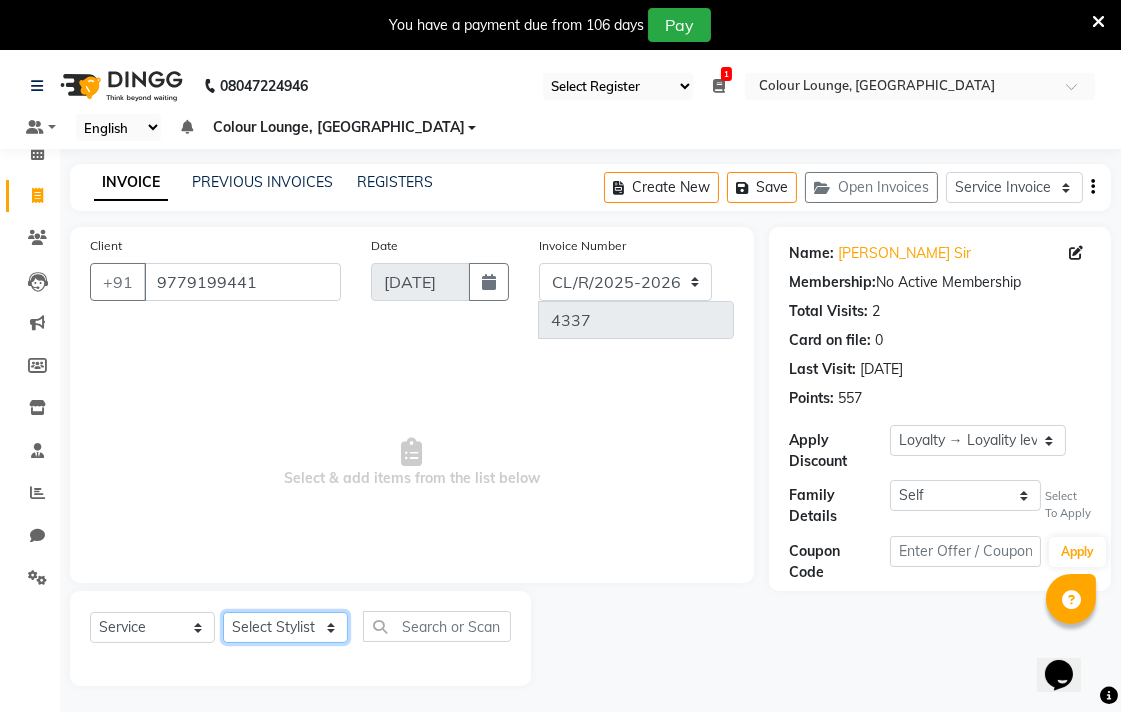 click on "Select Stylist Admin AMIT Birshika Colour Lounge, [GEOGRAPHIC_DATA] Colour Lounge, [GEOGRAPHIC_DATA] [PERSON_NAME] [PERSON_NAME] [PERSON_NAME] [PERSON_NAME] [PERSON_NAME] mam [PERSON_NAME] [PERSON_NAME] [PERSON_NAME] MOHIT [PERSON_NAME] POOJA [PERSON_NAME] [PERSON_NAME] [PERSON_NAME] guard [PERSON_NAME] [PERSON_NAME] [PERSON_NAME] [PERSON_NAME] SAMEER [PERSON_NAME] [PERSON_NAME] [PERSON_NAME] [PERSON_NAME] [PERSON_NAME] [PERSON_NAME] VISHAL [PERSON_NAME]" 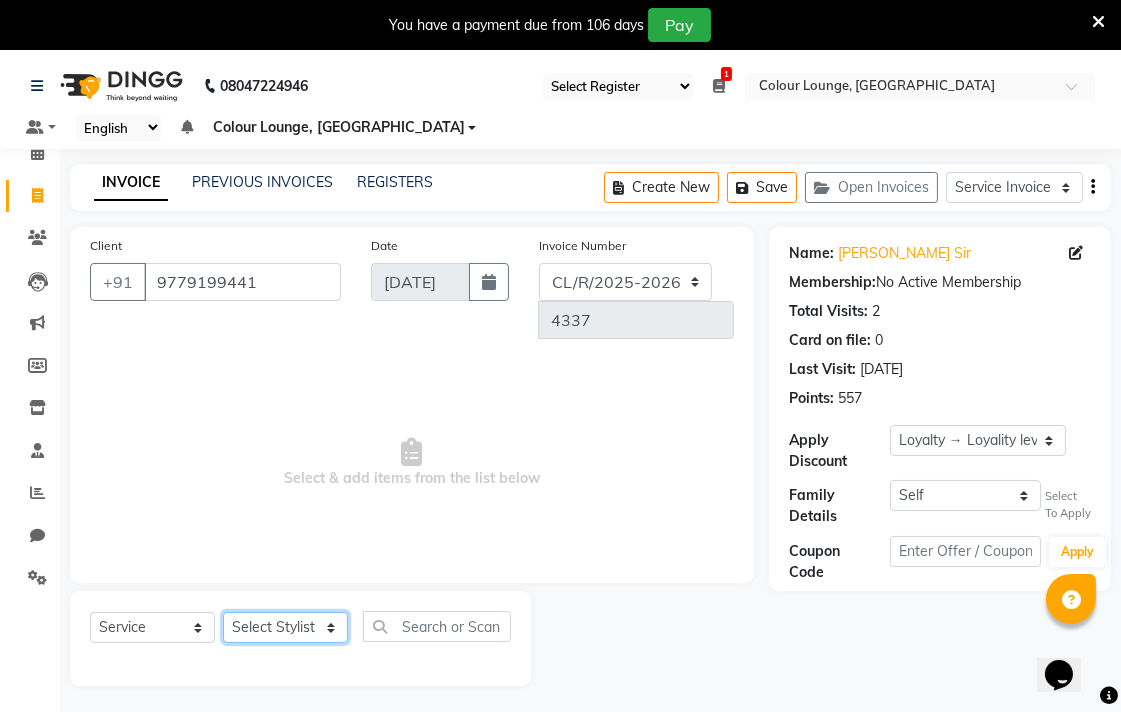 select on "70168" 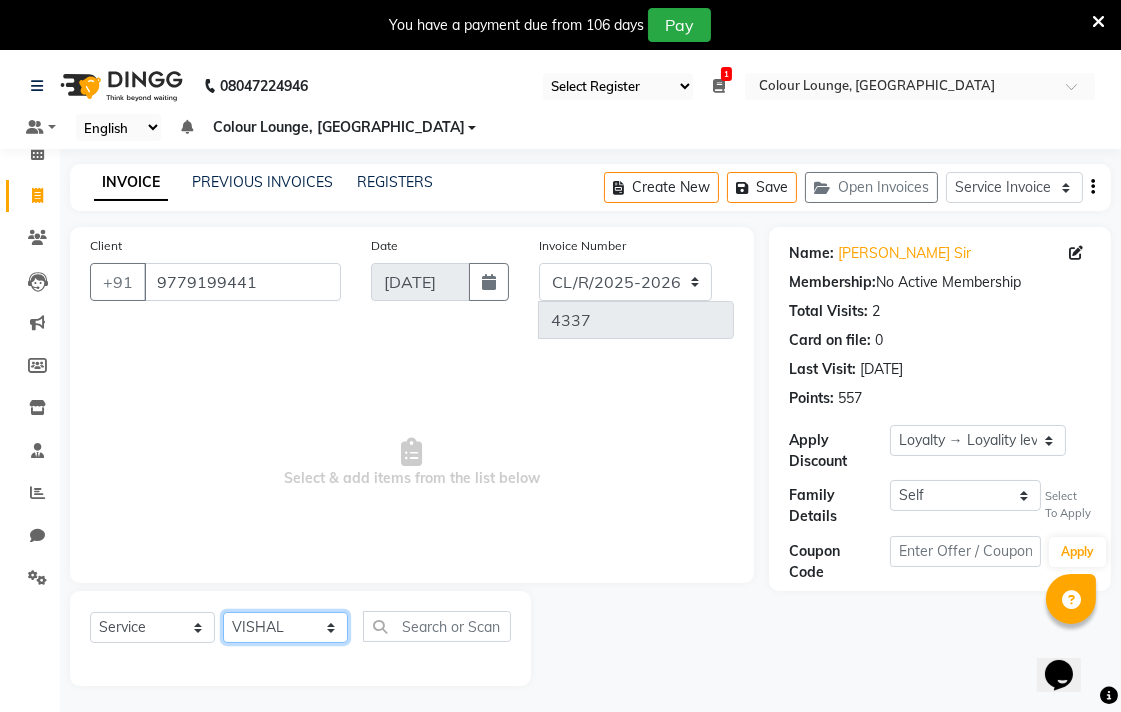 click on "Select Stylist Admin AMIT Birshika Colour Lounge, [GEOGRAPHIC_DATA] Colour Lounge, [GEOGRAPHIC_DATA] [PERSON_NAME] [PERSON_NAME] [PERSON_NAME] [PERSON_NAME] [PERSON_NAME] mam [PERSON_NAME] [PERSON_NAME] [PERSON_NAME] MOHIT [PERSON_NAME] POOJA [PERSON_NAME] [PERSON_NAME] [PERSON_NAME] guard [PERSON_NAME] [PERSON_NAME] [PERSON_NAME] [PERSON_NAME] SAMEER [PERSON_NAME] [PERSON_NAME] [PERSON_NAME] [PERSON_NAME] [PERSON_NAME] [PERSON_NAME] VISHAL [PERSON_NAME]" 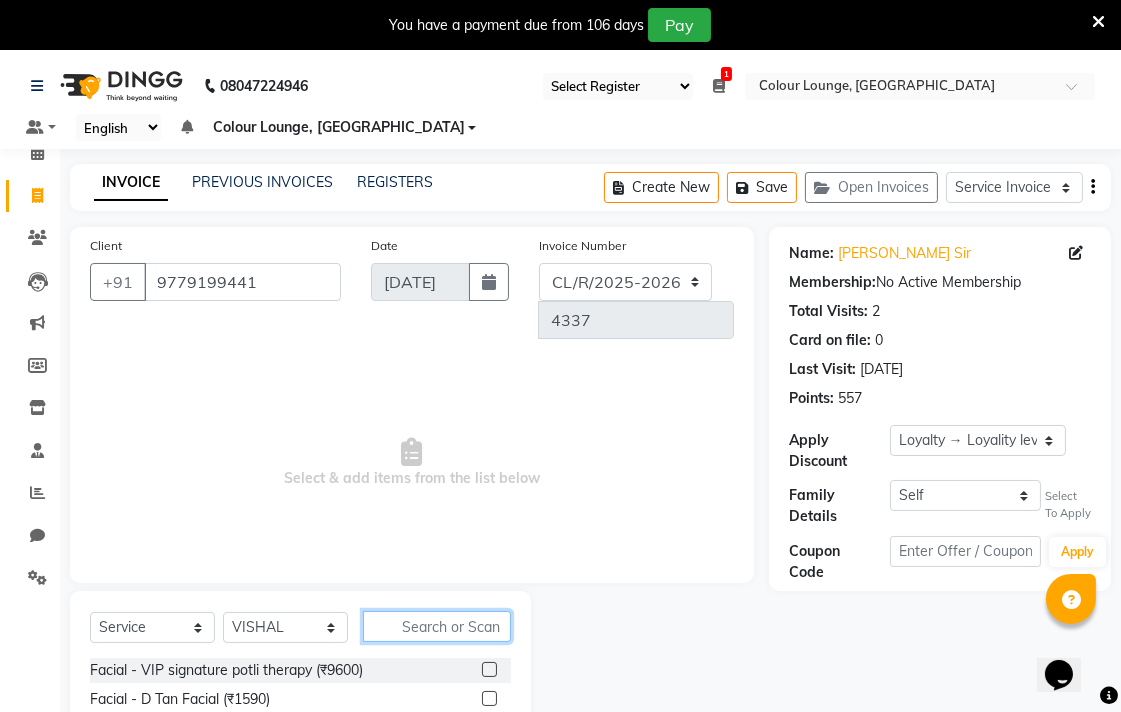 click 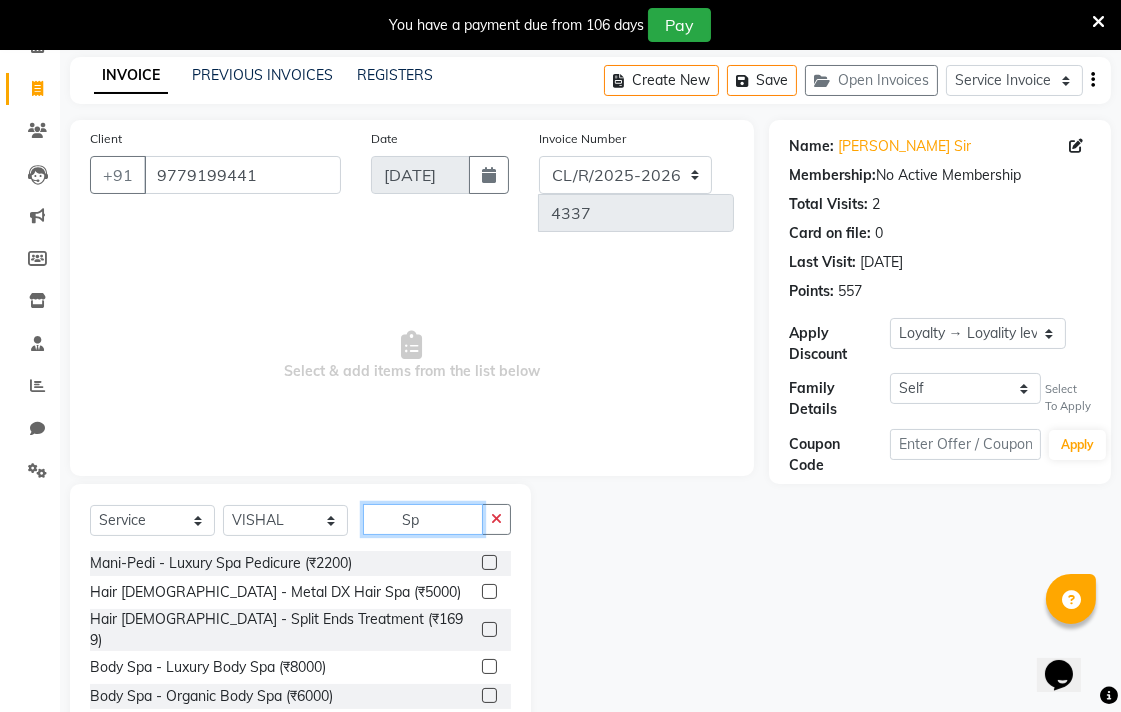 scroll, scrollTop: 0, scrollLeft: 0, axis: both 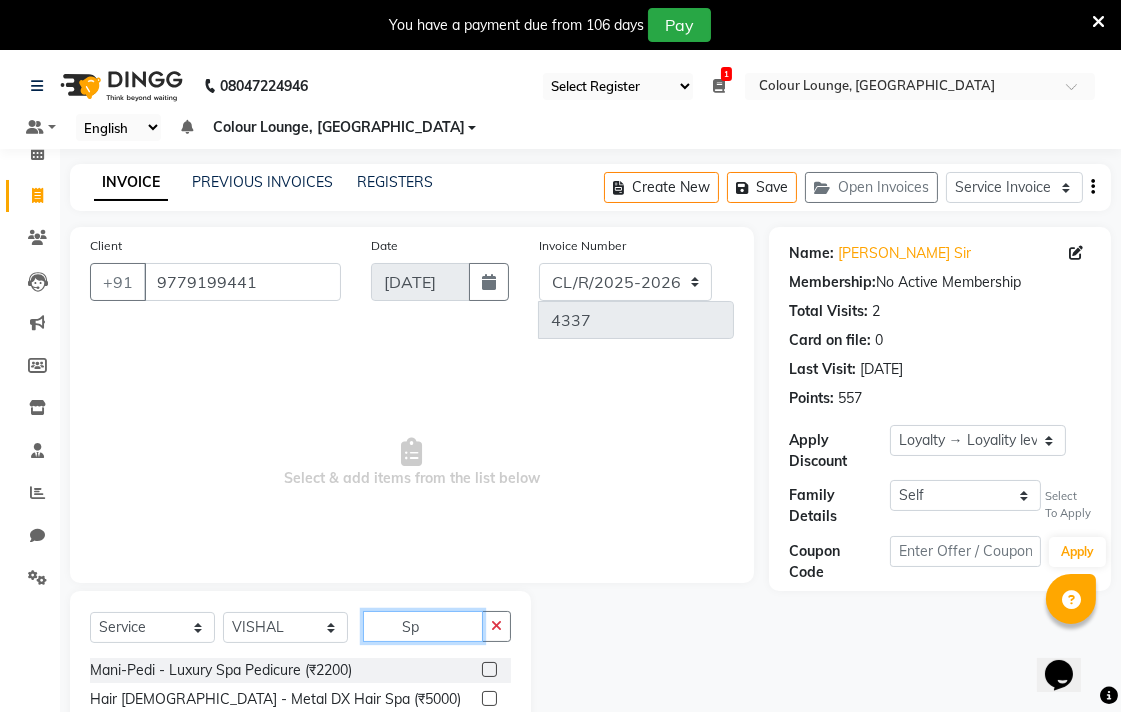 type on "Sp" 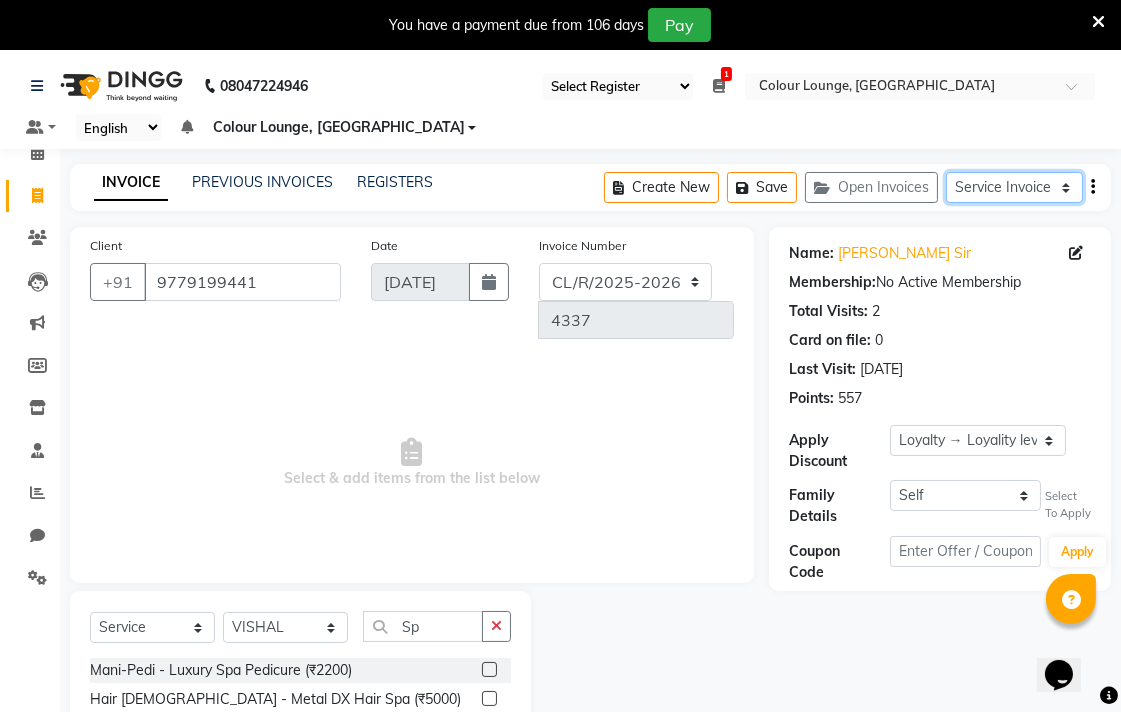 click on "Service Invoice Product Invoice" 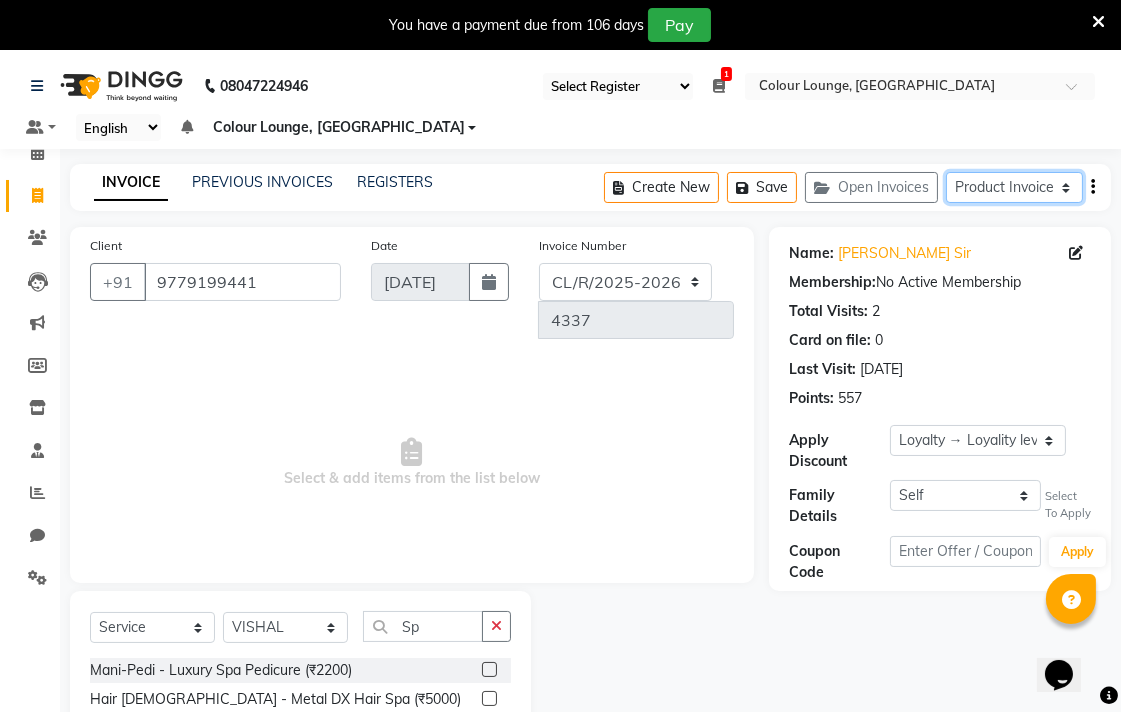 click on "Service Invoice Product Invoice" 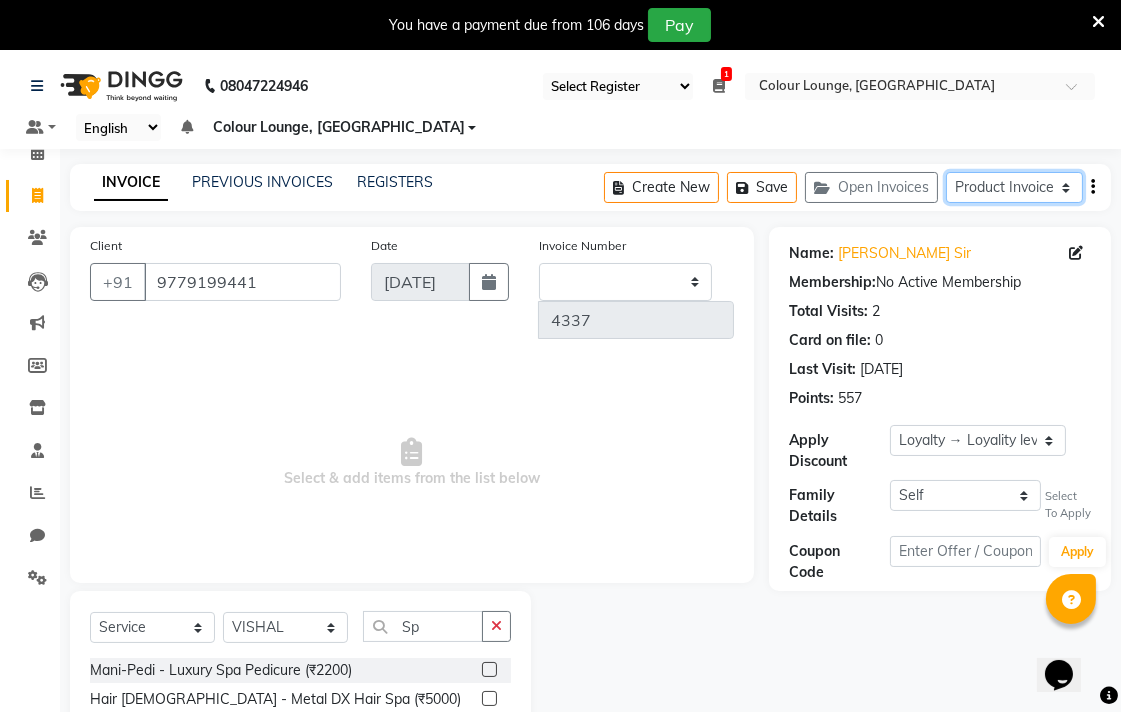 select on "82" 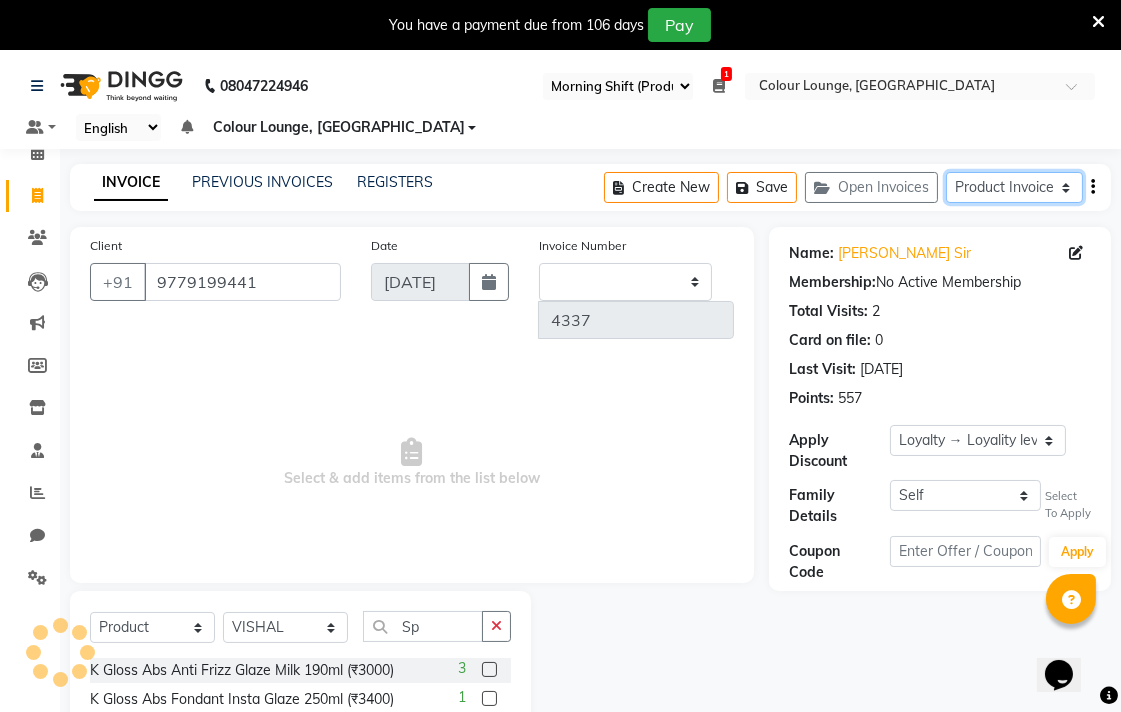 type on "0228" 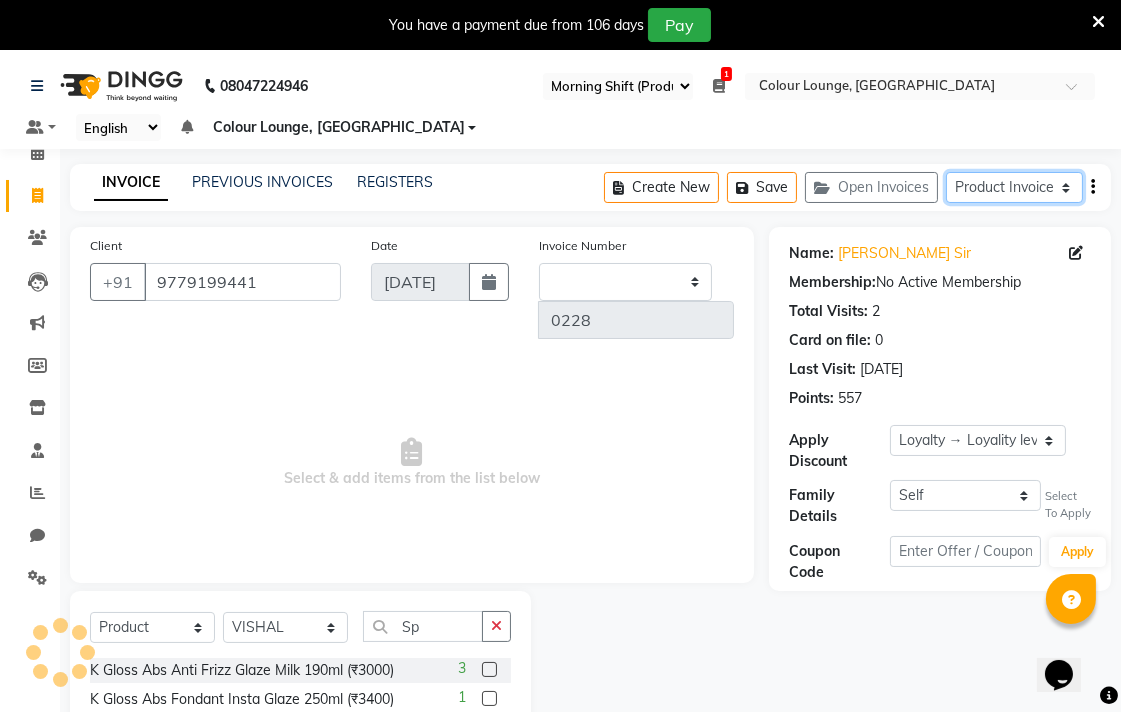 select on "8014" 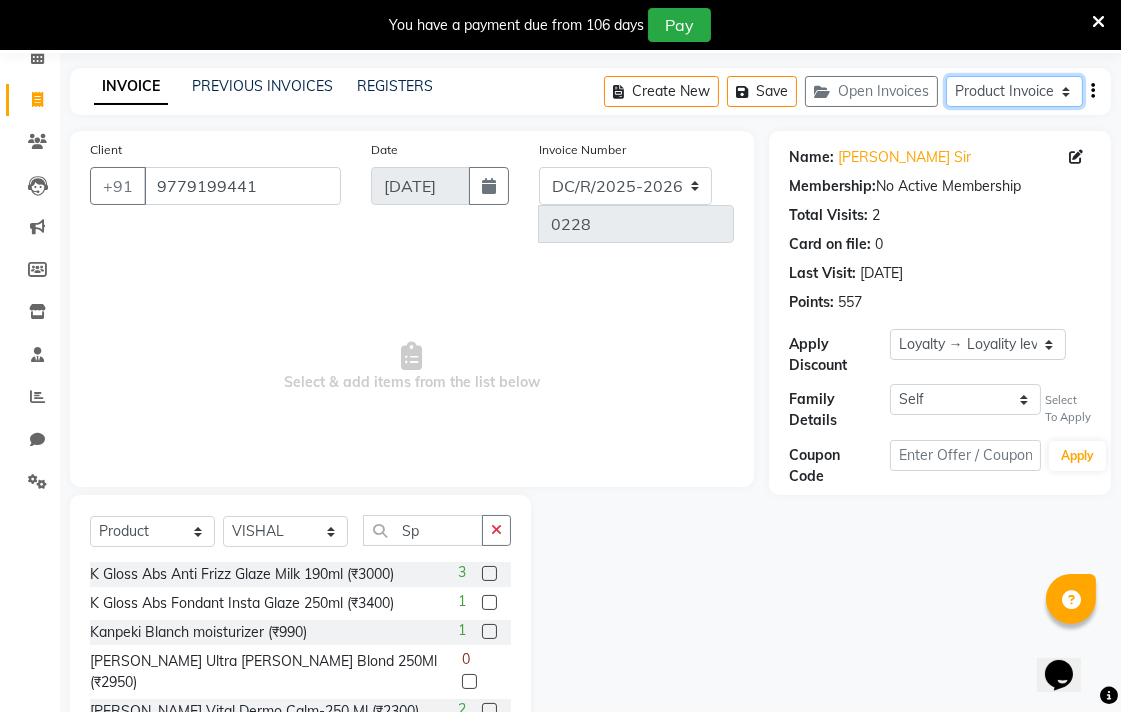 scroll, scrollTop: 166, scrollLeft: 0, axis: vertical 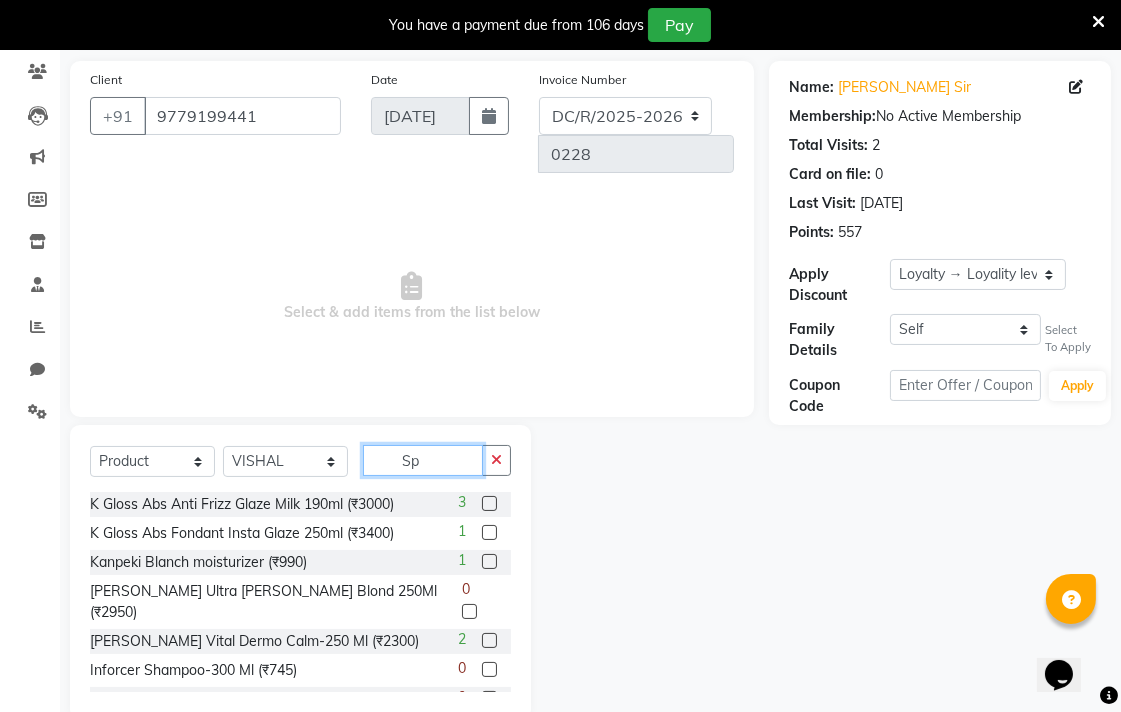 click on "Sp" 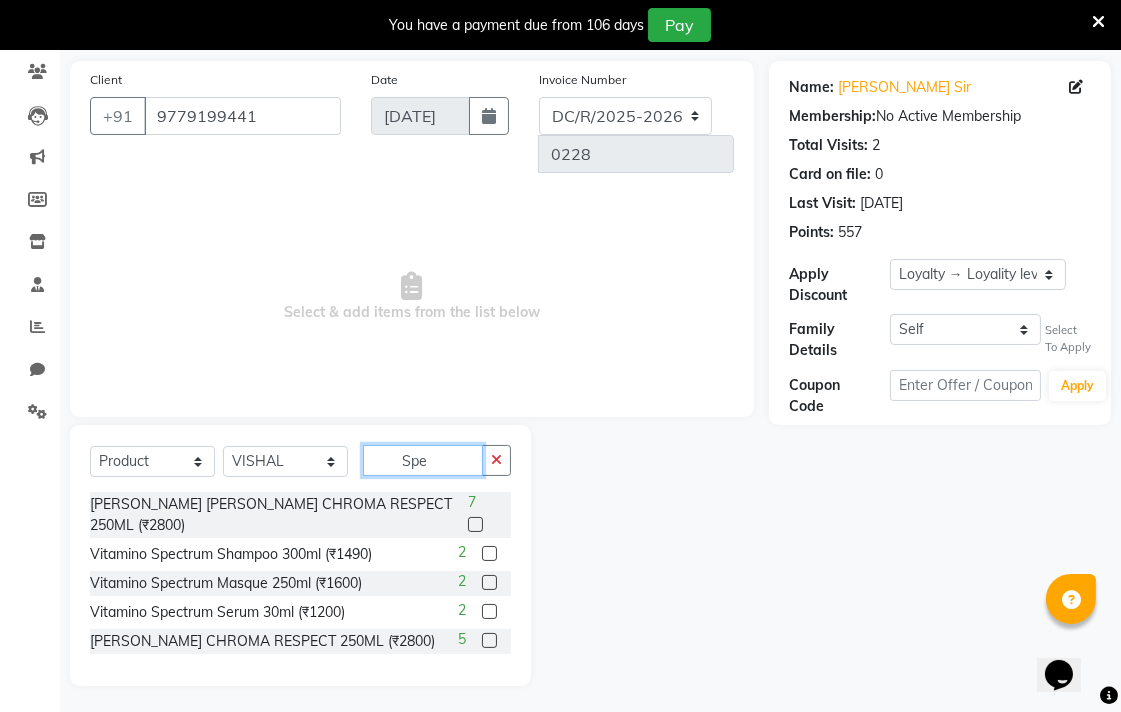 scroll, scrollTop: 111, scrollLeft: 0, axis: vertical 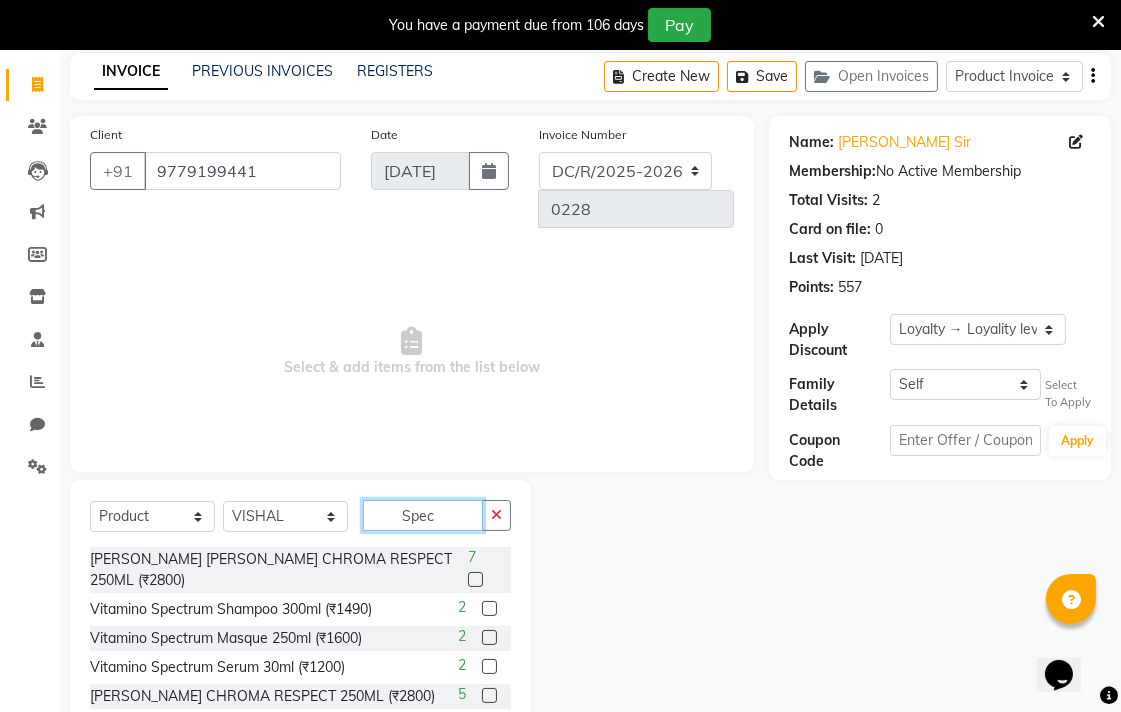 type on "Spec" 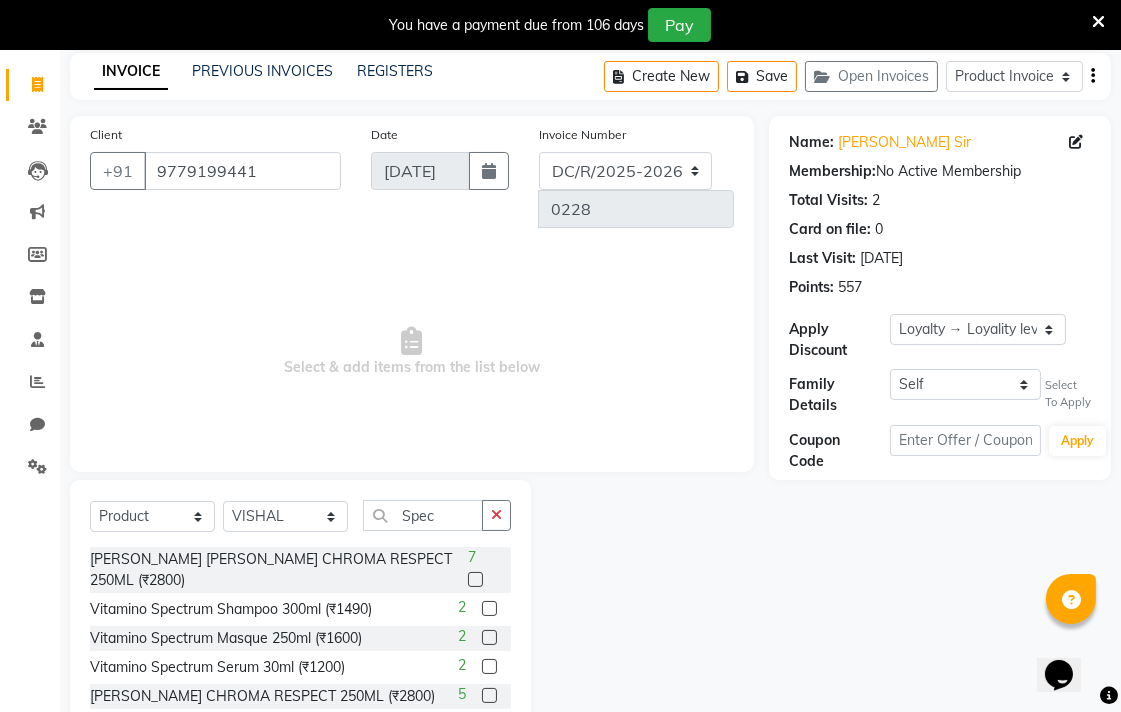 click 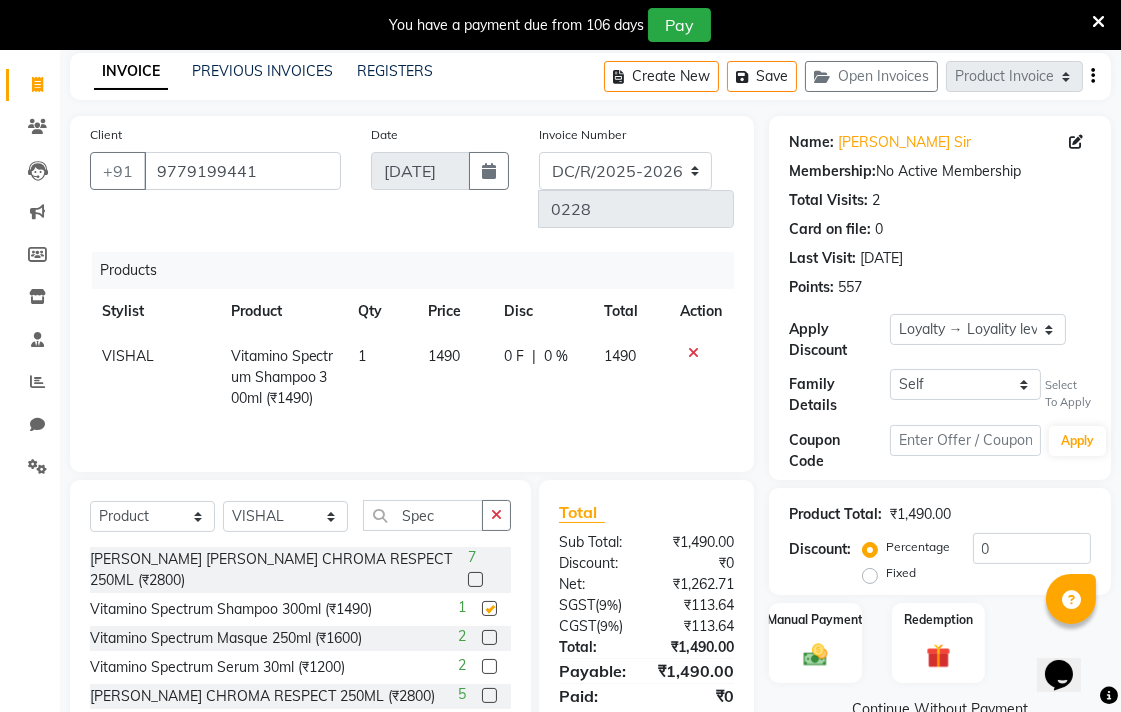 checkbox on "false" 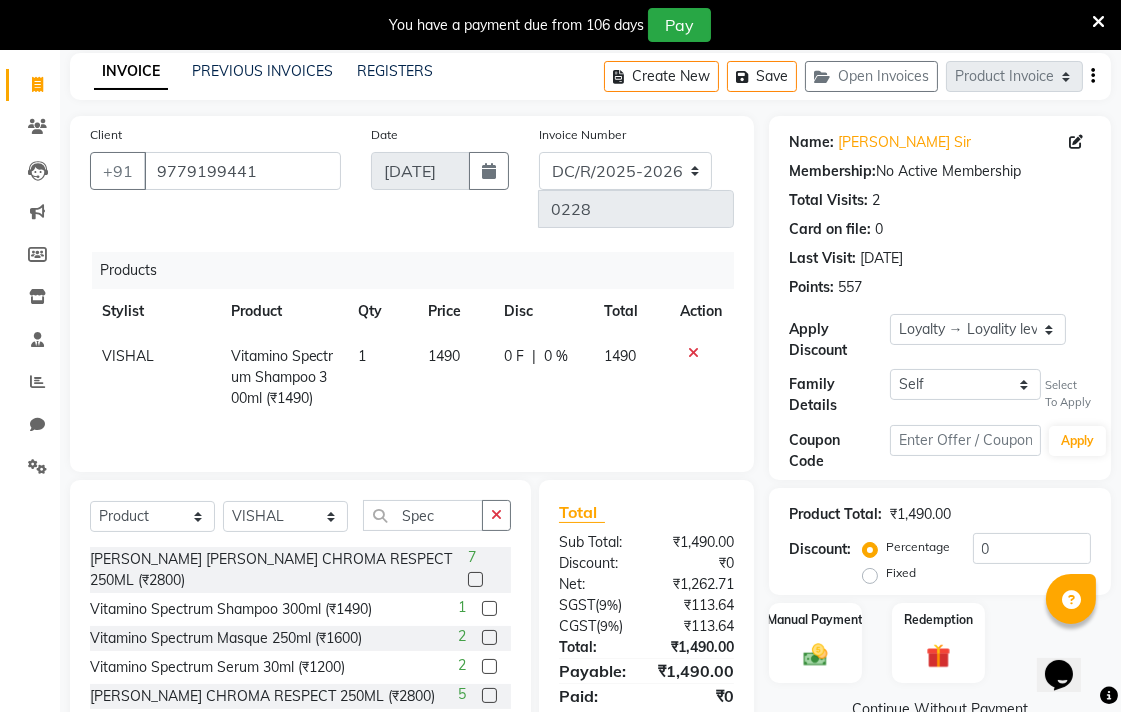 scroll, scrollTop: 153, scrollLeft: 0, axis: vertical 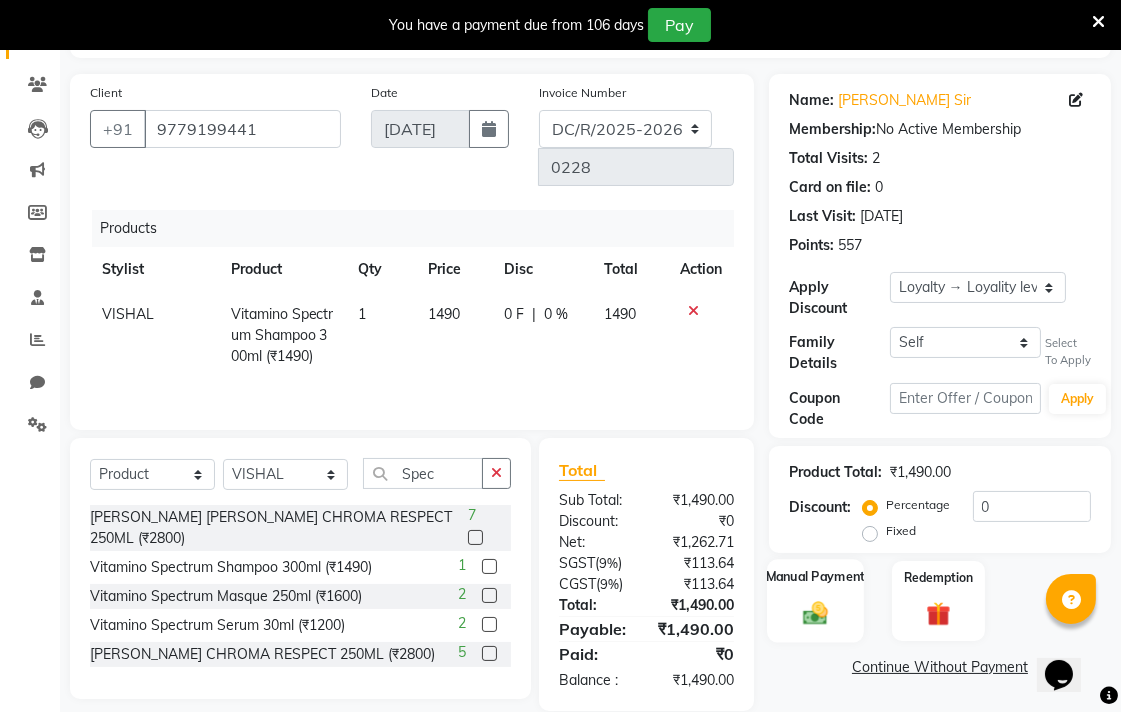 click 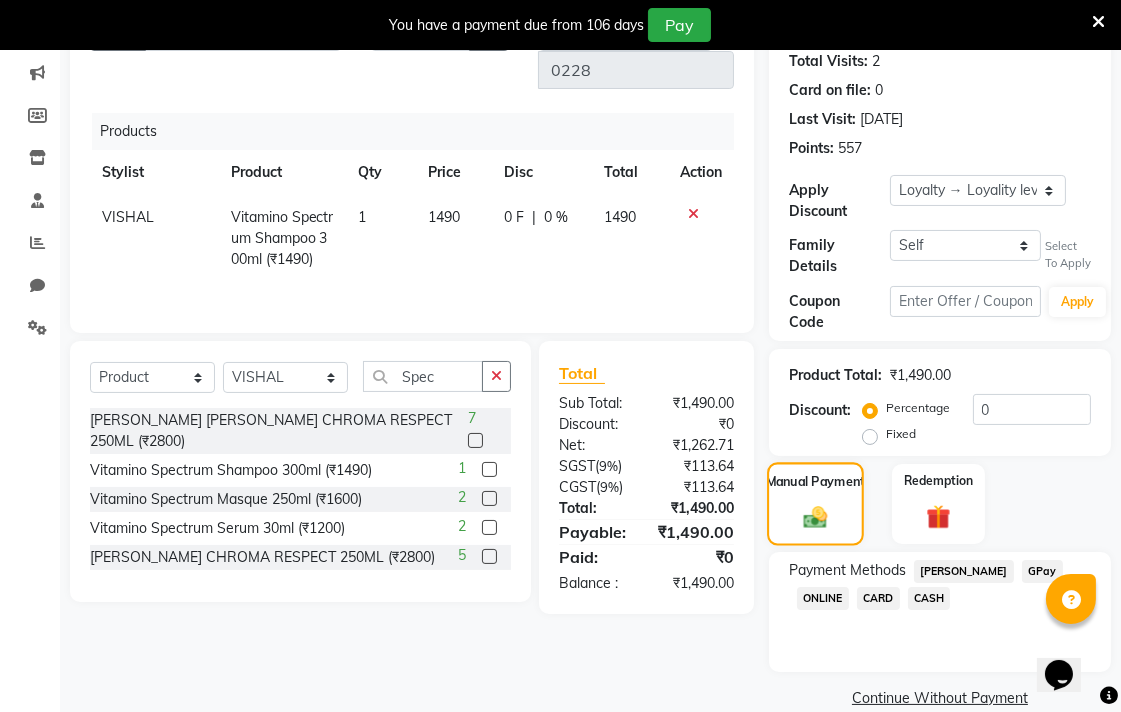 scroll, scrollTop: 281, scrollLeft: 0, axis: vertical 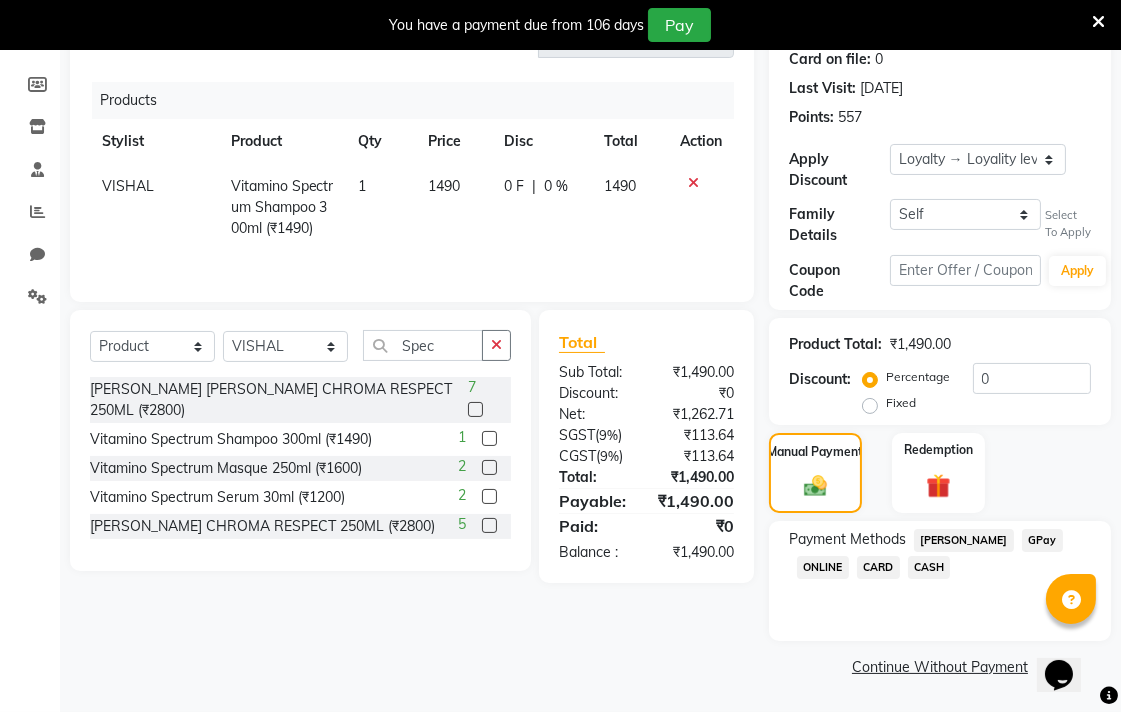 click on "CARD" 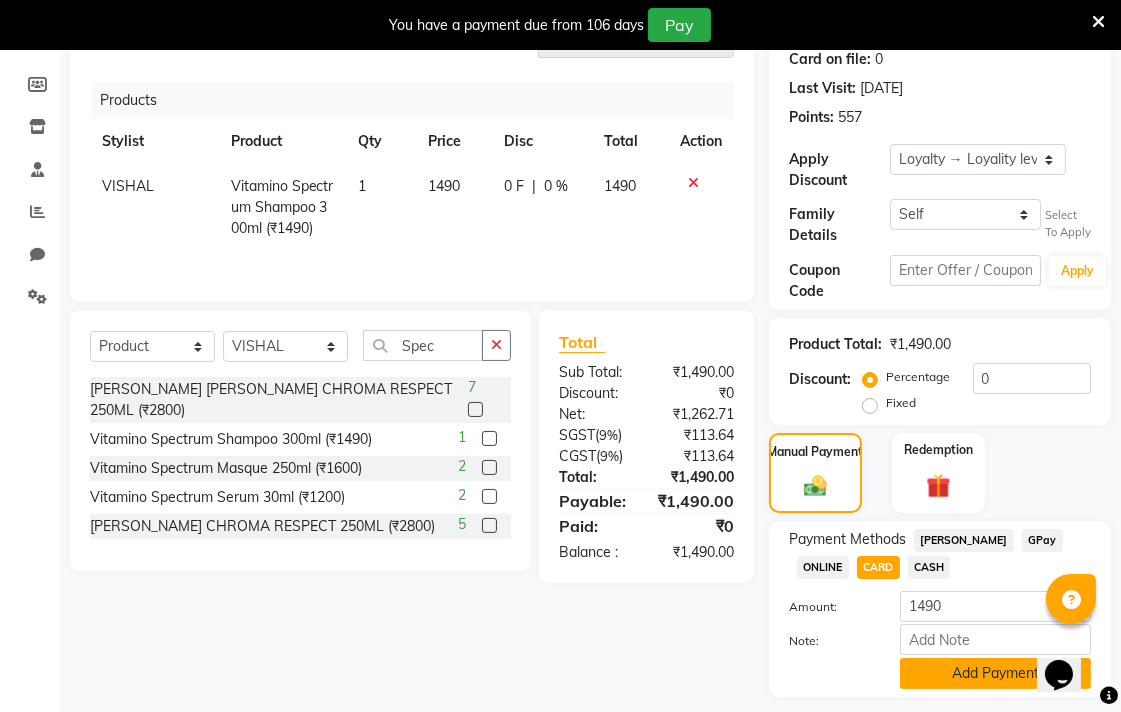 click on "Add Payment" 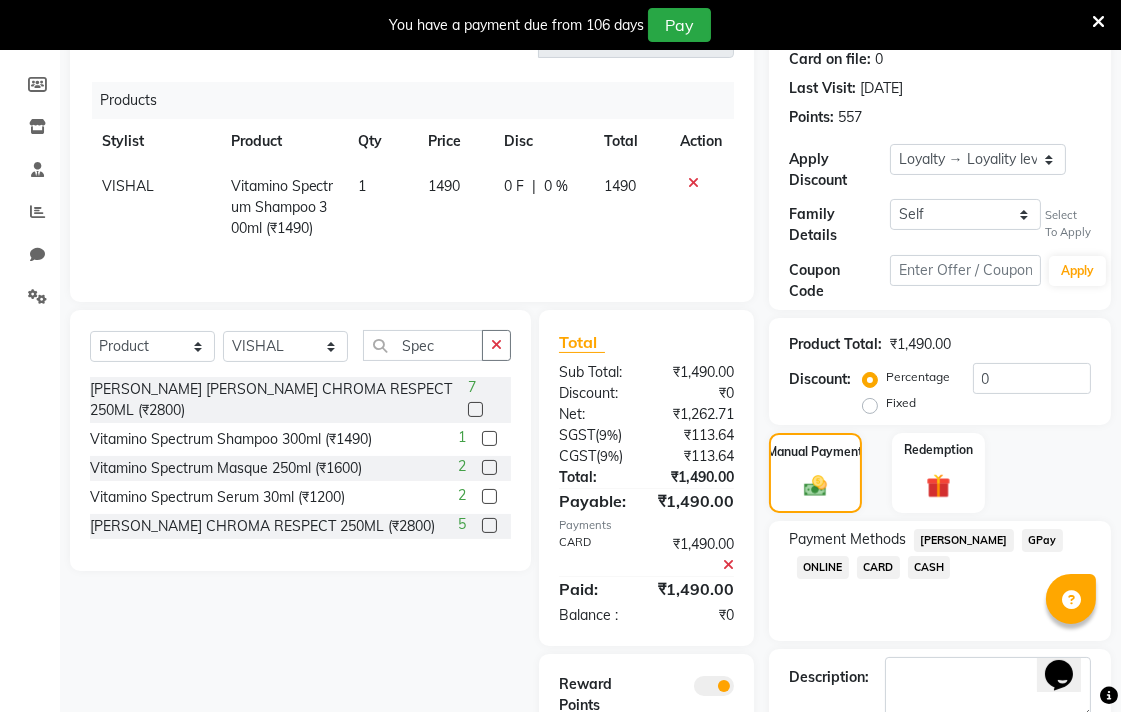 scroll, scrollTop: 394, scrollLeft: 0, axis: vertical 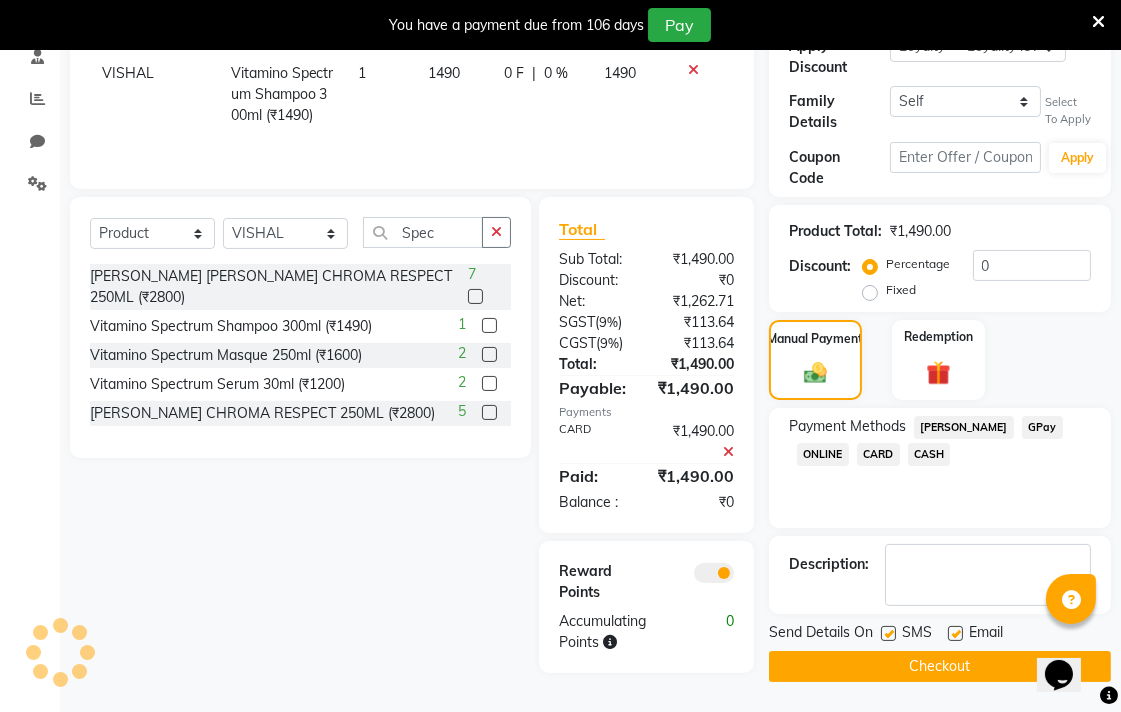 click on "Checkout" 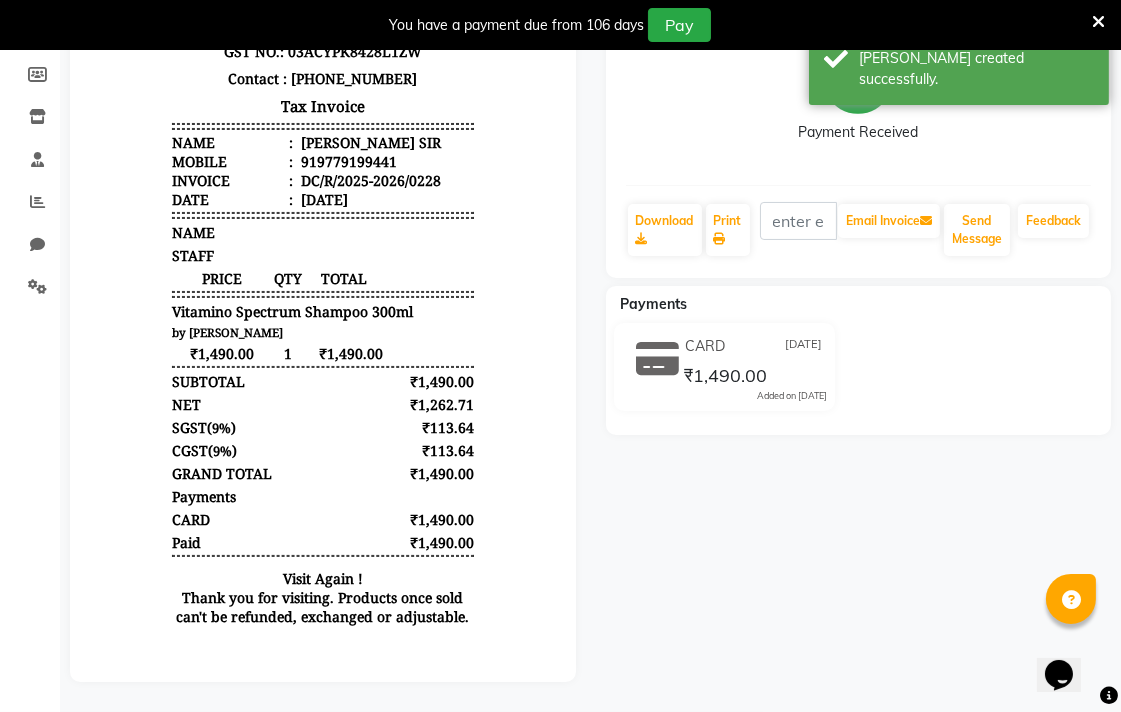scroll, scrollTop: 0, scrollLeft: 0, axis: both 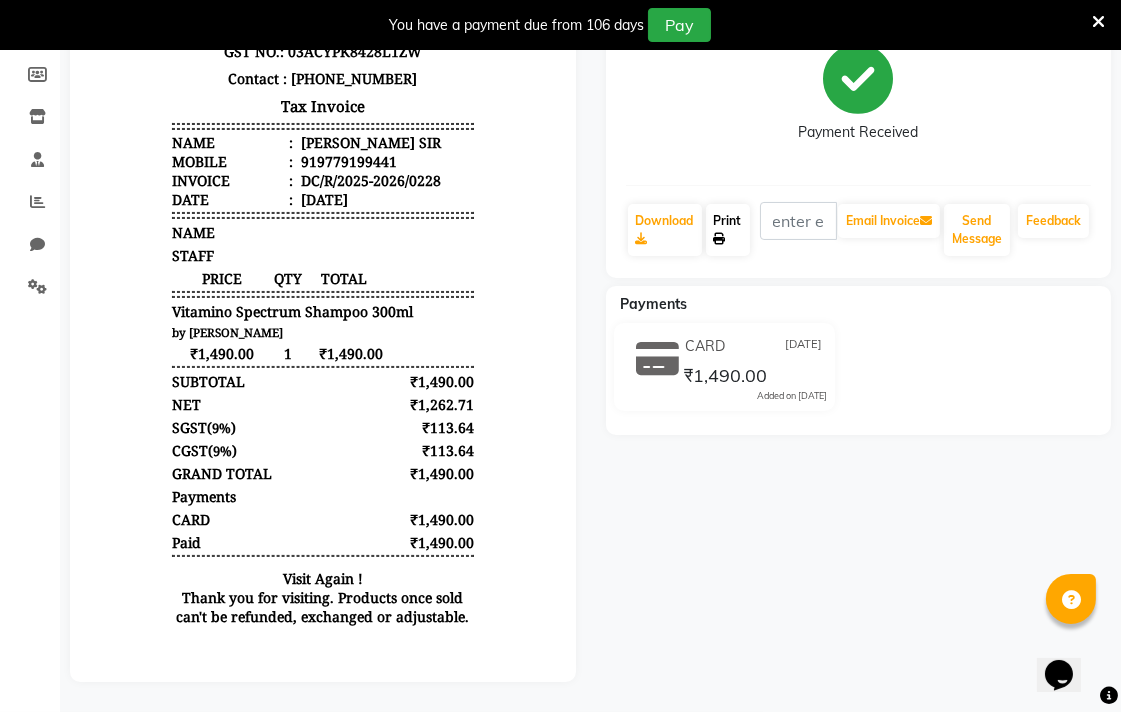click on "Print" 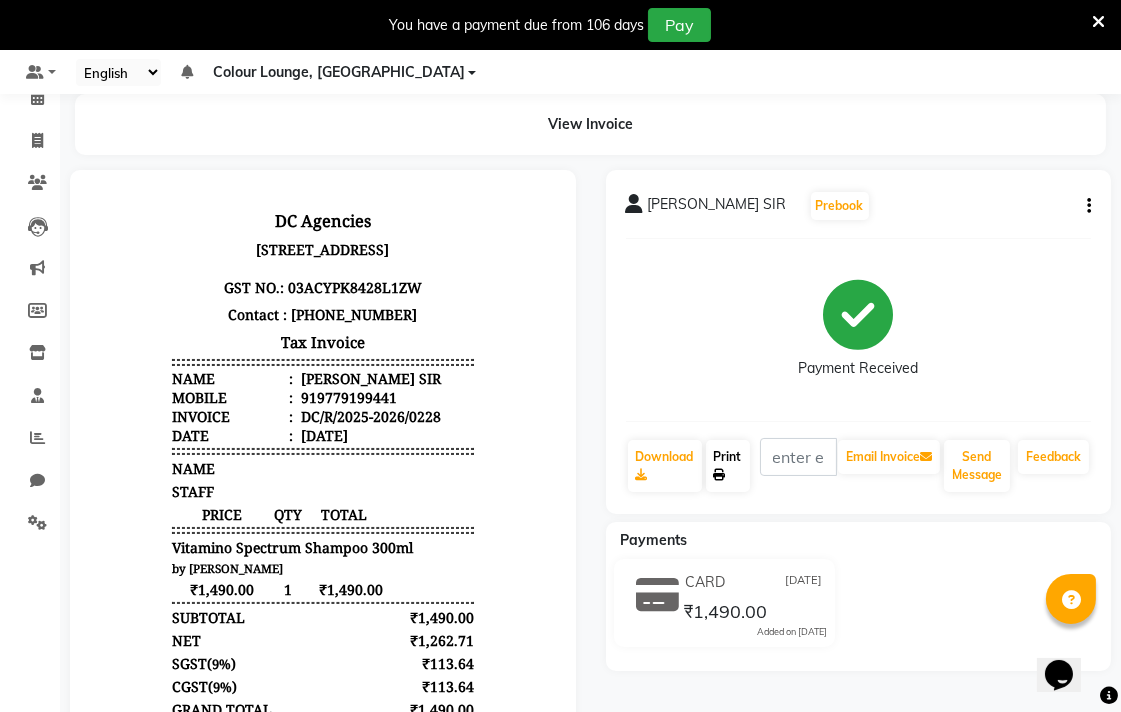 scroll, scrollTop: 0, scrollLeft: 0, axis: both 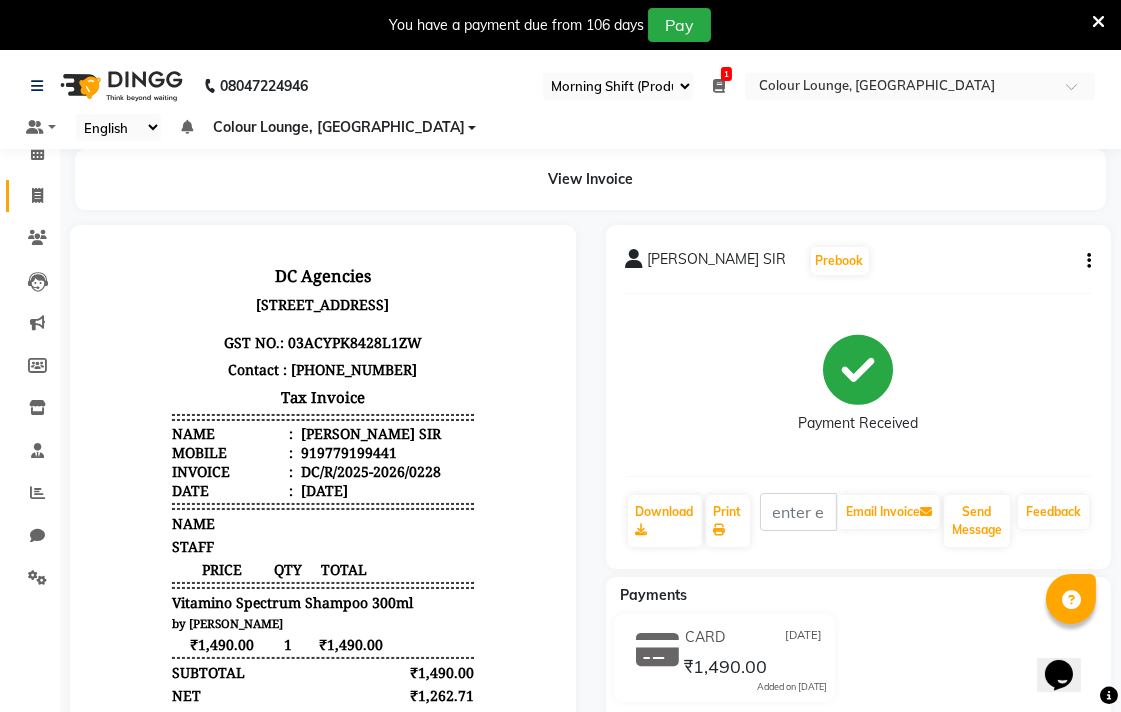 click 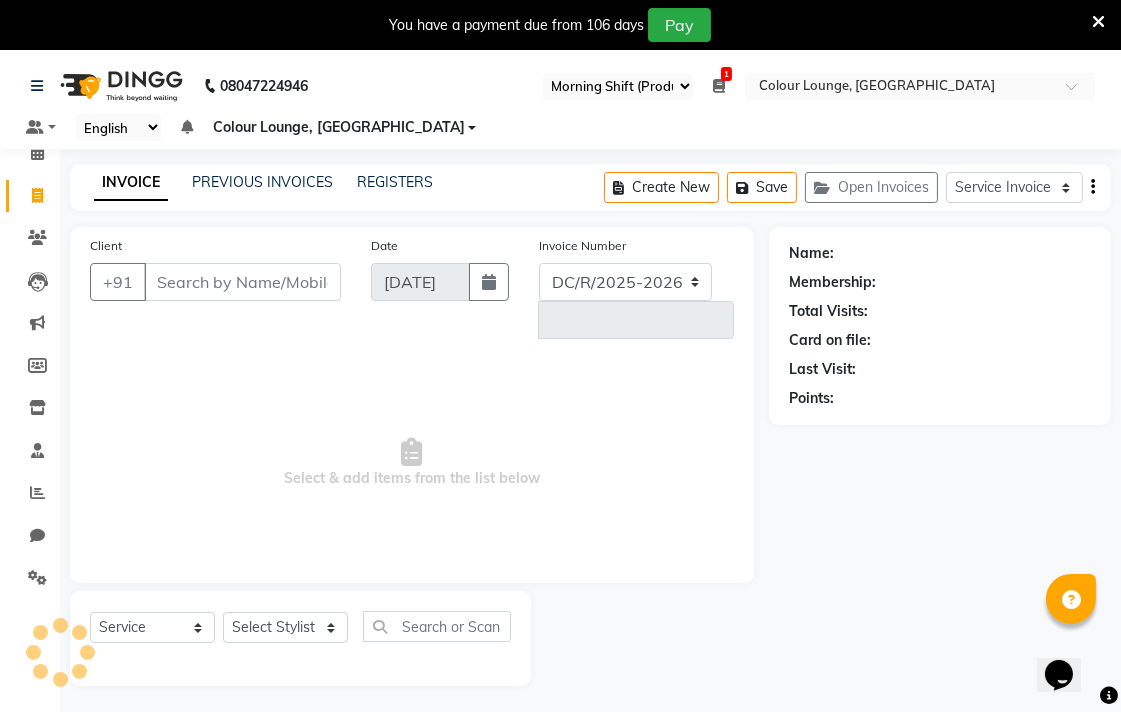 scroll, scrollTop: 50, scrollLeft: 0, axis: vertical 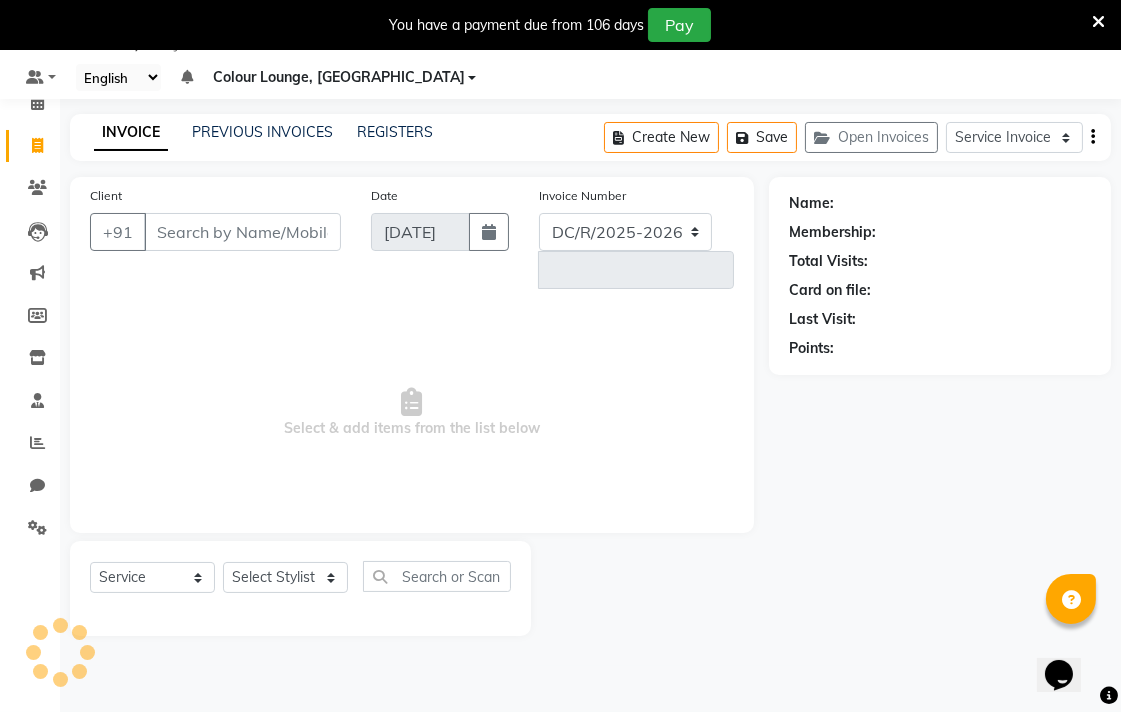 select on "8013" 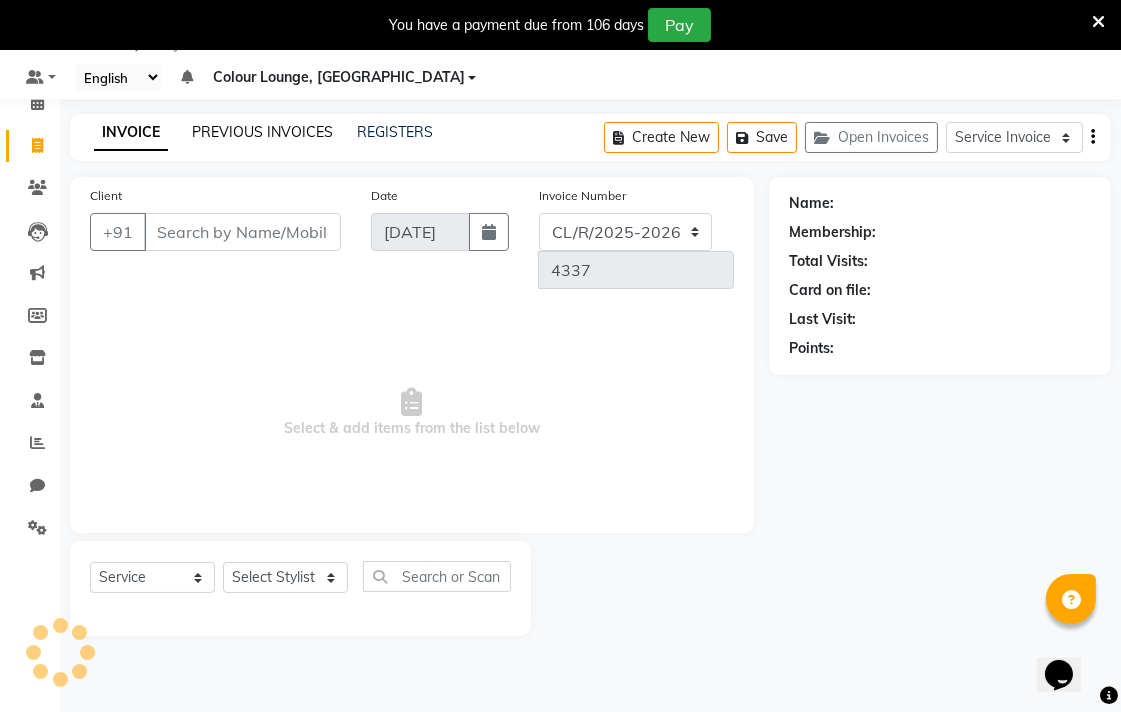 click on "PREVIOUS INVOICES" 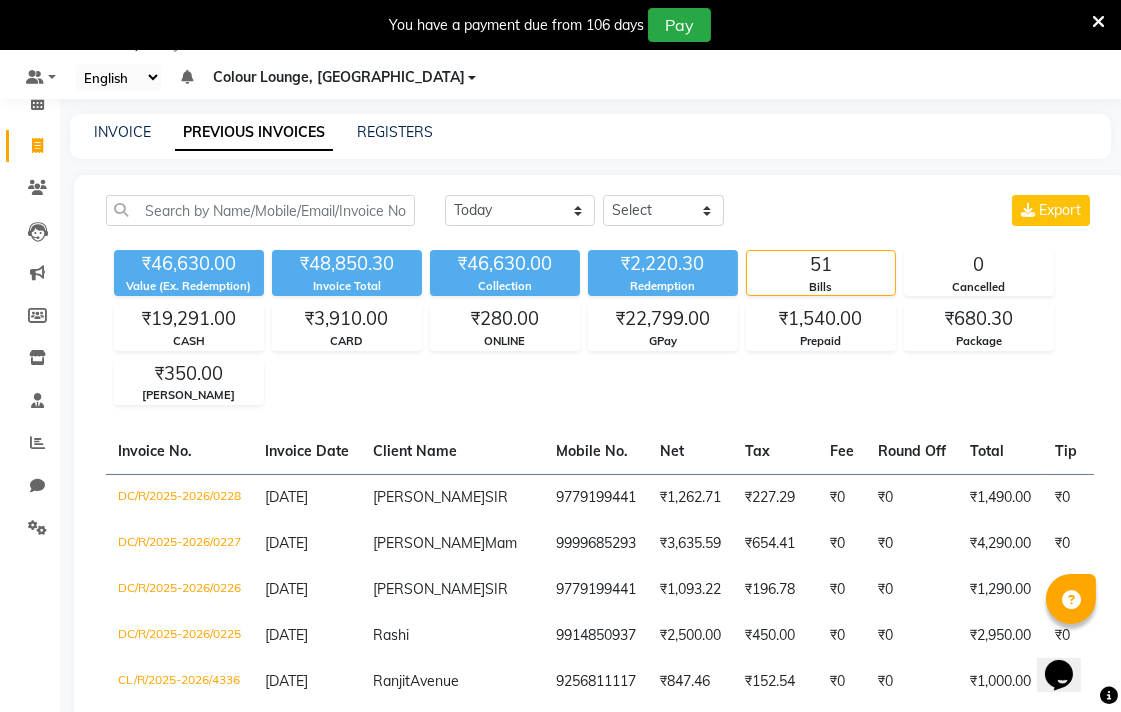 select on "83" 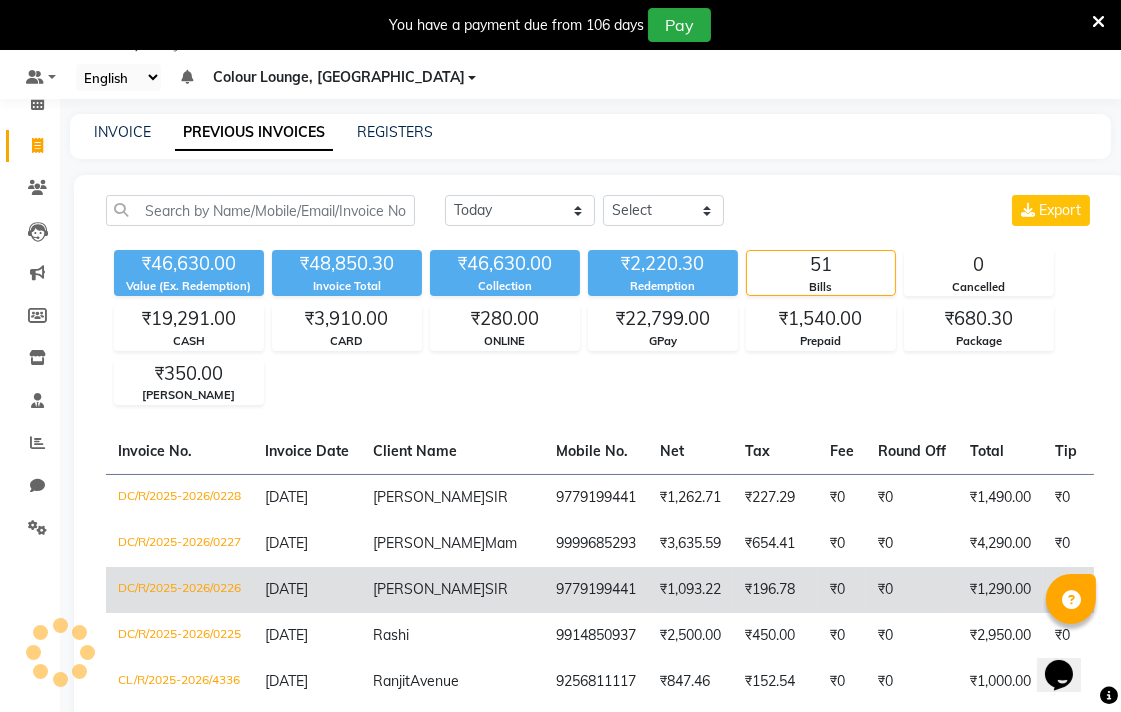 click on "DC/R/2025-2026/0226" 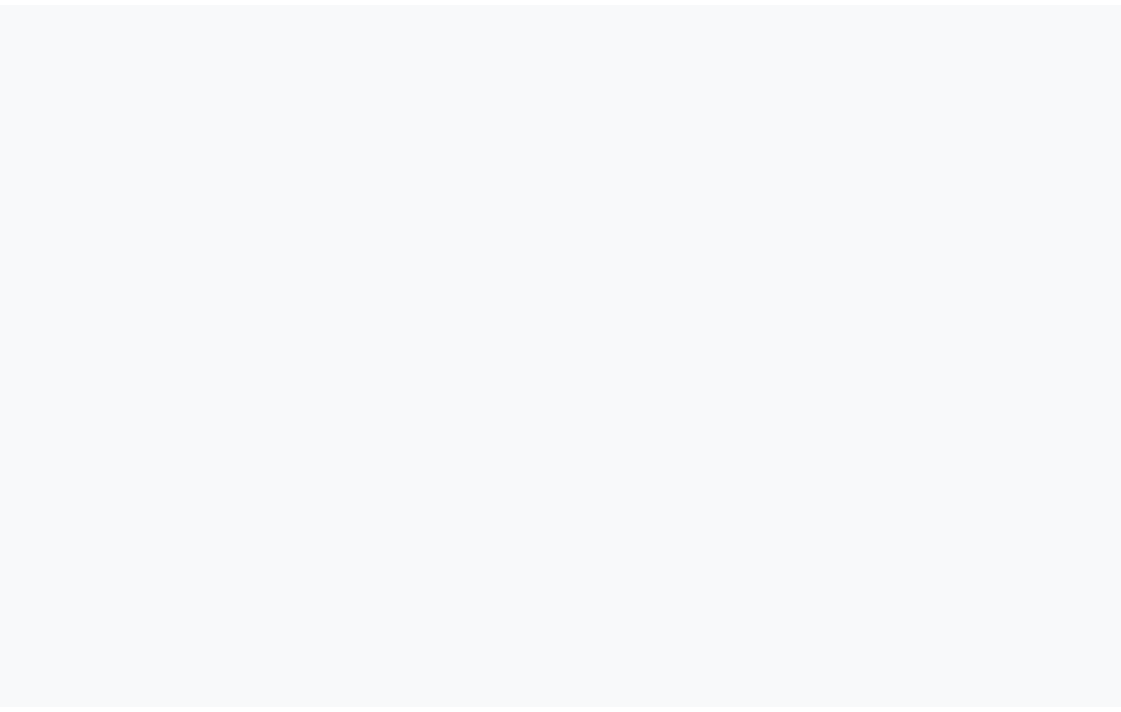 scroll, scrollTop: 0, scrollLeft: 0, axis: both 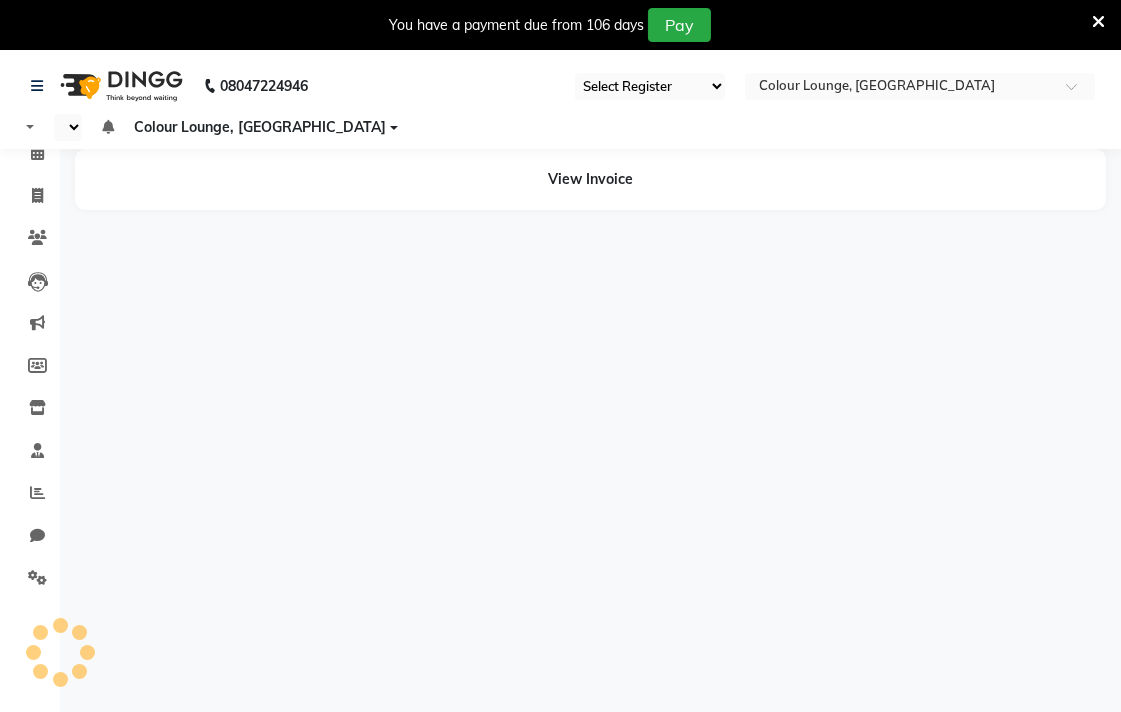 select on "en" 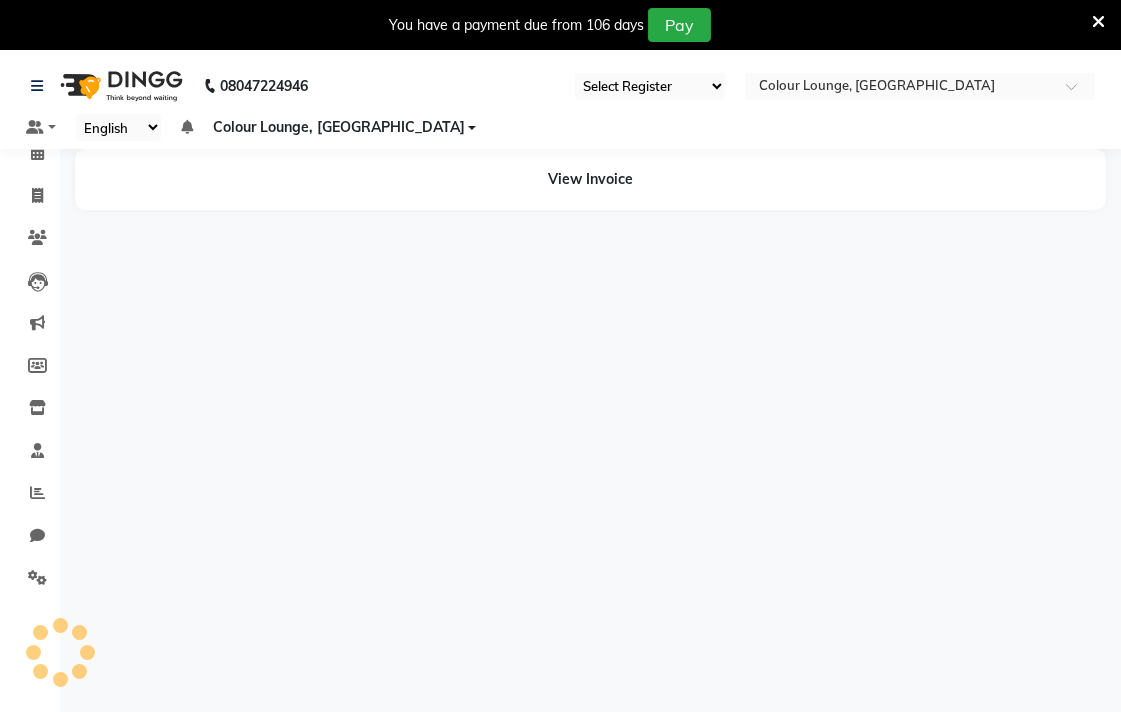 select on "83" 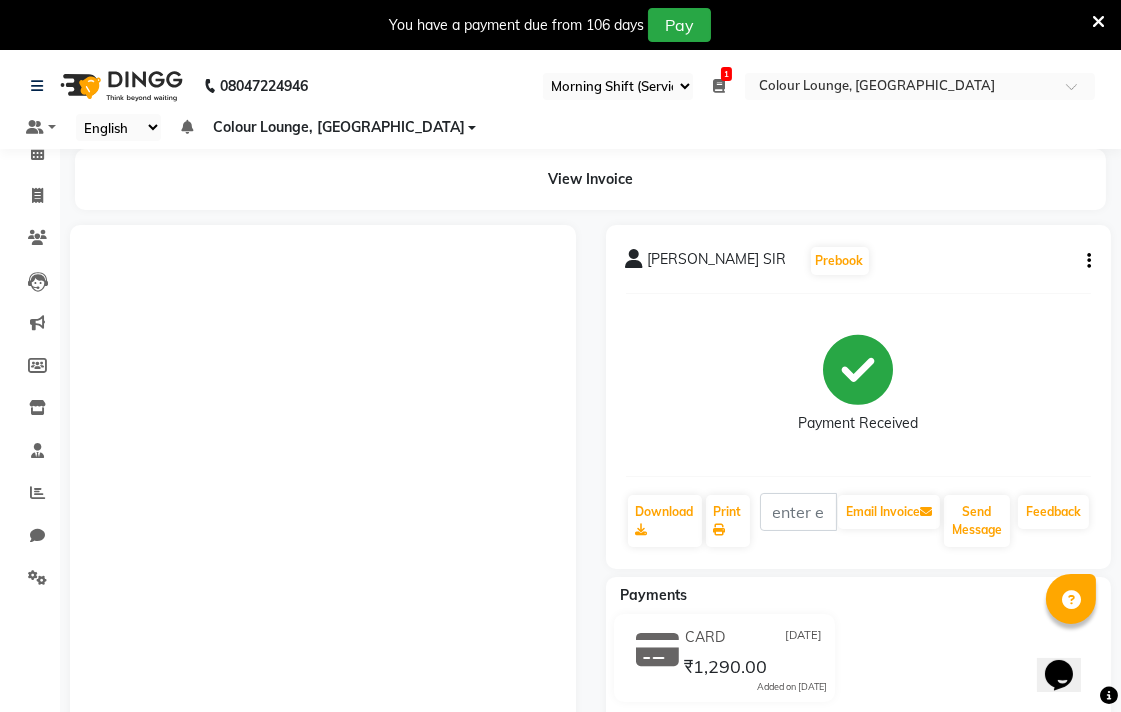 scroll, scrollTop: 0, scrollLeft: 0, axis: both 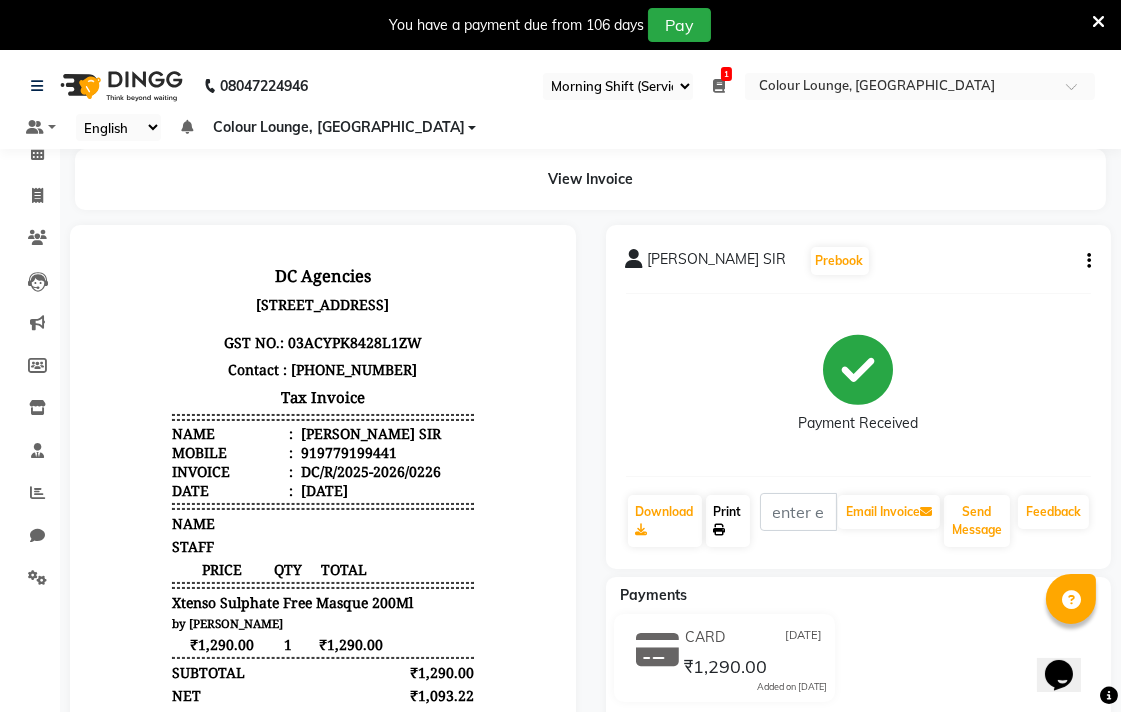 click 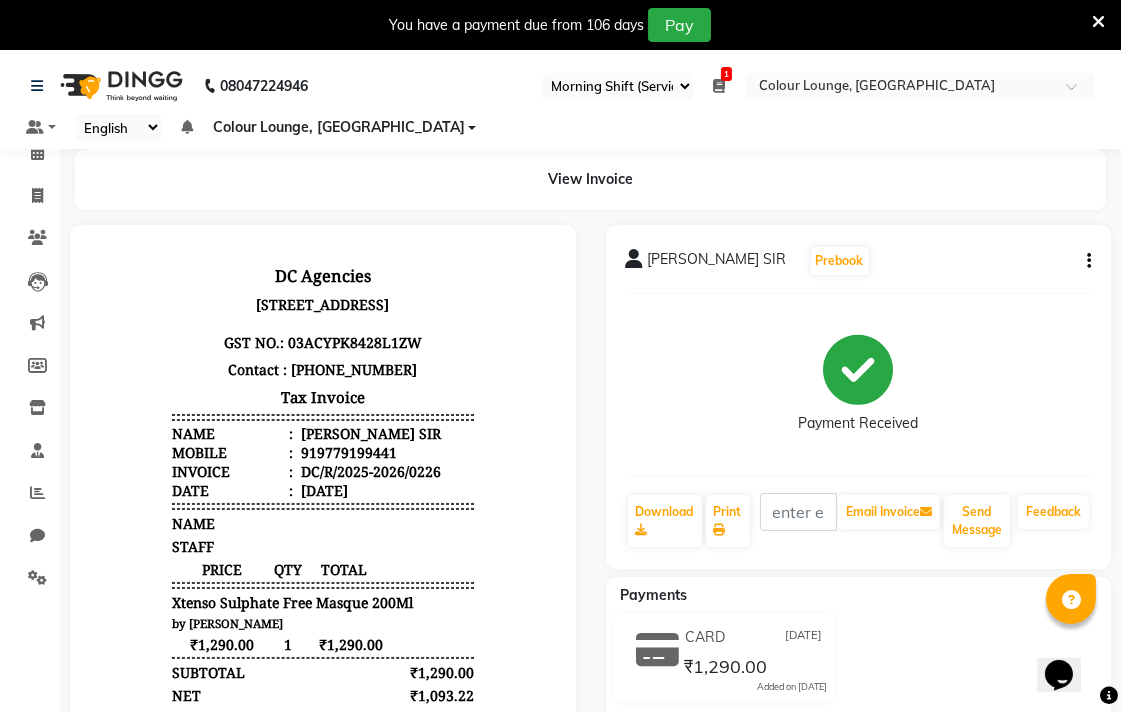 click on "Payments" 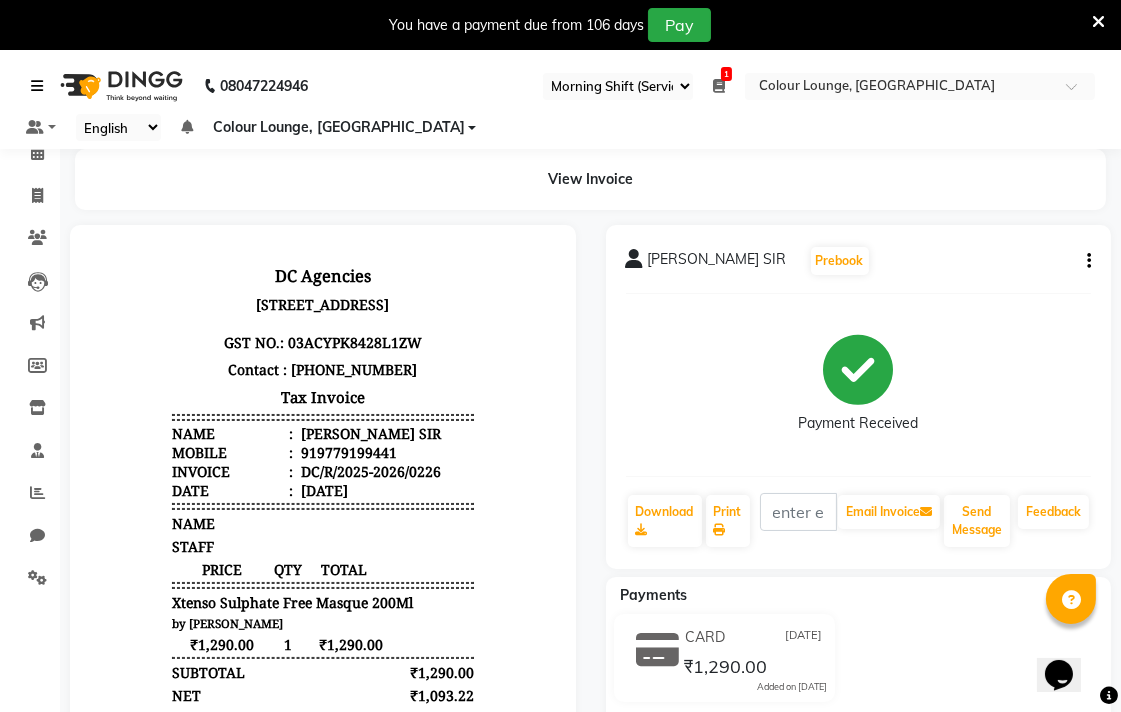 click at bounding box center [37, 86] 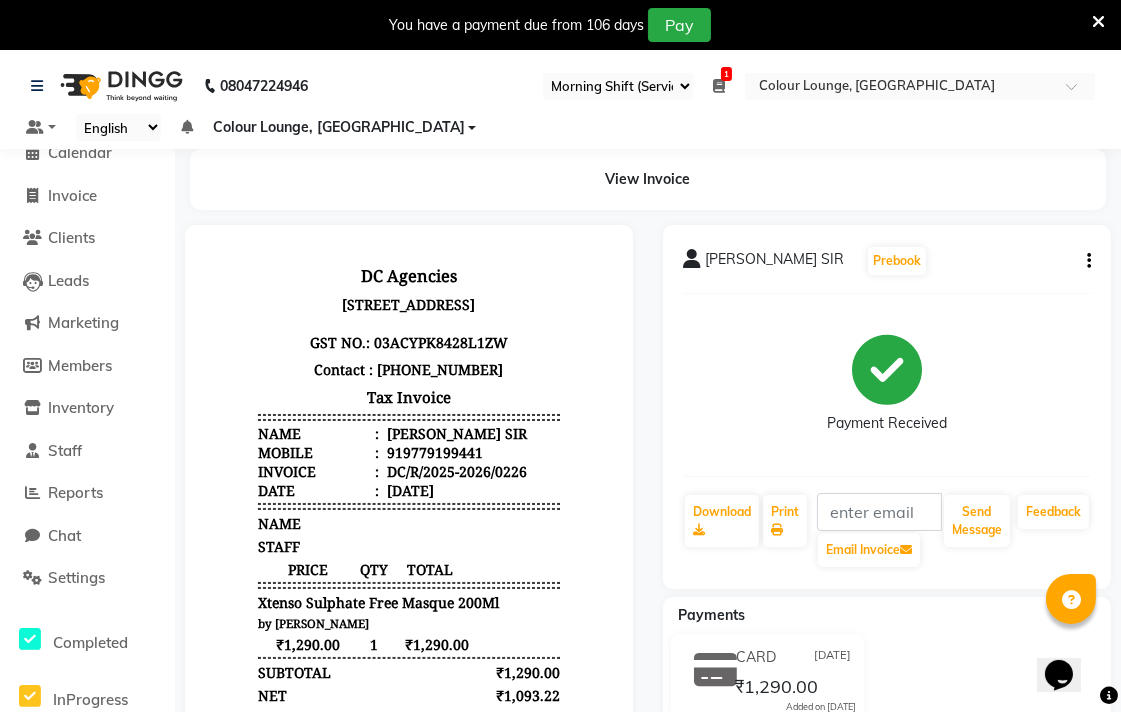 click on "View Invoice" 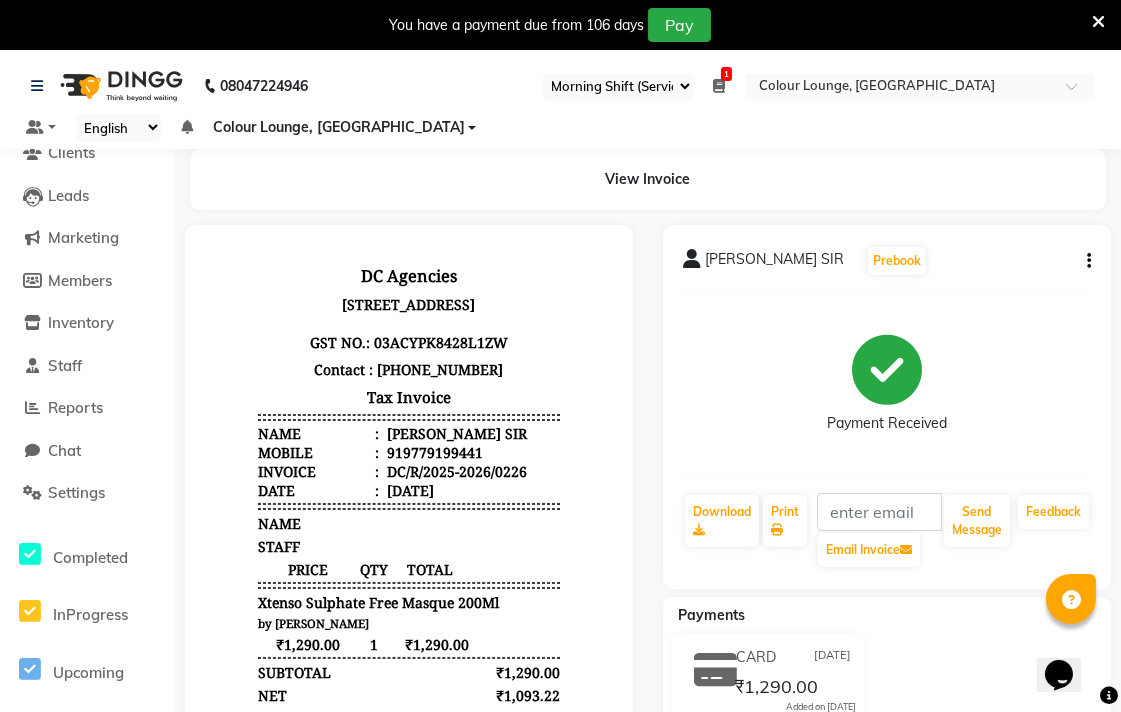 scroll, scrollTop: 73, scrollLeft: 0, axis: vertical 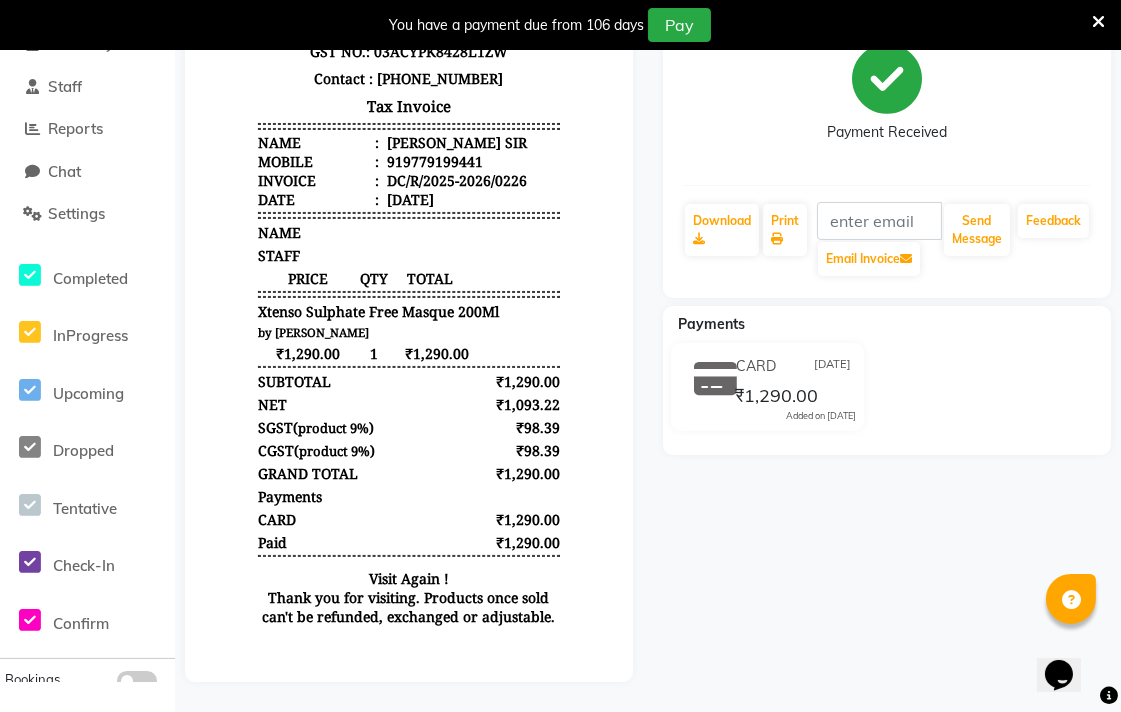 click on "[PERSON_NAME] SIR  Prebook   Payment Received  Download  Print   Email Invoice   Send Message Feedback  Payments CARD [DATE] ₹1,290.00  Added on [DATE]" 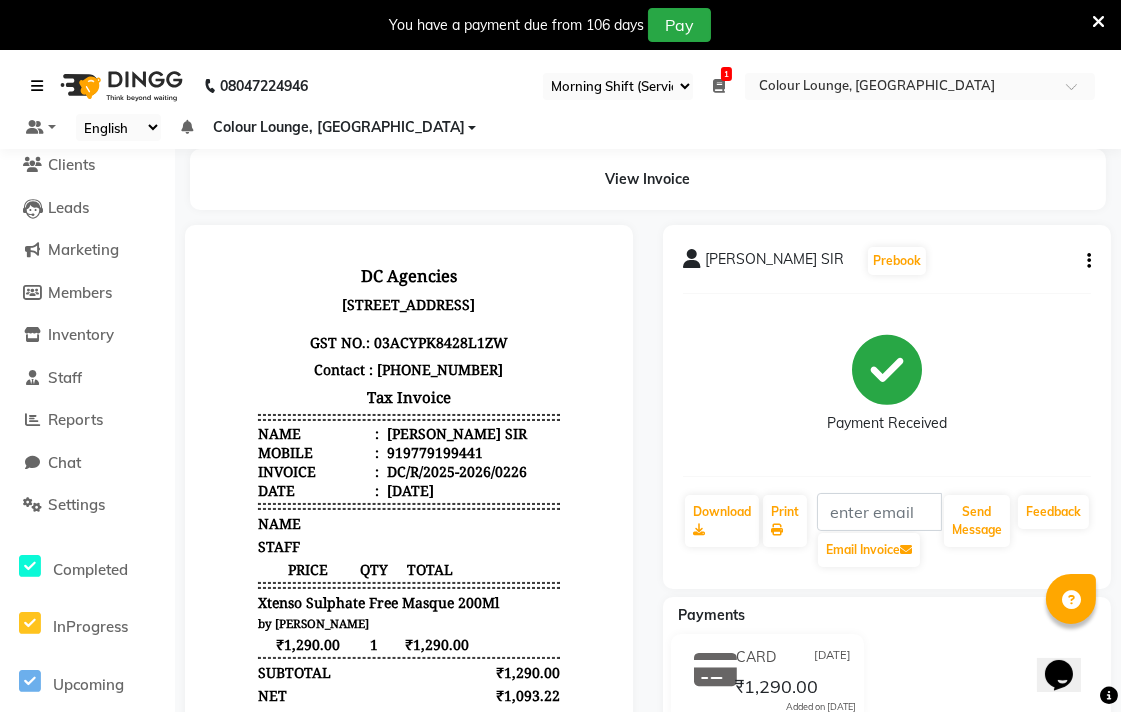 click at bounding box center [37, 86] 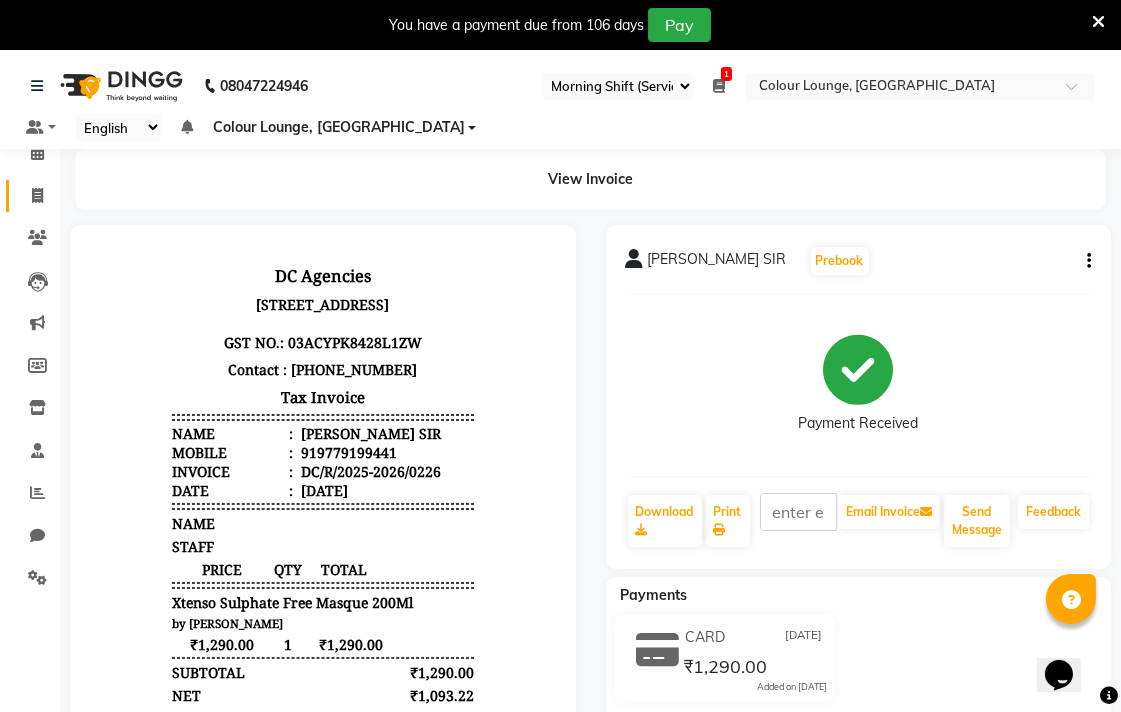 click 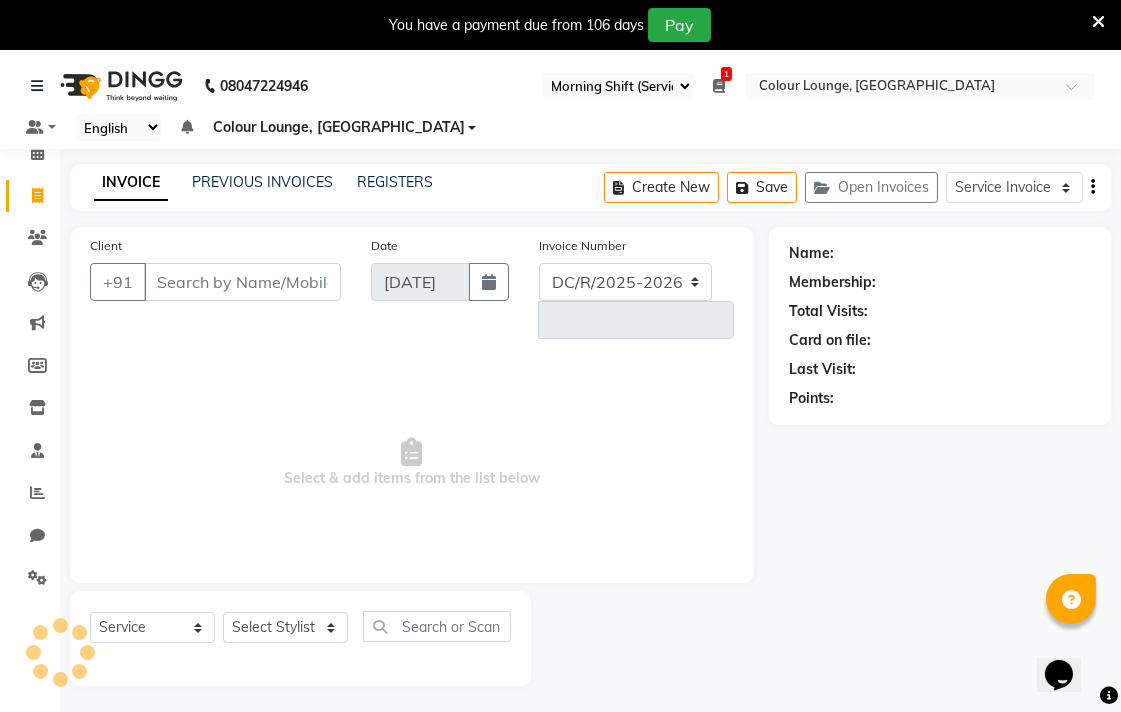 select on "8013" 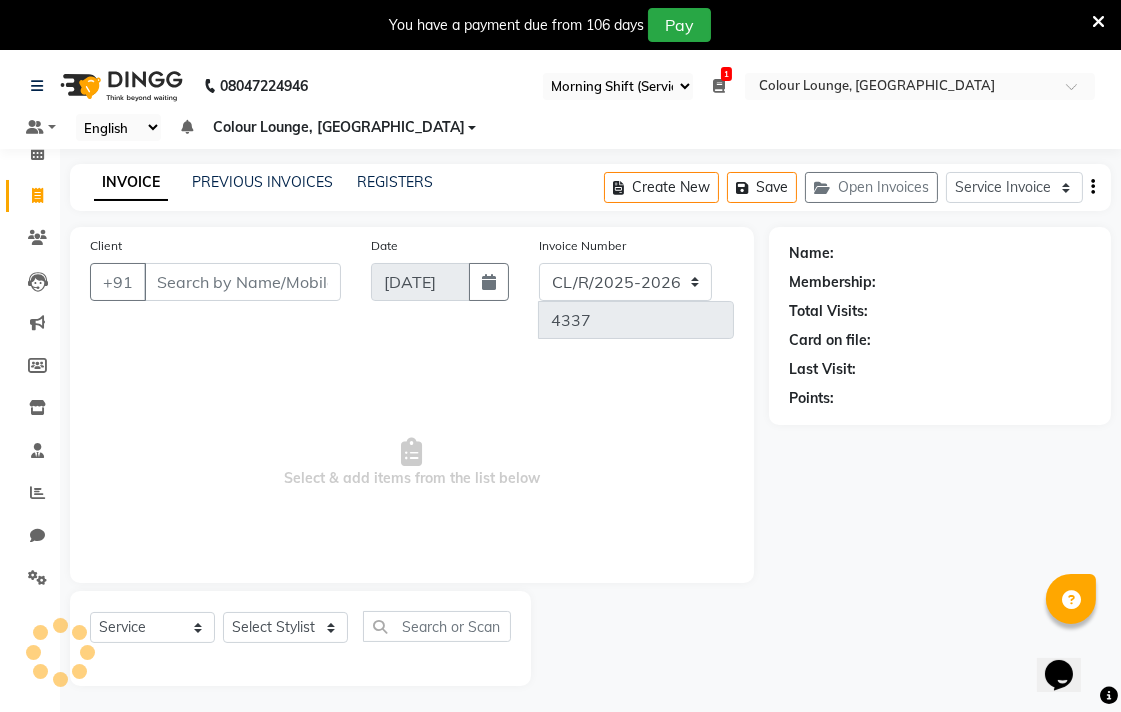 scroll, scrollTop: 50, scrollLeft: 0, axis: vertical 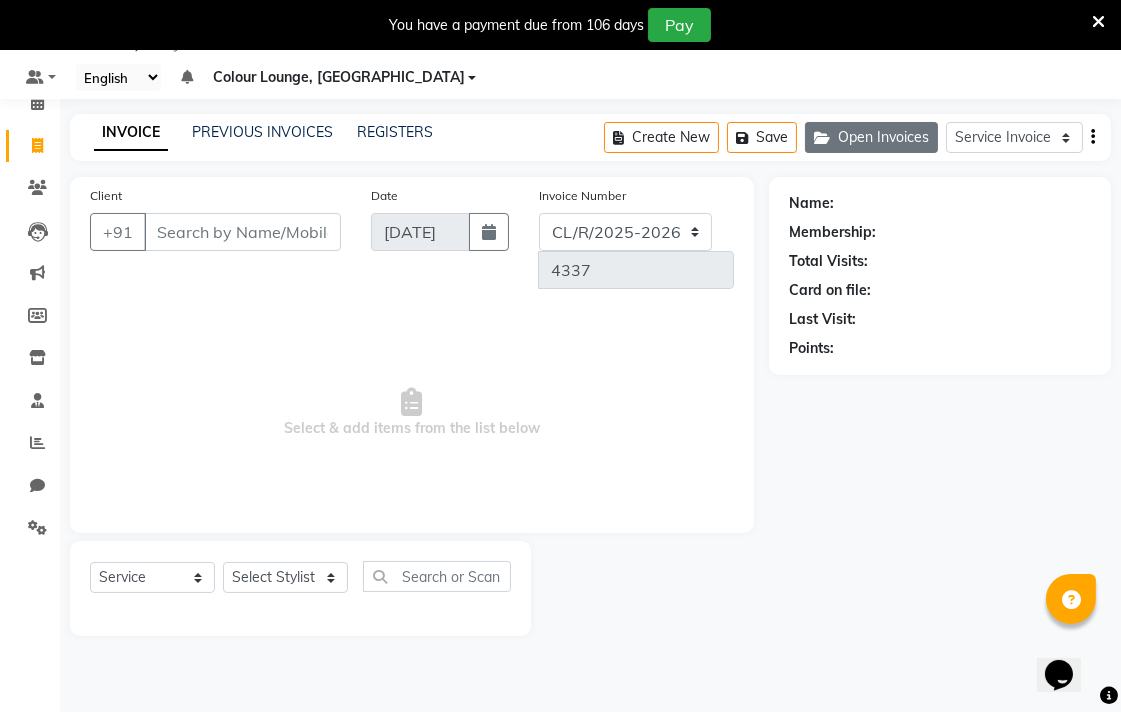 click on "Open Invoices" 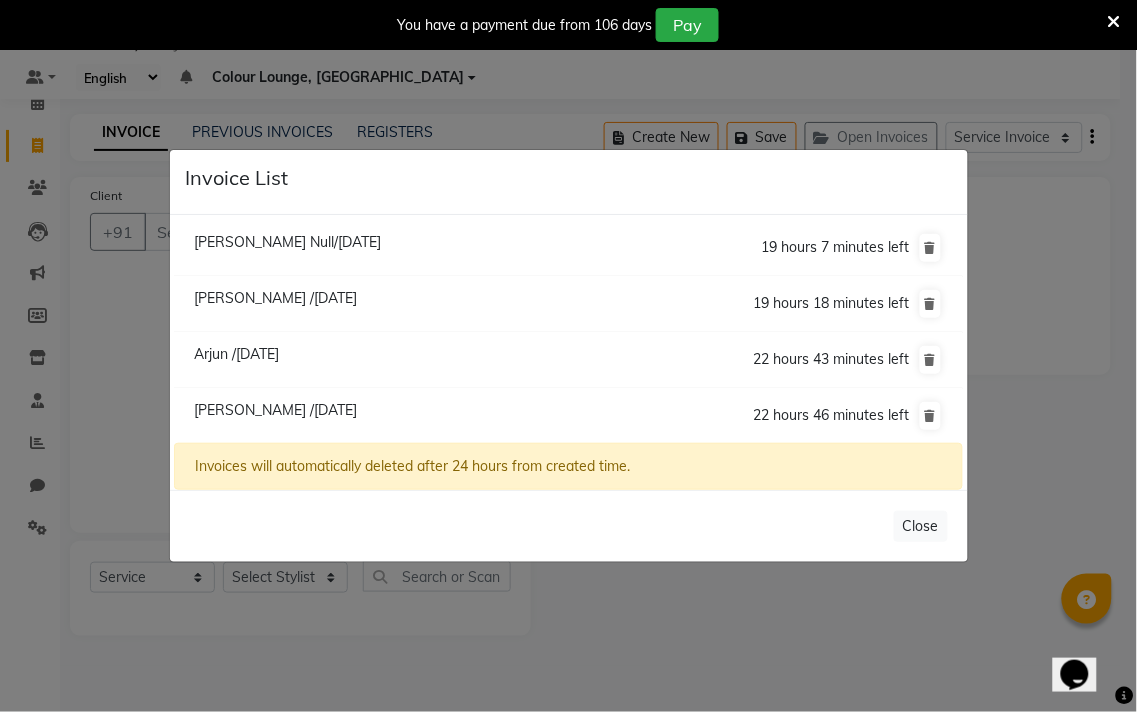 click on "Arjun /11 July 2025" 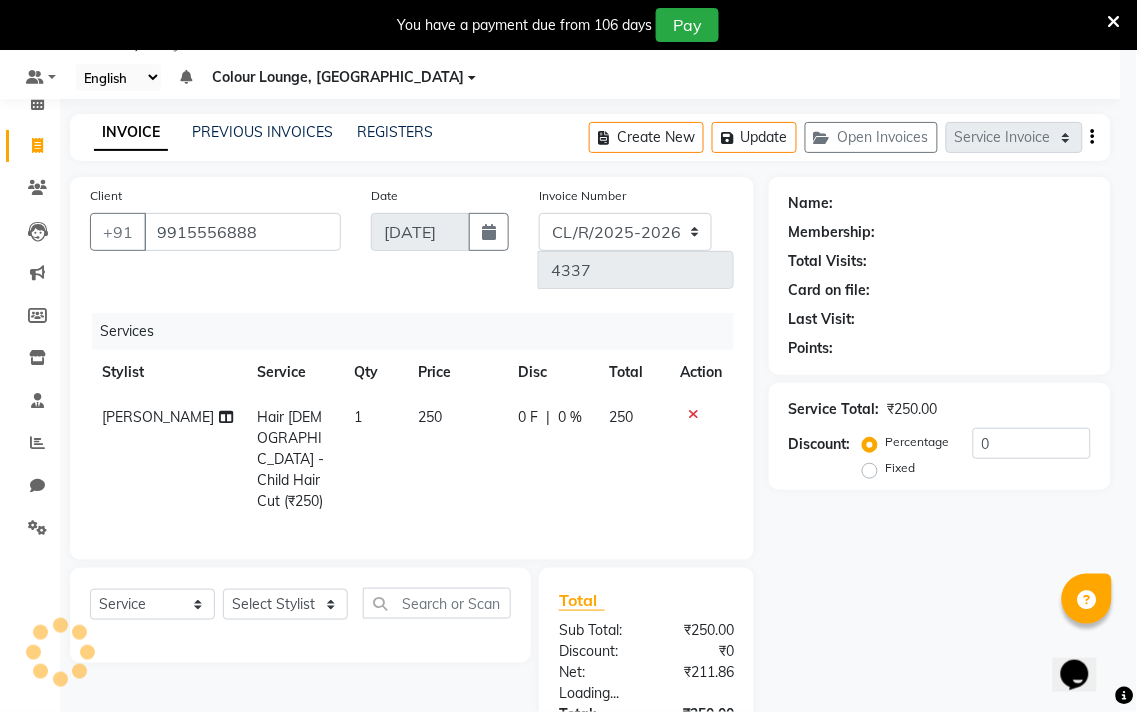select on "1: Object" 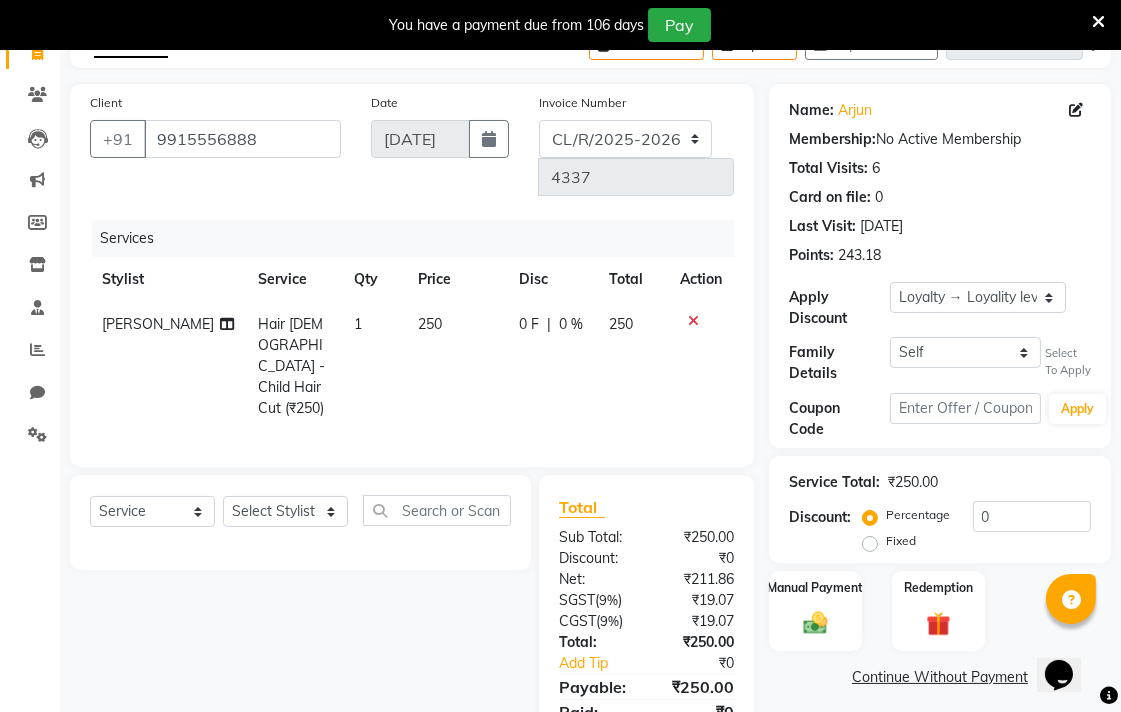 scroll, scrollTop: 166, scrollLeft: 0, axis: vertical 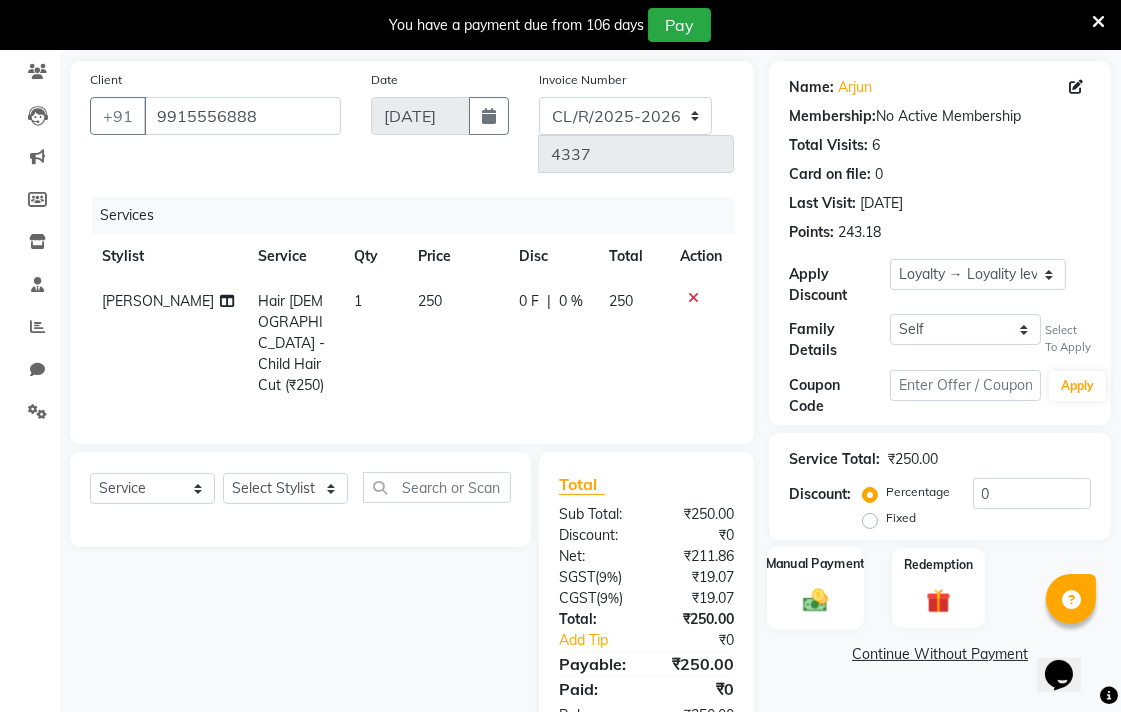 click 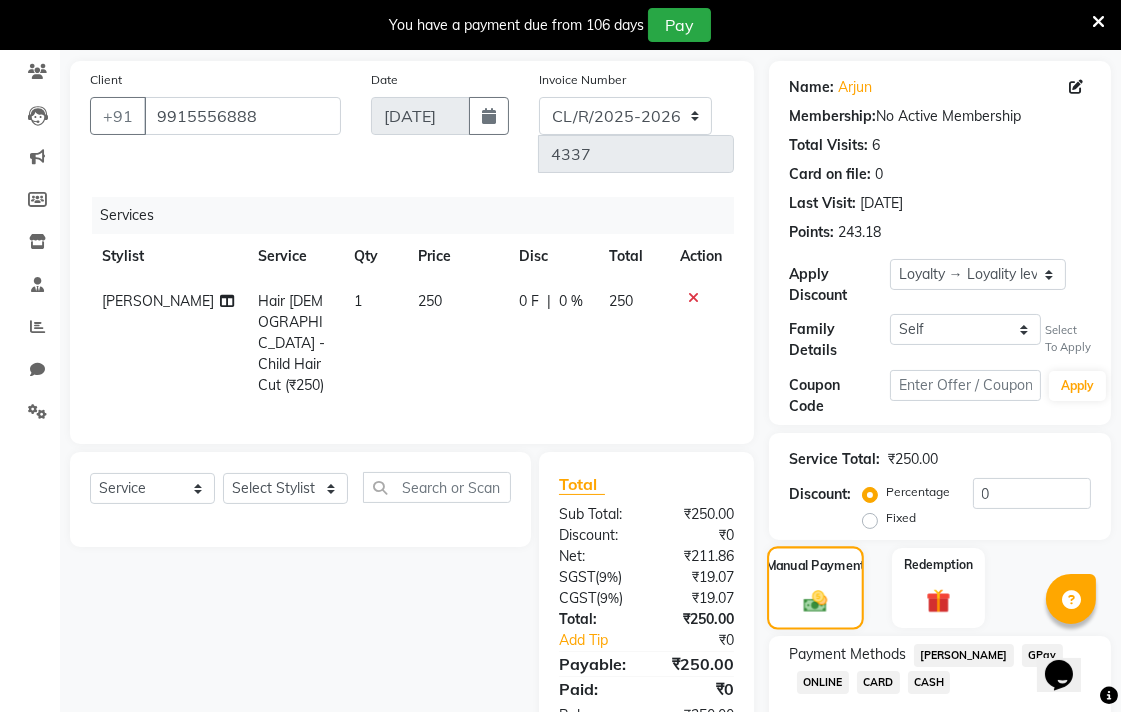 scroll, scrollTop: 281, scrollLeft: 0, axis: vertical 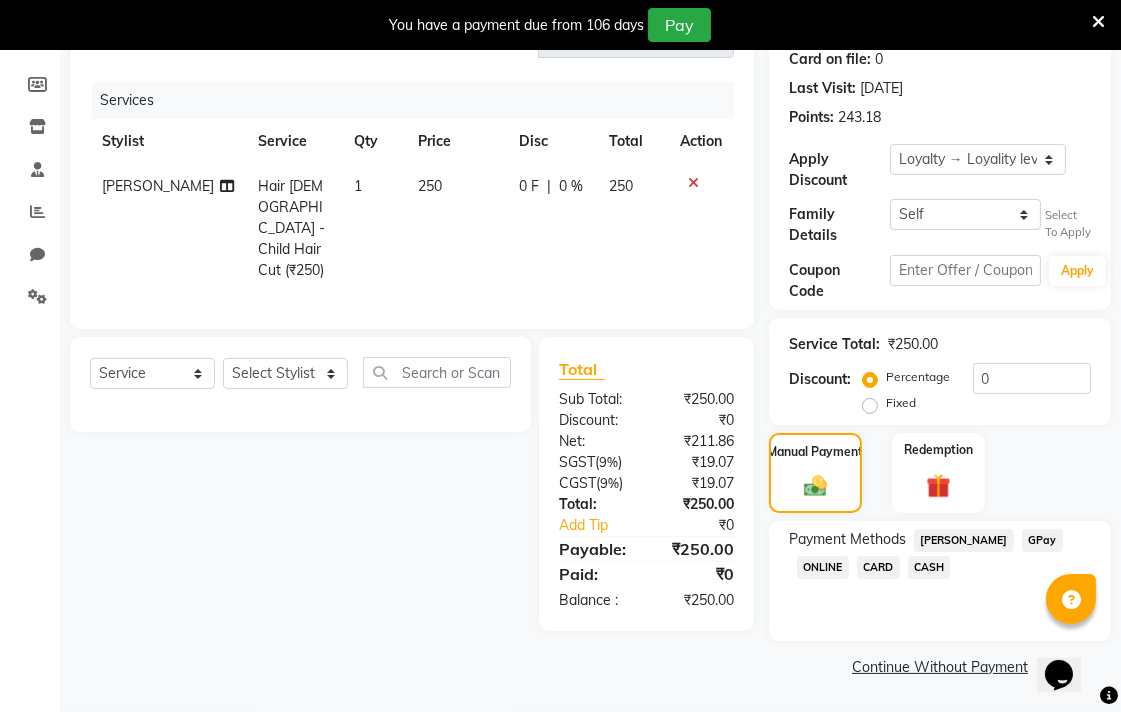 click on "CASH" 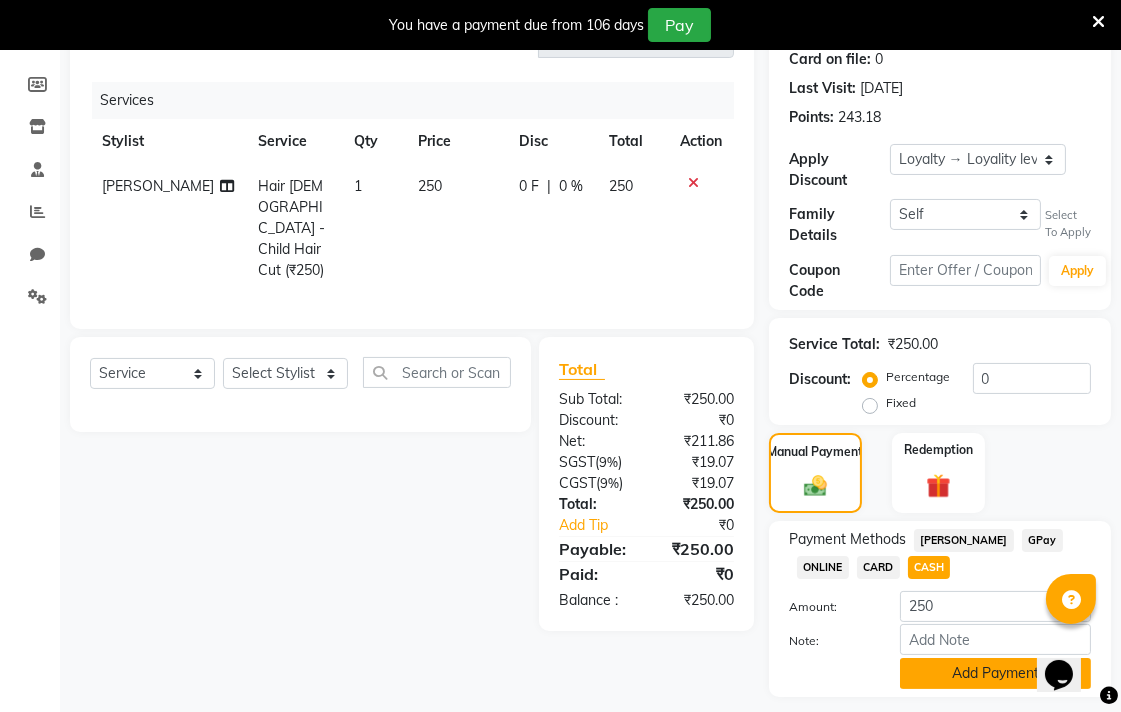 click on "Add Payment" 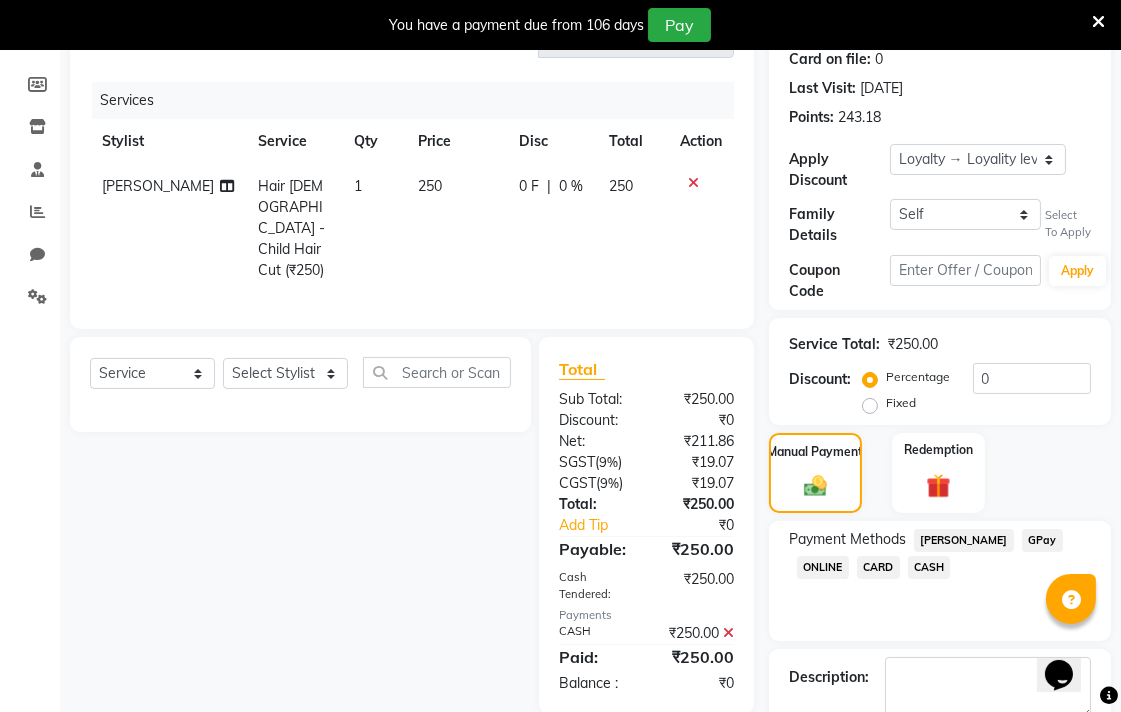 scroll, scrollTop: 411, scrollLeft: 0, axis: vertical 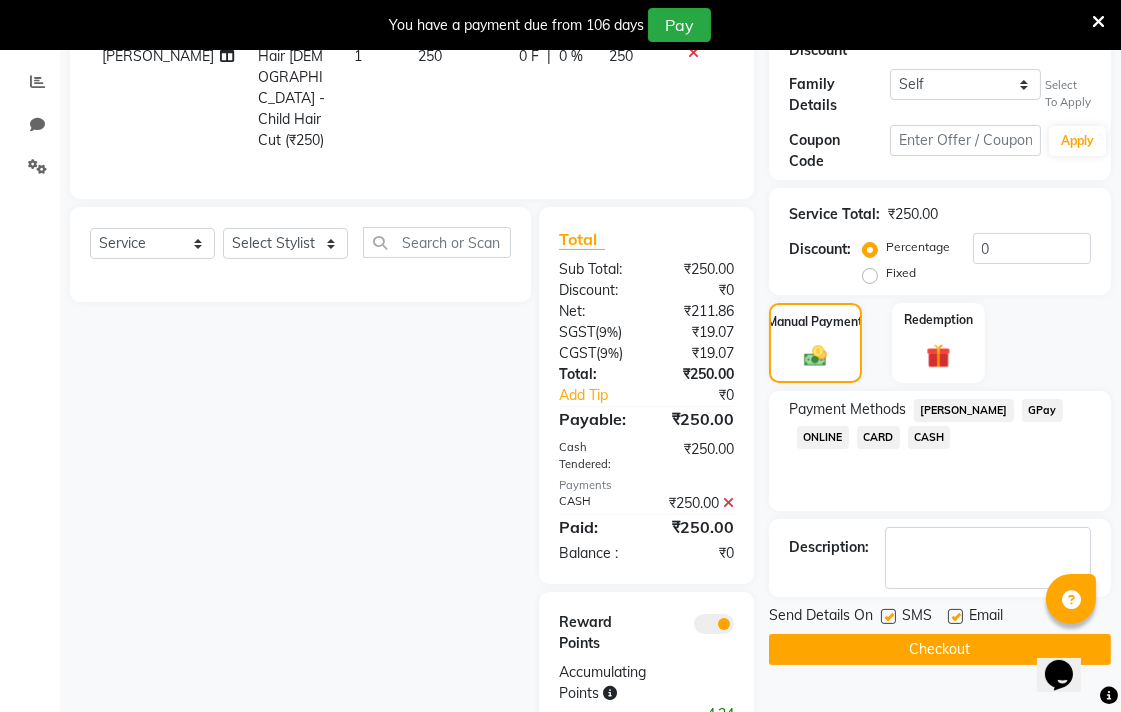 click on "Checkout" 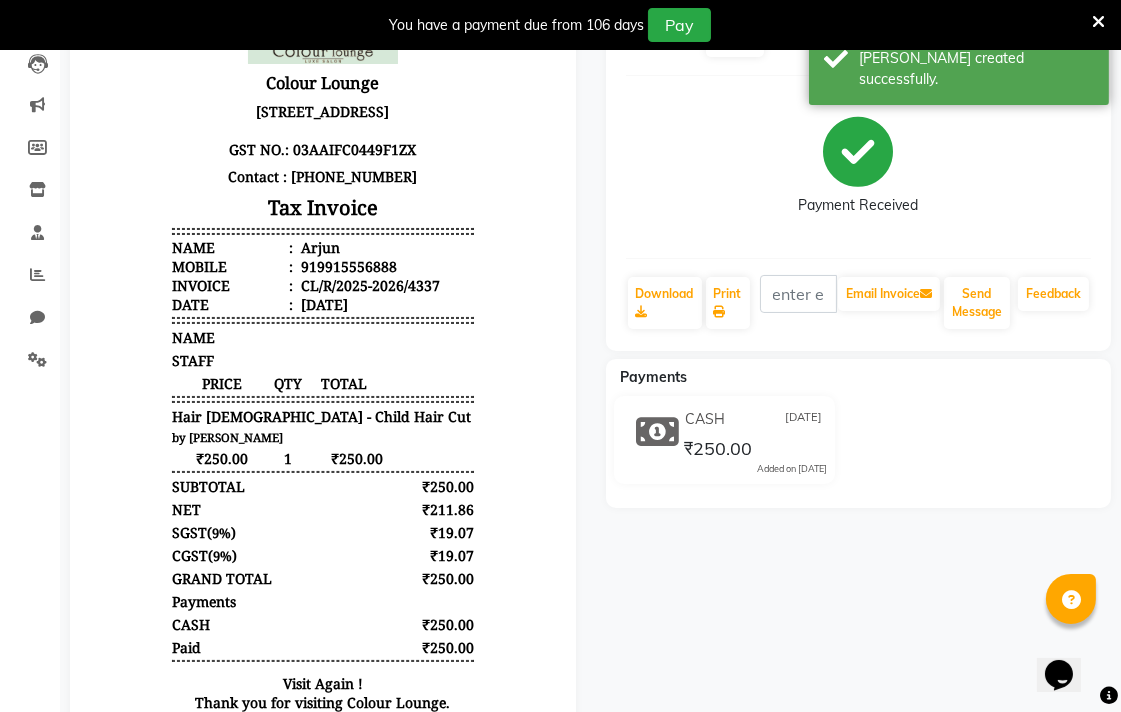 scroll, scrollTop: 224, scrollLeft: 0, axis: vertical 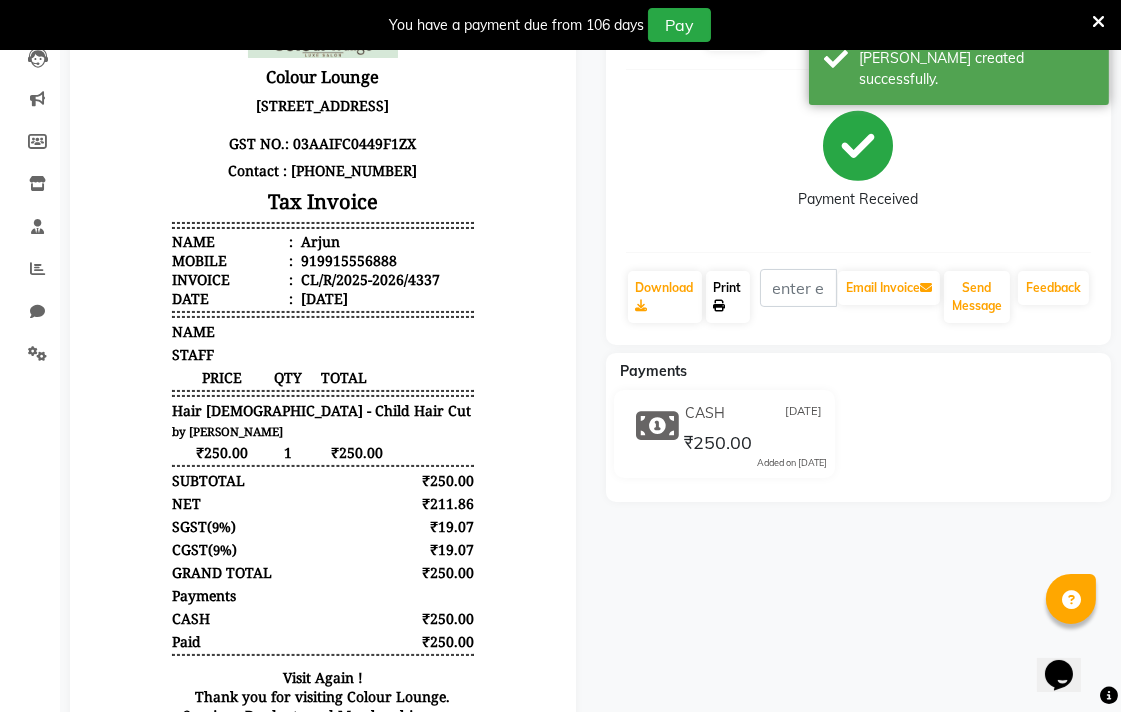 click on "Print" 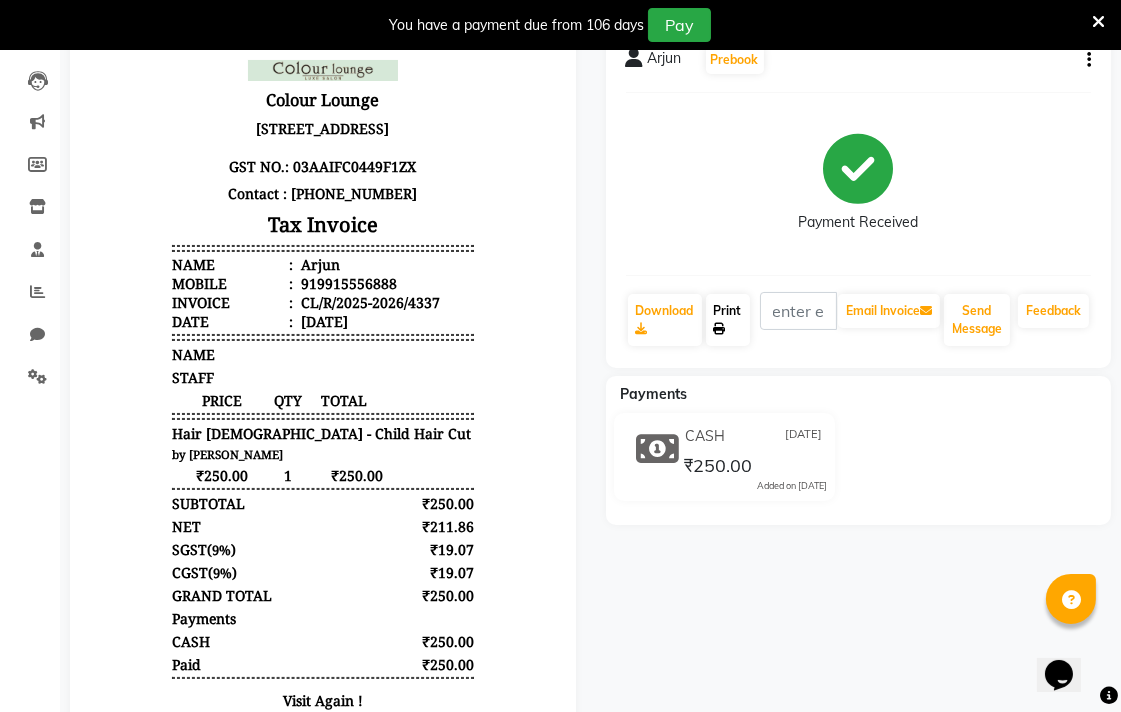 scroll, scrollTop: 0, scrollLeft: 0, axis: both 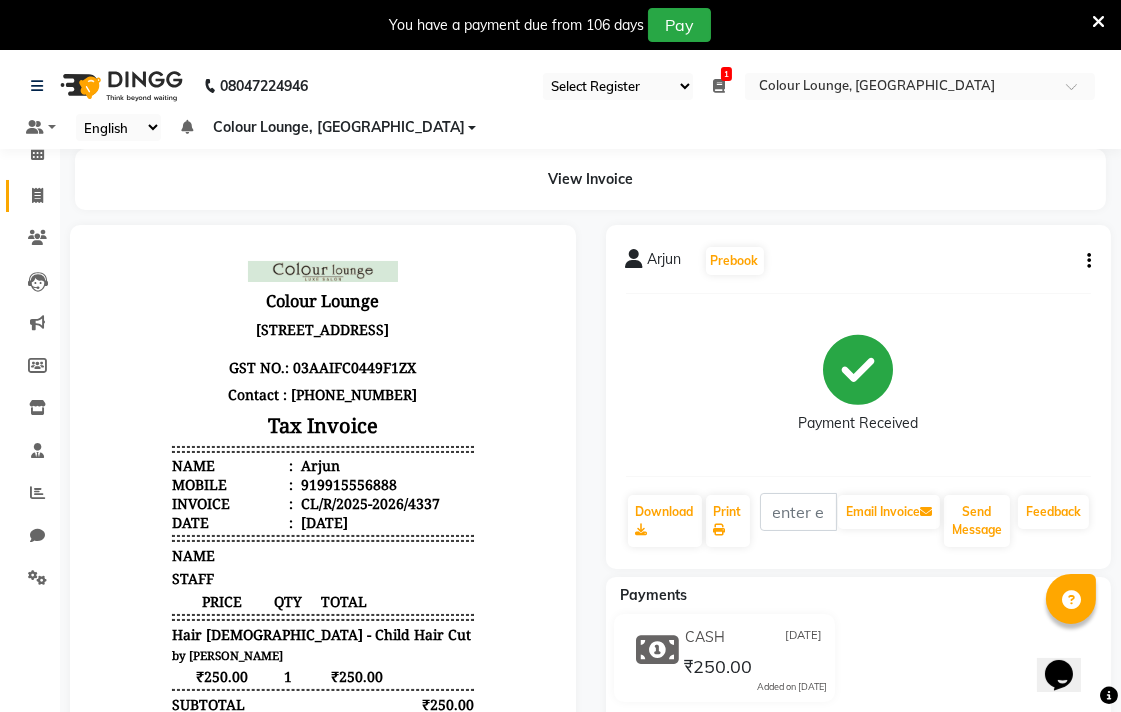 click 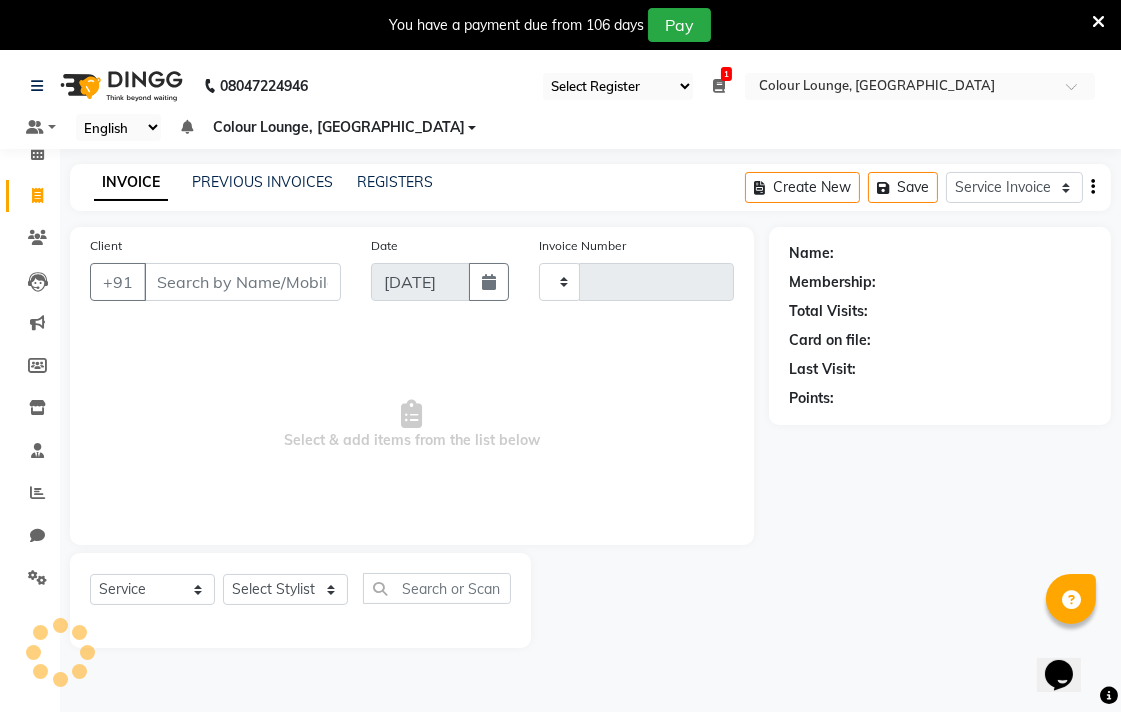 scroll, scrollTop: 50, scrollLeft: 0, axis: vertical 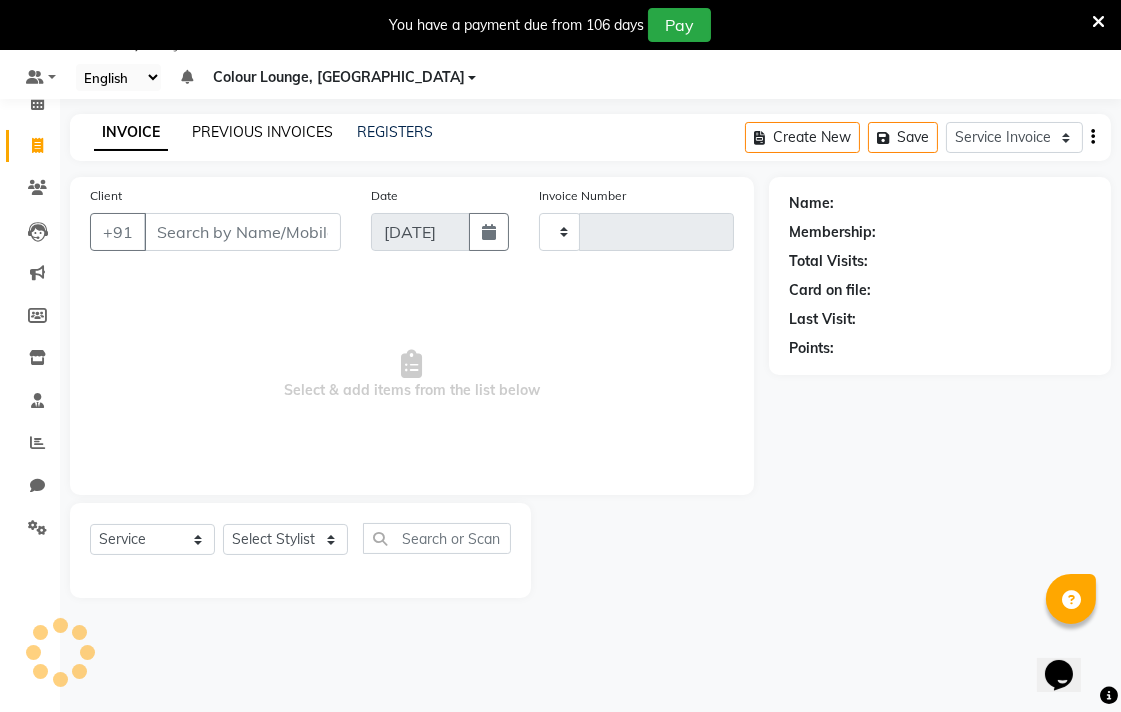 click on "PREVIOUS INVOICES" 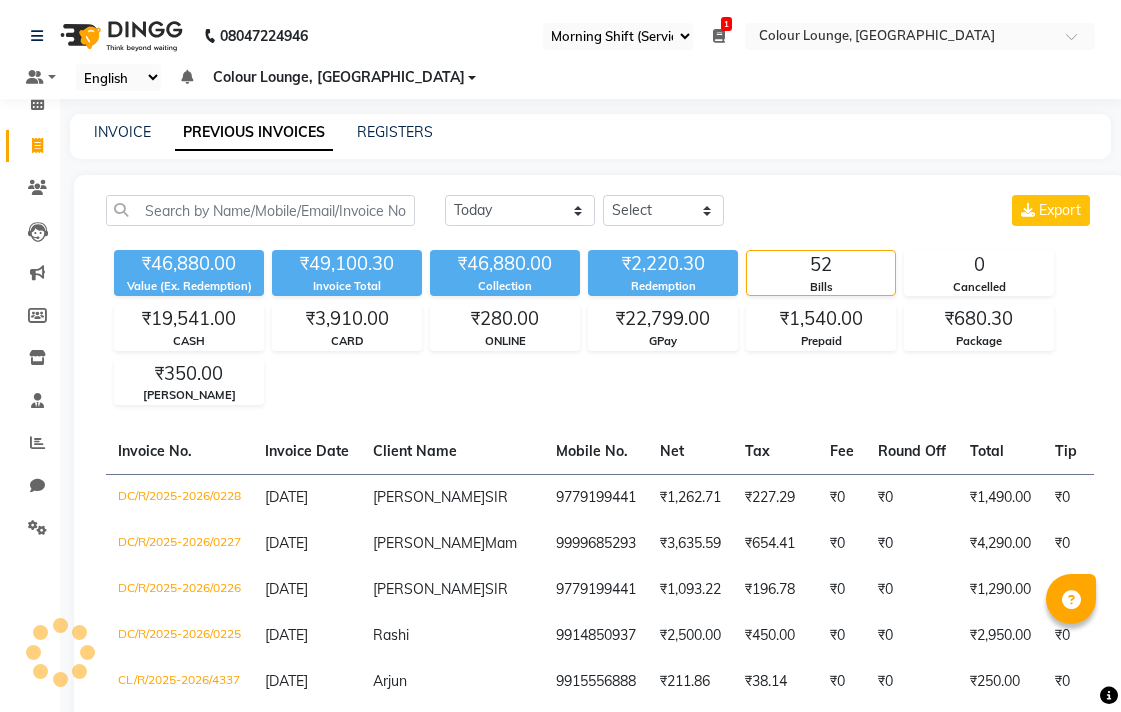 select on "83" 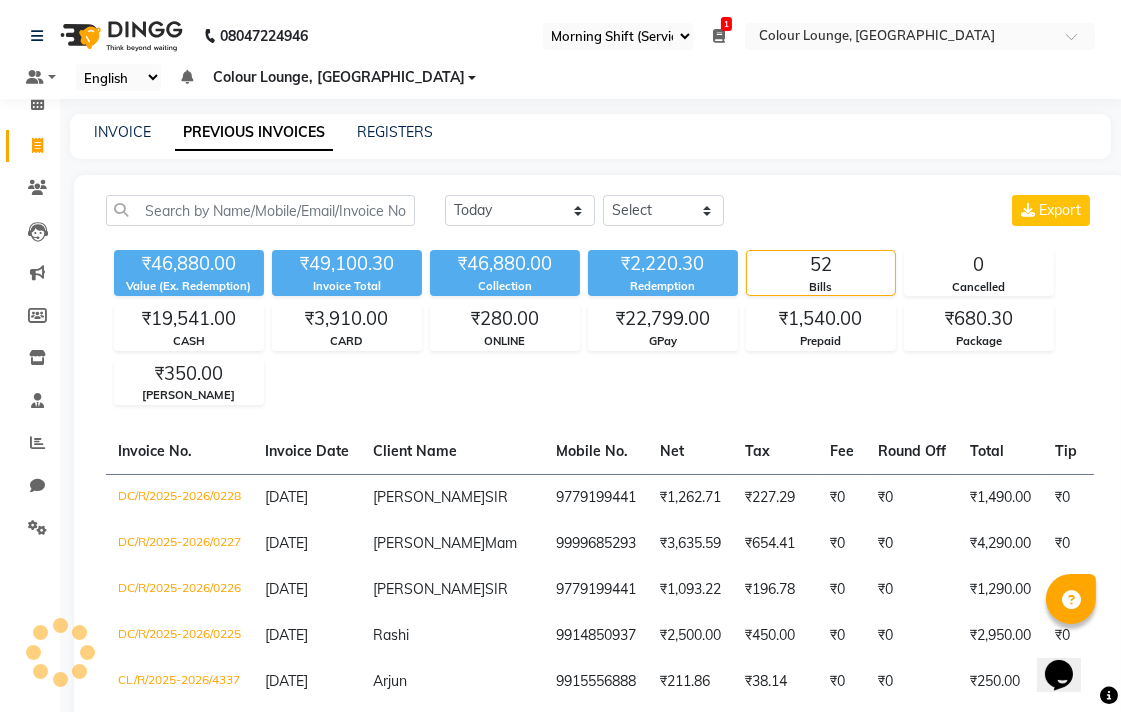 scroll, scrollTop: 0, scrollLeft: 0, axis: both 